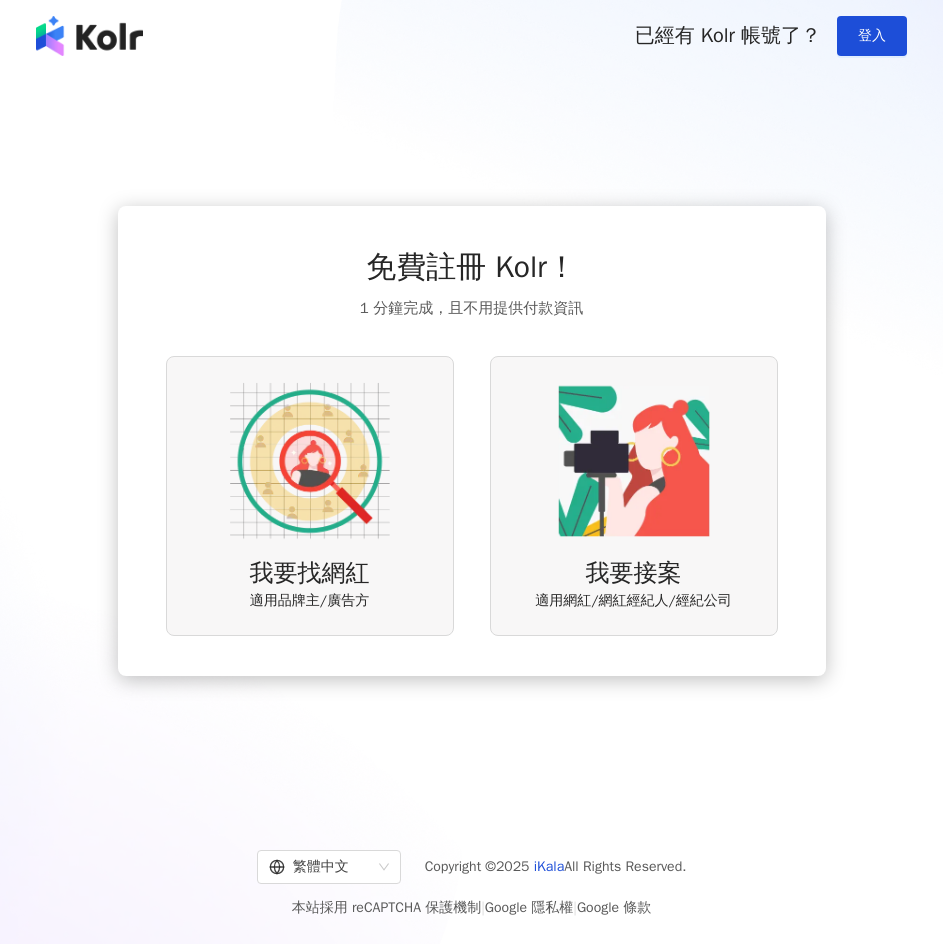 scroll, scrollTop: 0, scrollLeft: 0, axis: both 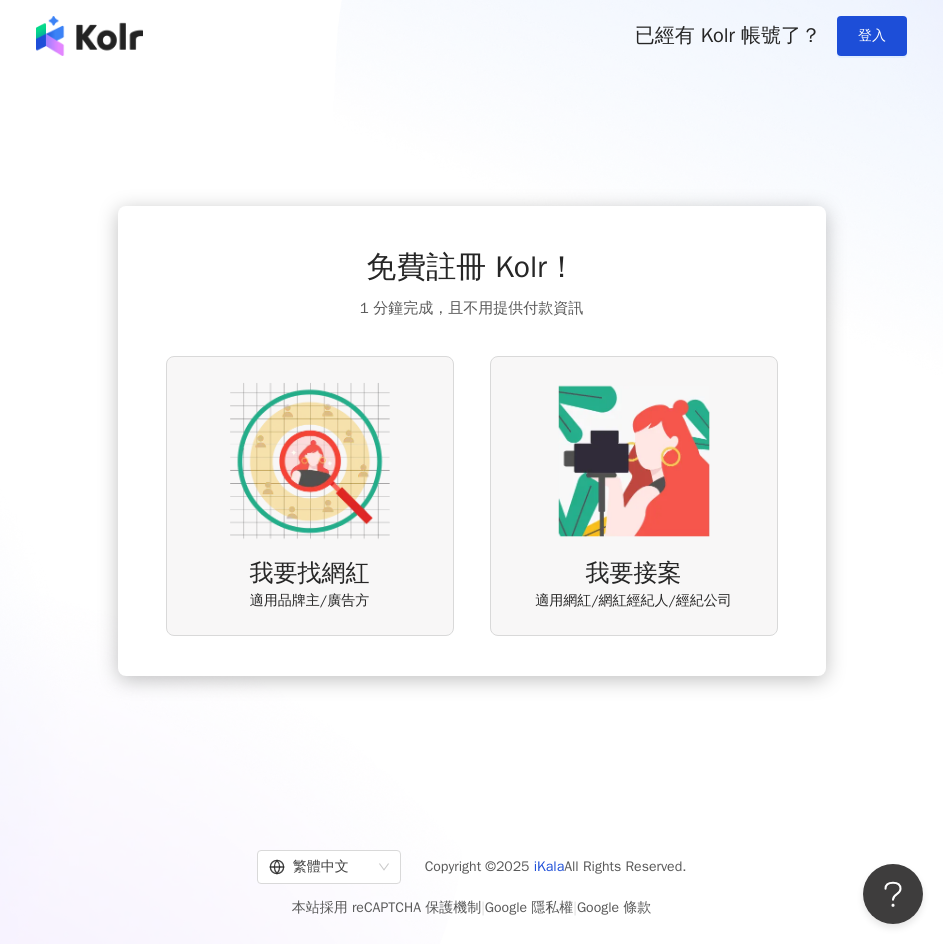 click at bounding box center [310, 461] 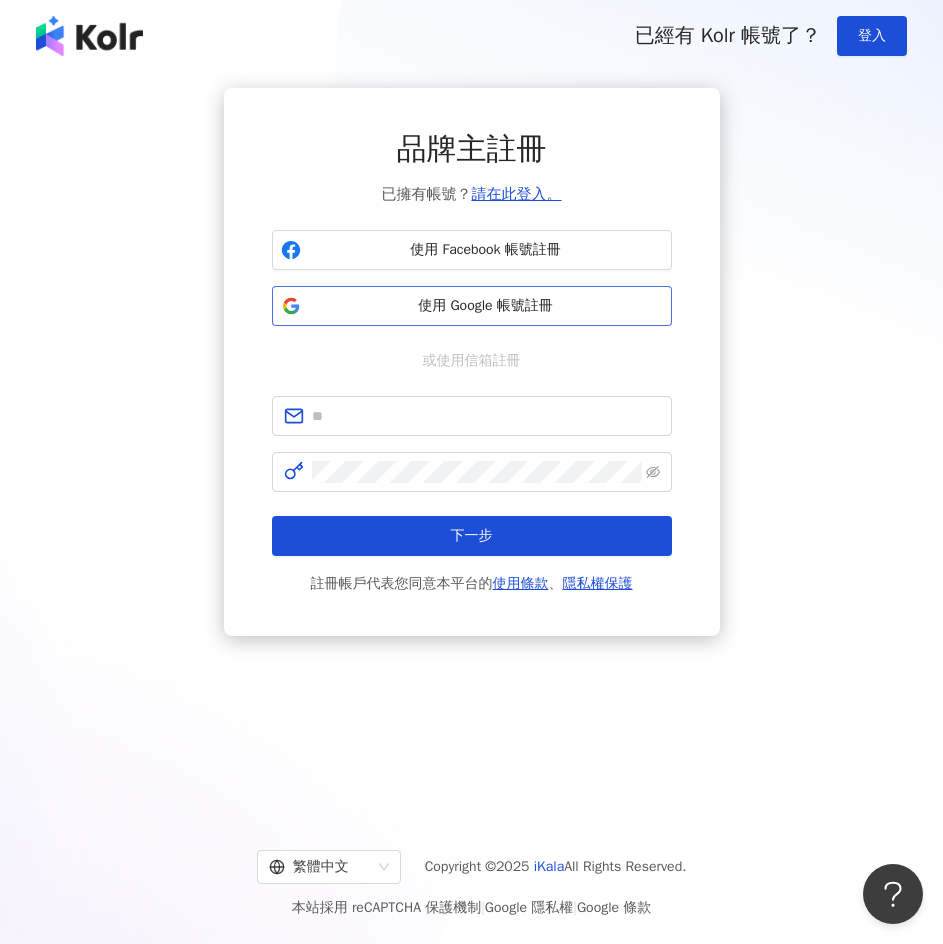 click on "使用 Google 帳號註冊" at bounding box center (486, 306) 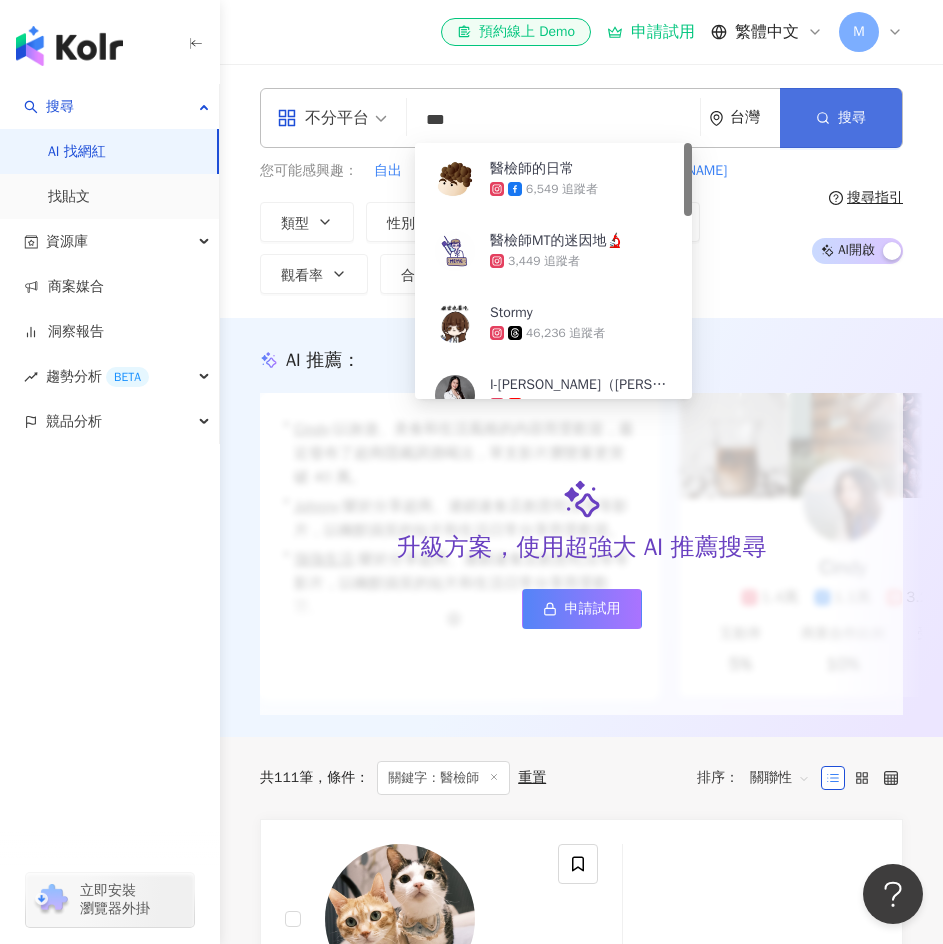 click on "搜尋" at bounding box center (852, 118) 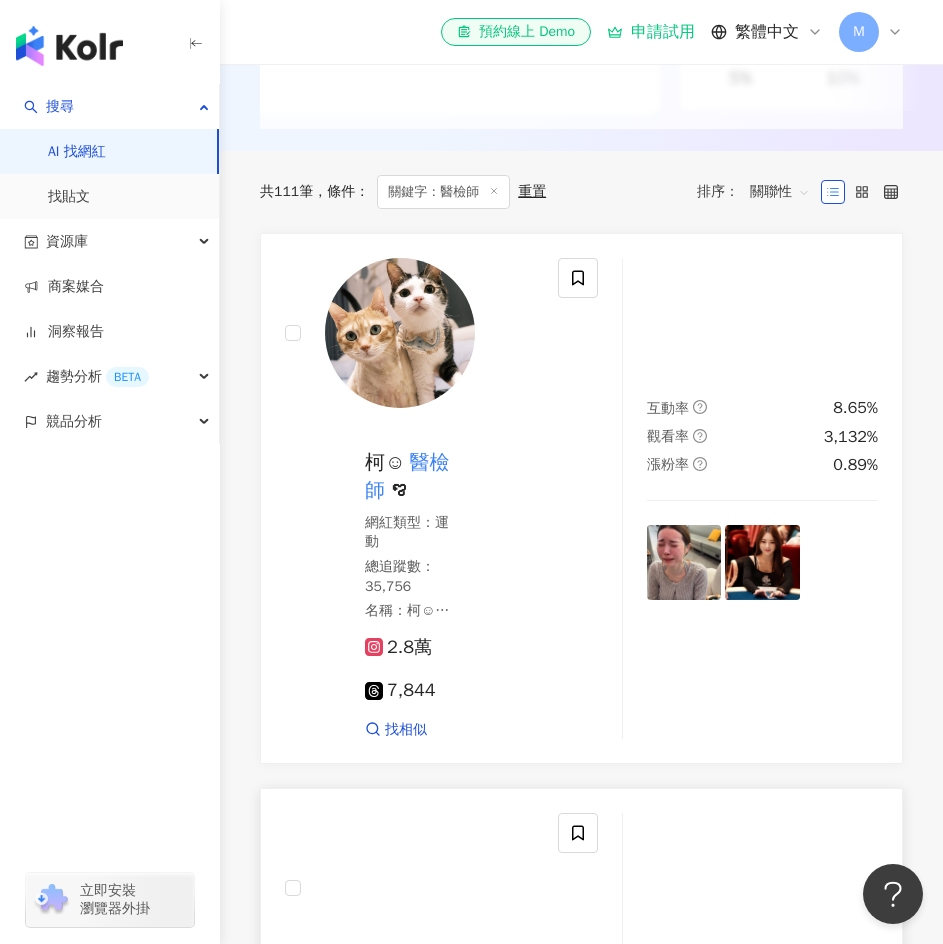 scroll, scrollTop: 600, scrollLeft: 0, axis: vertical 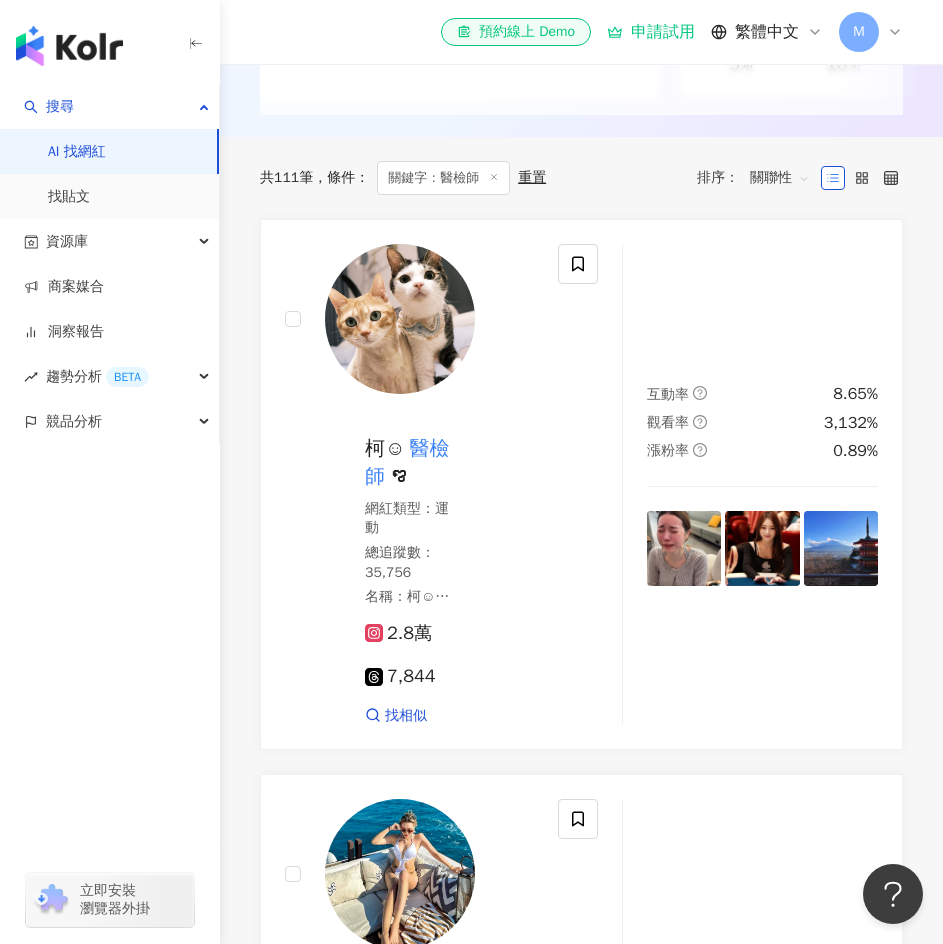 click on "關聯性" at bounding box center (780, 178) 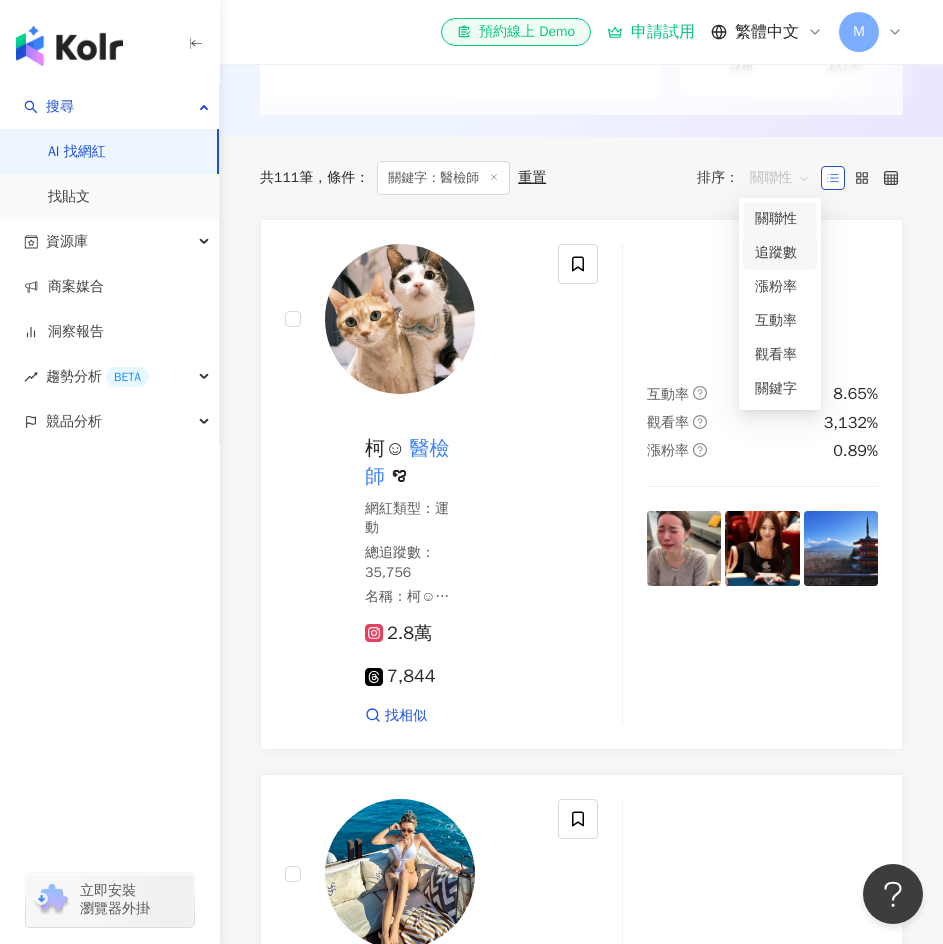 click on "追蹤數" at bounding box center [780, 253] 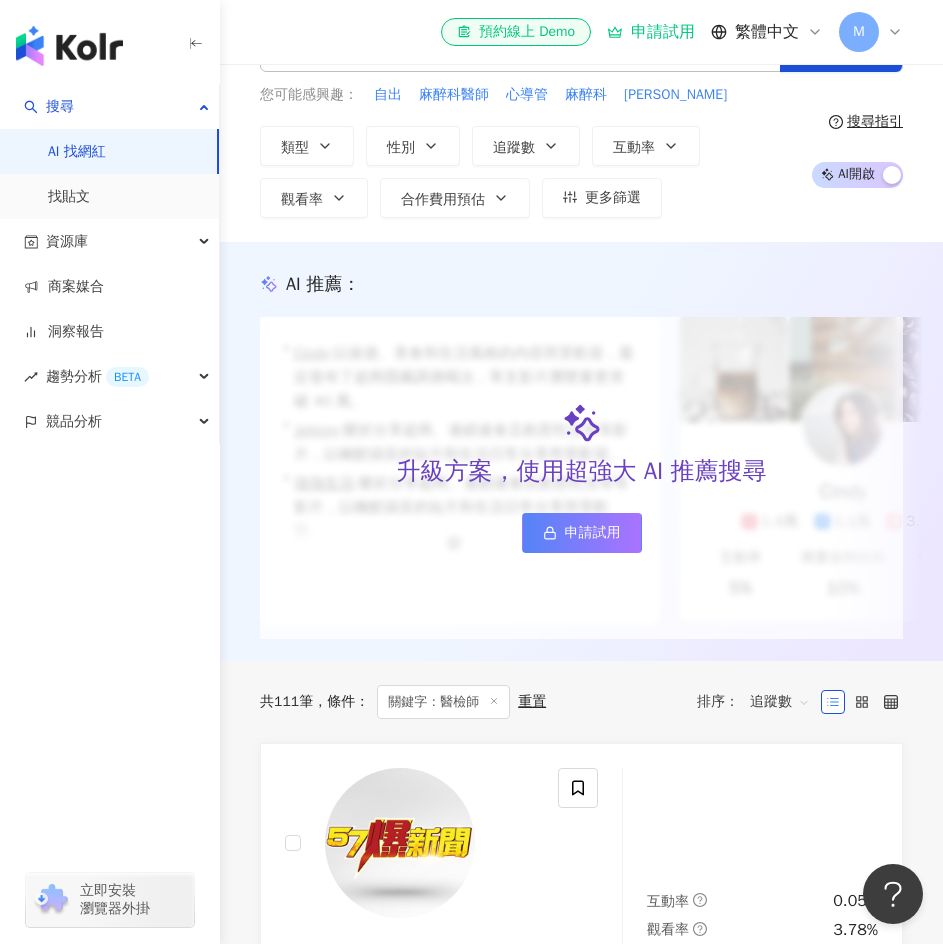 scroll, scrollTop: 400, scrollLeft: 0, axis: vertical 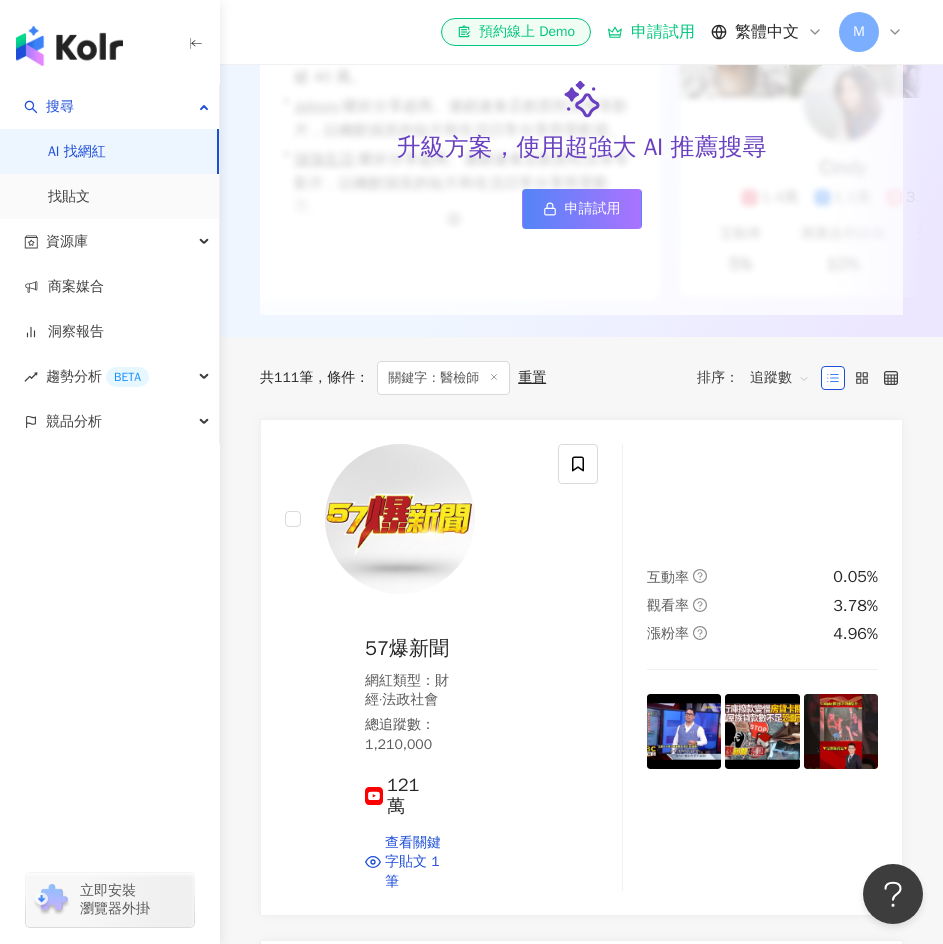 click on "追蹤數" at bounding box center (780, 378) 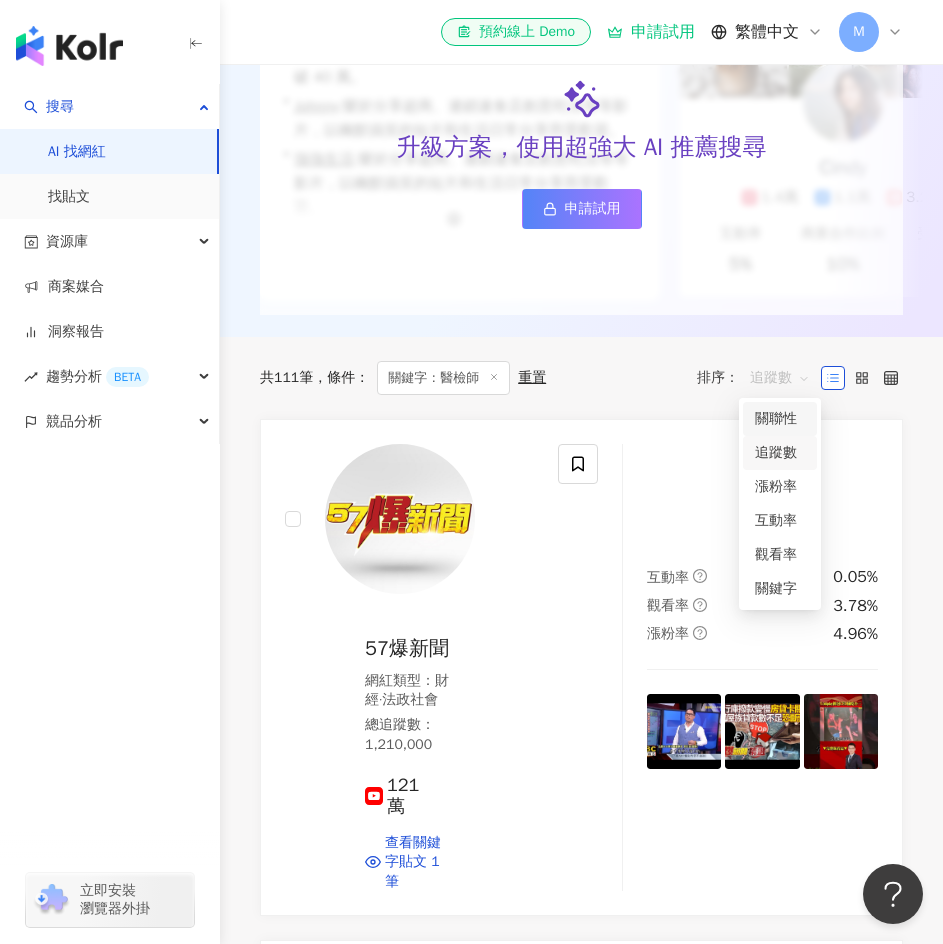 click on "關聯性" at bounding box center [780, 419] 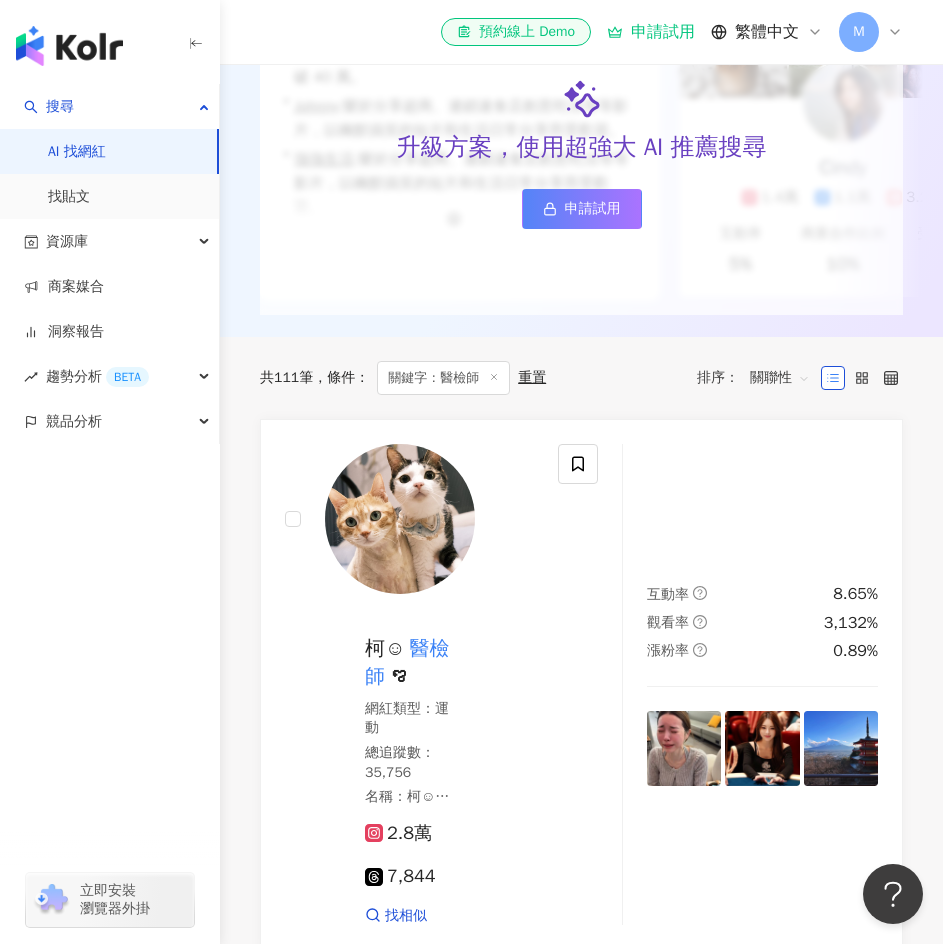 scroll, scrollTop: 500, scrollLeft: 0, axis: vertical 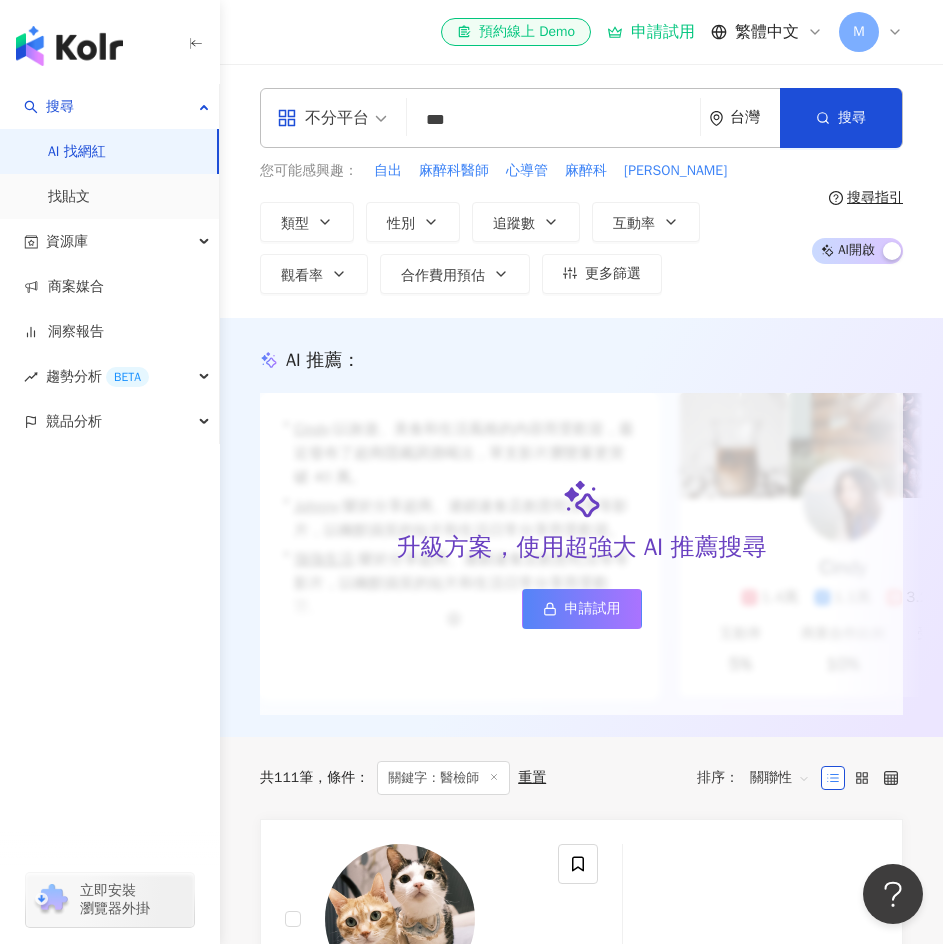 click on "***" at bounding box center (553, 120) 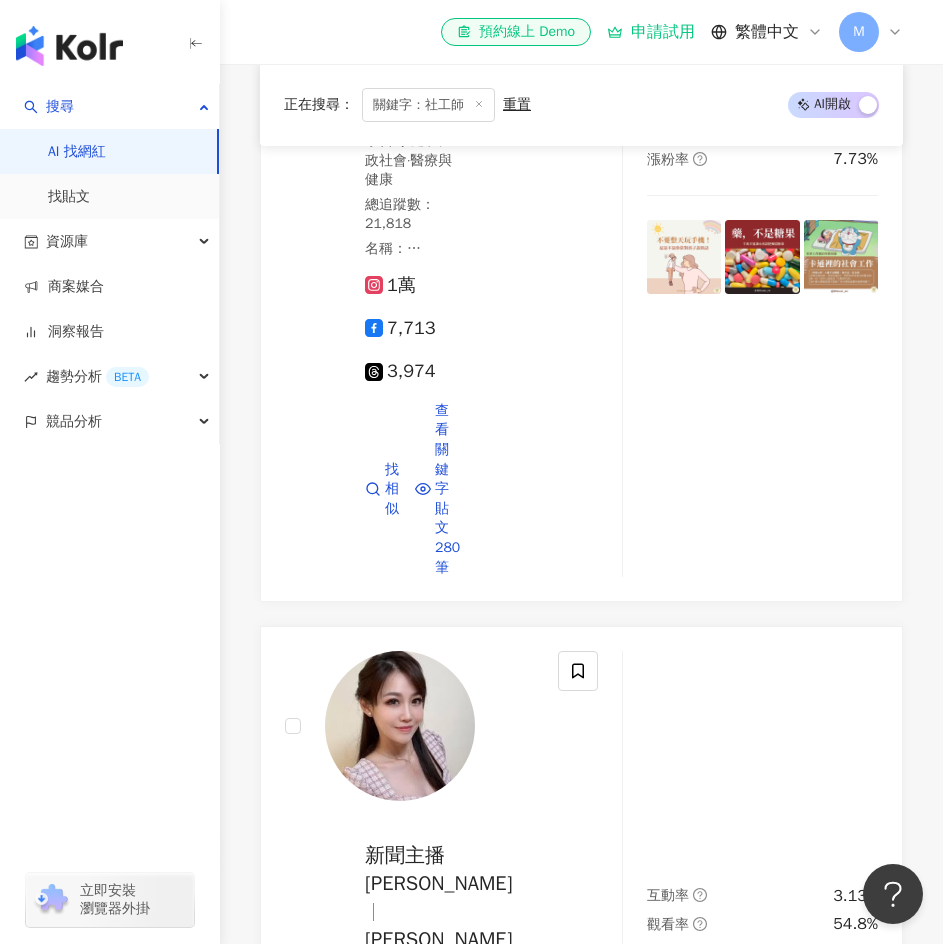 scroll, scrollTop: 1000, scrollLeft: 0, axis: vertical 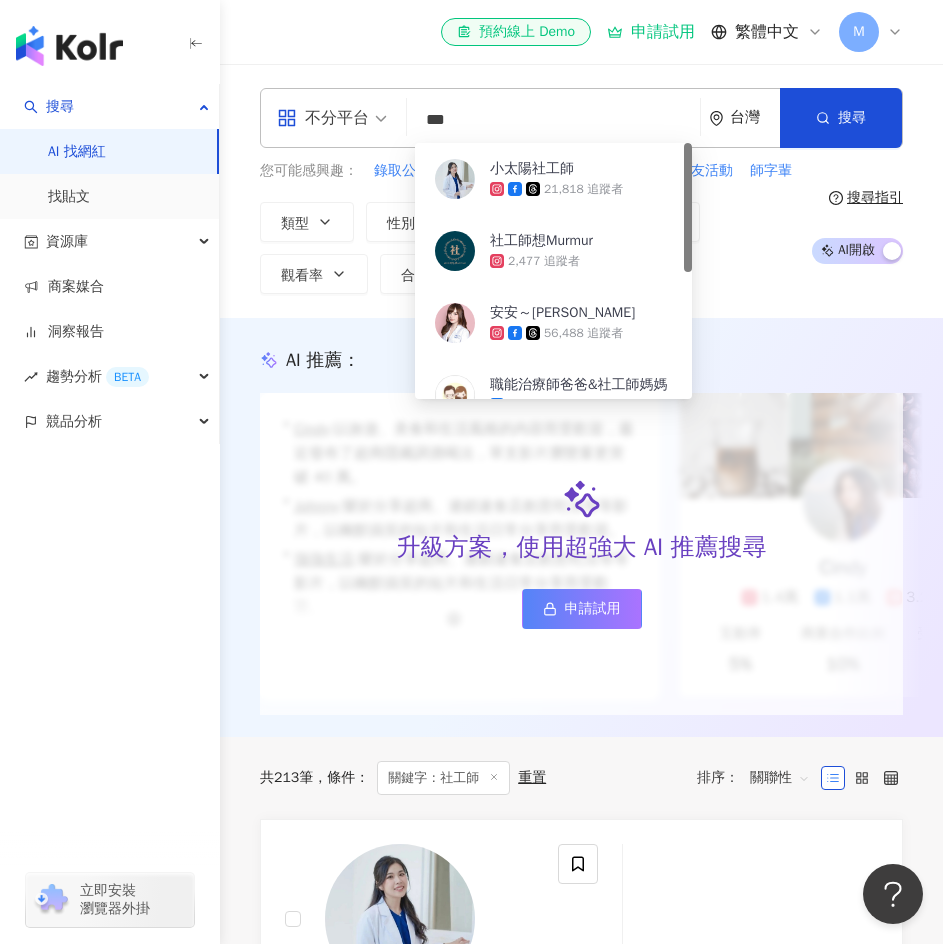 click on "***" at bounding box center [553, 120] 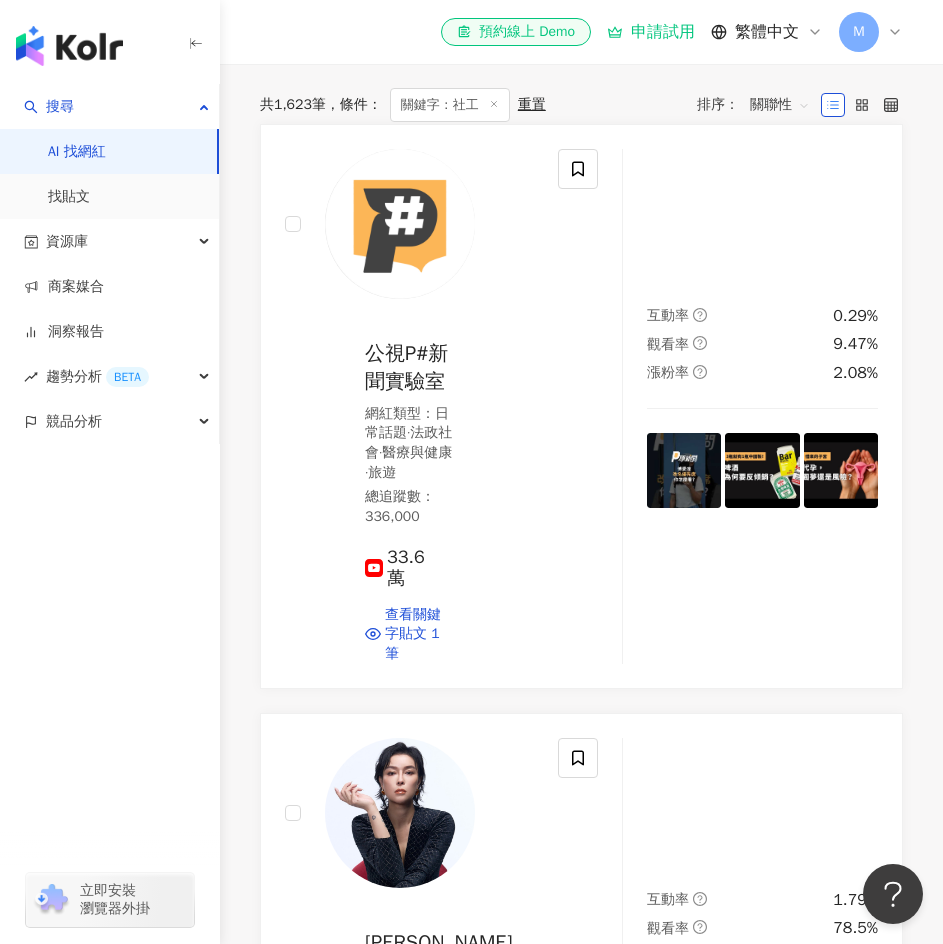 scroll, scrollTop: 700, scrollLeft: 0, axis: vertical 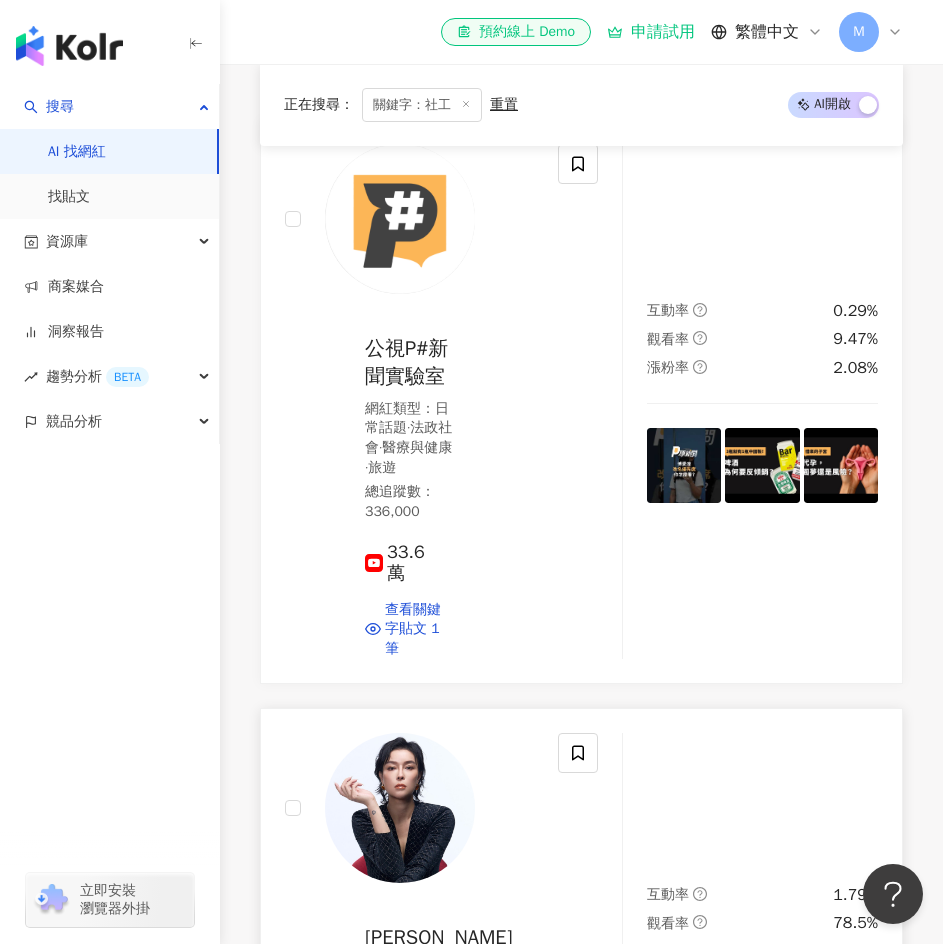 type on "**" 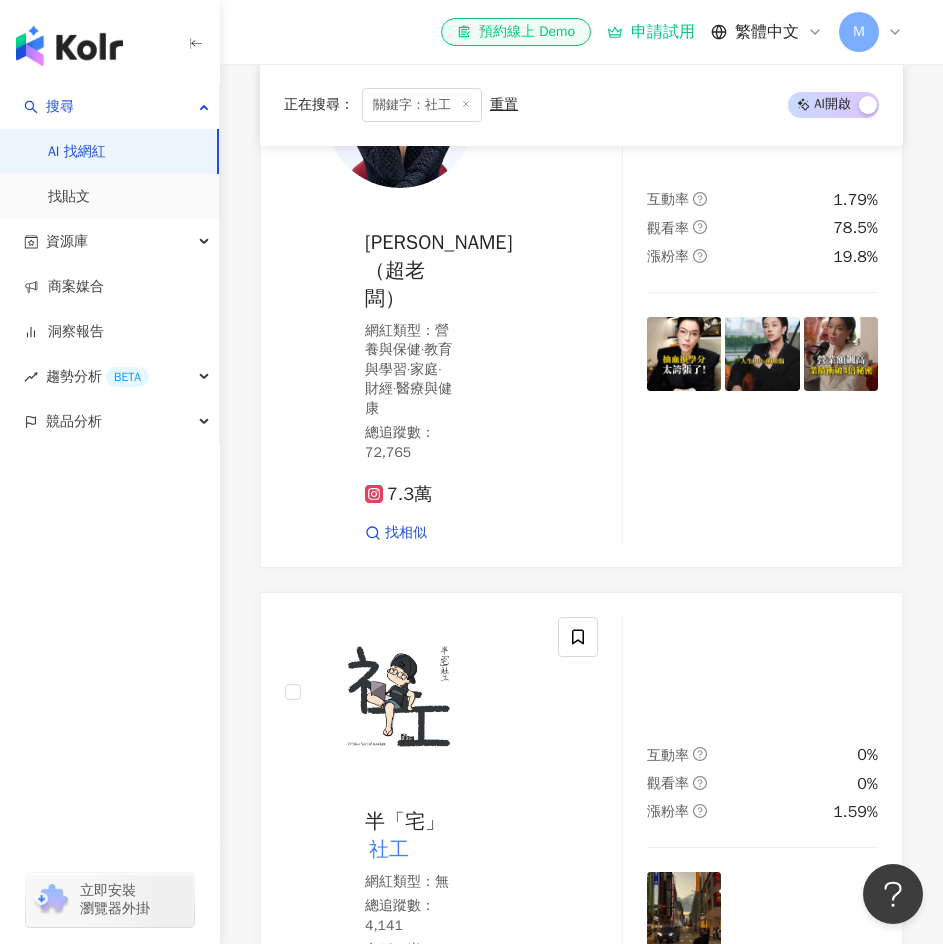 scroll, scrollTop: 1400, scrollLeft: 0, axis: vertical 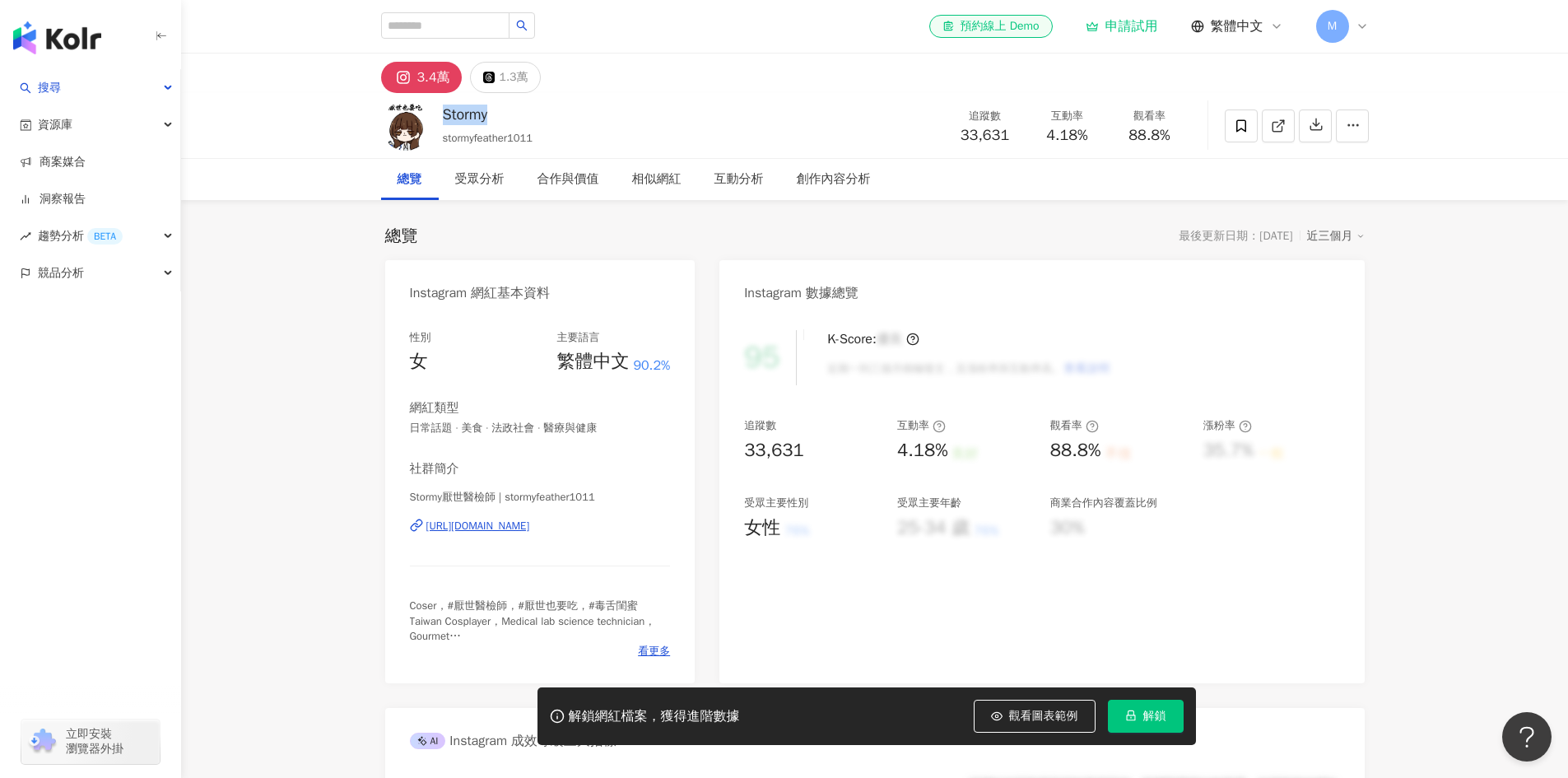 drag, startPoint x: 511, startPoint y: 116, endPoint x: 445, endPoint y: 113, distance: 66.06815 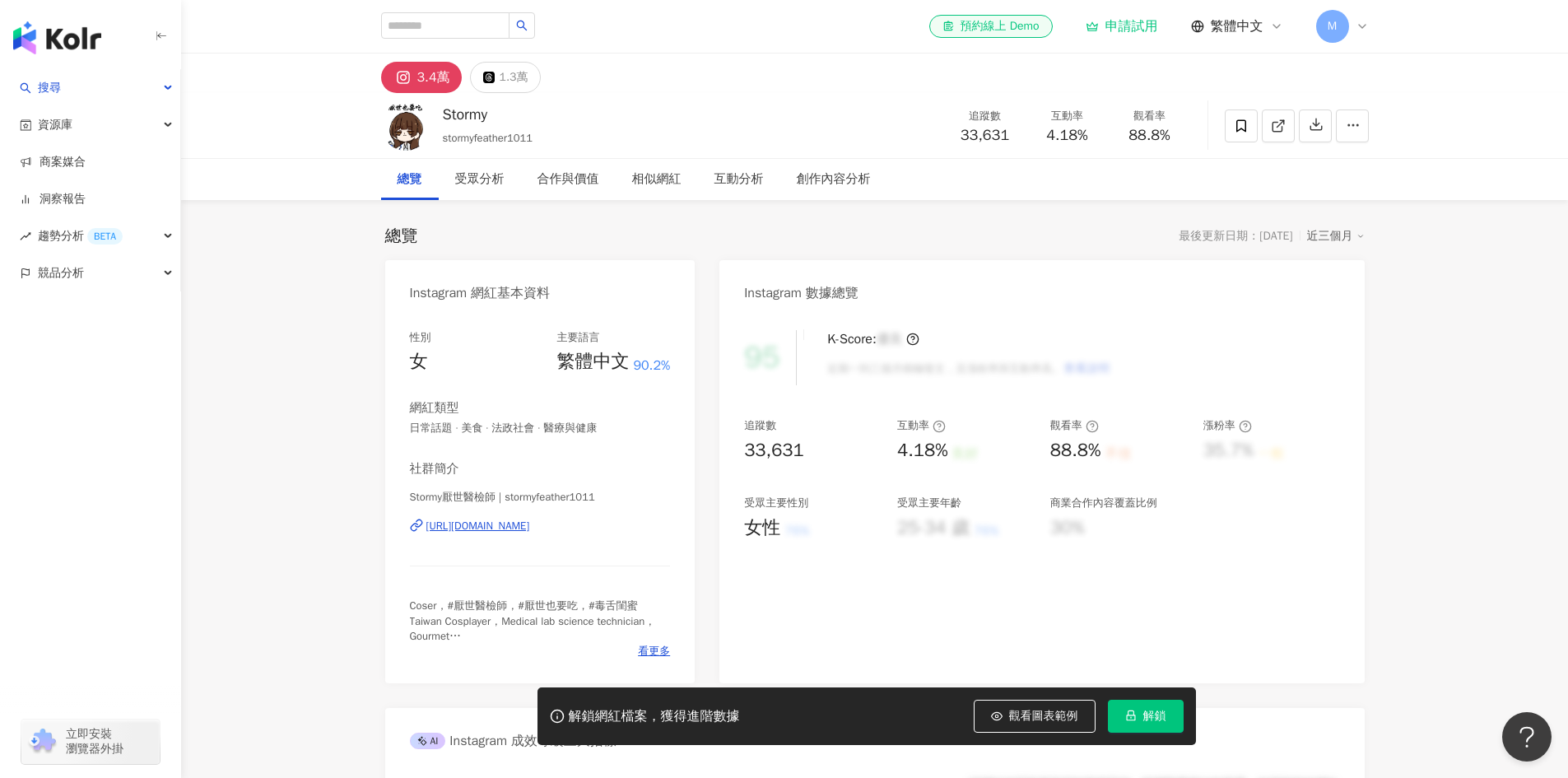 drag, startPoint x: 428, startPoint y: 76, endPoint x: 337, endPoint y: 138, distance: 110.11358 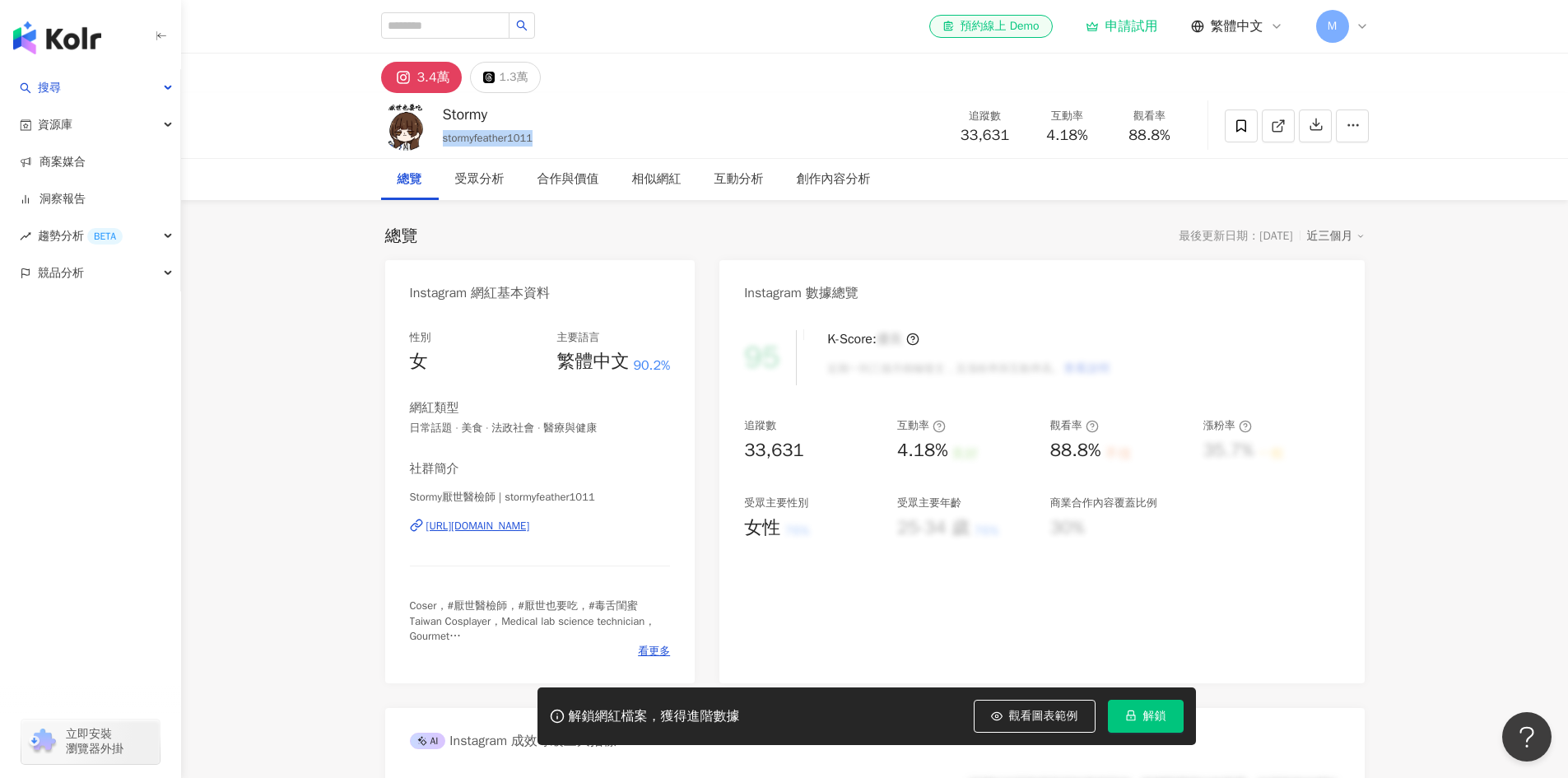 drag, startPoint x: 572, startPoint y: 140, endPoint x: 440, endPoint y: 142, distance: 132.0152 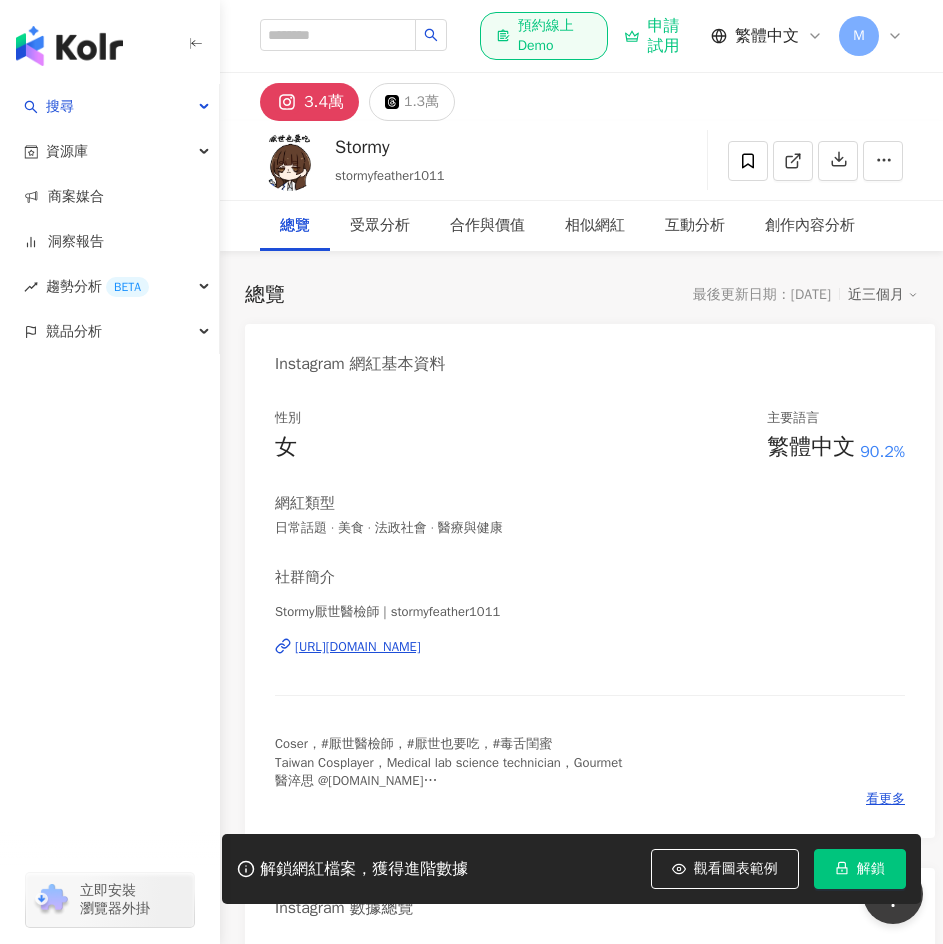 click on "Instagram 網紅基本資料" at bounding box center [590, 356] 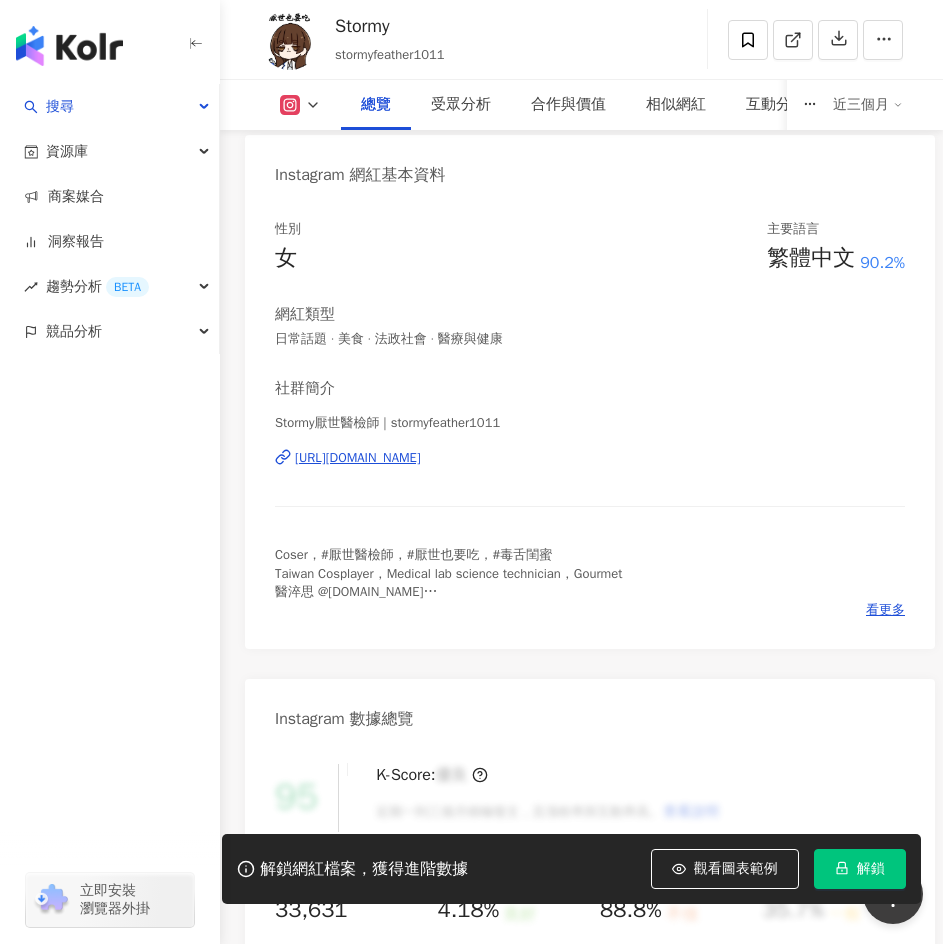 scroll, scrollTop: 200, scrollLeft: 0, axis: vertical 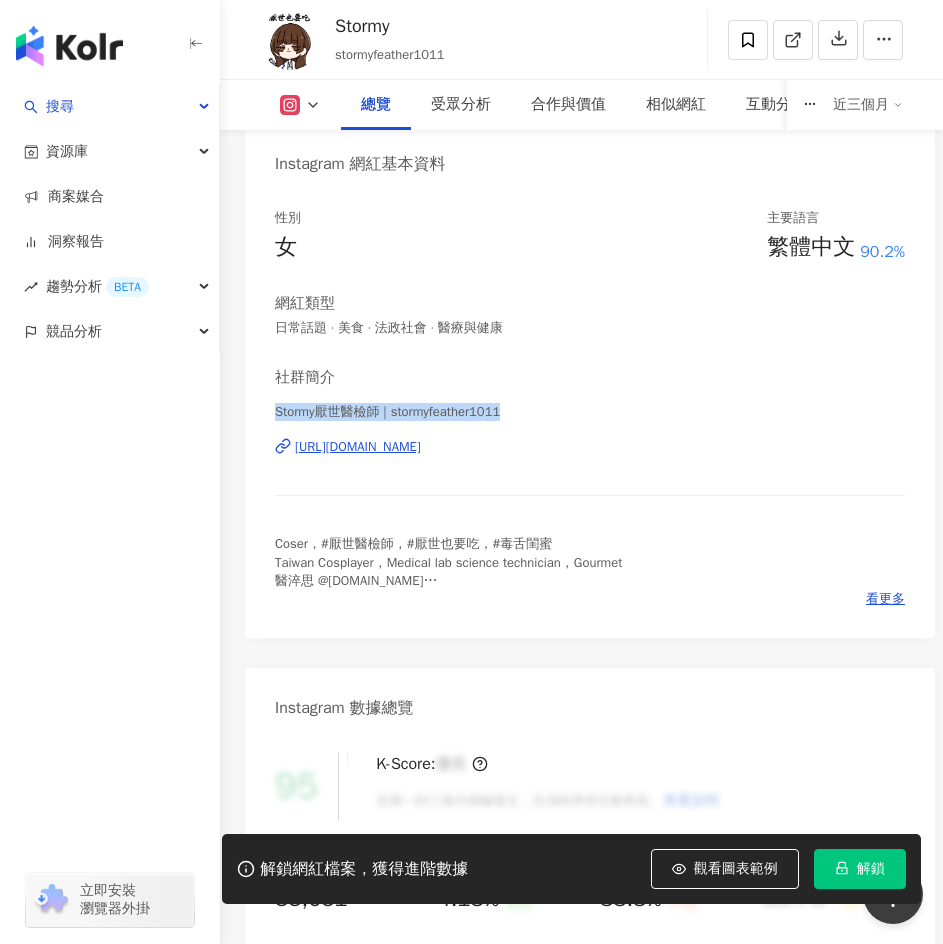drag, startPoint x: 270, startPoint y: 408, endPoint x: 597, endPoint y: 405, distance: 327.01376 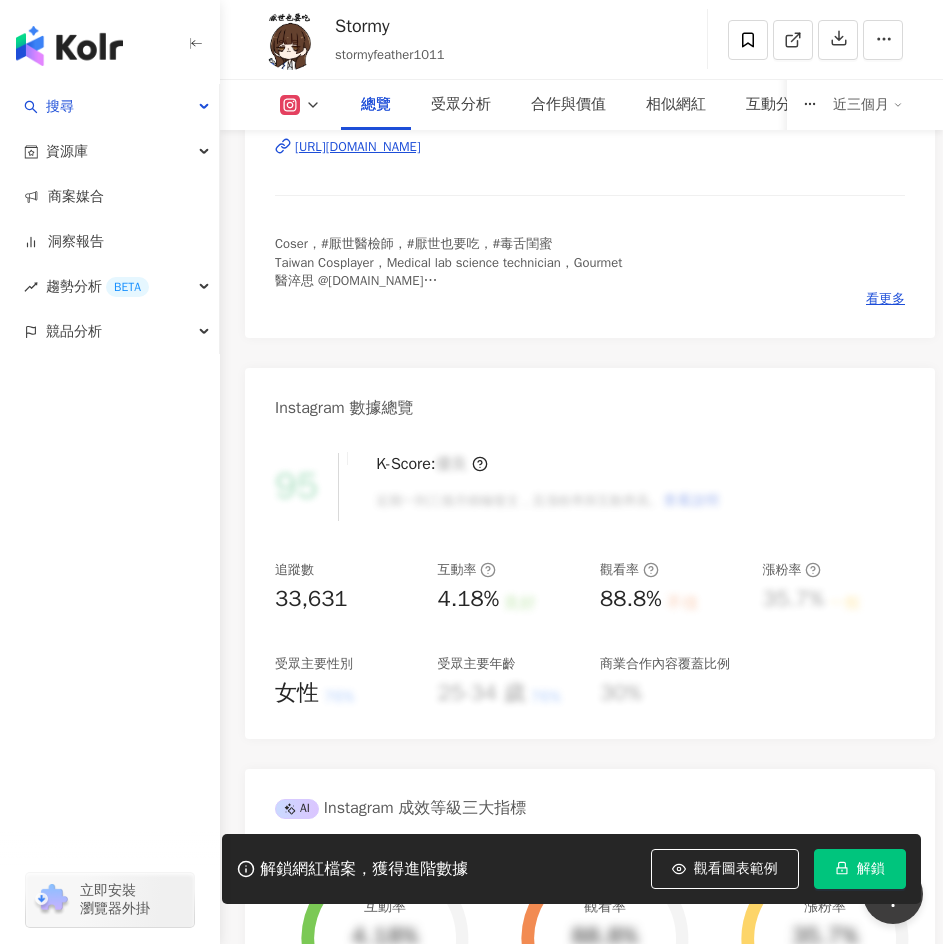 scroll, scrollTop: 600, scrollLeft: 0, axis: vertical 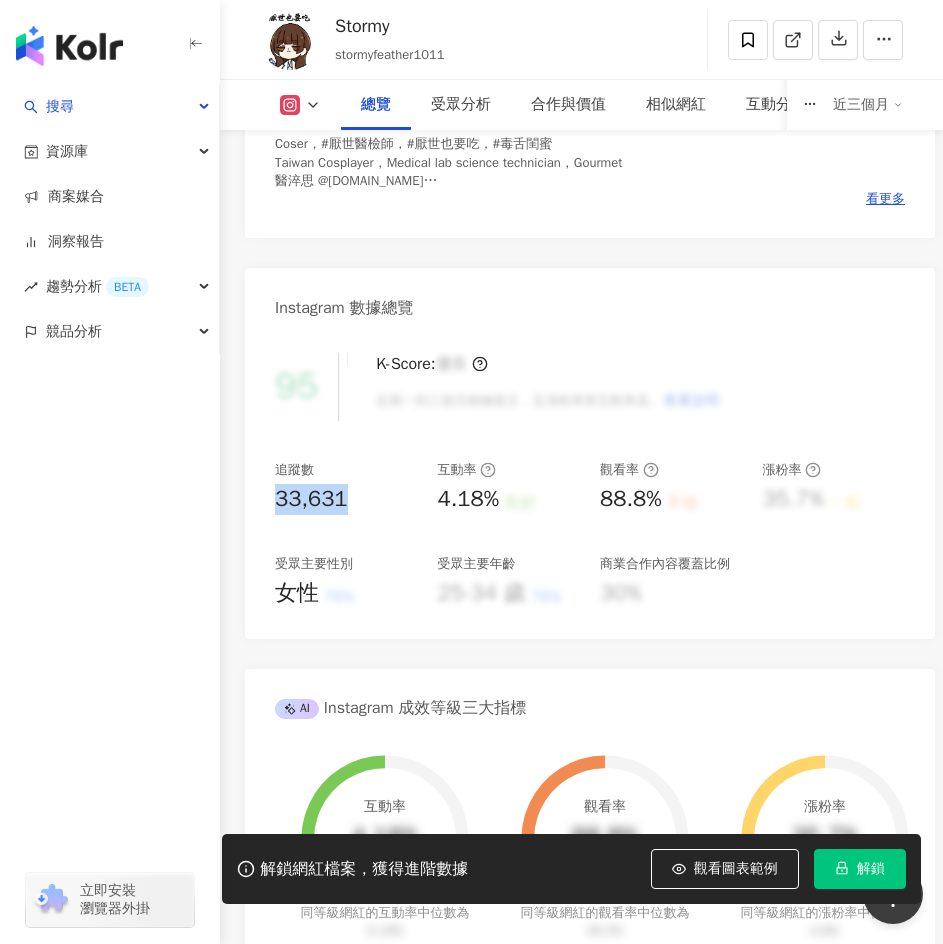 drag, startPoint x: 267, startPoint y: 497, endPoint x: 366, endPoint y: 495, distance: 99.0202 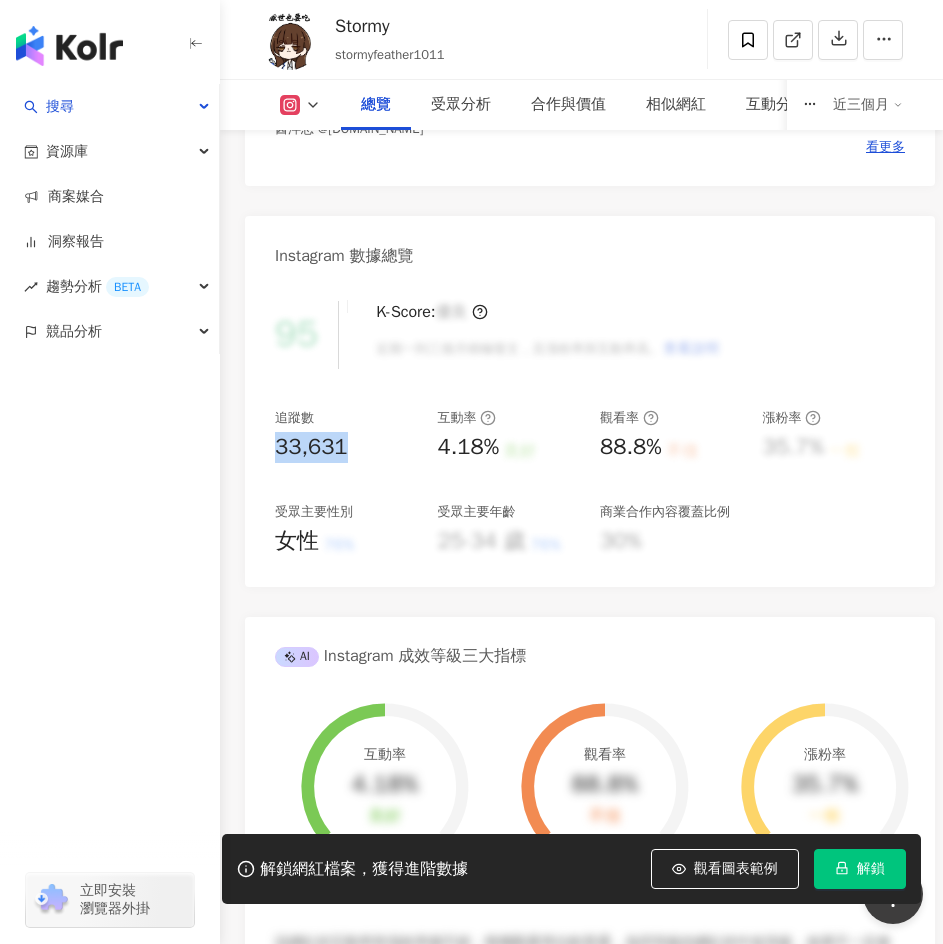 scroll, scrollTop: 700, scrollLeft: 0, axis: vertical 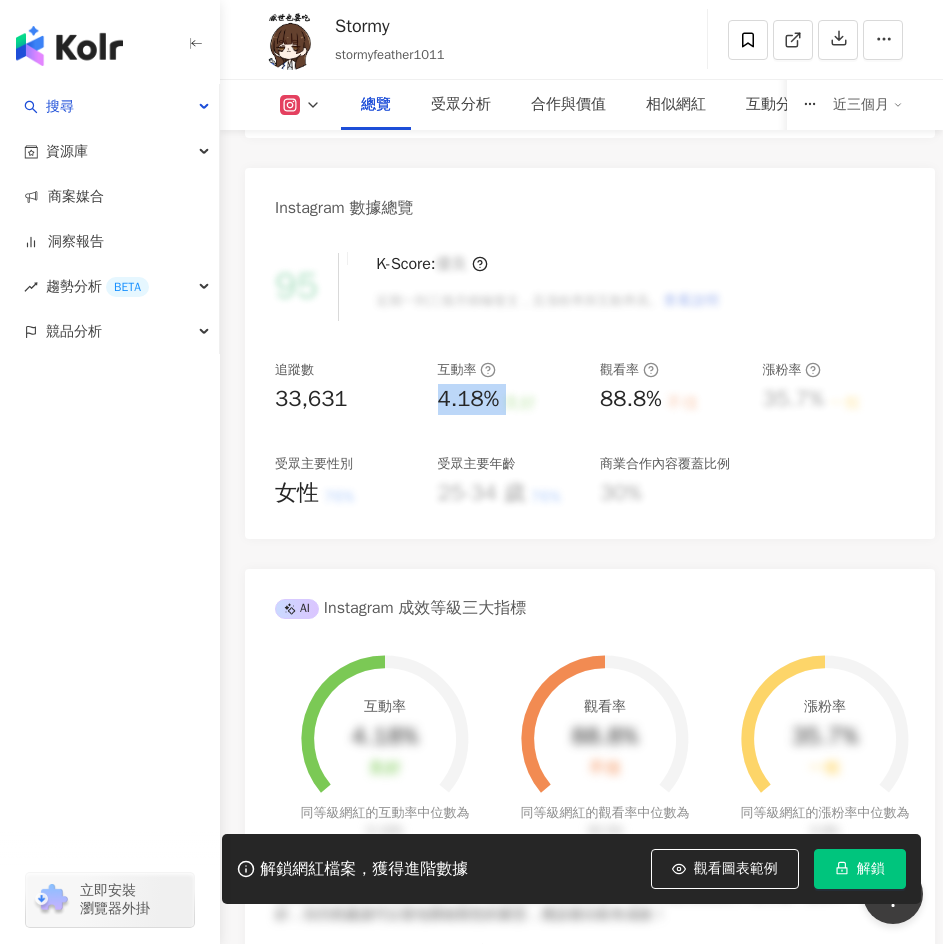 drag, startPoint x: 435, startPoint y: 403, endPoint x: 512, endPoint y: 400, distance: 77.05842 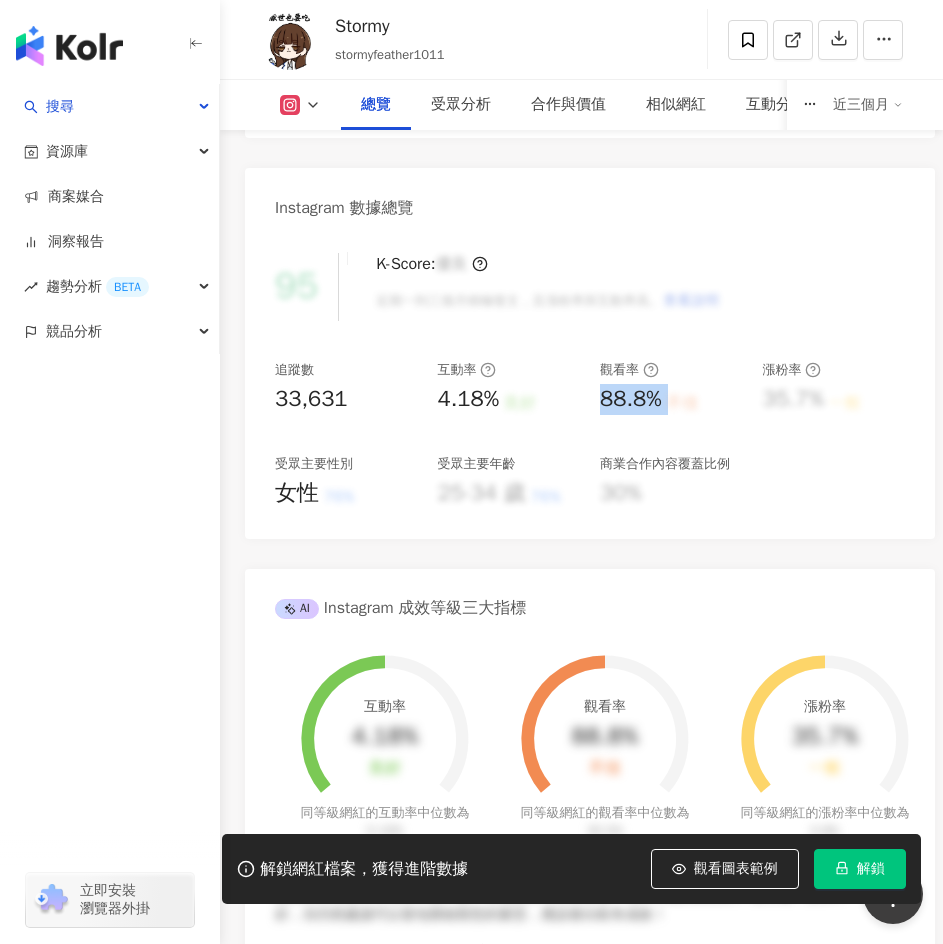 drag, startPoint x: 596, startPoint y: 404, endPoint x: 675, endPoint y: 401, distance: 79.05694 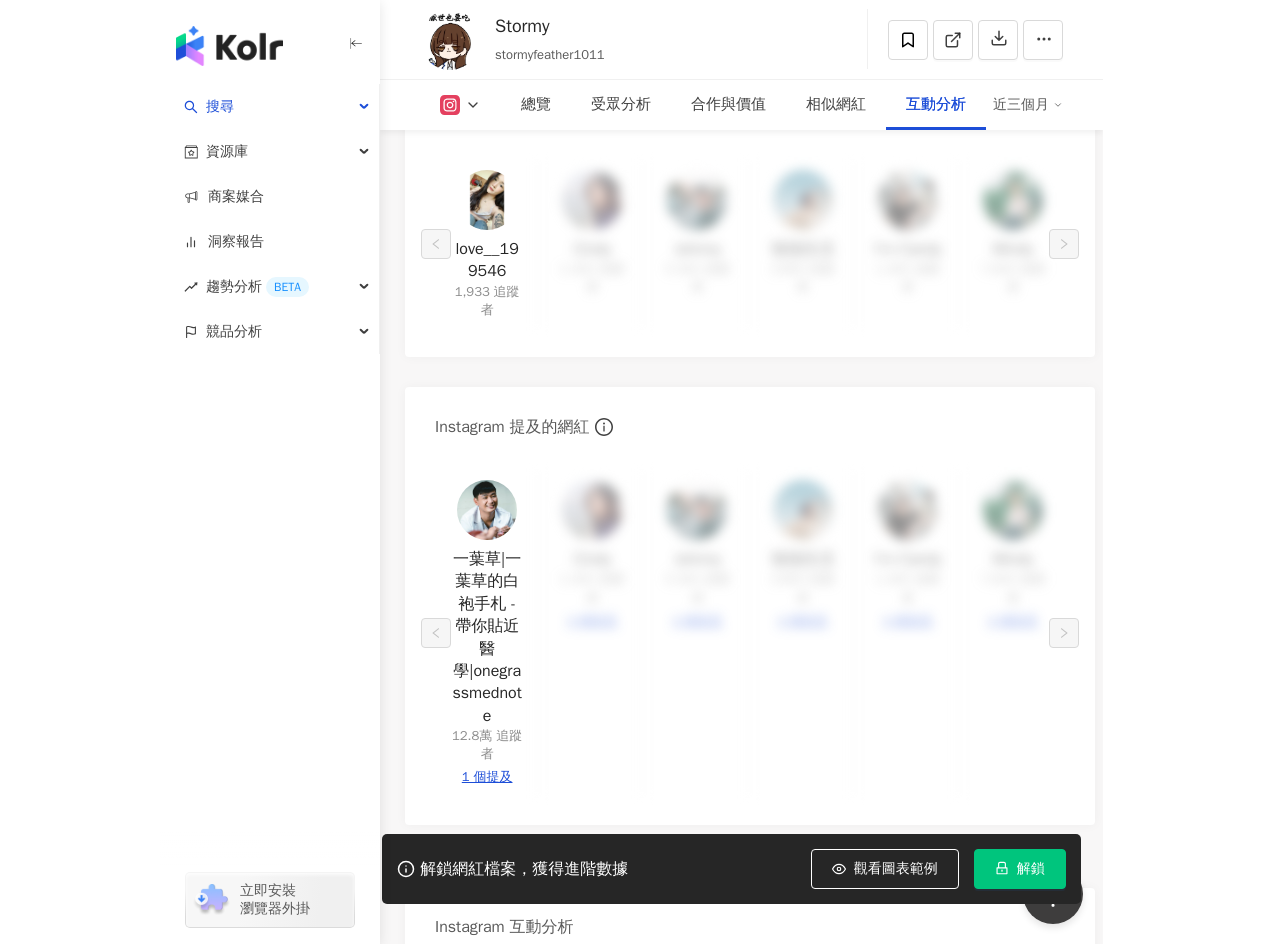 scroll, scrollTop: 5171, scrollLeft: 0, axis: vertical 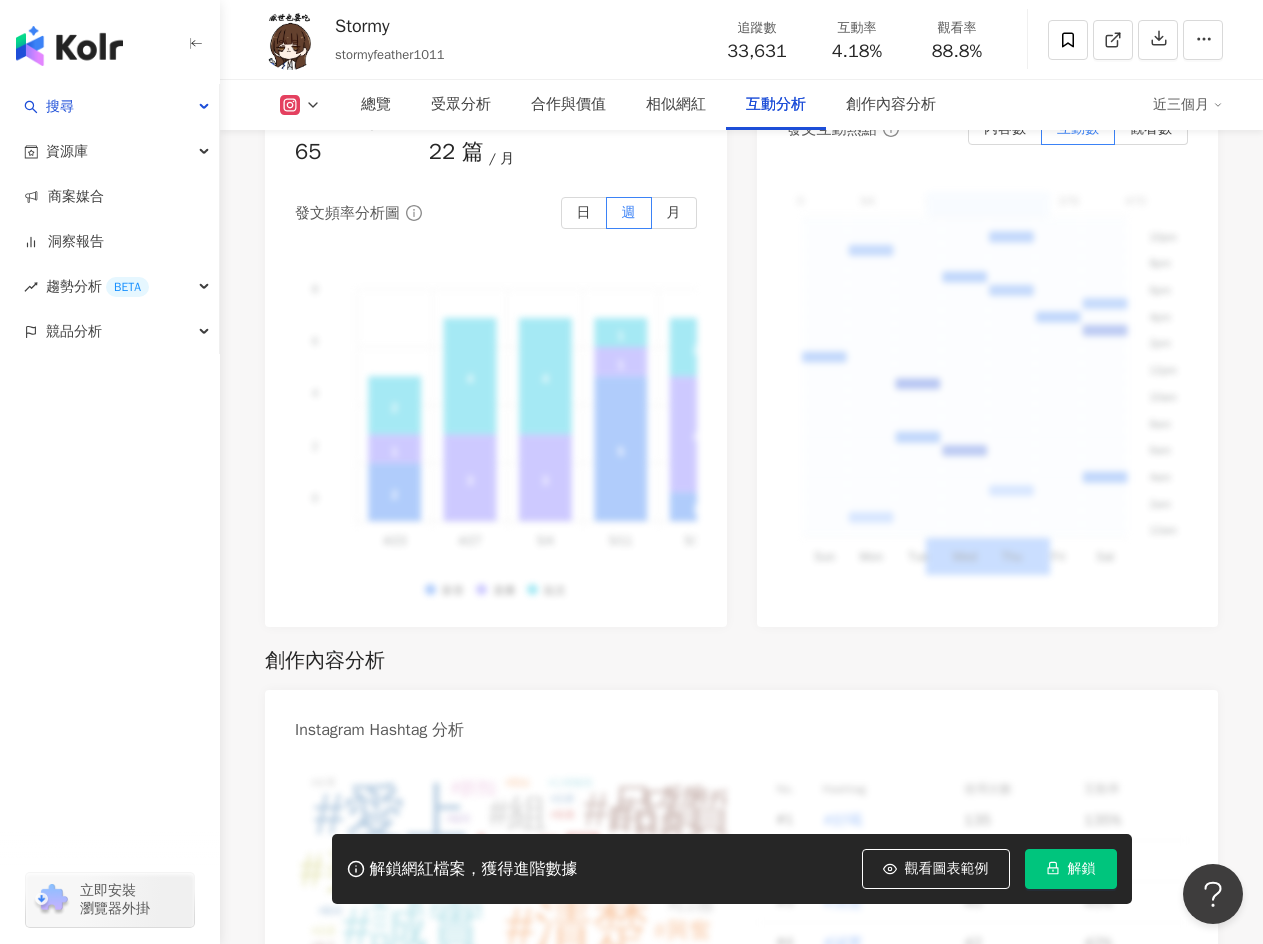click on "互動分析" at bounding box center (776, 105) 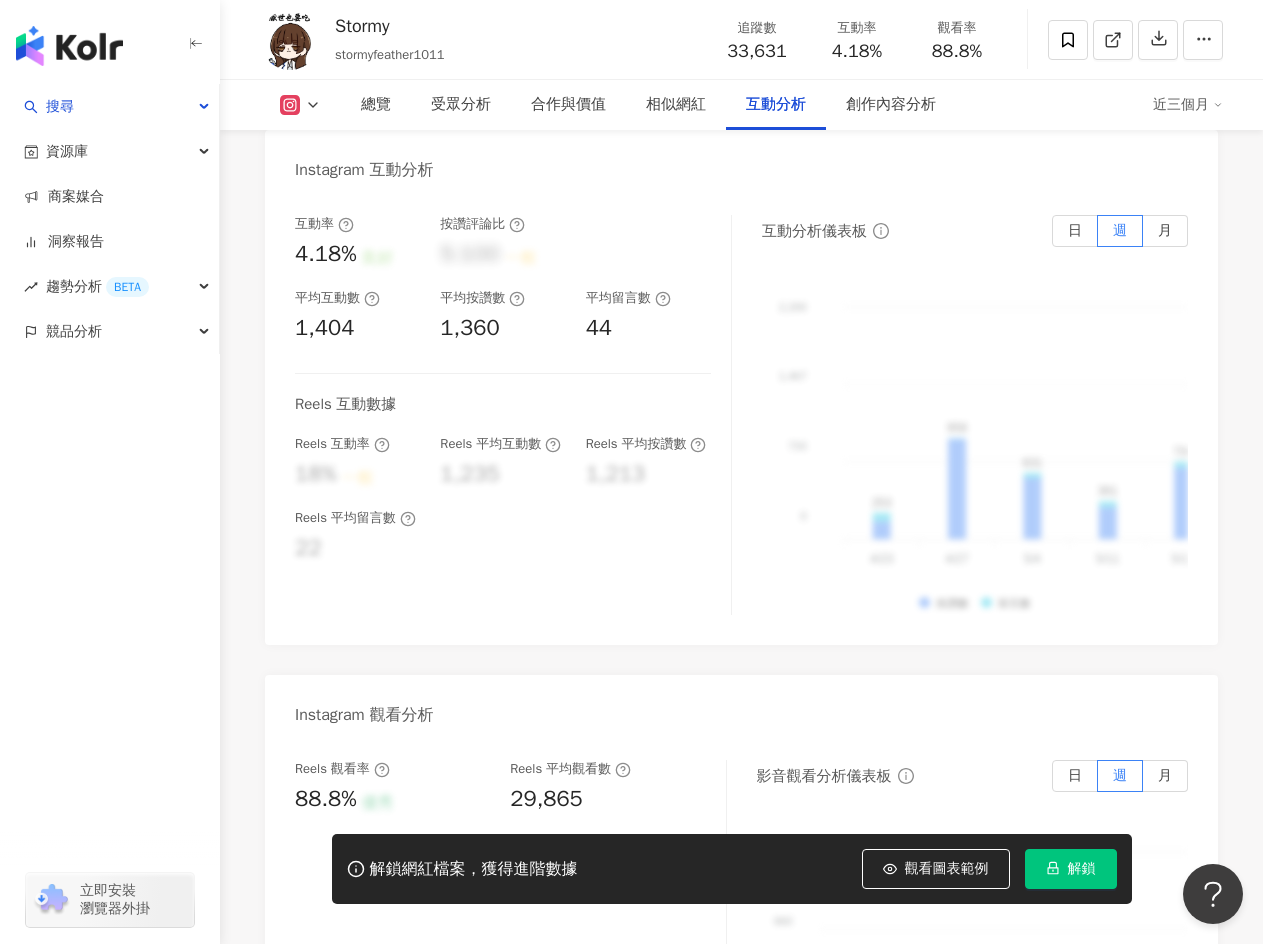 scroll, scrollTop: 3971, scrollLeft: 0, axis: vertical 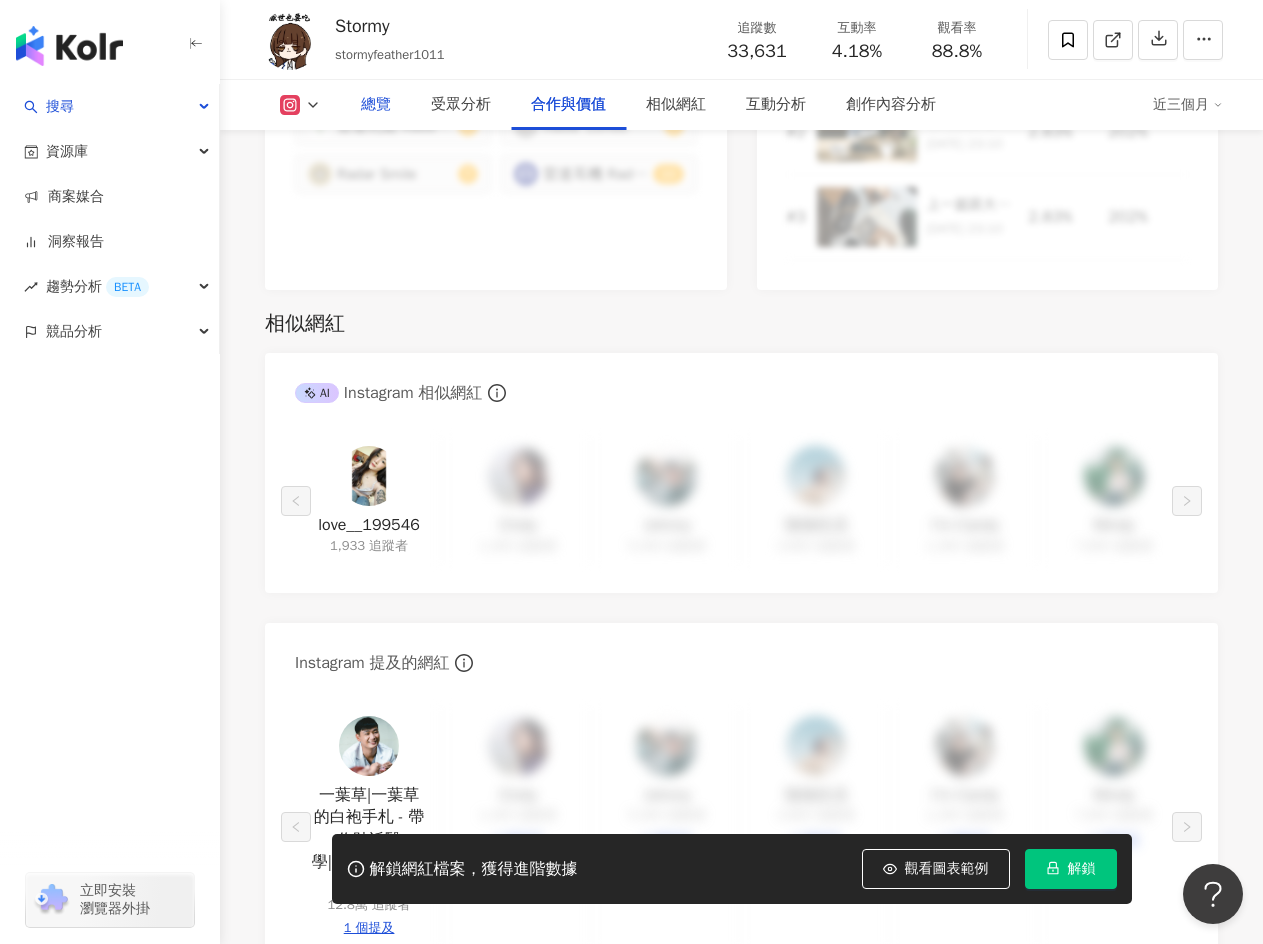 click on "總覽" at bounding box center (376, 105) 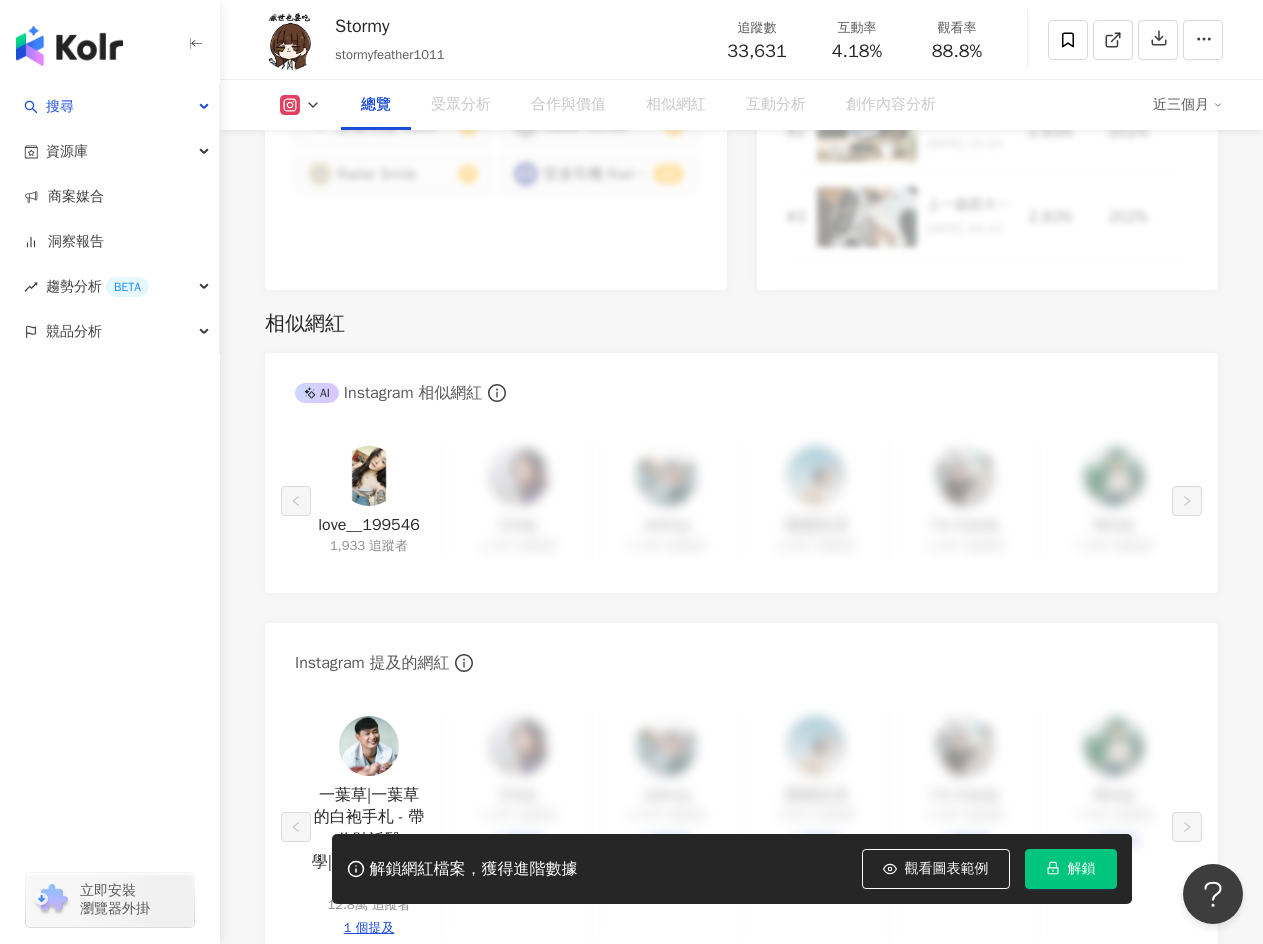 scroll, scrollTop: 123, scrollLeft: 0, axis: vertical 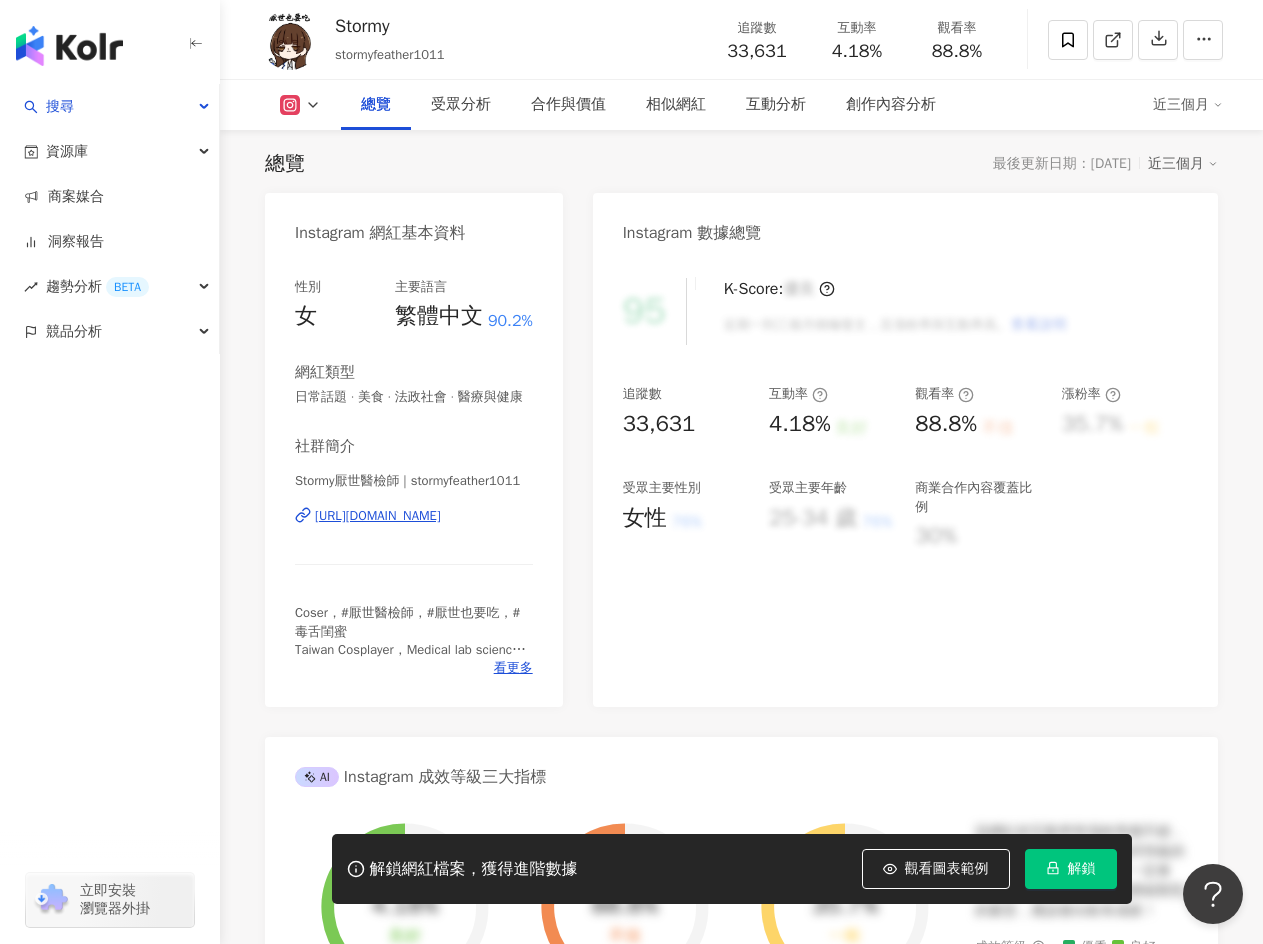 click 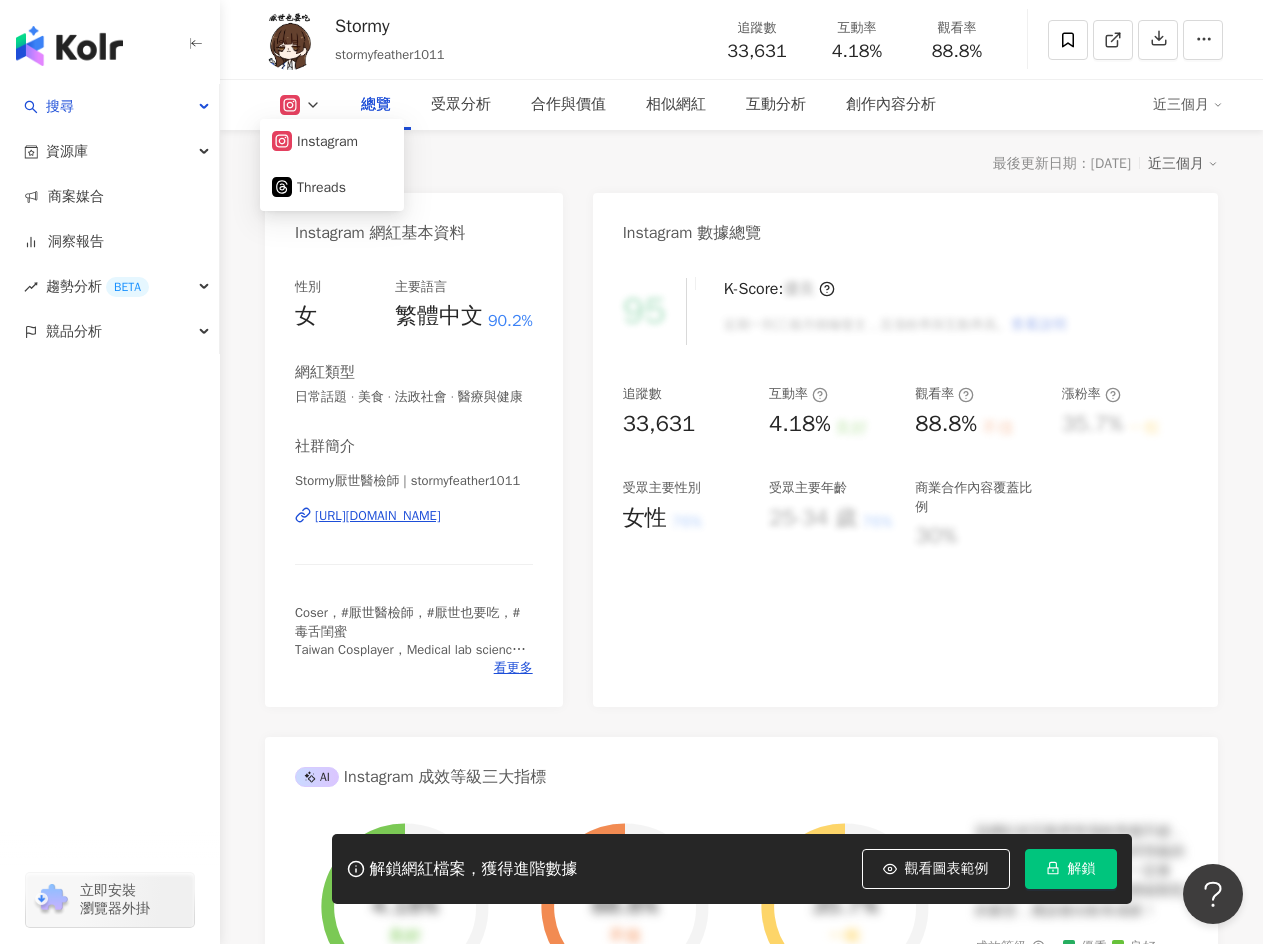click 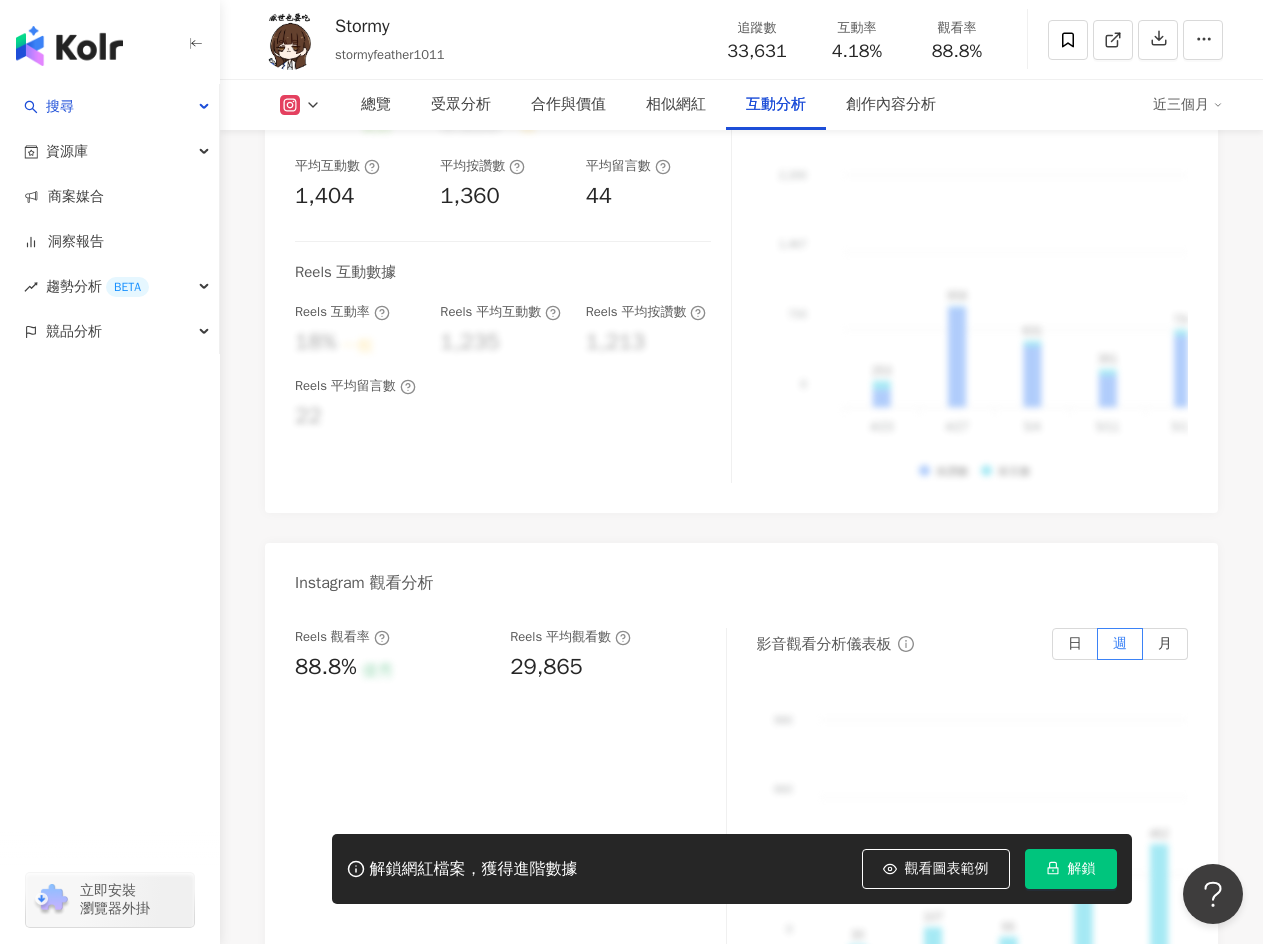 scroll, scrollTop: 4300, scrollLeft: 0, axis: vertical 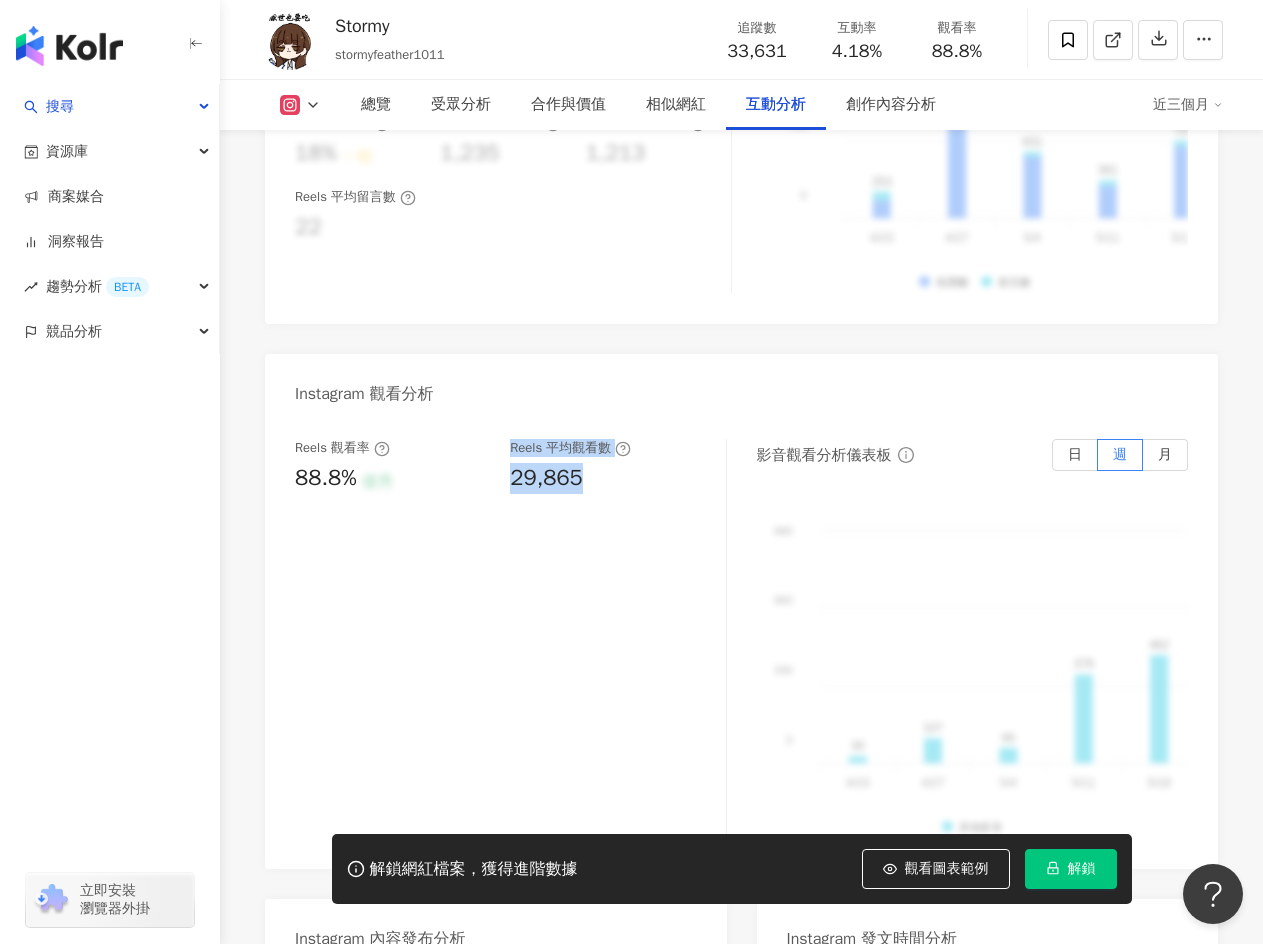 drag, startPoint x: 489, startPoint y: 491, endPoint x: 609, endPoint y: 491, distance: 120 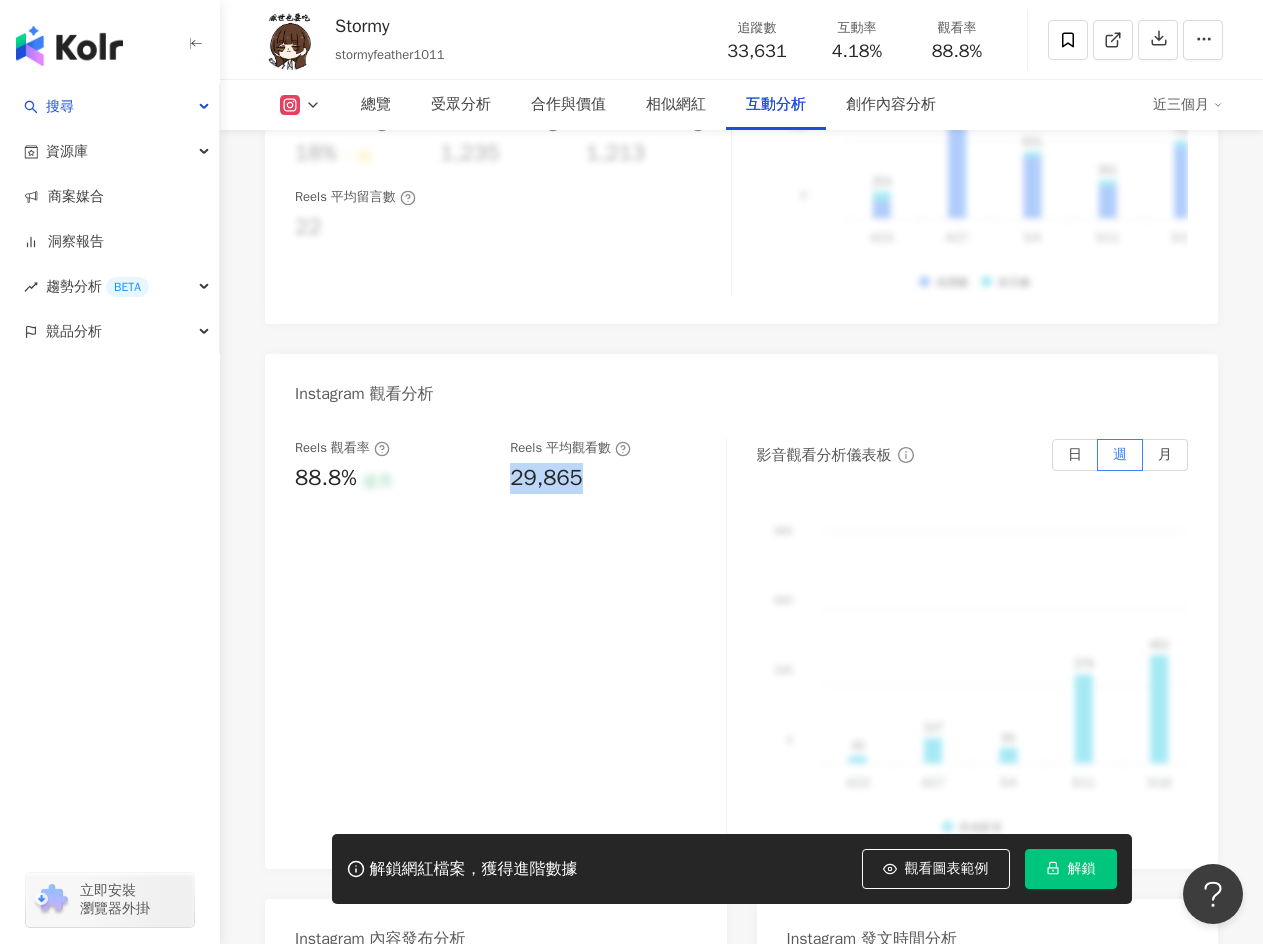 drag, startPoint x: 595, startPoint y: 494, endPoint x: 502, endPoint y: 503, distance: 93.43447 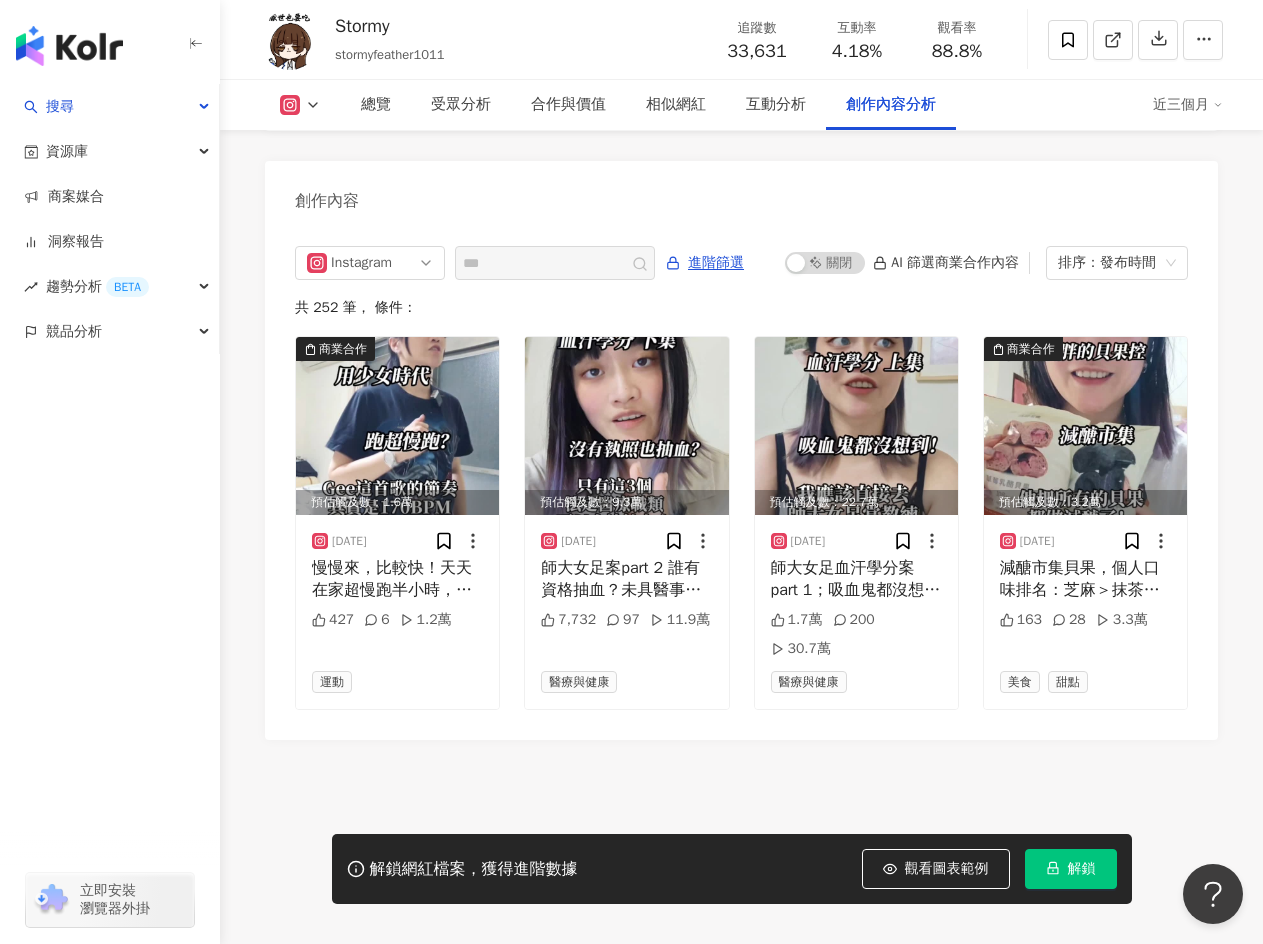 scroll, scrollTop: 6099, scrollLeft: 0, axis: vertical 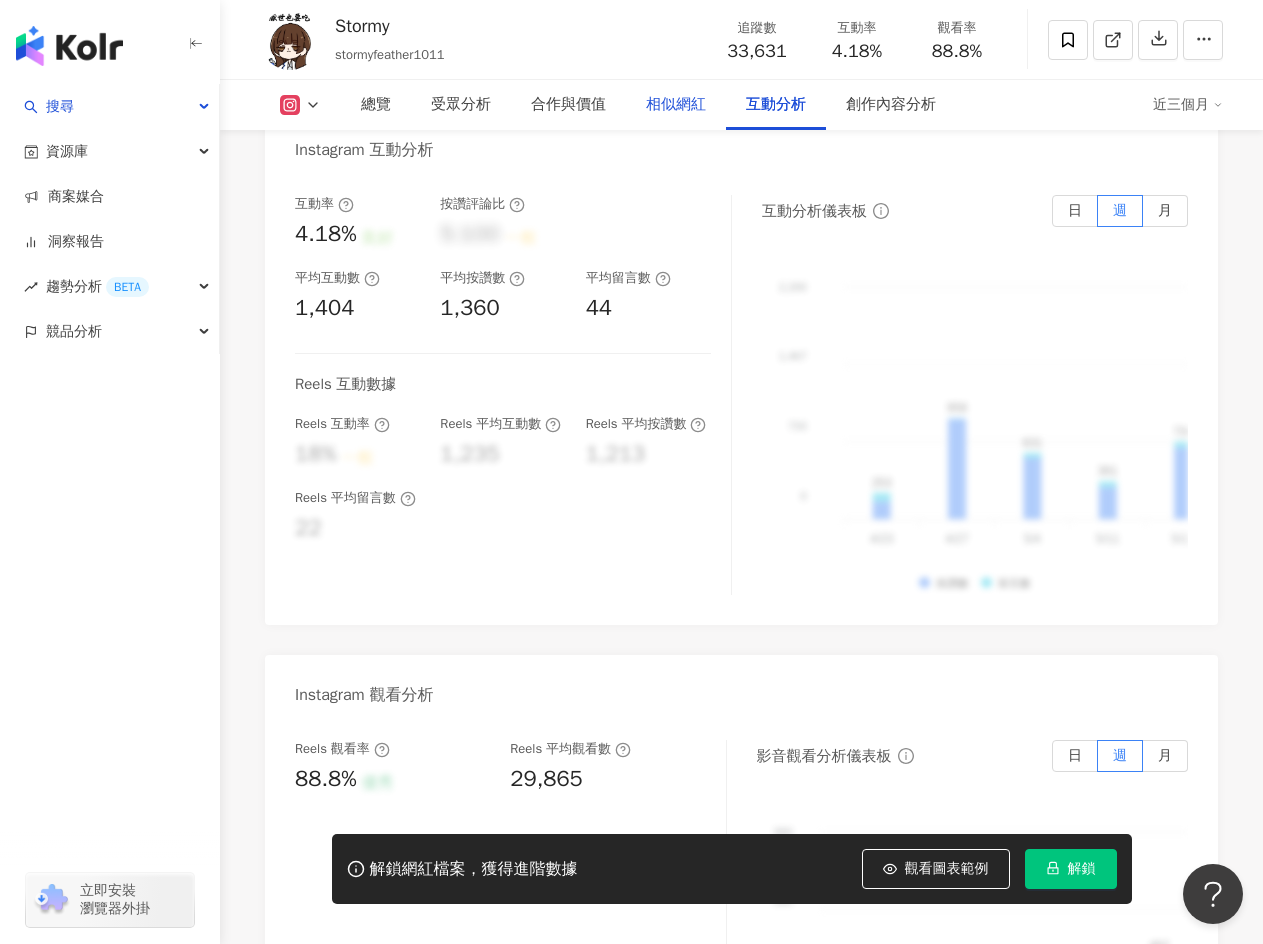 click on "相似網紅" at bounding box center [676, 105] 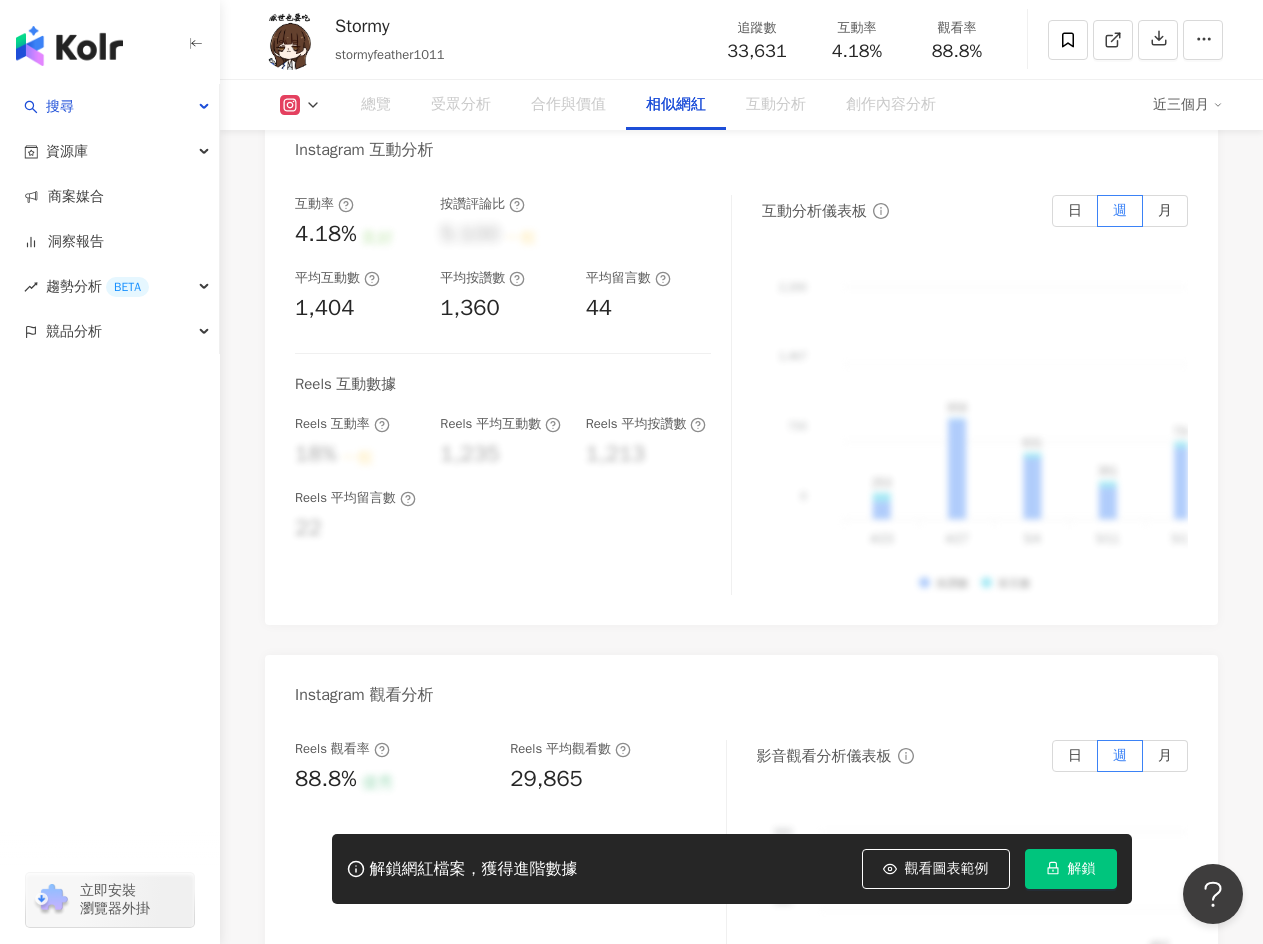 scroll, scrollTop: 3250, scrollLeft: 0, axis: vertical 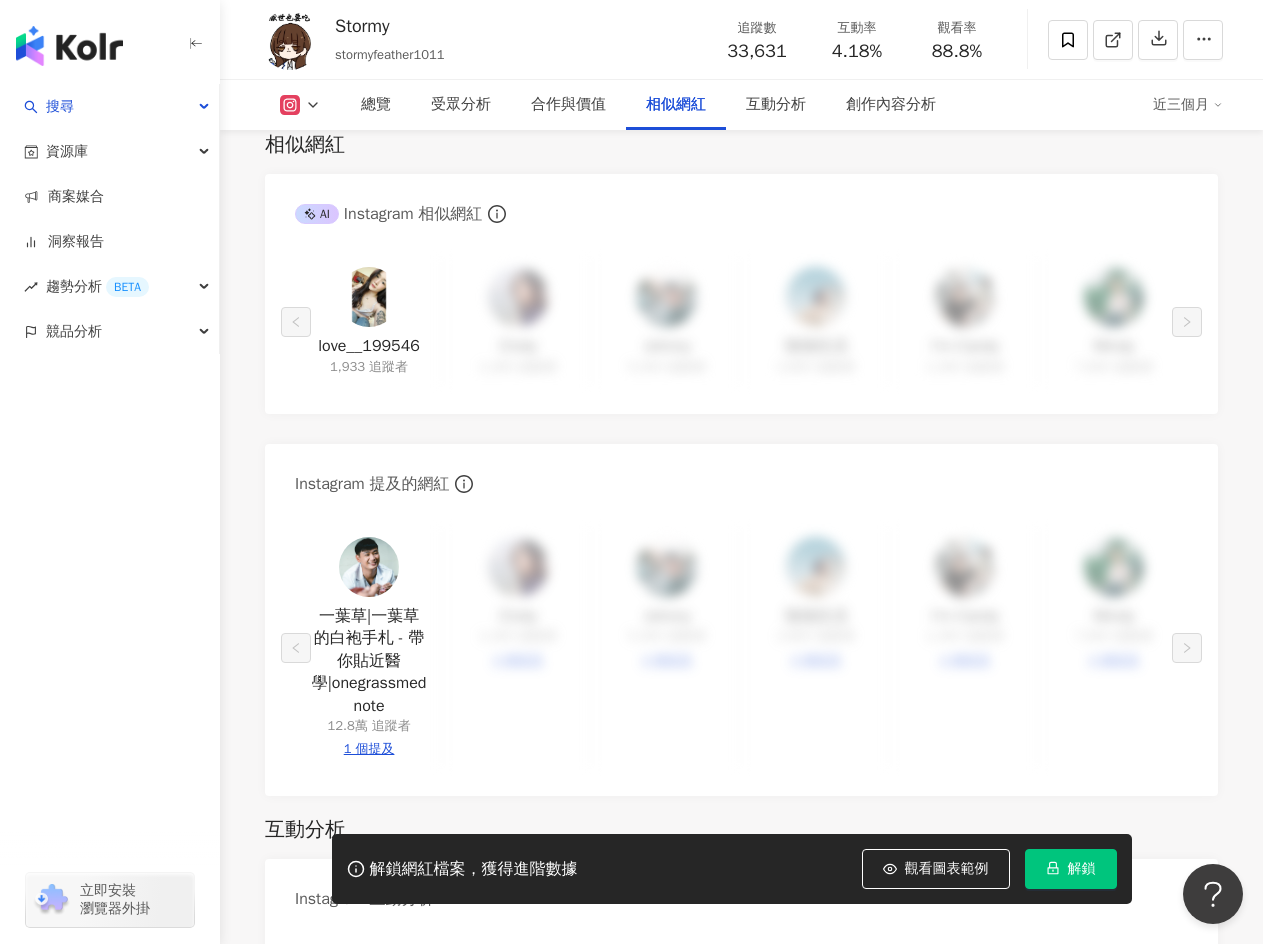 drag, startPoint x: 401, startPoint y: 367, endPoint x: 254, endPoint y: 456, distance: 171.84296 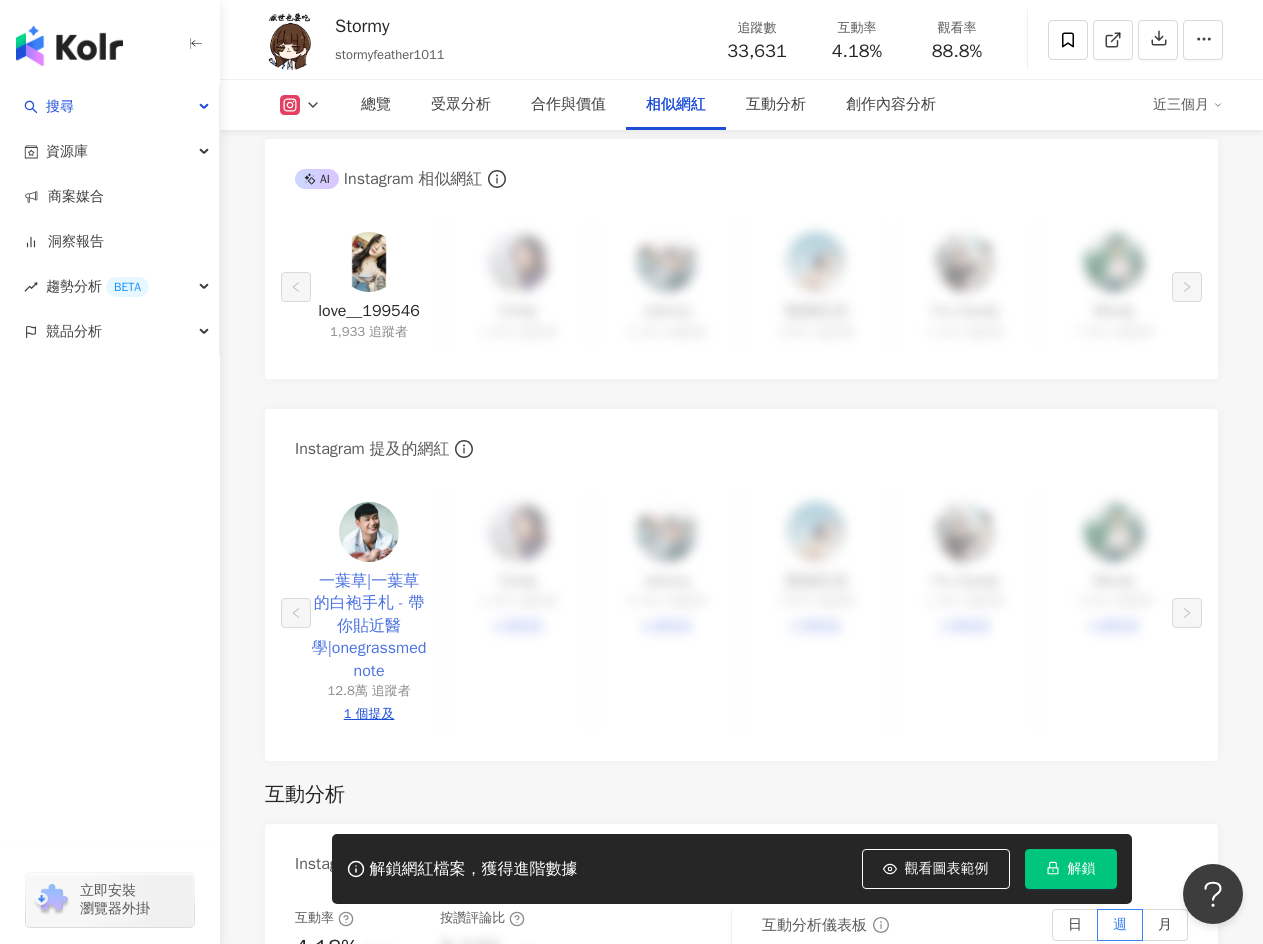 scroll, scrollTop: 3250, scrollLeft: 0, axis: vertical 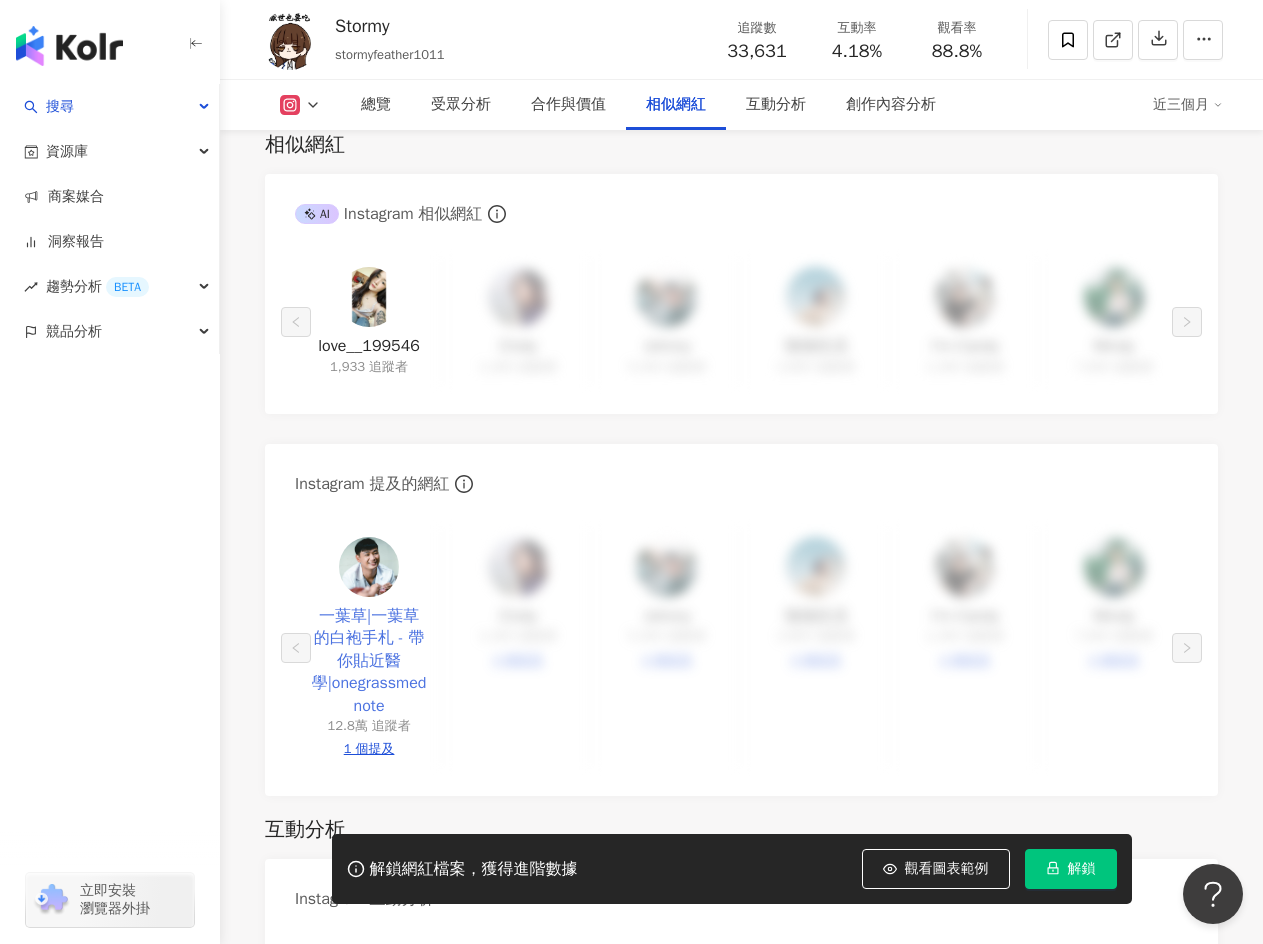 click on "一葉草|一葉草的白袍手札 - 帶你貼近醫學|onegrassmednote" at bounding box center (369, 661) 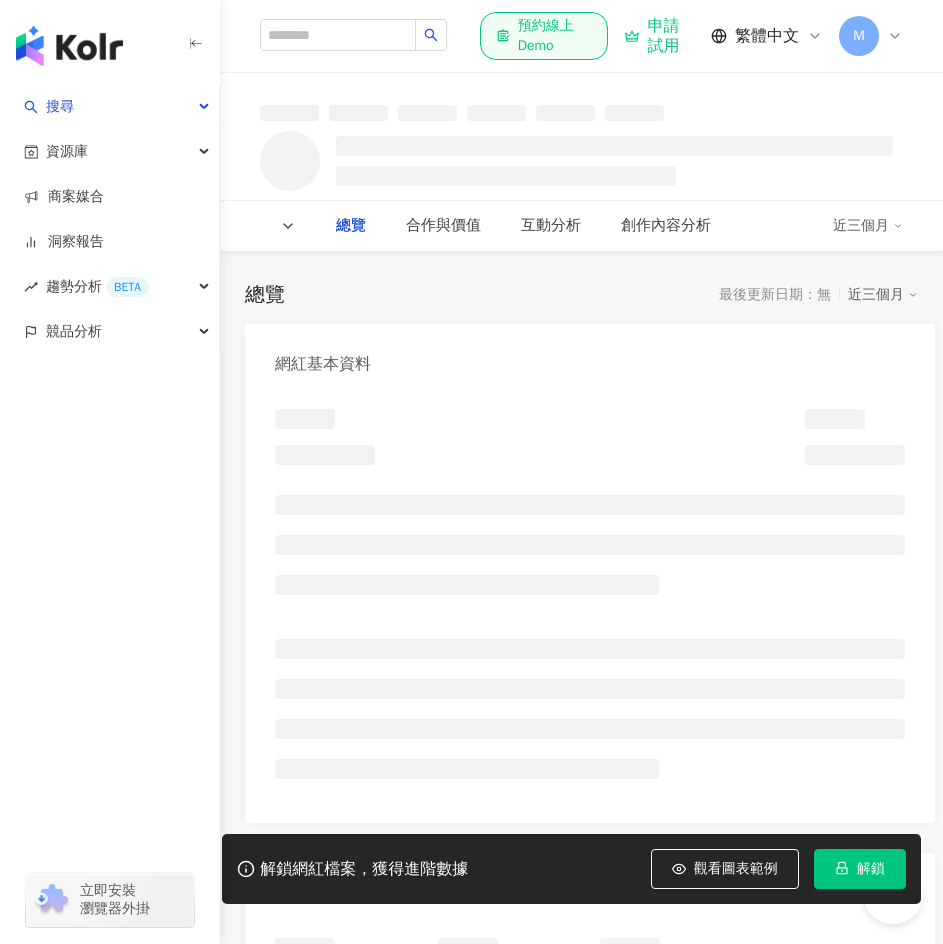scroll, scrollTop: 0, scrollLeft: 0, axis: both 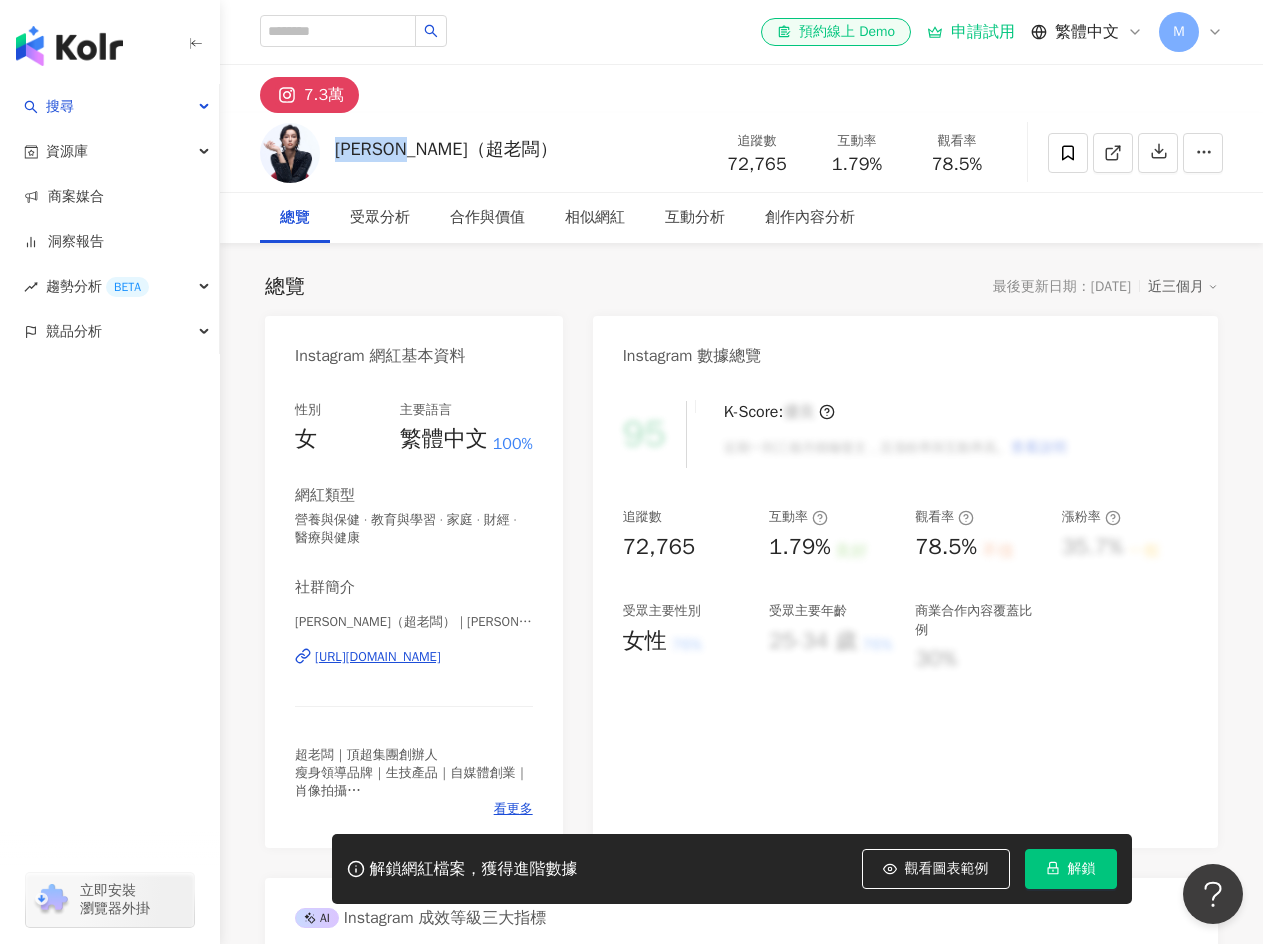 drag, startPoint x: 339, startPoint y: 151, endPoint x: 494, endPoint y: 156, distance: 155.08063 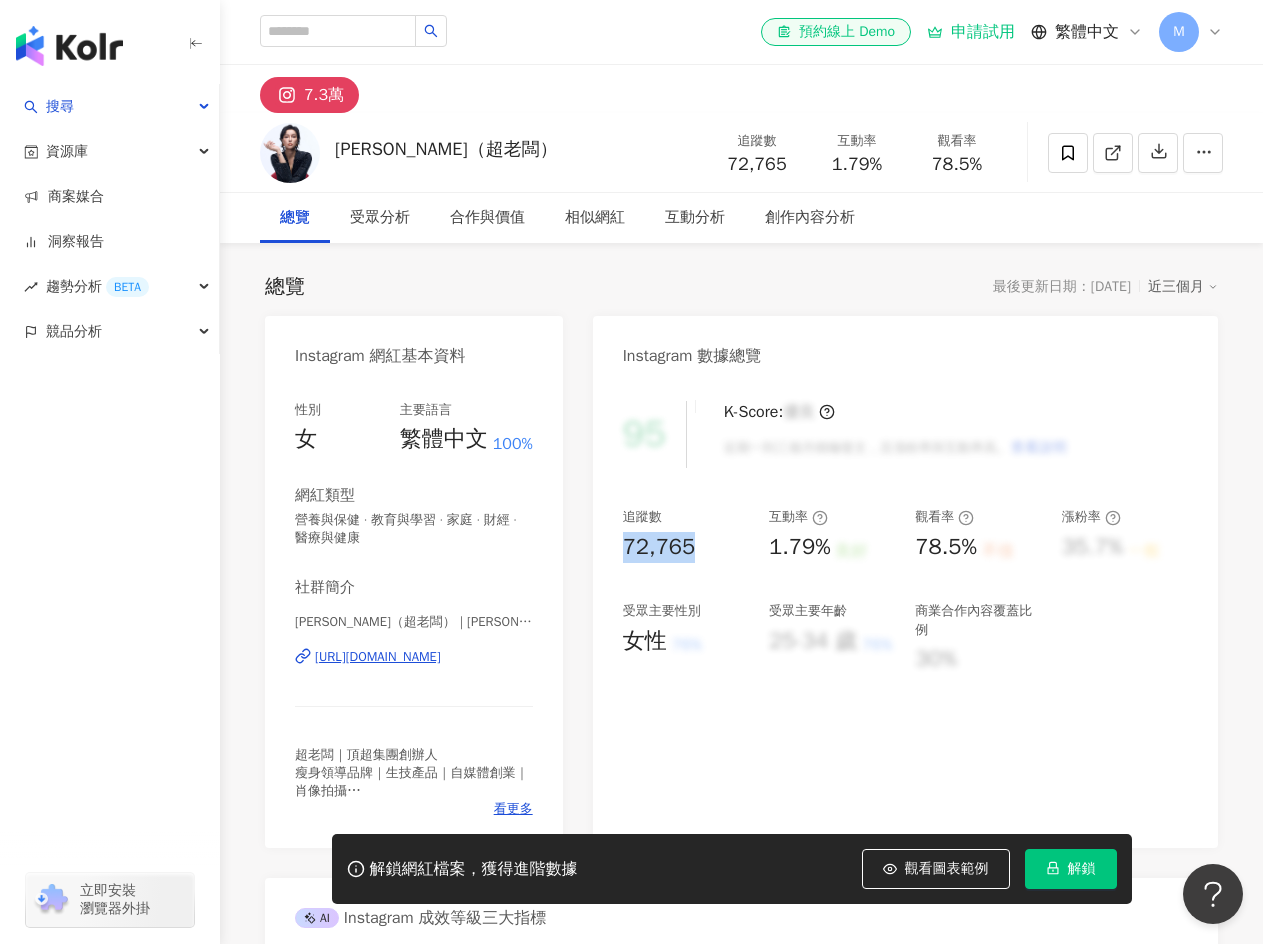 drag, startPoint x: 627, startPoint y: 548, endPoint x: 729, endPoint y: 538, distance: 102.48902 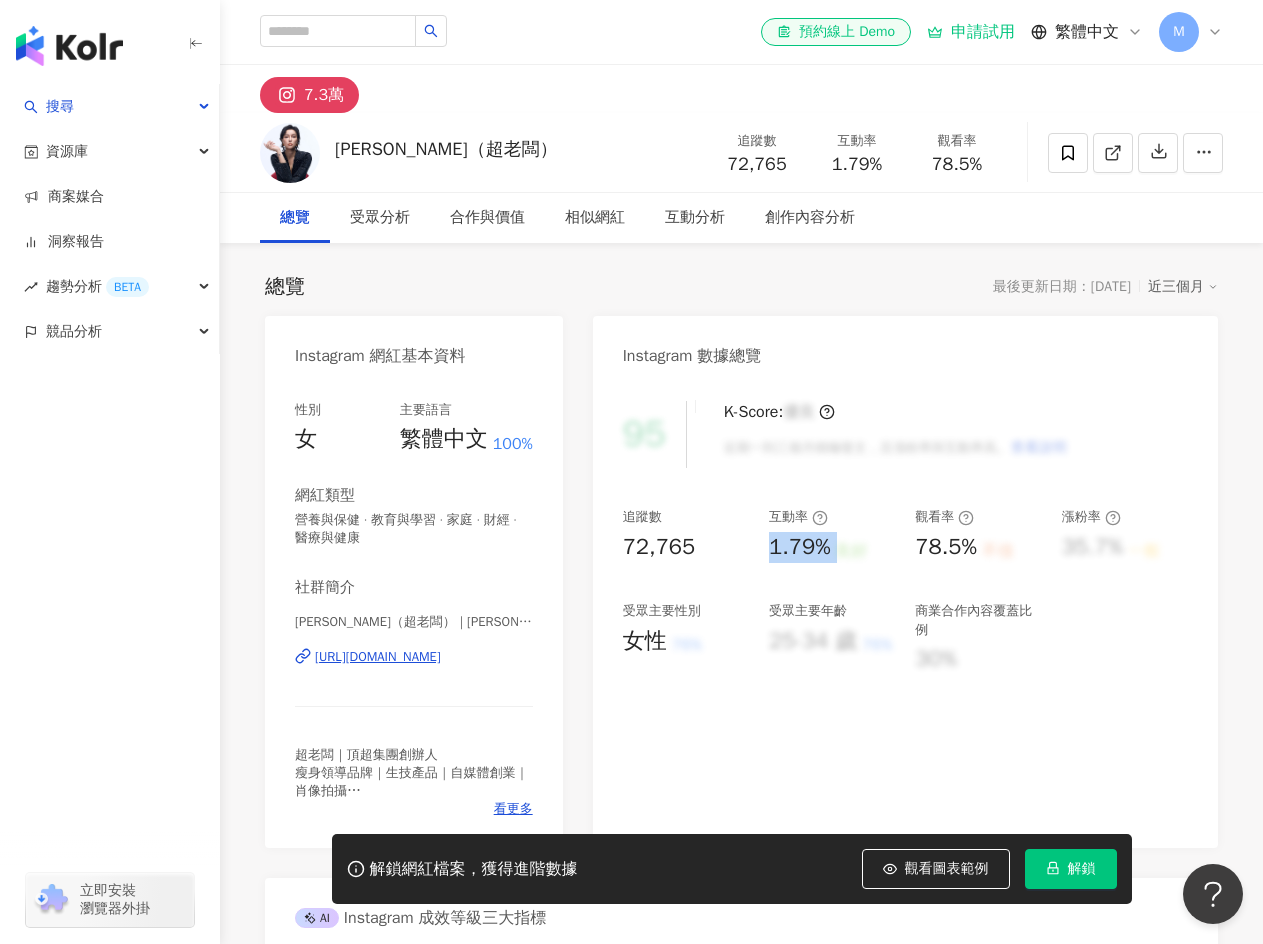 drag, startPoint x: 775, startPoint y: 546, endPoint x: 854, endPoint y: 545, distance: 79.00633 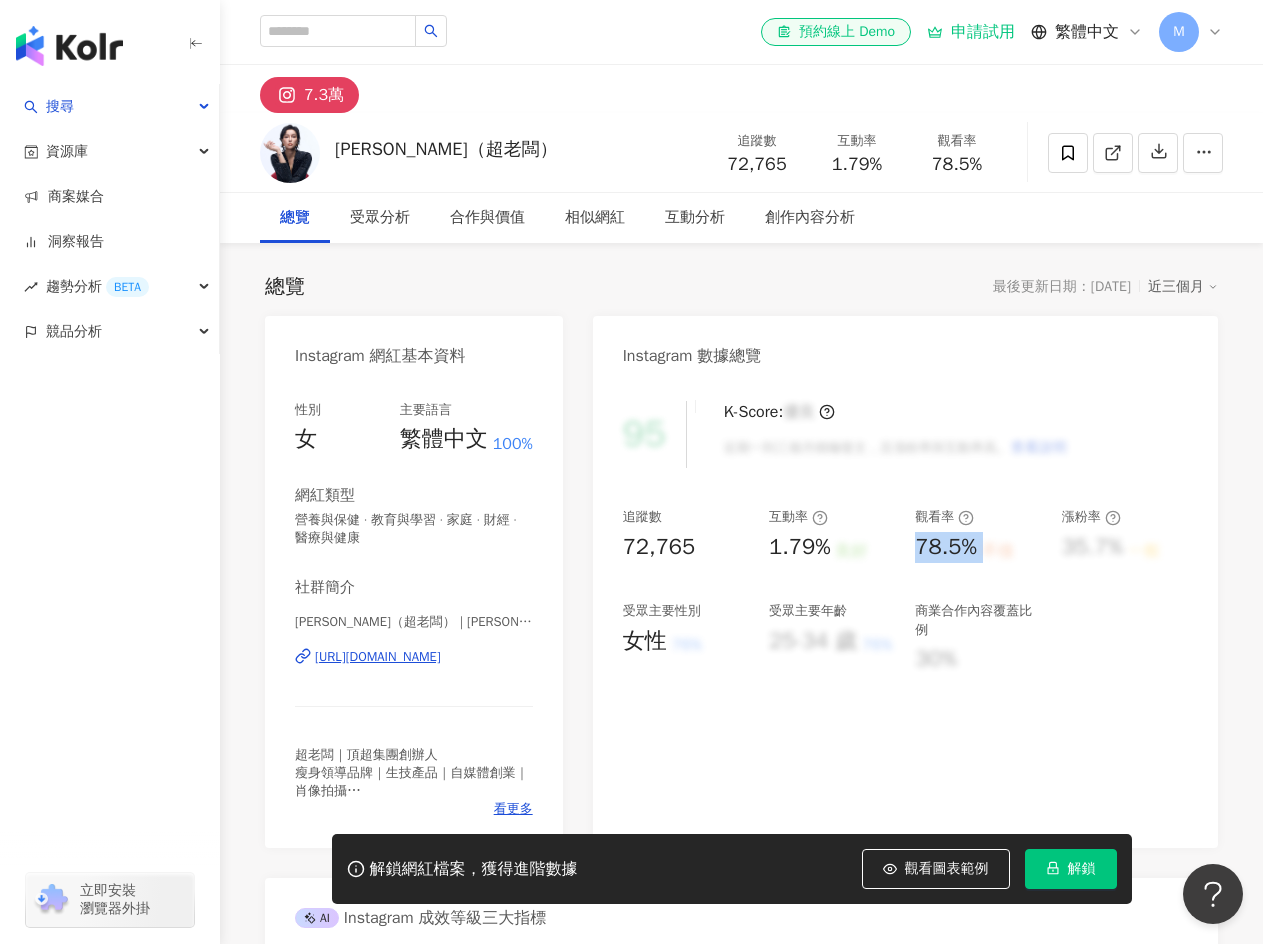 drag, startPoint x: 920, startPoint y: 547, endPoint x: 986, endPoint y: 541, distance: 66.27216 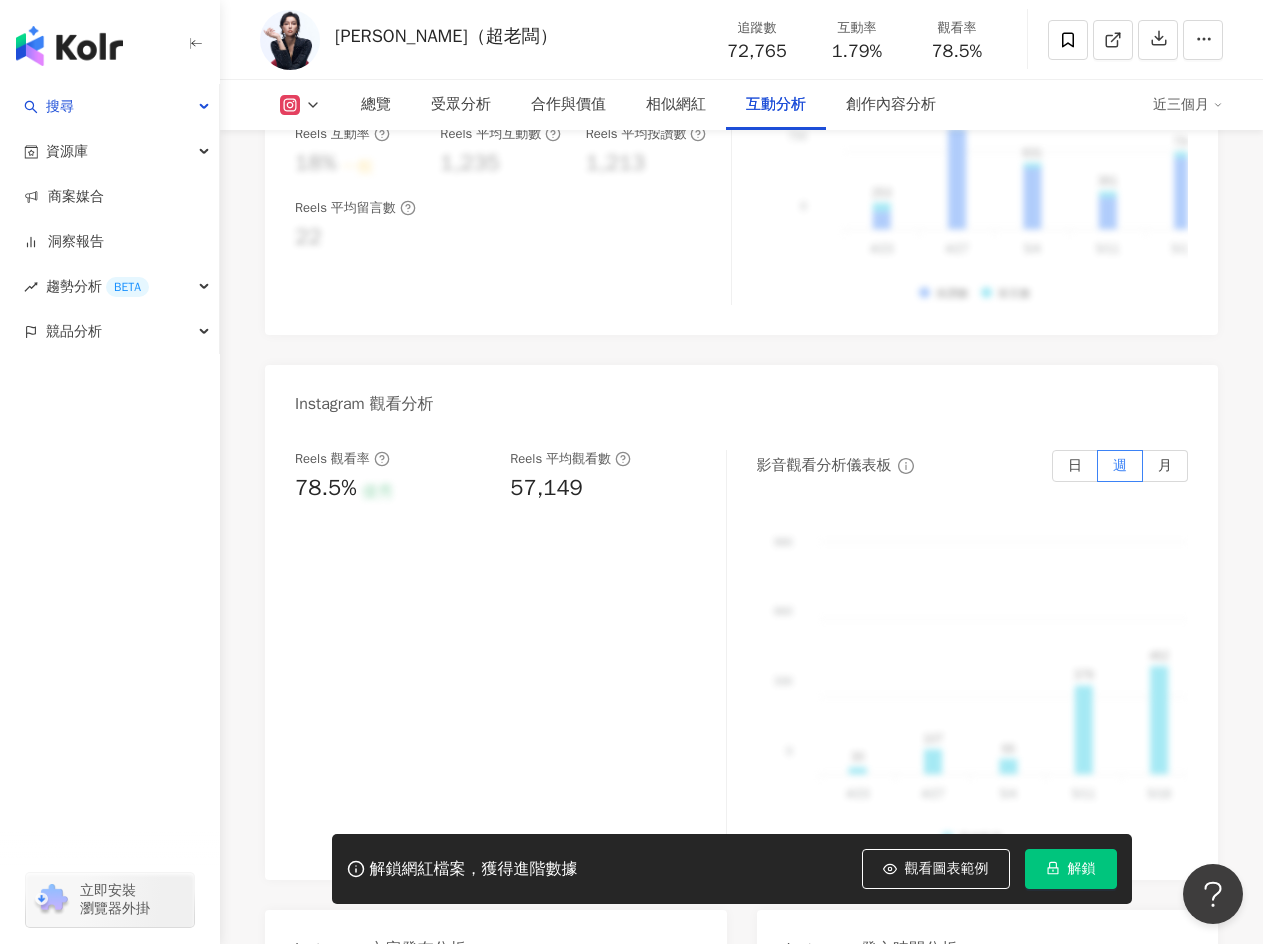 scroll, scrollTop: 4300, scrollLeft: 0, axis: vertical 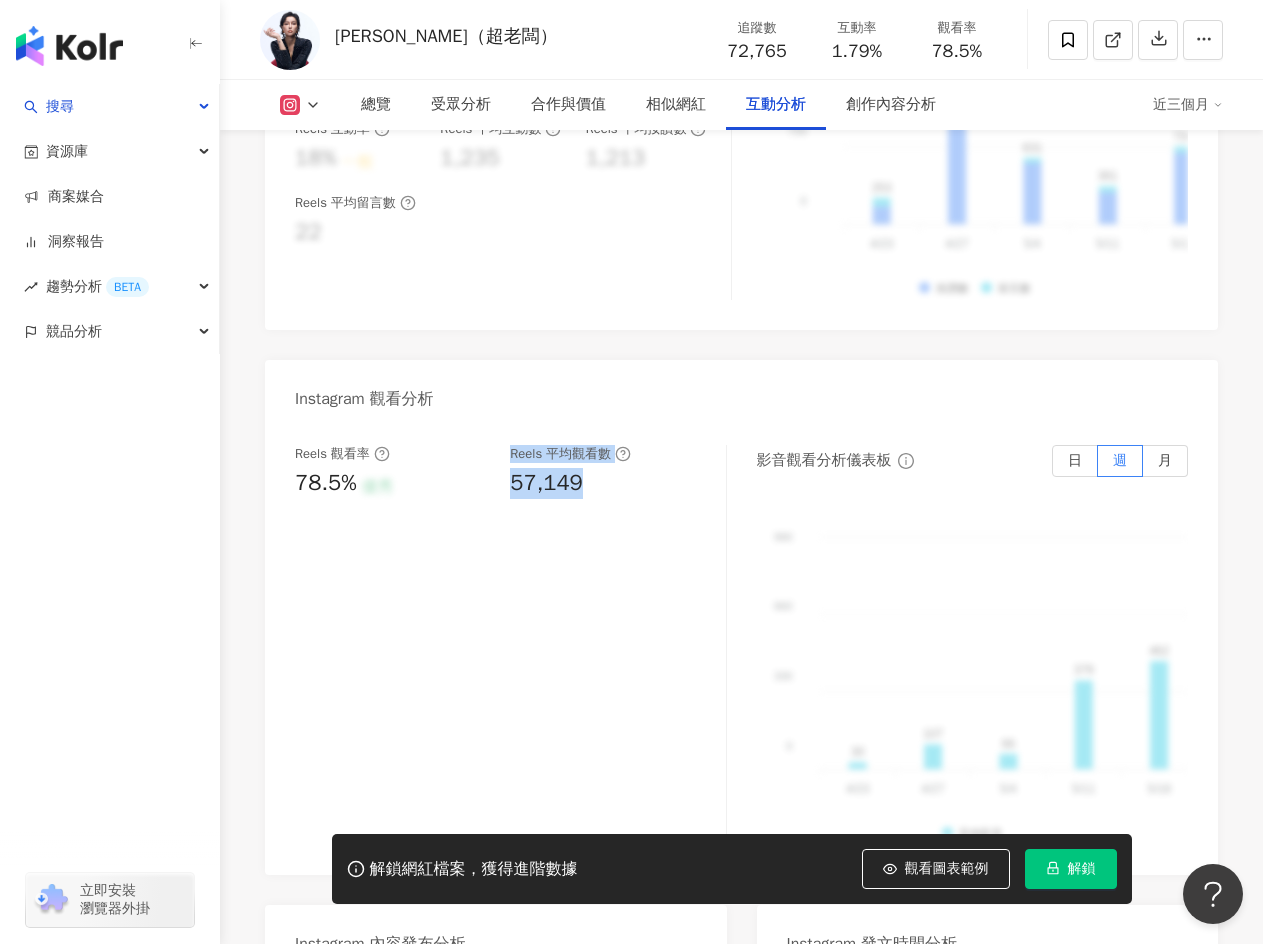 drag, startPoint x: 494, startPoint y: 483, endPoint x: 701, endPoint y: 480, distance: 207.02174 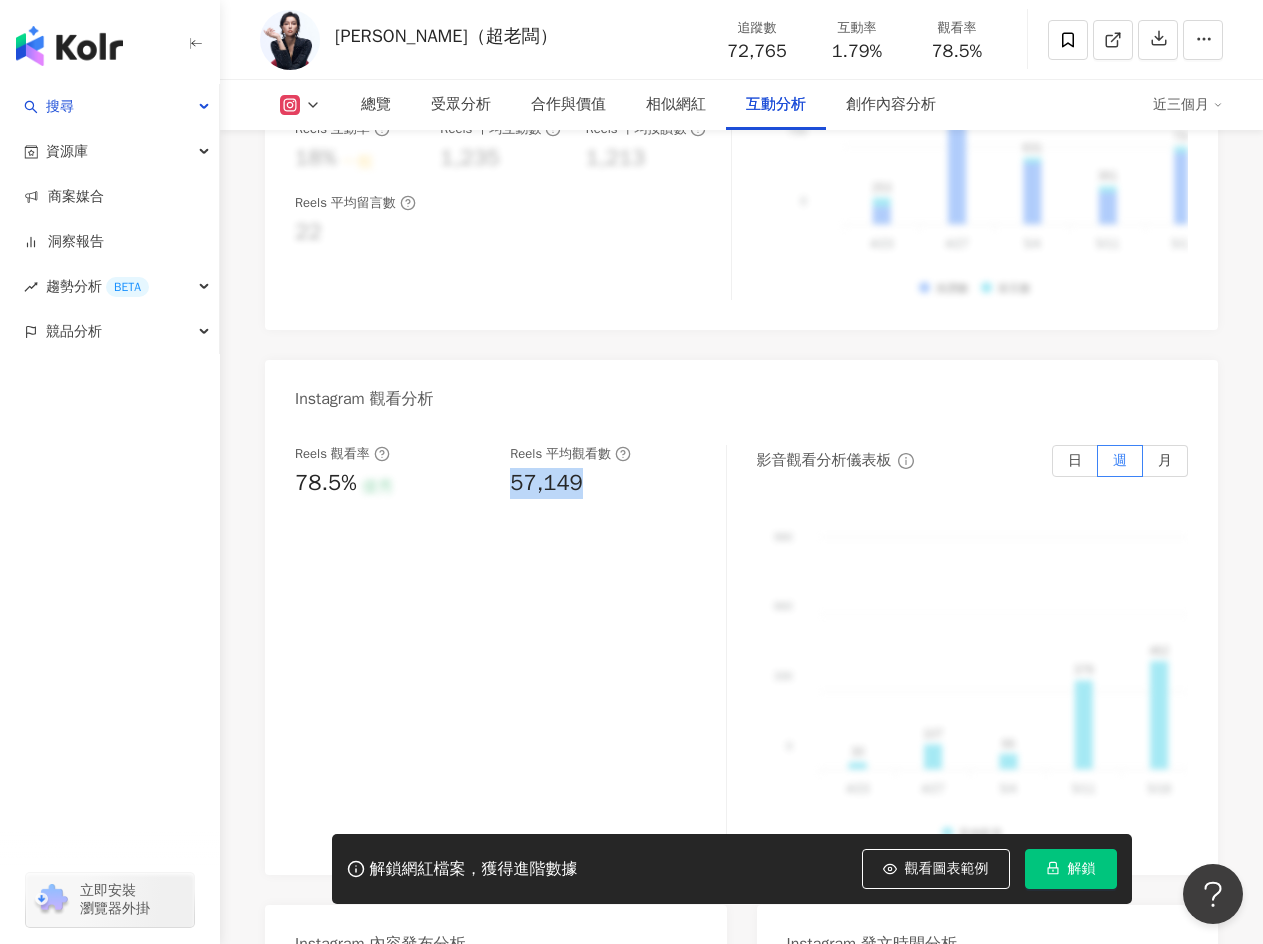 drag, startPoint x: 671, startPoint y: 487, endPoint x: 512, endPoint y: 491, distance: 159.05031 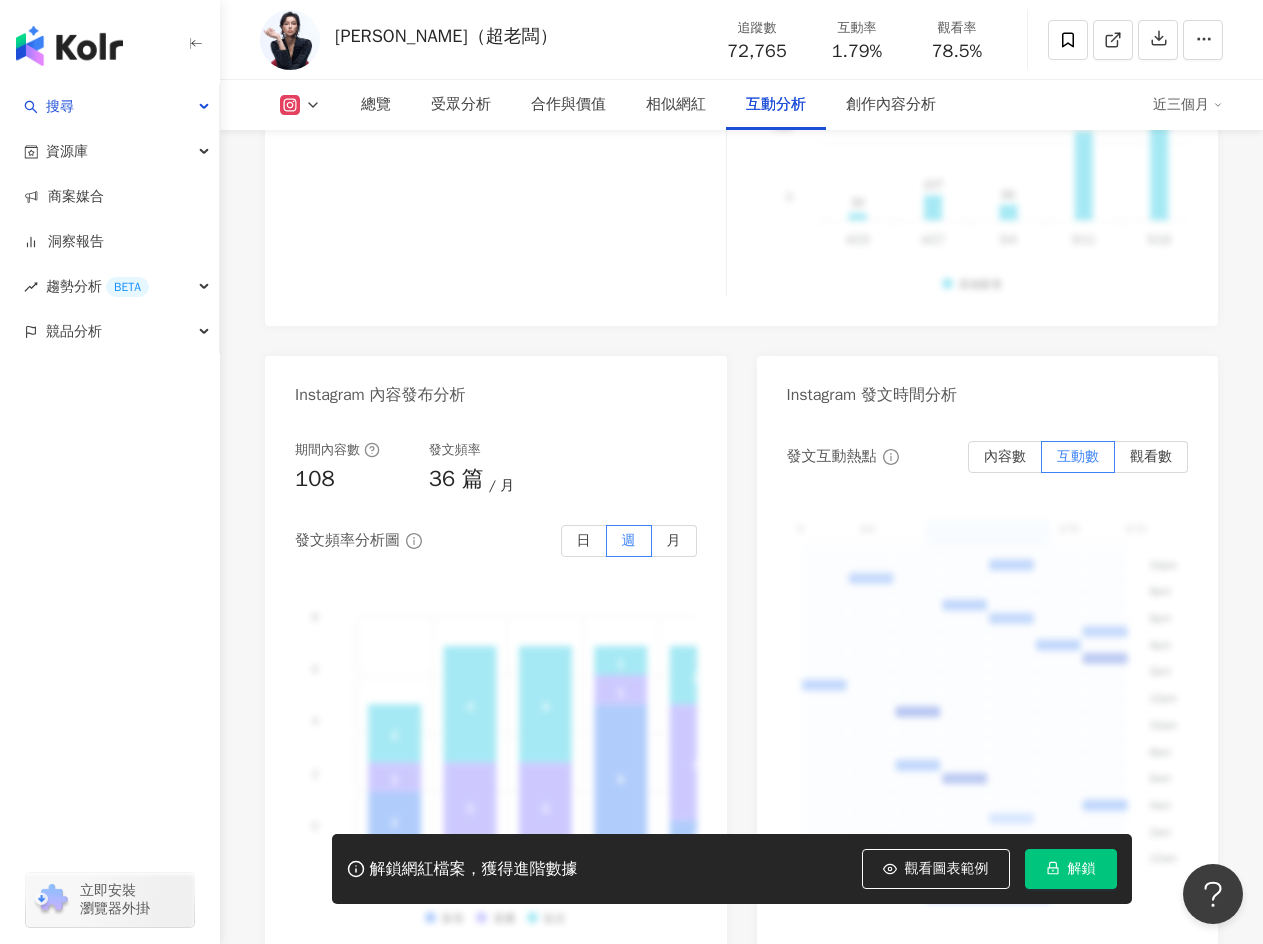 scroll, scrollTop: 5000, scrollLeft: 0, axis: vertical 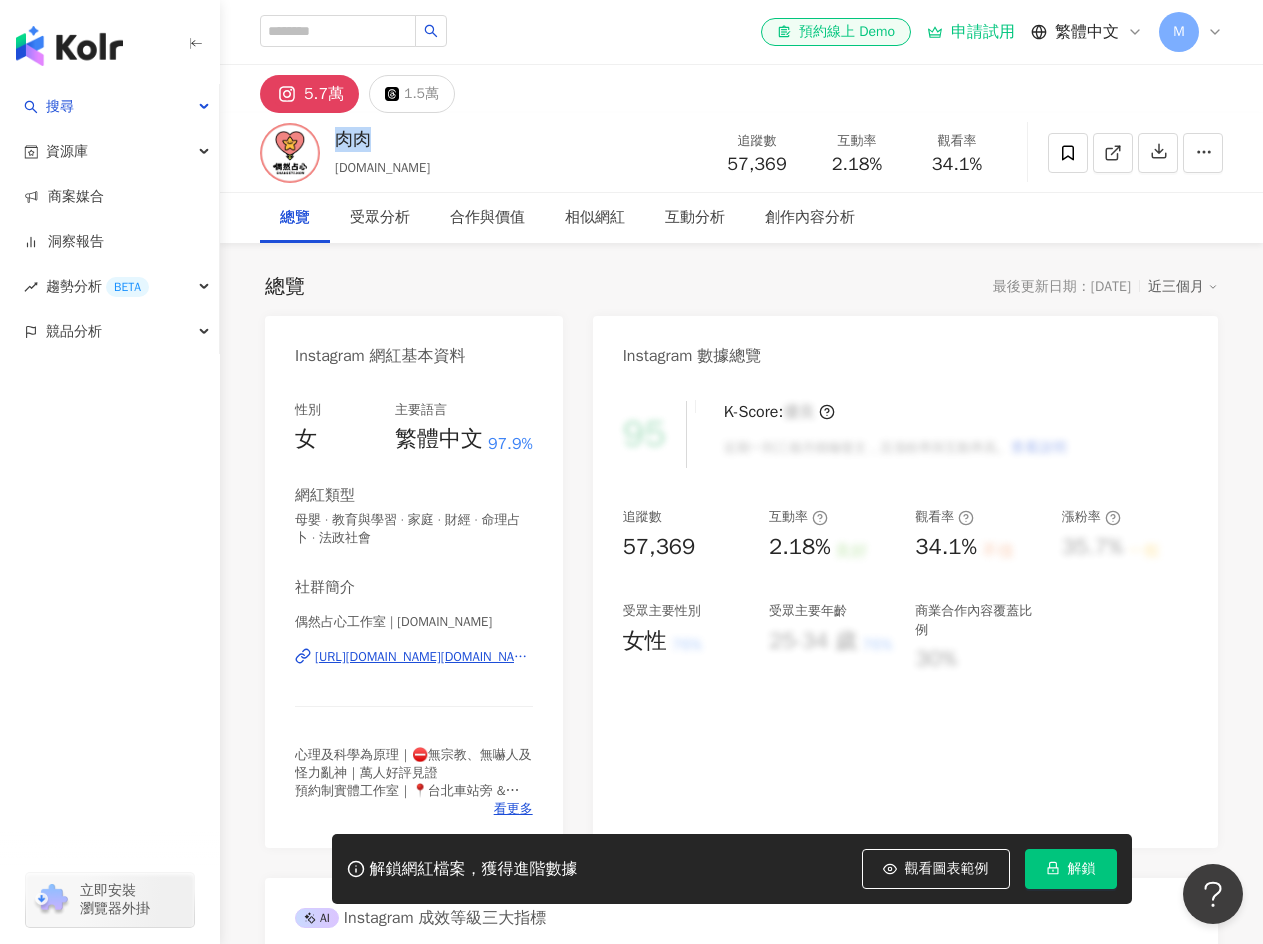 drag, startPoint x: 338, startPoint y: 141, endPoint x: 393, endPoint y: 144, distance: 55.081757 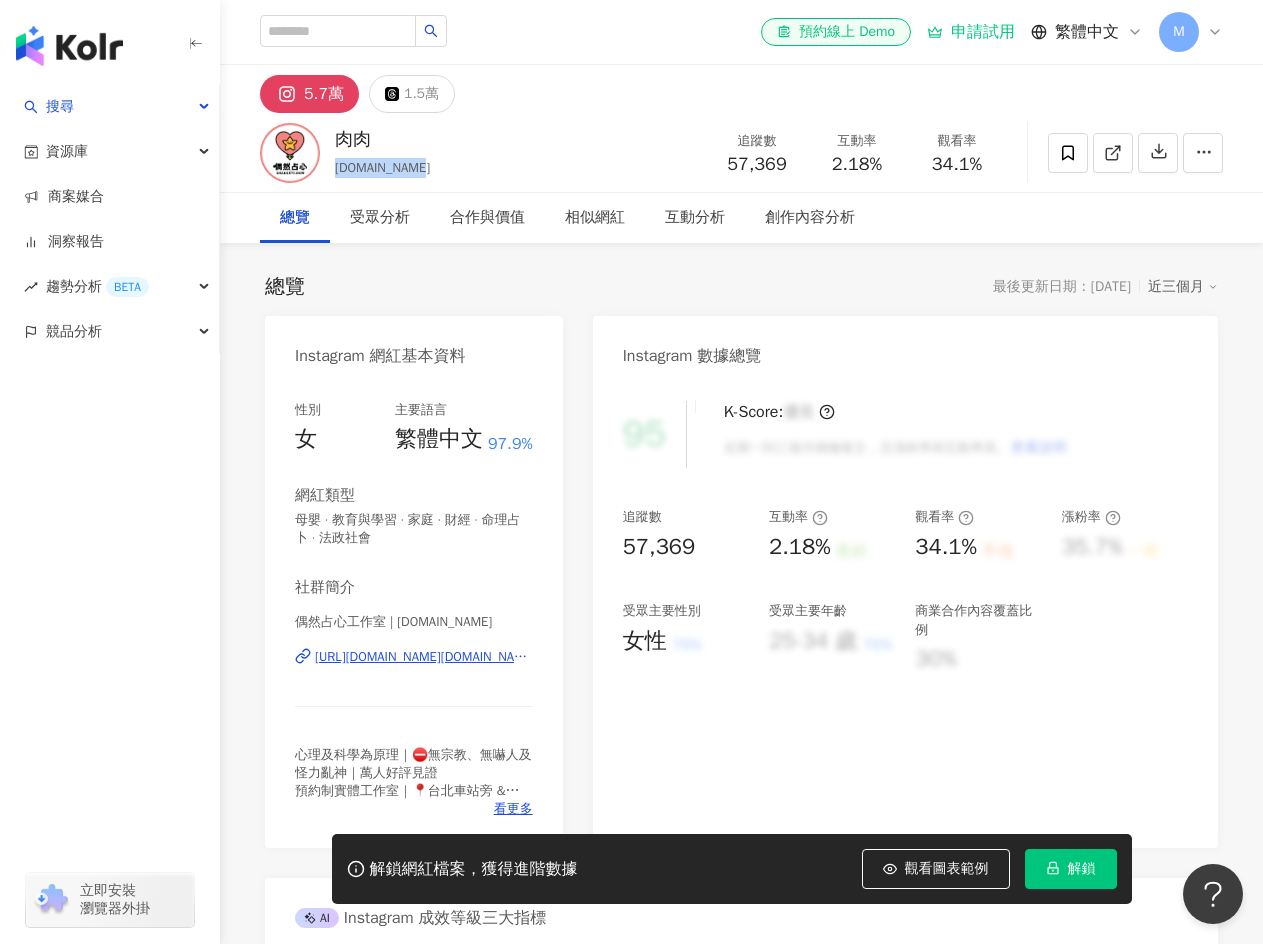 drag, startPoint x: 335, startPoint y: 166, endPoint x: 491, endPoint y: 166, distance: 156 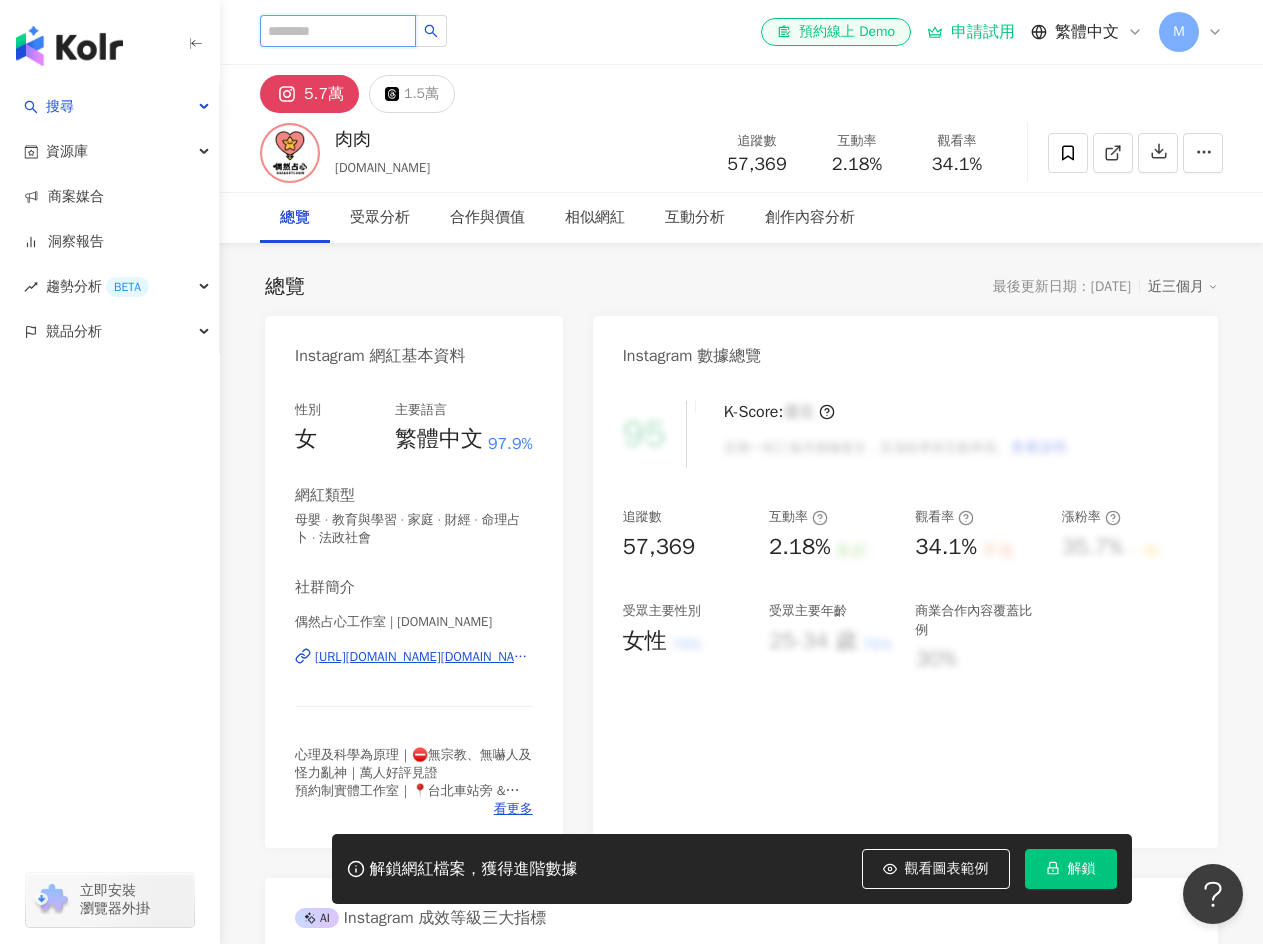 click at bounding box center (338, 31) 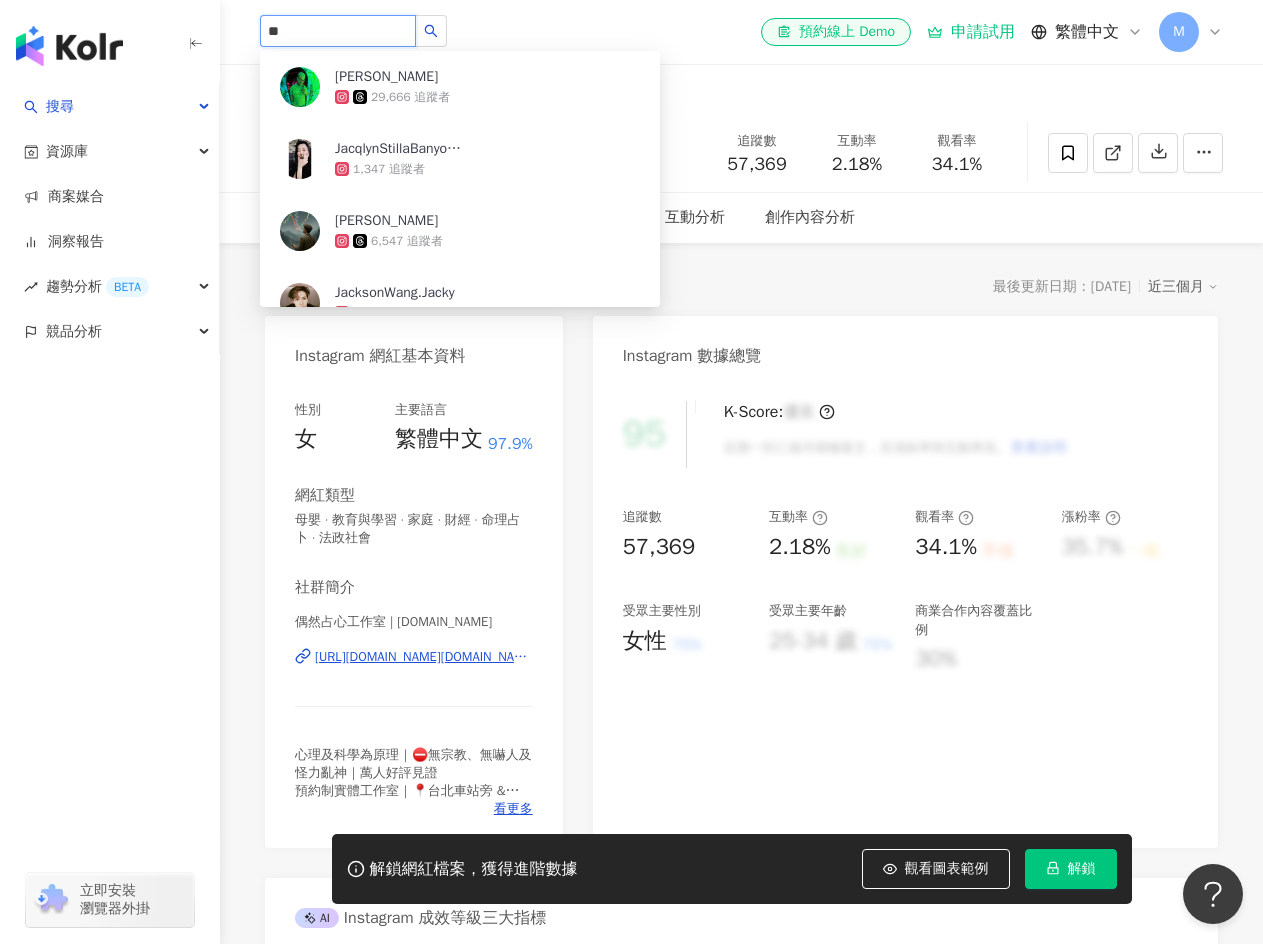 type on "*" 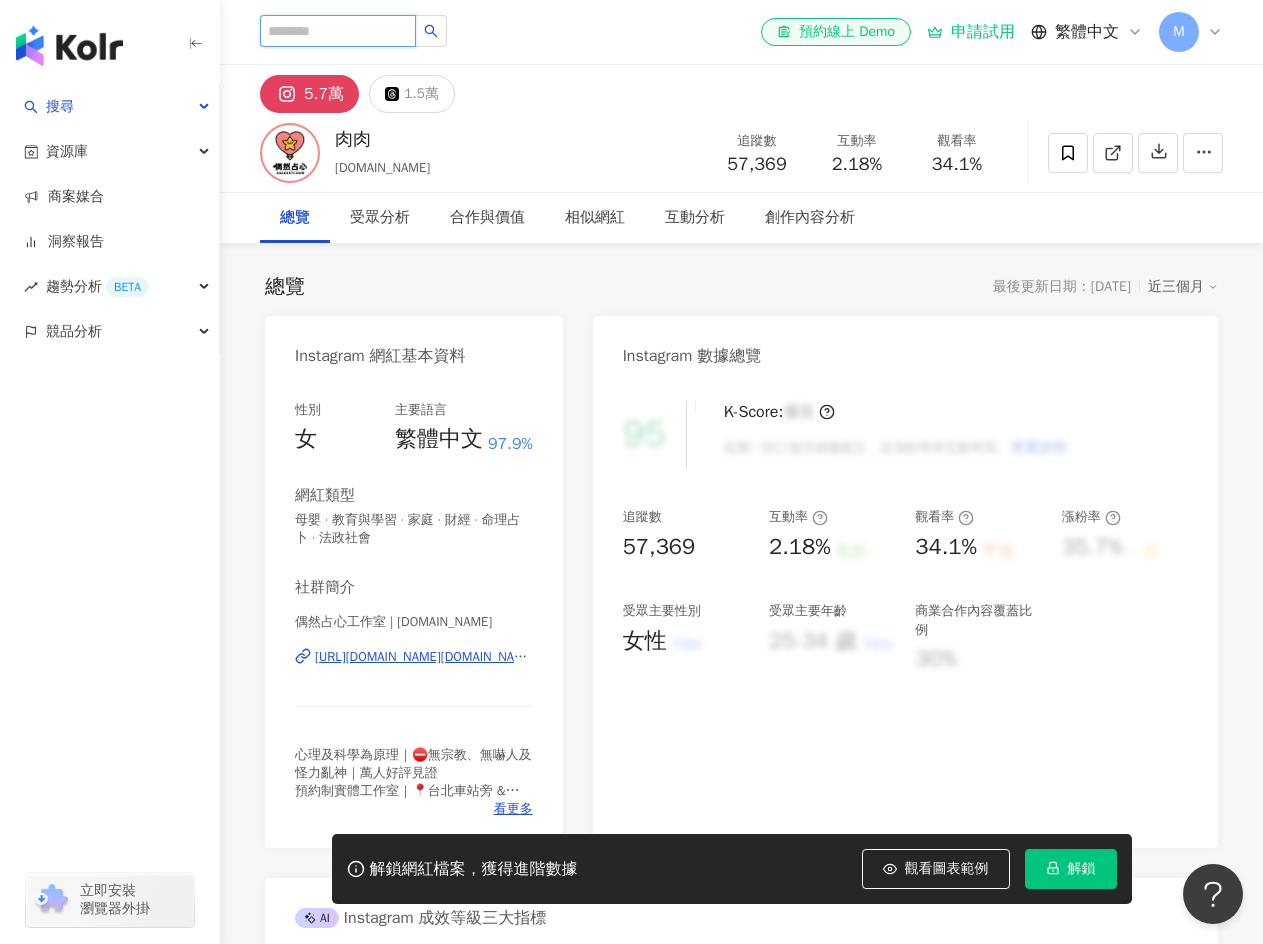 click at bounding box center (338, 31) 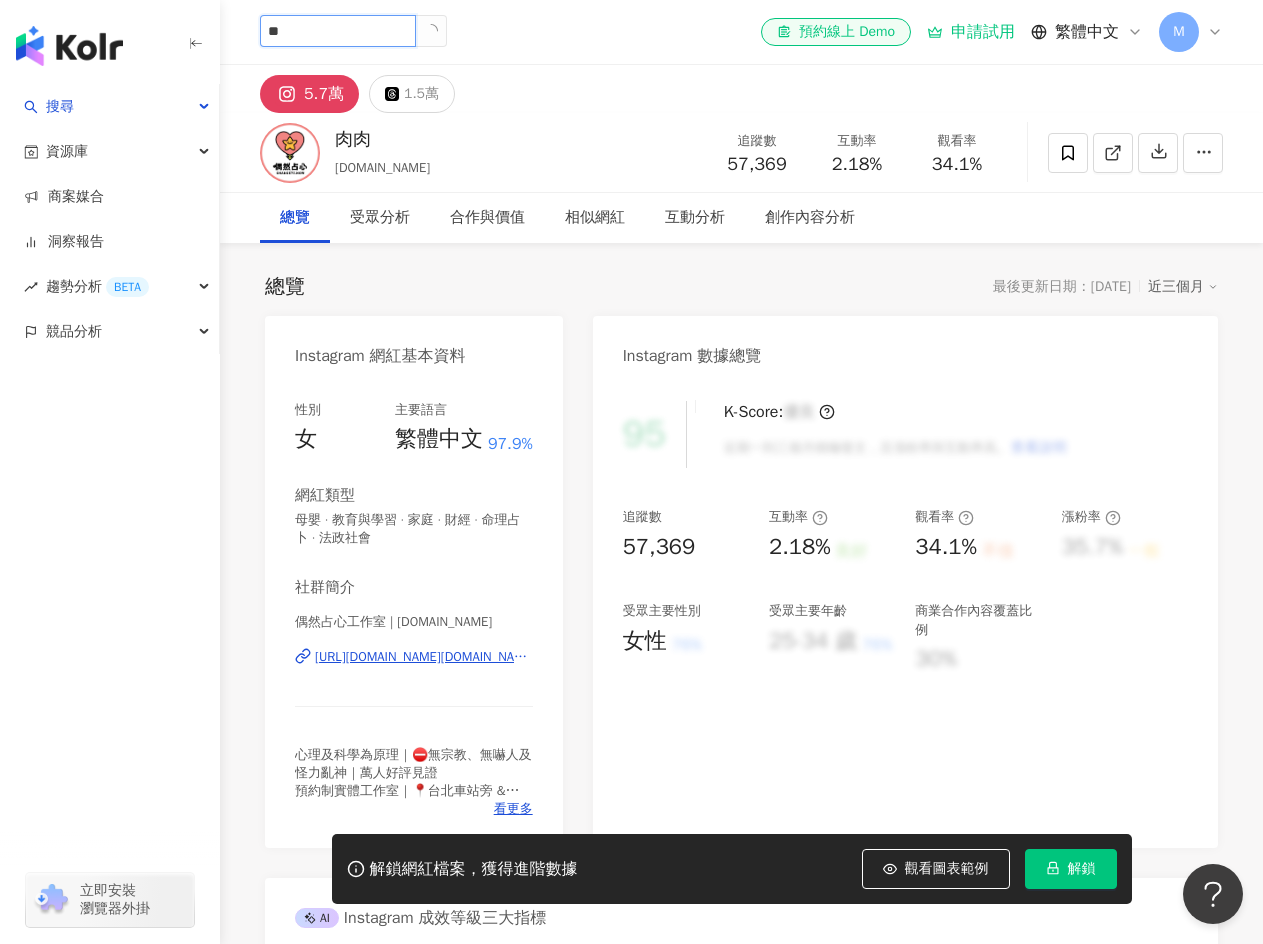type on "*" 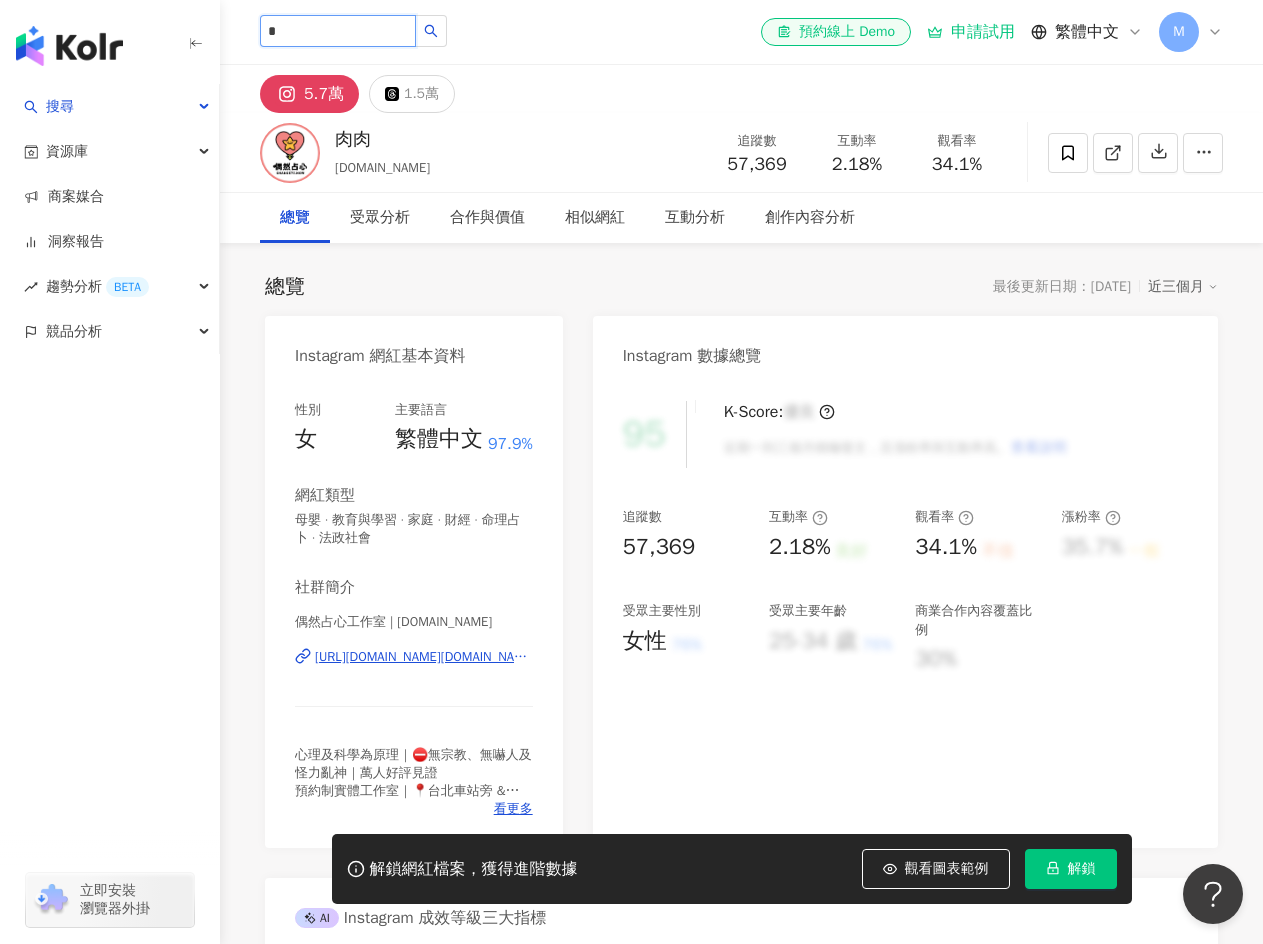 type on "*" 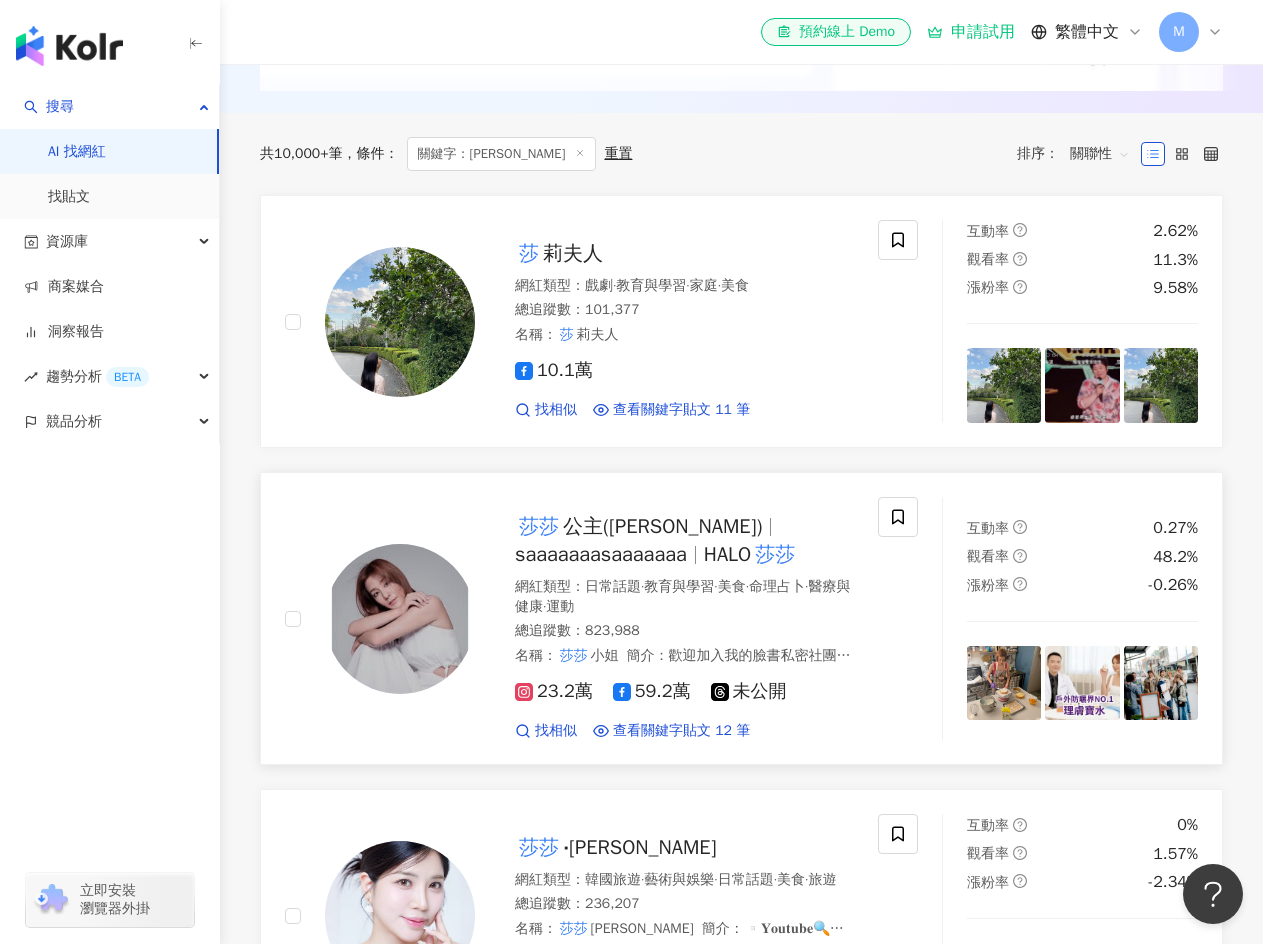 scroll, scrollTop: 600, scrollLeft: 0, axis: vertical 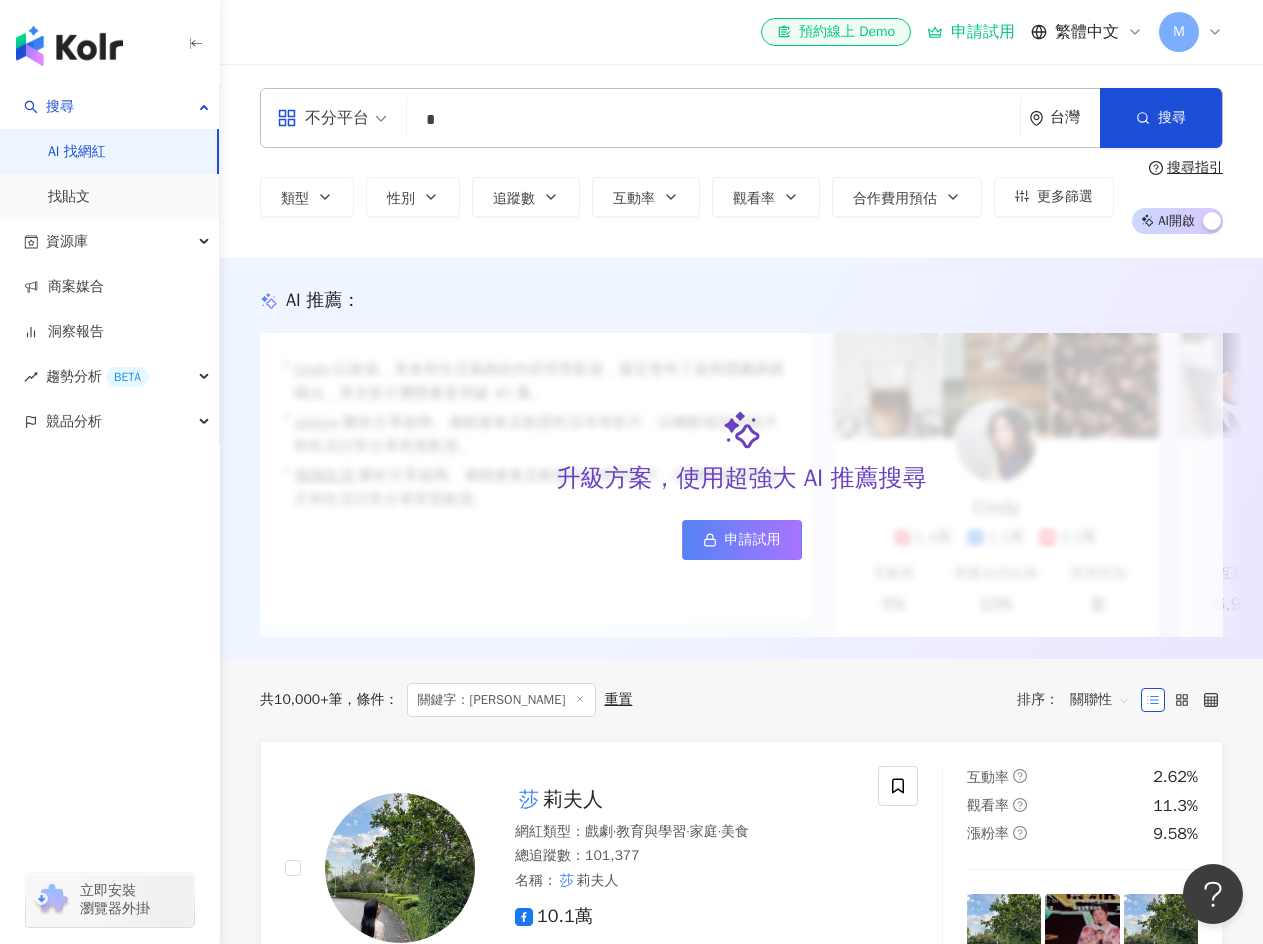 click on "*" at bounding box center [713, 120] 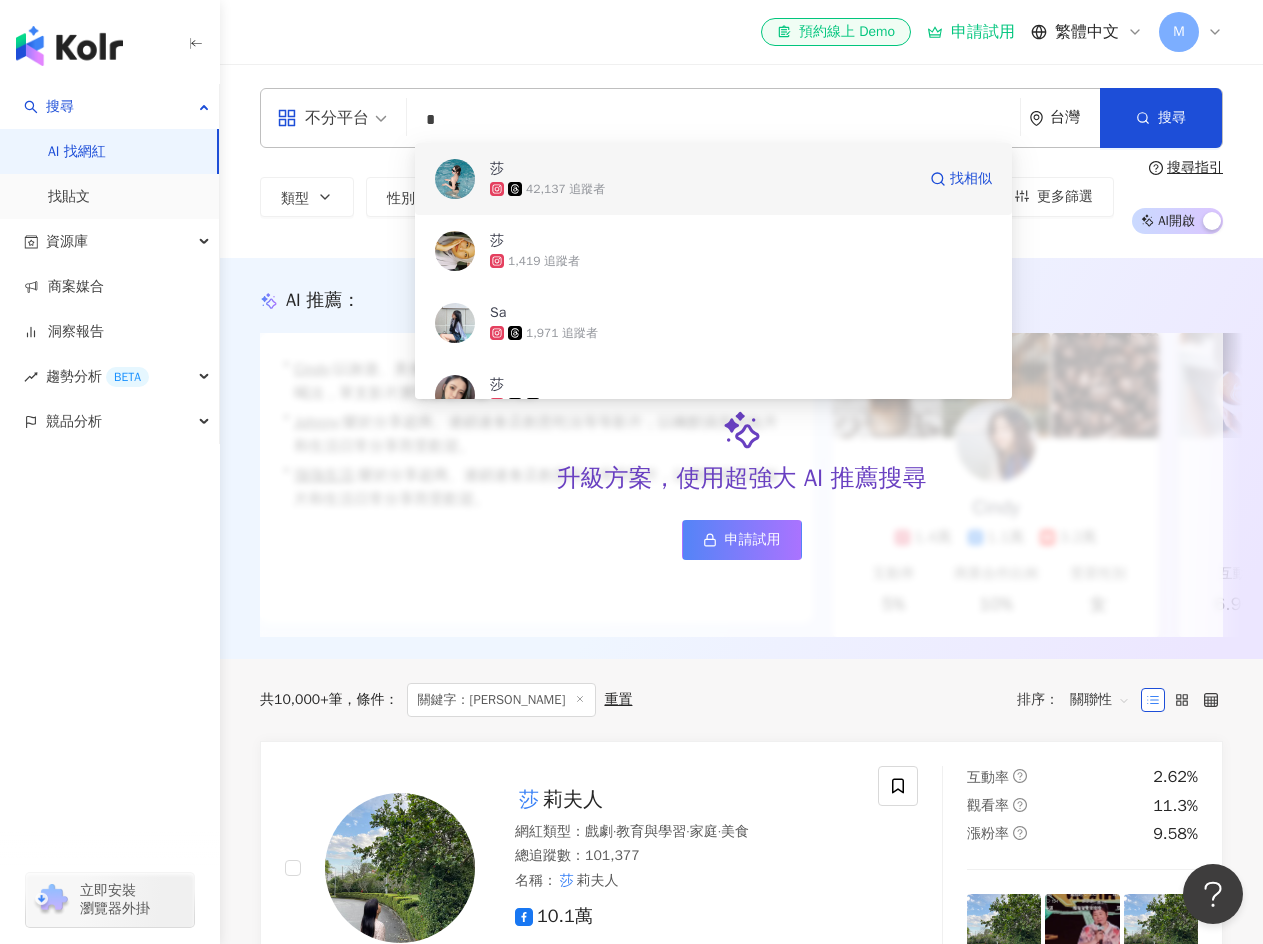 click on "42,137   追蹤者" at bounding box center [702, 189] 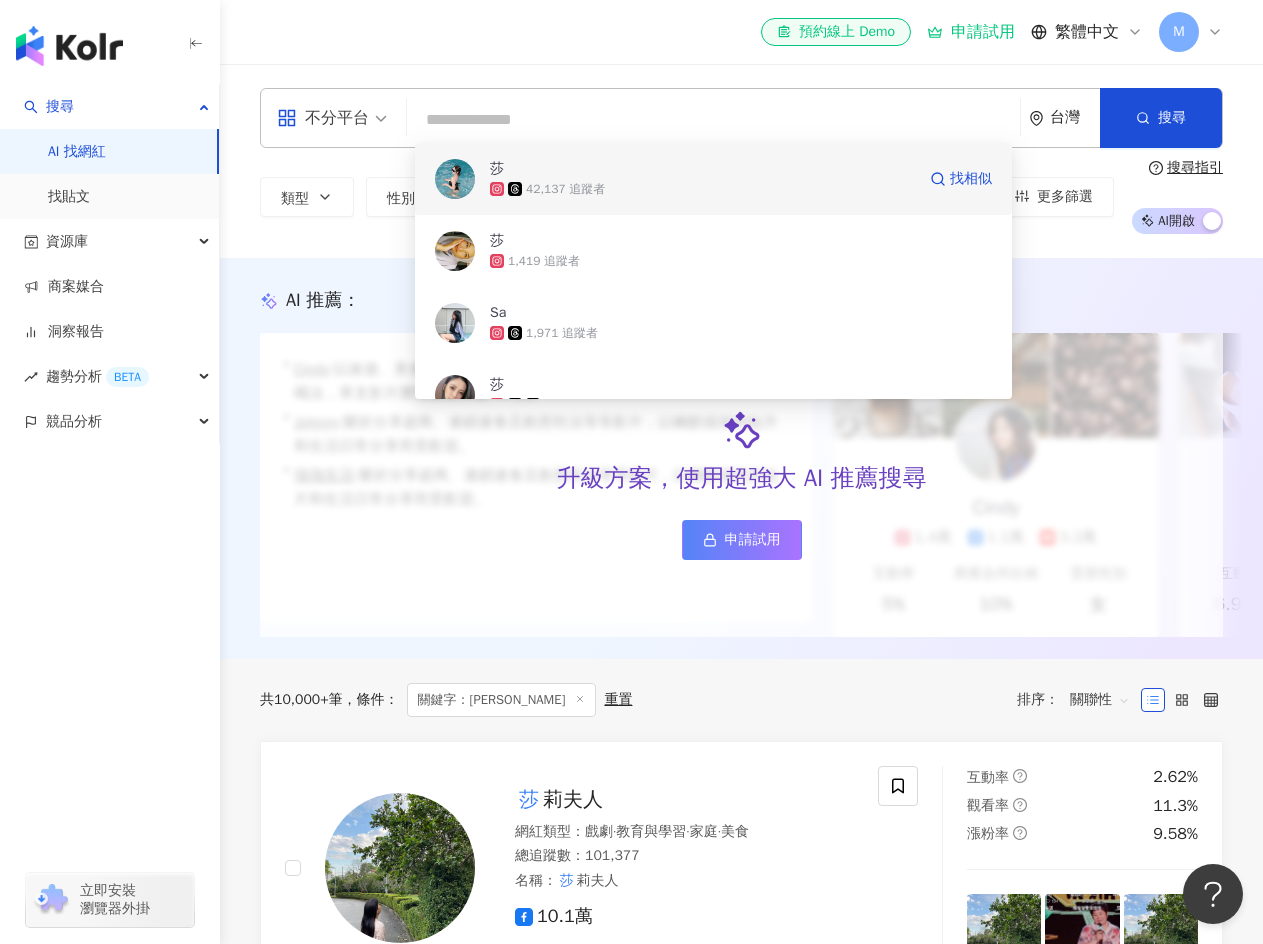 type 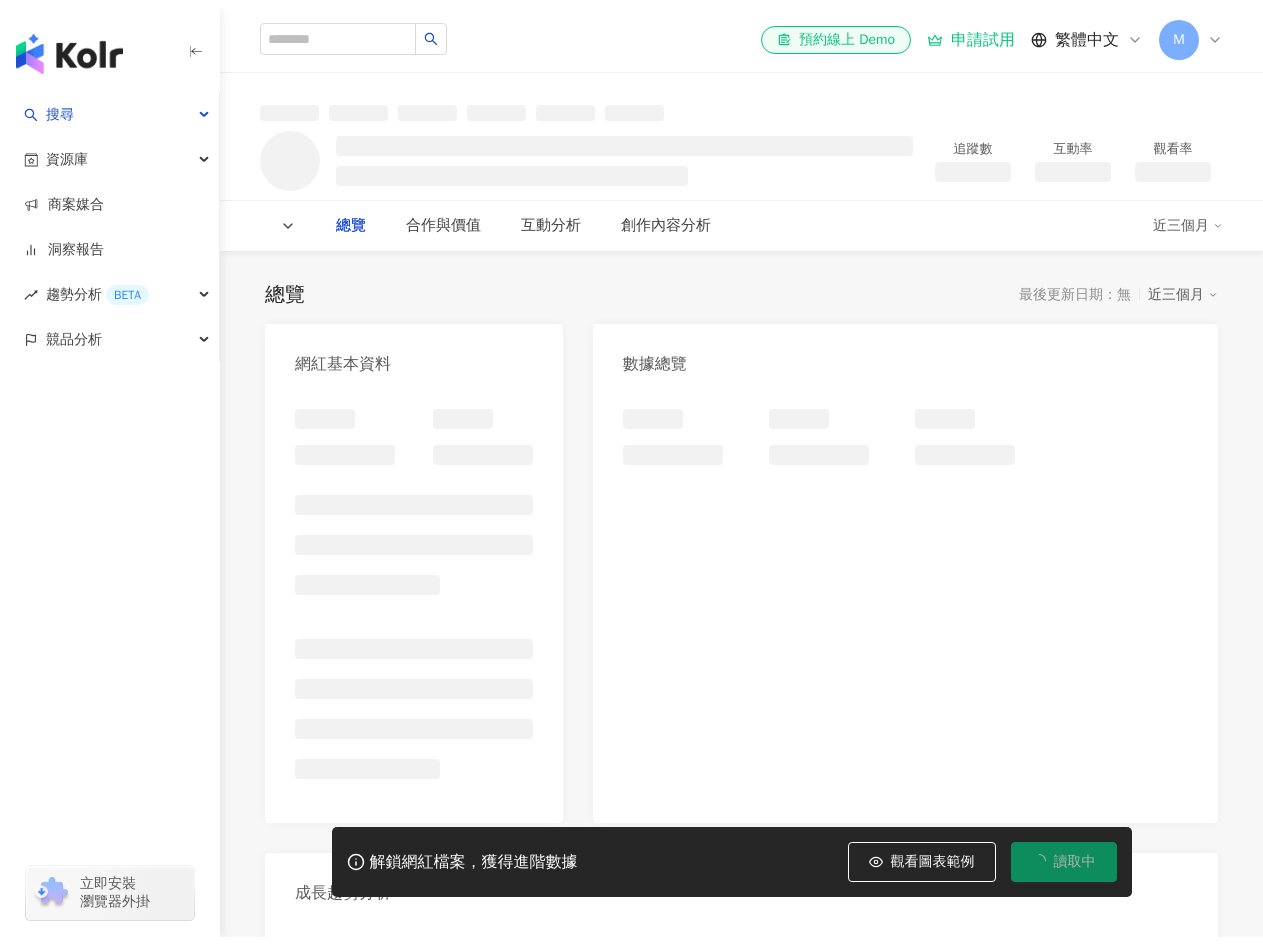 scroll, scrollTop: 0, scrollLeft: 0, axis: both 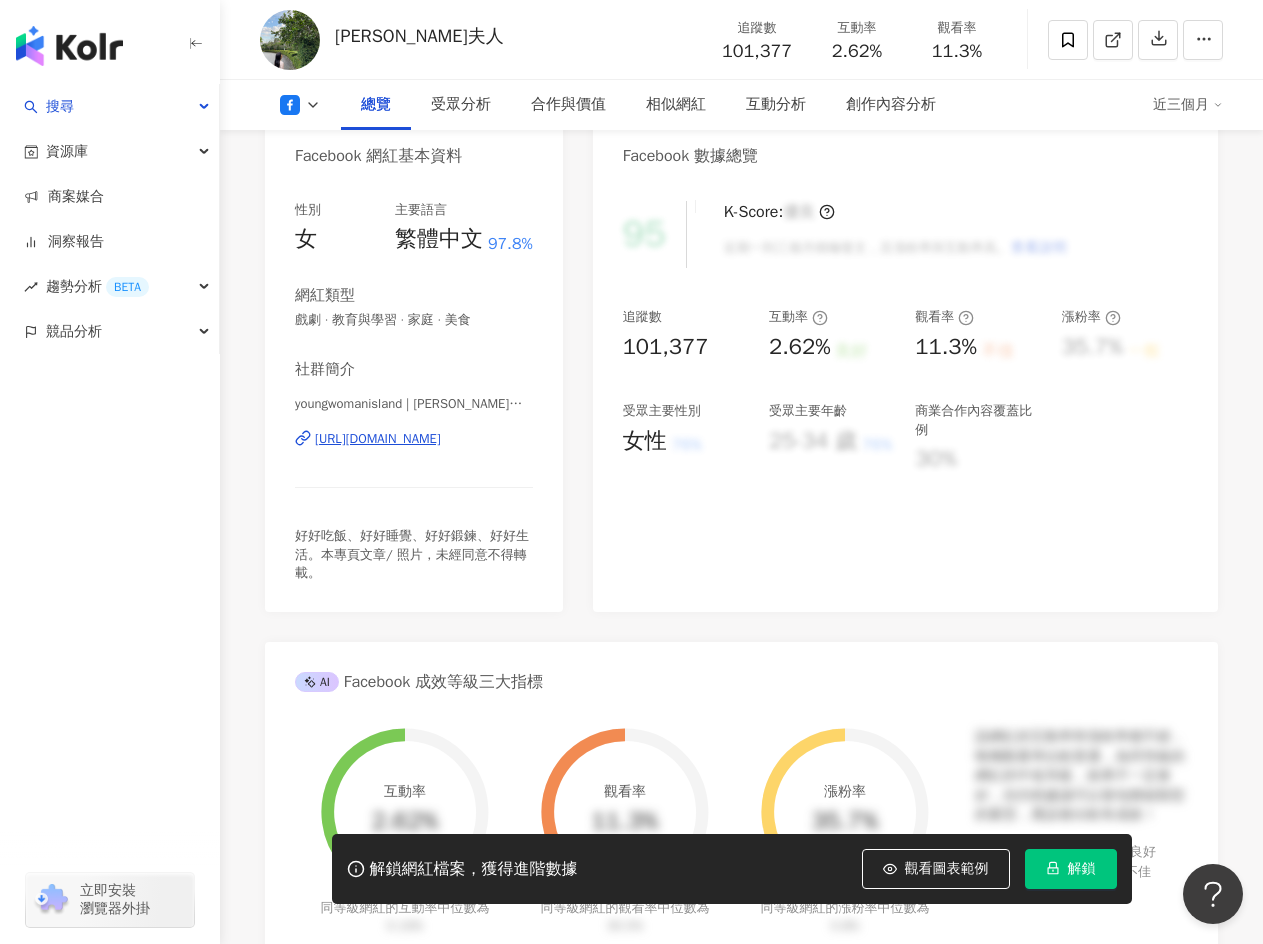 click on "https://www.facebook.com/100112848649674" at bounding box center (378, 439) 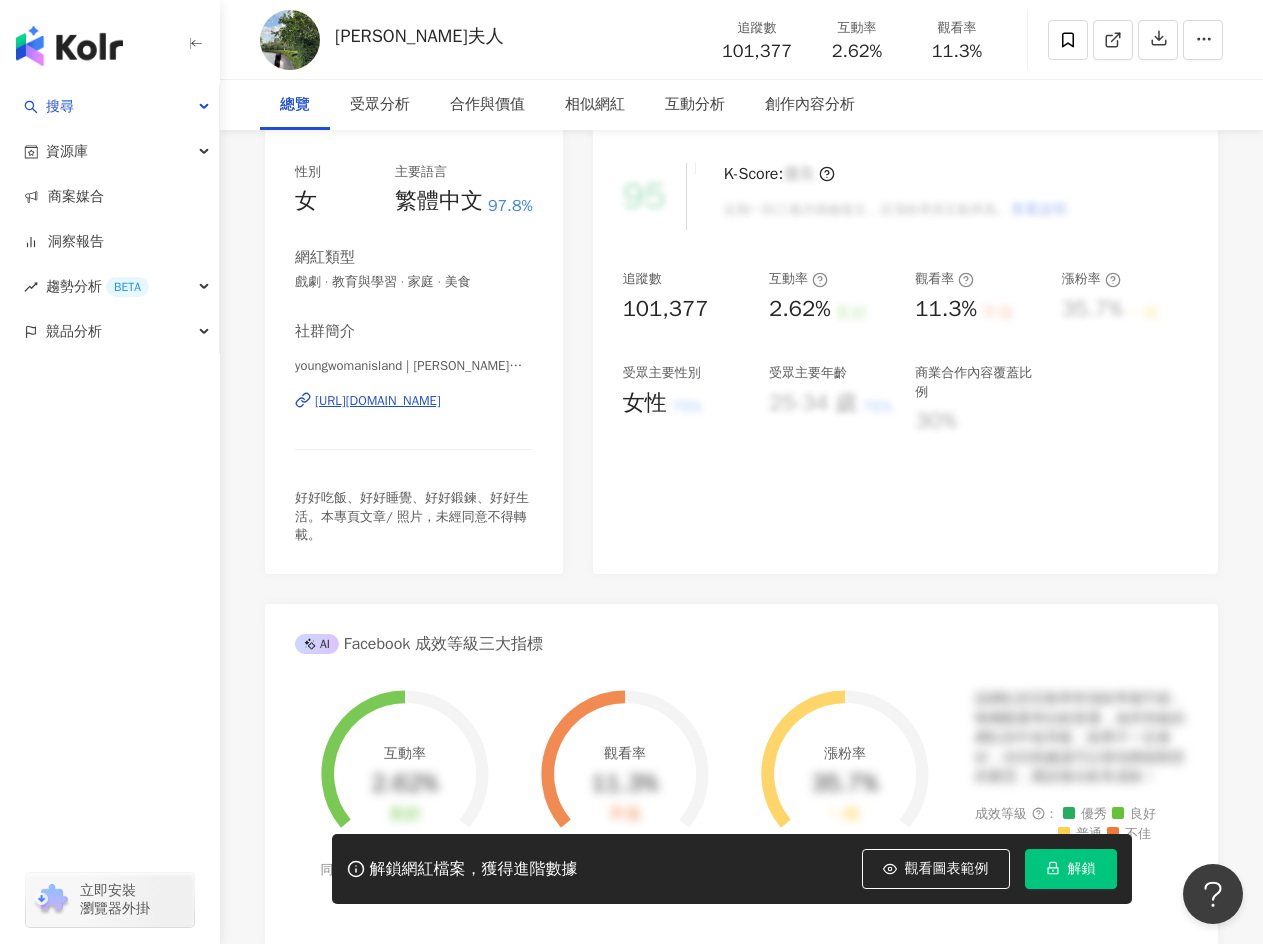 scroll, scrollTop: 0, scrollLeft: 0, axis: both 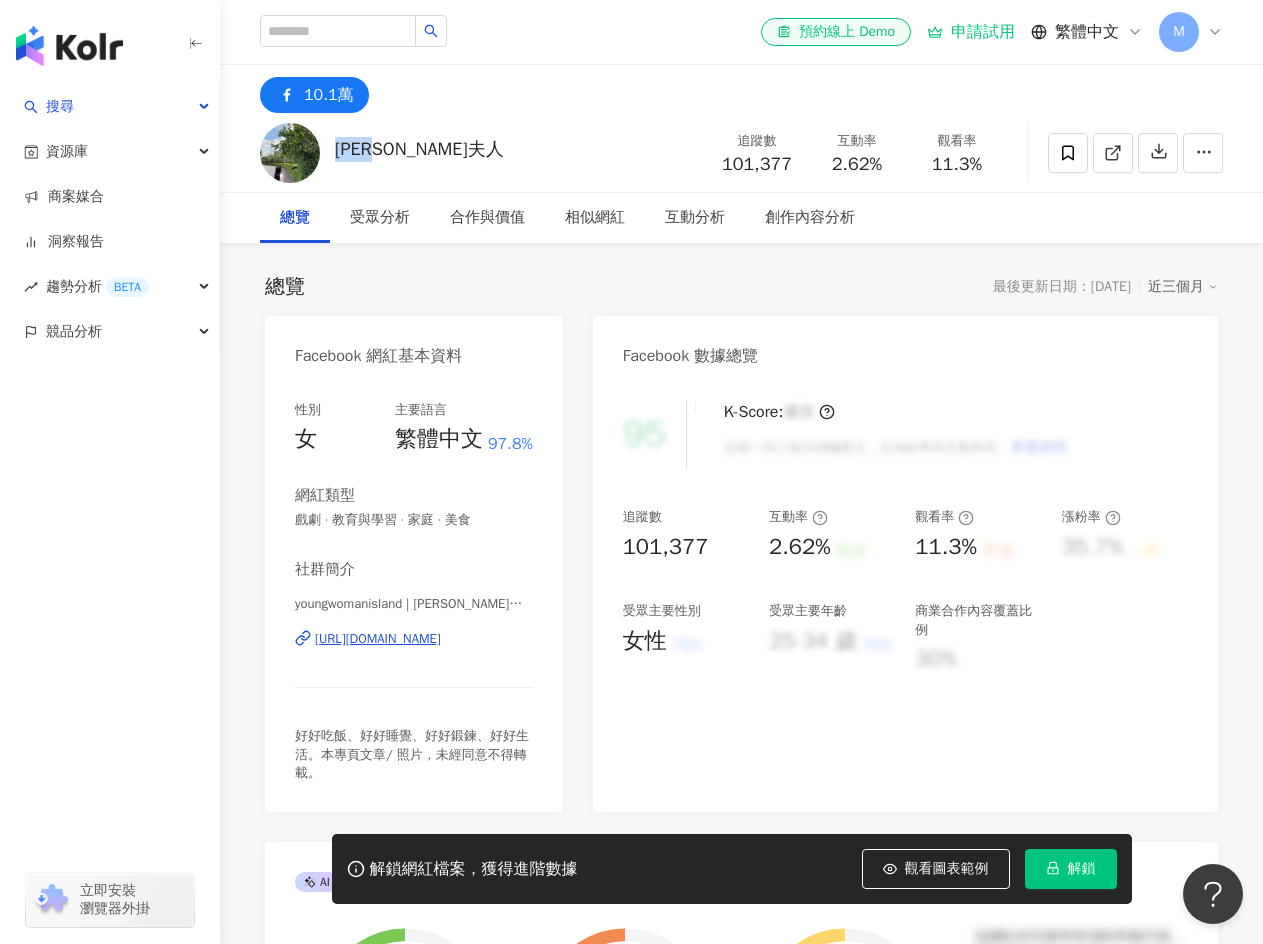 drag, startPoint x: 472, startPoint y: 147, endPoint x: 343, endPoint y: 147, distance: 129 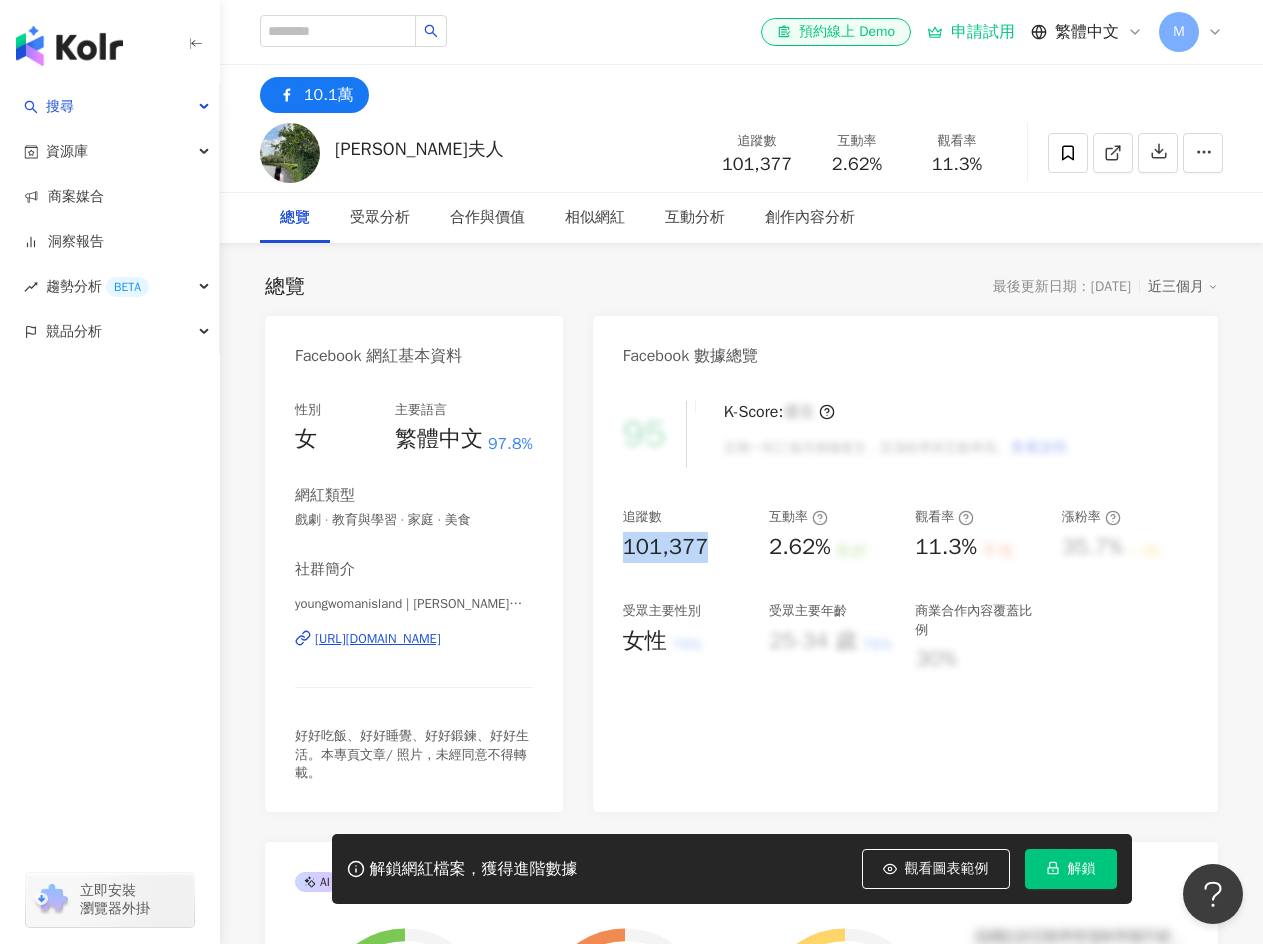 drag, startPoint x: 611, startPoint y: 548, endPoint x: 705, endPoint y: 553, distance: 94.13288 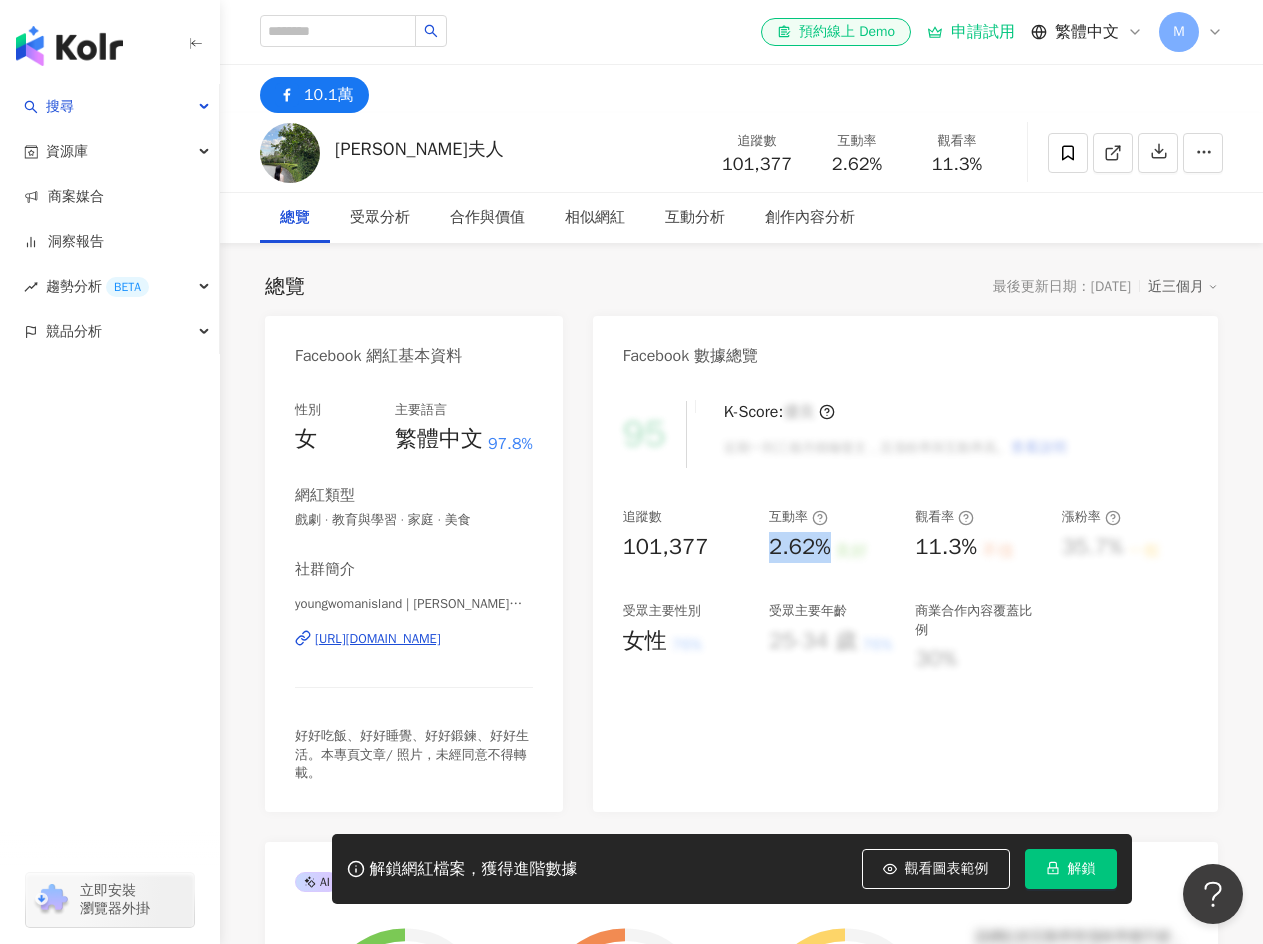 drag, startPoint x: 767, startPoint y: 543, endPoint x: 835, endPoint y: 543, distance: 68 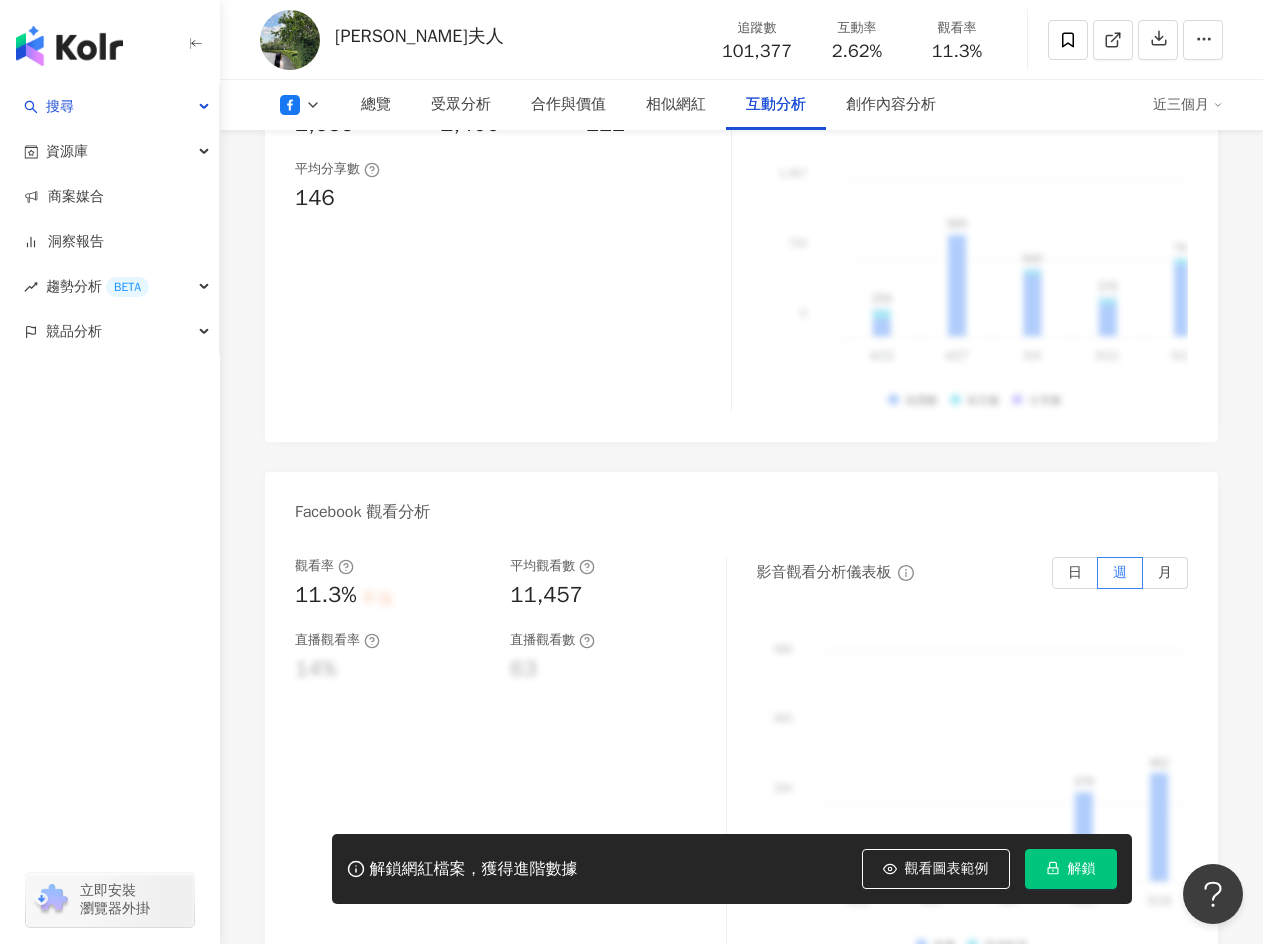scroll, scrollTop: 3400, scrollLeft: 0, axis: vertical 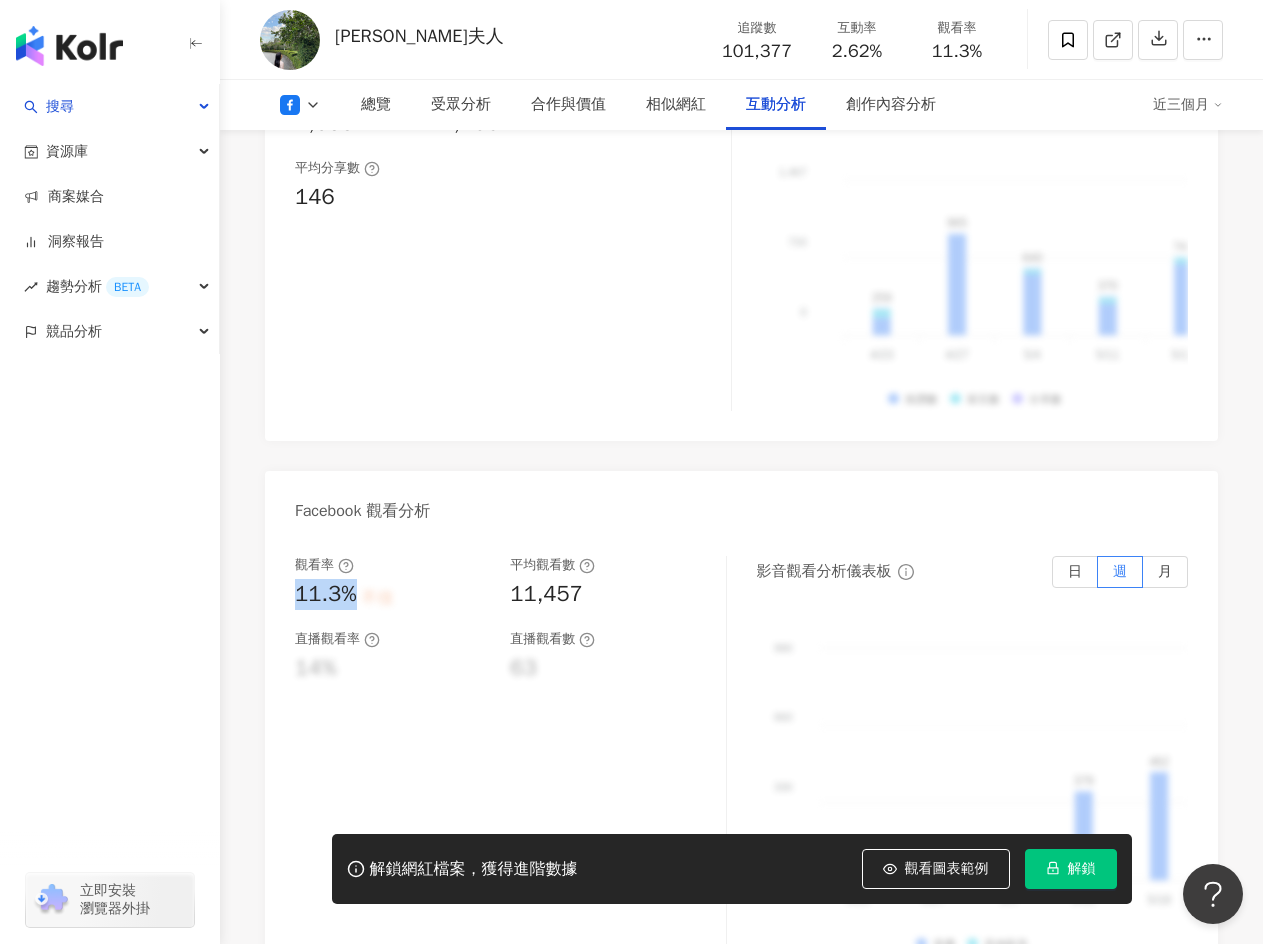 drag, startPoint x: 288, startPoint y: 576, endPoint x: 352, endPoint y: 573, distance: 64.070274 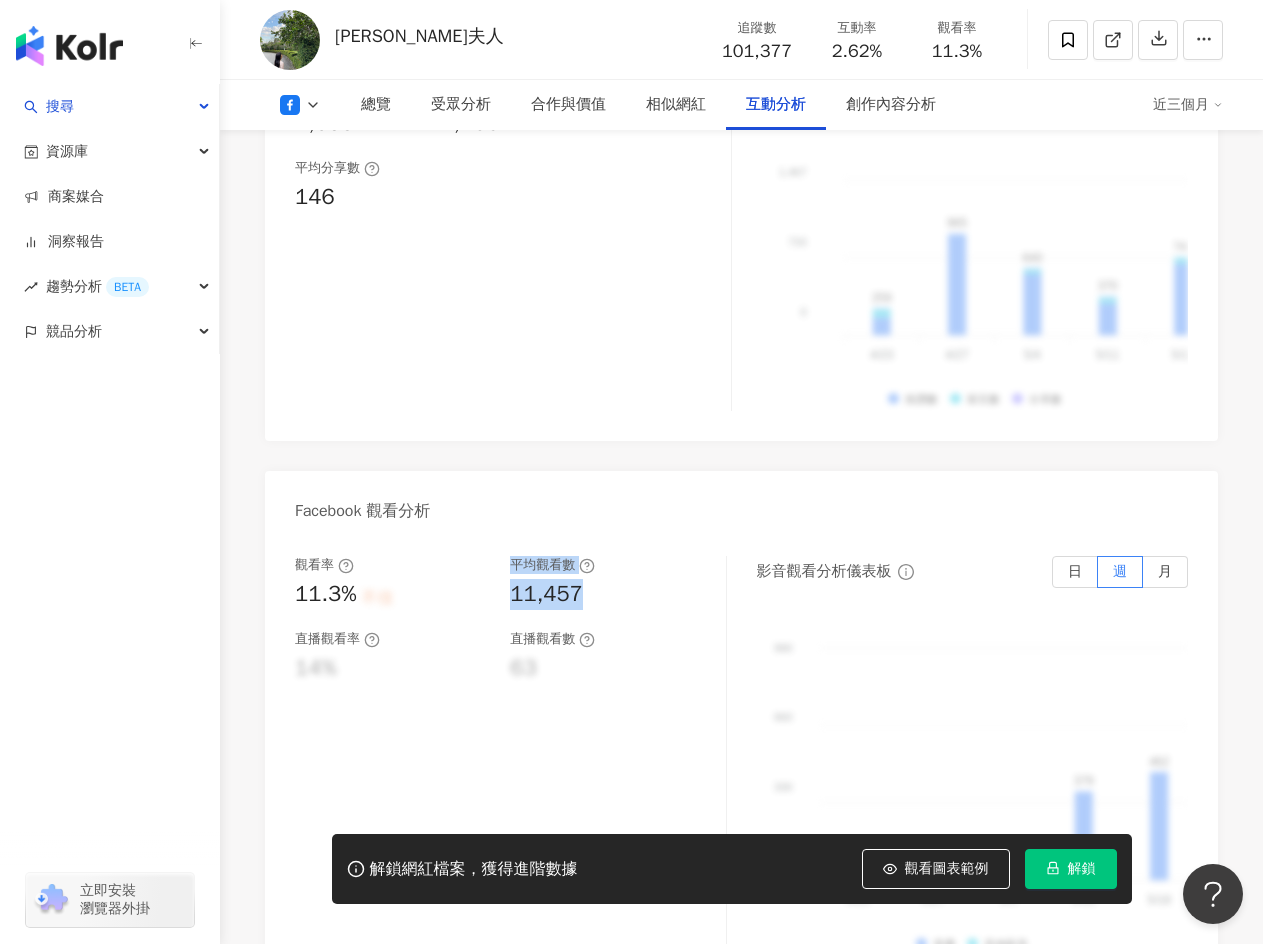 drag, startPoint x: 495, startPoint y: 569, endPoint x: 611, endPoint y: 576, distance: 116.21101 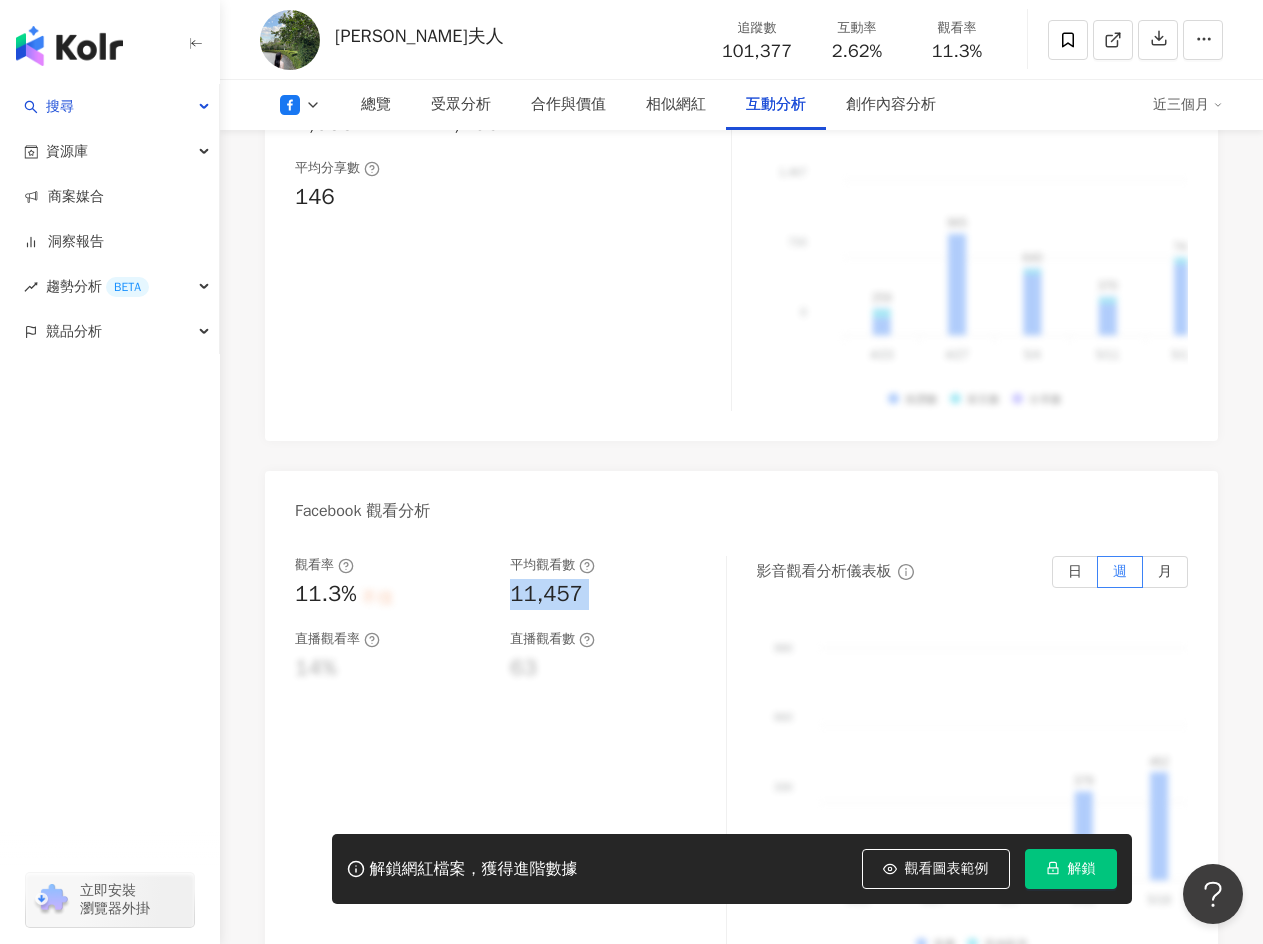 drag, startPoint x: 611, startPoint y: 576, endPoint x: 525, endPoint y: 576, distance: 86 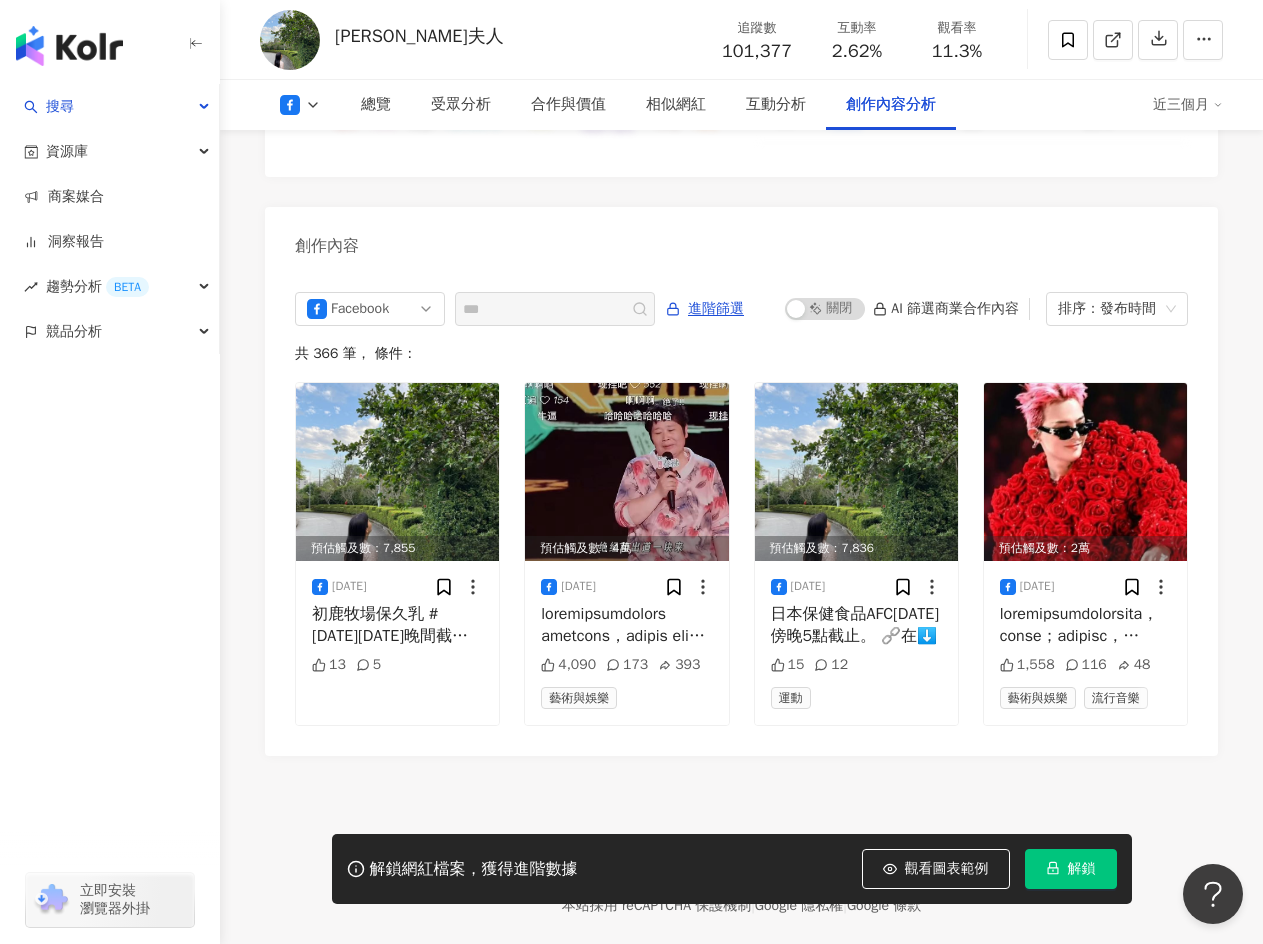 scroll, scrollTop: 5275, scrollLeft: 0, axis: vertical 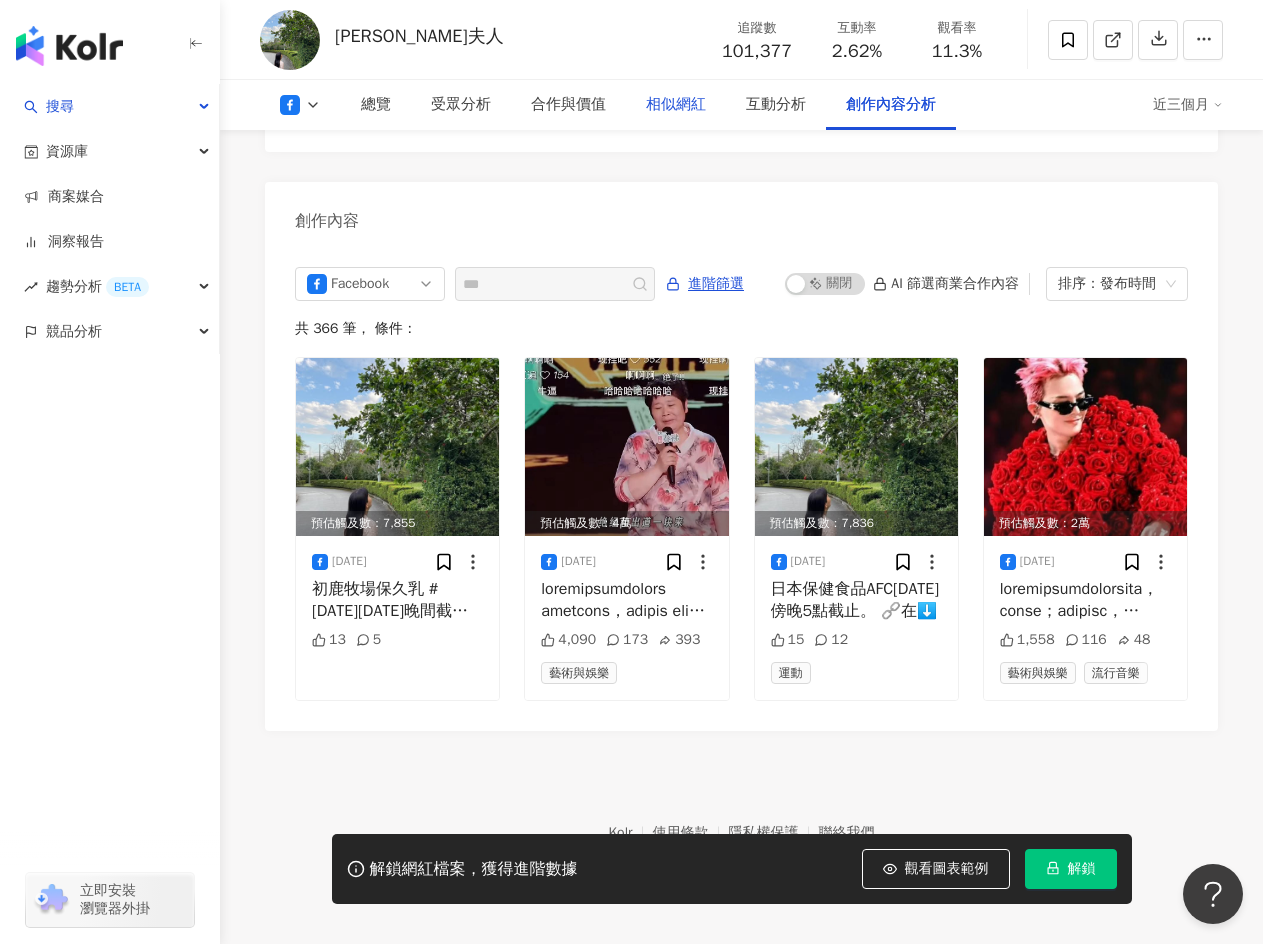 click on "相似網紅" at bounding box center [676, 105] 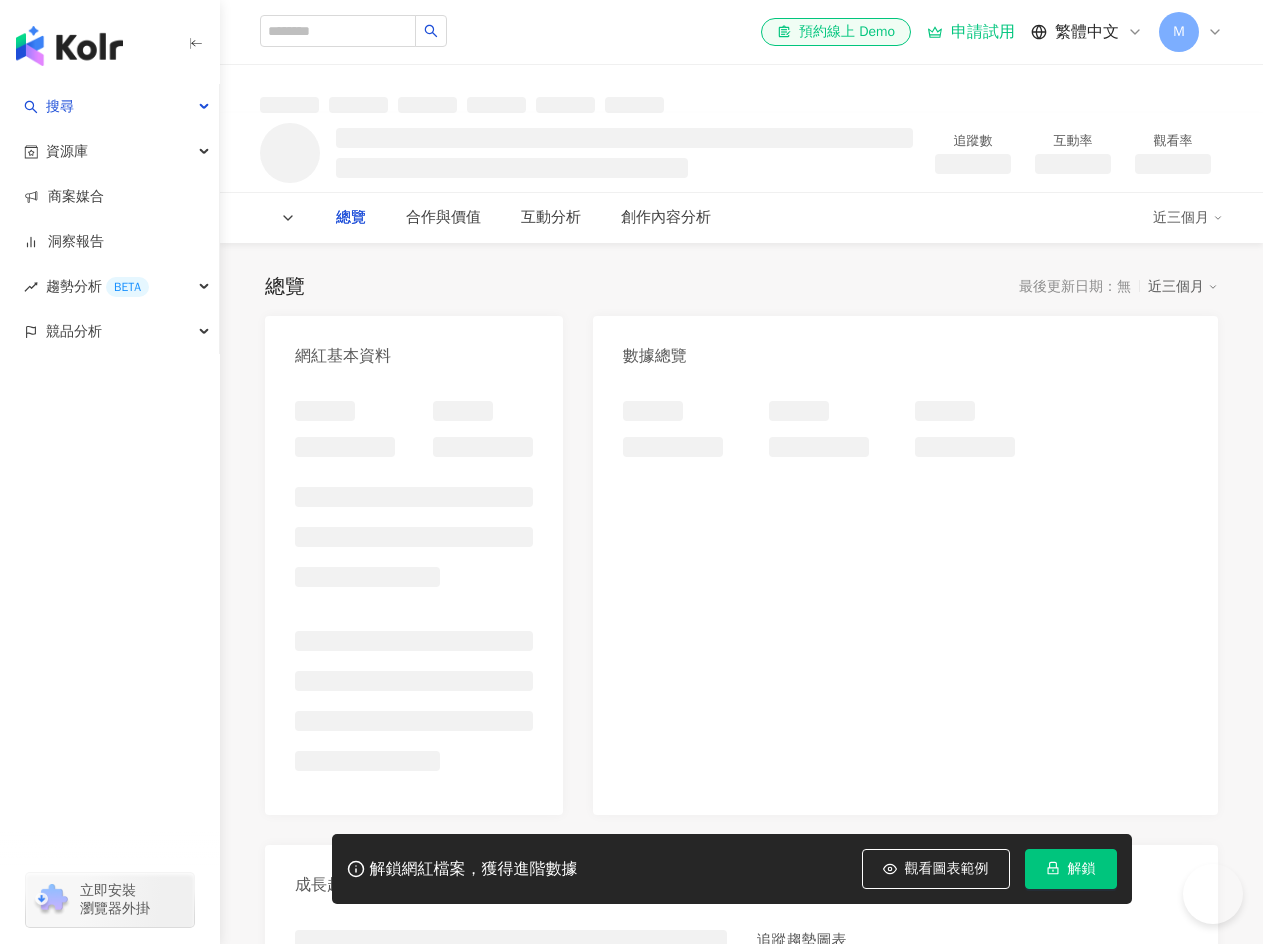 scroll, scrollTop: 0, scrollLeft: 0, axis: both 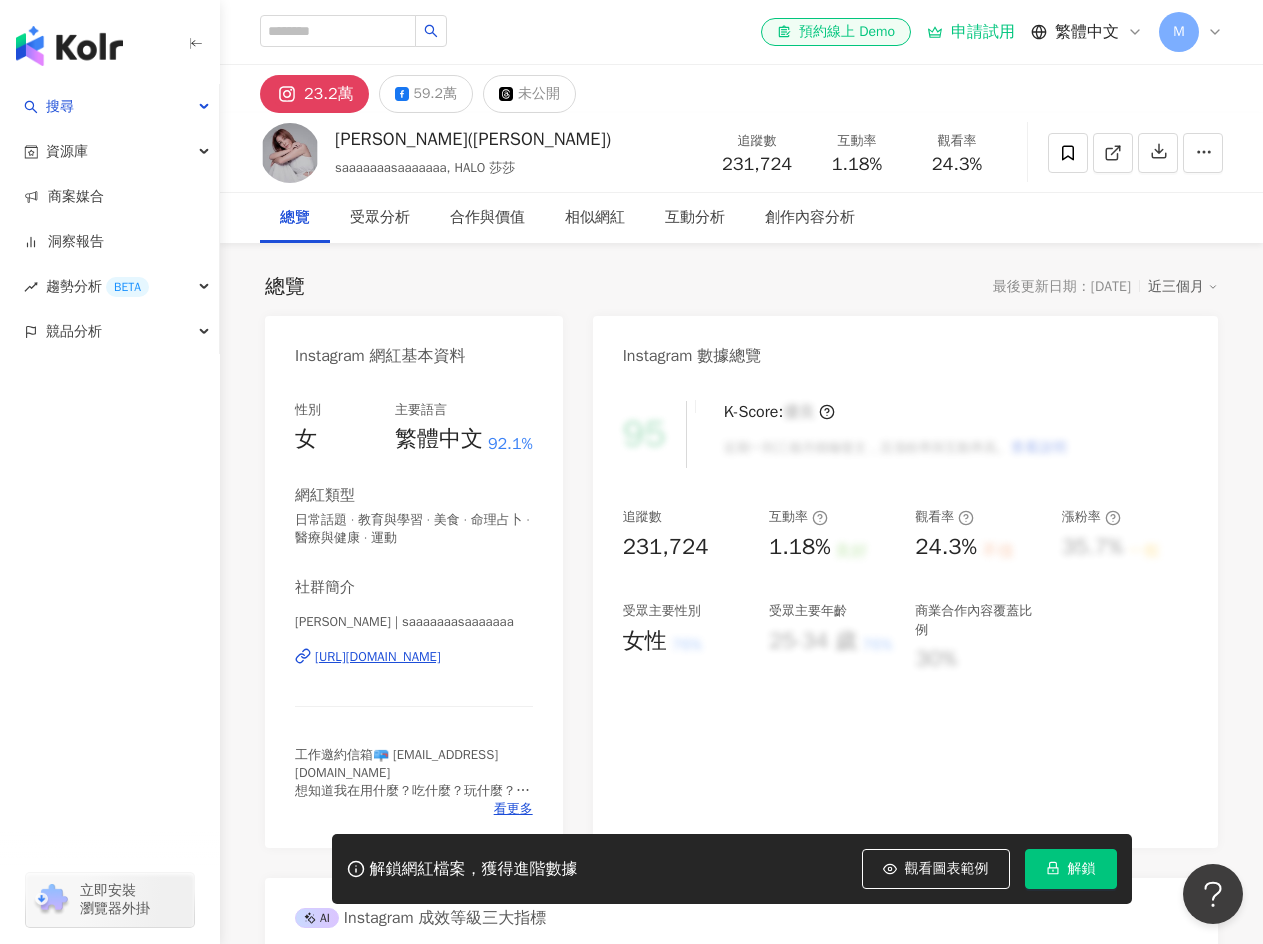 click on "[URL][DOMAIN_NAME]" at bounding box center (378, 657) 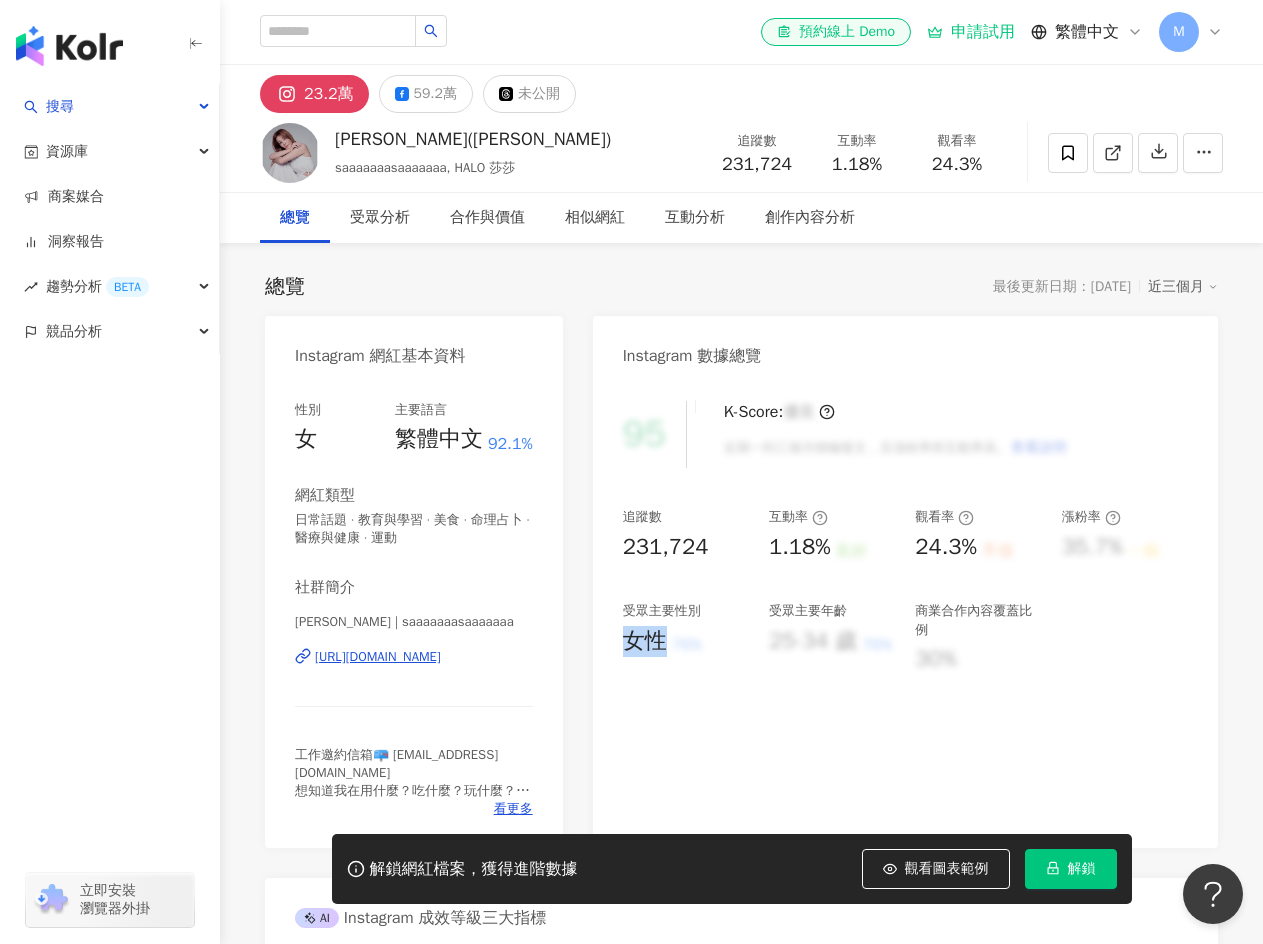 drag, startPoint x: 626, startPoint y: 643, endPoint x: 658, endPoint y: 640, distance: 32.140316 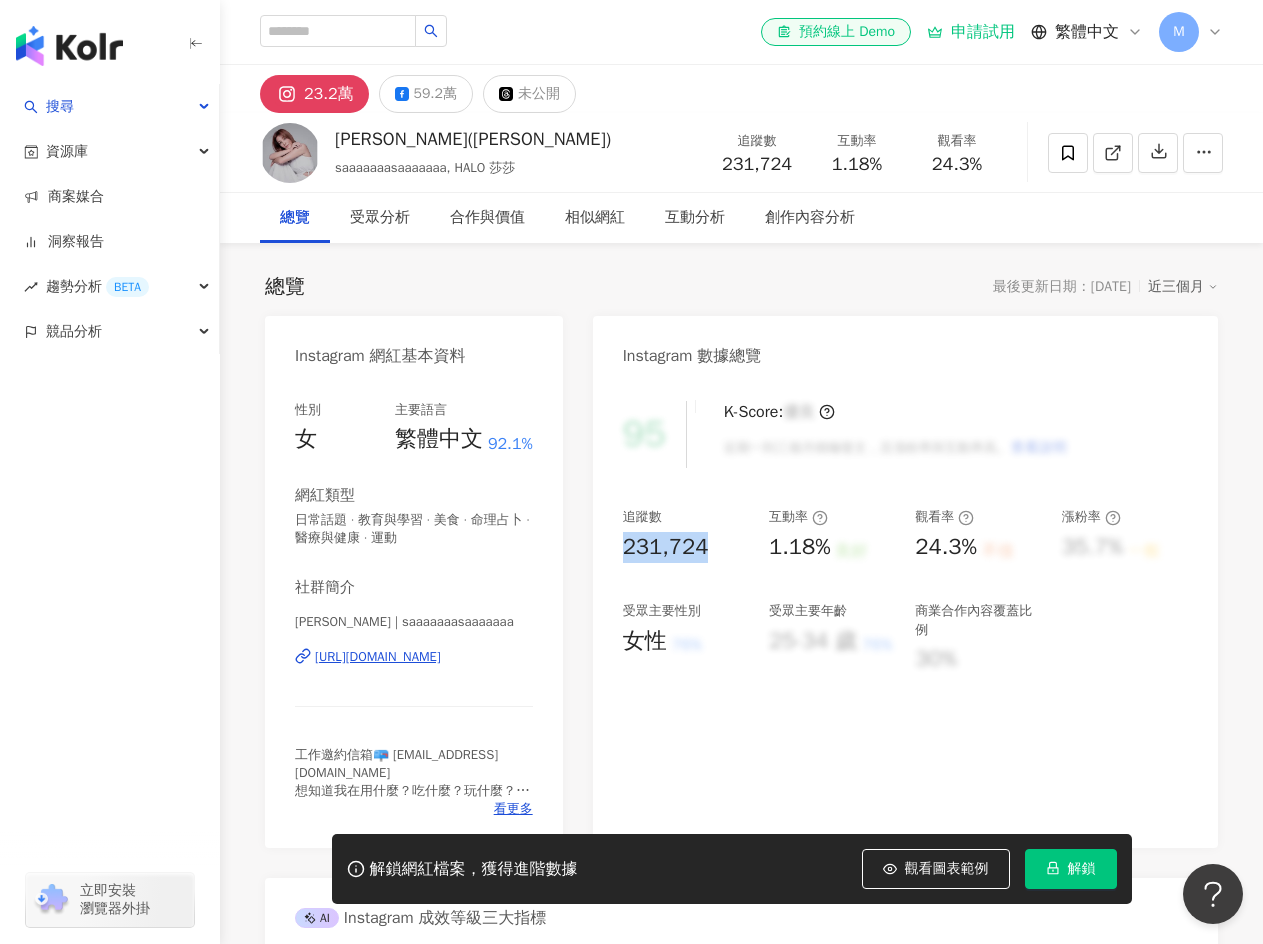 drag, startPoint x: 612, startPoint y: 546, endPoint x: 715, endPoint y: 551, distance: 103.121284 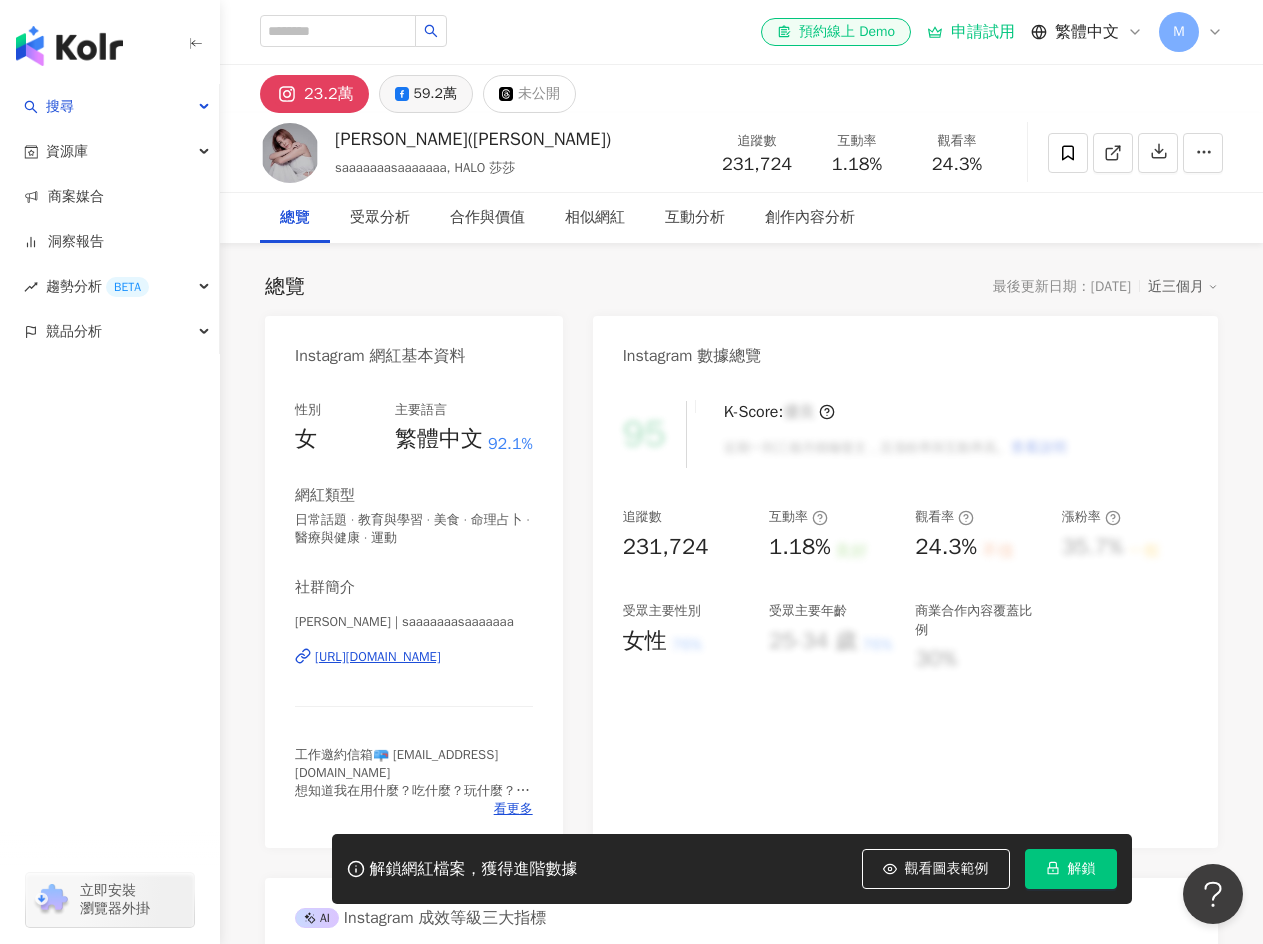 click on "59.2萬" at bounding box center [435, 94] 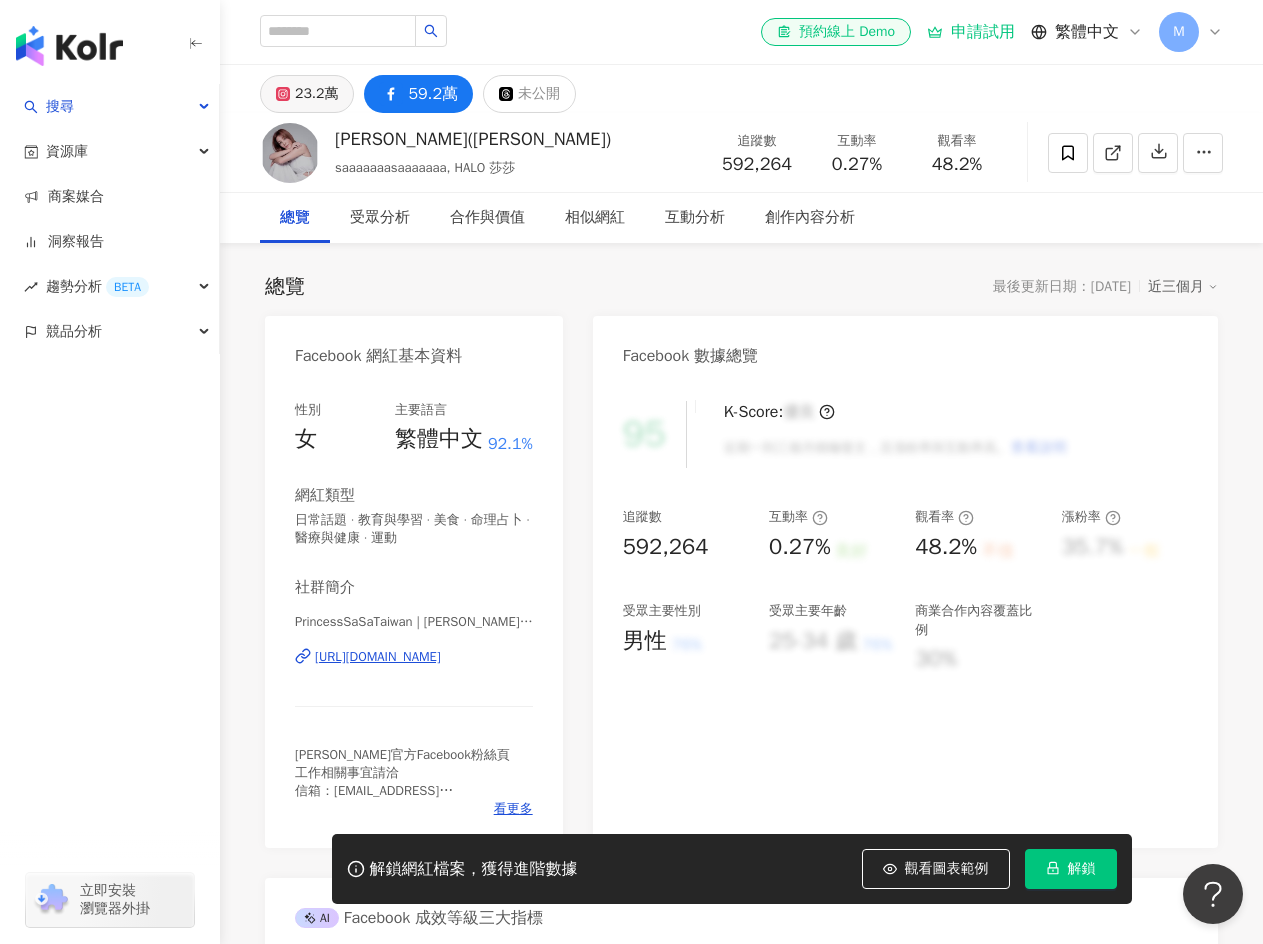 click on "23.2萬" at bounding box center [316, 94] 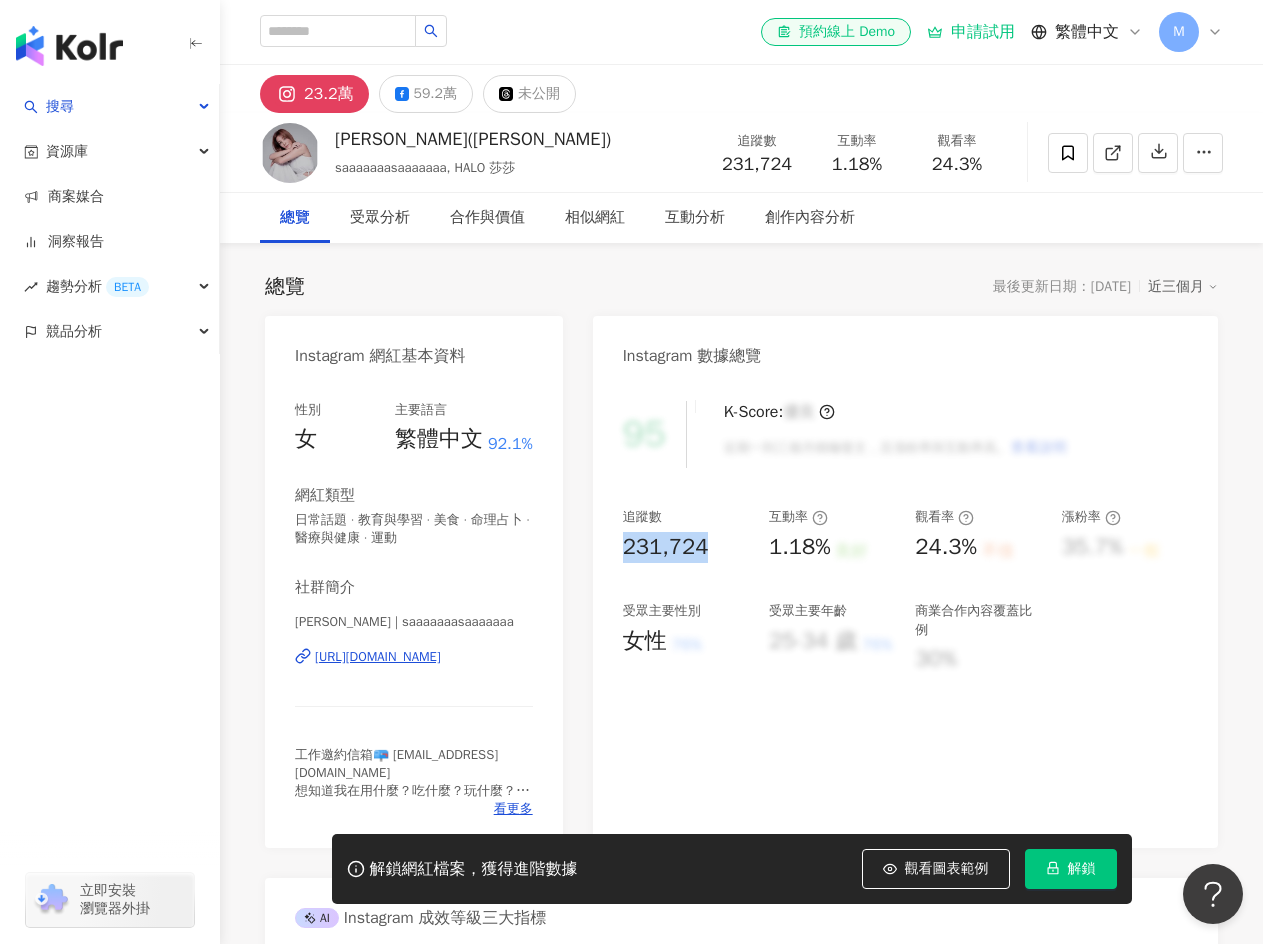 drag, startPoint x: 624, startPoint y: 548, endPoint x: 741, endPoint y: 558, distance: 117.426575 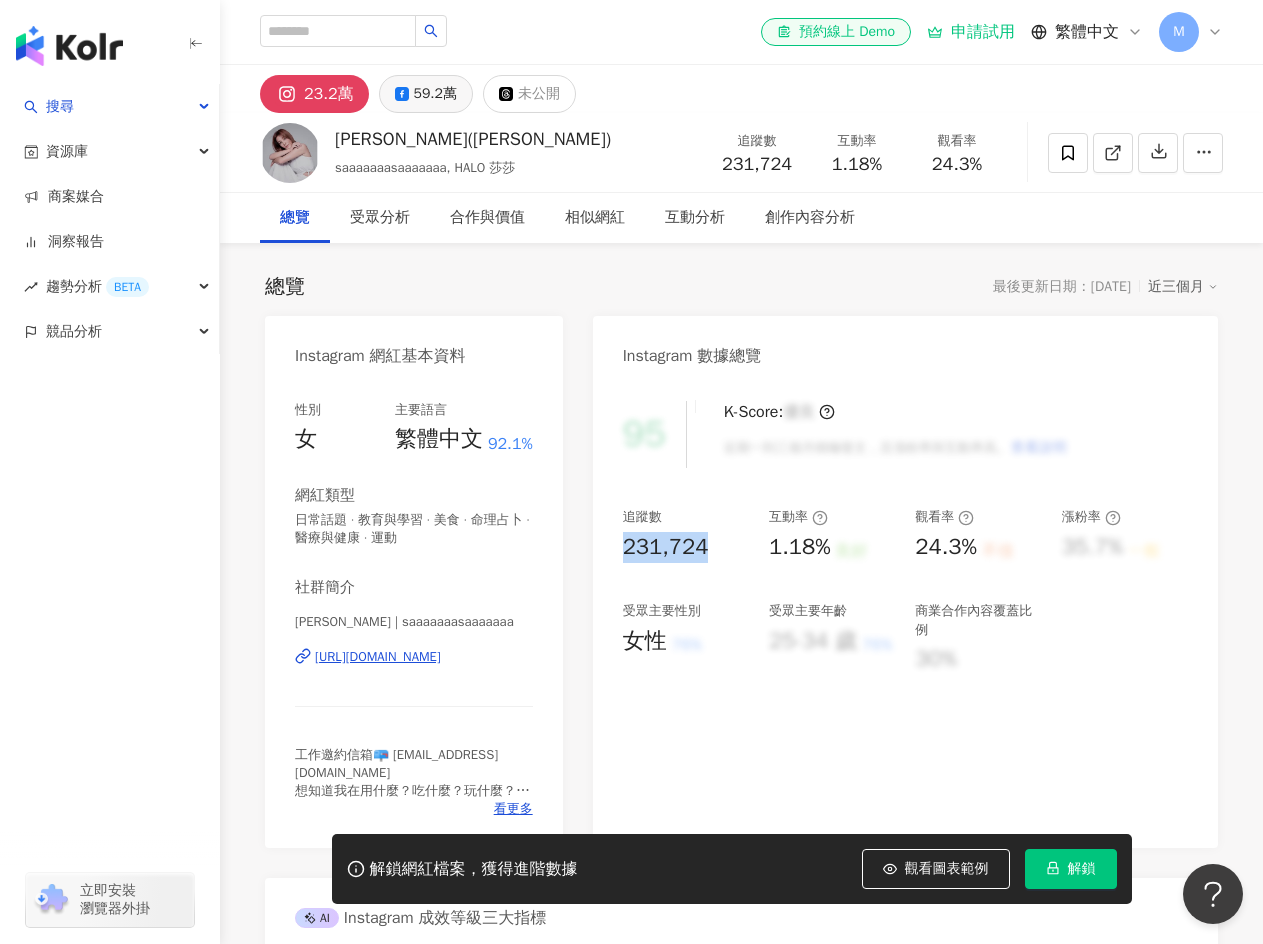 click on "59.2萬" at bounding box center [435, 94] 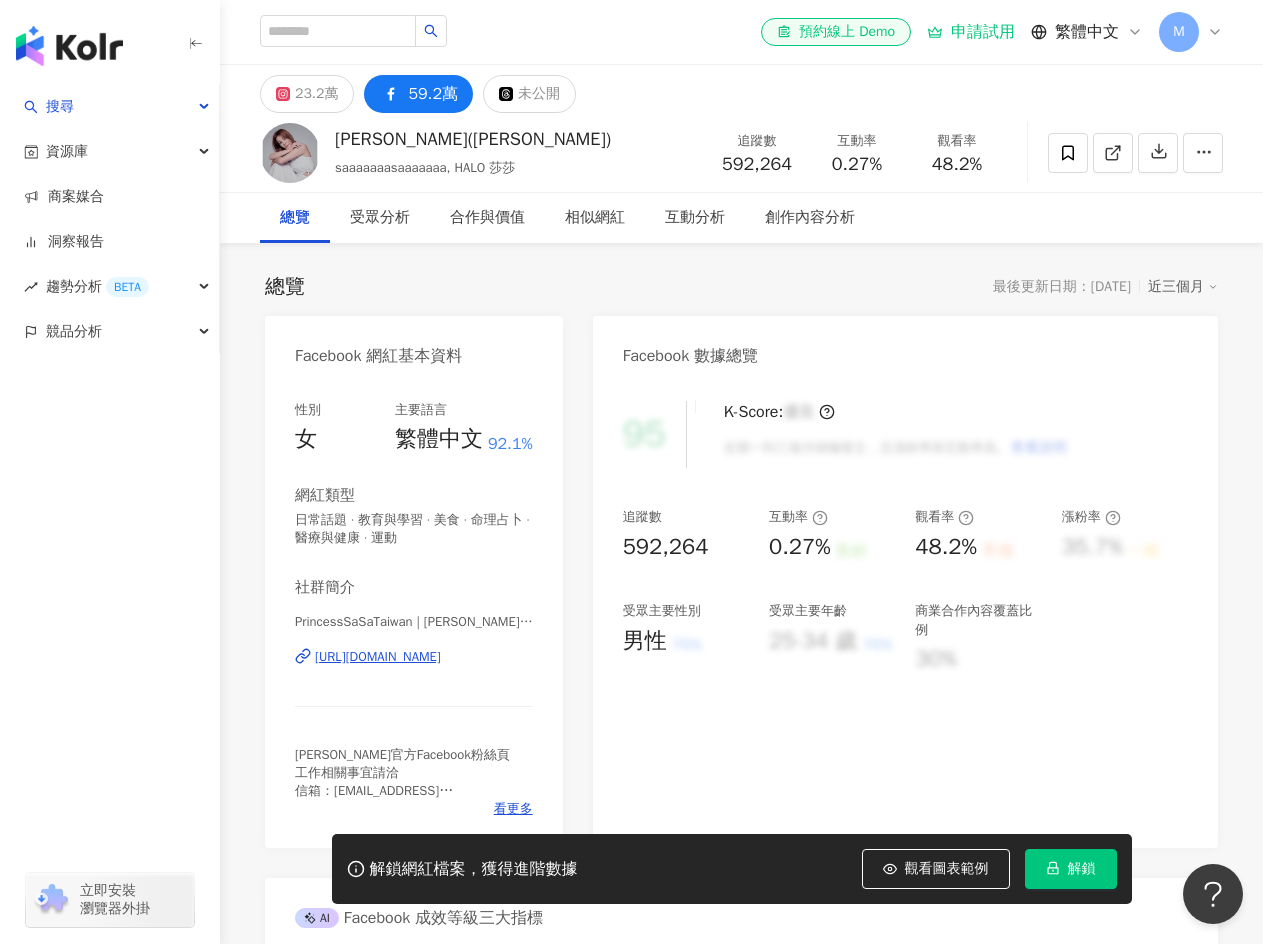 drag, startPoint x: 627, startPoint y: 550, endPoint x: 748, endPoint y: 542, distance: 121.264175 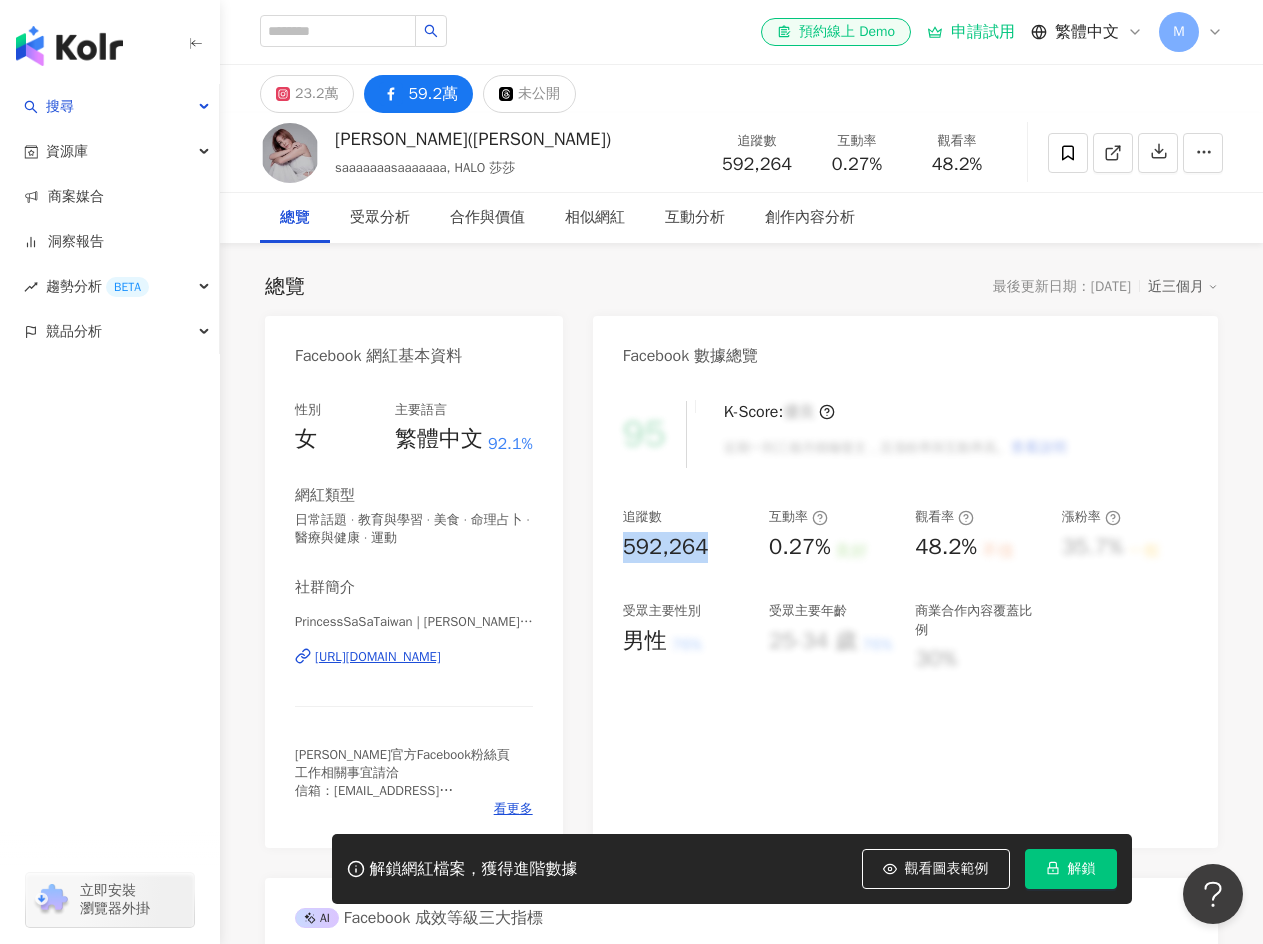 copy on "592,264" 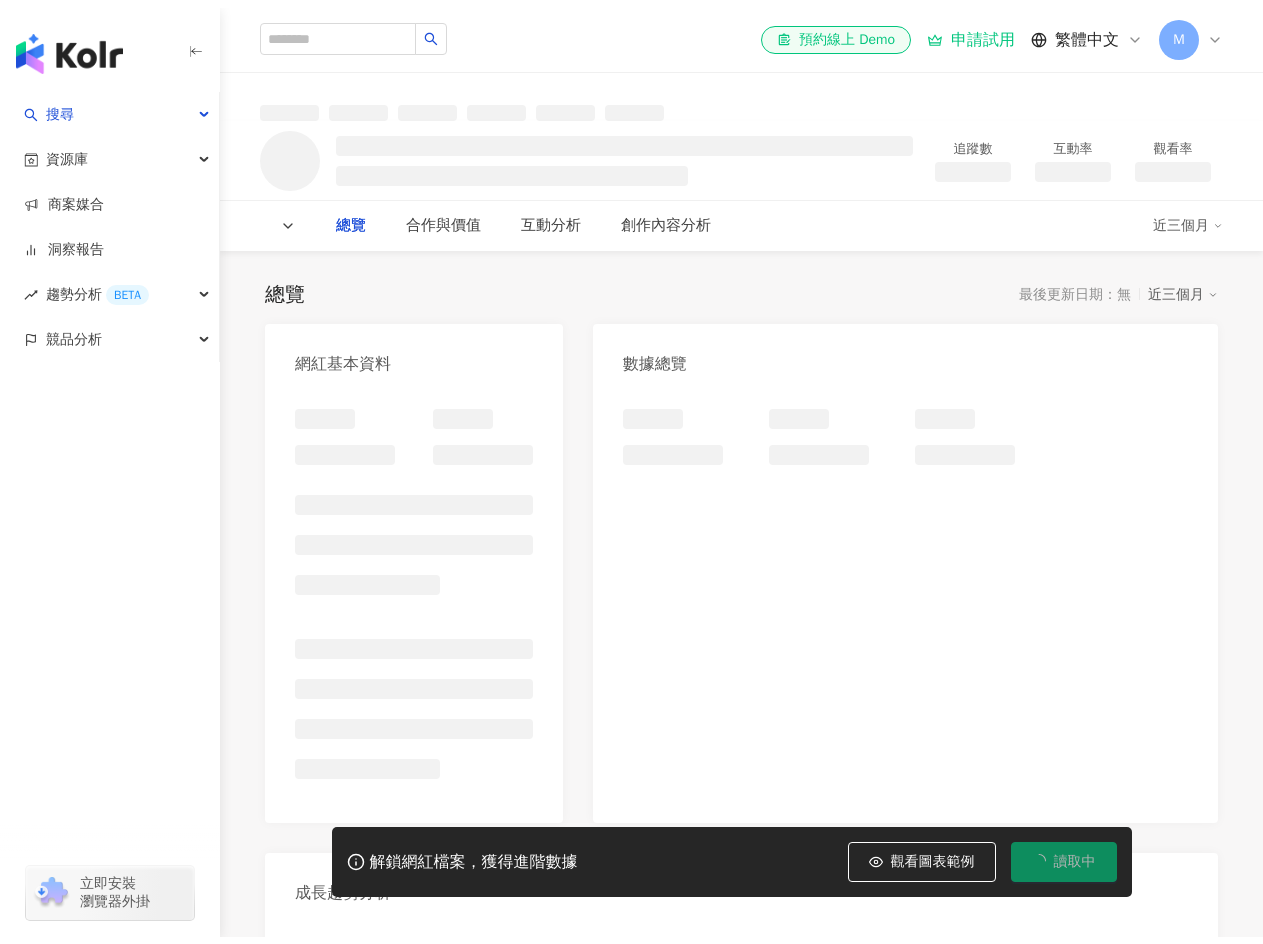 scroll, scrollTop: 0, scrollLeft: 0, axis: both 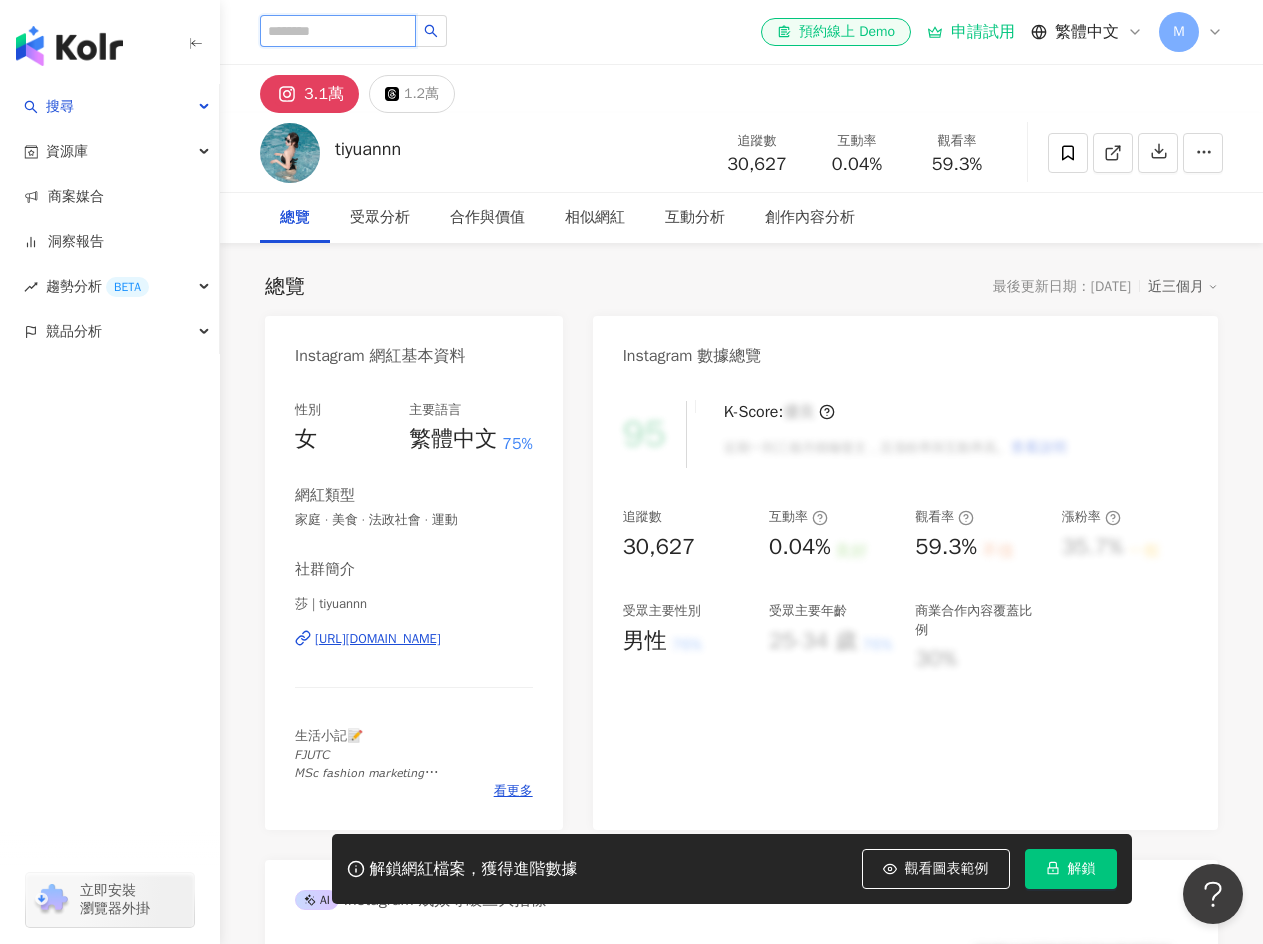 click at bounding box center [338, 31] 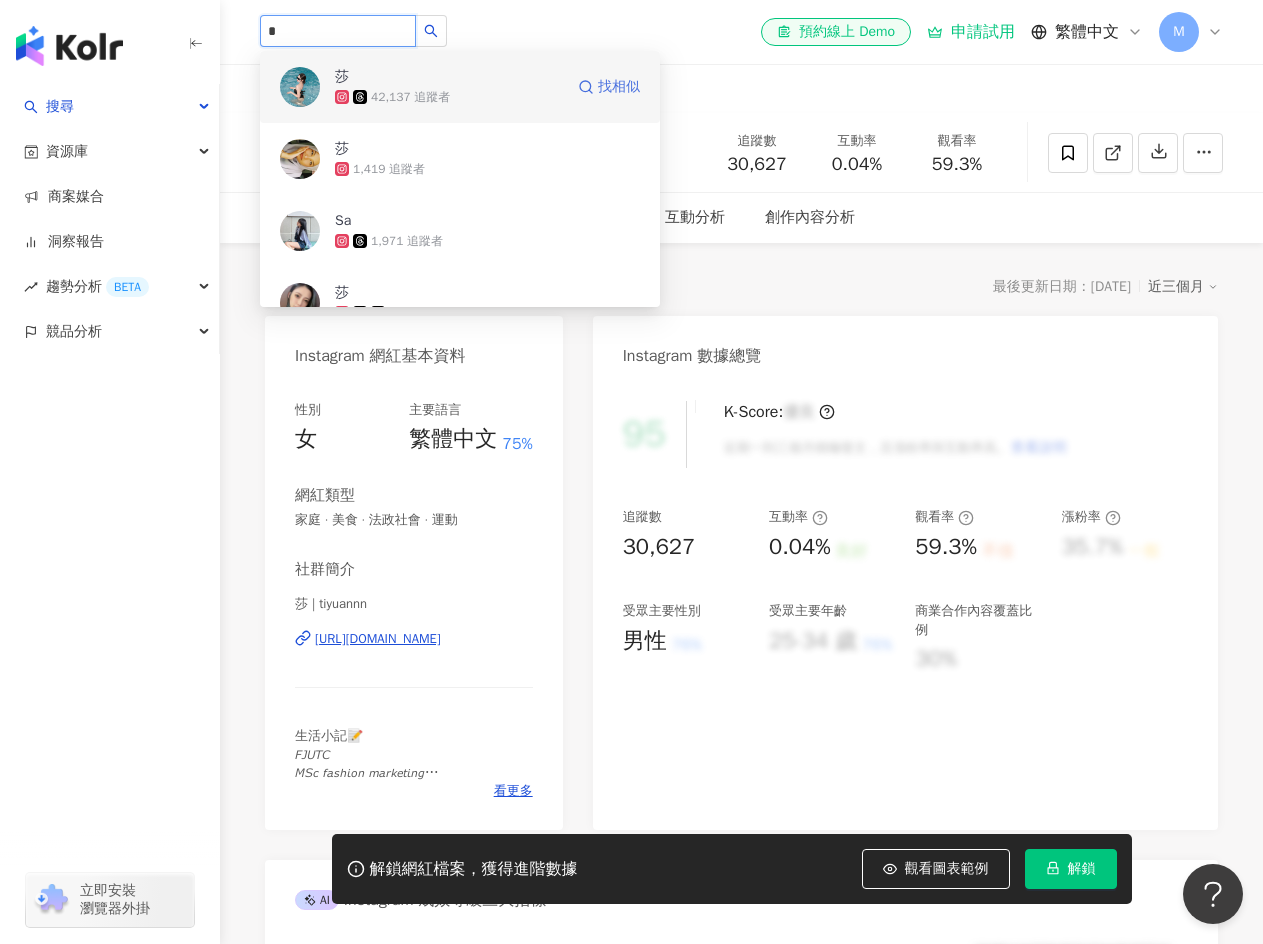 click on "找相似" at bounding box center (619, 87) 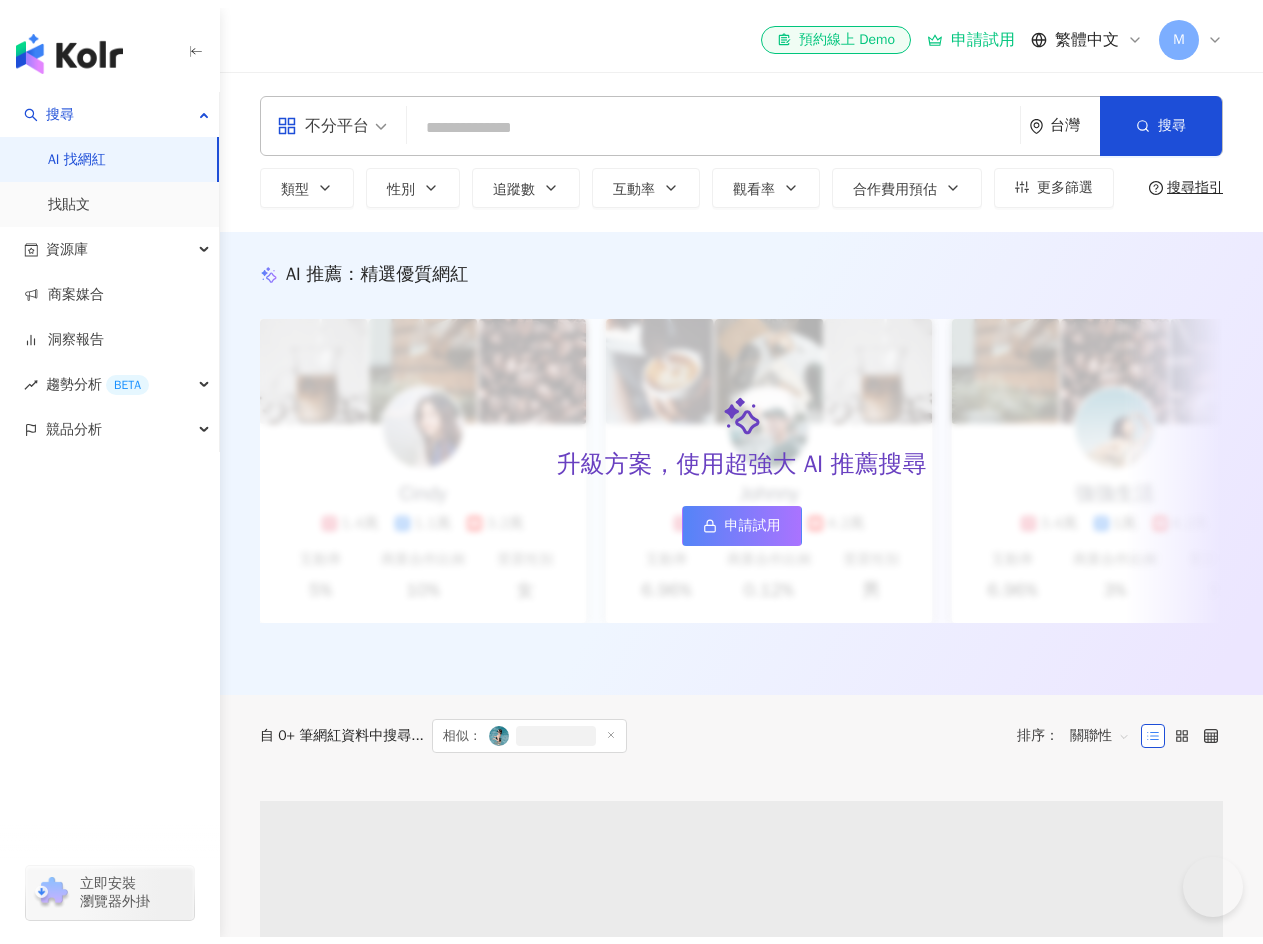 scroll, scrollTop: 0, scrollLeft: 0, axis: both 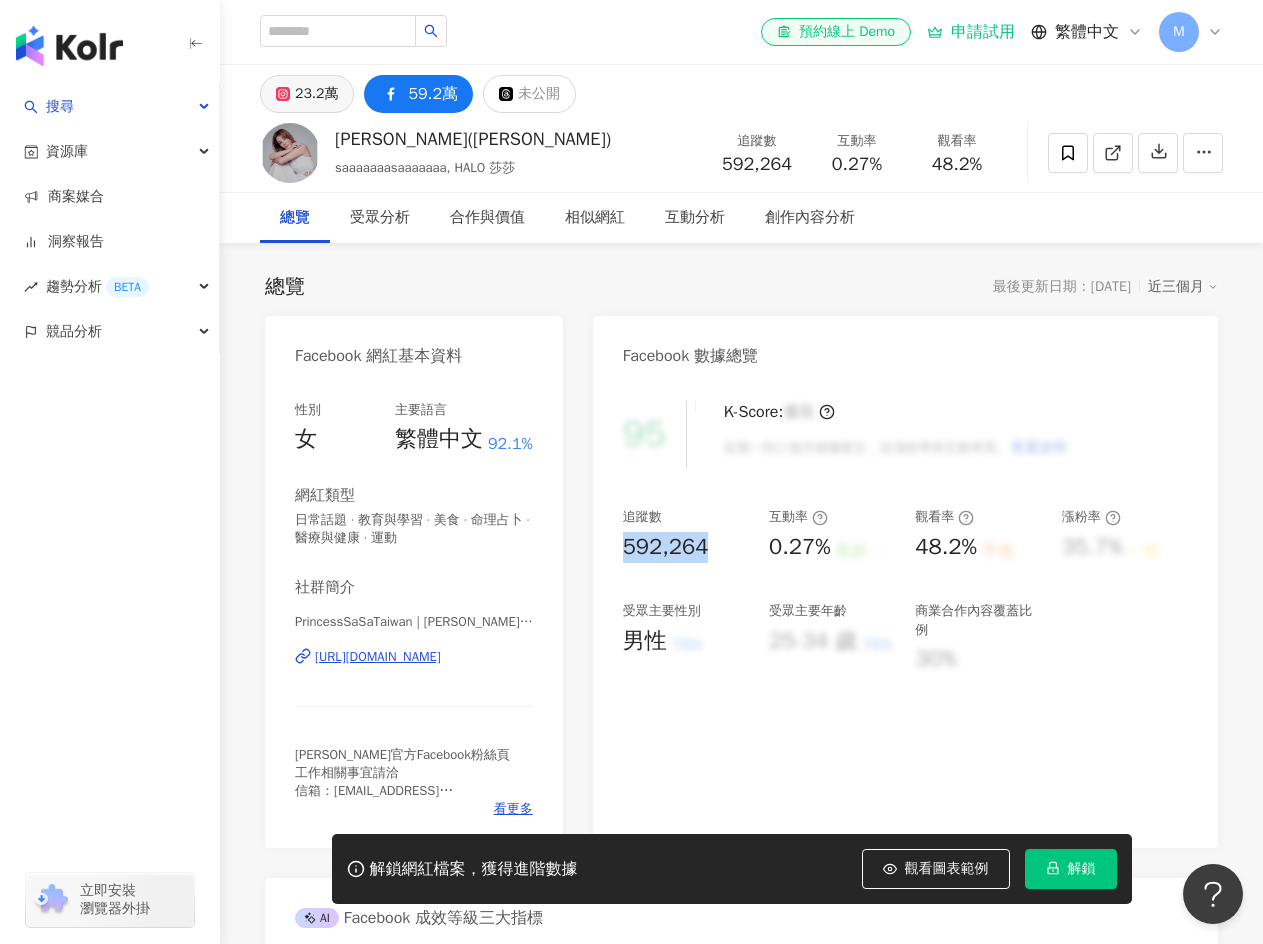click on "23.2萬" at bounding box center [316, 94] 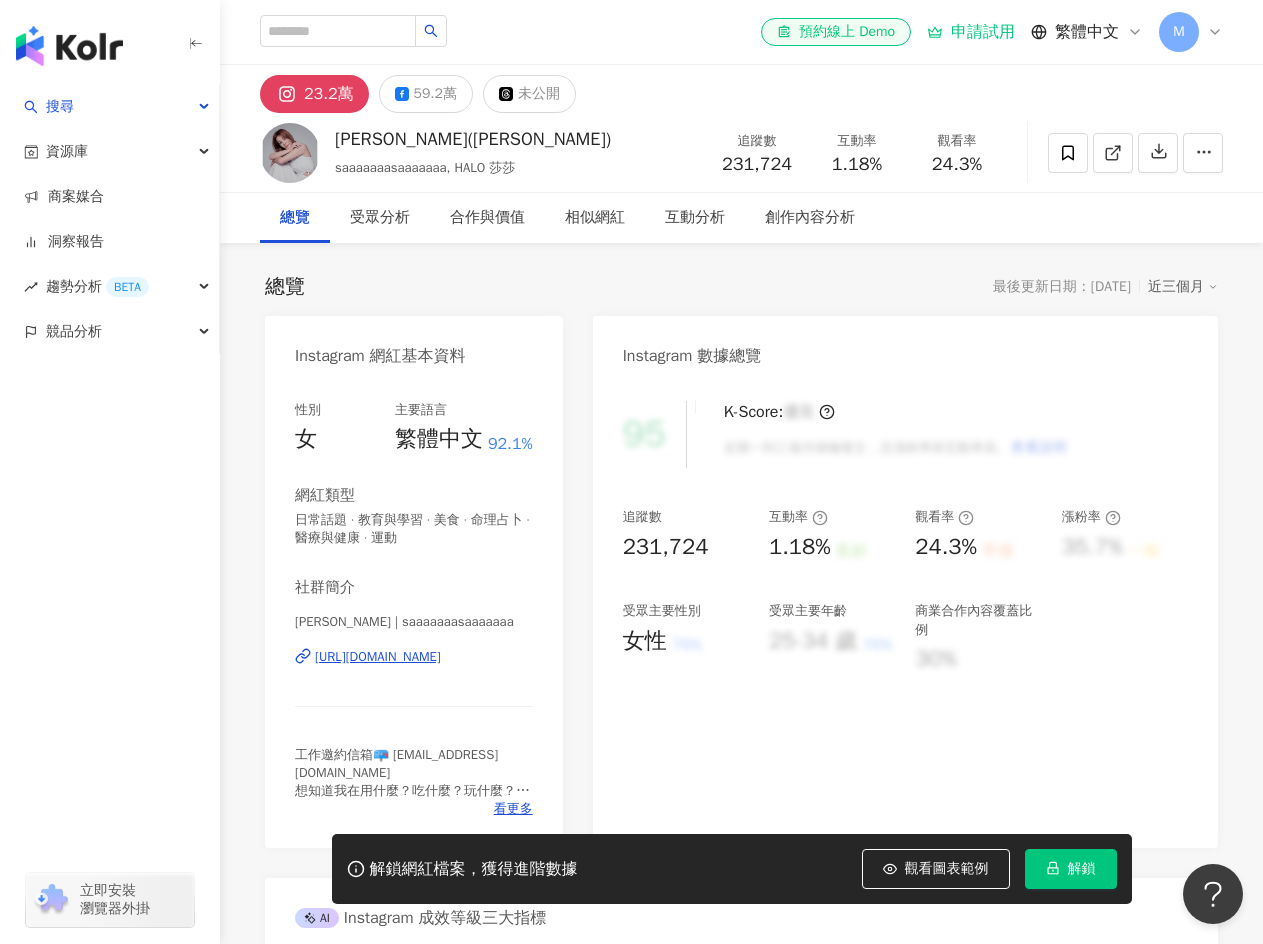 click on "追蹤數   231,724 互動率   1.18% 良好 觀看率   24.3% 不佳 漲粉率   35.7% 一般 受眾主要性別   女性 76% 受眾主要年齡   25-34 歲 76% 商業合作內容覆蓋比例   30%" at bounding box center [905, 591] 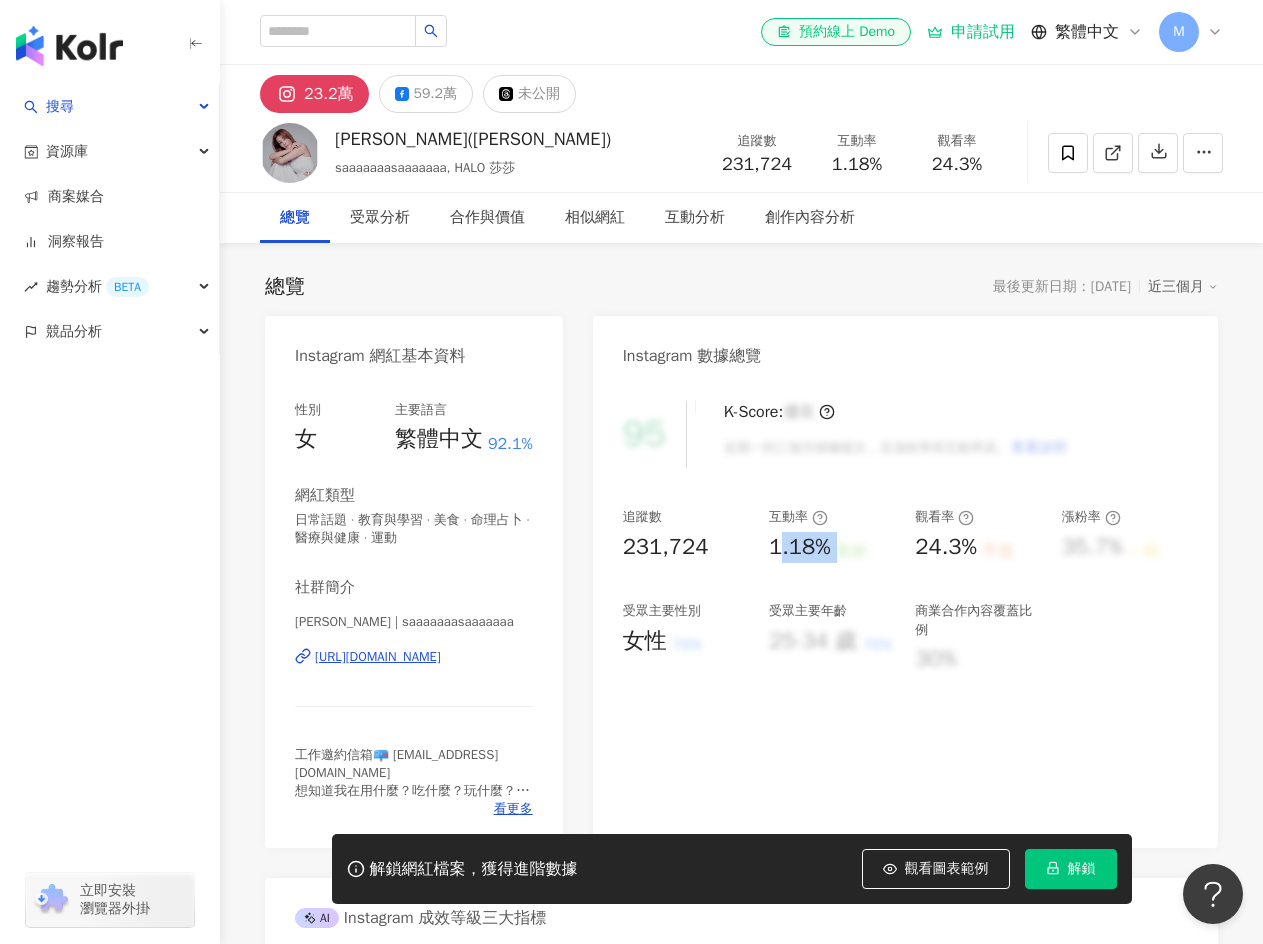 drag, startPoint x: 776, startPoint y: 548, endPoint x: 859, endPoint y: 547, distance: 83.00603 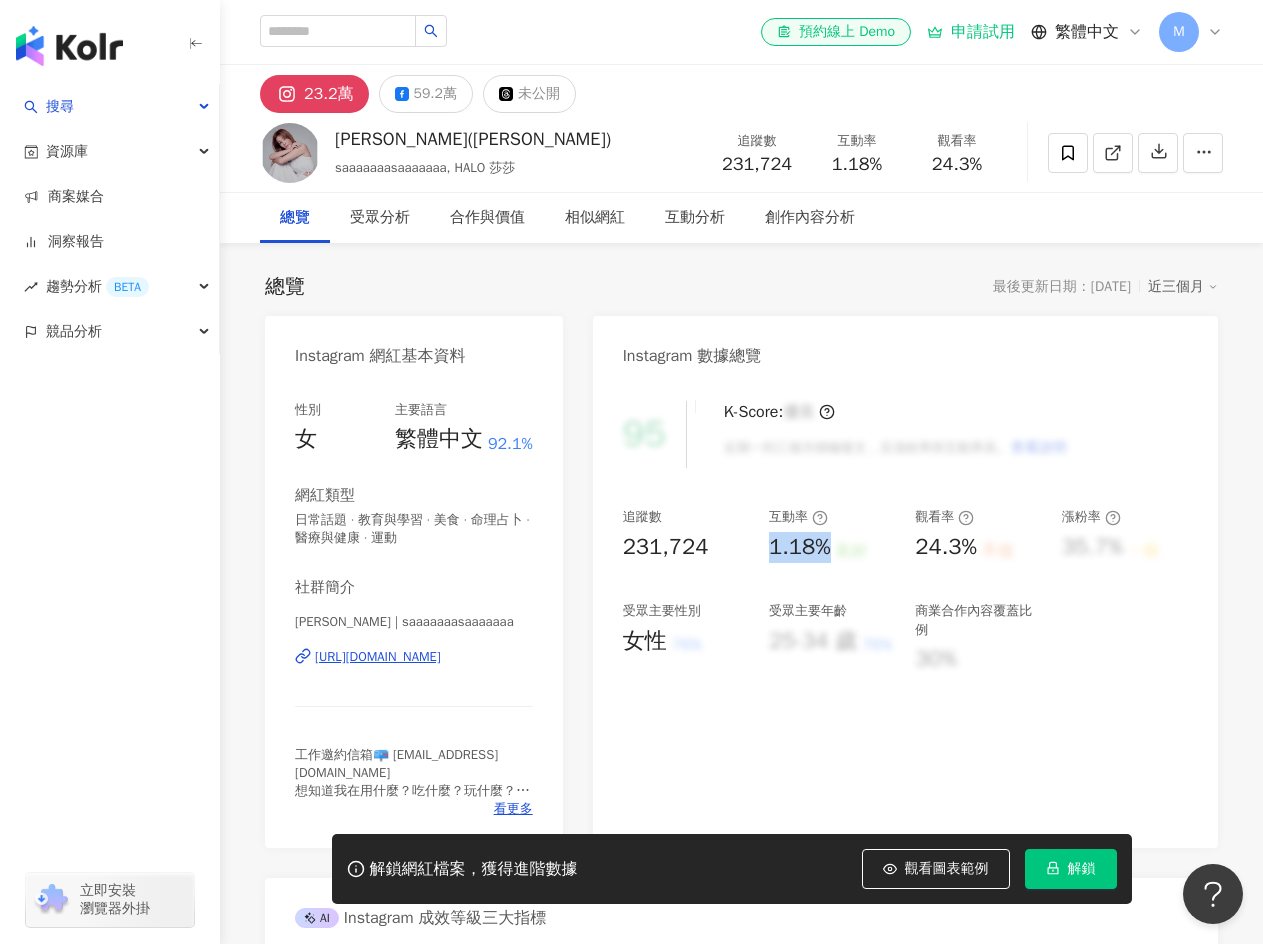 drag, startPoint x: 830, startPoint y: 547, endPoint x: 767, endPoint y: 550, distance: 63.07139 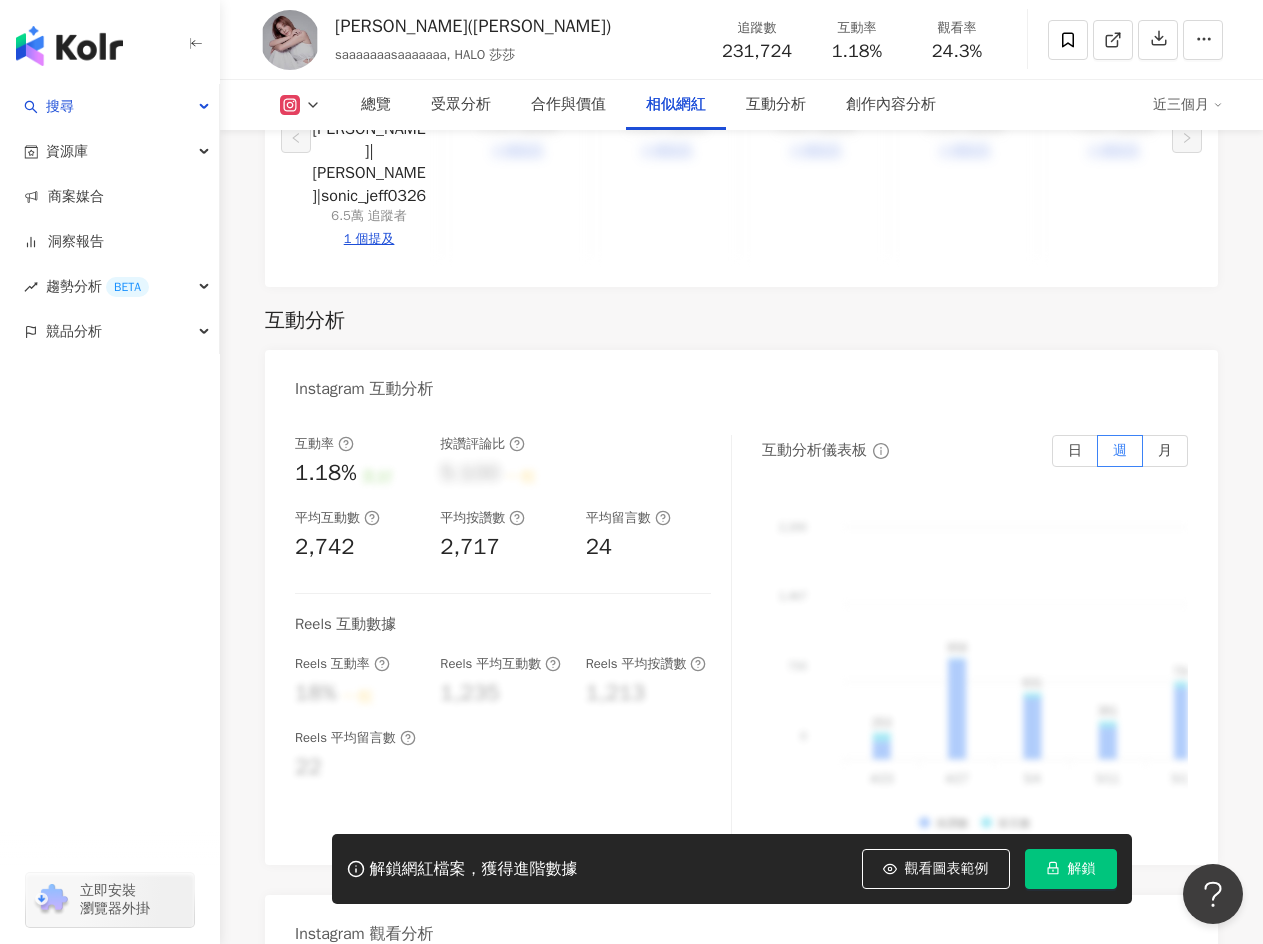 scroll, scrollTop: 4200, scrollLeft: 0, axis: vertical 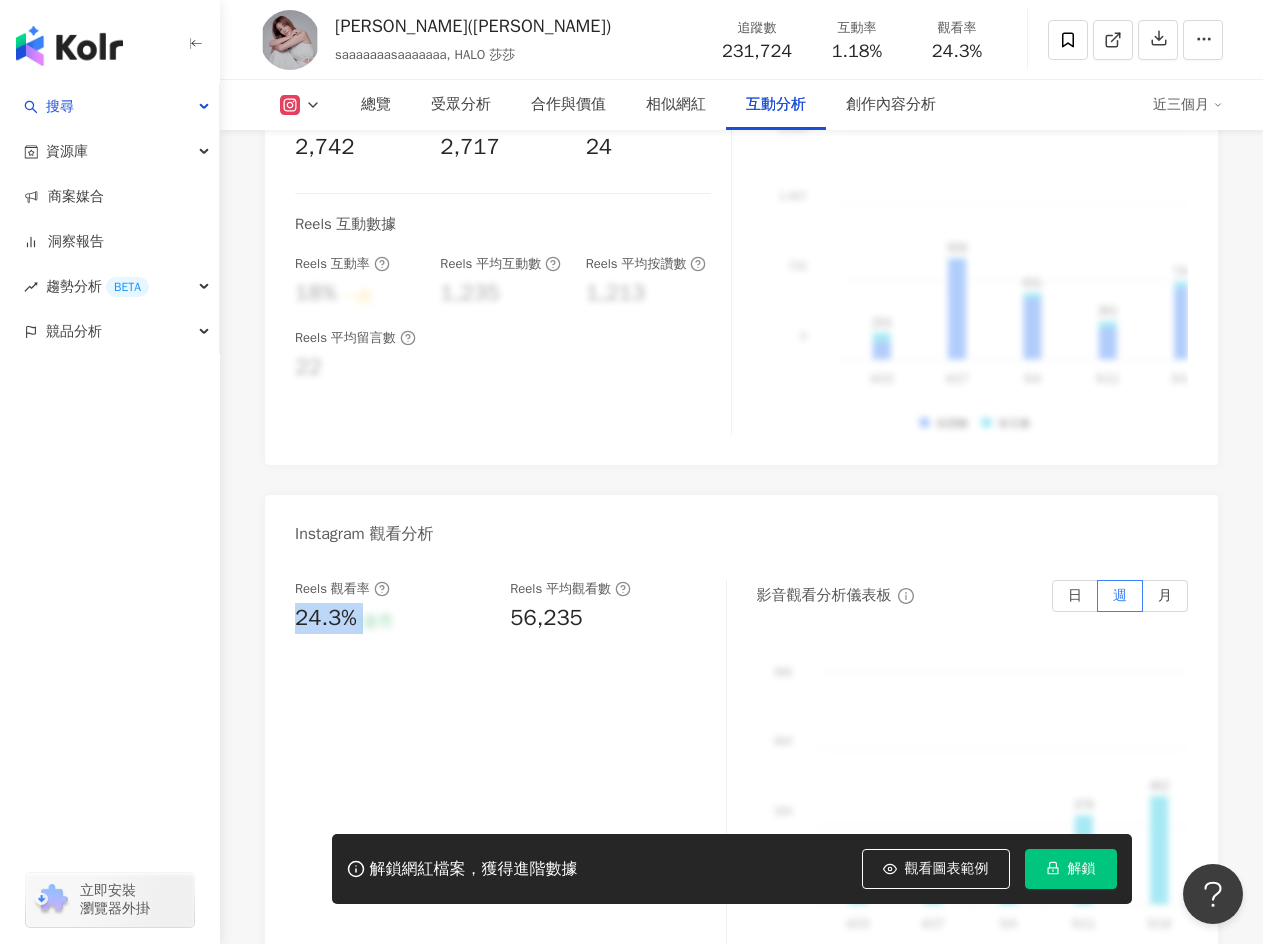 drag, startPoint x: 297, startPoint y: 572, endPoint x: 372, endPoint y: 572, distance: 75 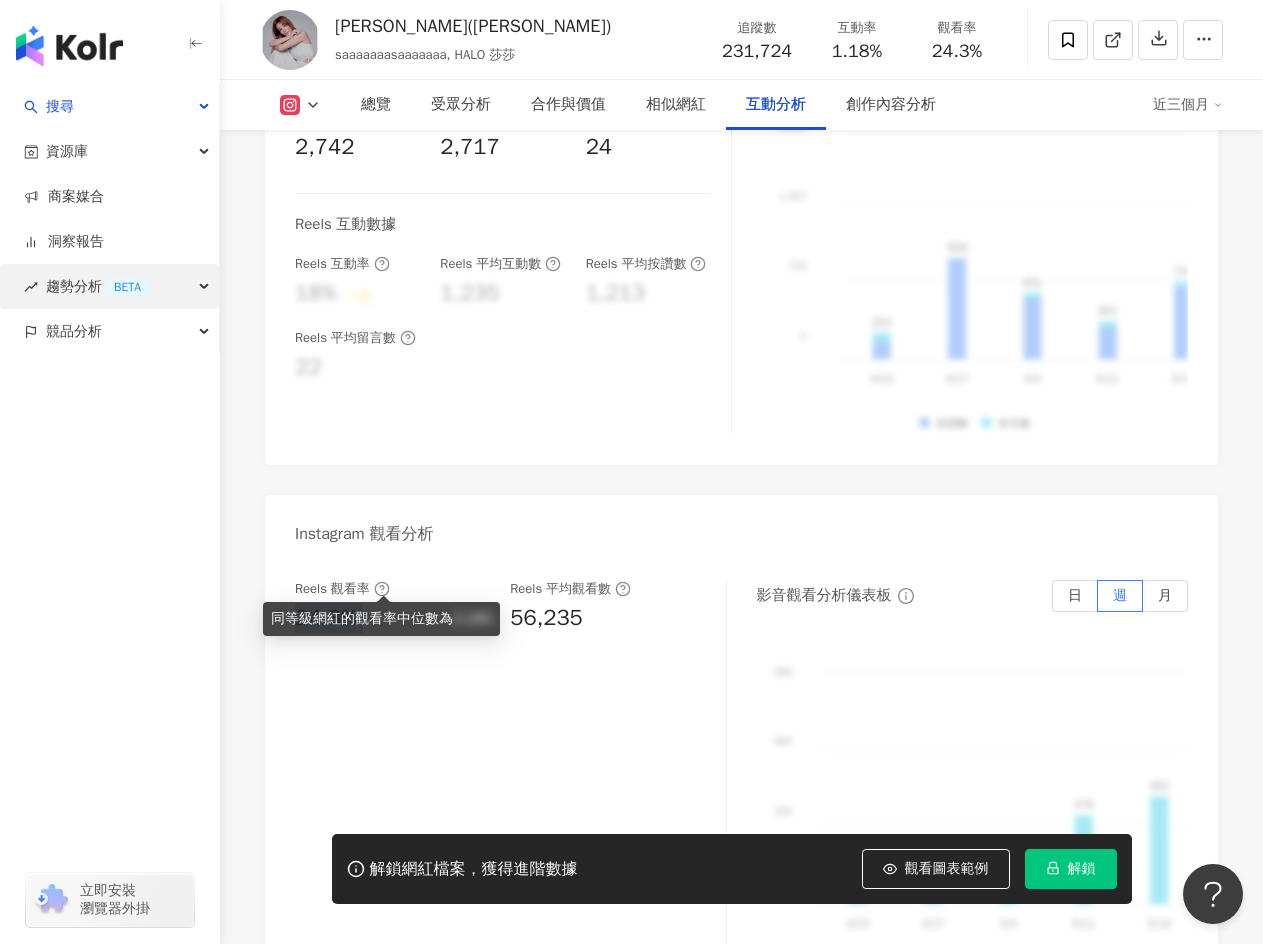 copy on "24.3% 優秀" 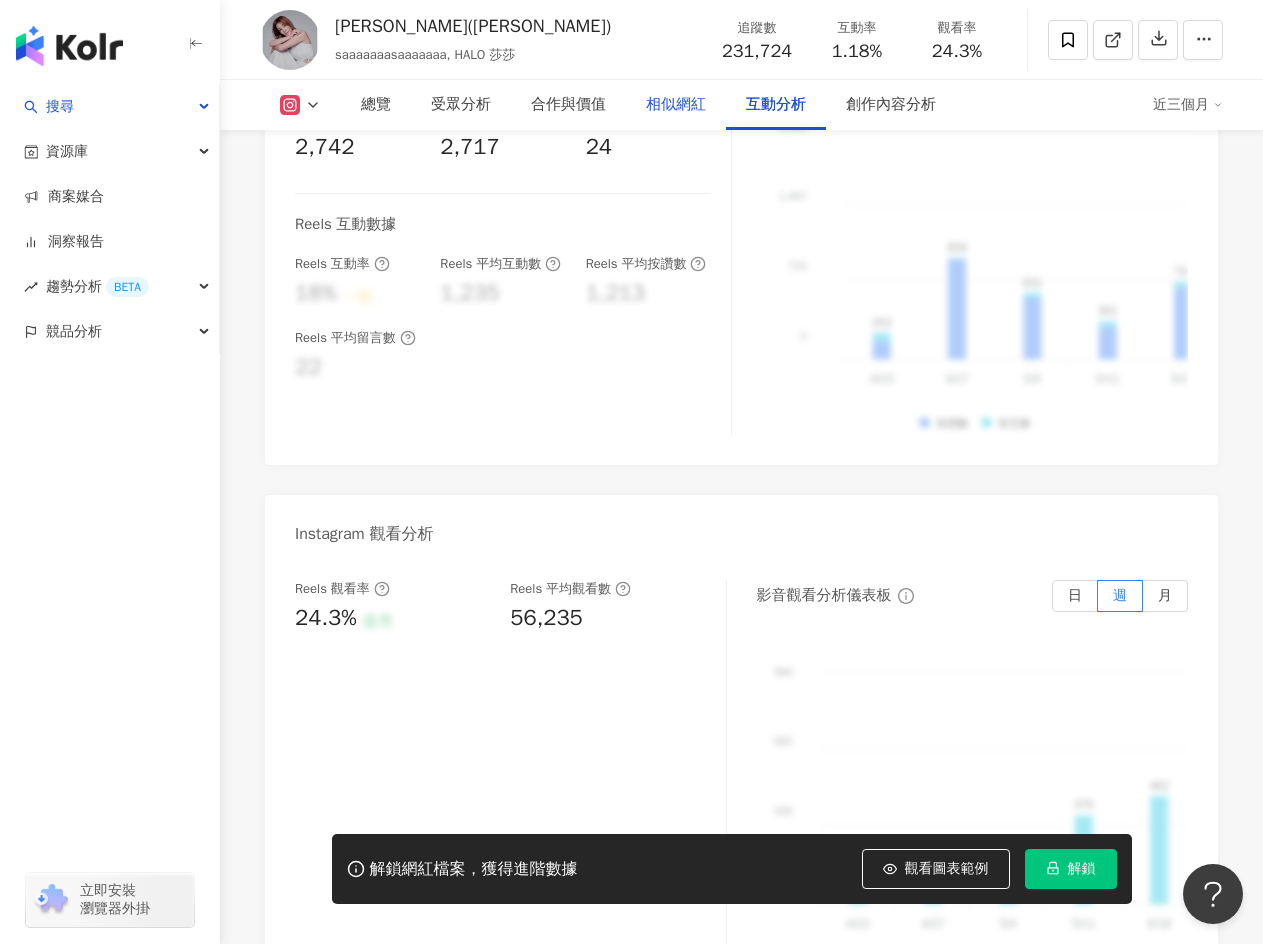 click on "相似網紅" at bounding box center [676, 105] 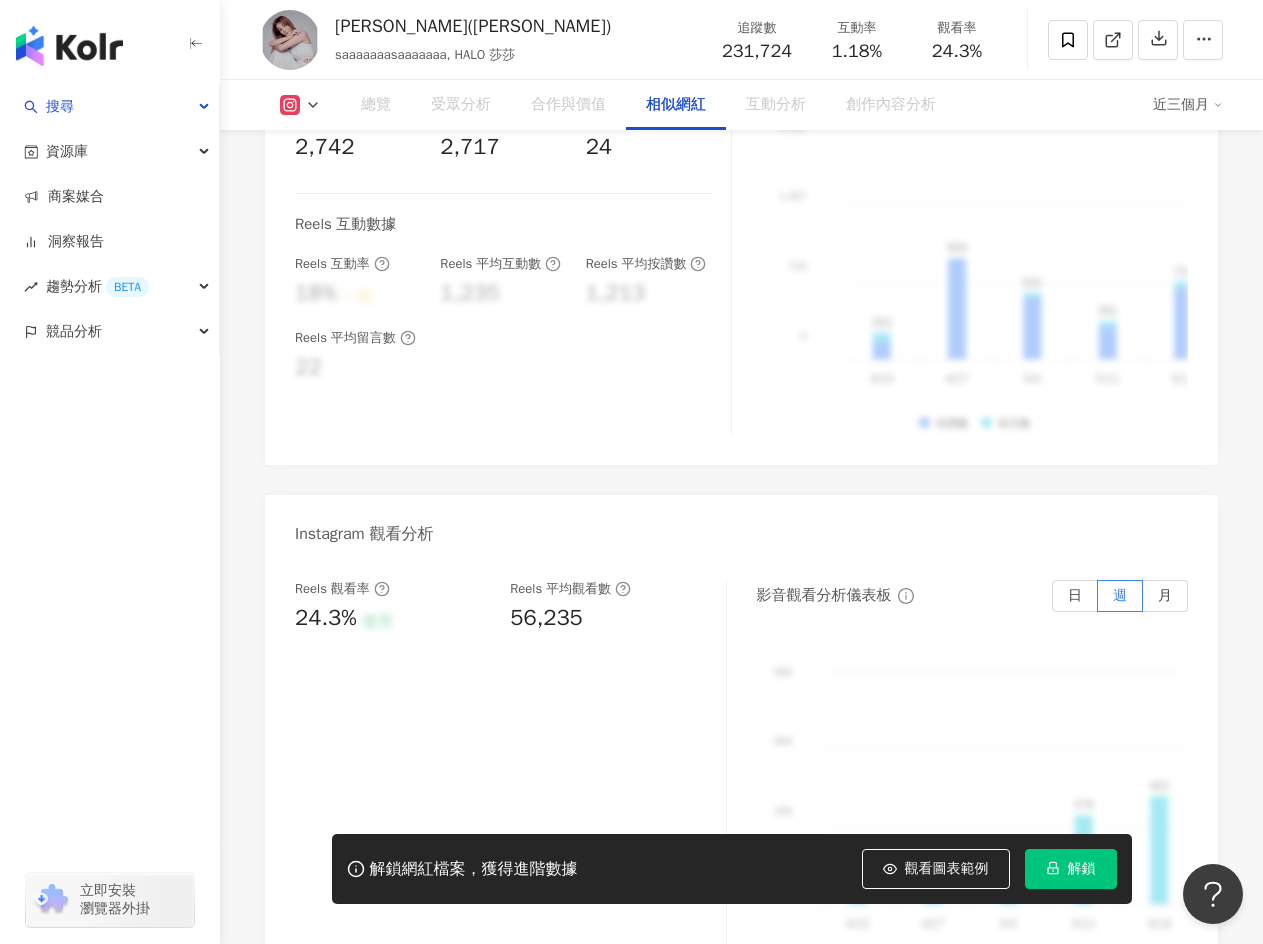 scroll, scrollTop: 3272, scrollLeft: 0, axis: vertical 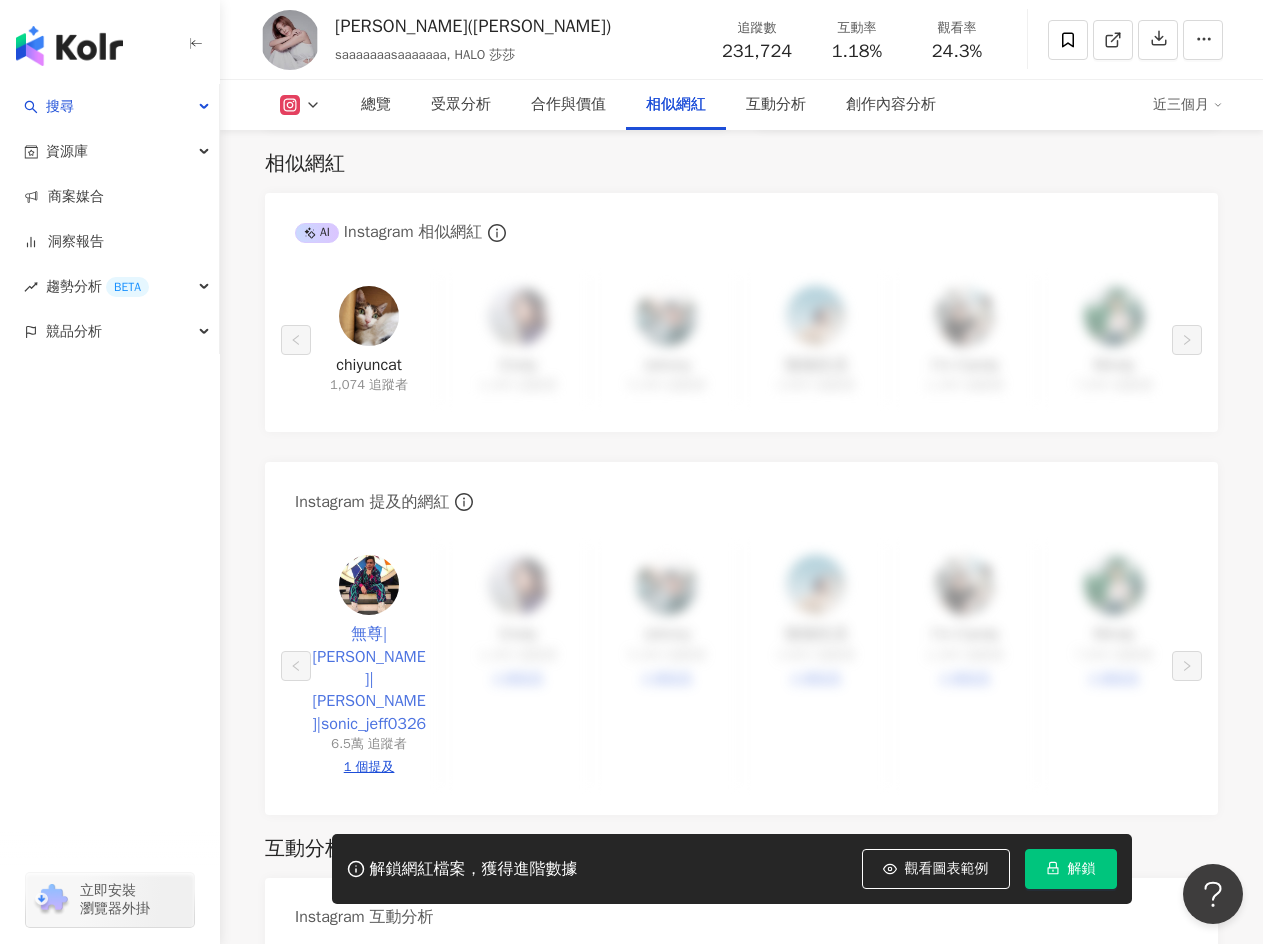 click on "無尊|謝無尊|珍珍|sonic_jeff0326" at bounding box center [369, 679] 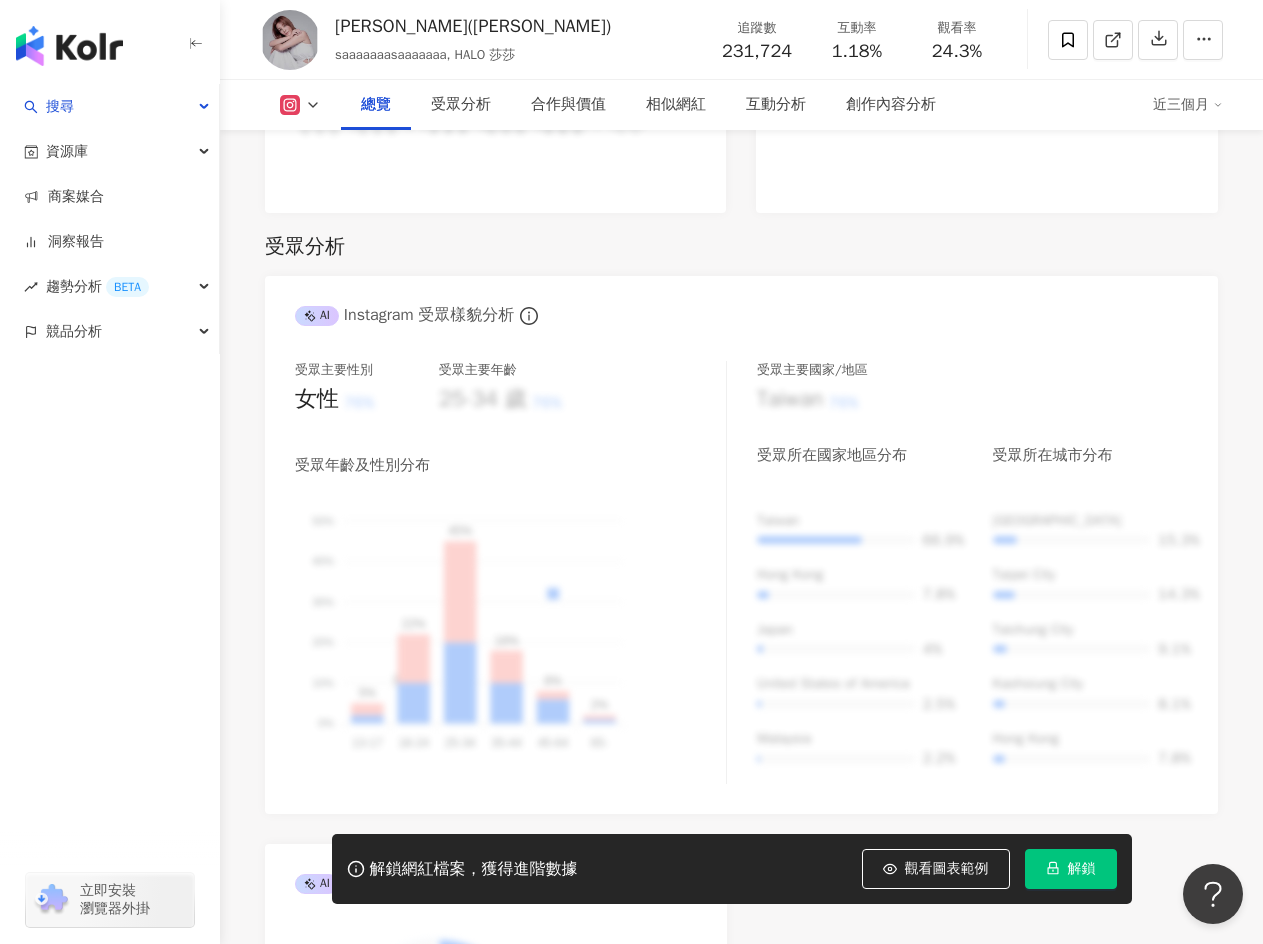 scroll, scrollTop: 1672, scrollLeft: 0, axis: vertical 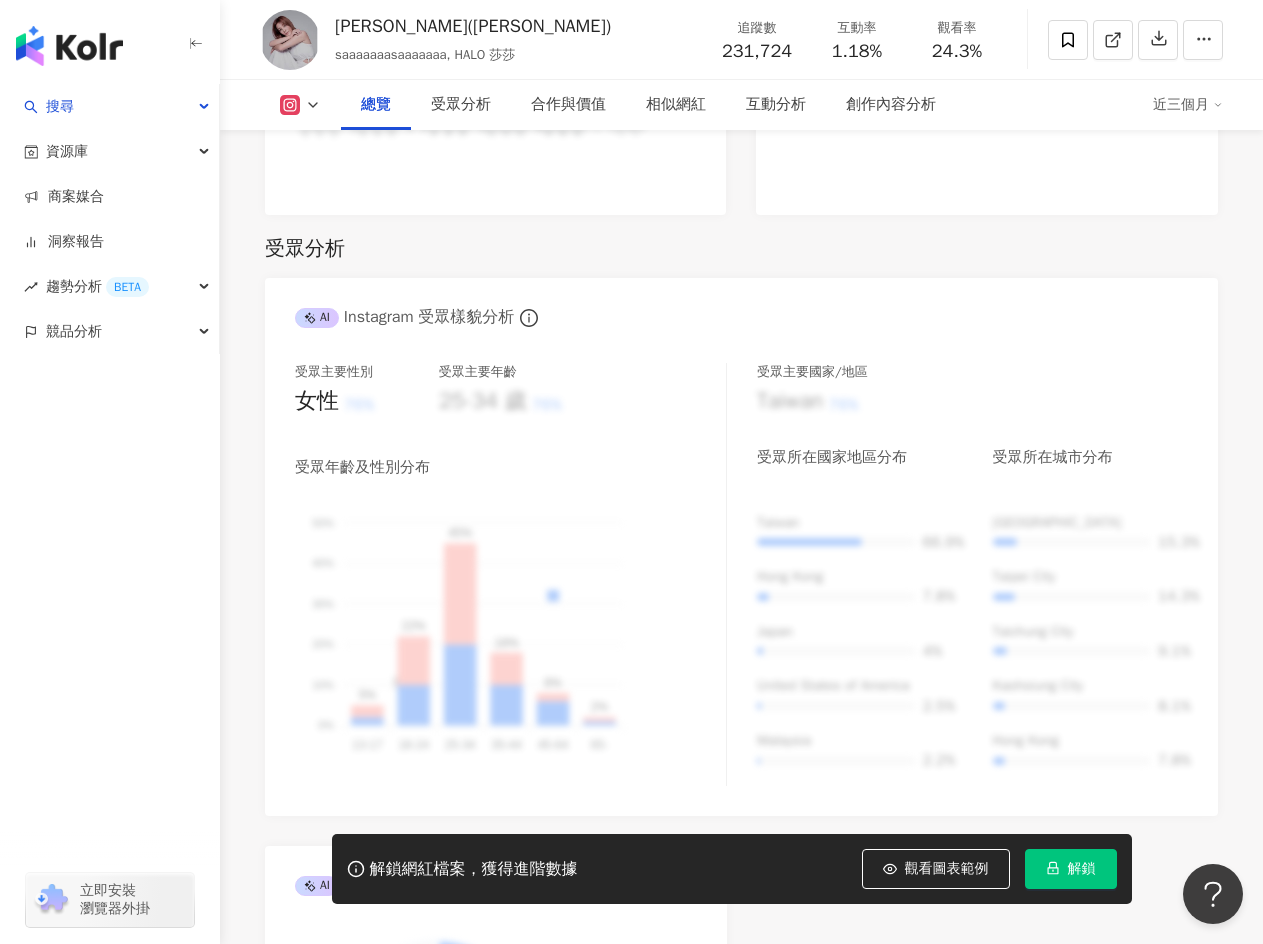 click at bounding box center (69, 46) 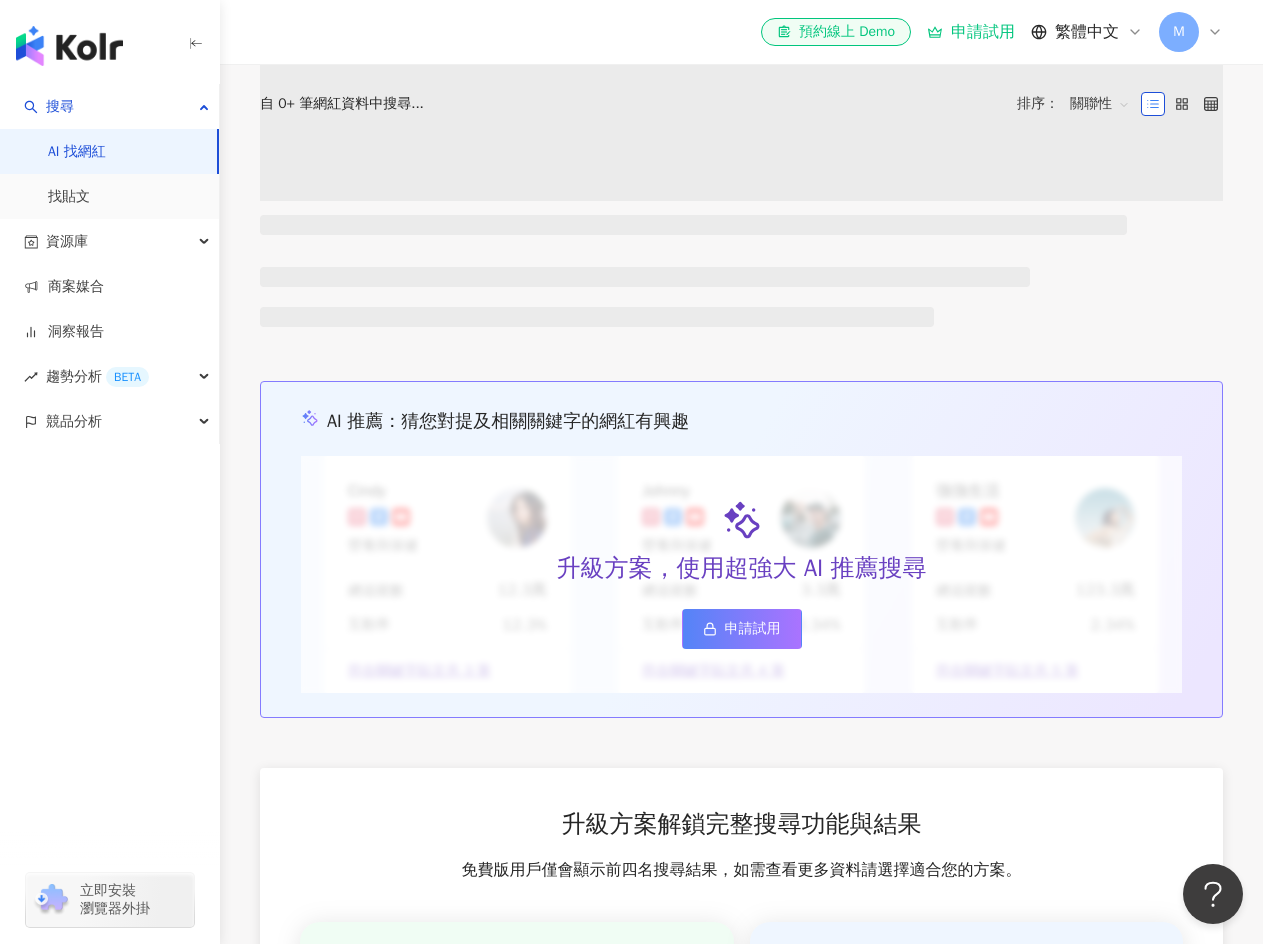 scroll, scrollTop: 0, scrollLeft: 0, axis: both 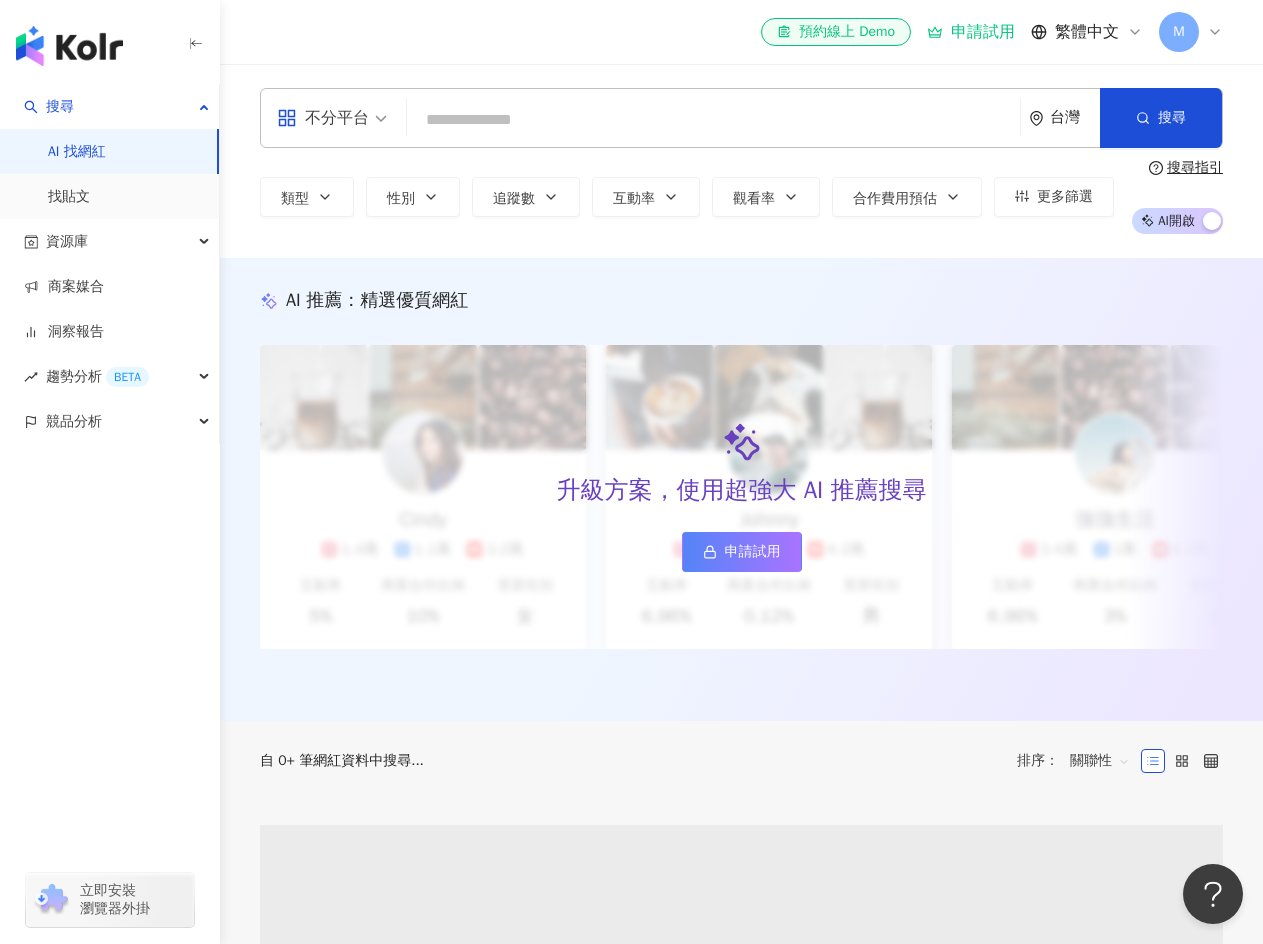 click at bounding box center [713, 120] 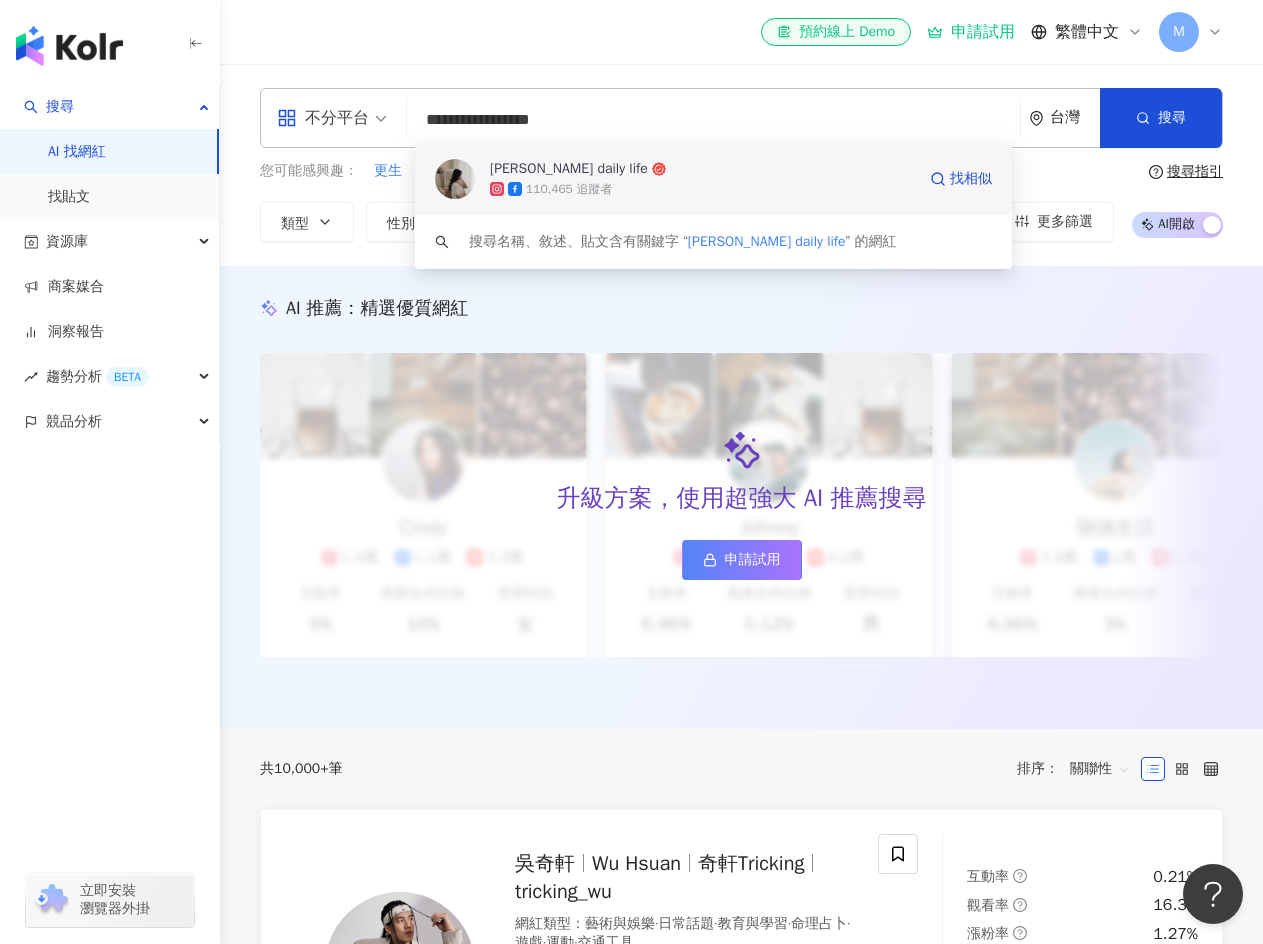 click on "Beth’s daily life 110,465   追蹤者 找相似" at bounding box center (713, 179) 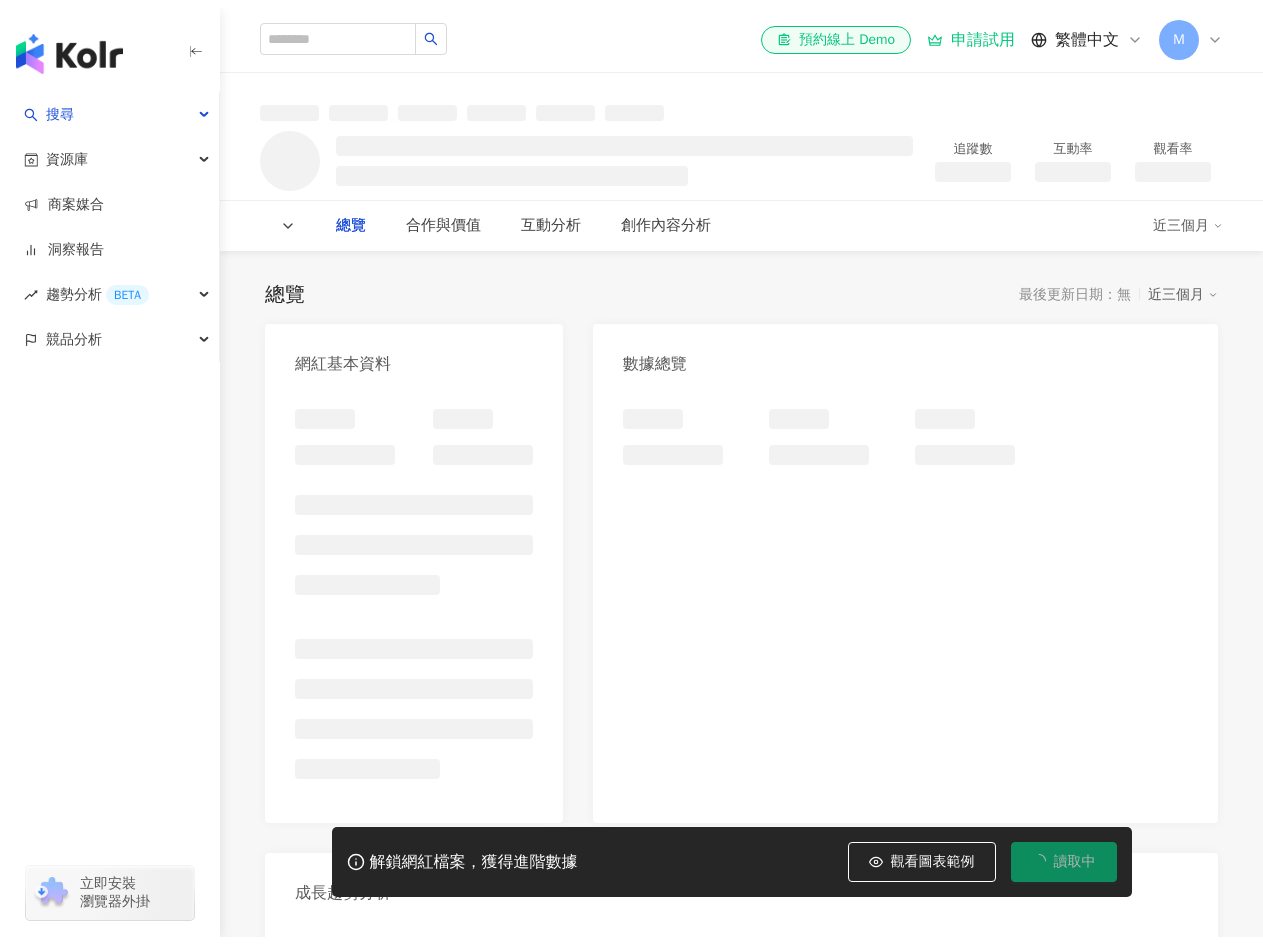 scroll, scrollTop: 0, scrollLeft: 0, axis: both 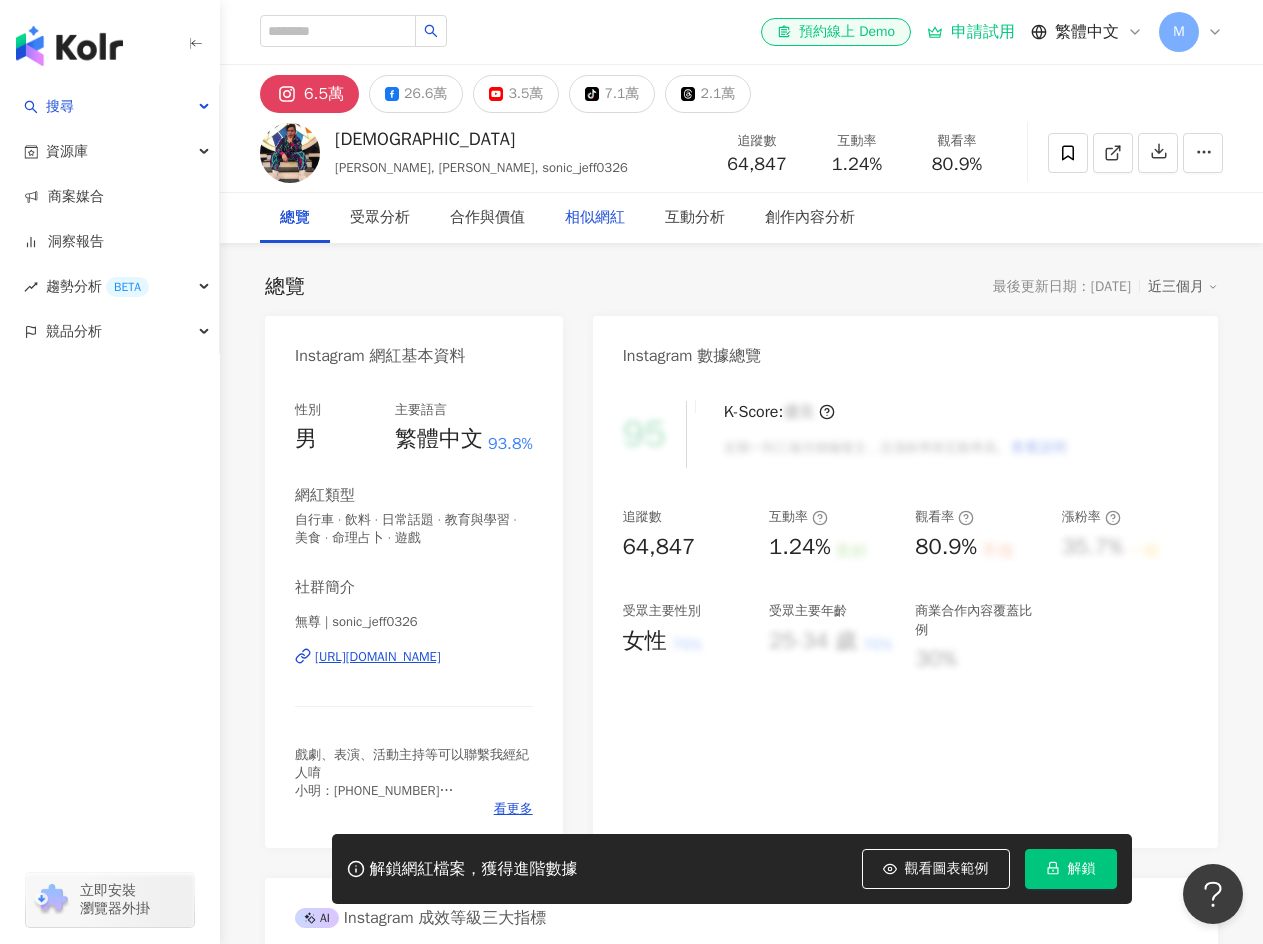 click on "相似網紅" at bounding box center (595, 218) 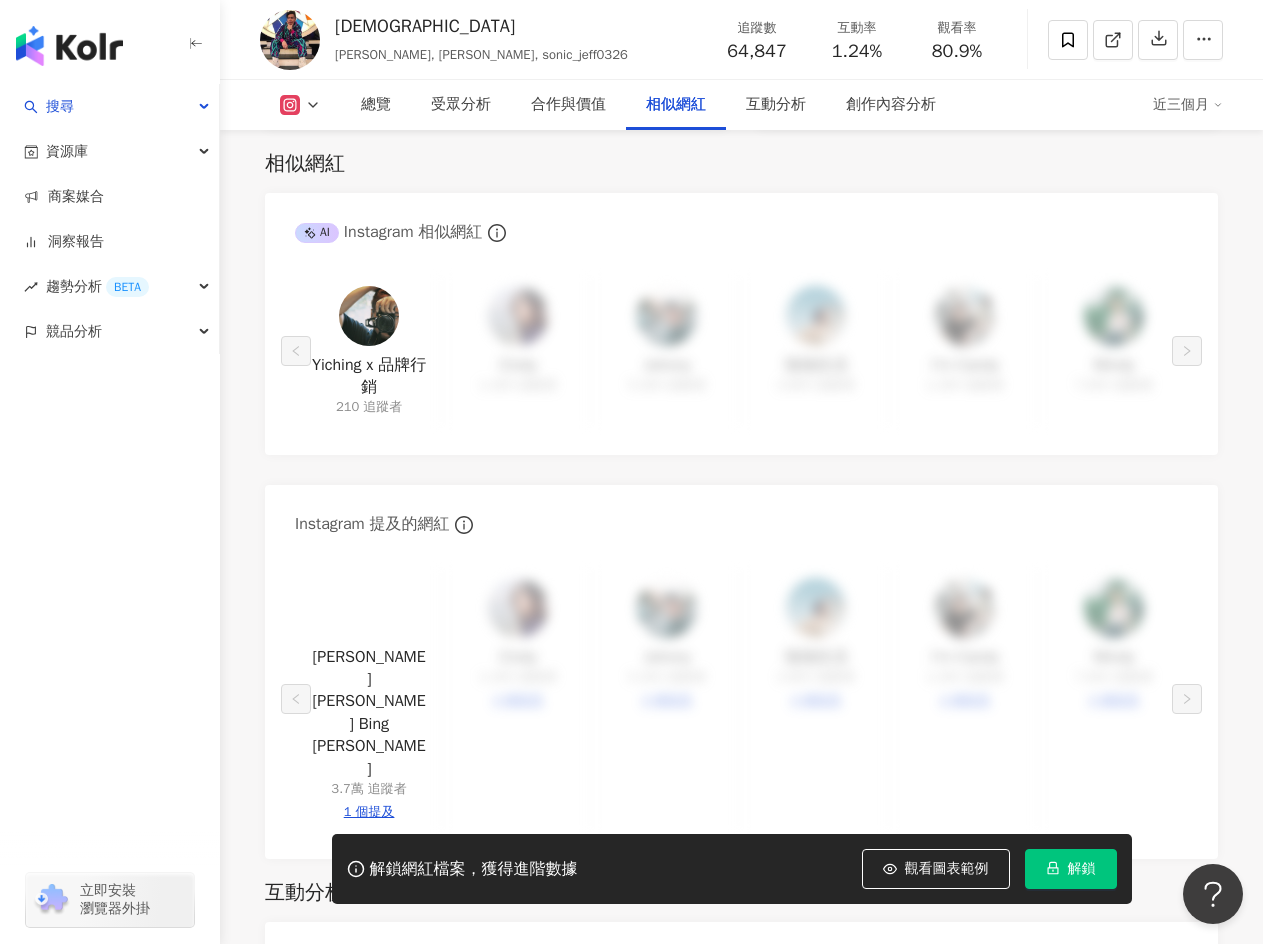 scroll, scrollTop: 3372, scrollLeft: 0, axis: vertical 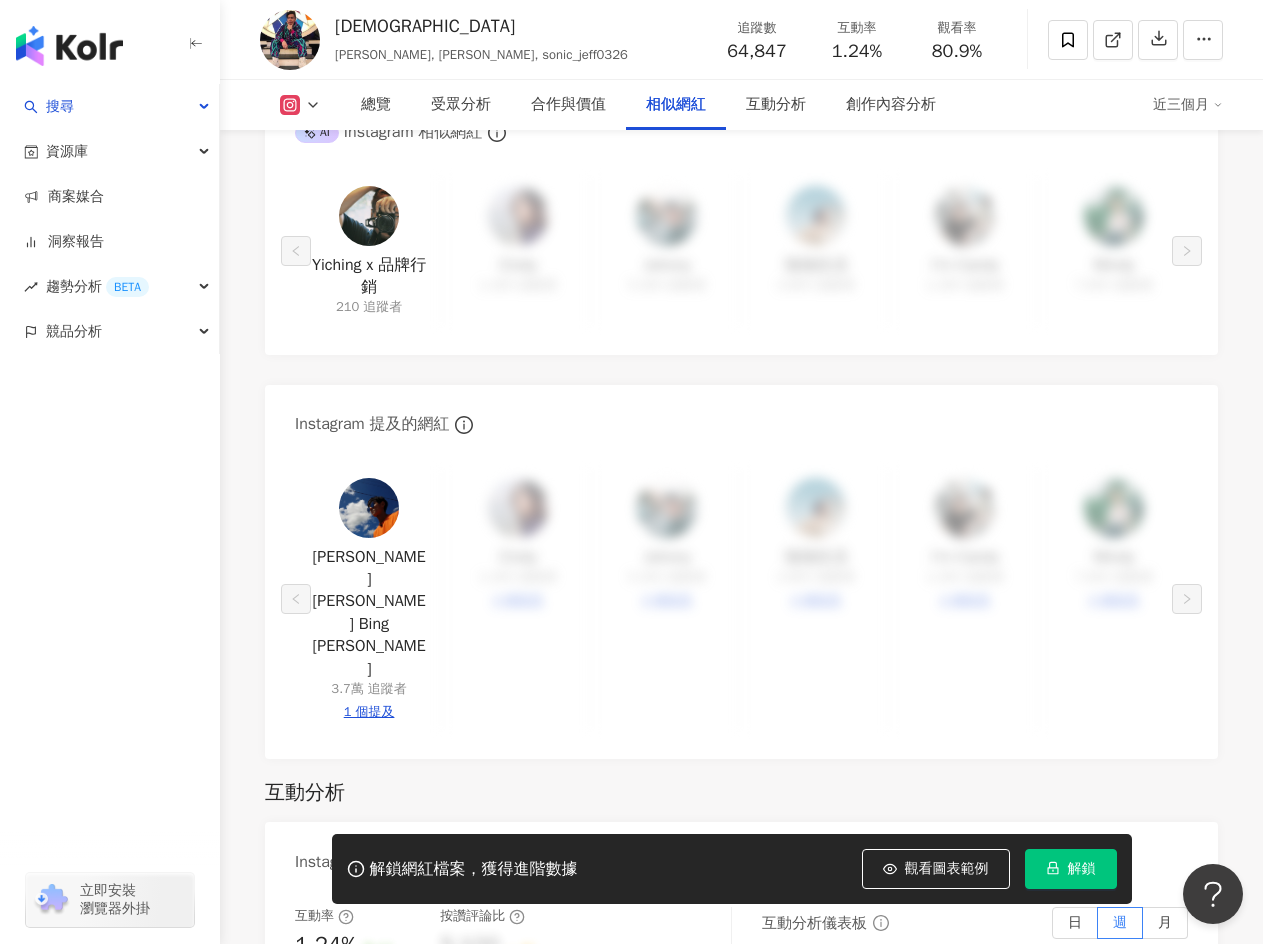click at bounding box center (369, 508) 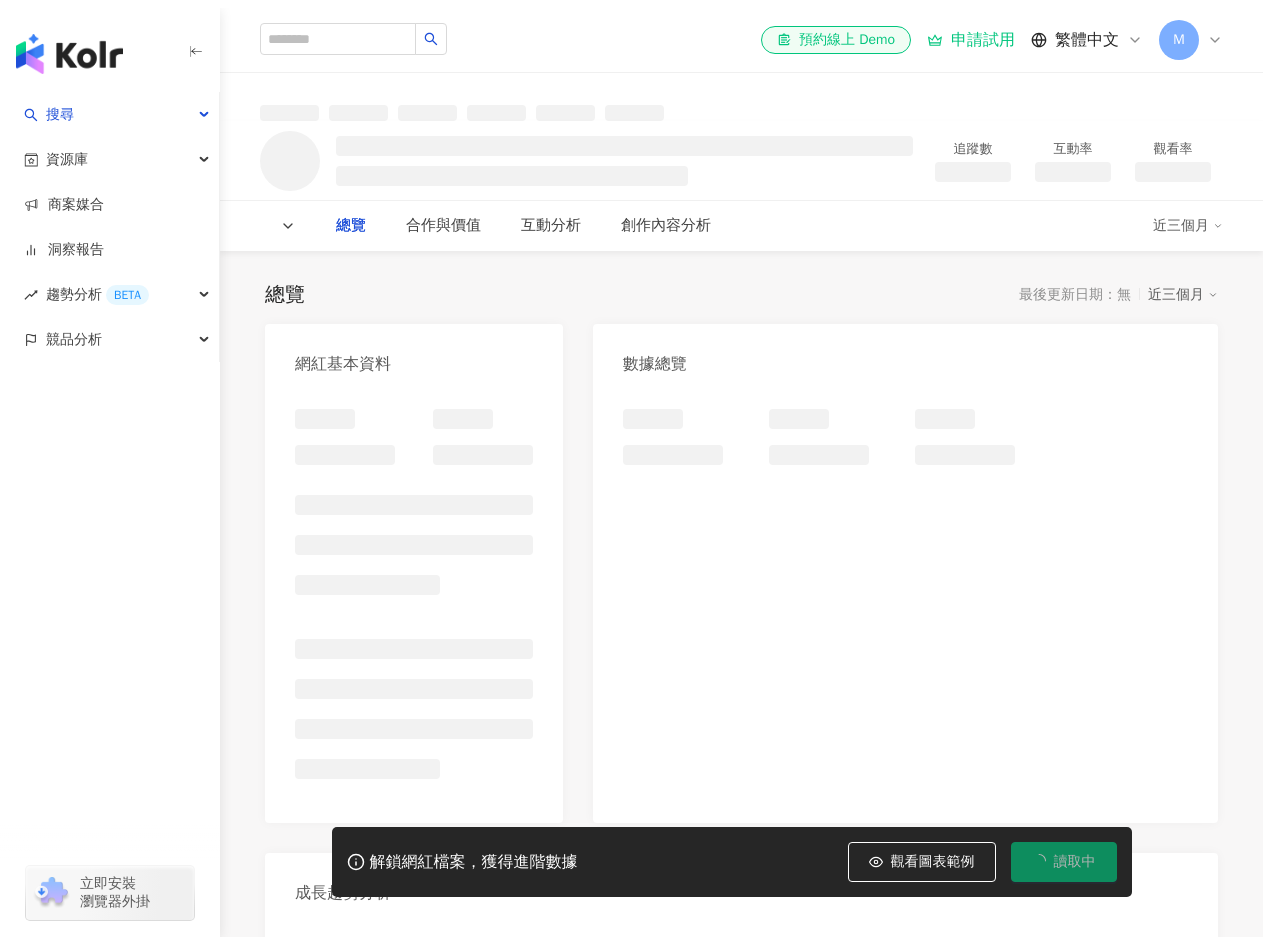 scroll, scrollTop: 0, scrollLeft: 0, axis: both 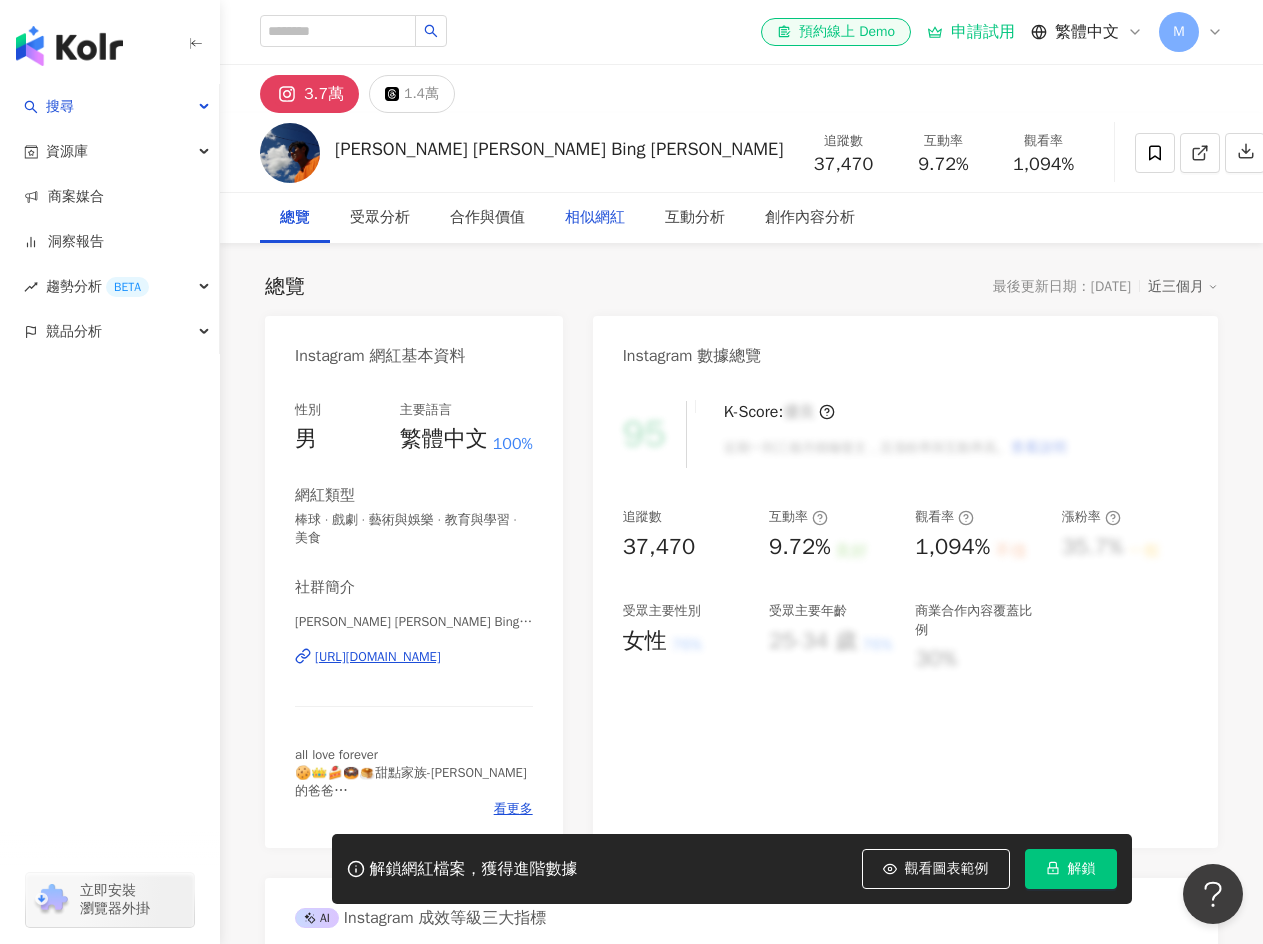 click on "相似網紅" at bounding box center (595, 218) 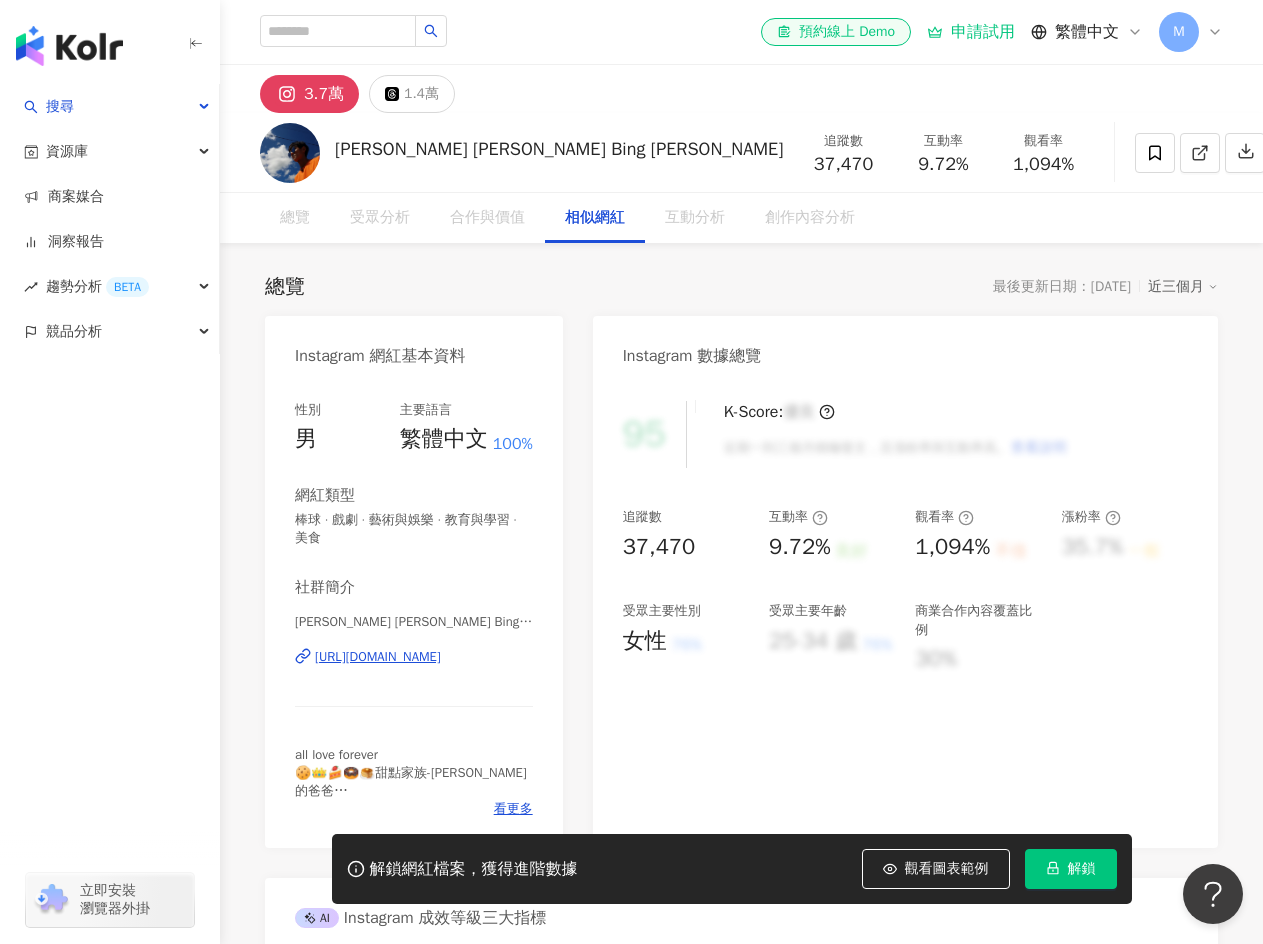 scroll, scrollTop: 3272, scrollLeft: 0, axis: vertical 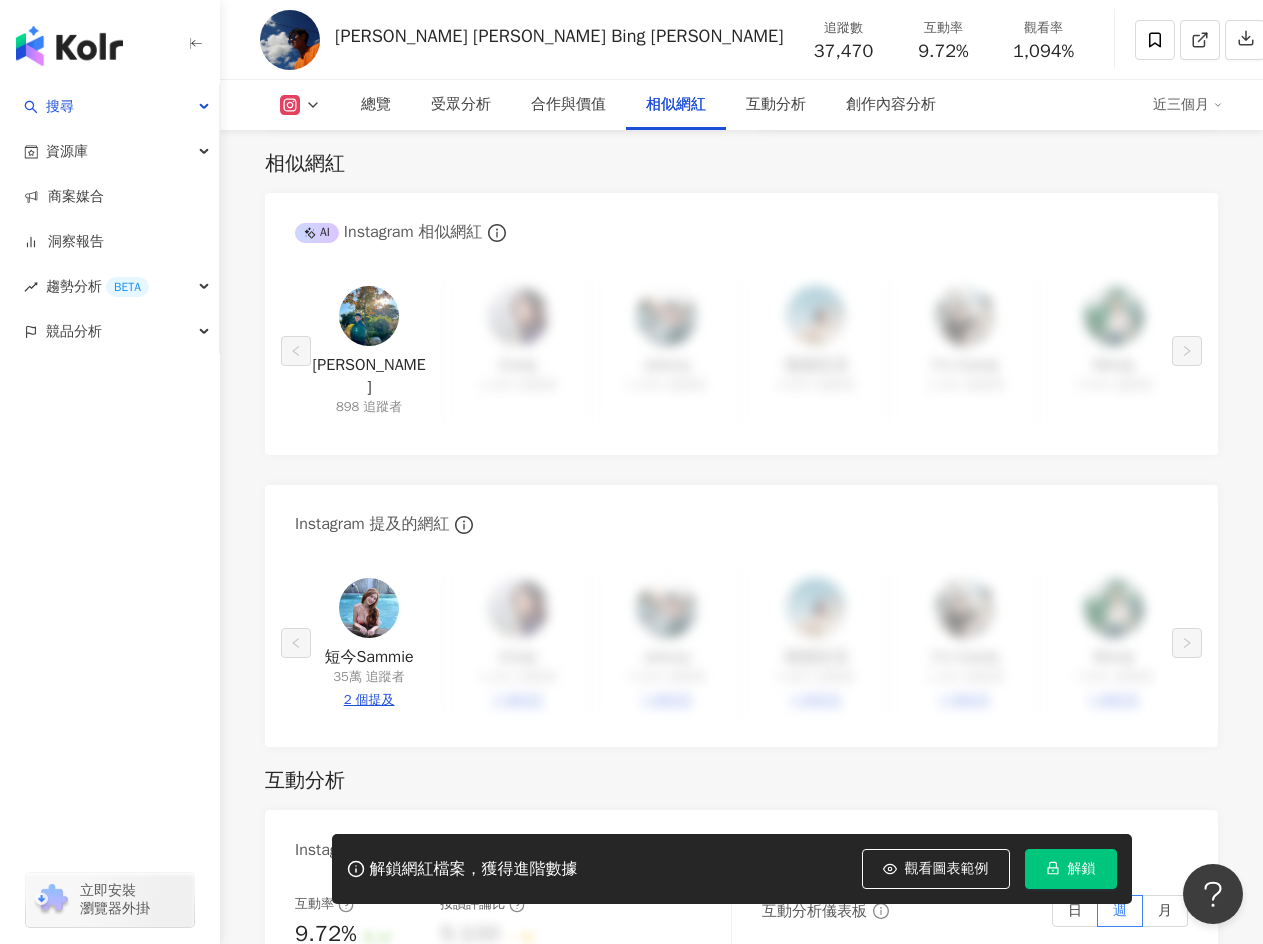 click at bounding box center [369, 608] 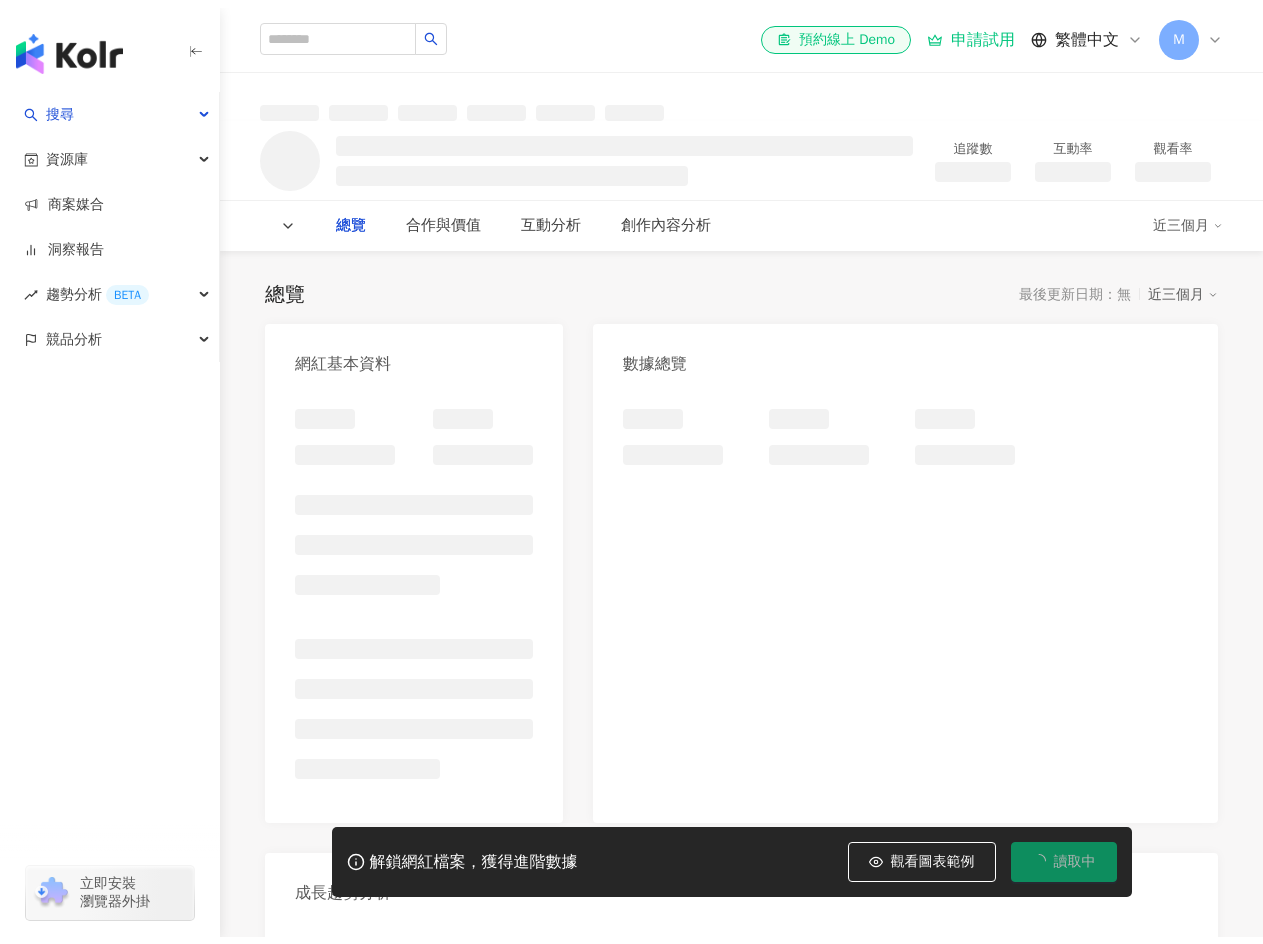 scroll, scrollTop: 0, scrollLeft: 0, axis: both 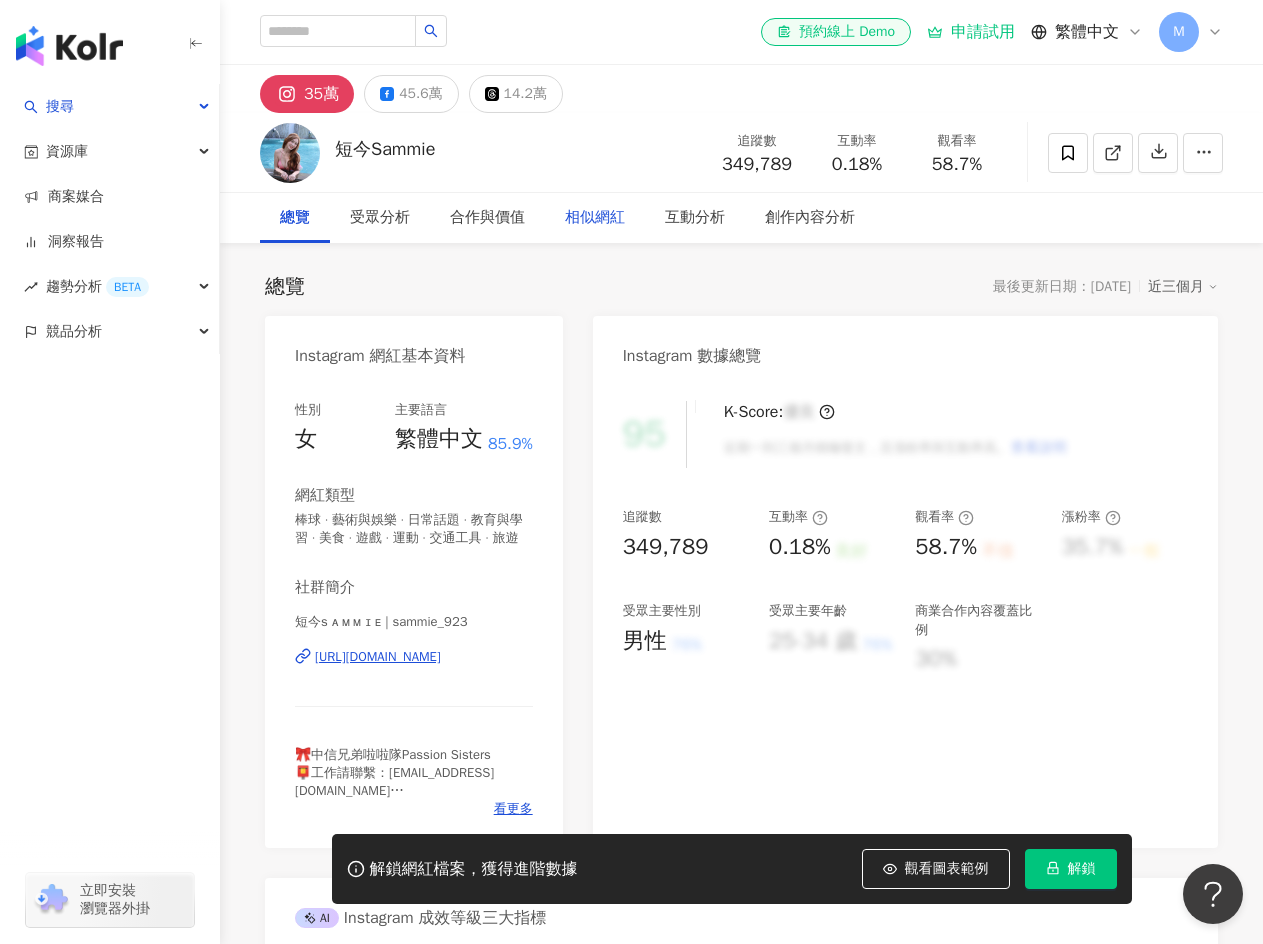 click on "相似網紅" at bounding box center (595, 218) 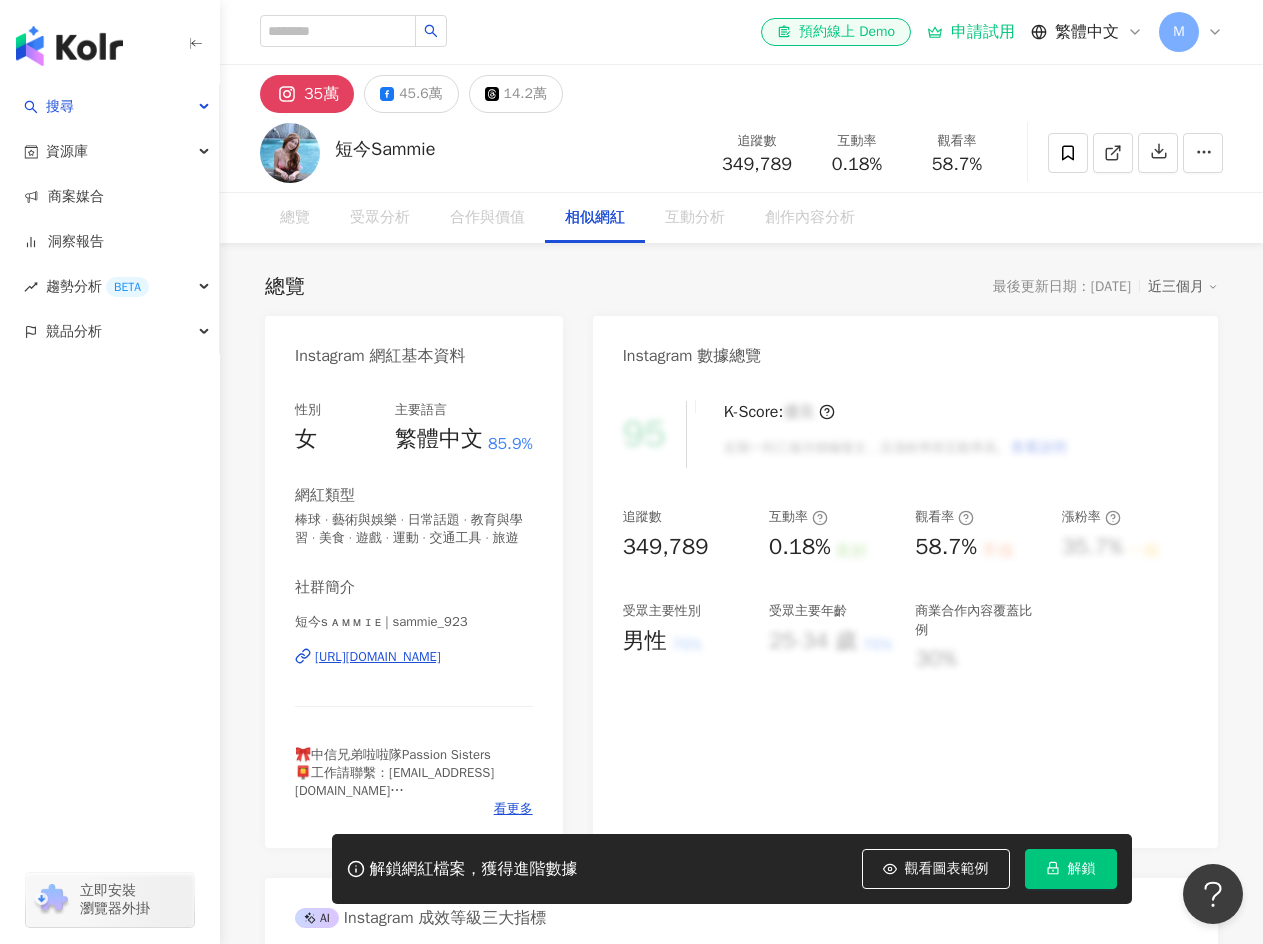 scroll, scrollTop: 3290, scrollLeft: 0, axis: vertical 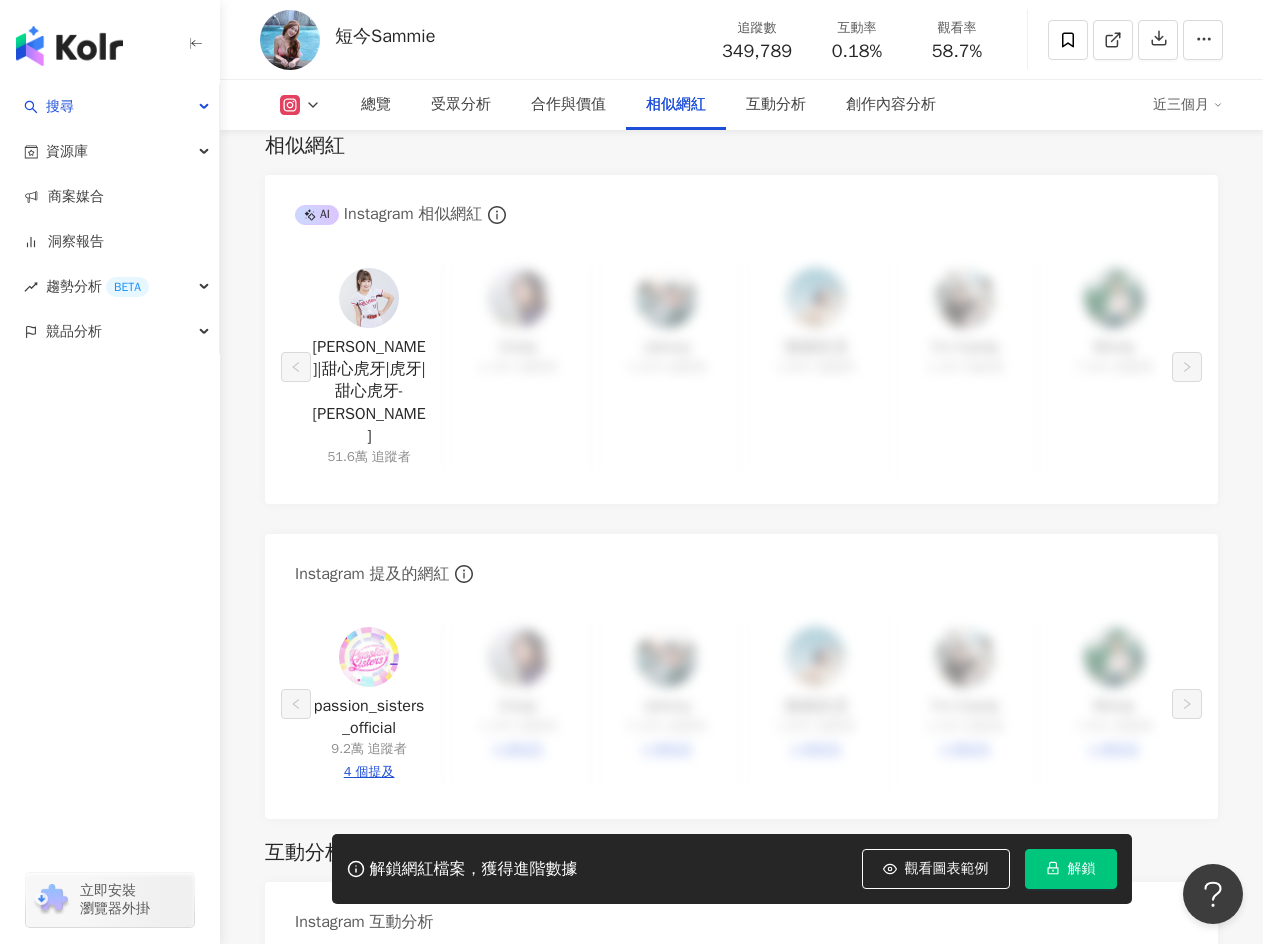 click at bounding box center (369, 657) 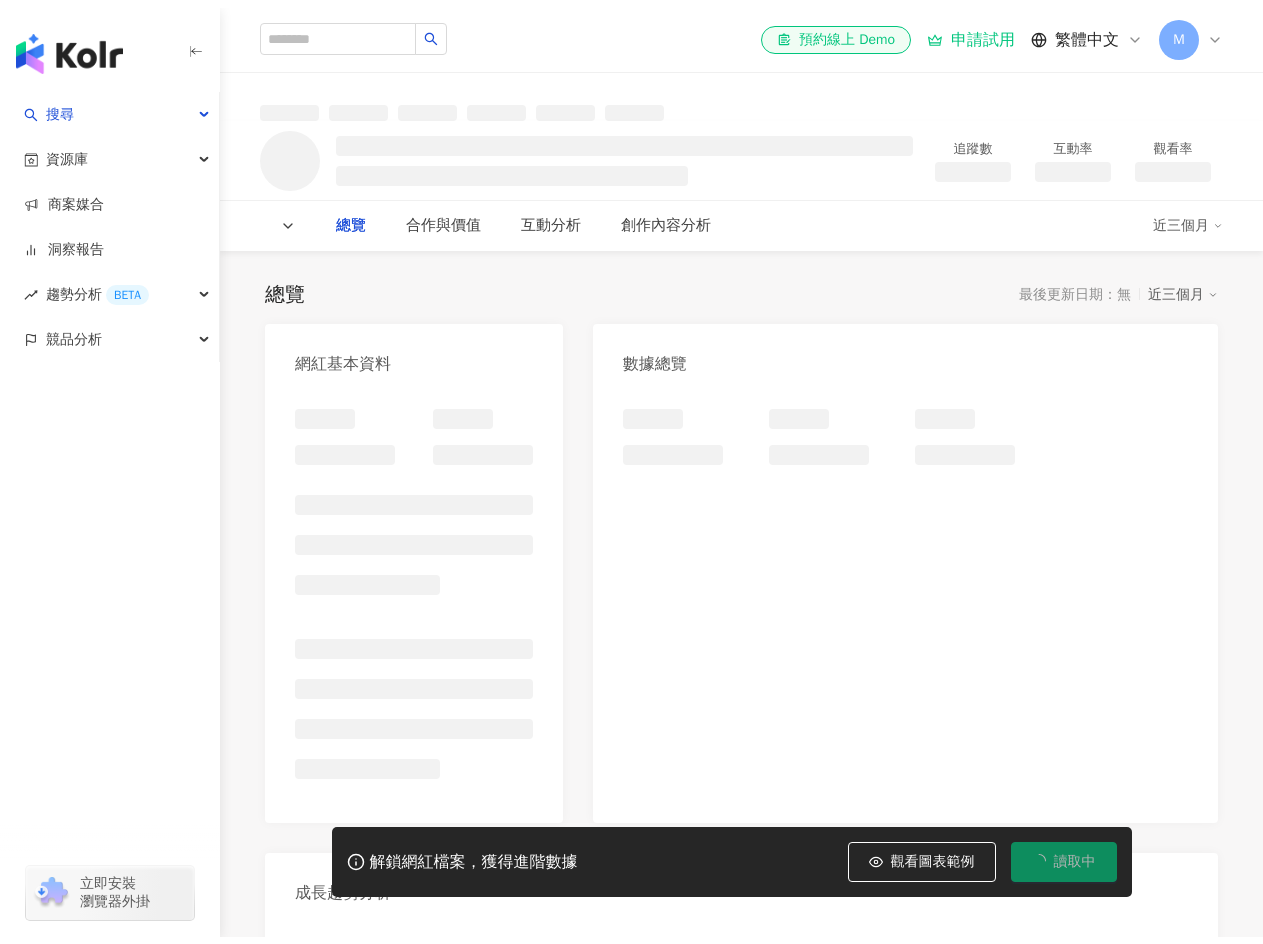 scroll, scrollTop: 0, scrollLeft: 0, axis: both 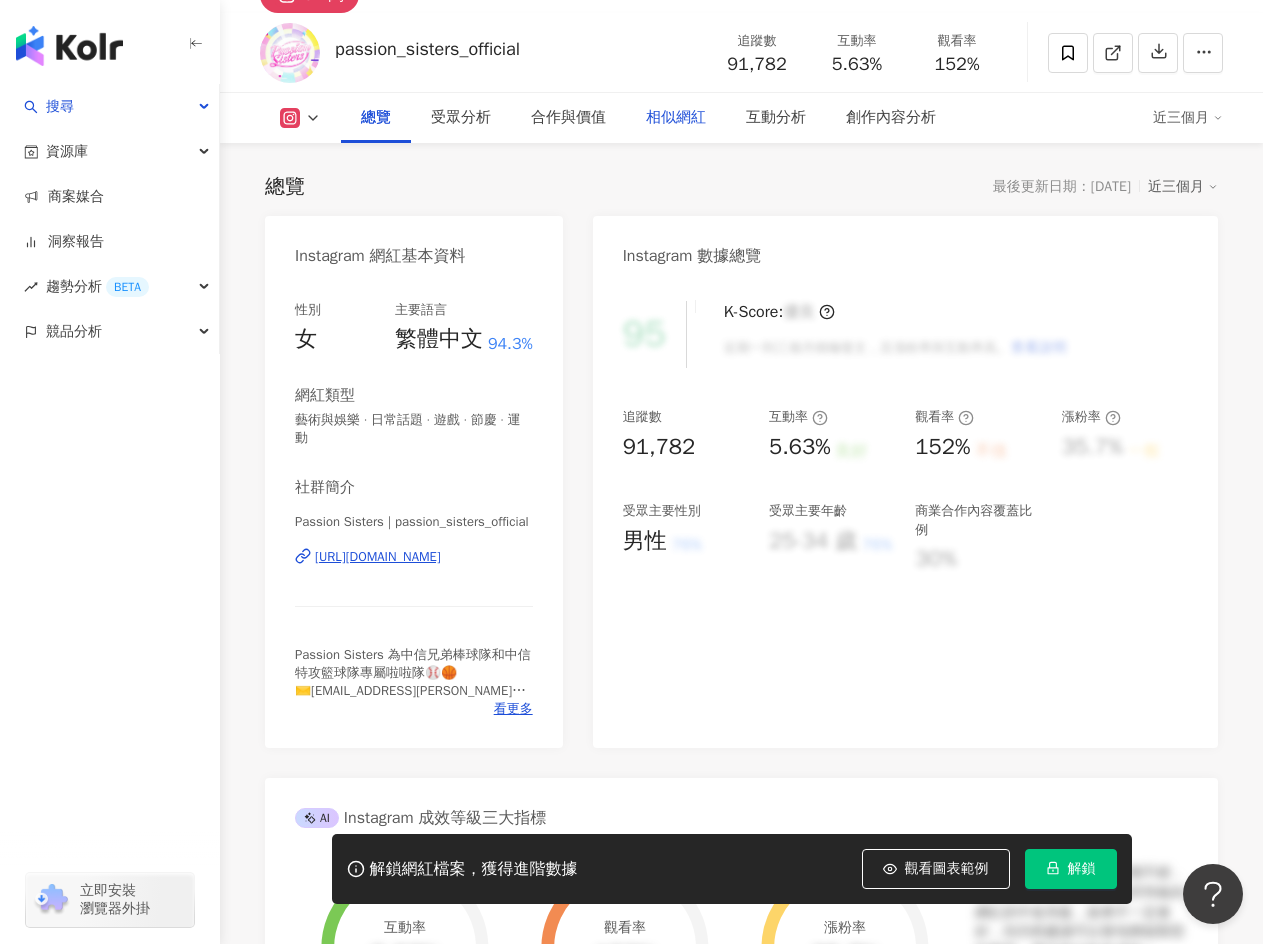 click on "相似網紅" at bounding box center (676, 118) 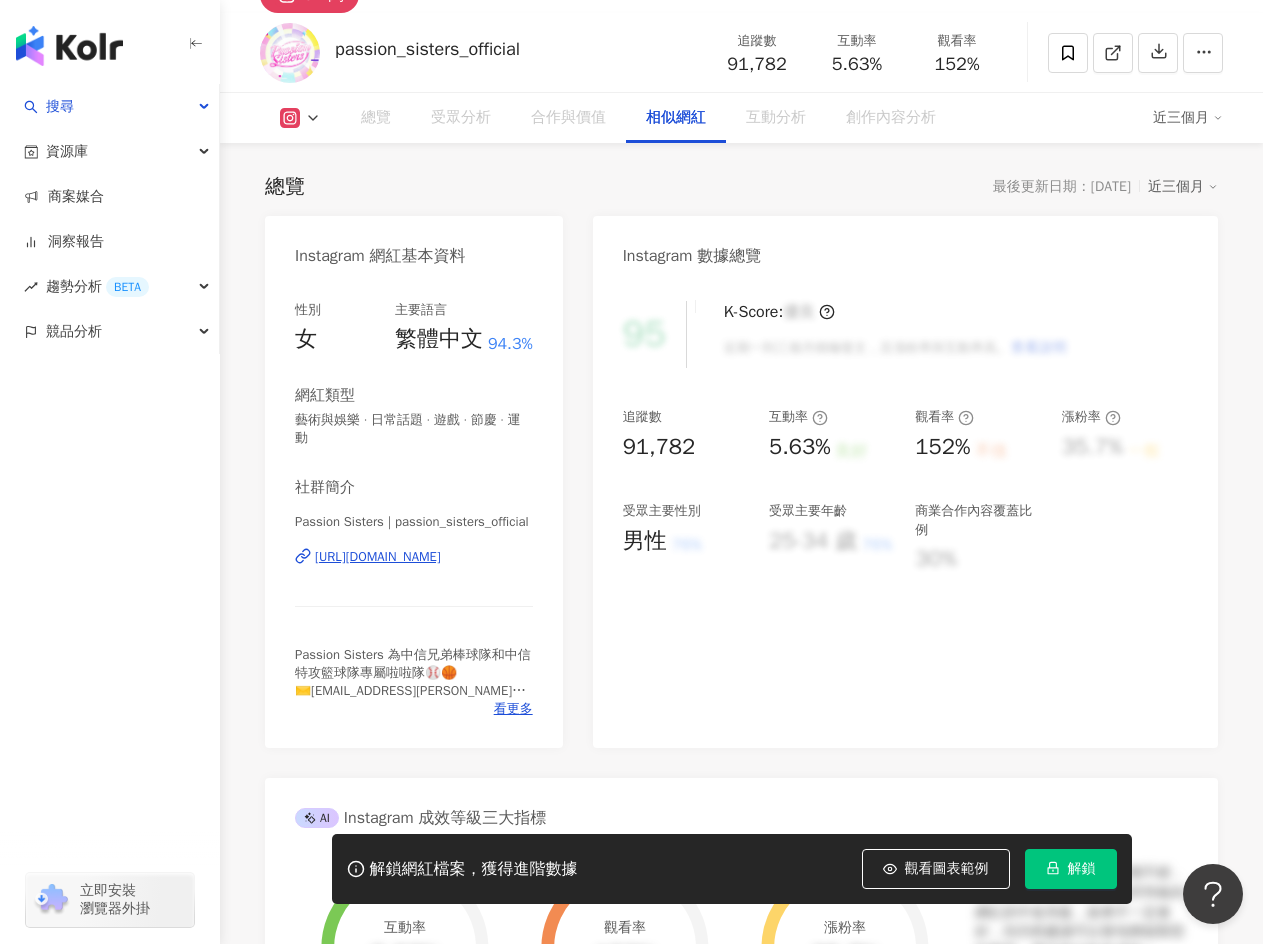 scroll, scrollTop: 3272, scrollLeft: 0, axis: vertical 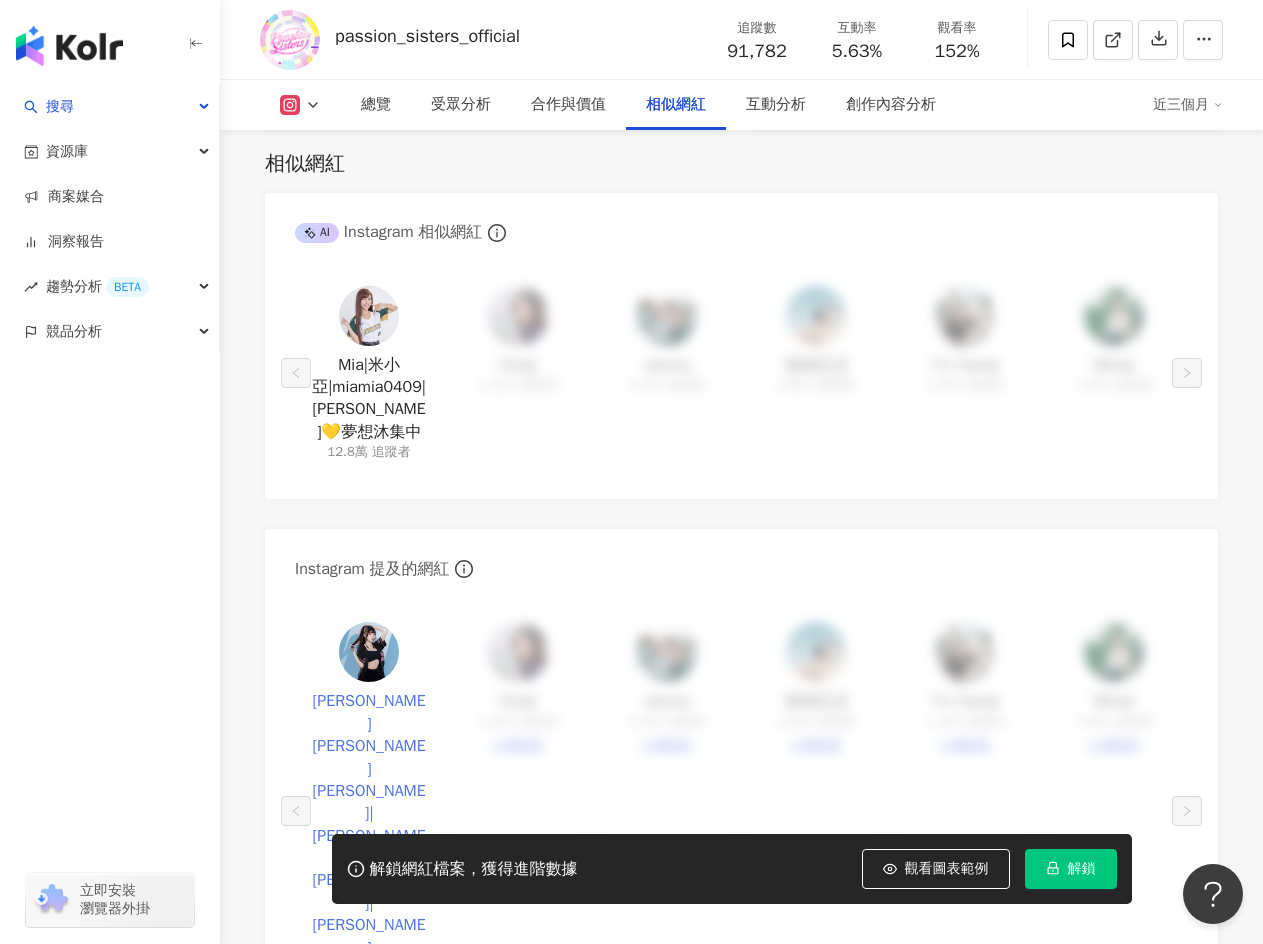 click on "妮可 楊昀蓁Nicole|楊昀蓁|妮可|Nicole" at bounding box center (369, 824) 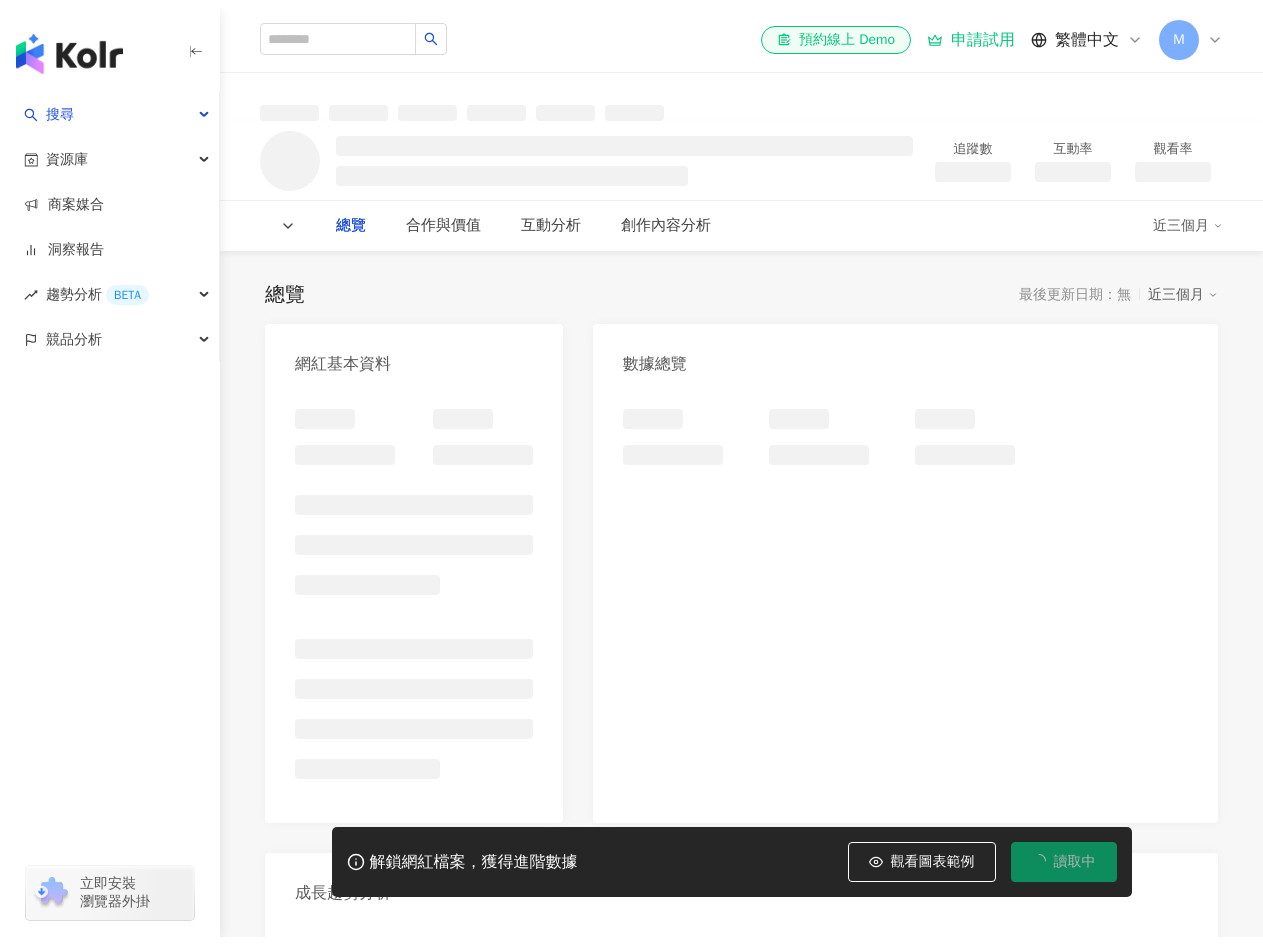 scroll, scrollTop: 0, scrollLeft: 0, axis: both 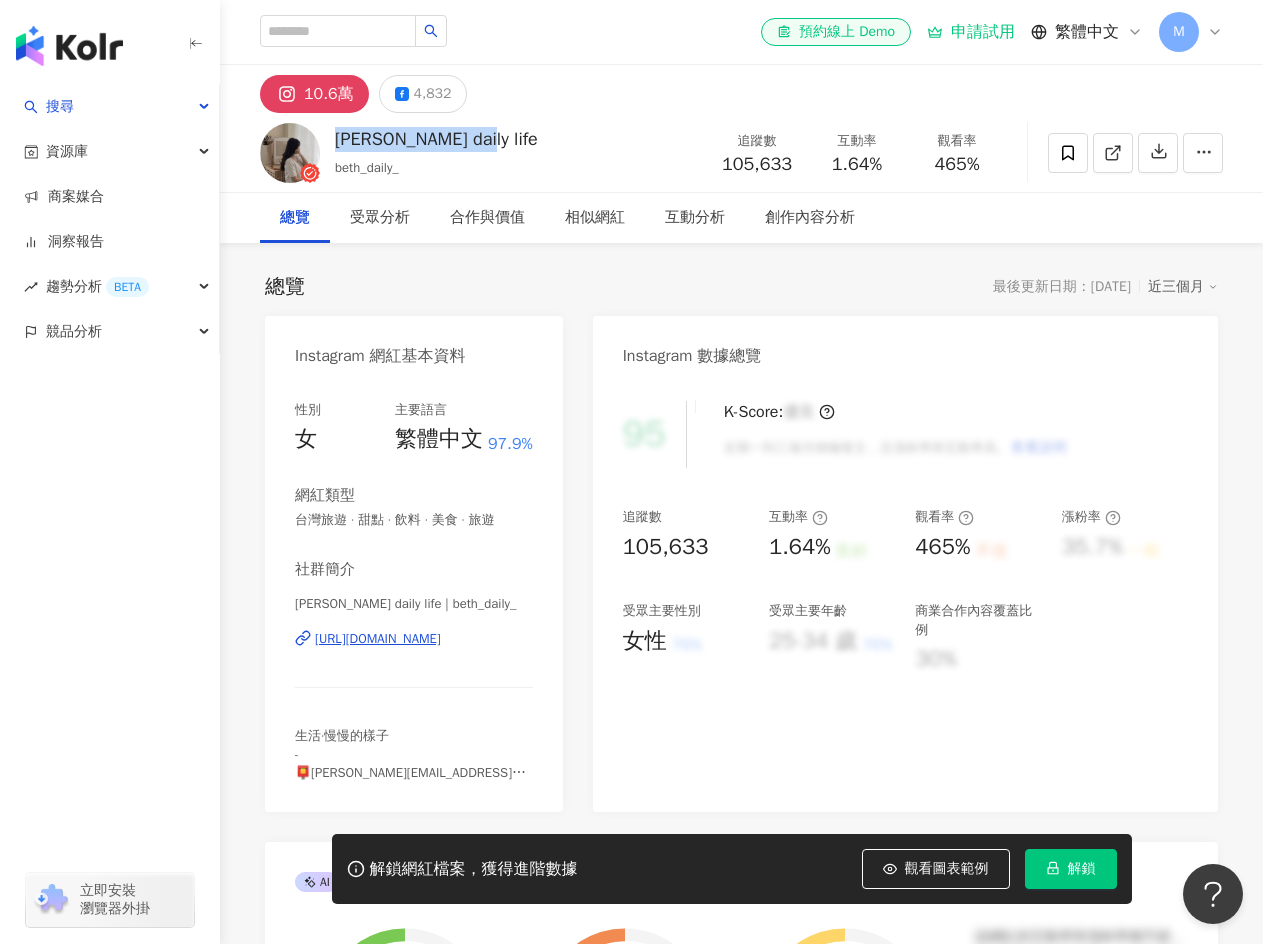 drag, startPoint x: 529, startPoint y: 143, endPoint x: 331, endPoint y: 128, distance: 198.56737 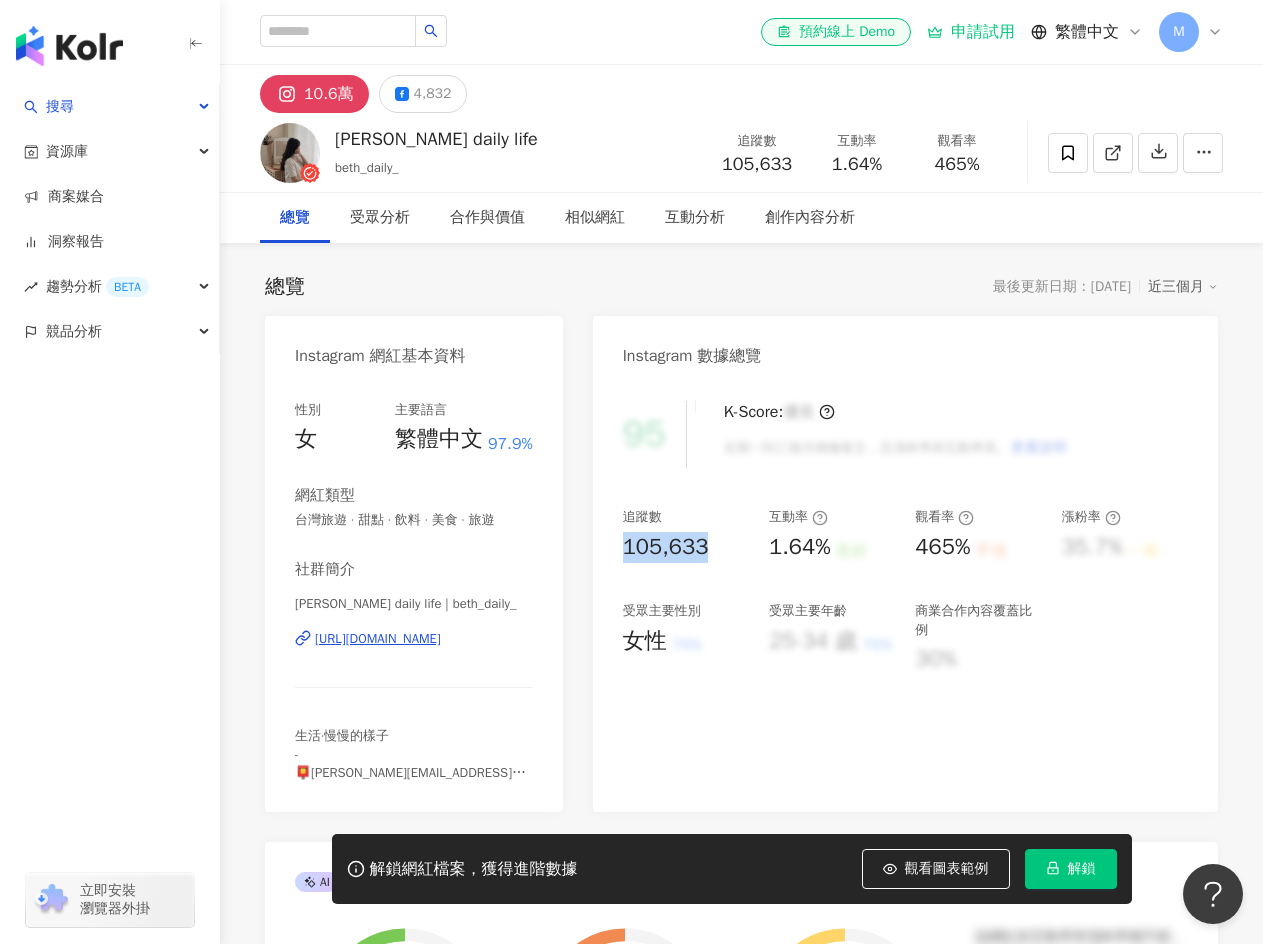 drag, startPoint x: 616, startPoint y: 546, endPoint x: 703, endPoint y: 544, distance: 87.02299 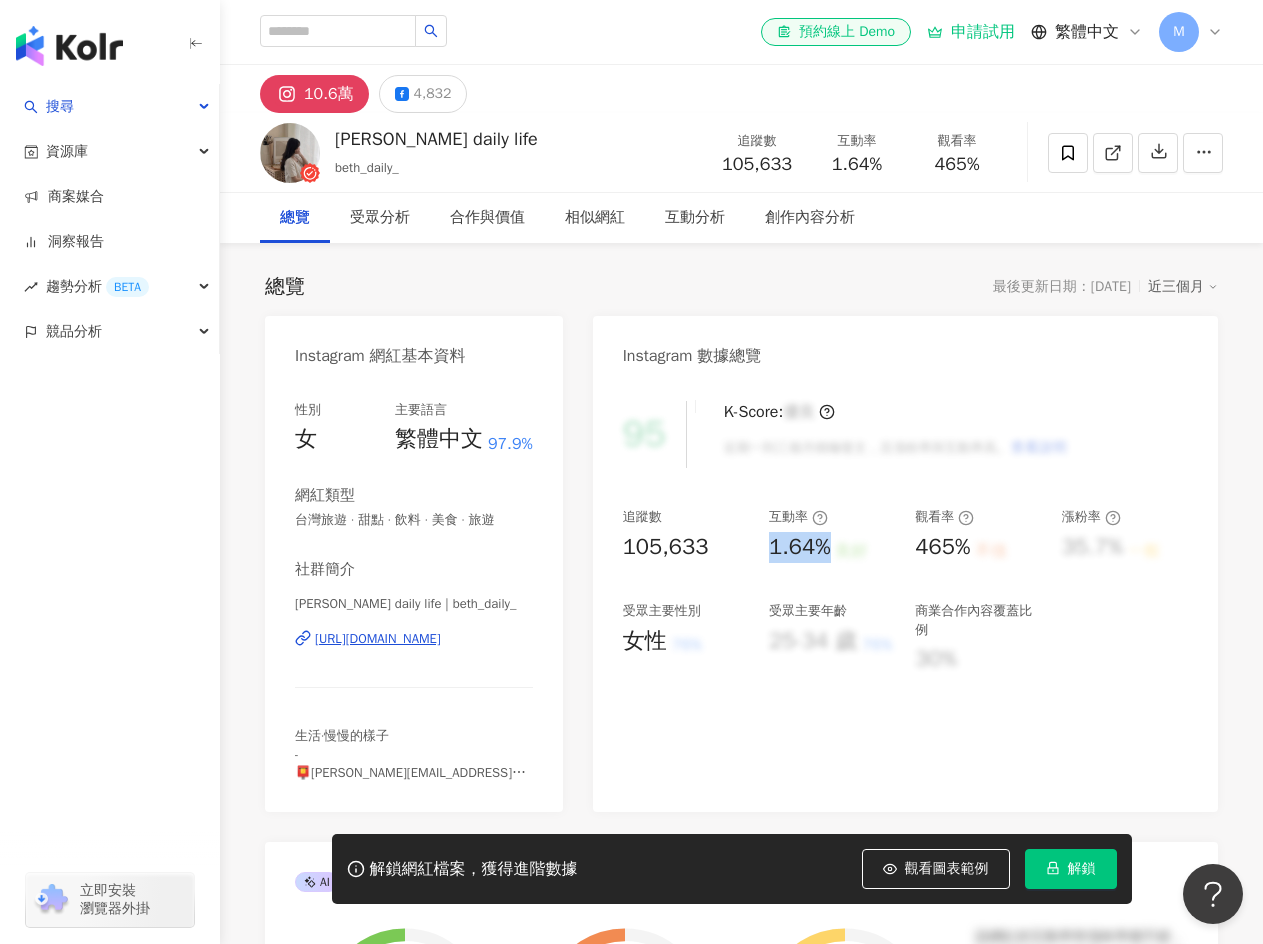 drag, startPoint x: 763, startPoint y: 554, endPoint x: 830, endPoint y: 551, distance: 67.06713 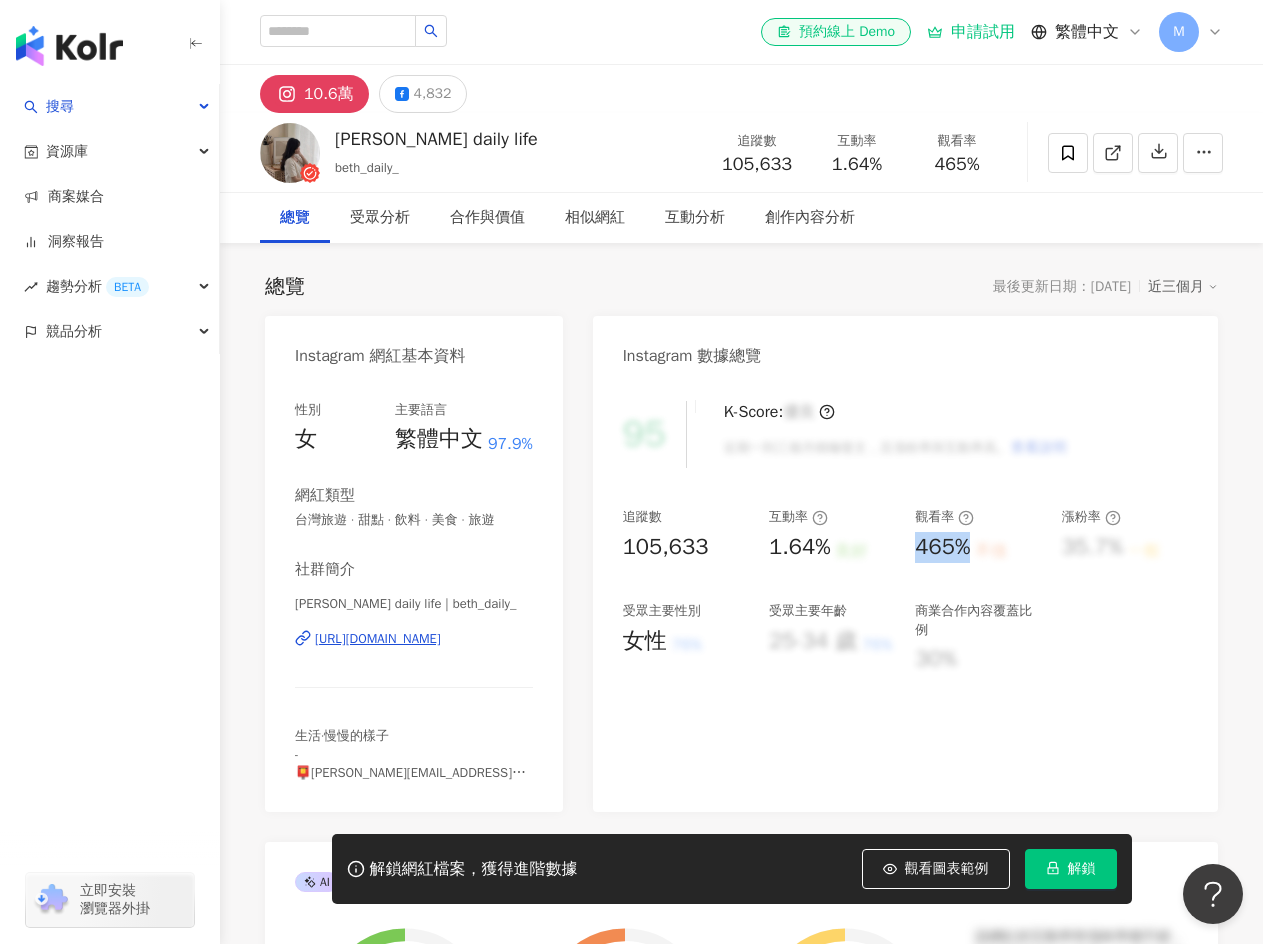 drag, startPoint x: 914, startPoint y: 546, endPoint x: 971, endPoint y: 552, distance: 57.31492 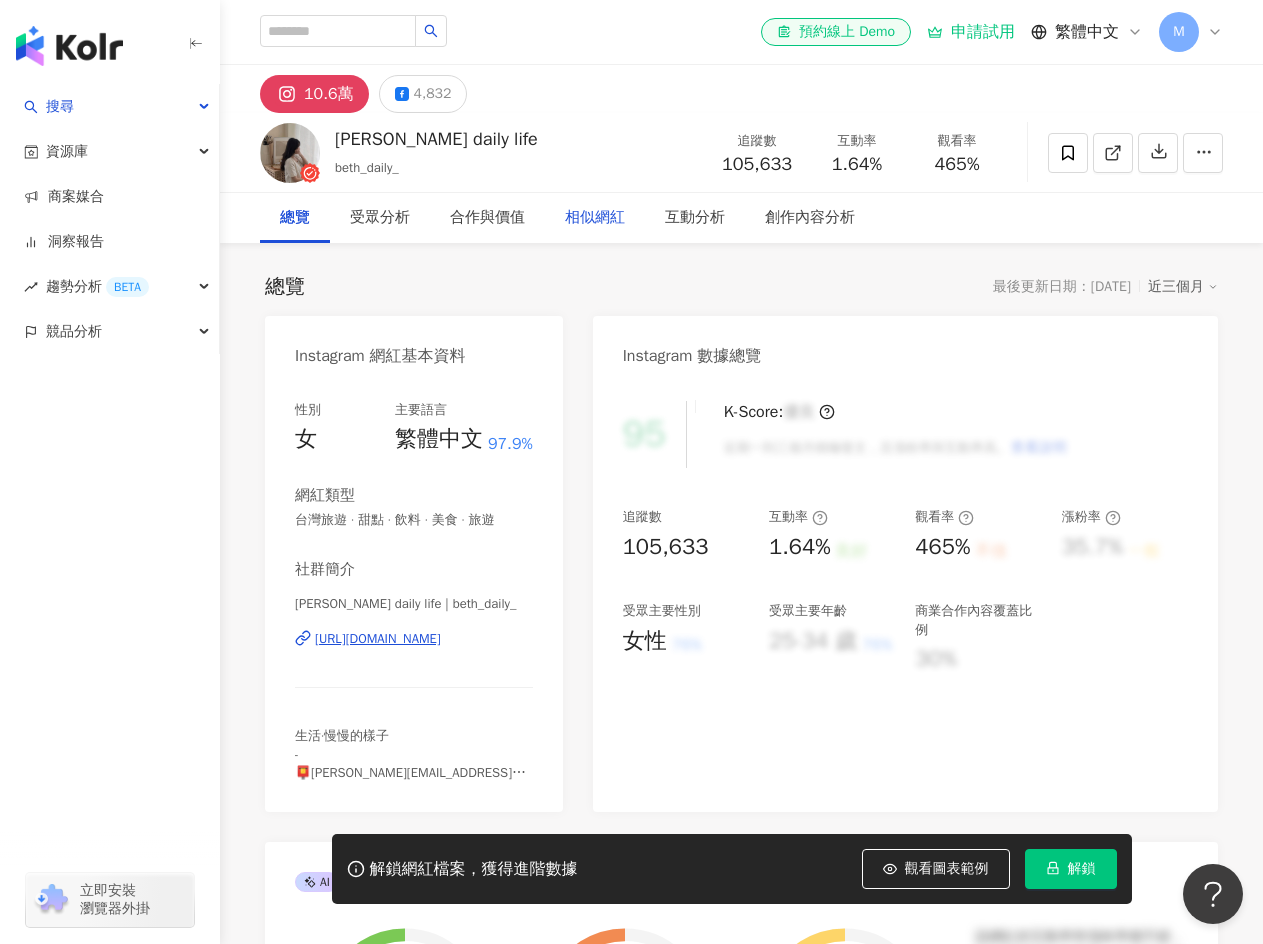click on "相似網紅" at bounding box center (595, 218) 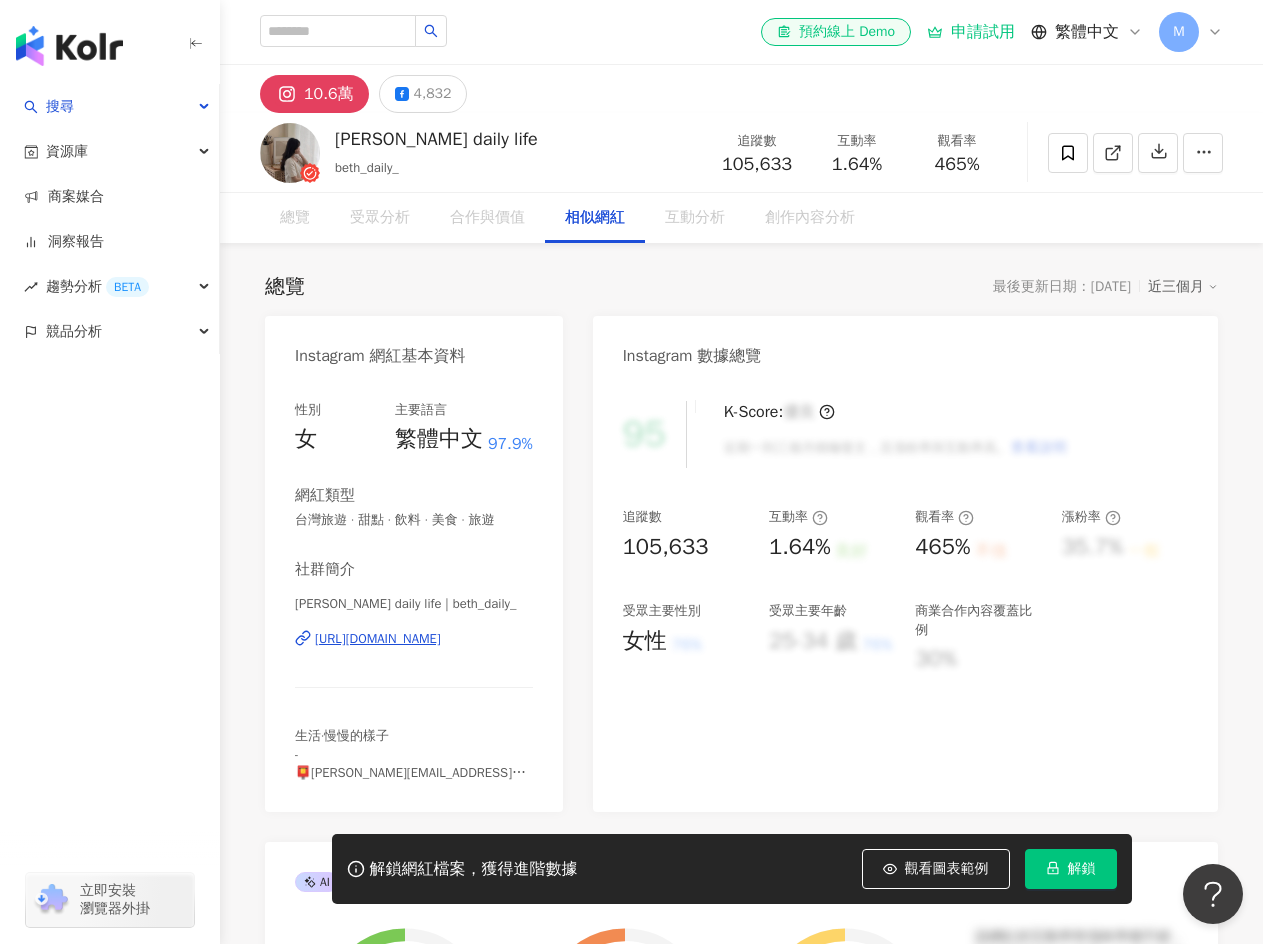 scroll, scrollTop: 3236, scrollLeft: 0, axis: vertical 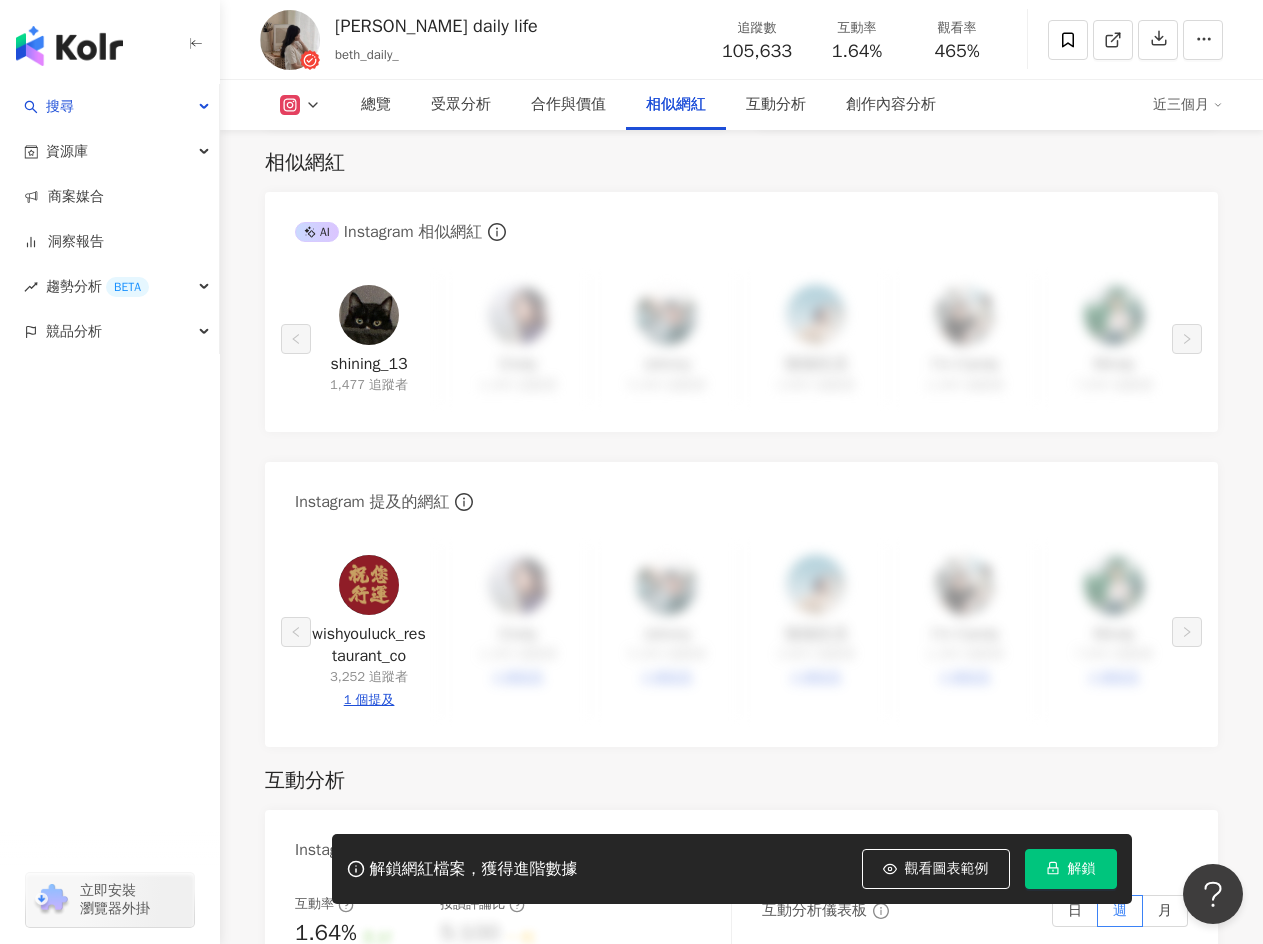 click at bounding box center [69, 46] 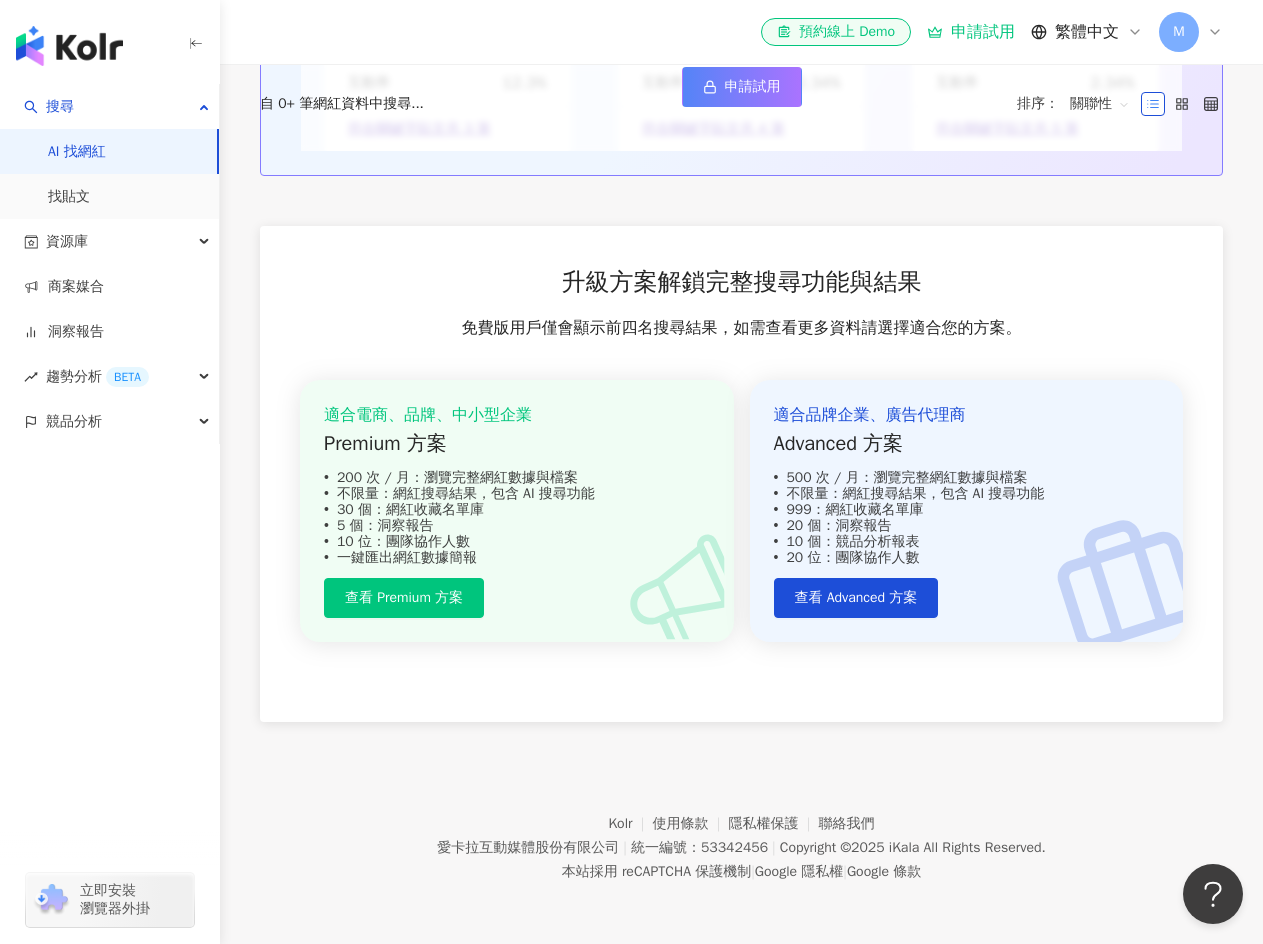 scroll, scrollTop: 0, scrollLeft: 0, axis: both 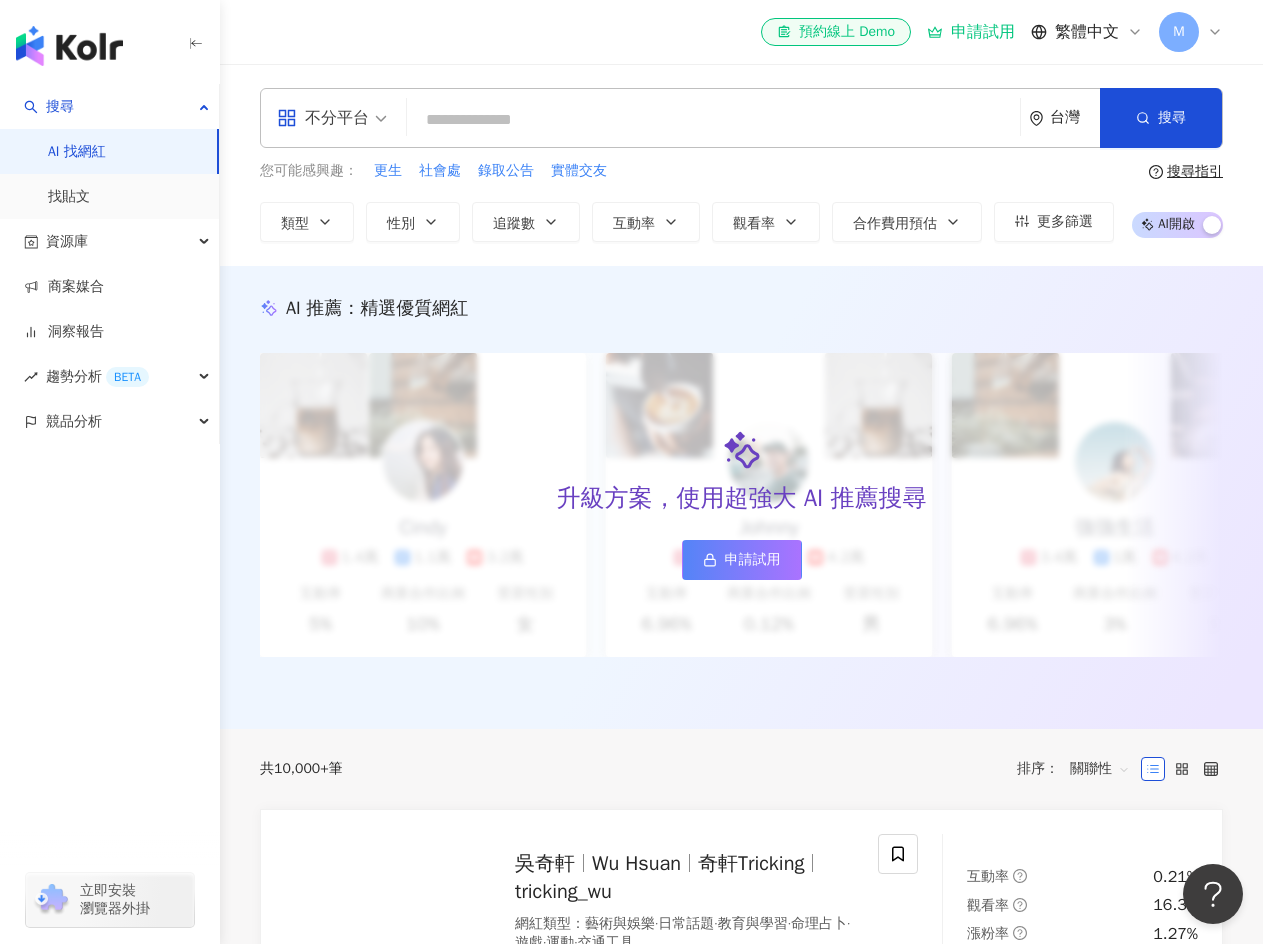 type on "**********" 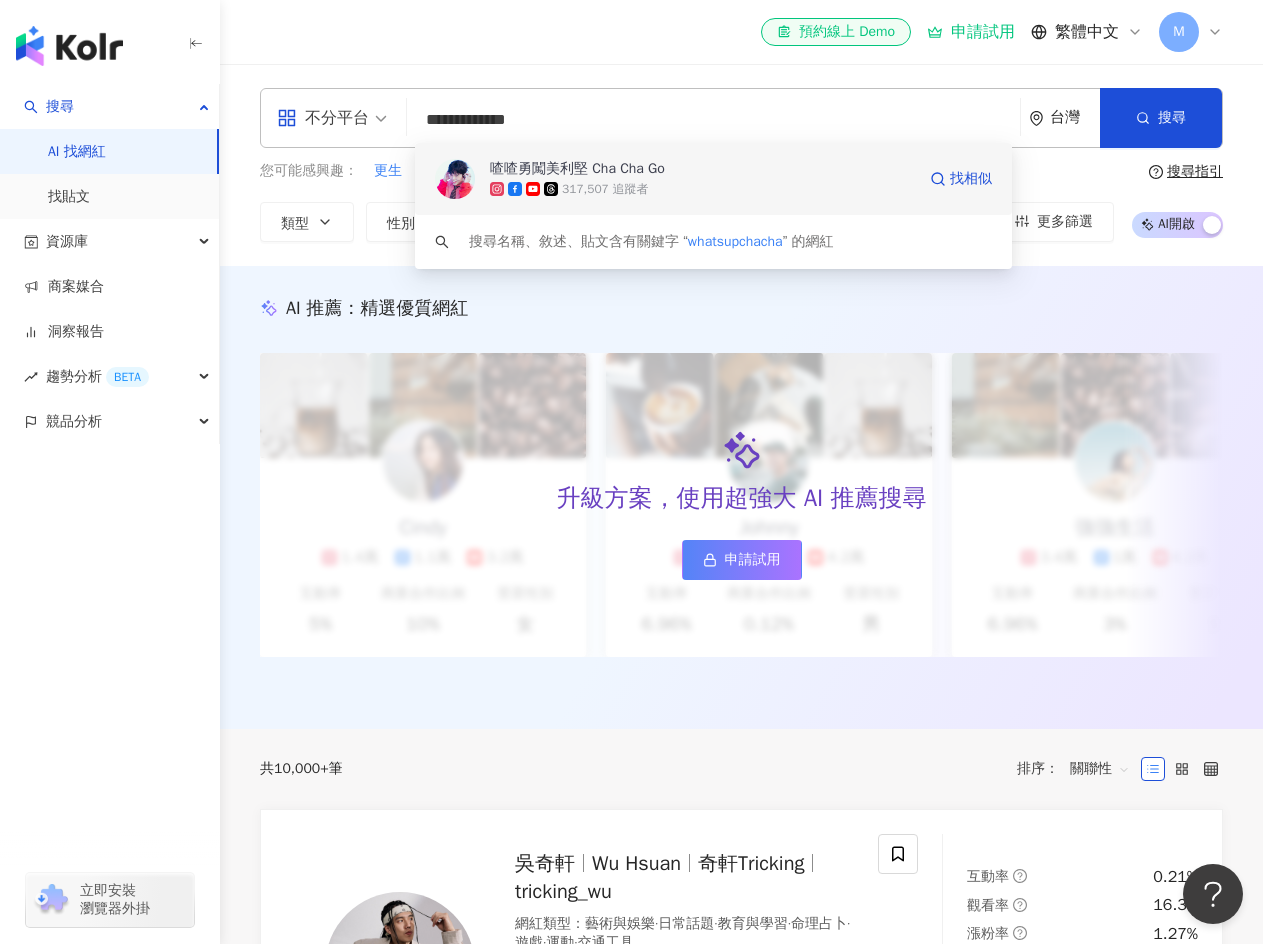 click on "317,507   追蹤者" at bounding box center (702, 189) 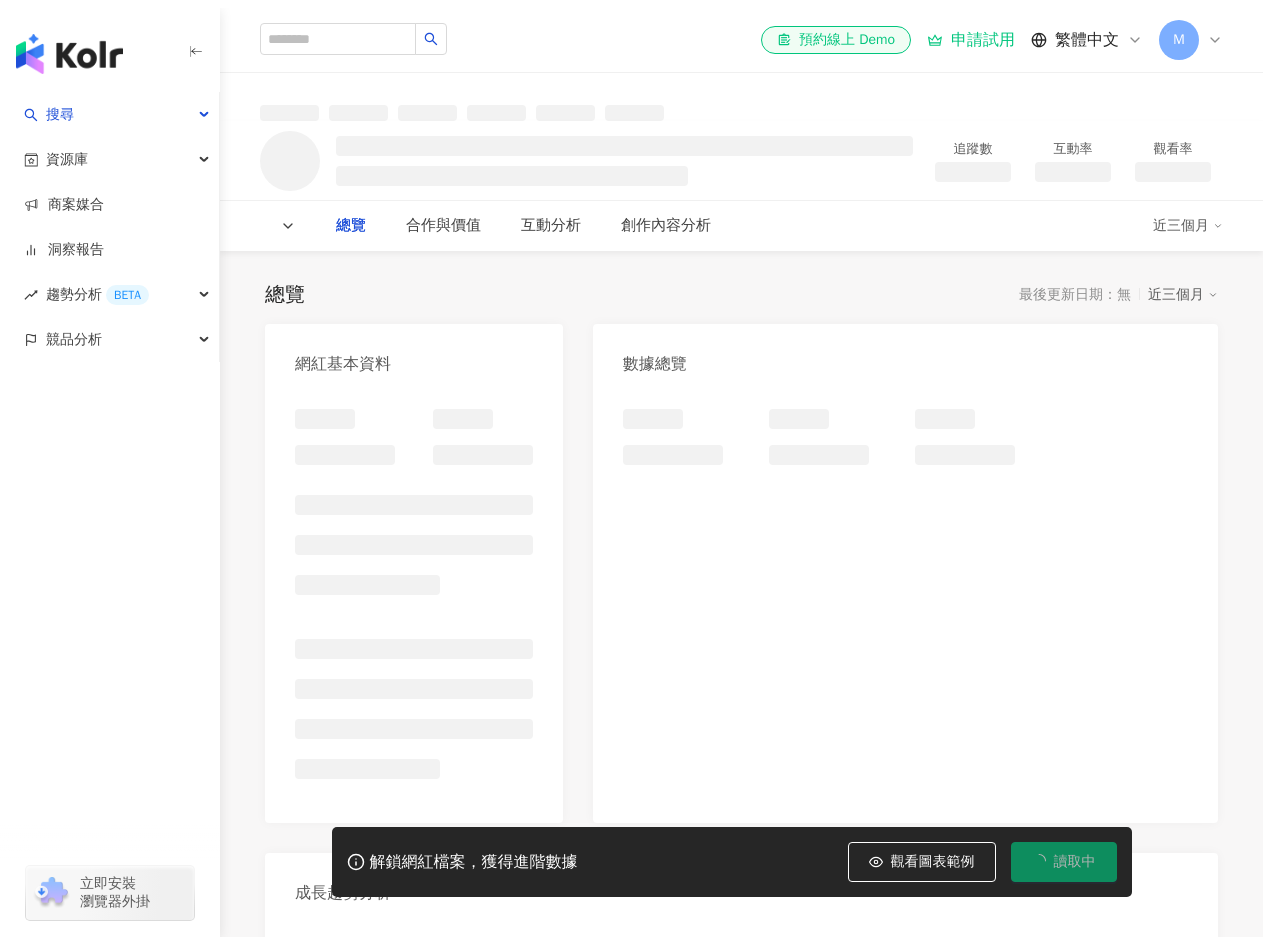 scroll, scrollTop: 0, scrollLeft: 0, axis: both 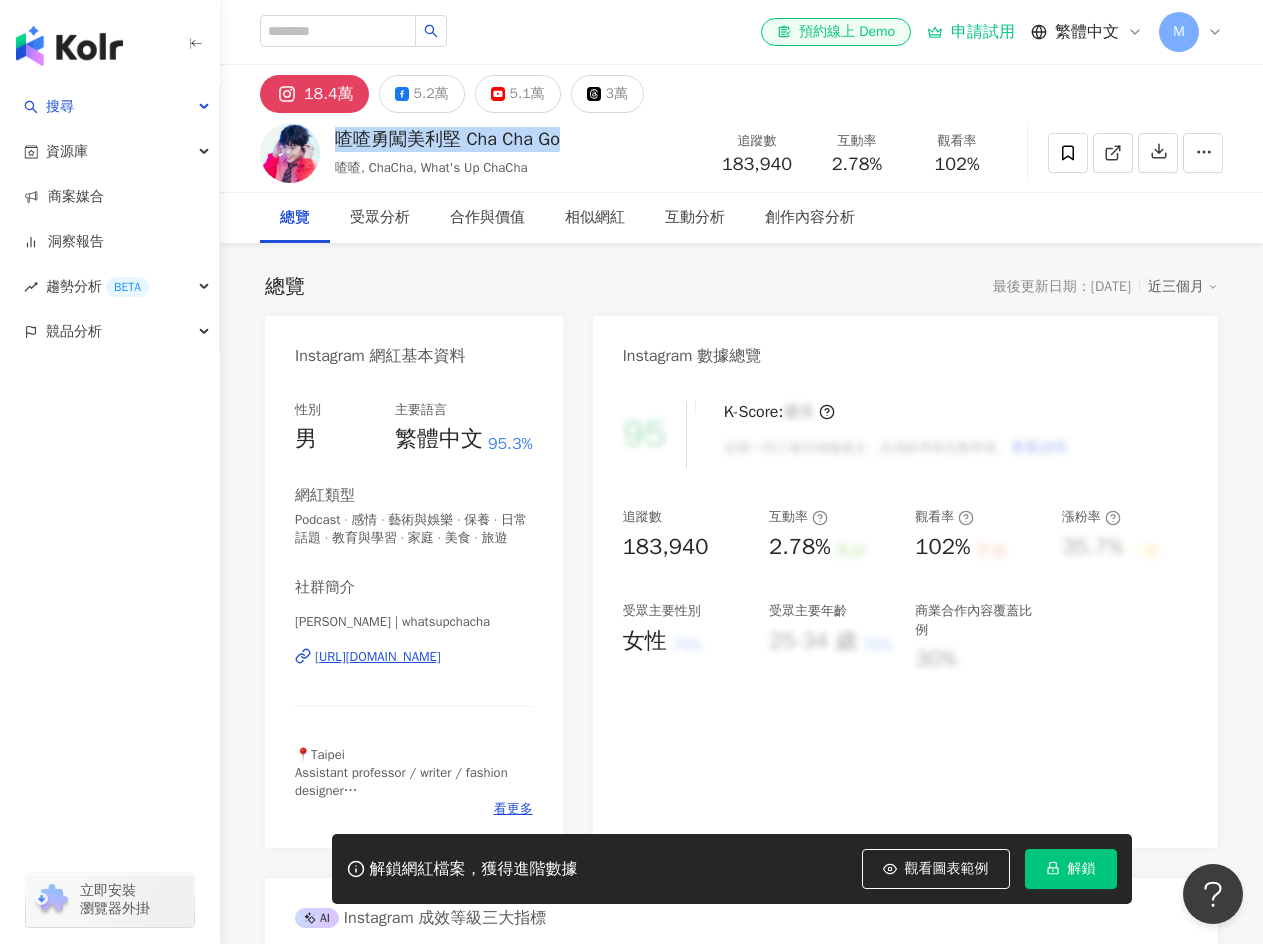 drag, startPoint x: 338, startPoint y: 136, endPoint x: 608, endPoint y: 151, distance: 270.41635 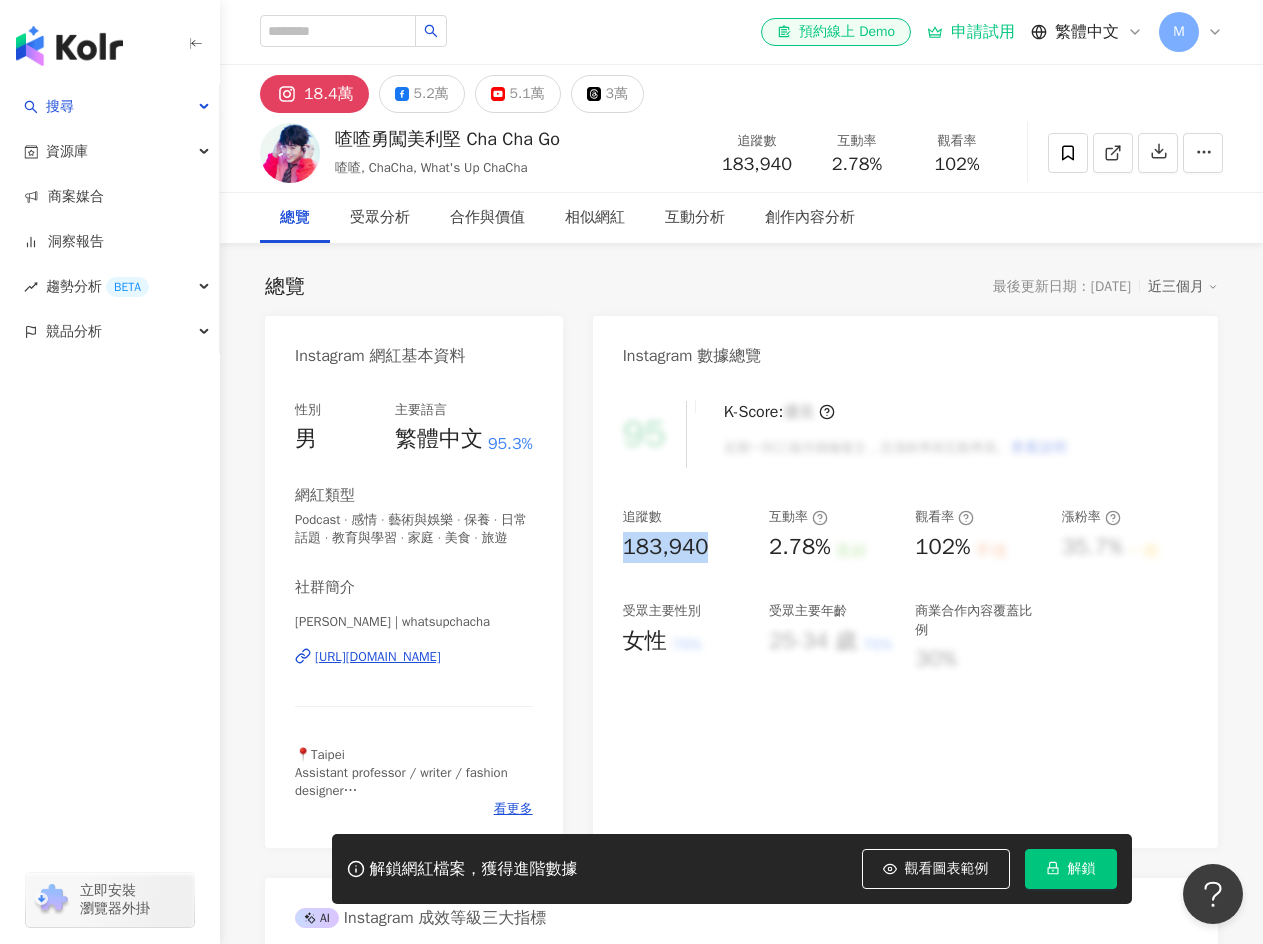 drag, startPoint x: 619, startPoint y: 541, endPoint x: 727, endPoint y: 550, distance: 108.37435 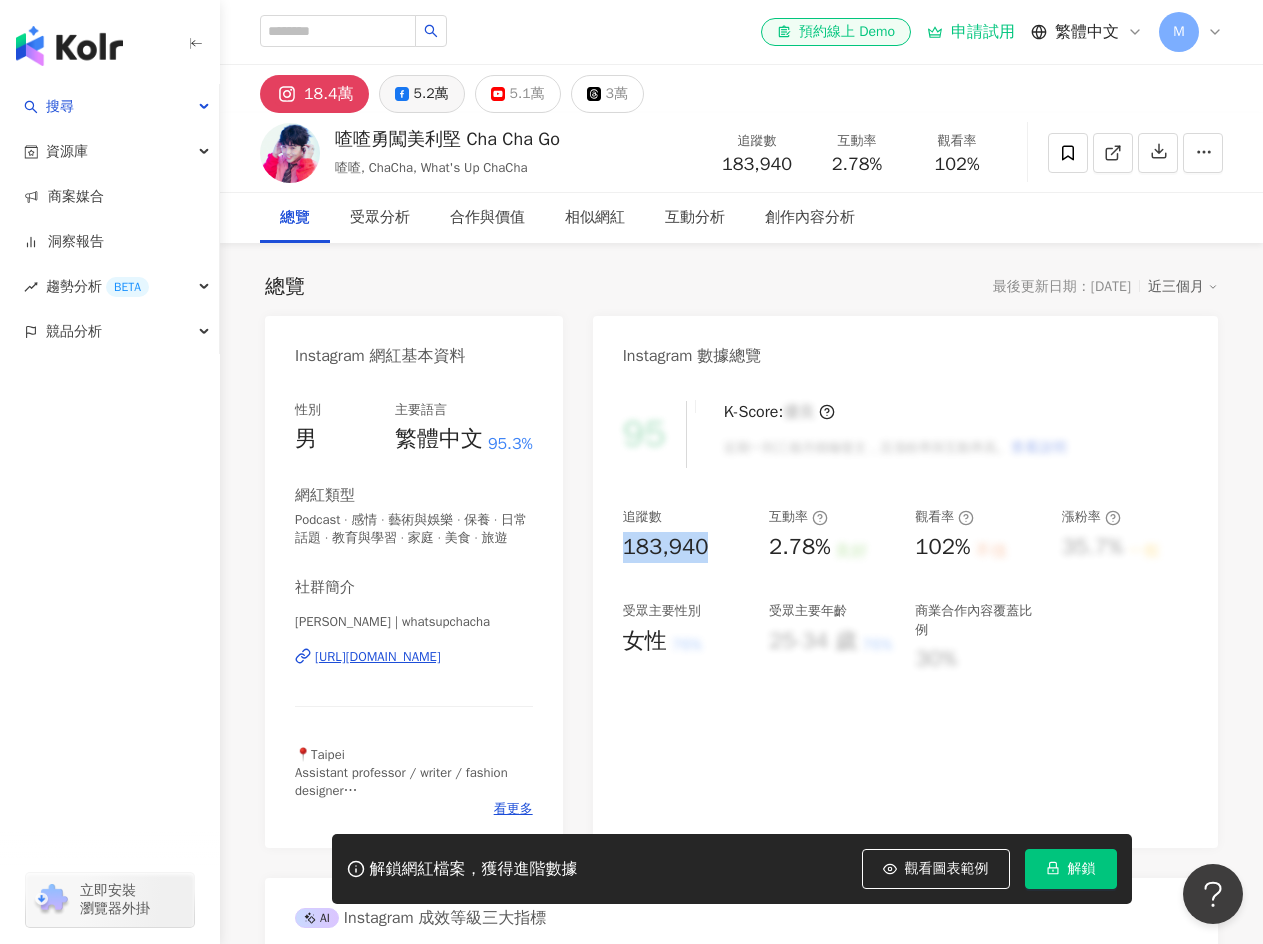 click on "5.2萬" at bounding box center [431, 94] 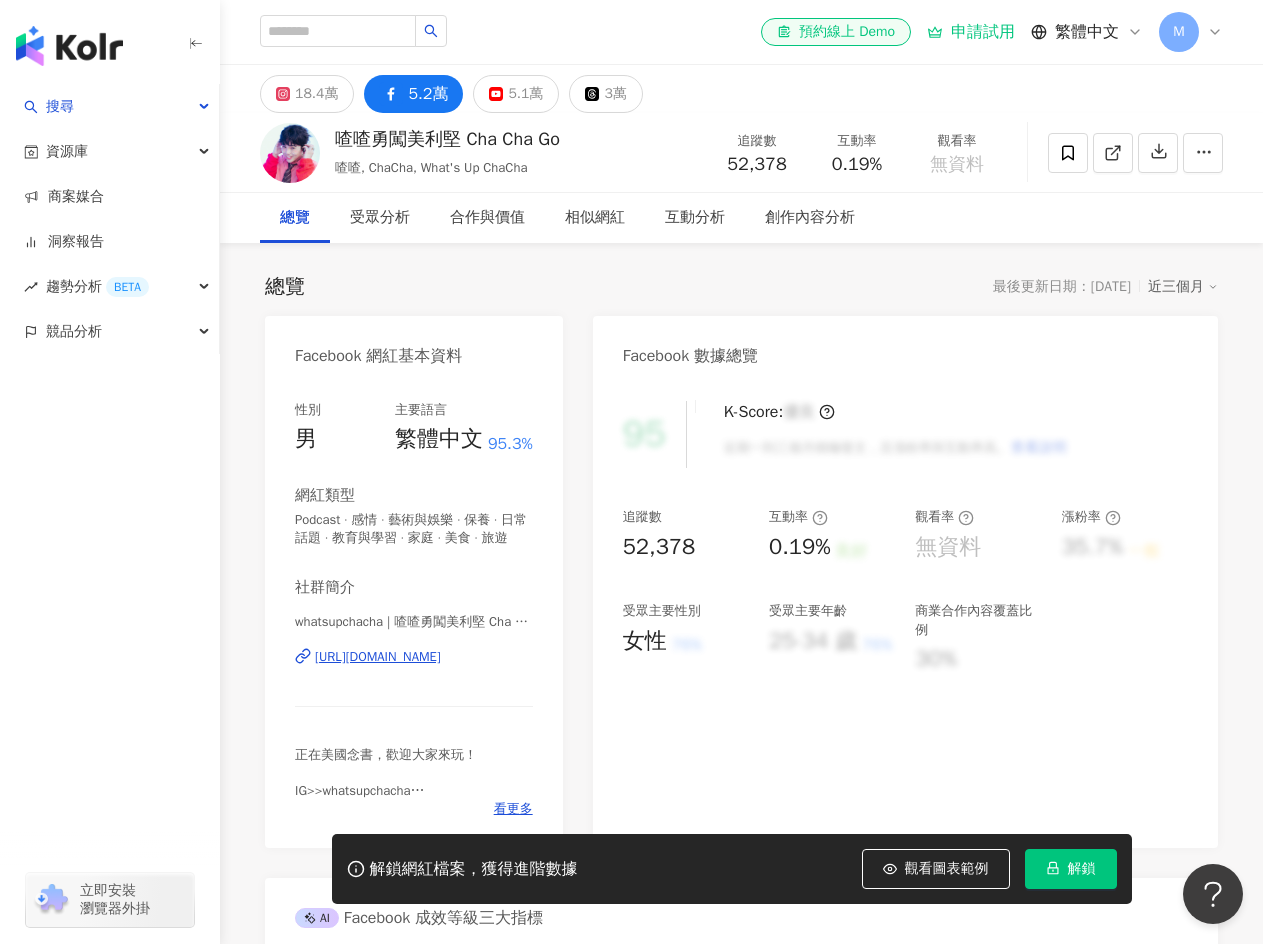 drag, startPoint x: 624, startPoint y: 546, endPoint x: 701, endPoint y: 552, distance: 77.23341 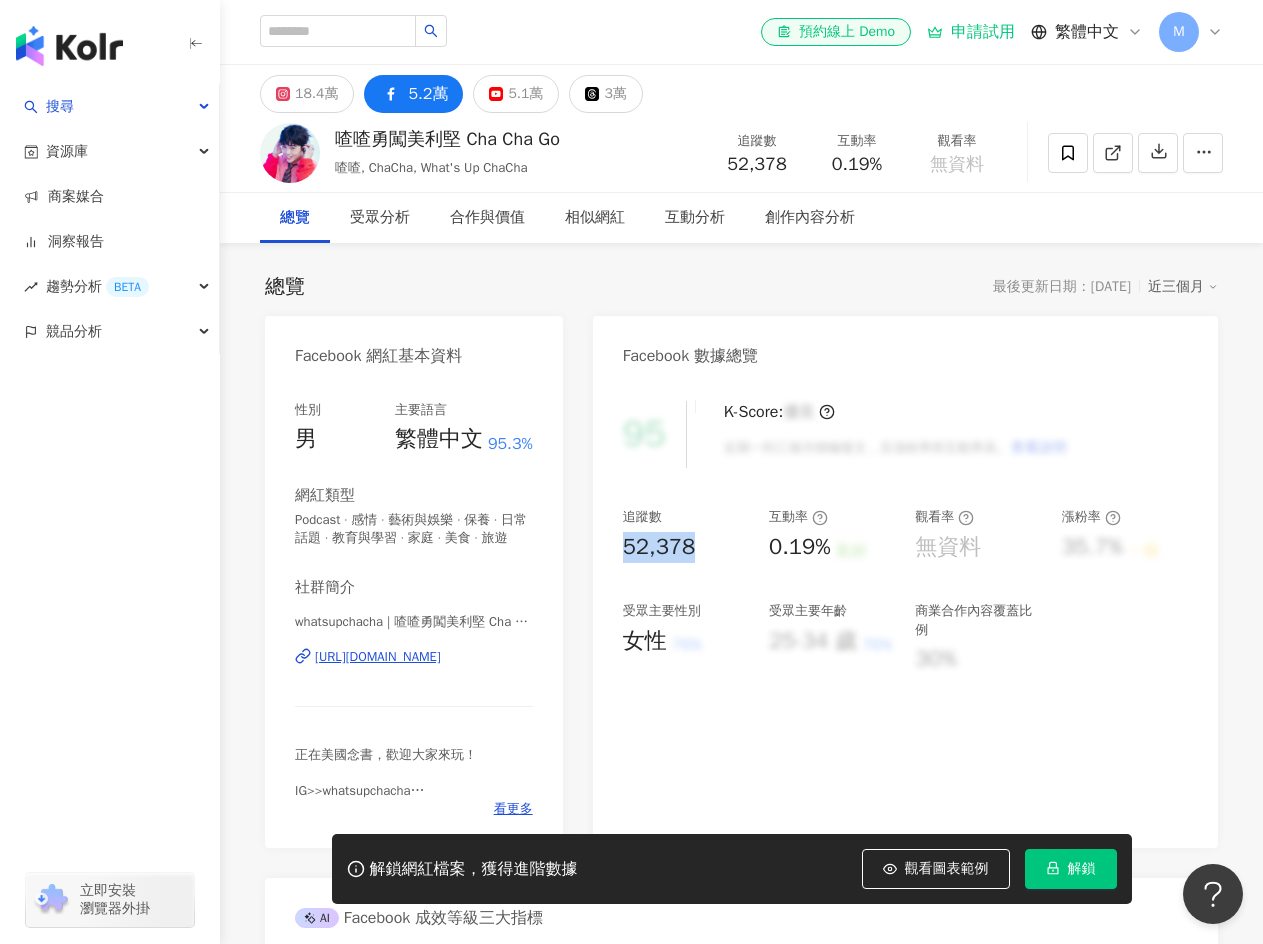 copy on "52,378" 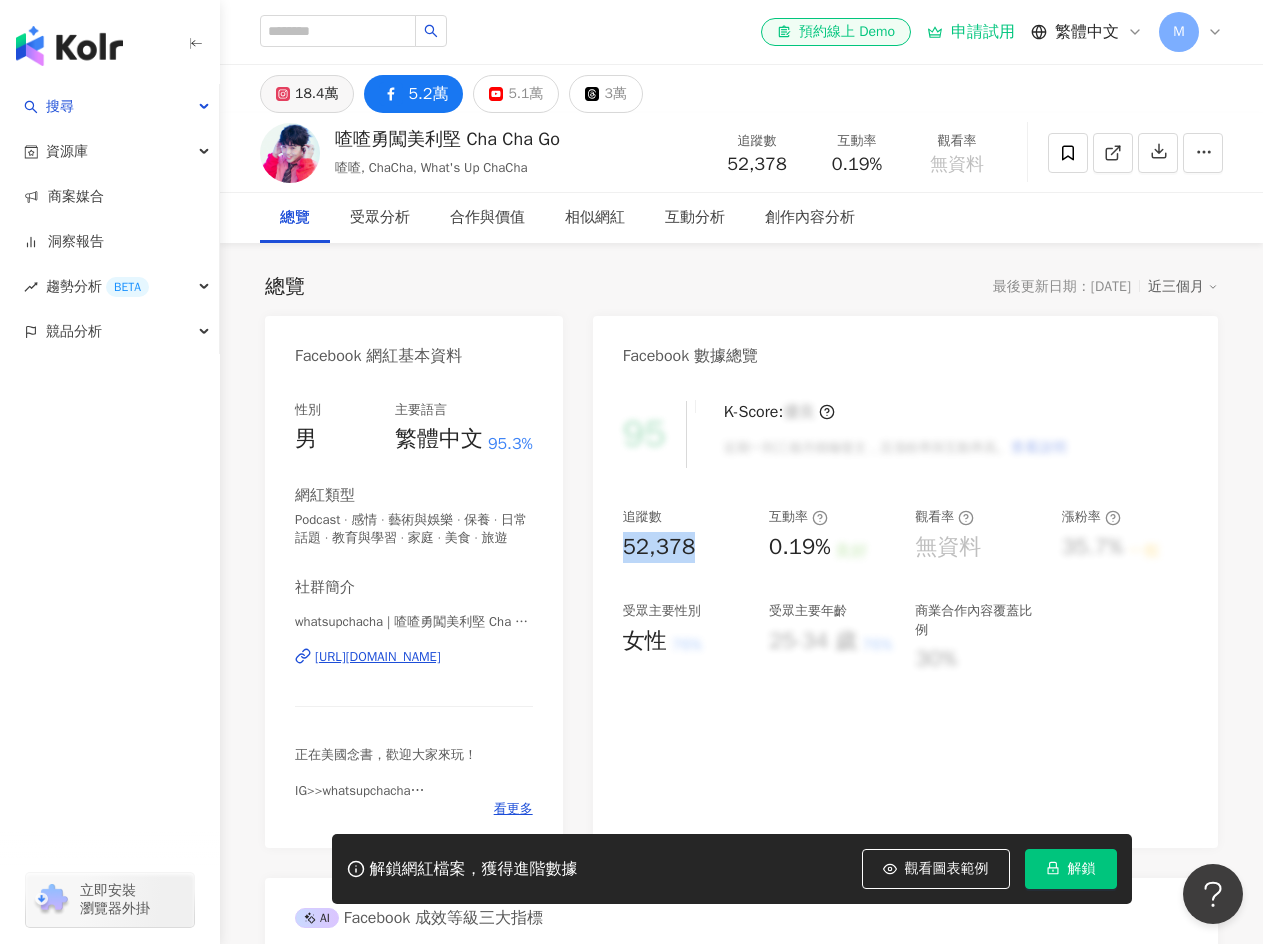 click on "18.4萬" at bounding box center (316, 94) 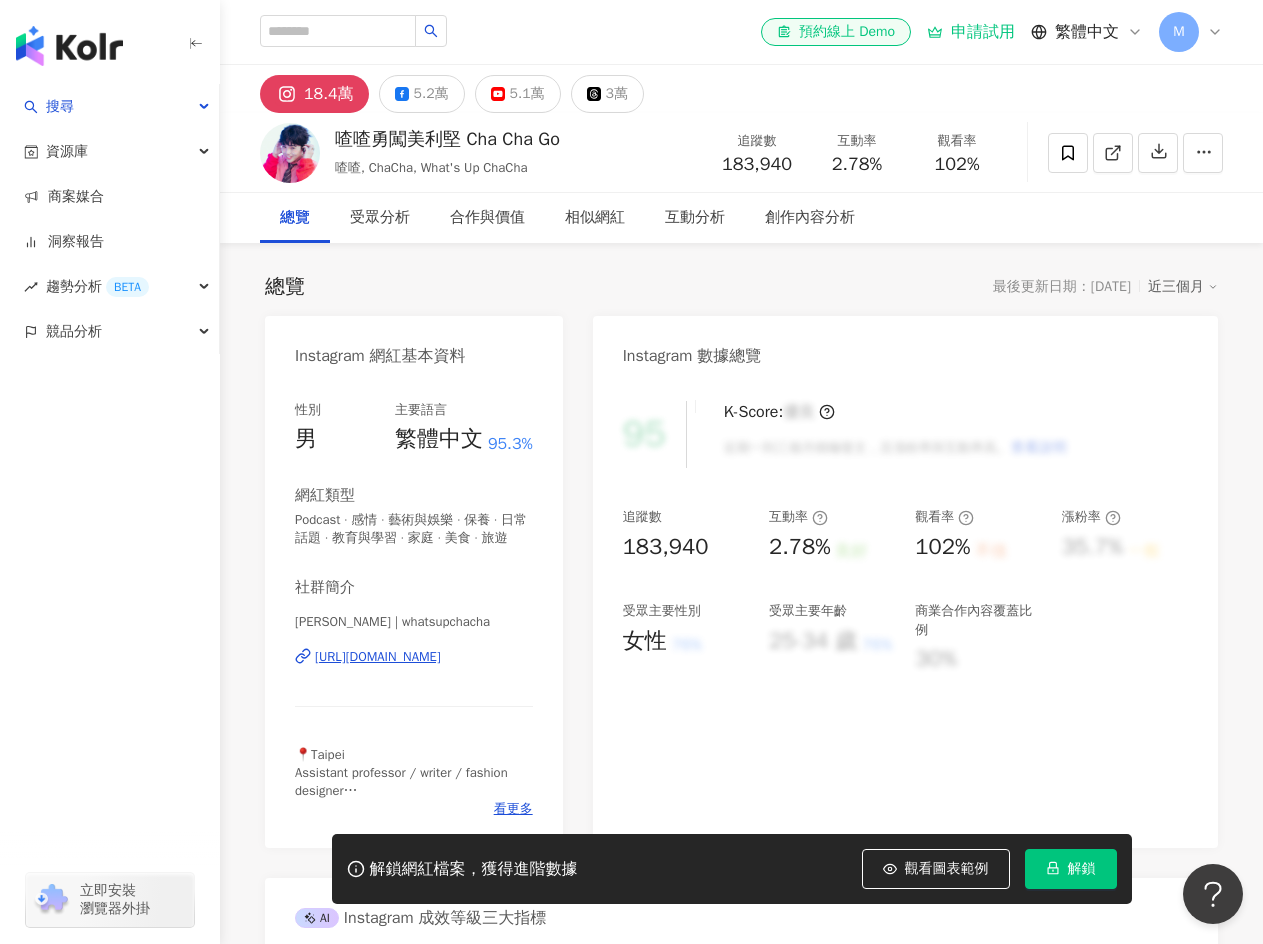 click on "追蹤數   183,940 互動率   2.78% 良好 觀看率   102% 不佳 漲粉率   35.7% 一般 受眾主要性別   女性 76% 受眾主要年齡   25-34 歲 76% 商業合作內容覆蓋比例   30%" at bounding box center [905, 591] 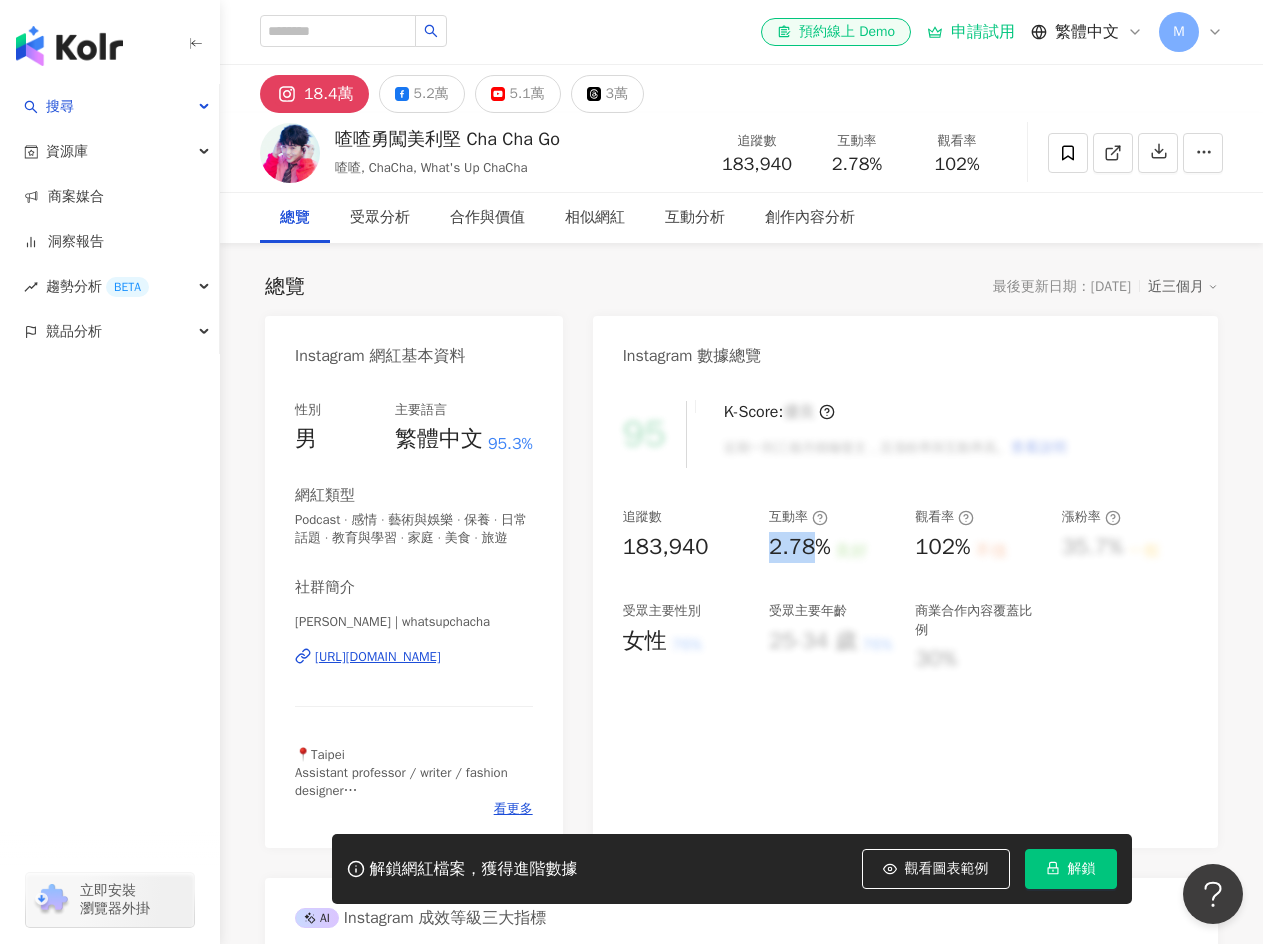 click on "2.78%" at bounding box center (800, 547) 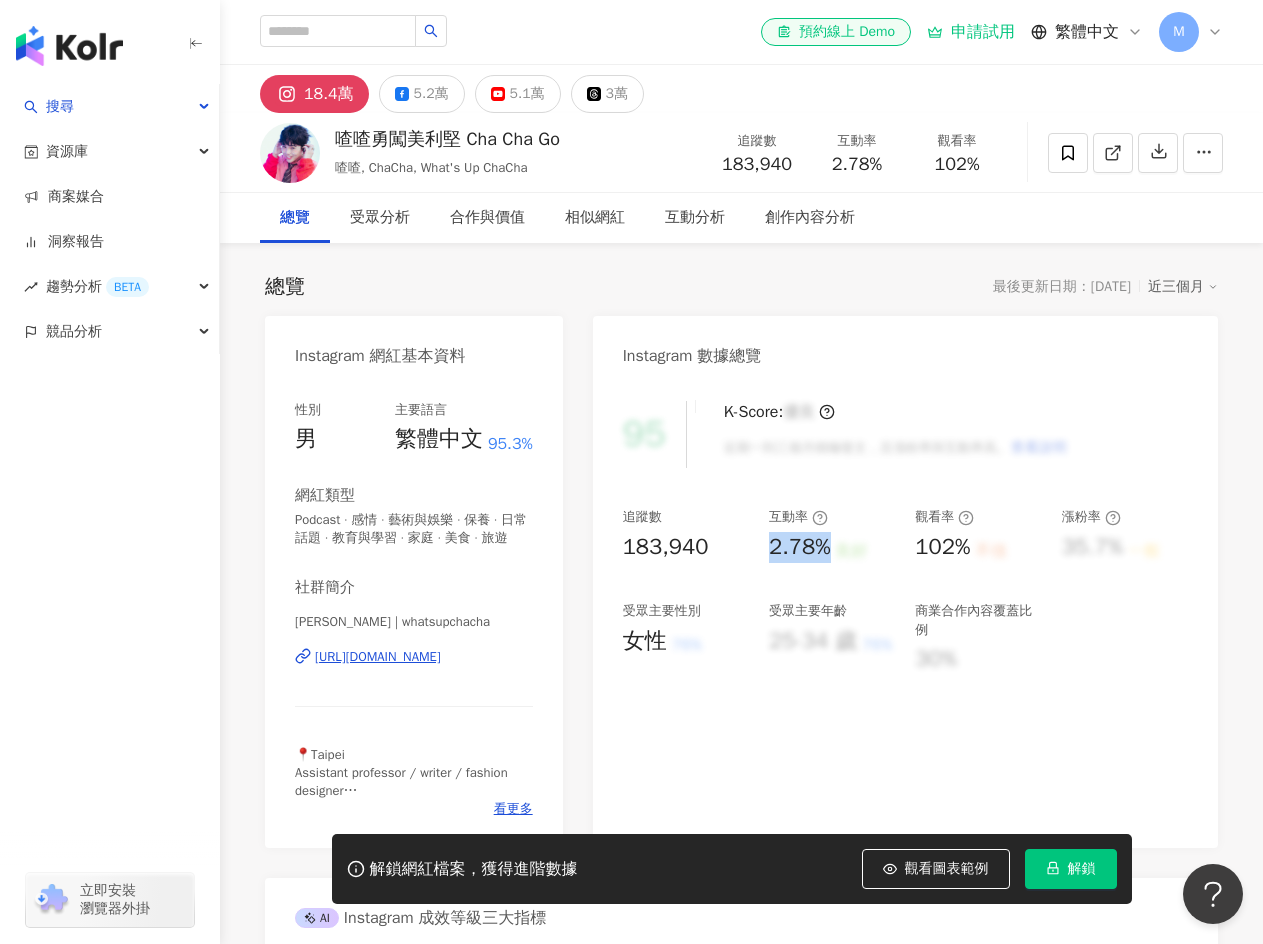 drag, startPoint x: 774, startPoint y: 545, endPoint x: 829, endPoint y: 550, distance: 55.226807 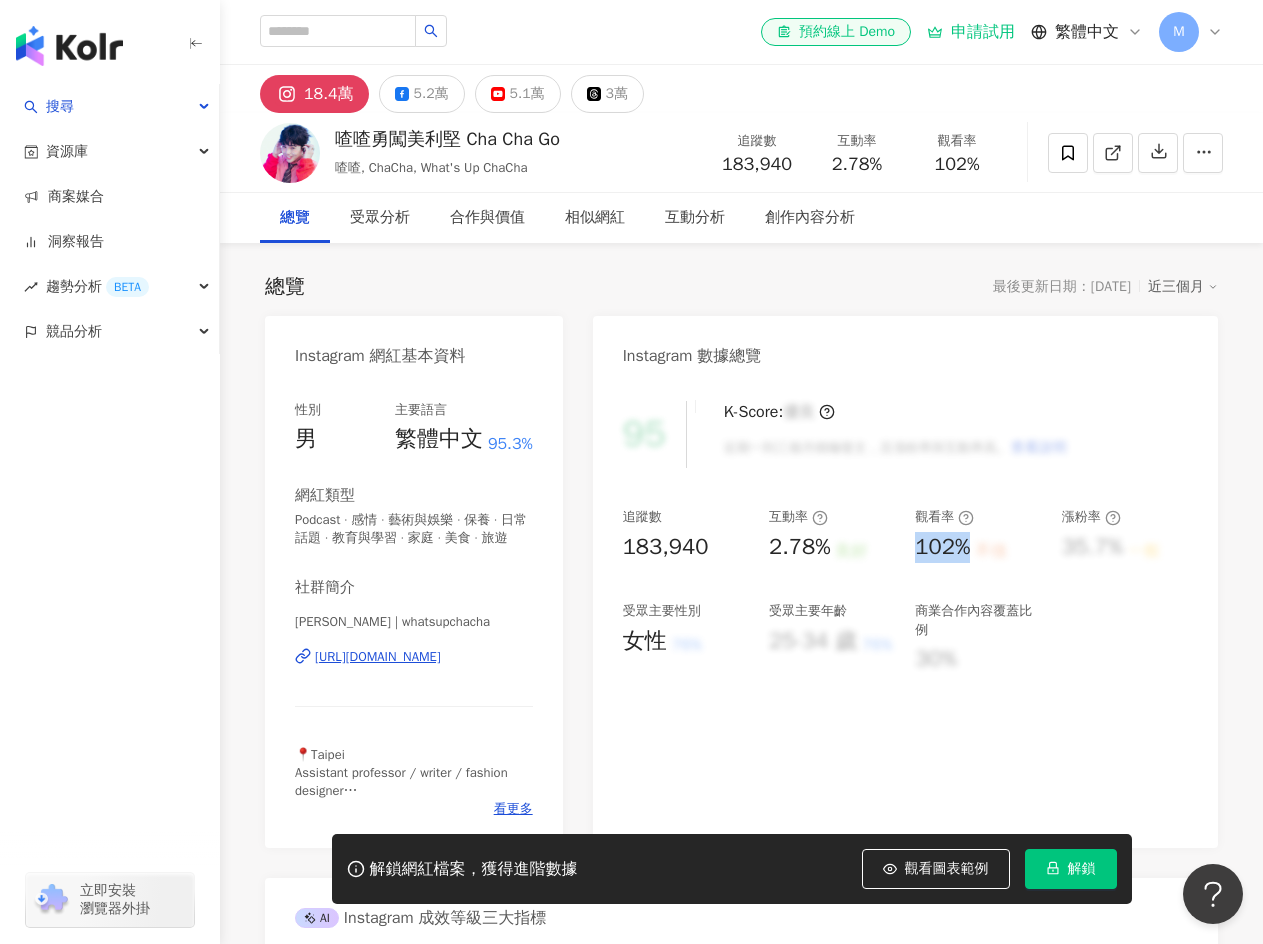 drag, startPoint x: 921, startPoint y: 546, endPoint x: 974, endPoint y: 549, distance: 53.08484 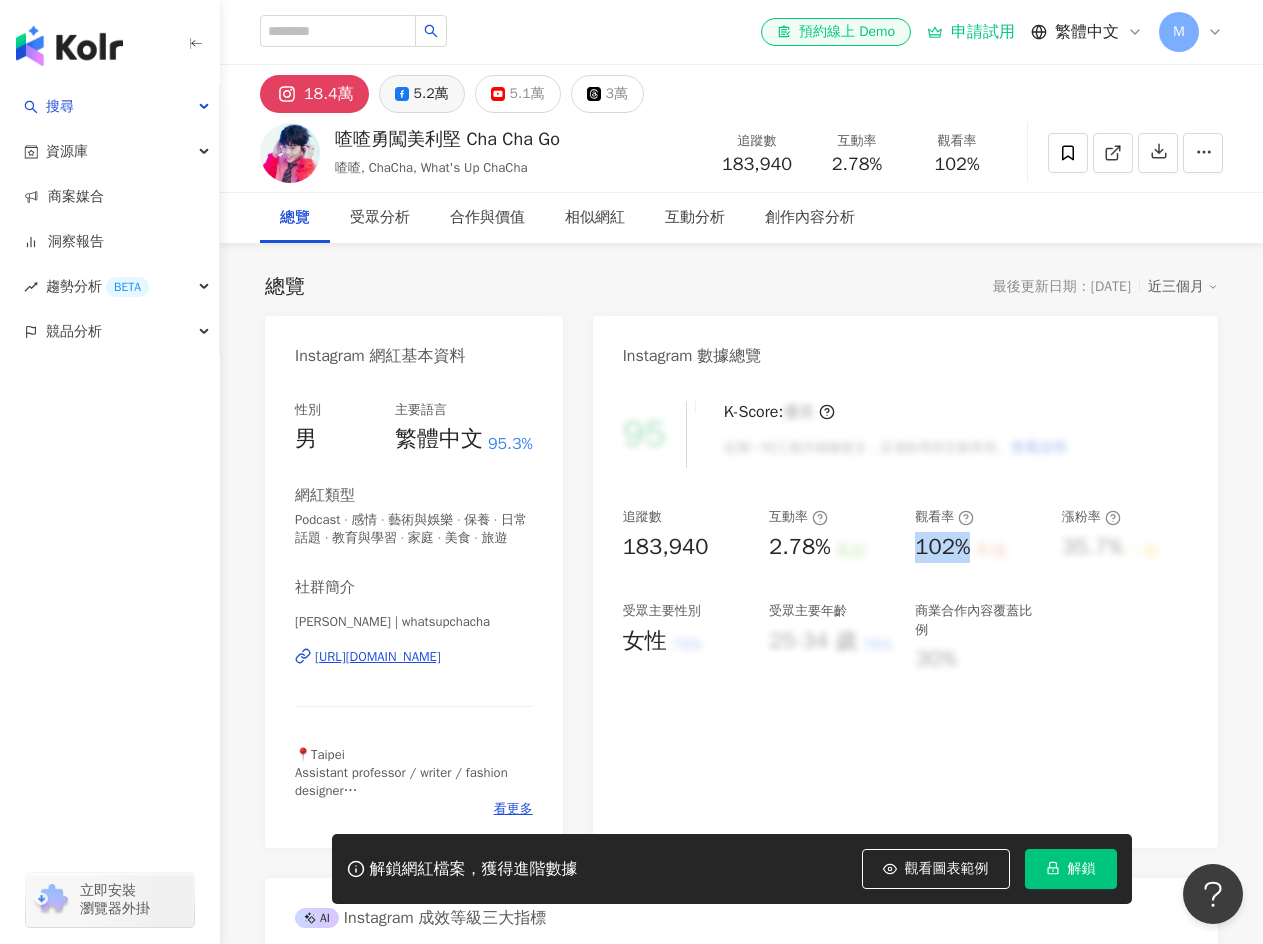 click on "5.2萬" at bounding box center (431, 94) 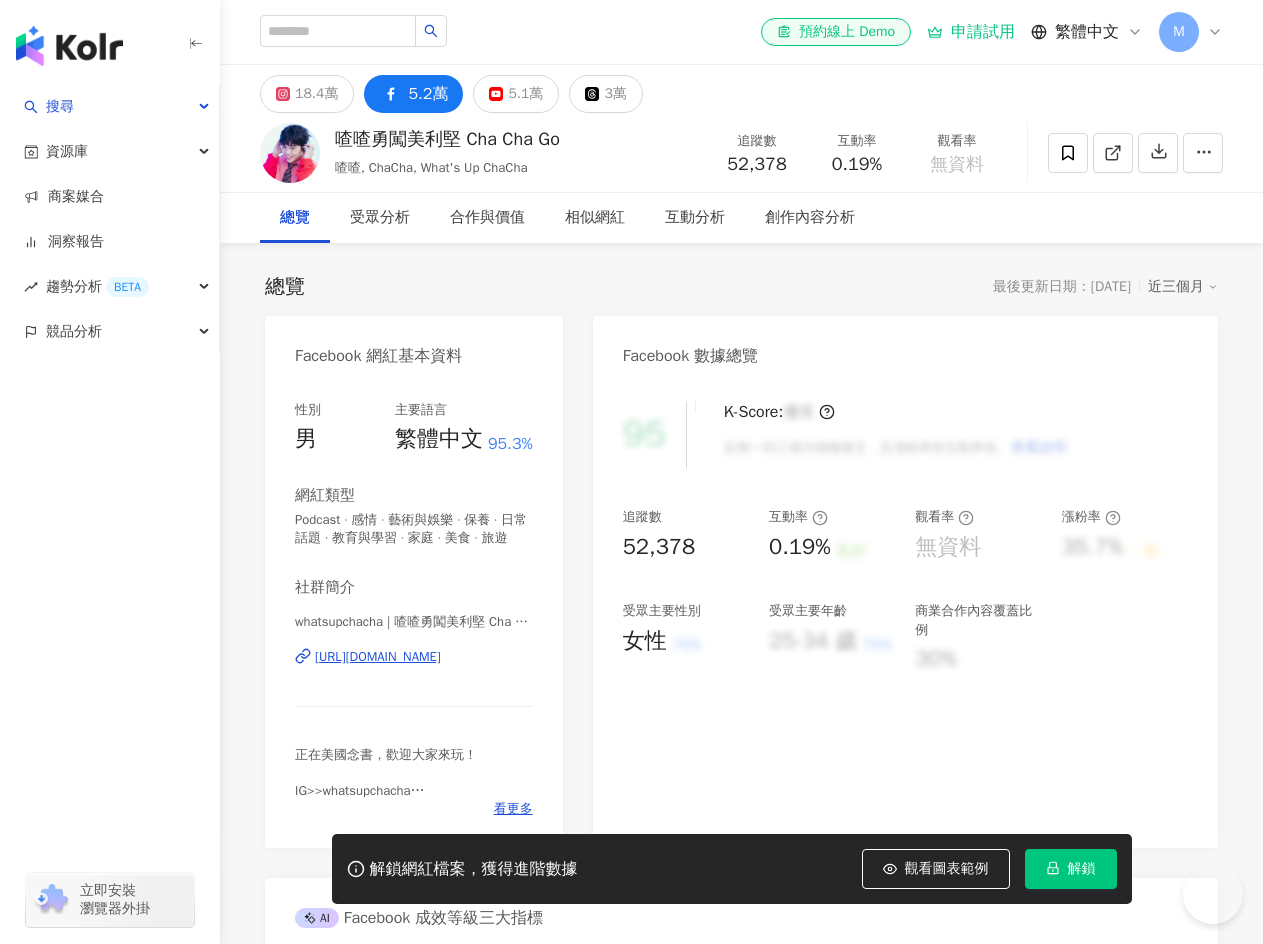 scroll, scrollTop: 0, scrollLeft: 0, axis: both 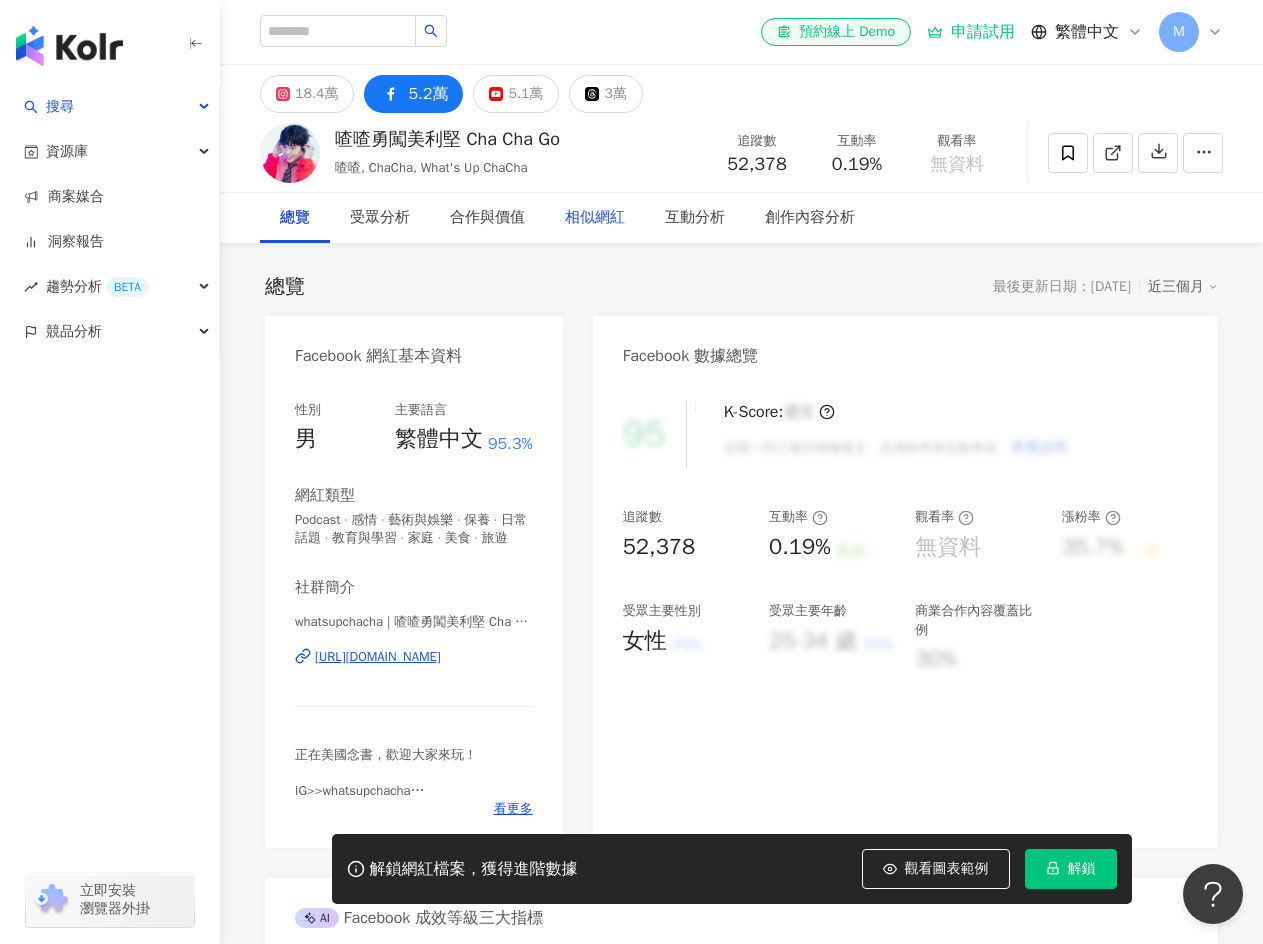 click on "相似網紅" at bounding box center (595, 218) 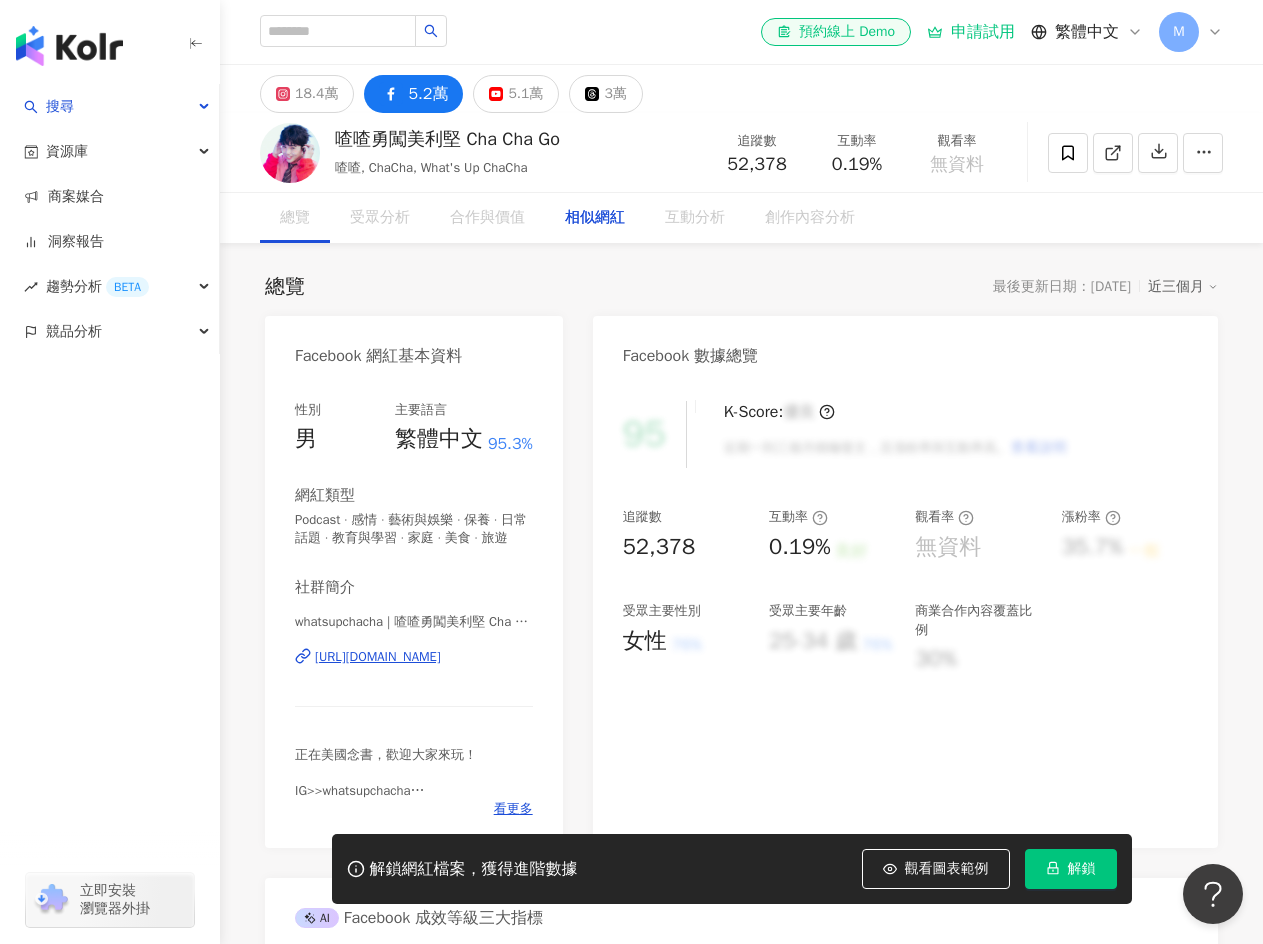 scroll, scrollTop: 2841, scrollLeft: 0, axis: vertical 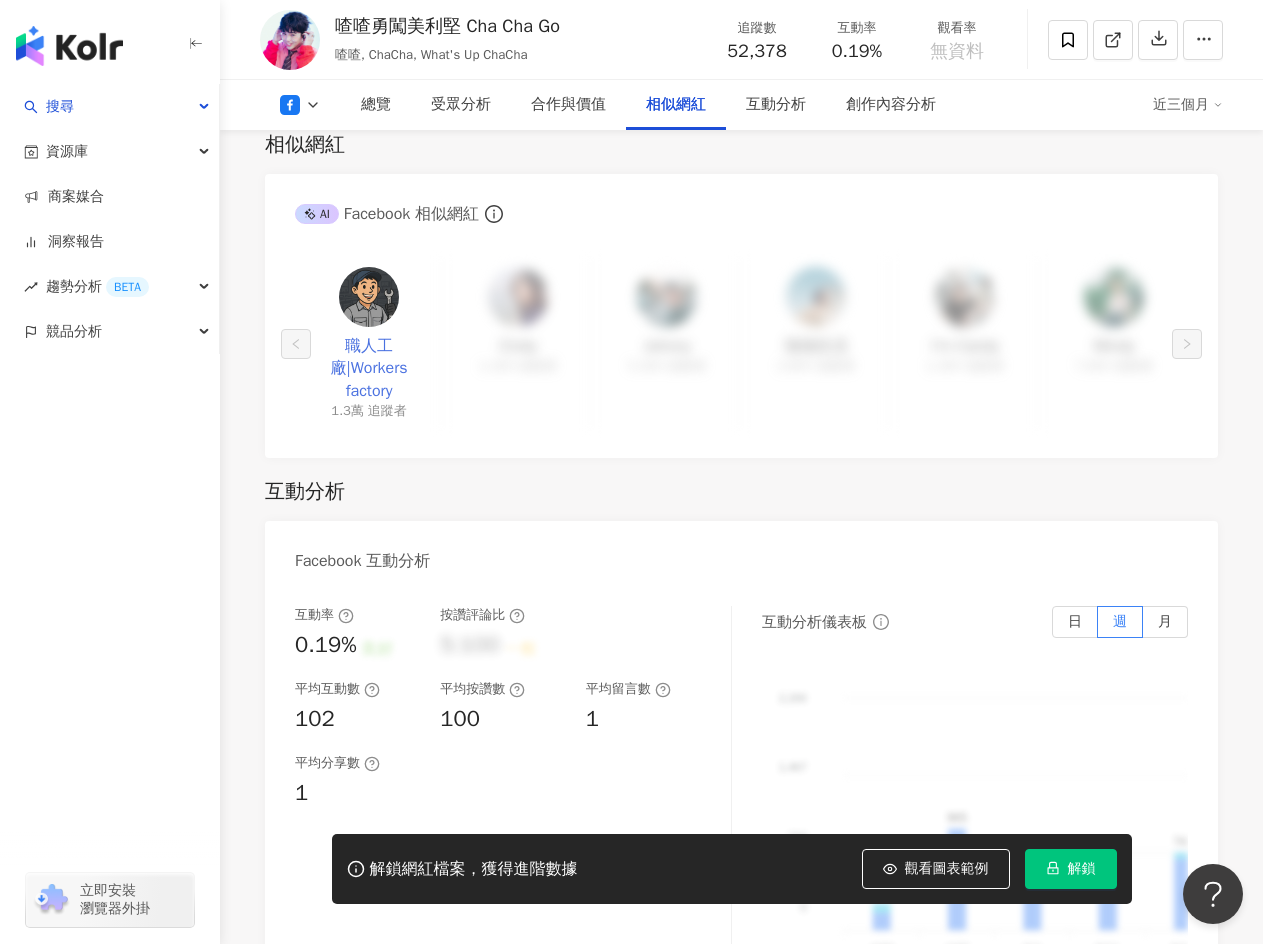 click on "職人工廠|Workers factory" at bounding box center [369, 368] 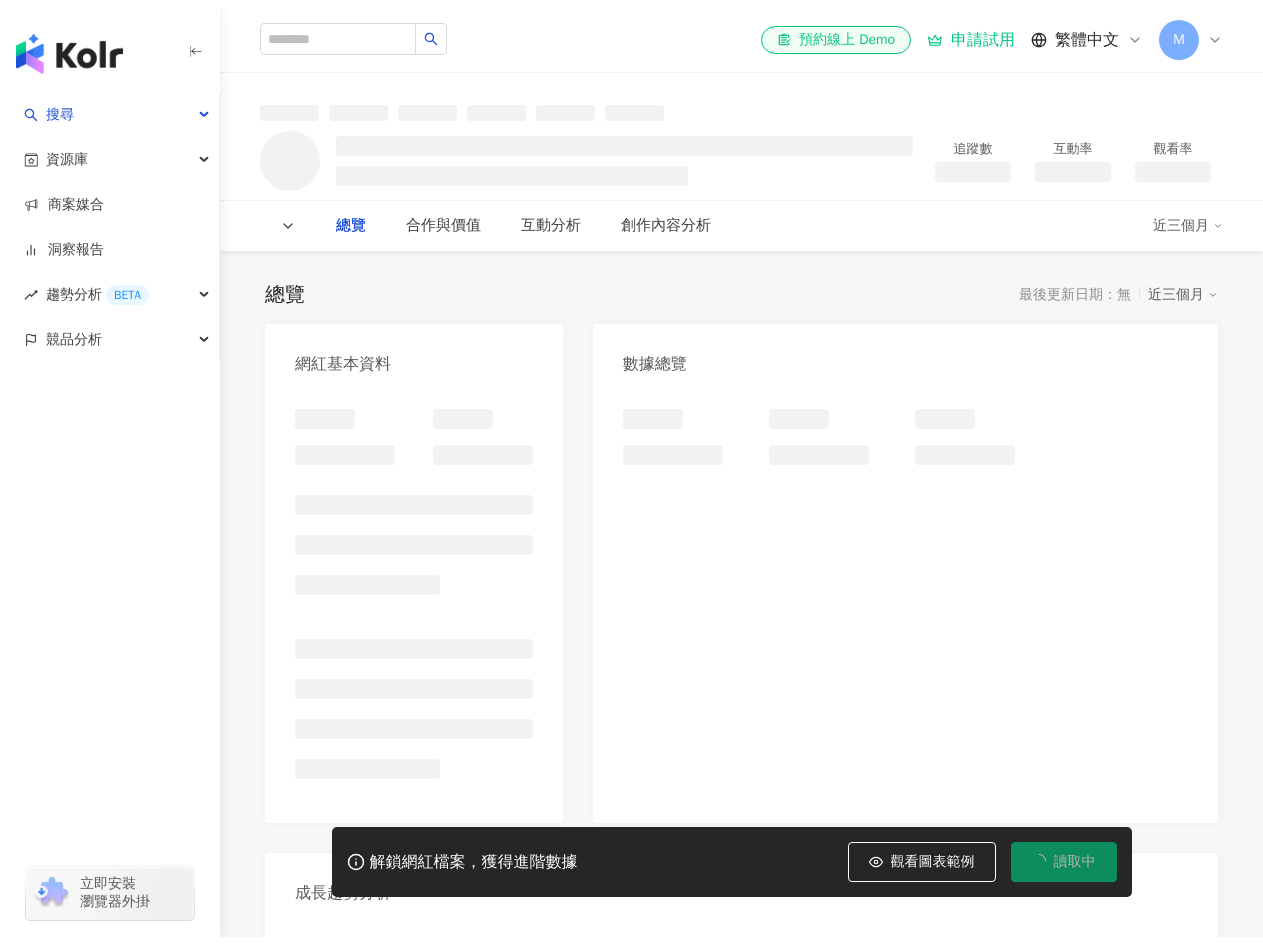 scroll, scrollTop: 0, scrollLeft: 0, axis: both 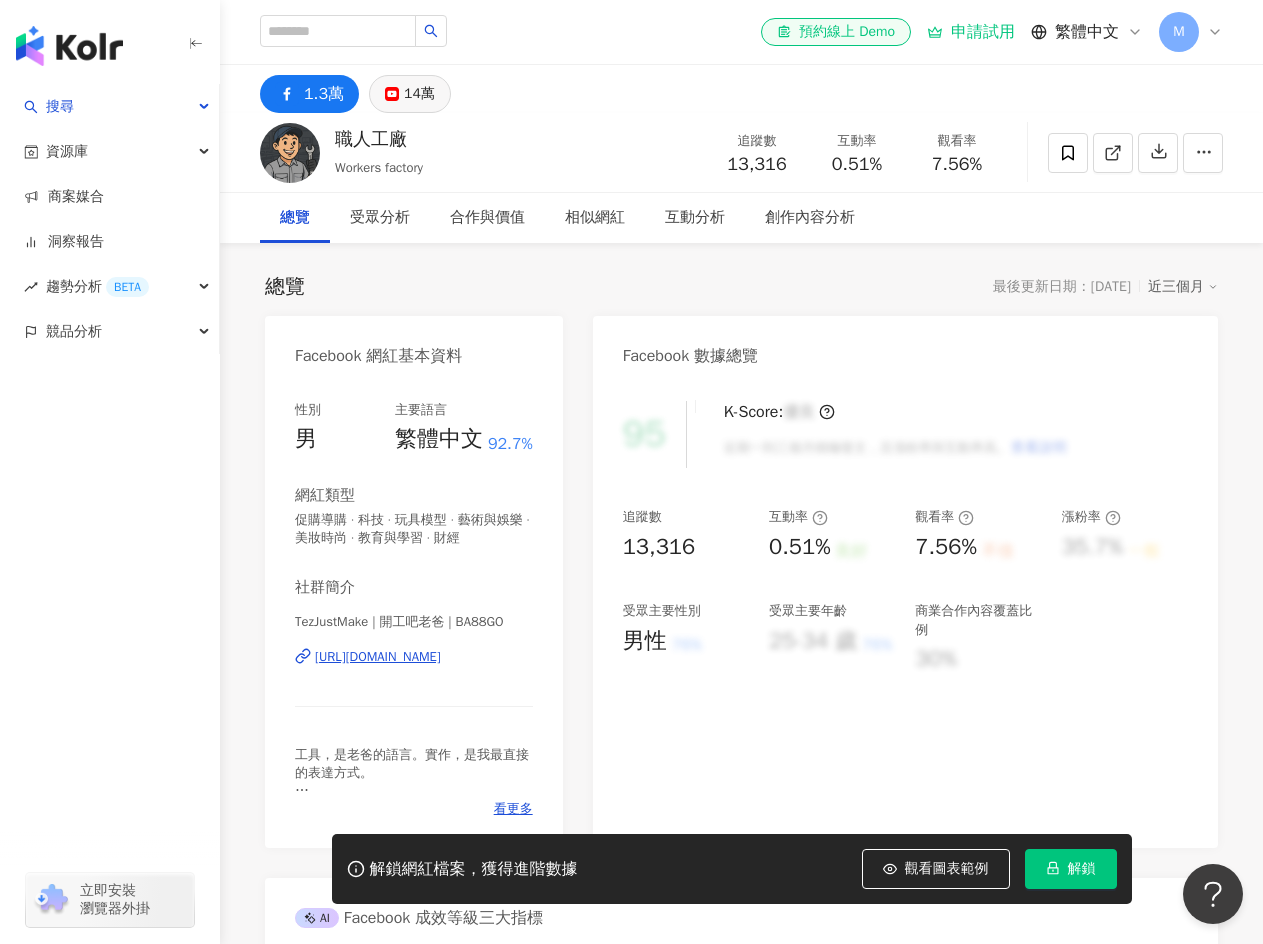 click on "14萬" at bounding box center [419, 94] 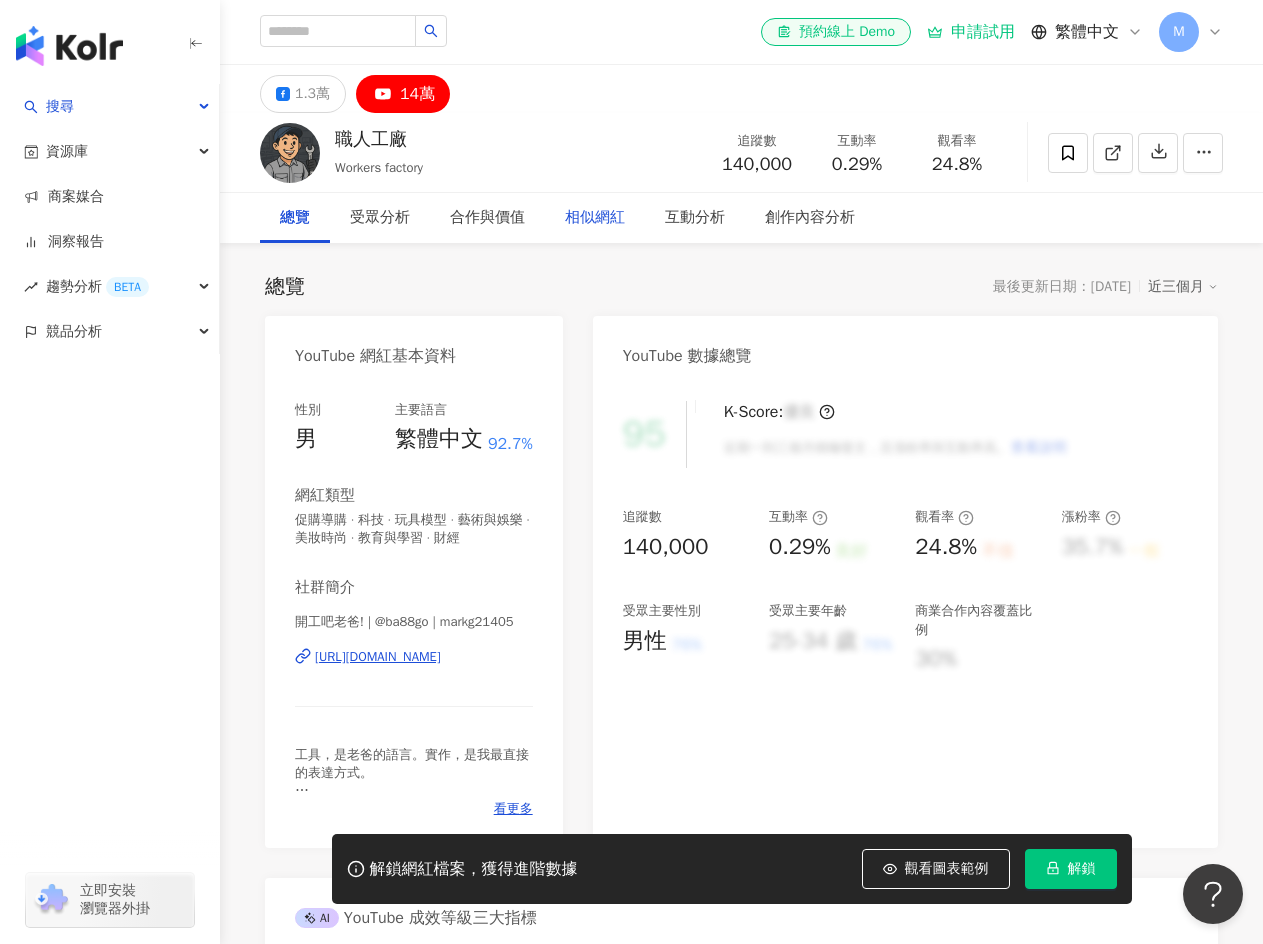 click on "相似網紅" at bounding box center [595, 218] 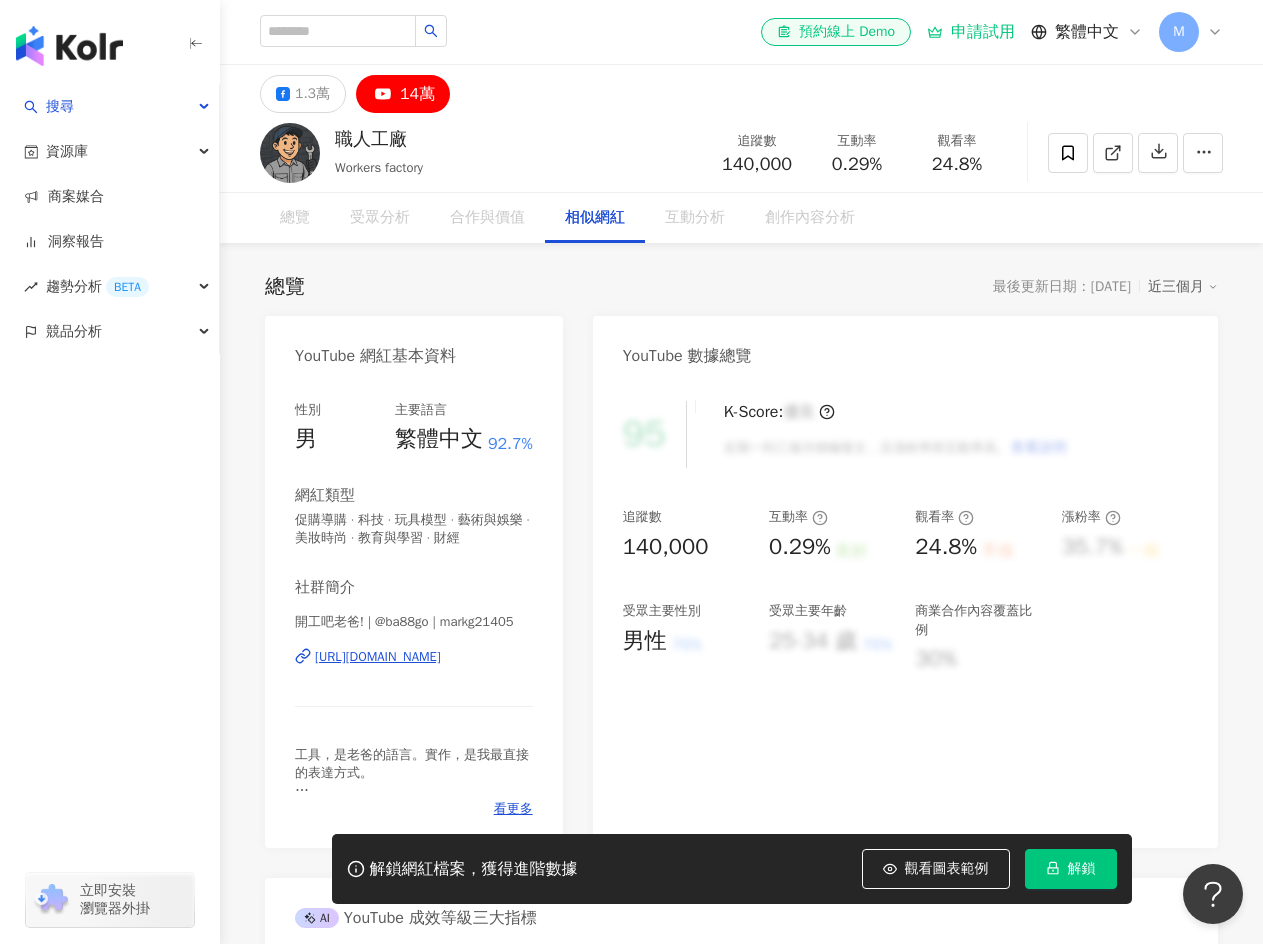 scroll, scrollTop: 2944, scrollLeft: 0, axis: vertical 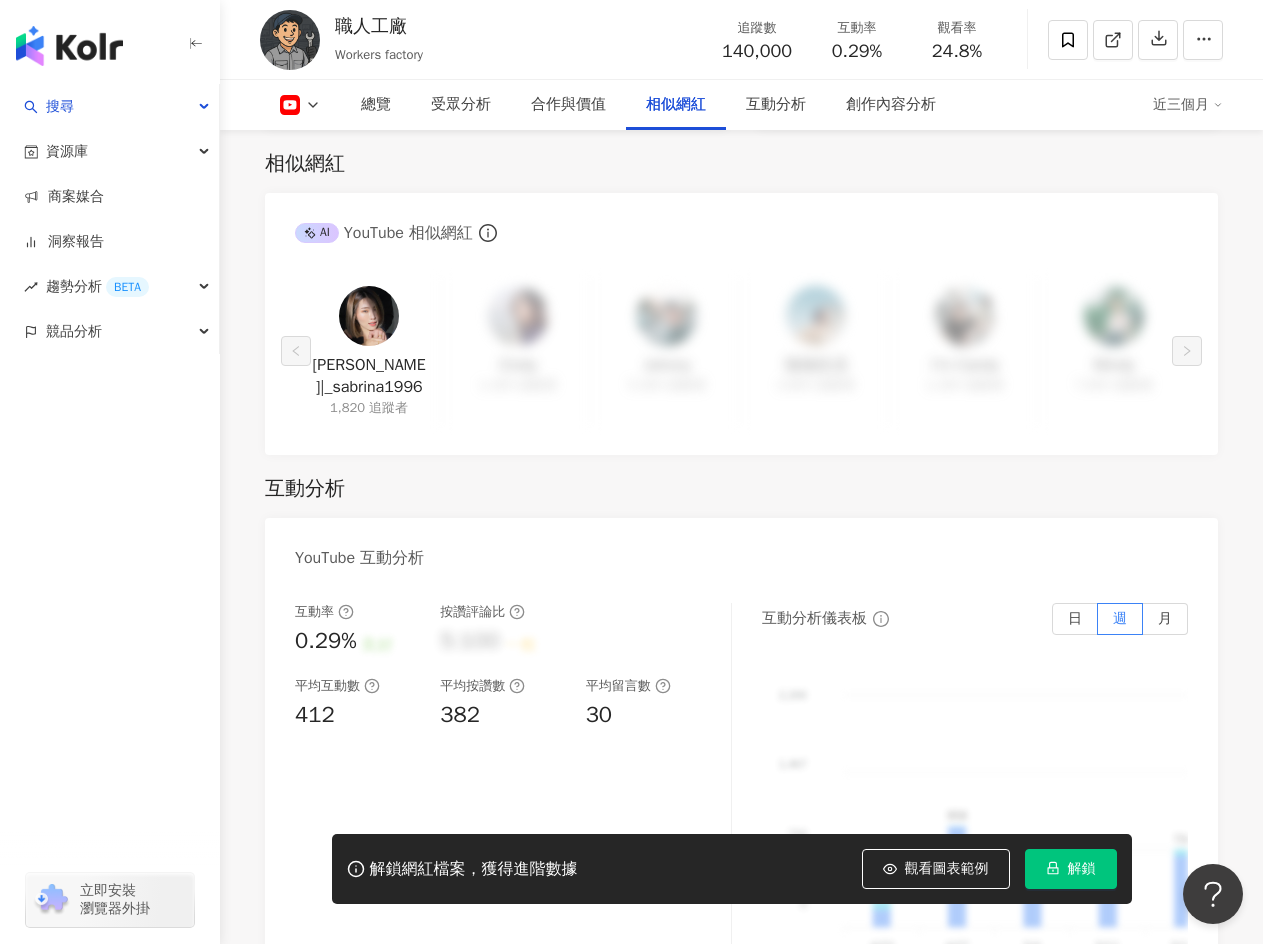 click at bounding box center (369, 316) 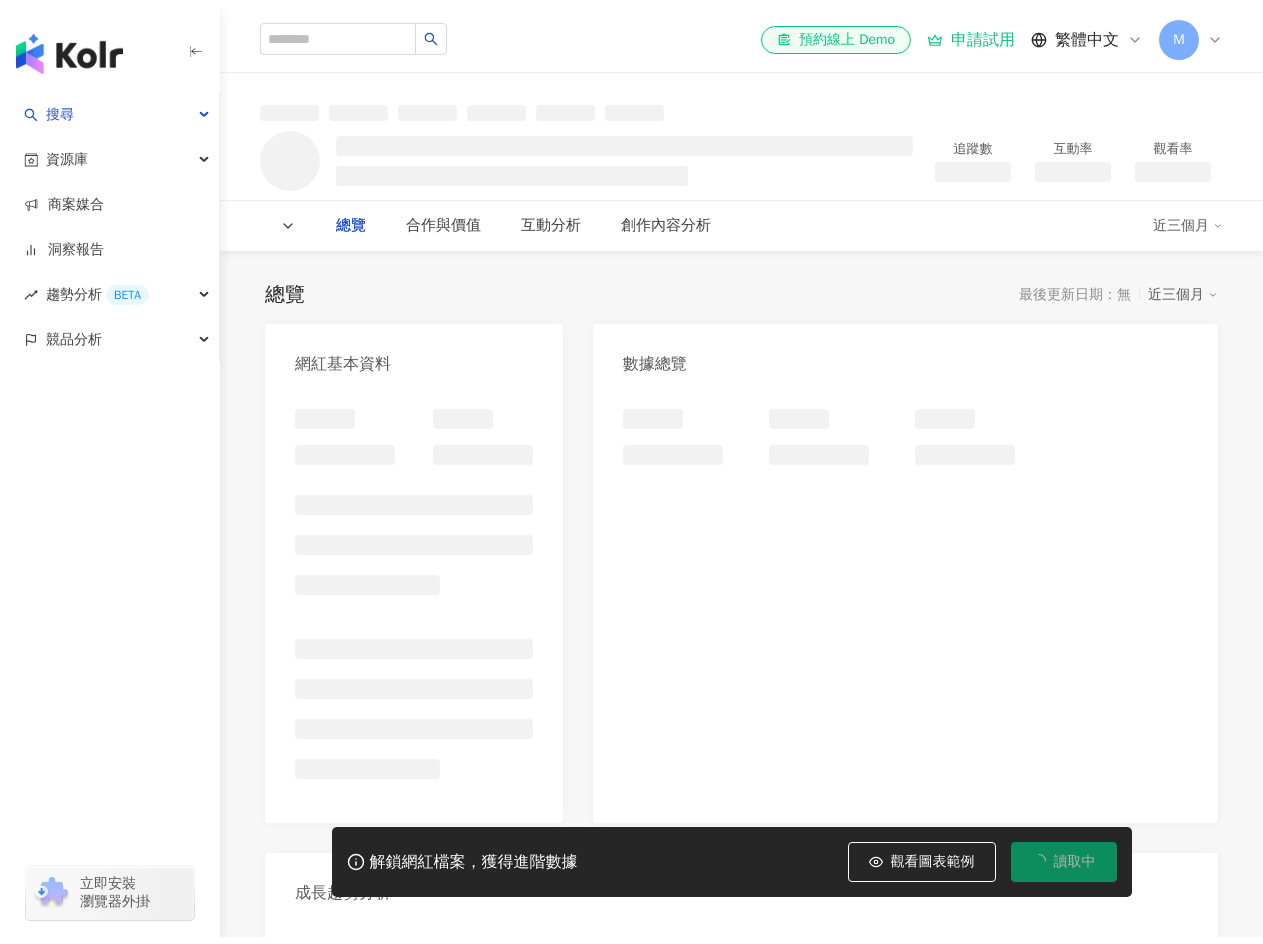 scroll, scrollTop: 0, scrollLeft: 0, axis: both 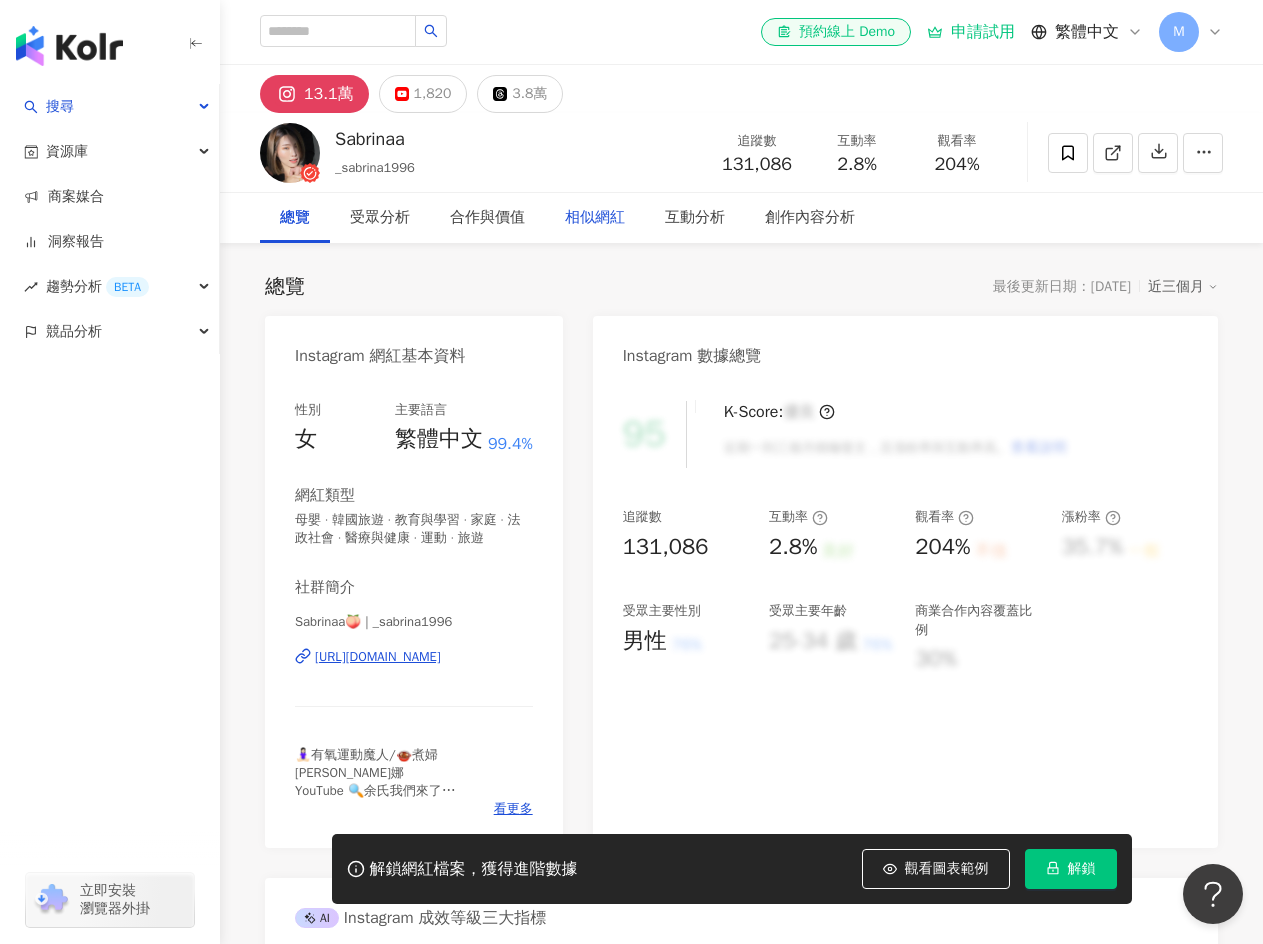 click on "相似網紅" at bounding box center (595, 218) 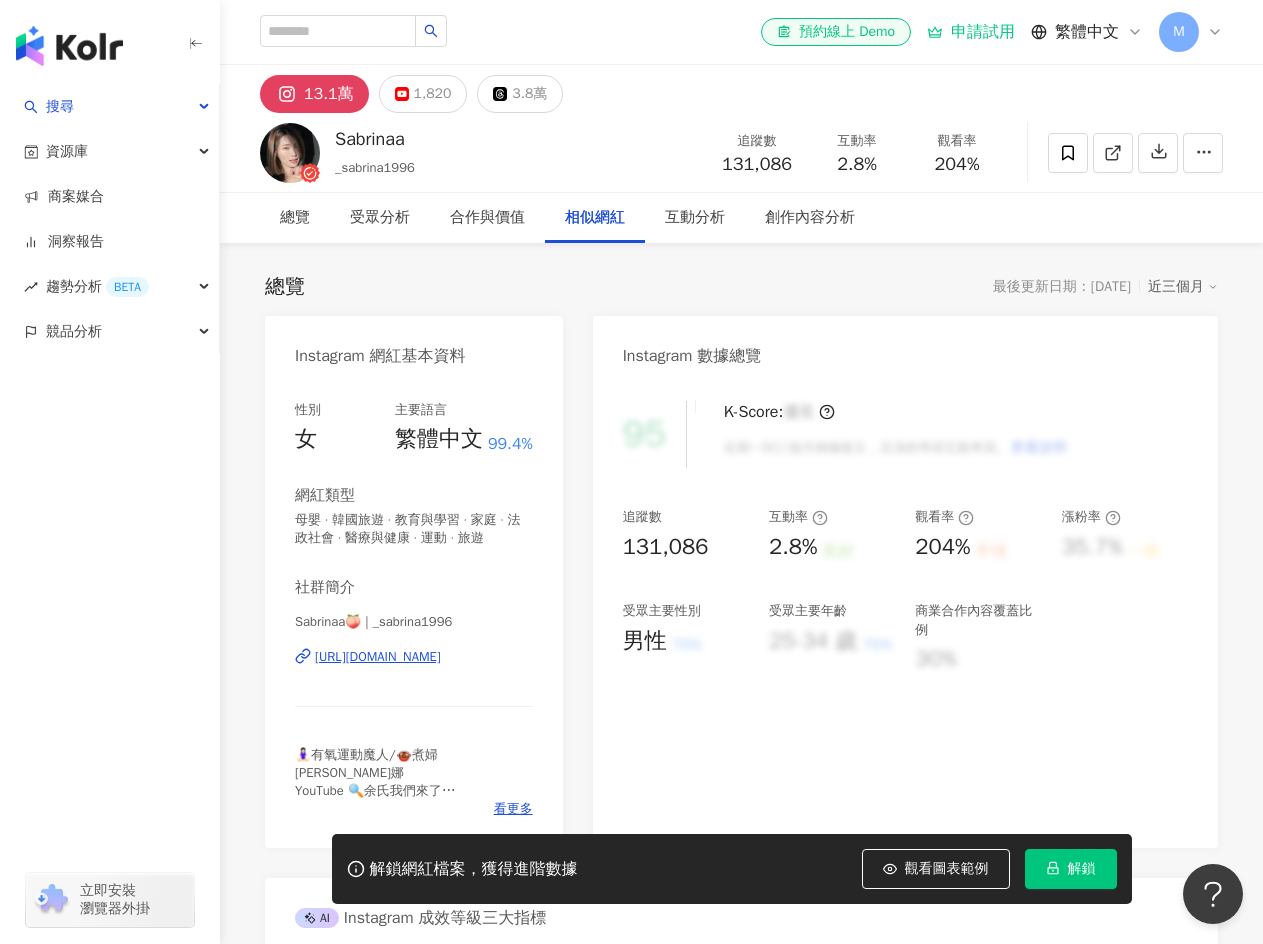 scroll, scrollTop: 3290, scrollLeft: 0, axis: vertical 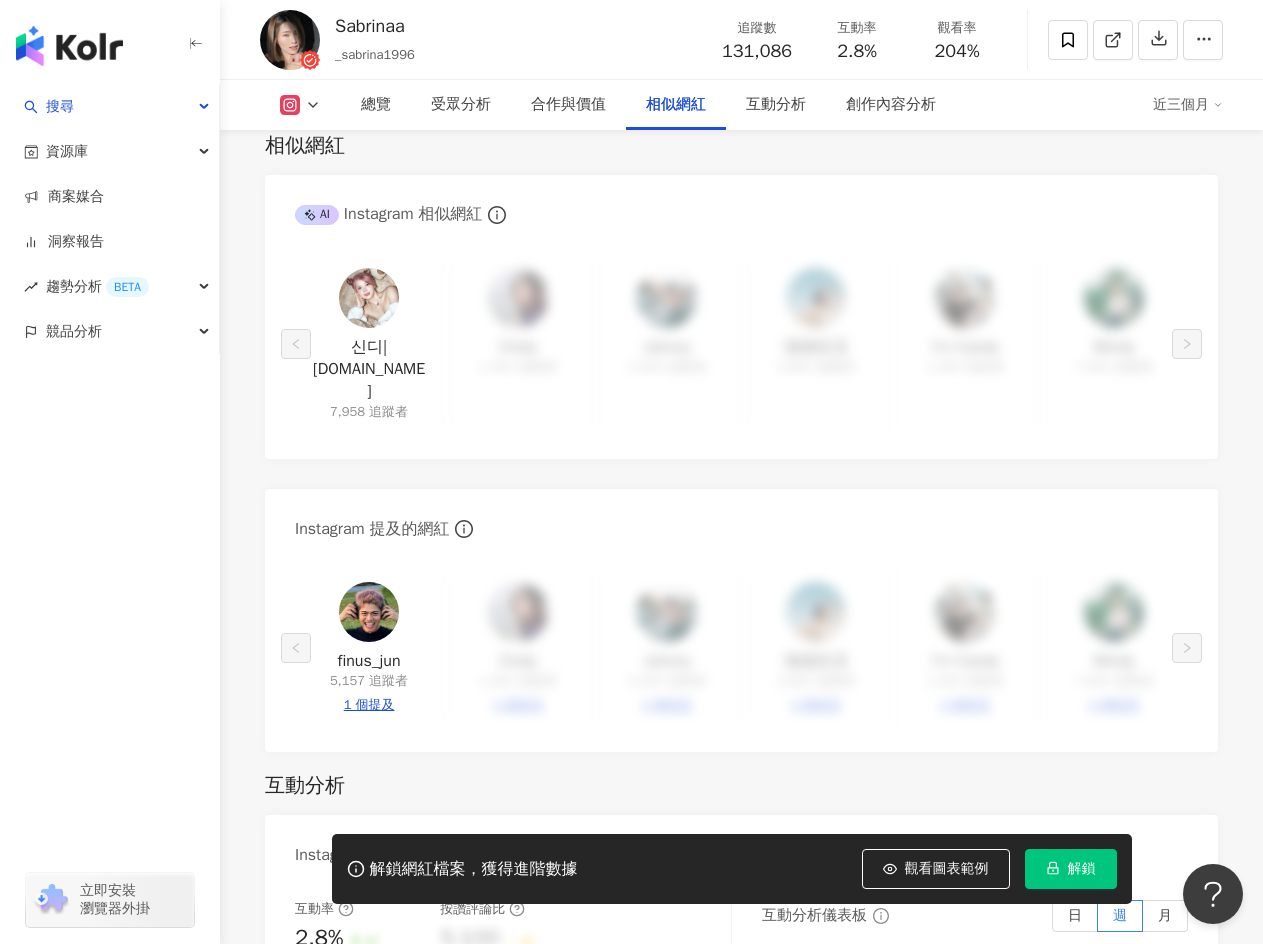 click at bounding box center [69, 46] 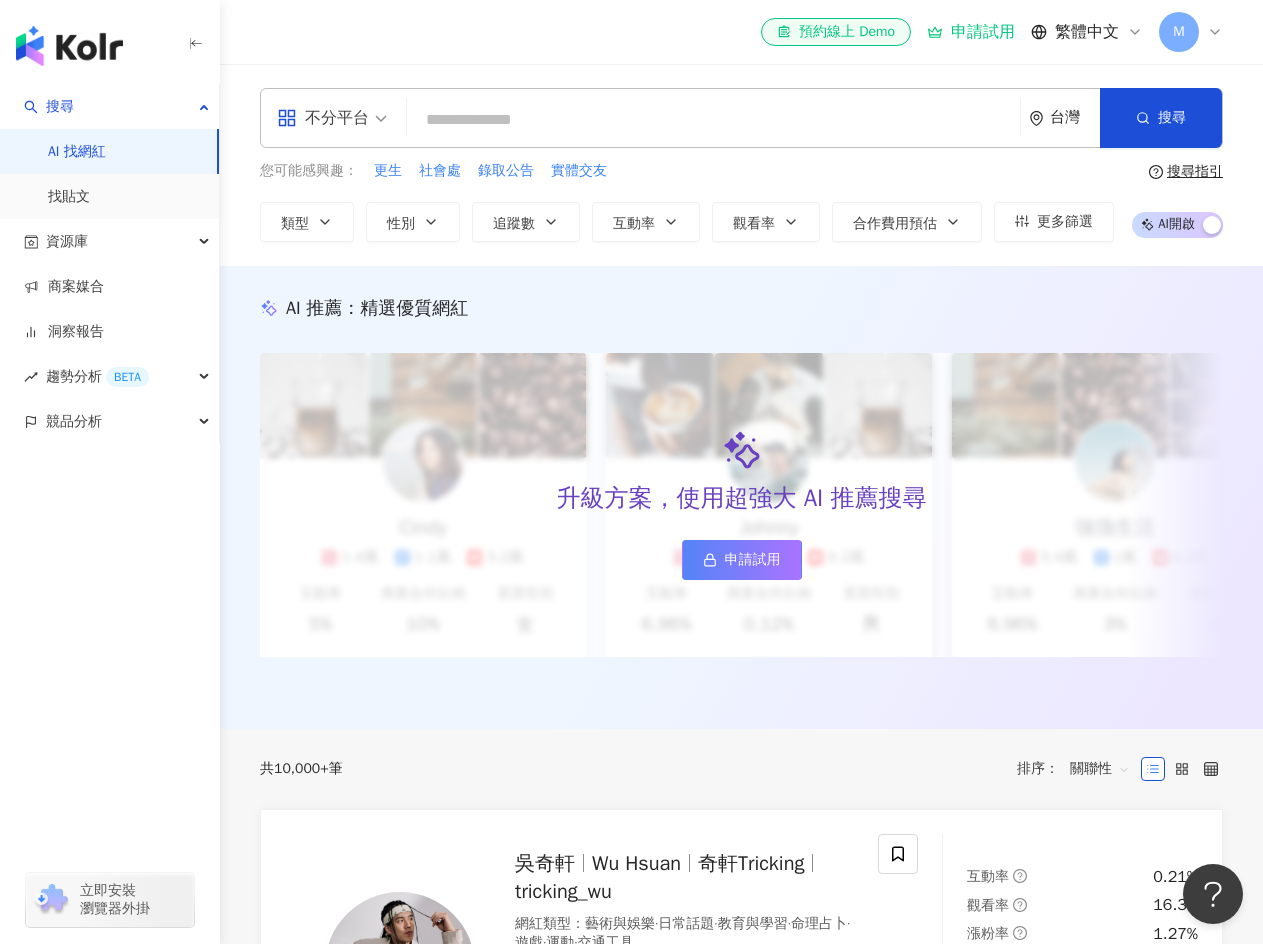 click at bounding box center (713, 120) 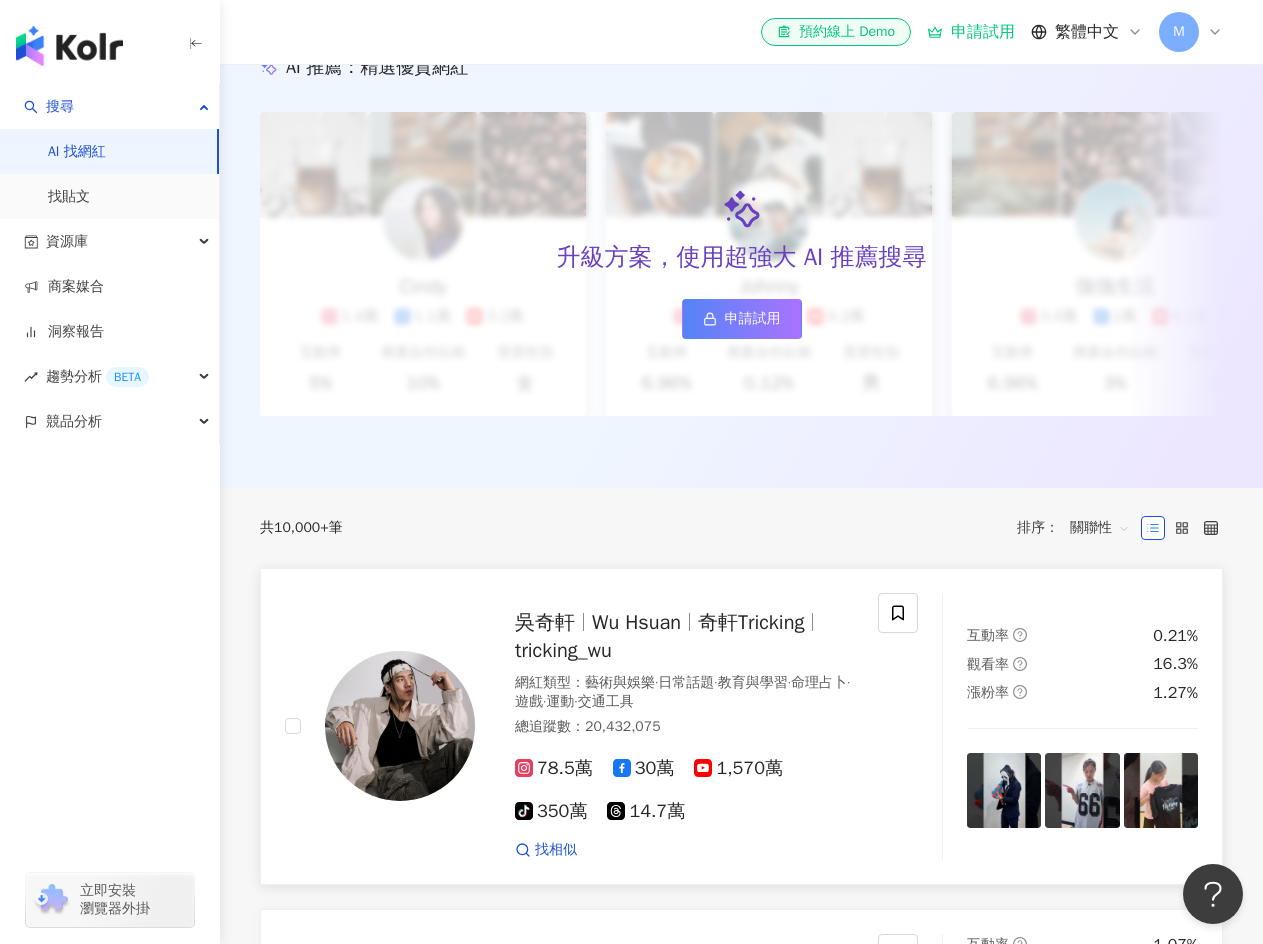 scroll, scrollTop: 200, scrollLeft: 0, axis: vertical 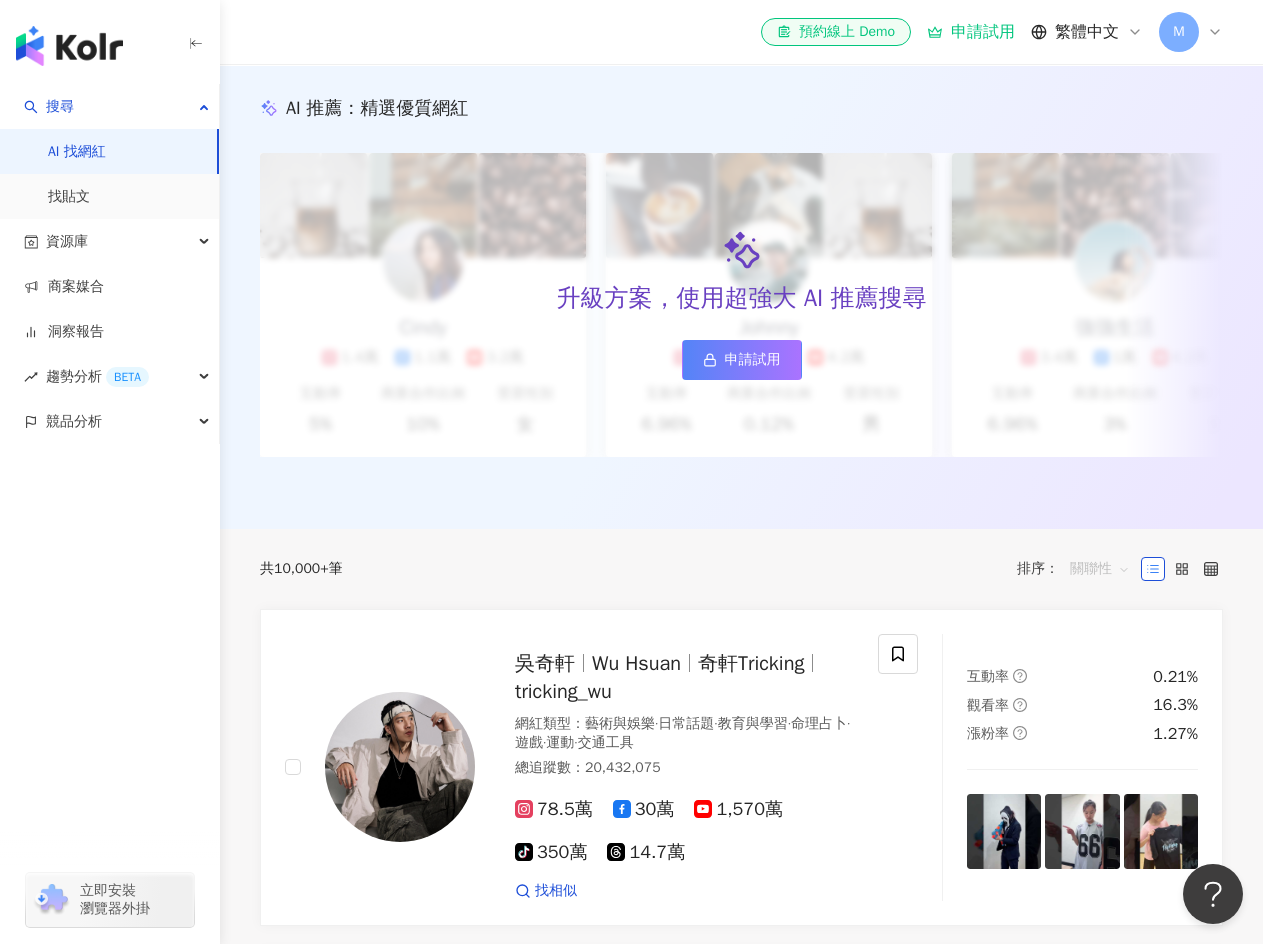 click on "關聯性" at bounding box center (1100, 569) 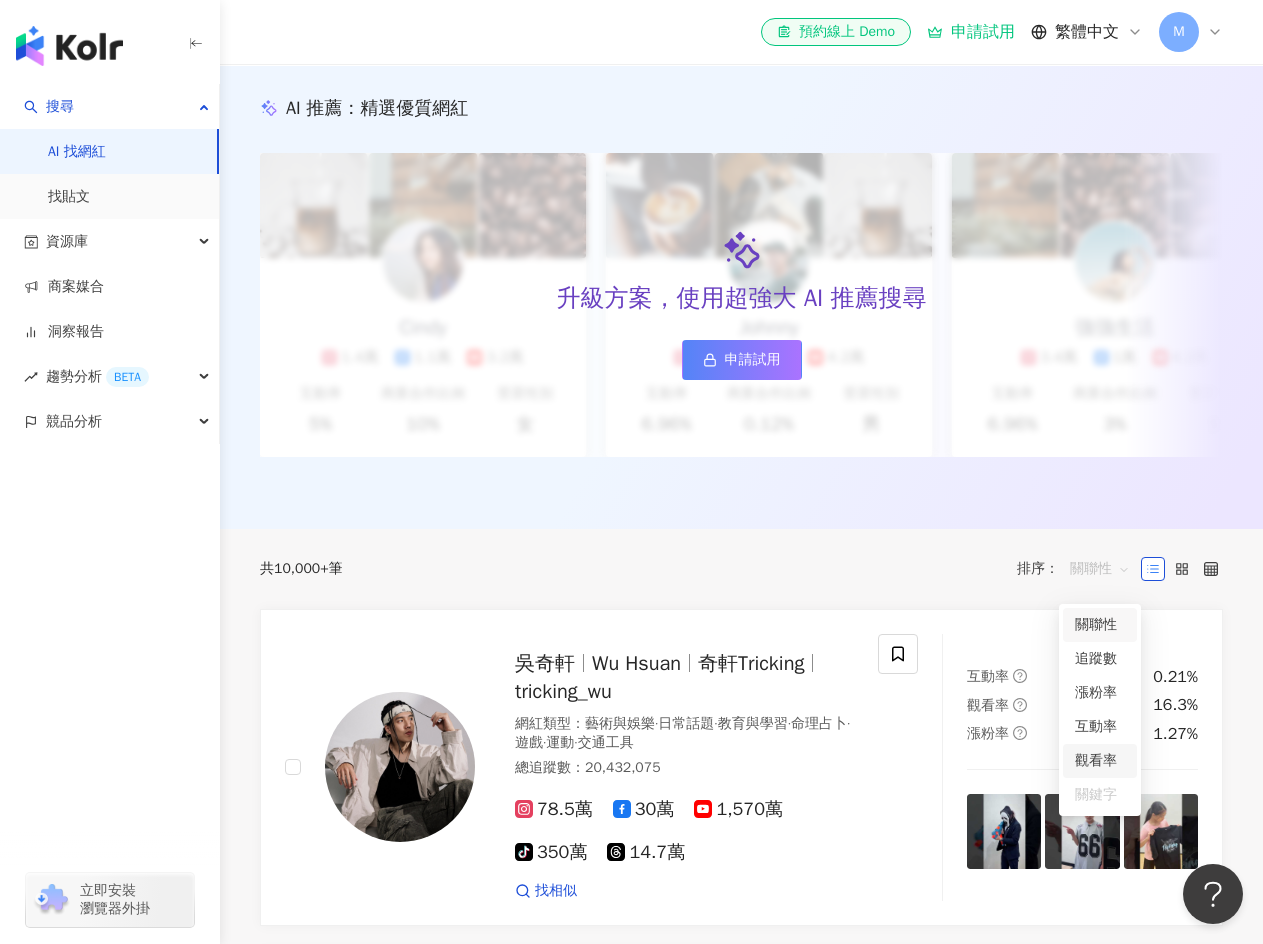 click on "觀看率" at bounding box center (1100, 761) 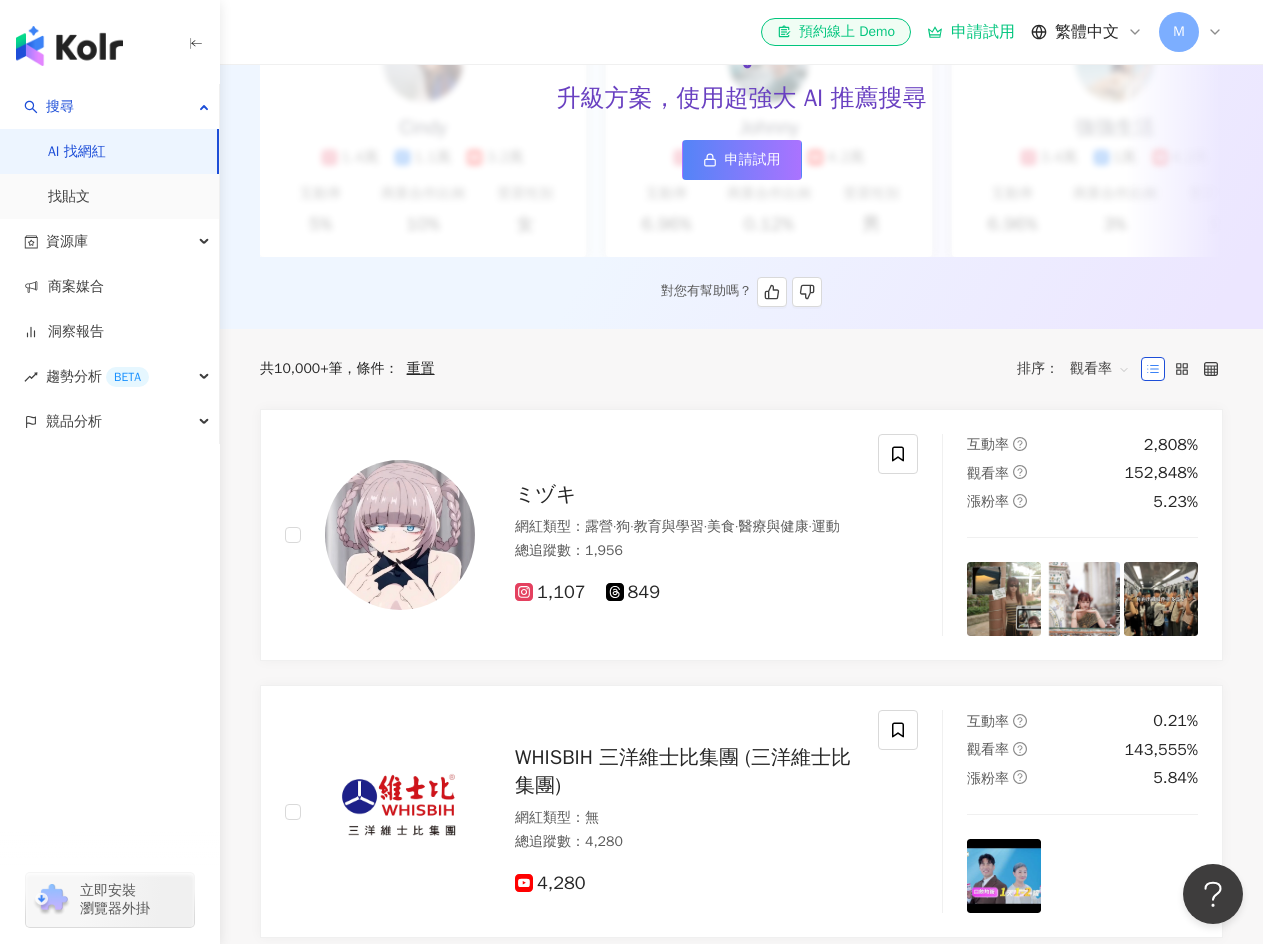 scroll, scrollTop: 0, scrollLeft: 0, axis: both 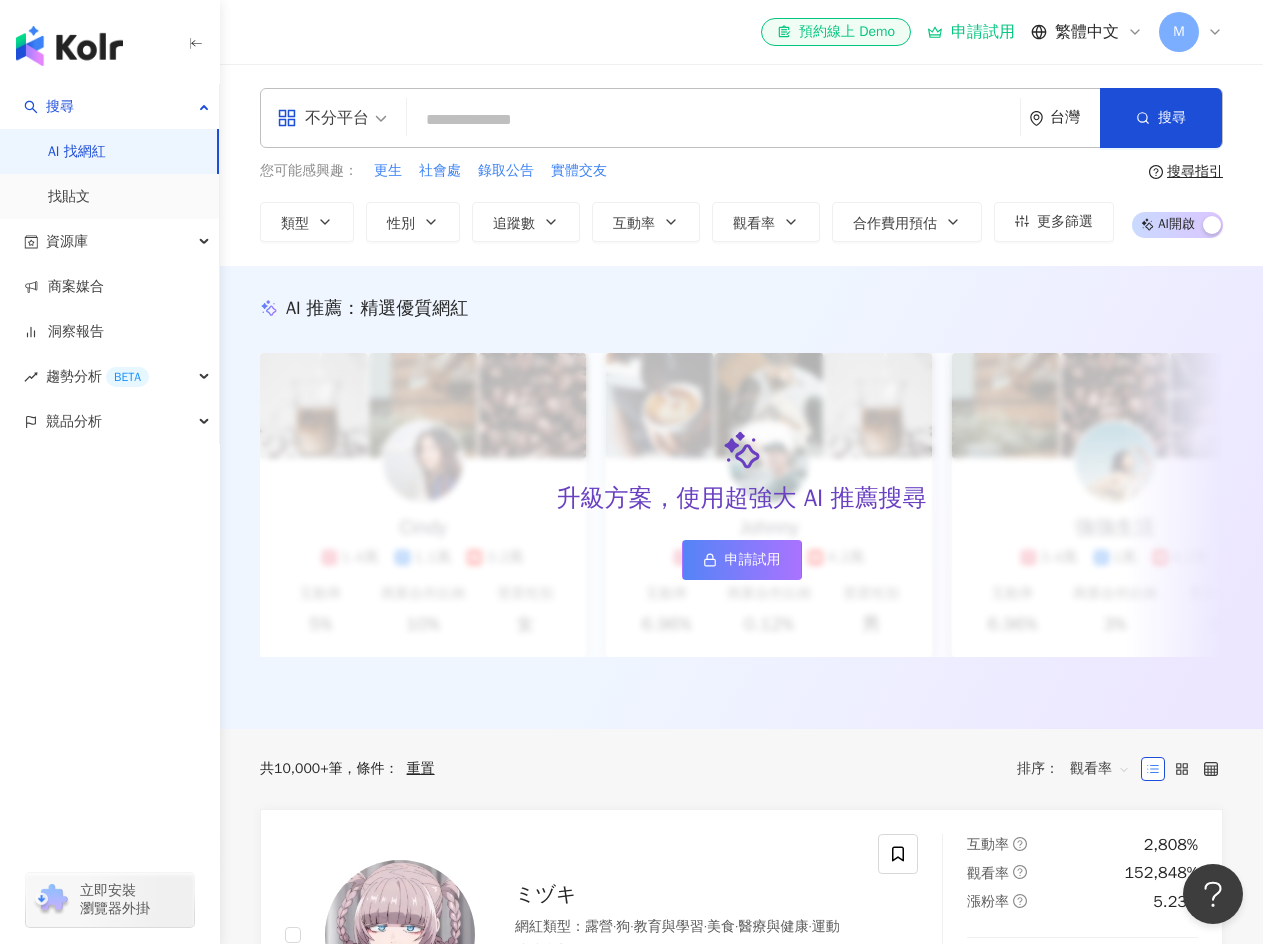 click at bounding box center (713, 120) 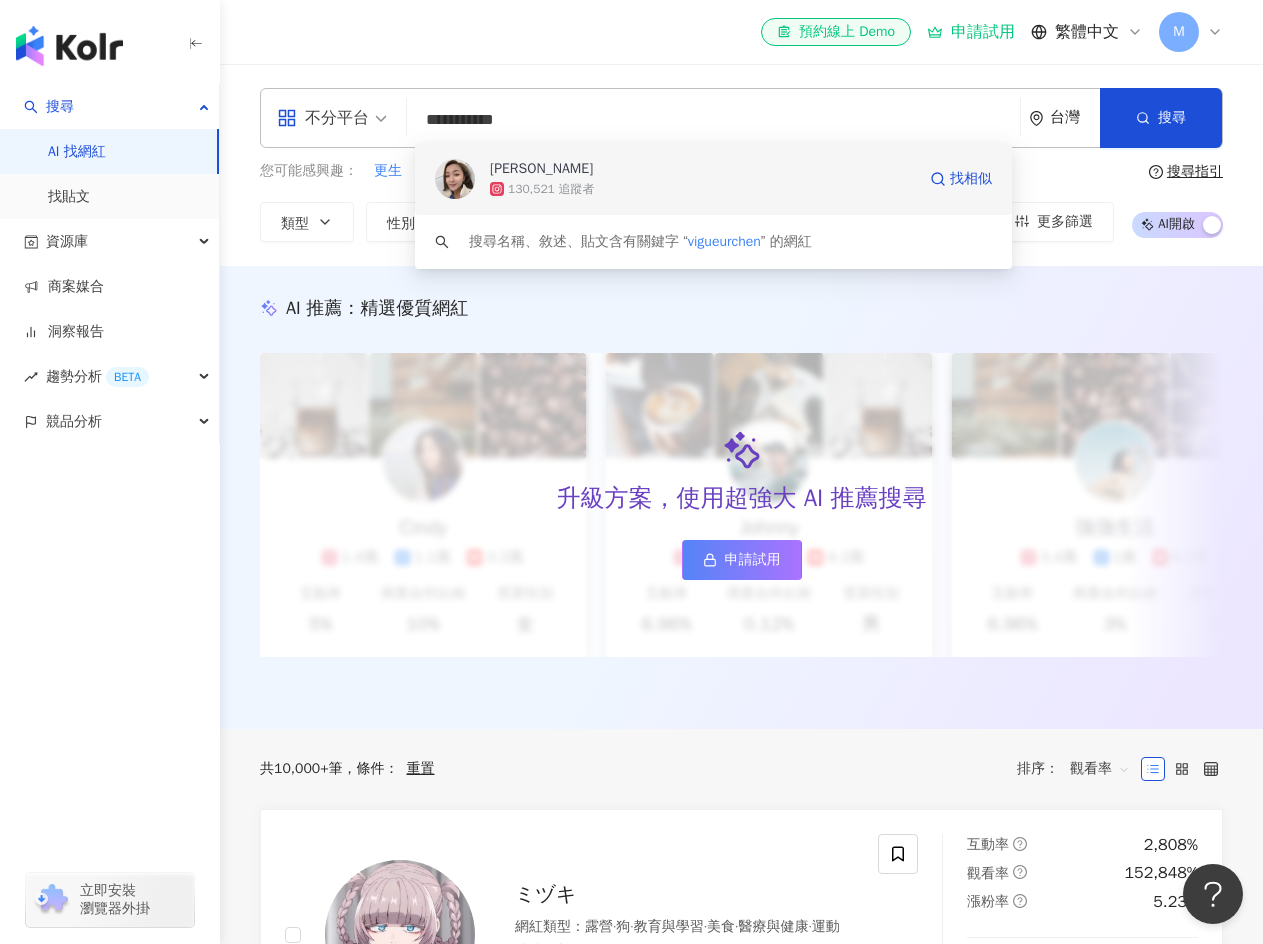 click on "馬妮" at bounding box center [702, 169] 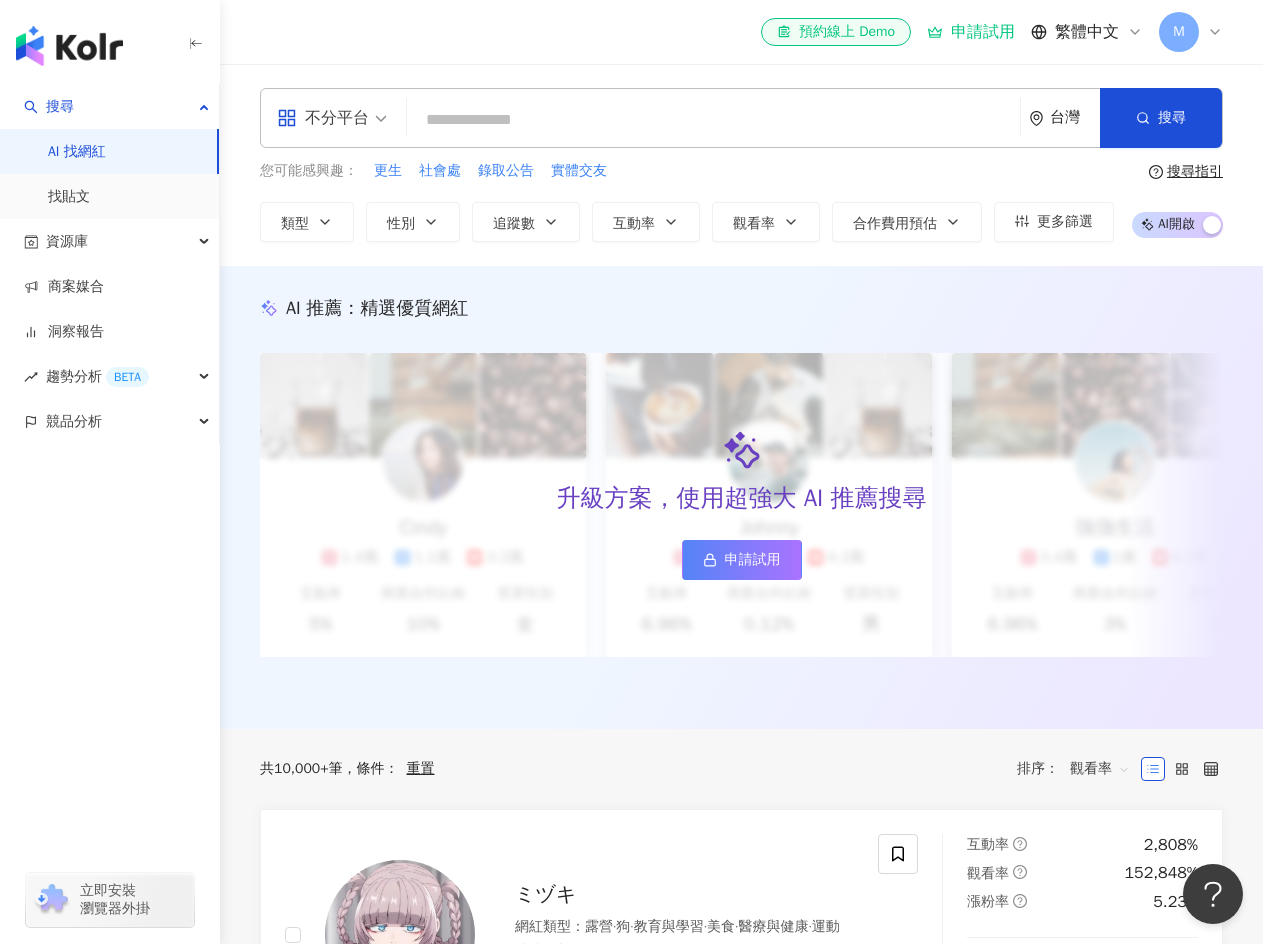 click at bounding box center [713, 120] 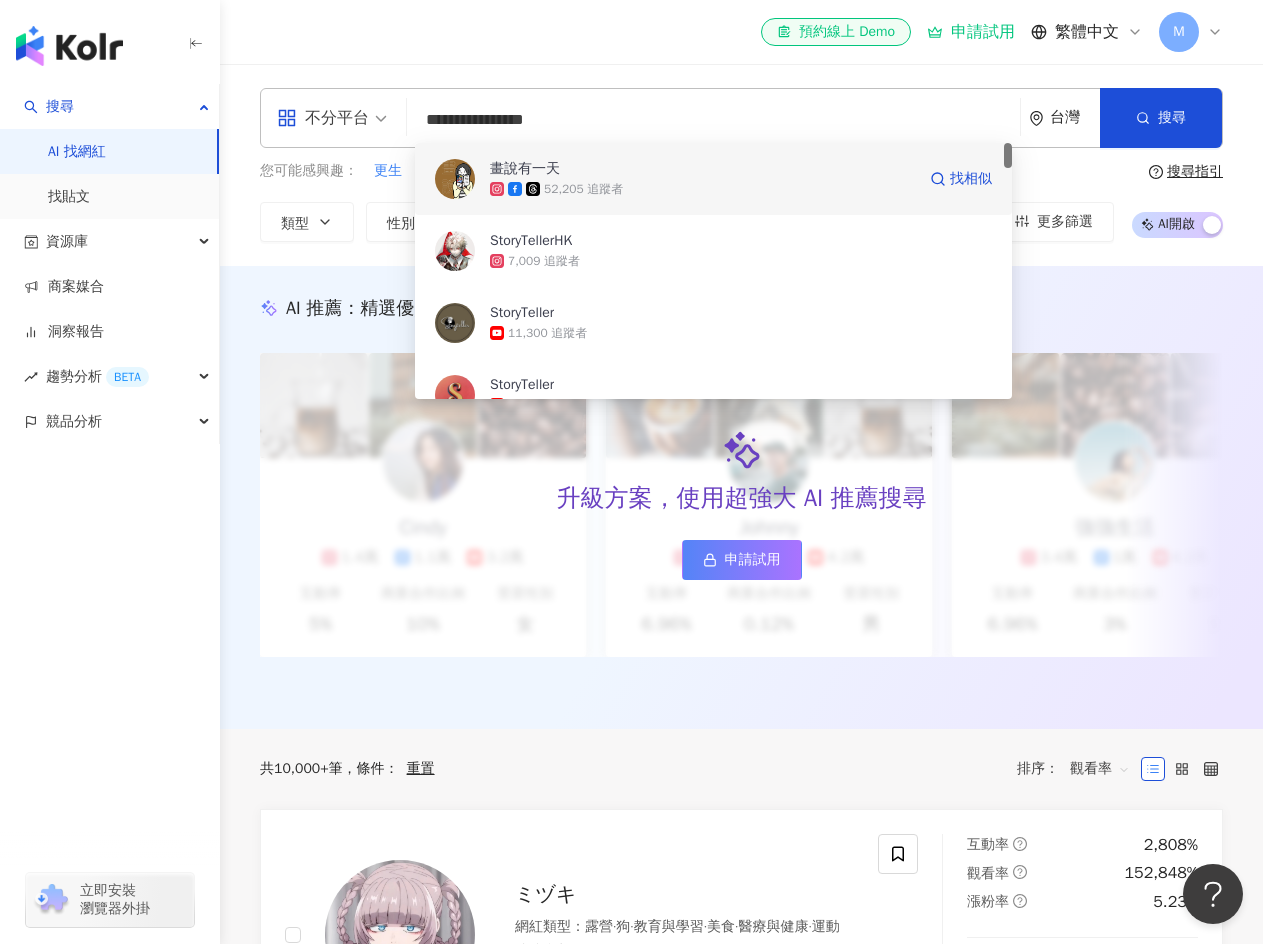click on "畫說有一天" at bounding box center [702, 169] 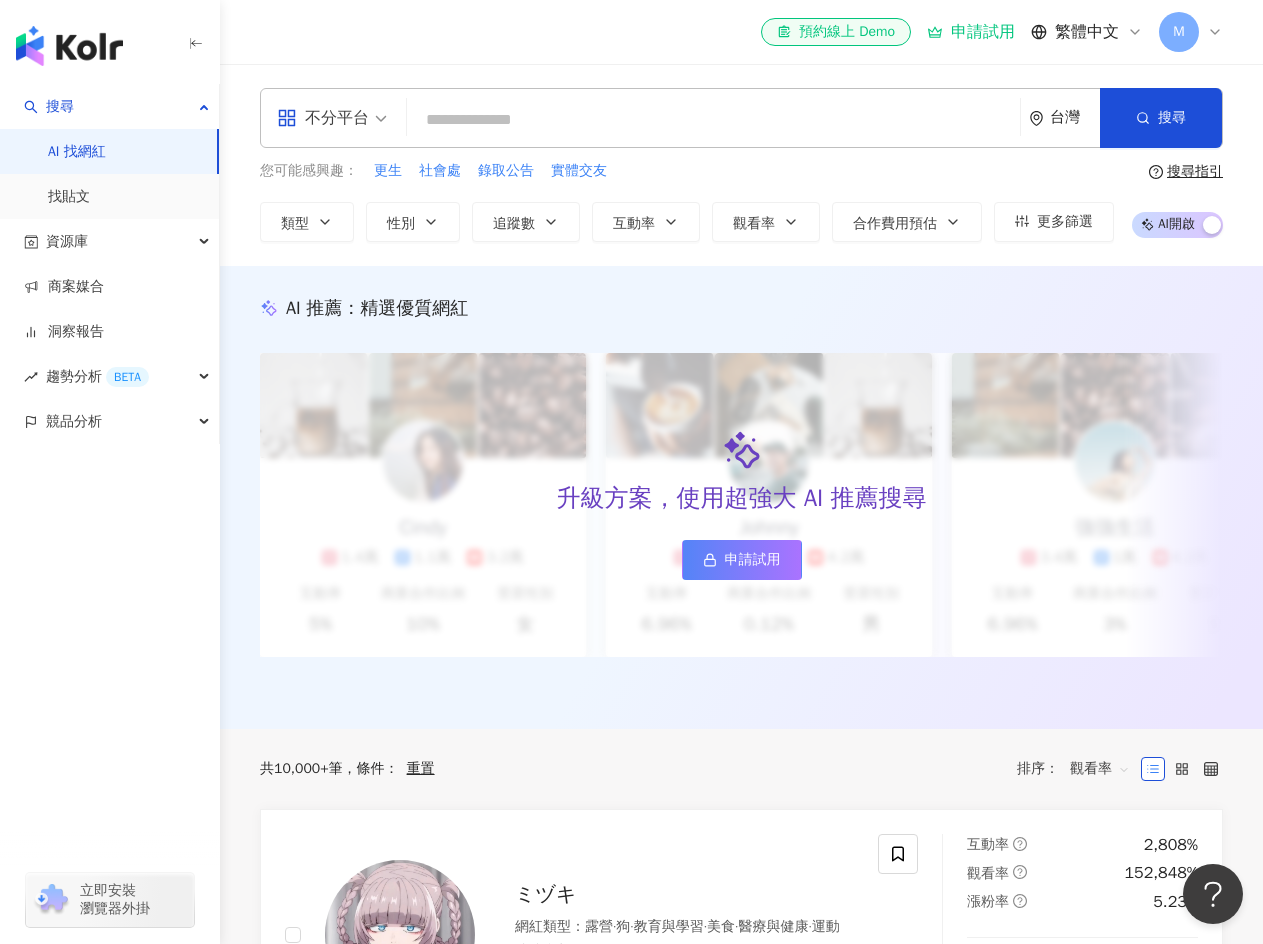 click at bounding box center (713, 120) 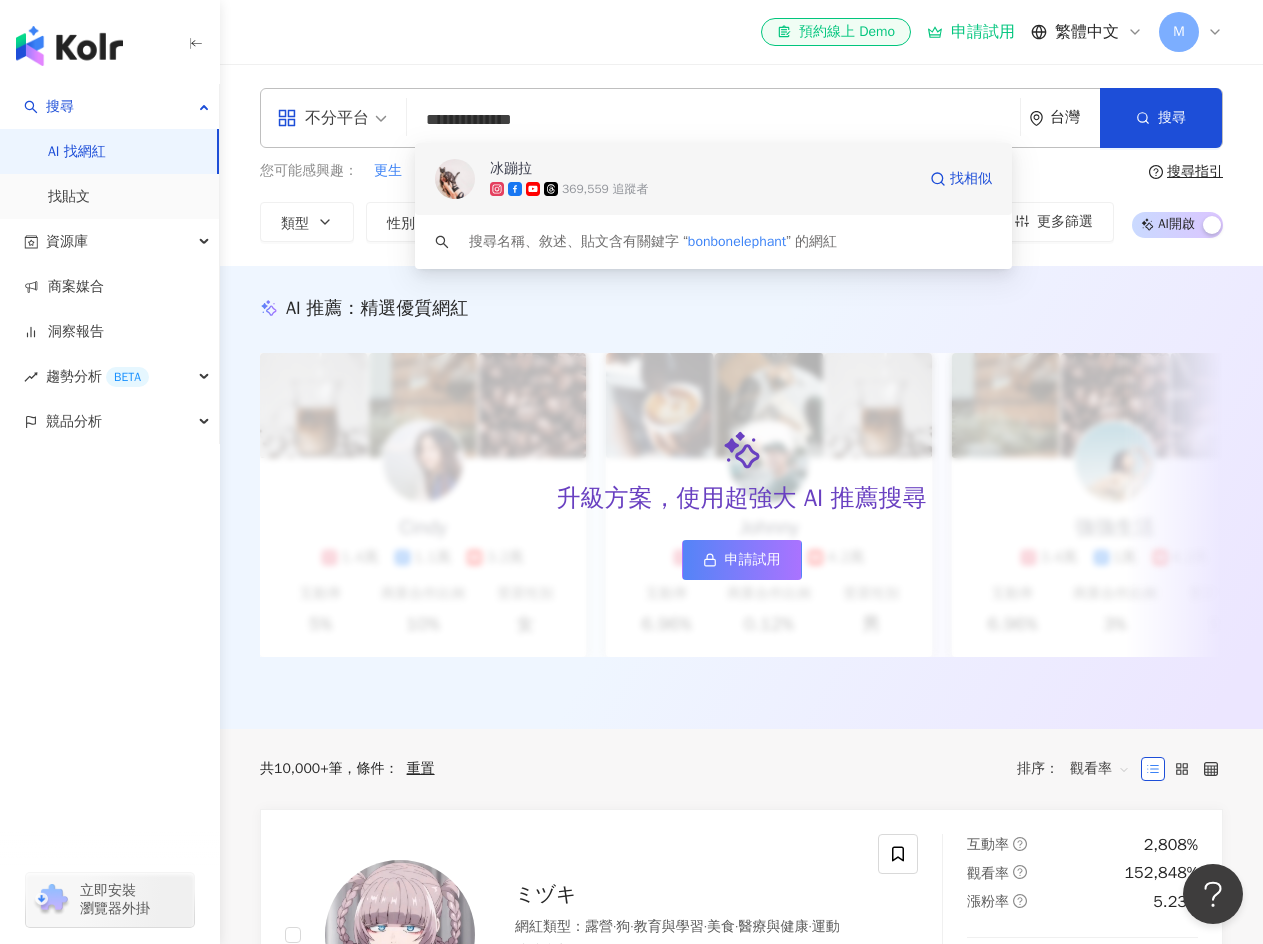 click on "冰蹦拉" at bounding box center (702, 169) 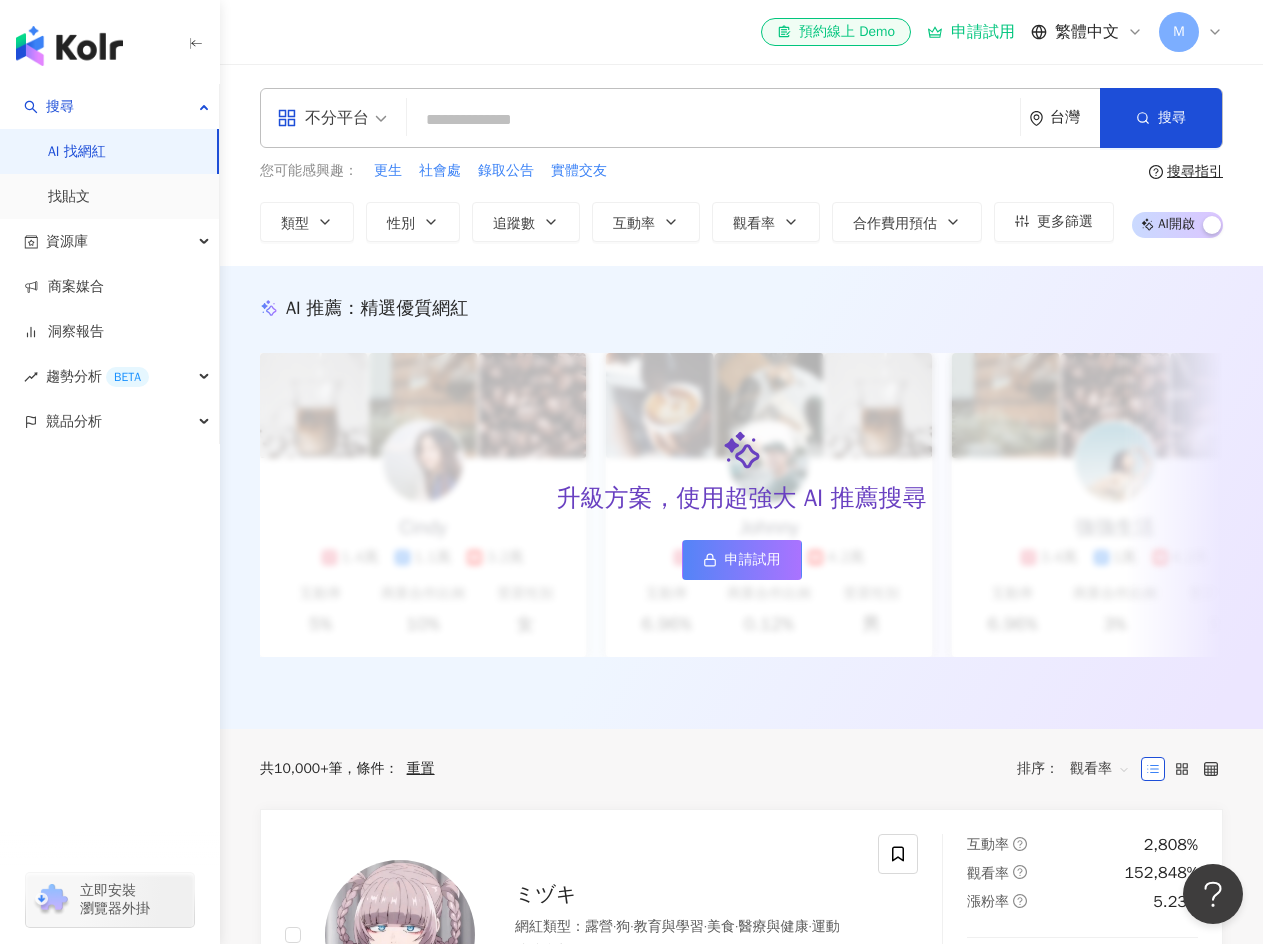 click at bounding box center (713, 120) 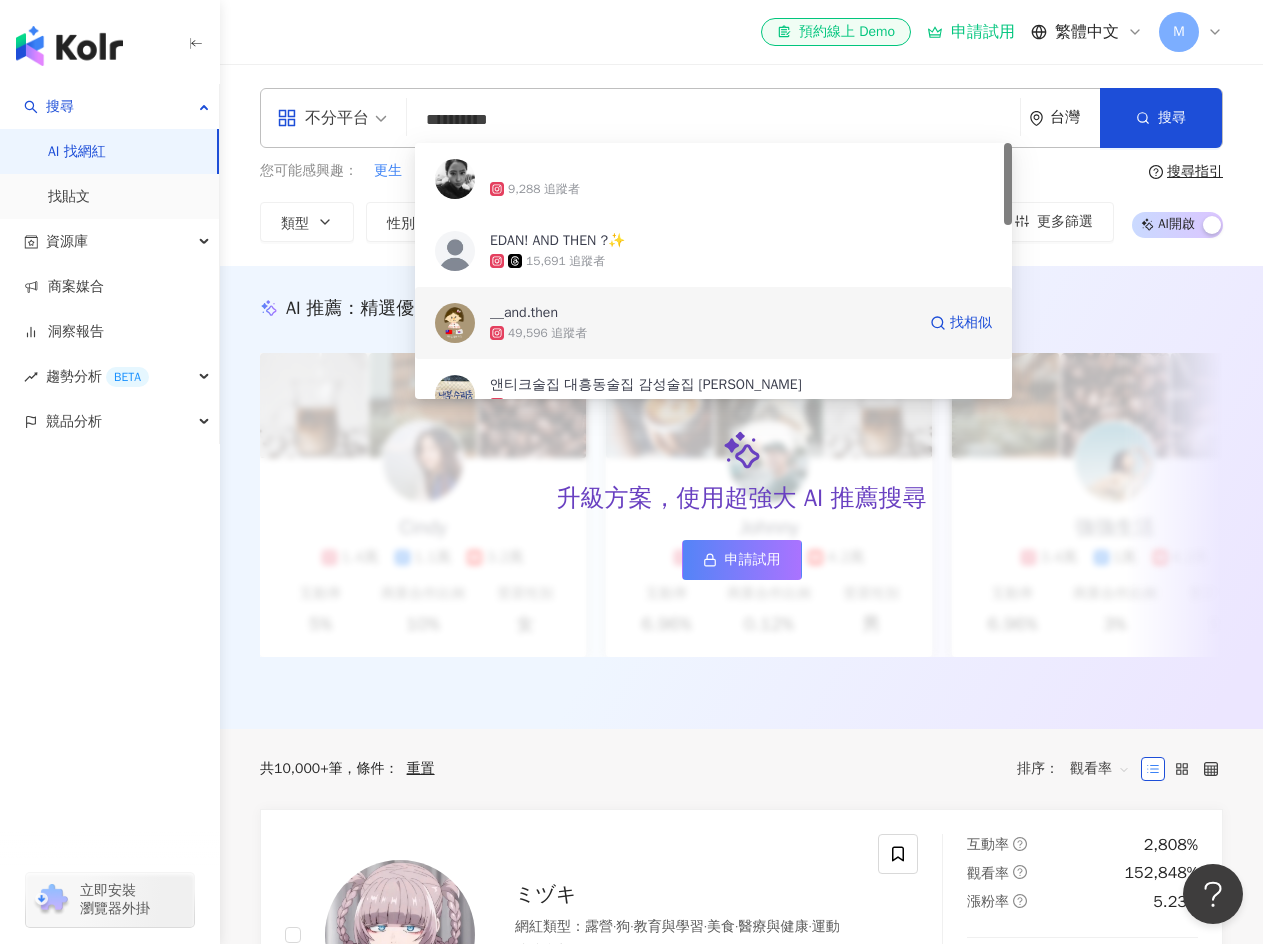 click on "__and.then" at bounding box center [702, 313] 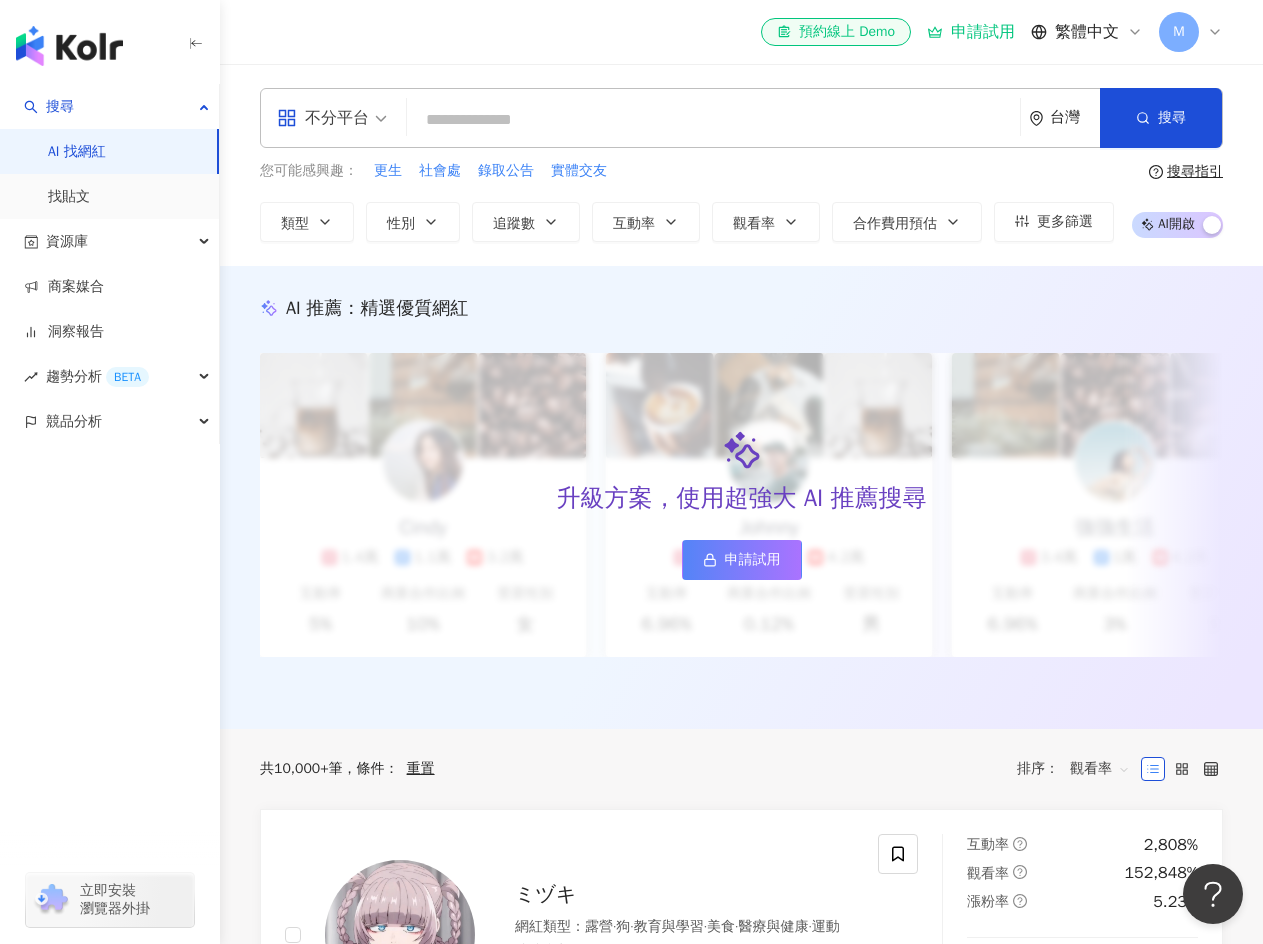 paste on "**********" 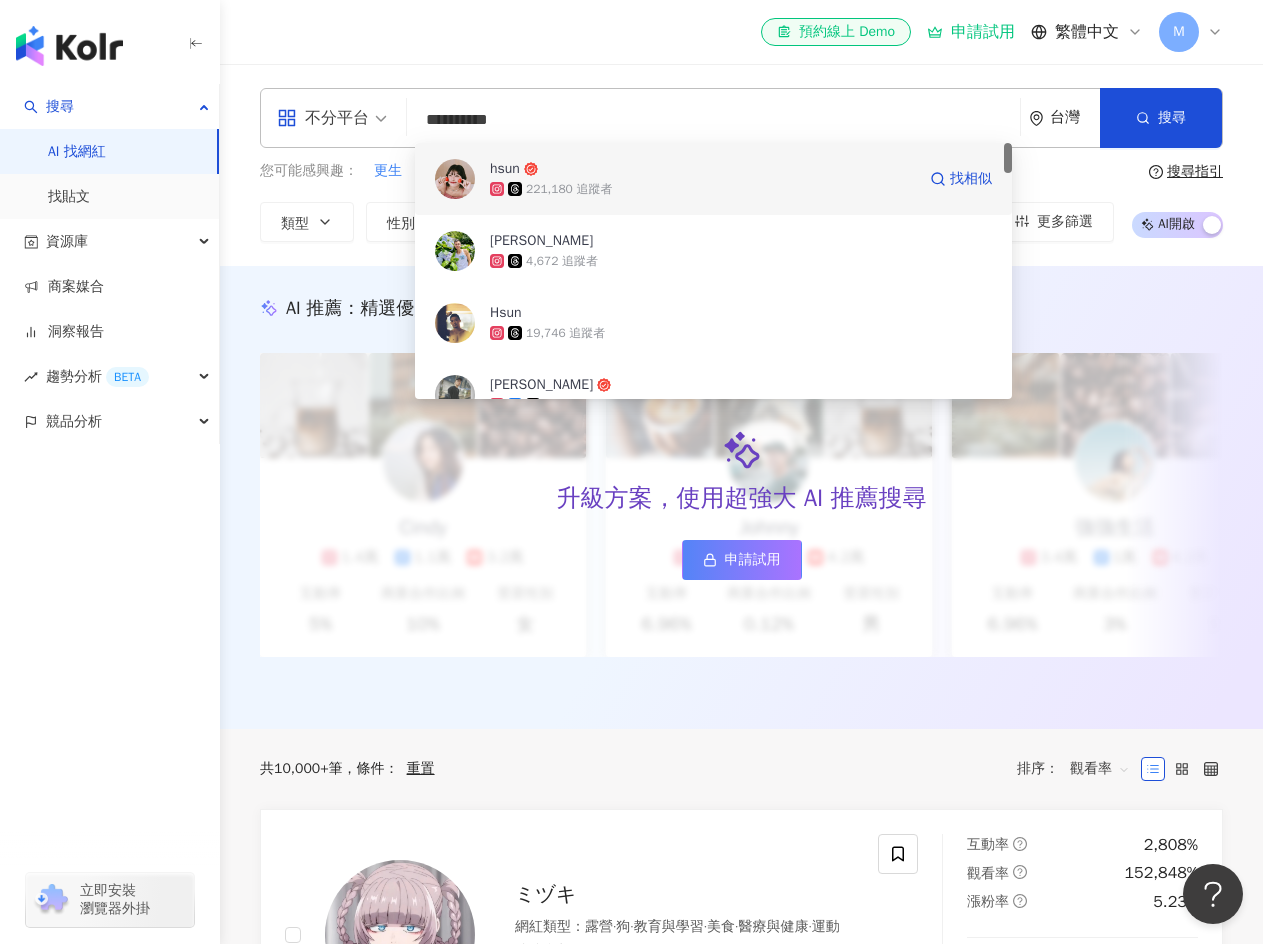 click on "hsun" at bounding box center (702, 169) 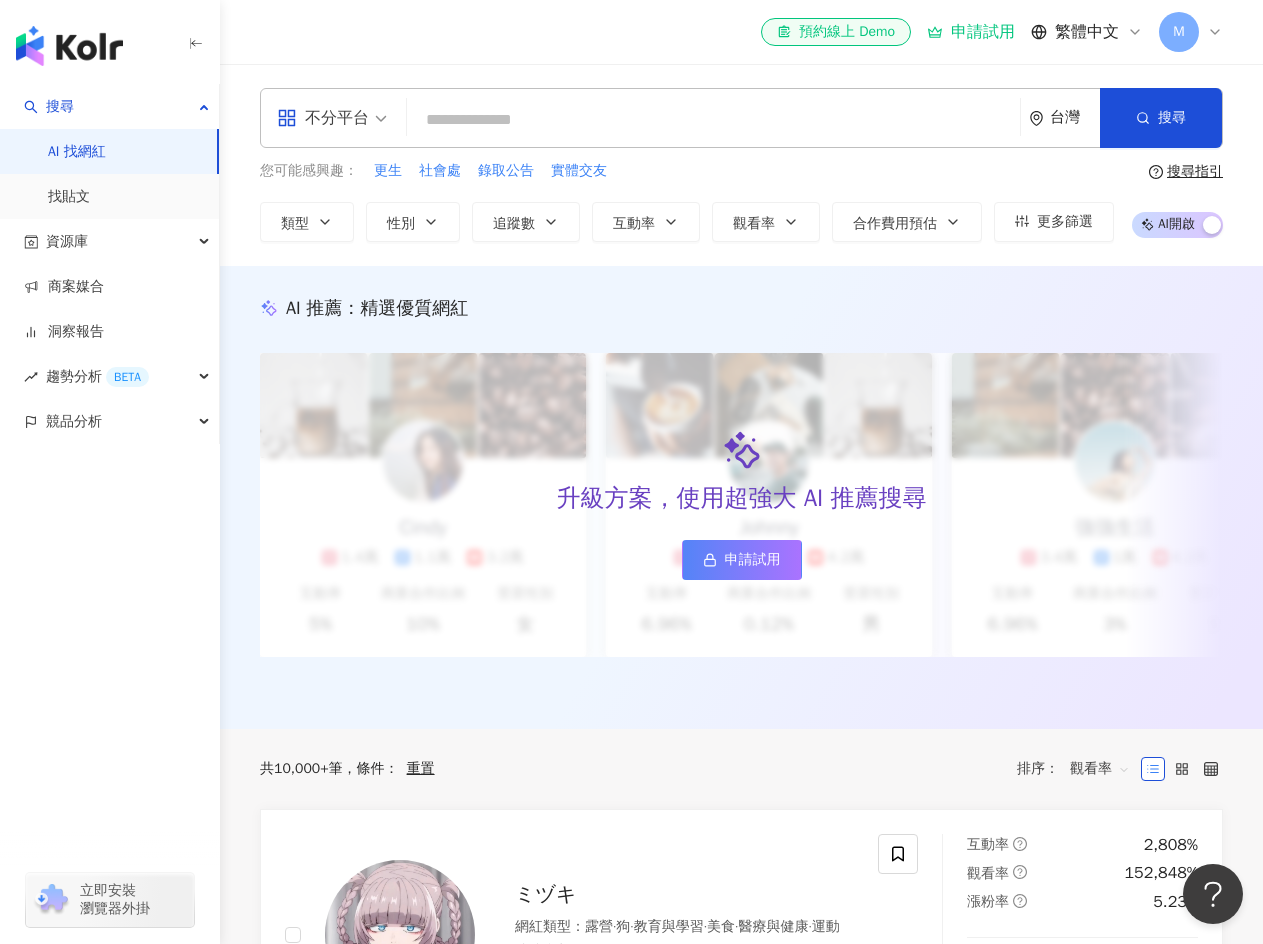 click at bounding box center (713, 120) 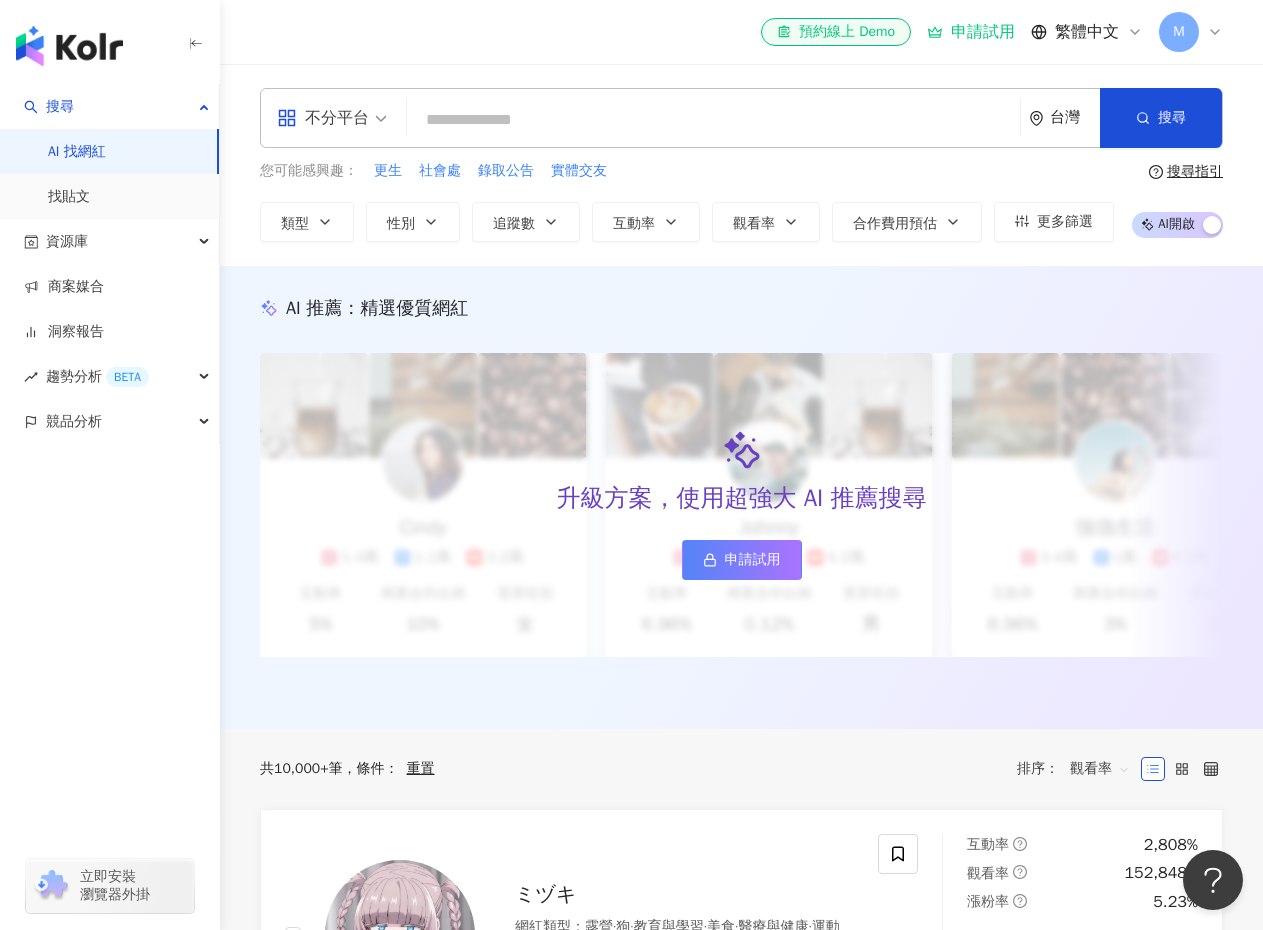 click at bounding box center [713, 120] 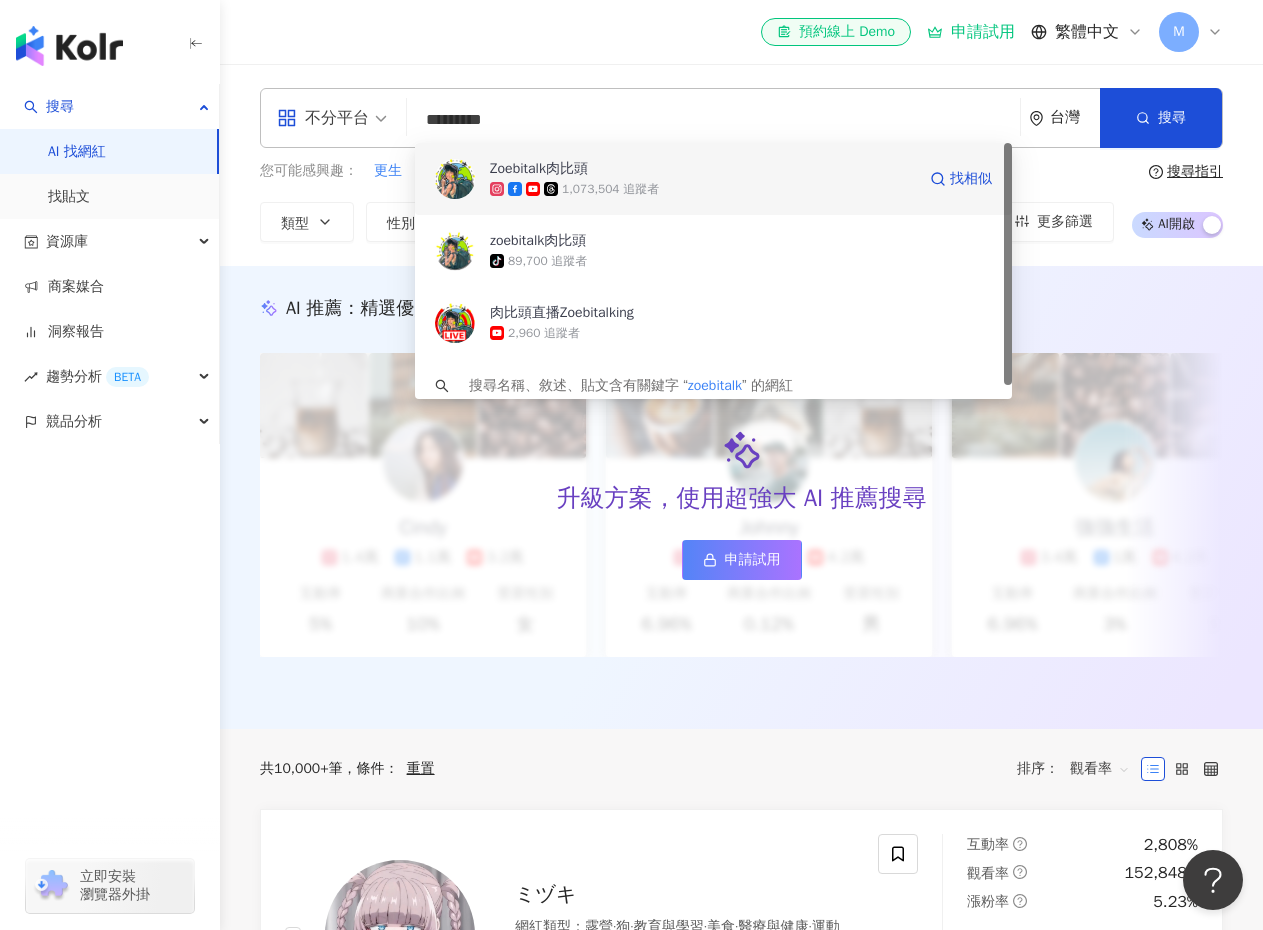click on "Zoebitalk肉比頭" at bounding box center (702, 169) 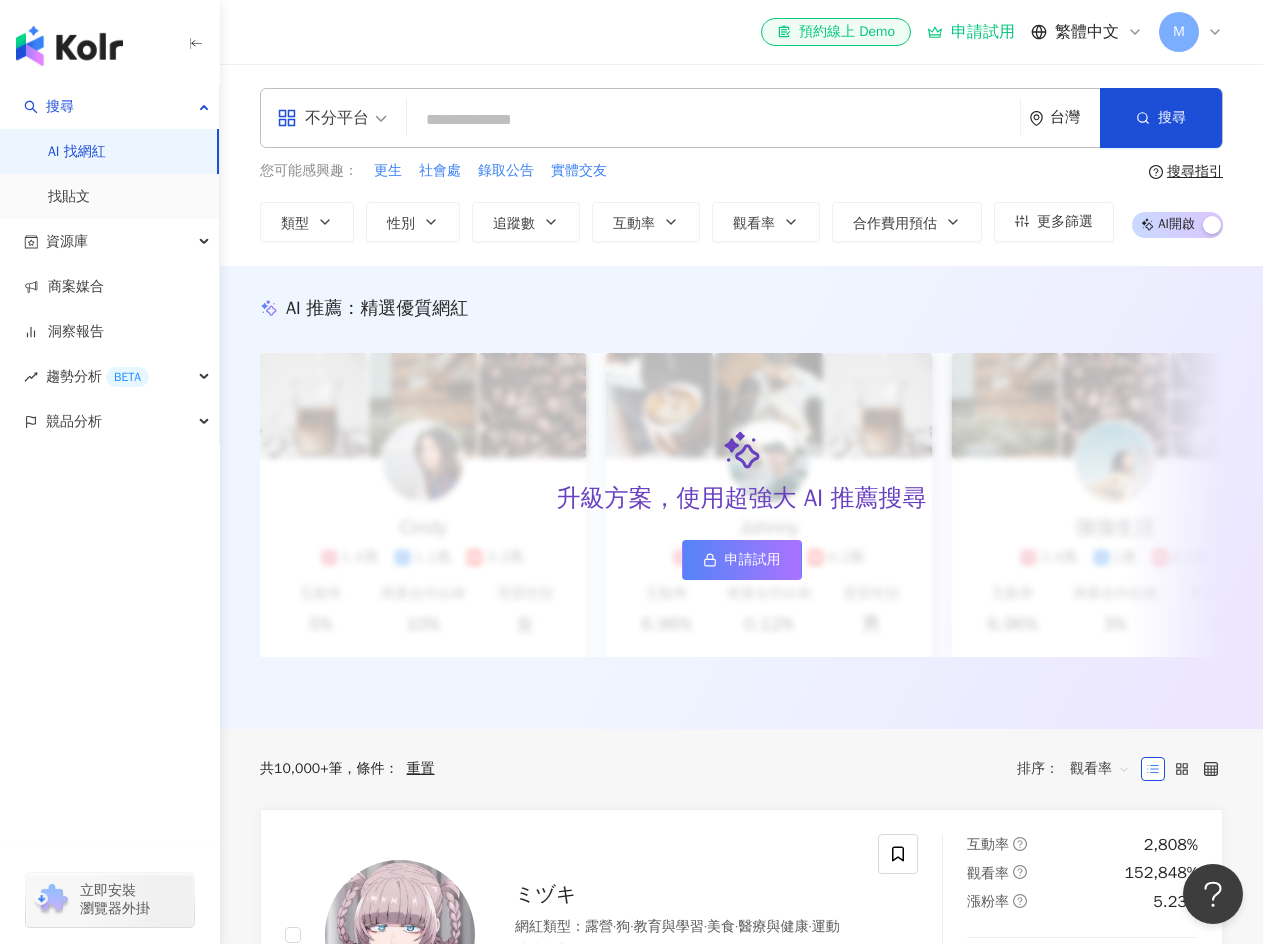 click at bounding box center [713, 120] 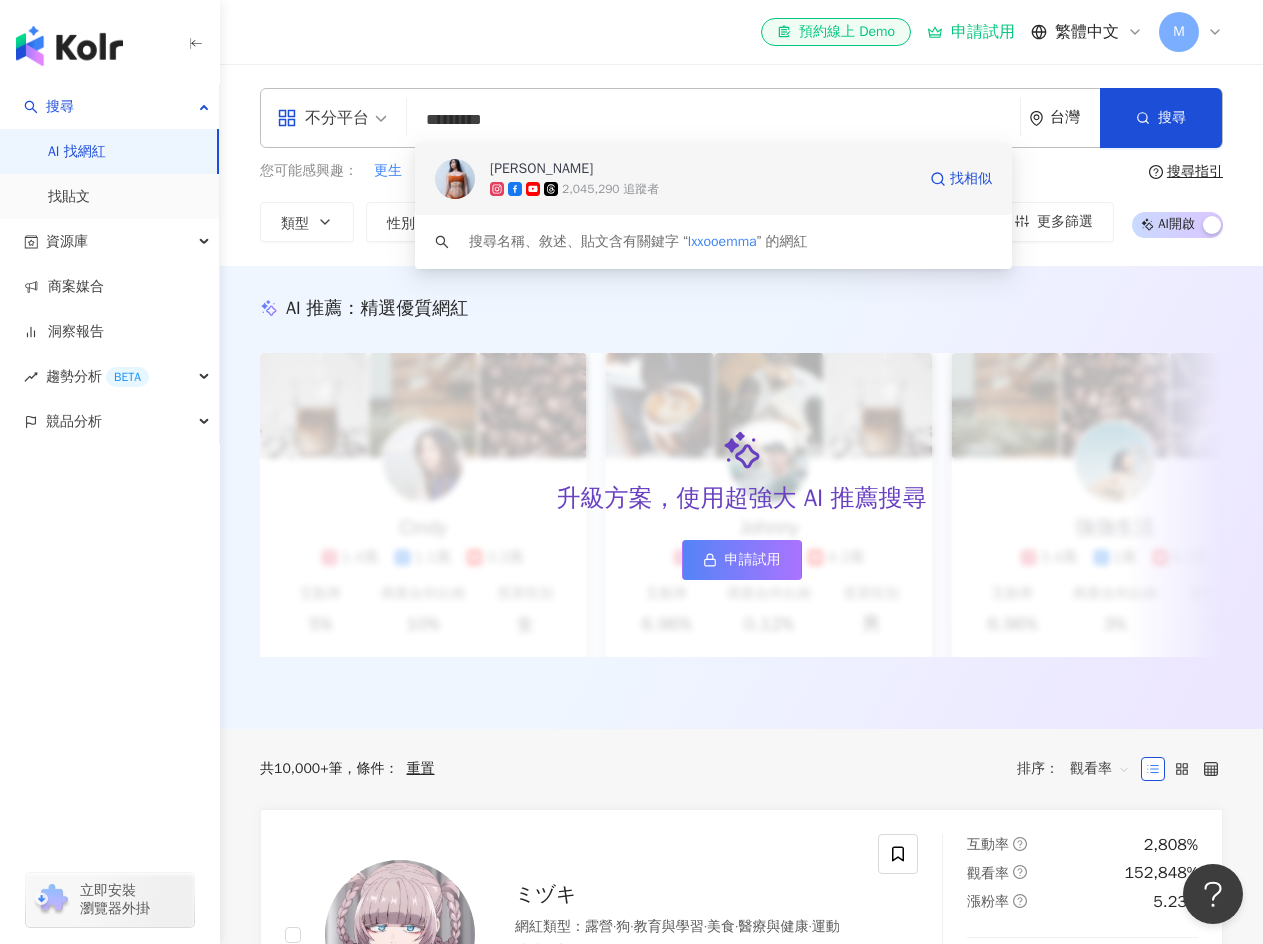 click on "艾瑪EMMA" at bounding box center [702, 169] 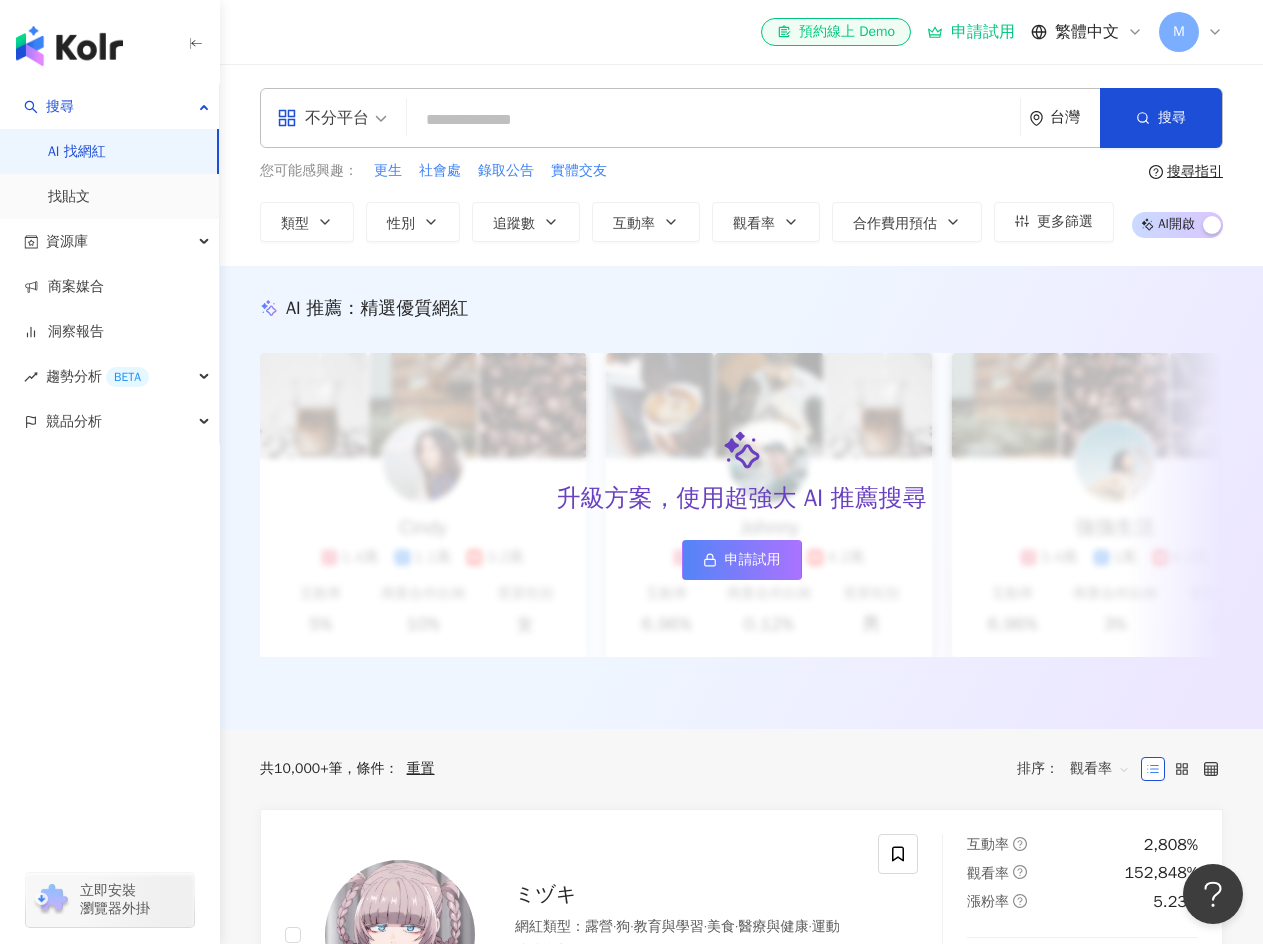 click at bounding box center [713, 120] 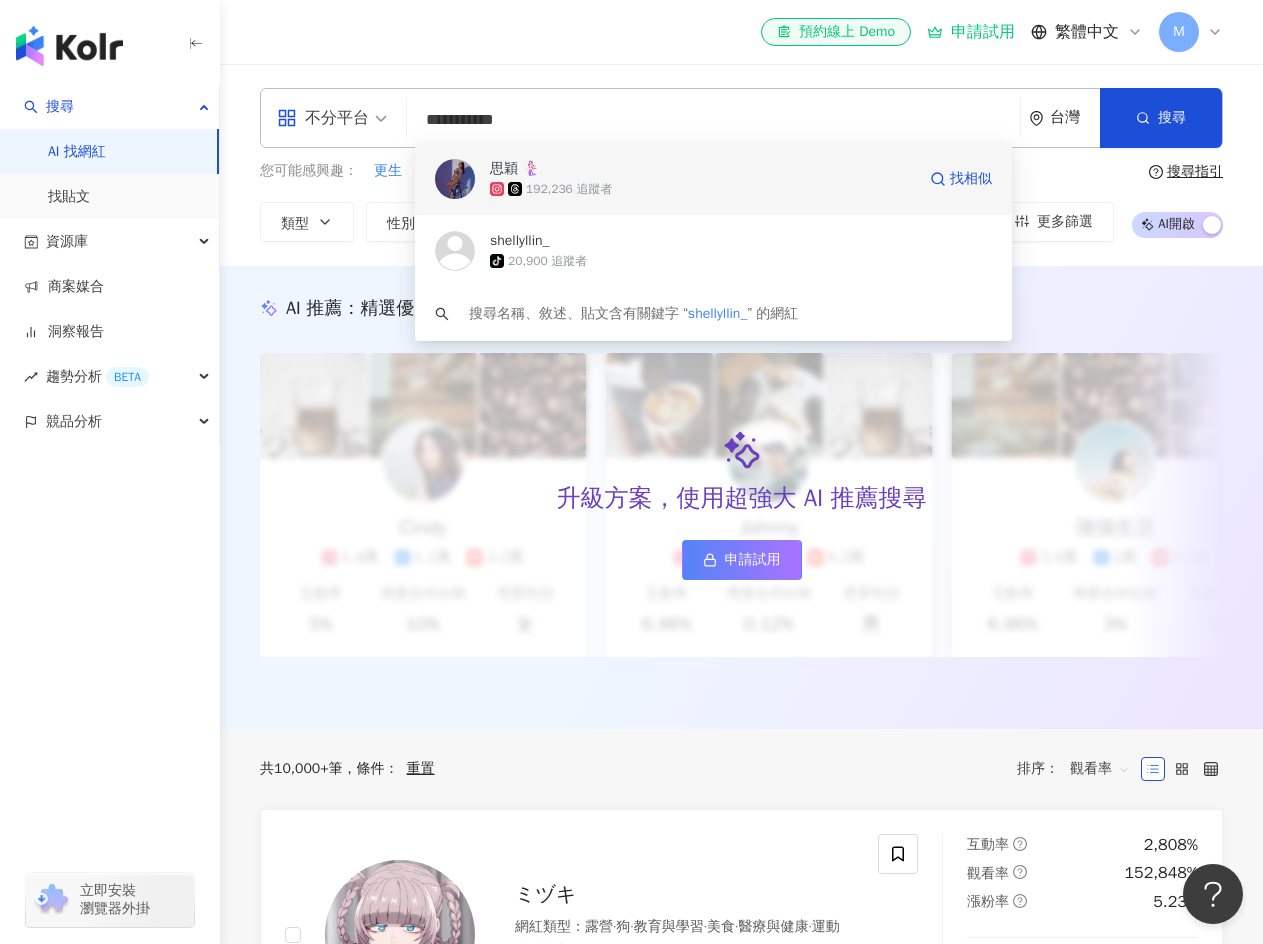 click on "思穎 🧜🏻‍♀️" at bounding box center (702, 169) 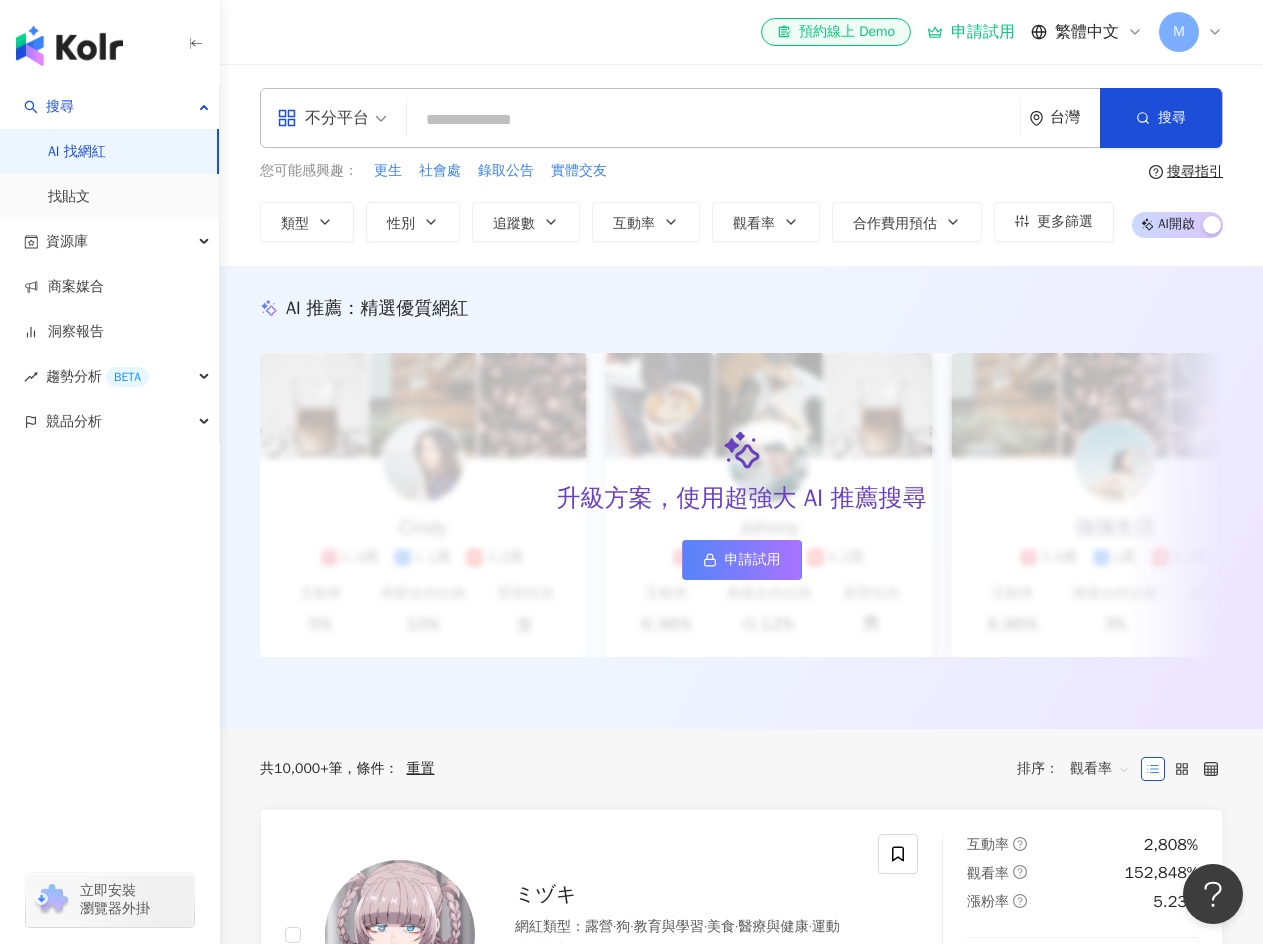 click at bounding box center (713, 120) 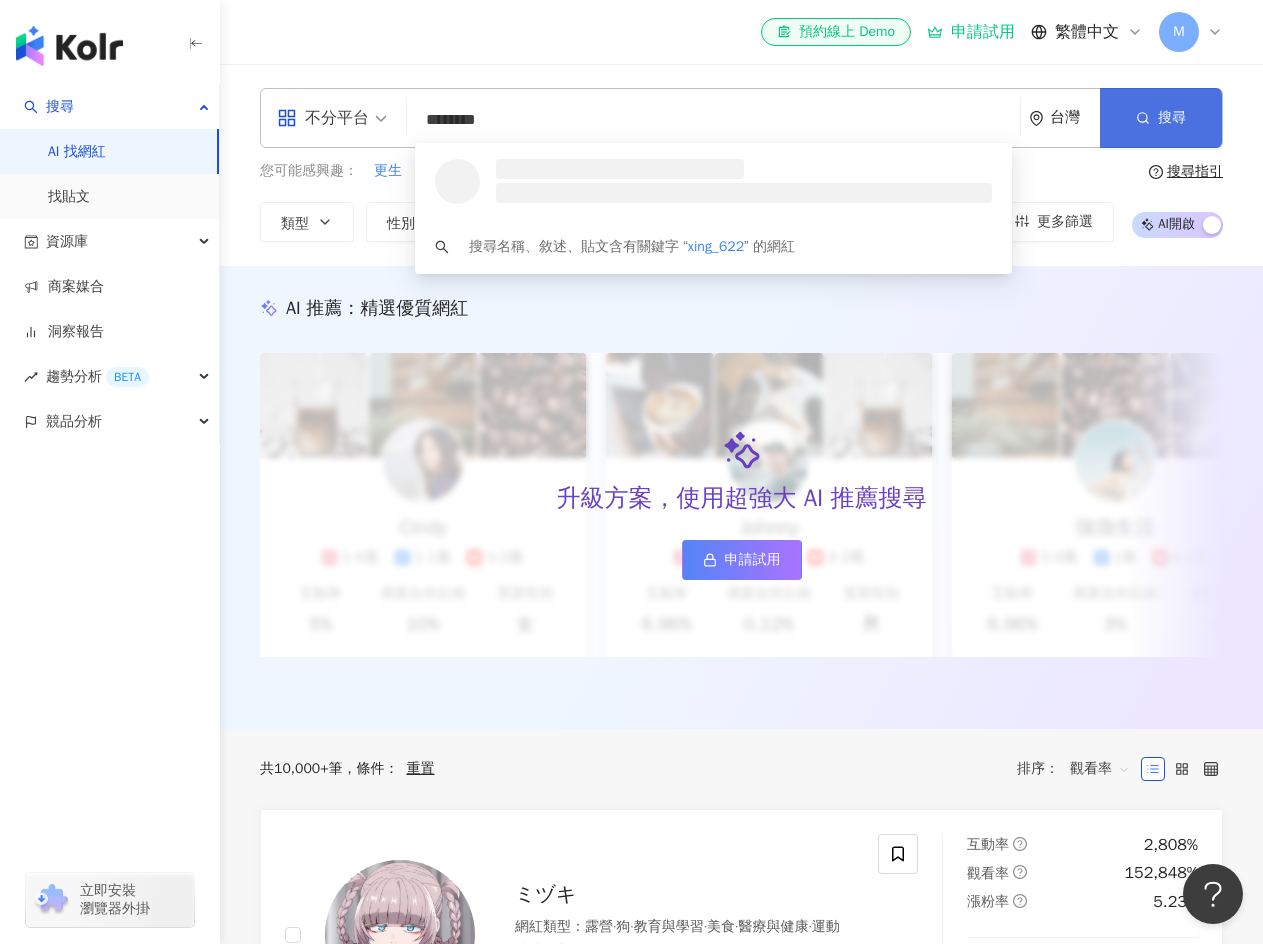 click on "搜尋" at bounding box center (1161, 118) 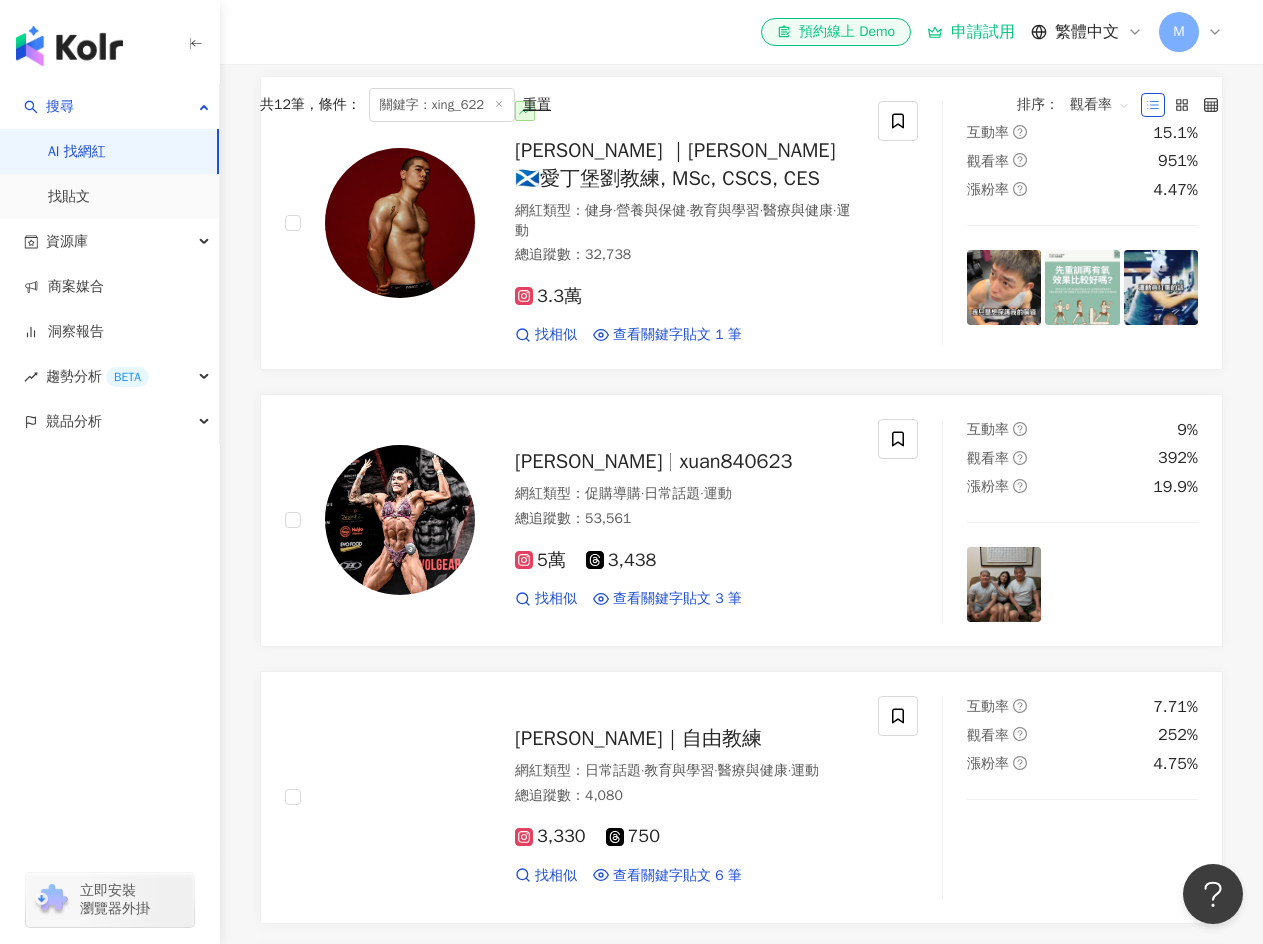scroll, scrollTop: 700, scrollLeft: 0, axis: vertical 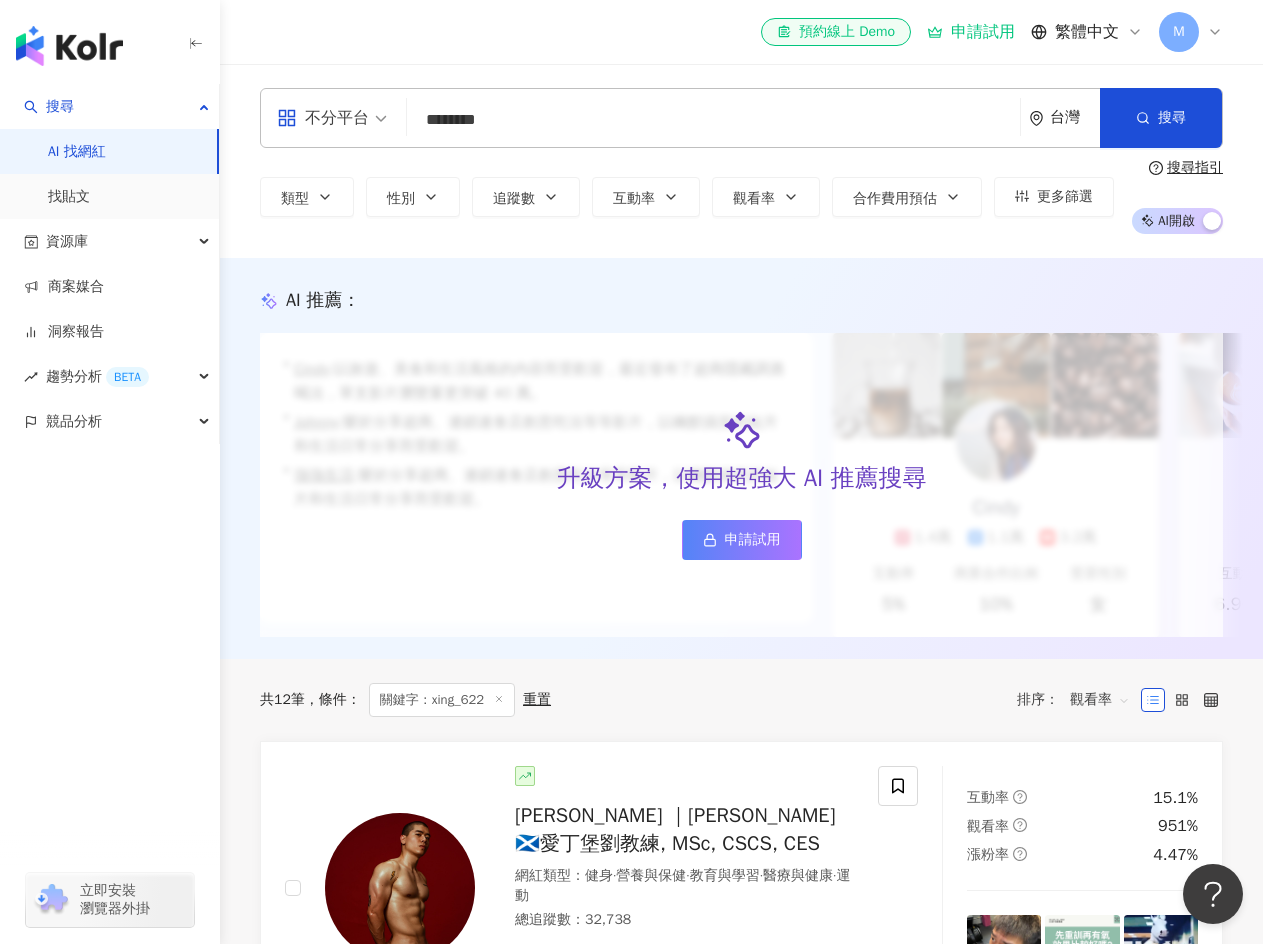 click on "********" at bounding box center (713, 120) 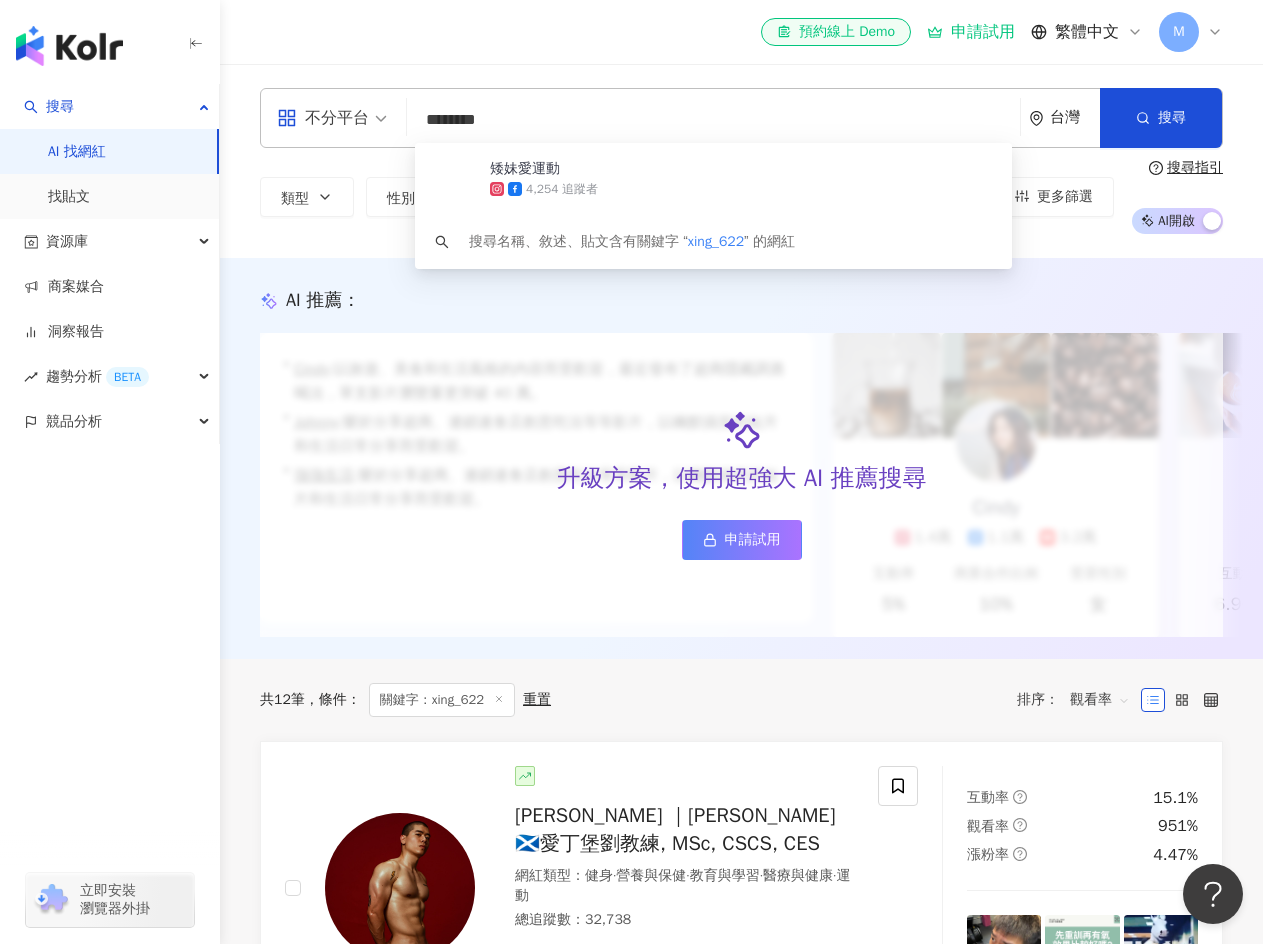 drag, startPoint x: 708, startPoint y: 124, endPoint x: 60, endPoint y: 68, distance: 650.4152 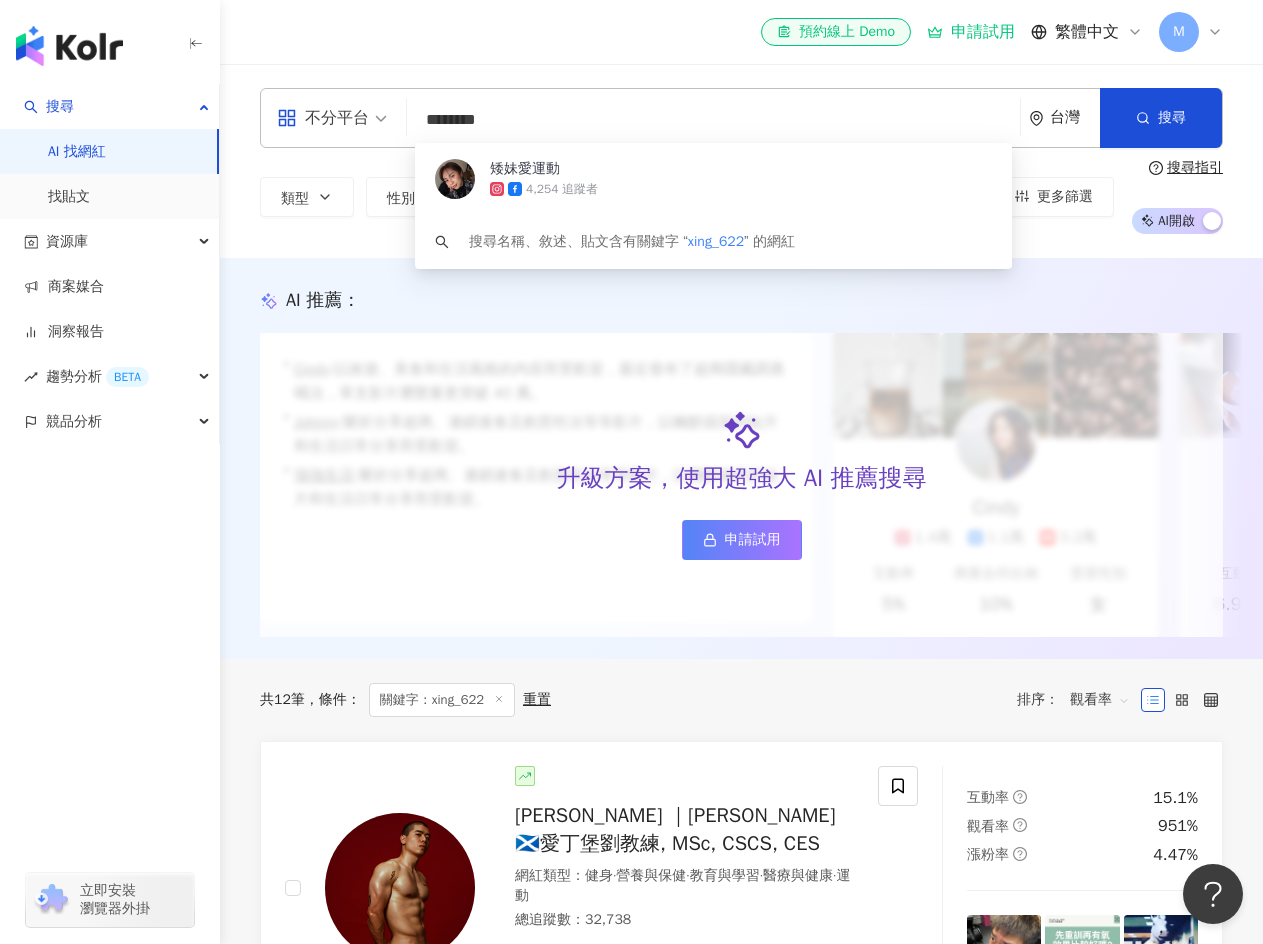 click on "搜尋 AI 找網紅 找貼文 資源庫 商案媒合 洞察報告 趨勢分析 BETA 競品分析 立即安裝
瀏覽器外掛 el-icon-cs 預約線上 Demo 申請試用 繁體中文 M 不分平台 ******** 台灣 搜尋 e2c1bc3c-0ffc-4c6c-a08f-404c77f06d26 矮妹愛運動 4,254   追蹤者 搜尋名稱、敘述、貼文含有關鍵字 “ xing_622 ” 的網紅 類型 性別 追蹤數 互動率 觀看率 合作費用預估  更多篩選 搜尋指引 AI  開啟 AI  關閉 AI 推薦 ： 升級方案，使用超強大 AI 推薦搜尋 申請試用 • Cindy  :  以旅遊、美食和生活風格的內容而受歡迎，最近發布了超商隱藏調酒喝法，單支影片瀏覽量更突破 40 萬。 • Johnny  :  樂於分享超商、連鎖速食店創意吃法等等影片，以幽默搞笑的短片和生活日常分享而受歡迎。 • 強強生活  :  樂於分享超商、連鎖速食店創意吃法等等影片，以幽默搞笑的短片和生活日常分享而受歡迎。 對您有幫助嗎？ Cindy 1.4萬 5%" at bounding box center [631, 1571] 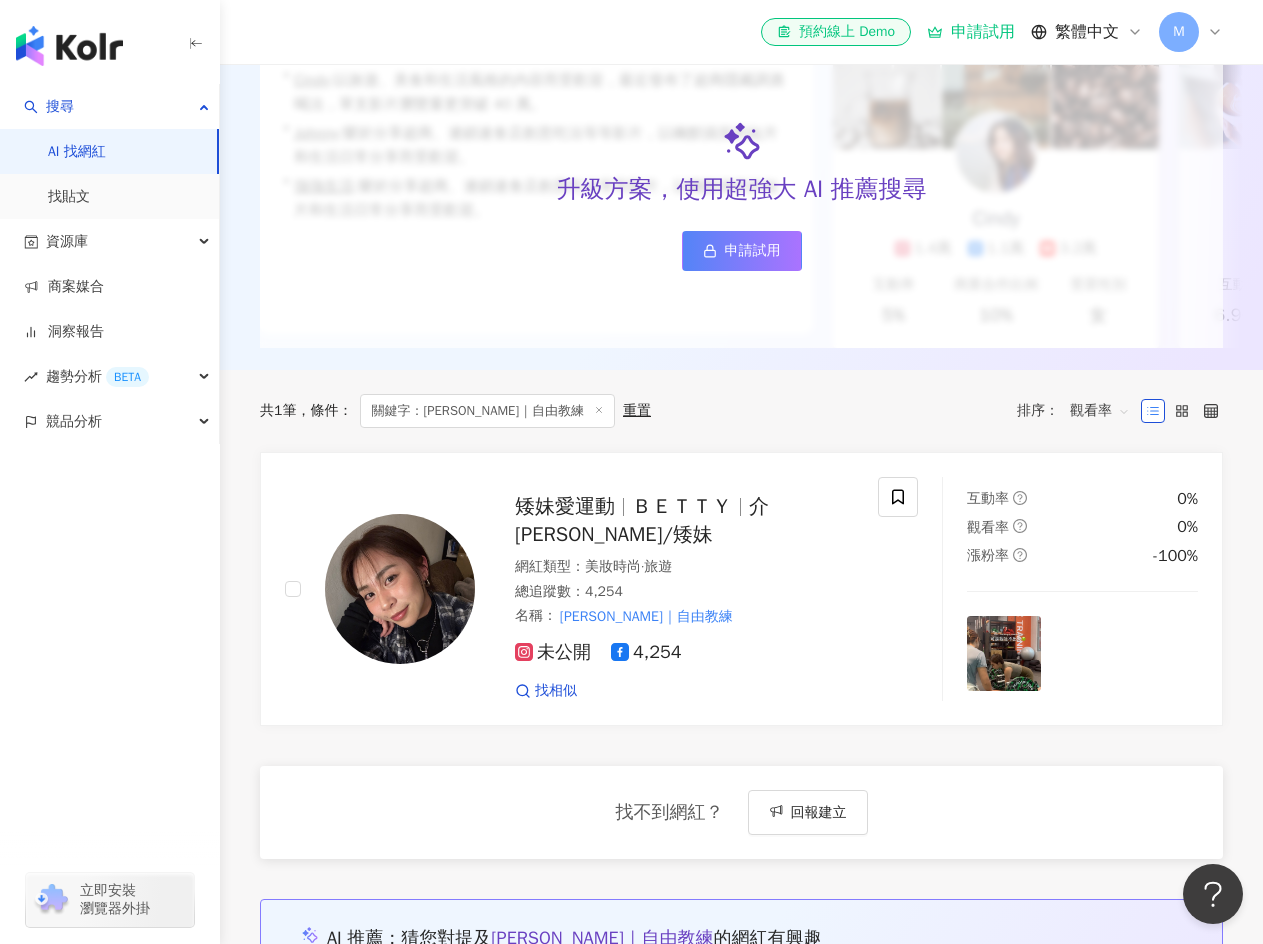scroll, scrollTop: 300, scrollLeft: 0, axis: vertical 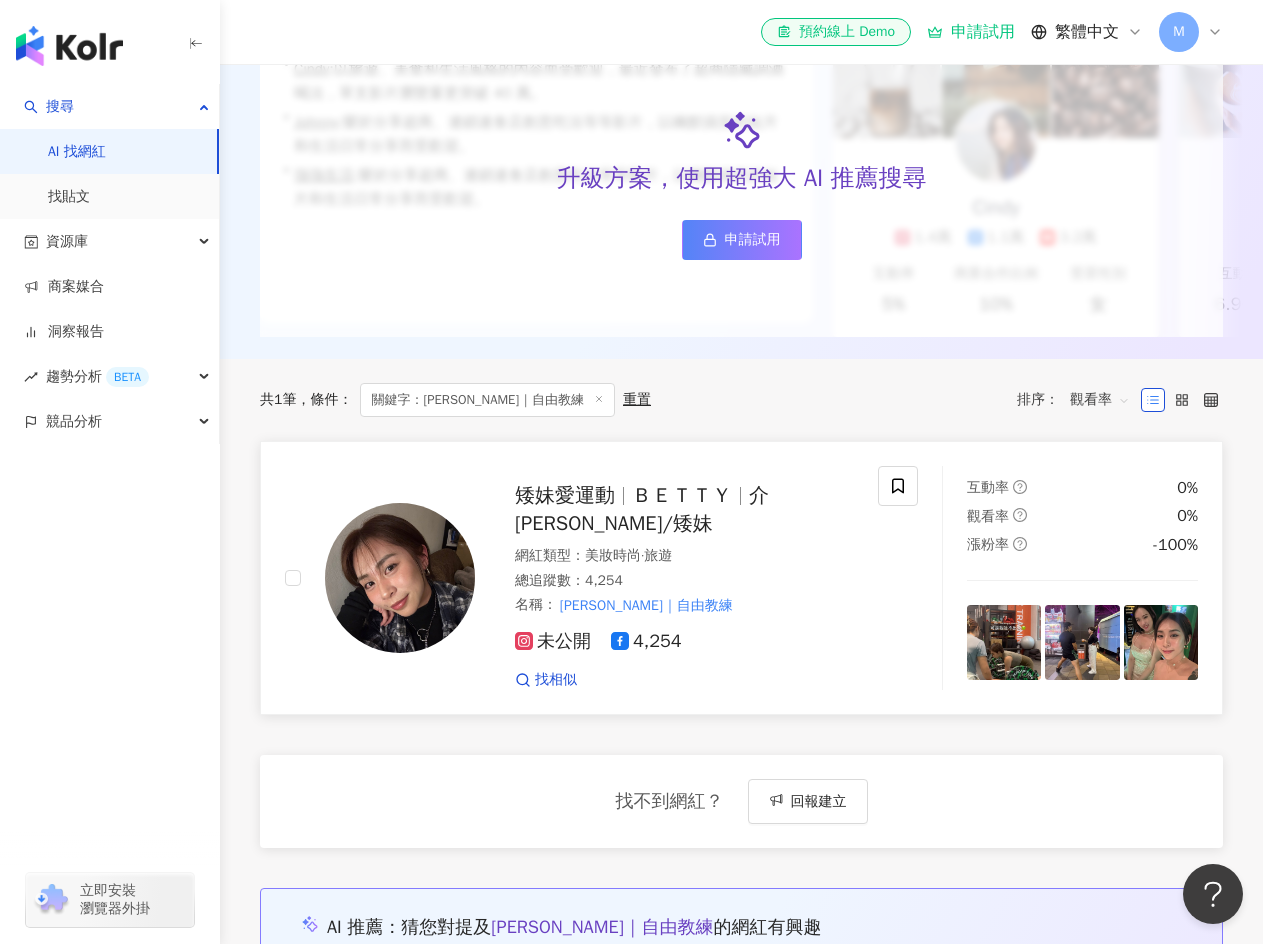 click on "介杏/矮妹" at bounding box center (642, 509) 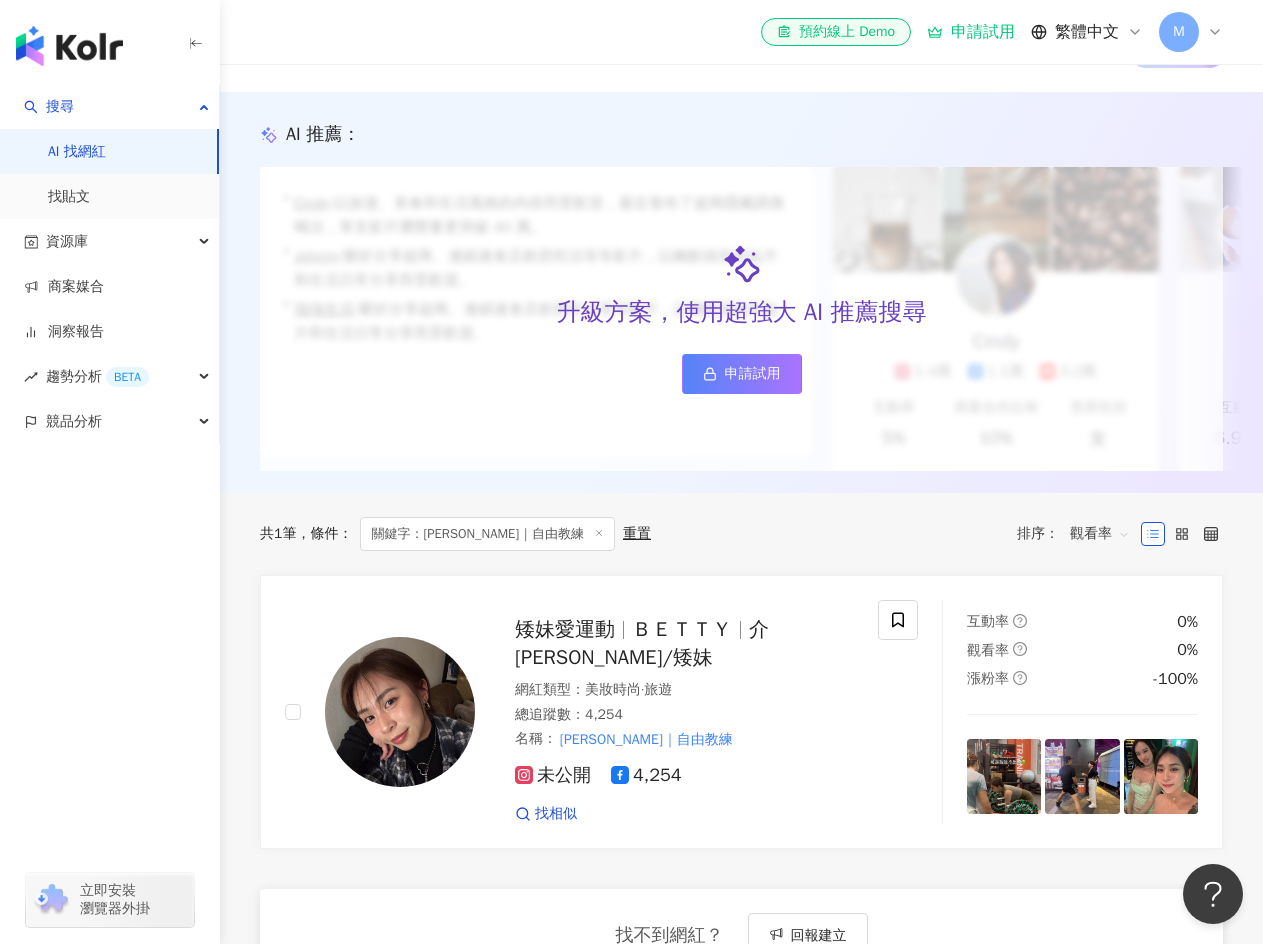 scroll, scrollTop: 0, scrollLeft: 0, axis: both 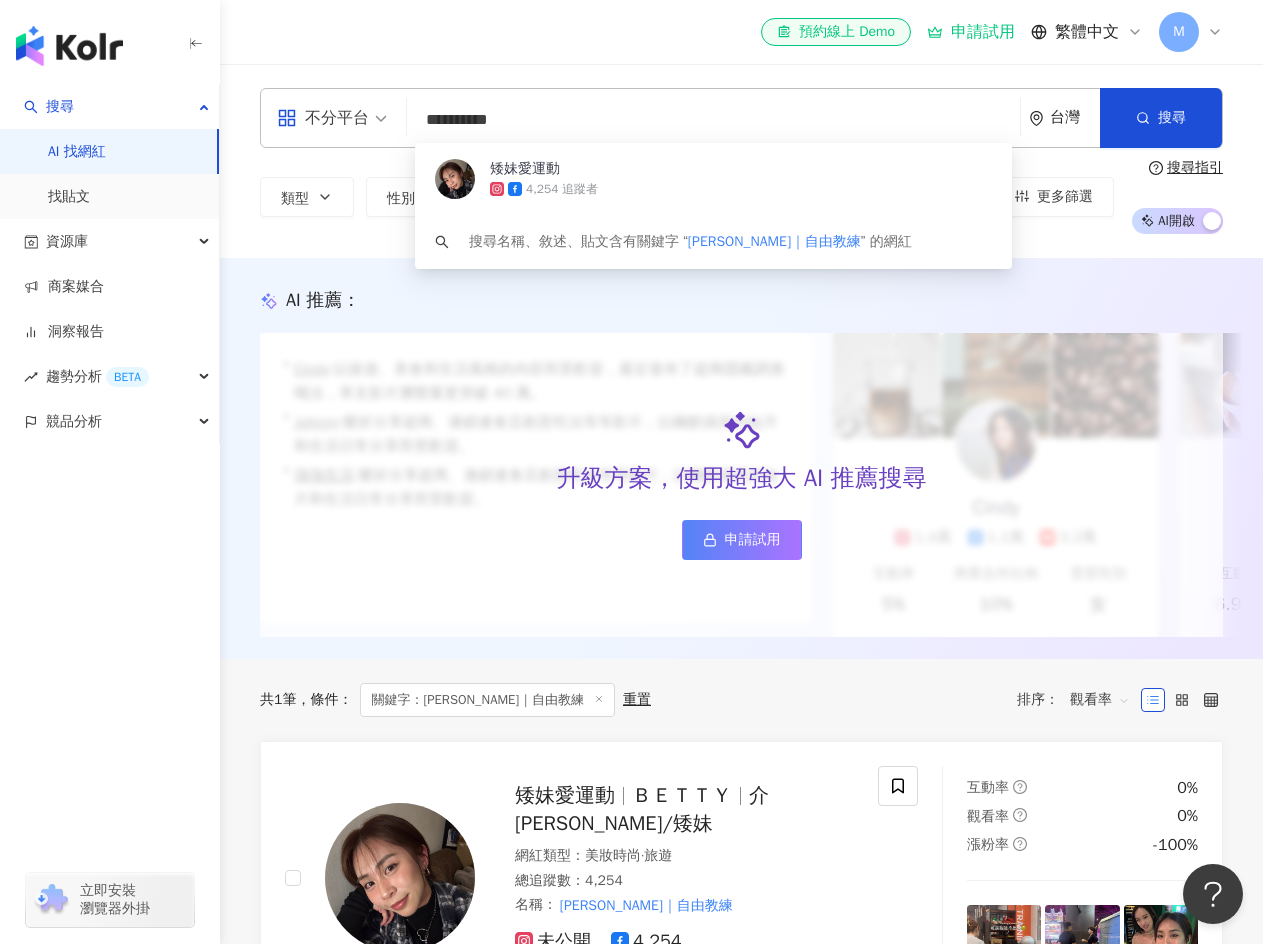 drag, startPoint x: 629, startPoint y: 133, endPoint x: 316, endPoint y: 97, distance: 315.06348 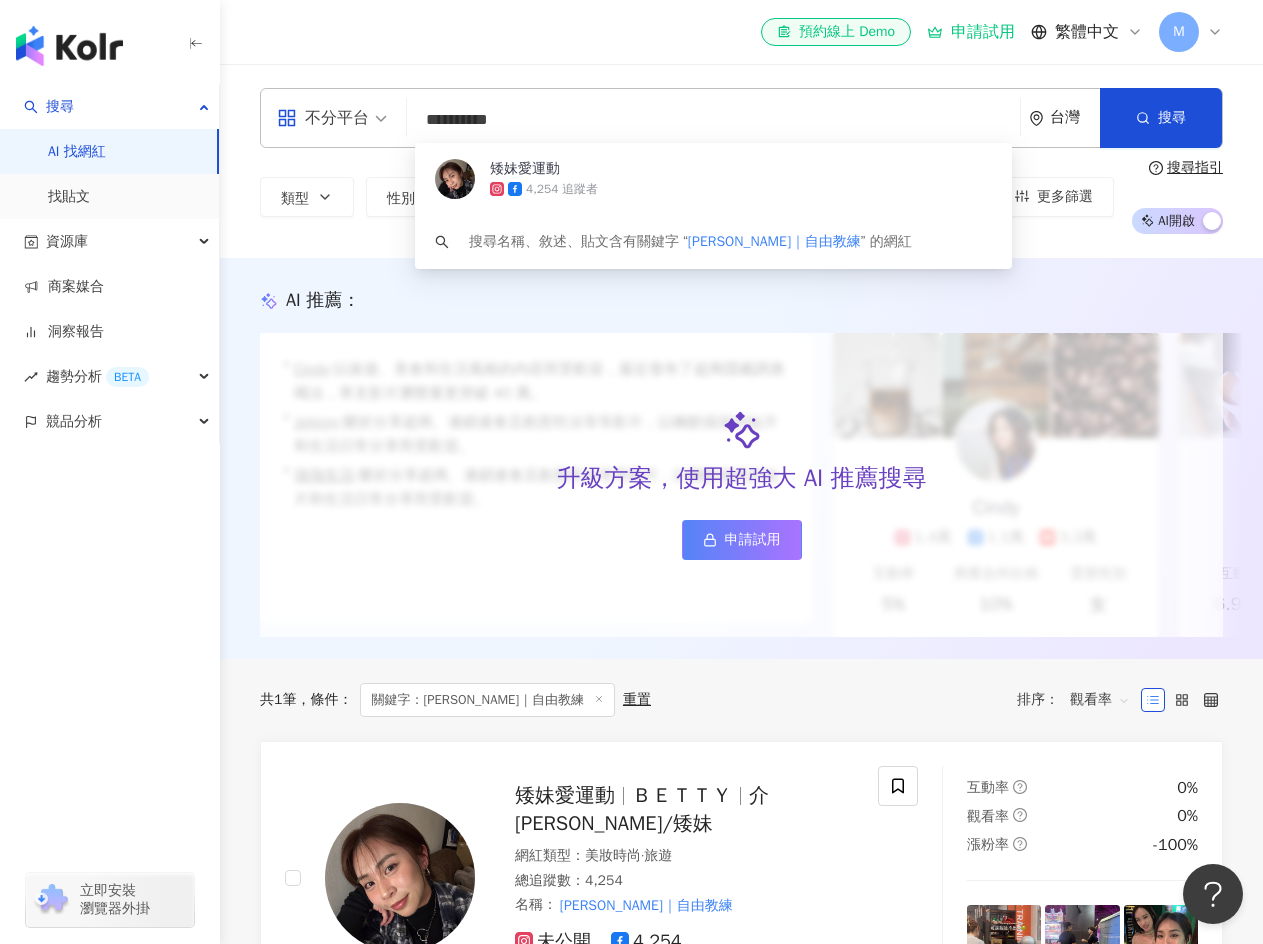 paste on "******" 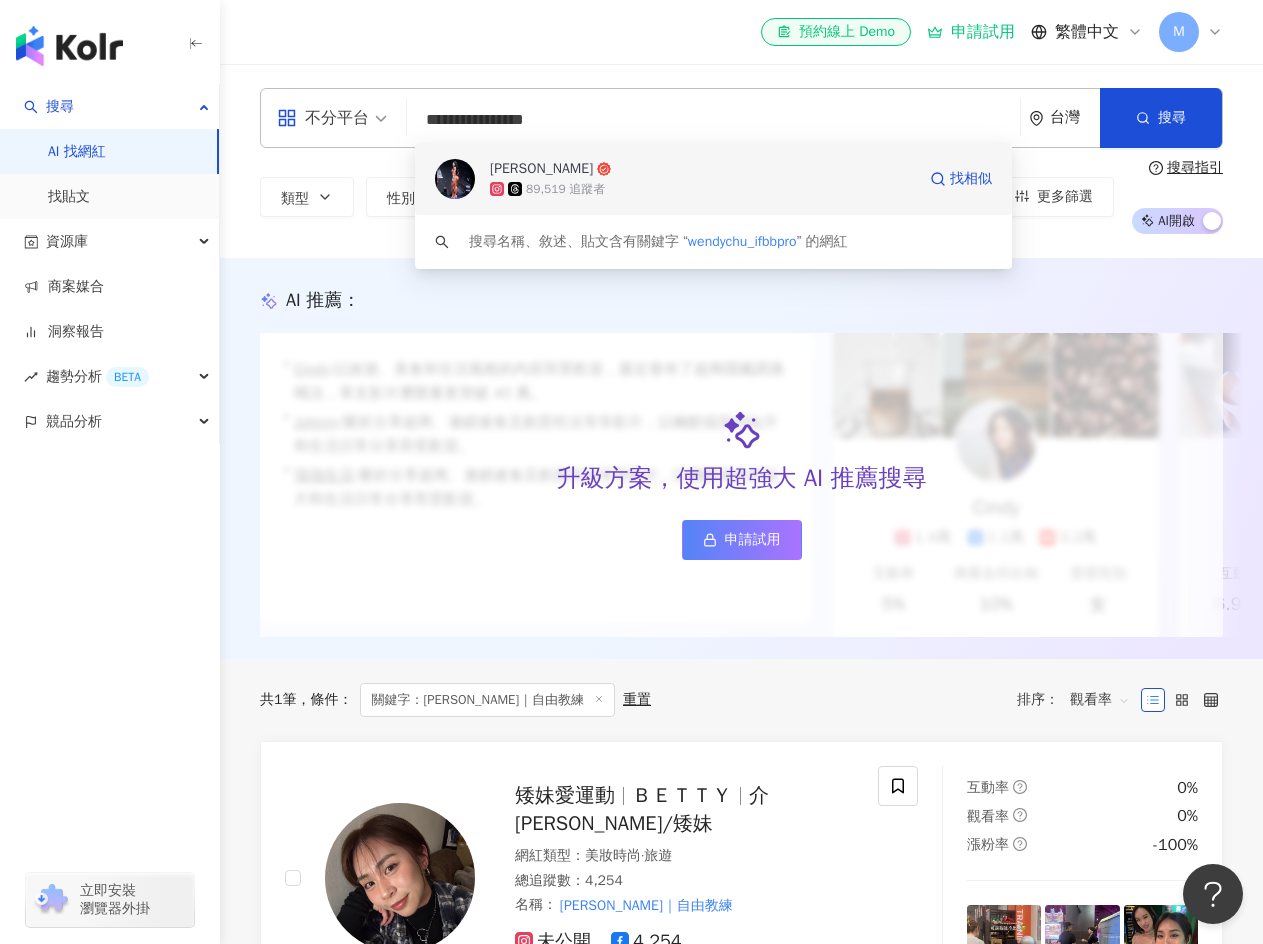 click on "溫蒂" at bounding box center (702, 169) 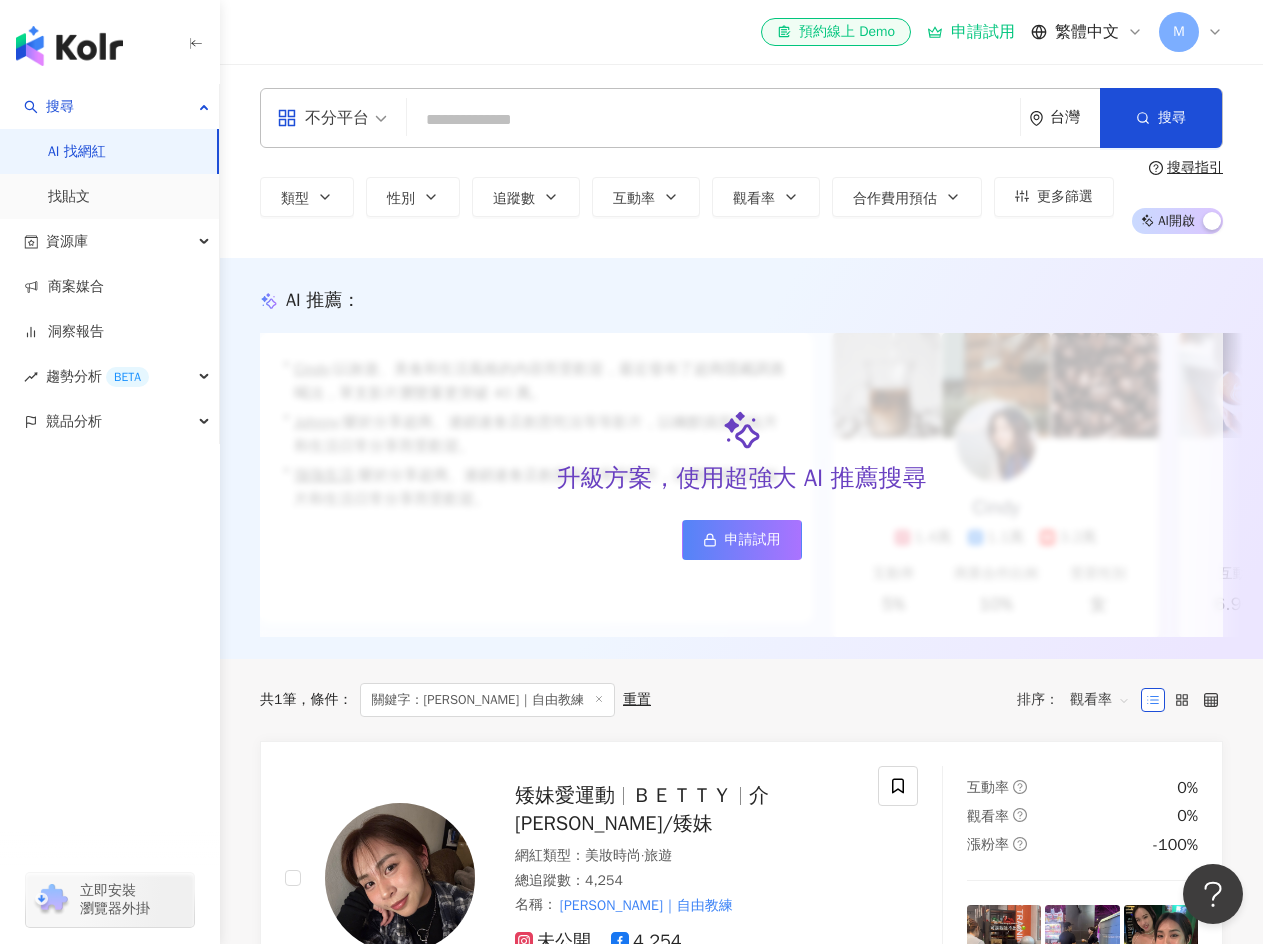 click at bounding box center [713, 120] 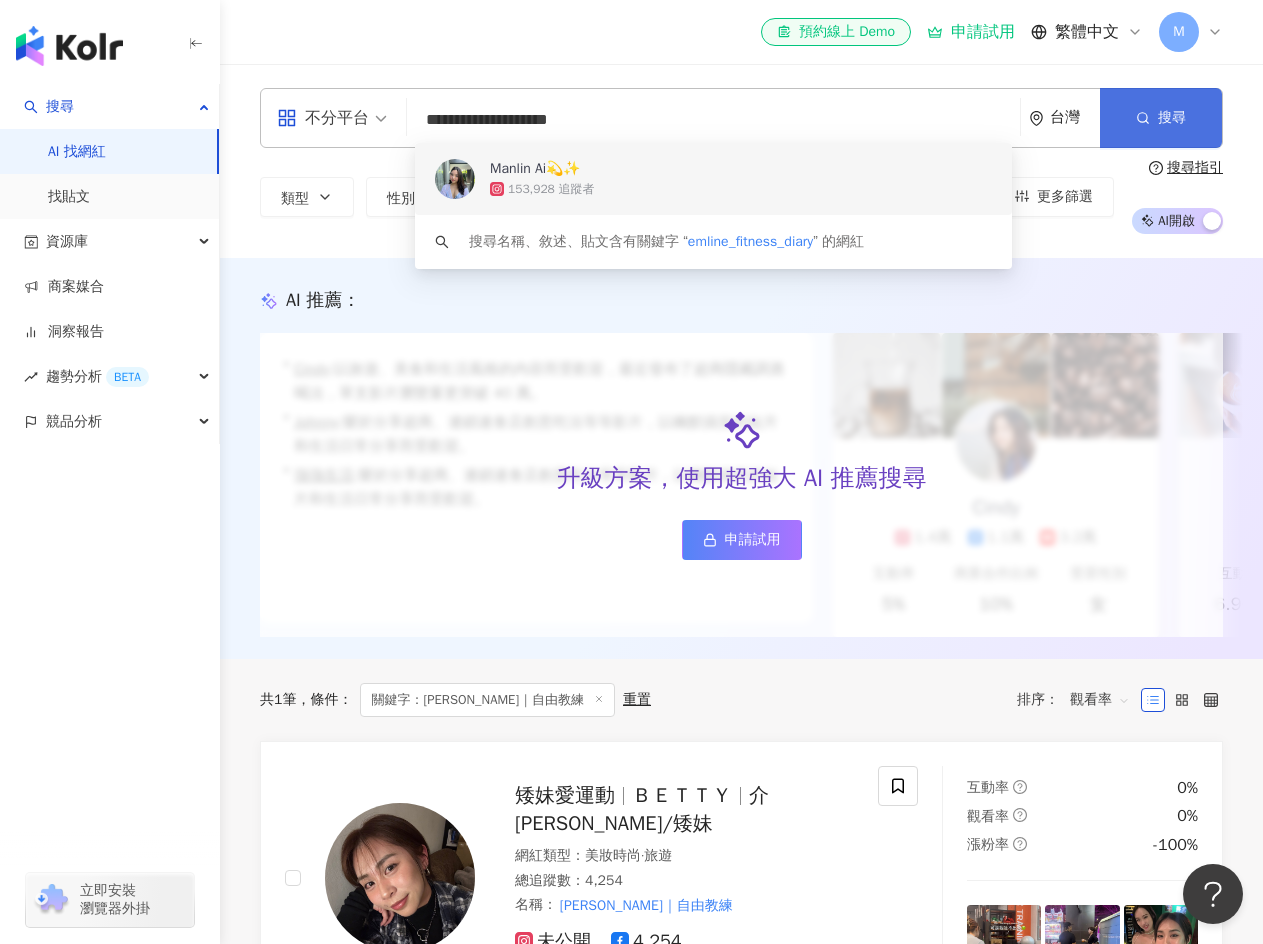 type on "**********" 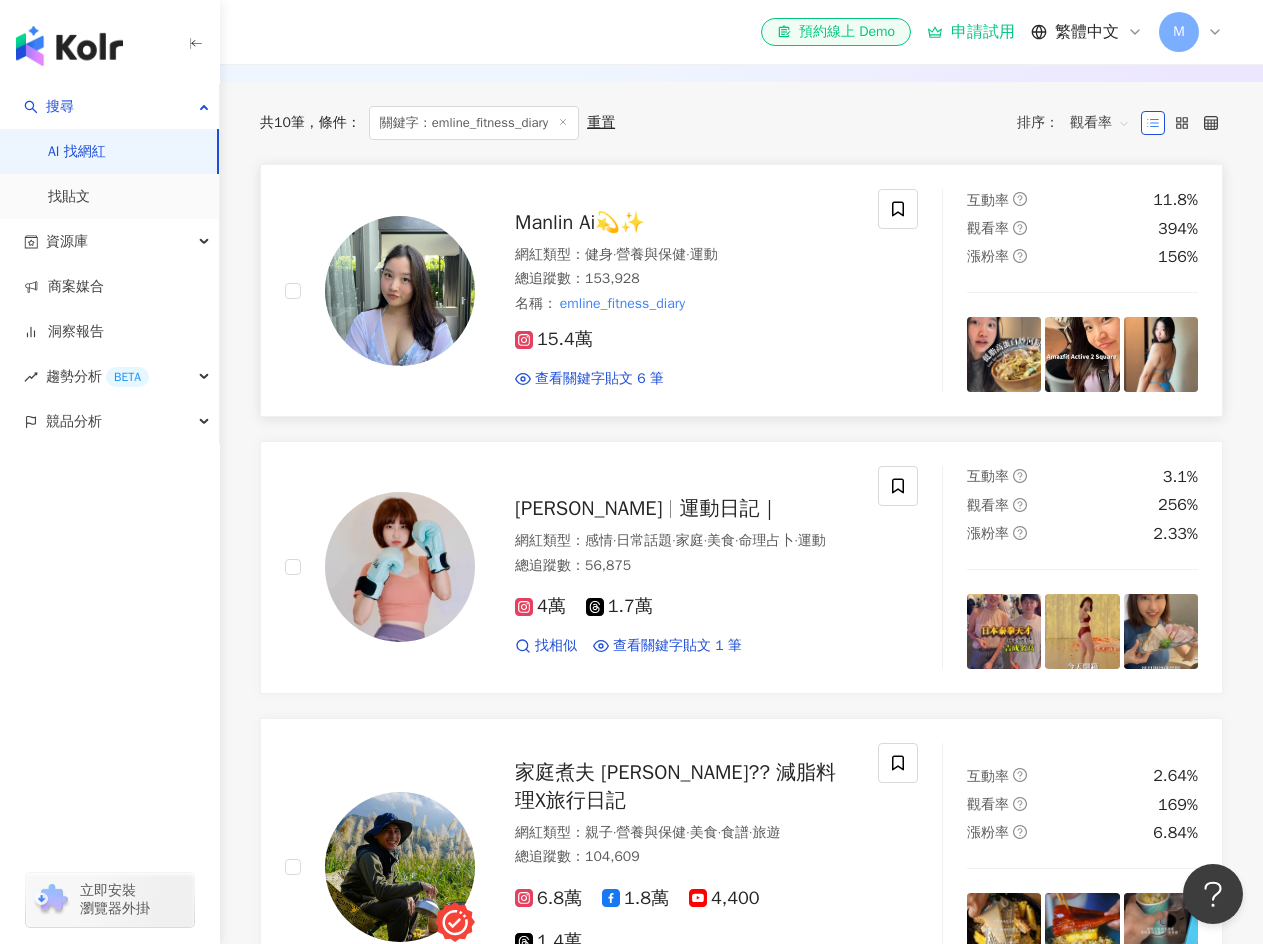 scroll, scrollTop: 600, scrollLeft: 0, axis: vertical 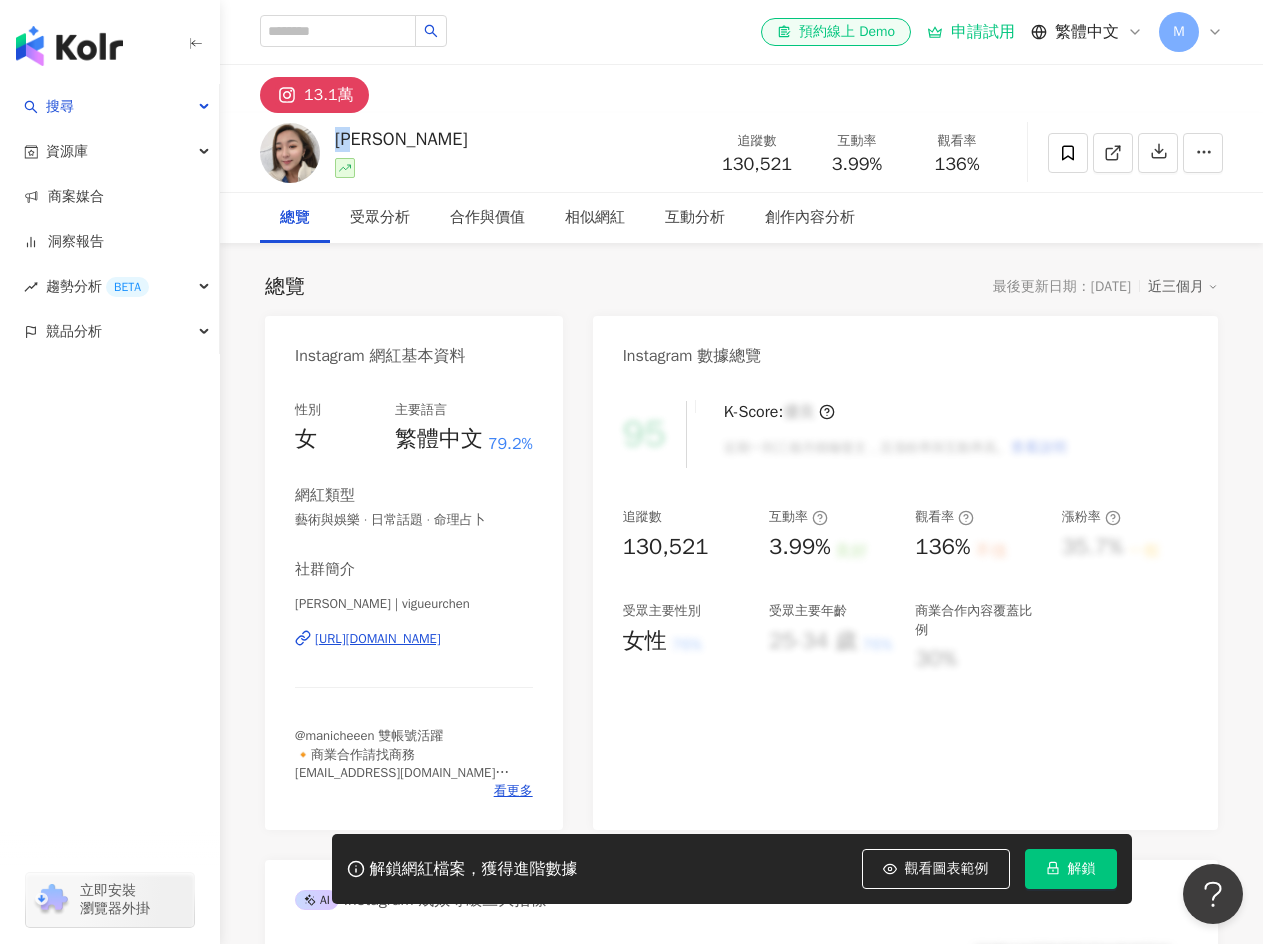 drag, startPoint x: 427, startPoint y: 144, endPoint x: 337, endPoint y: 143, distance: 90.005554 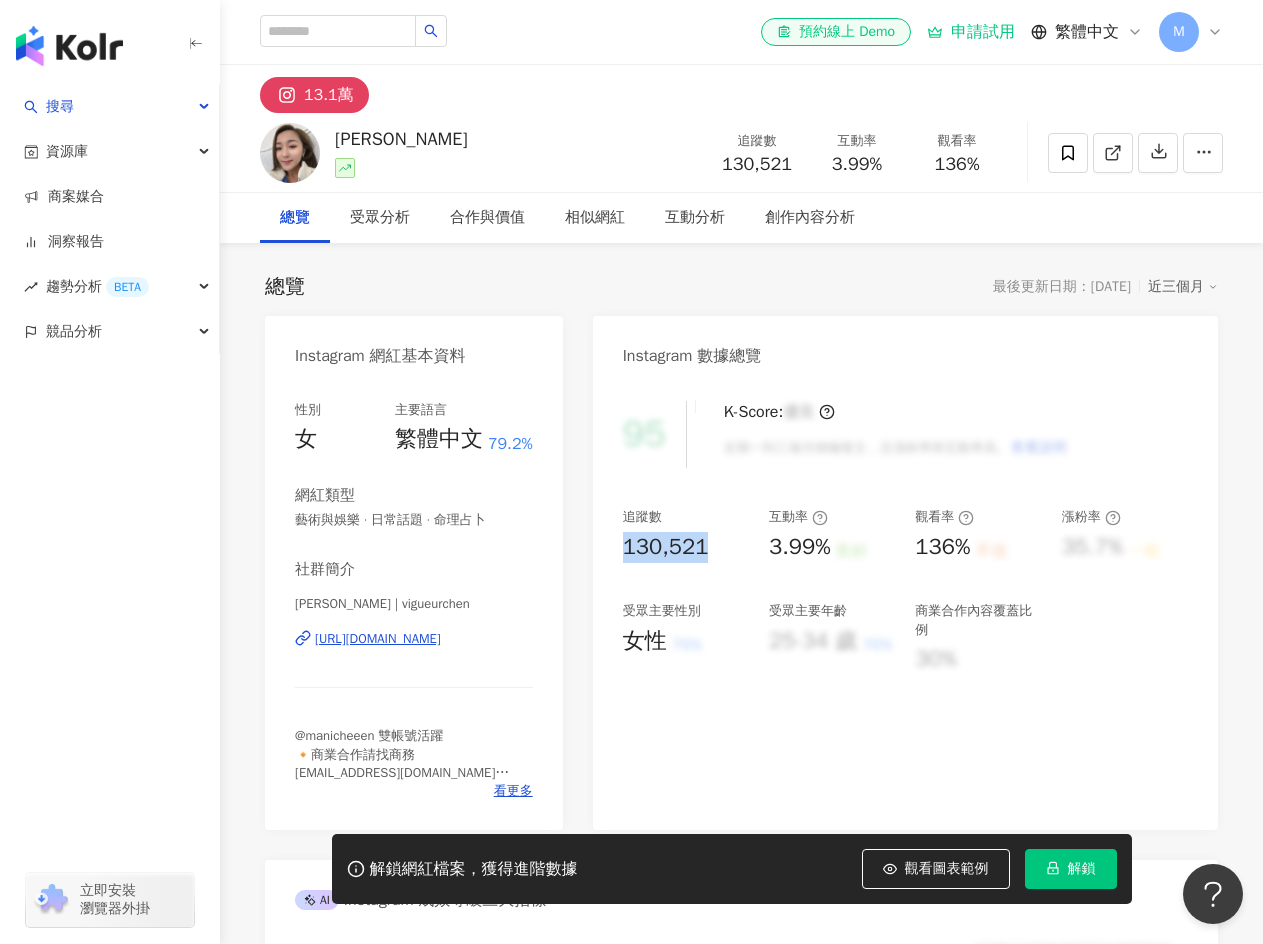 drag, startPoint x: 626, startPoint y: 550, endPoint x: 705, endPoint y: 547, distance: 79.05694 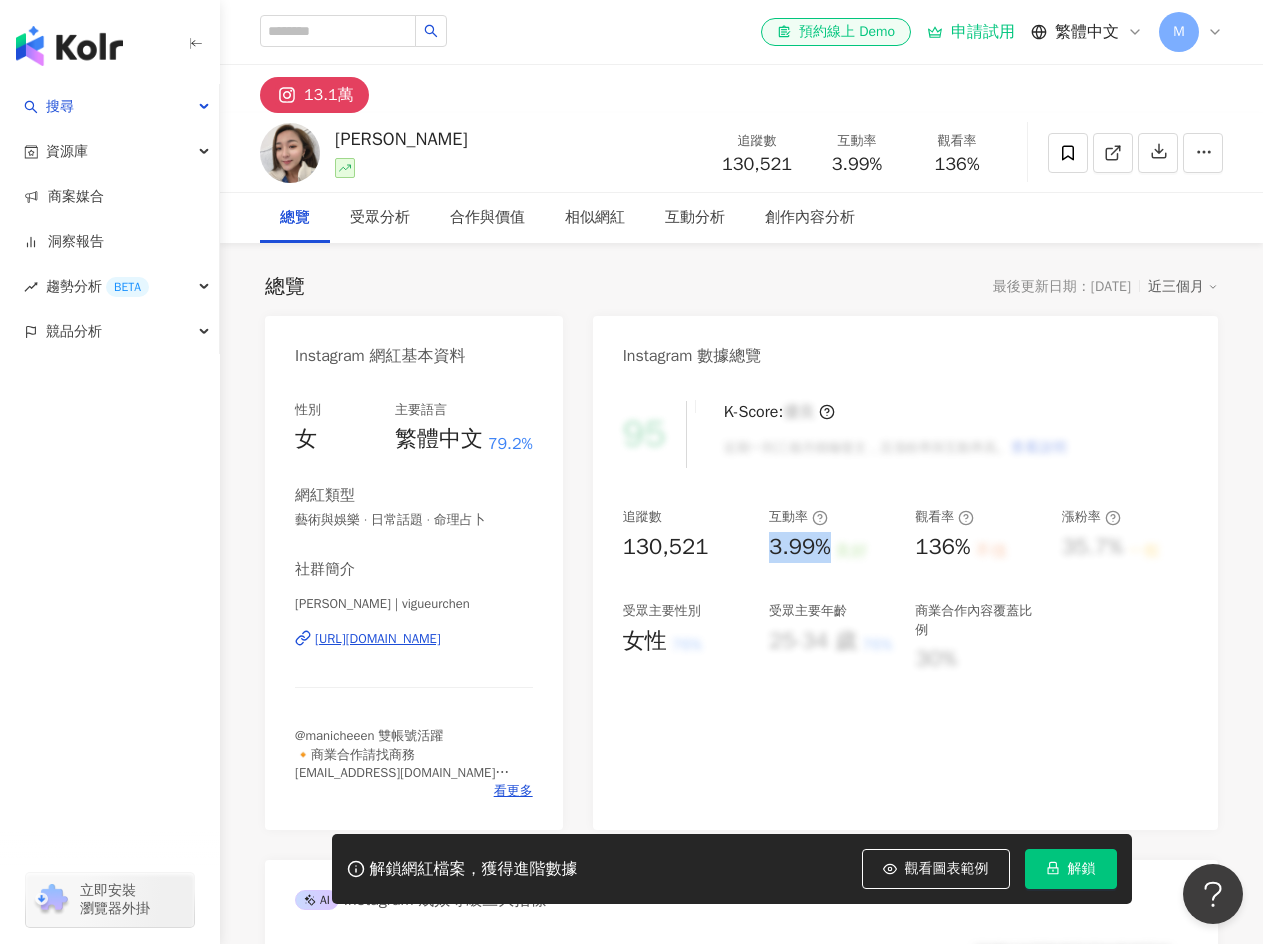 drag, startPoint x: 774, startPoint y: 548, endPoint x: 827, endPoint y: 551, distance: 53.08484 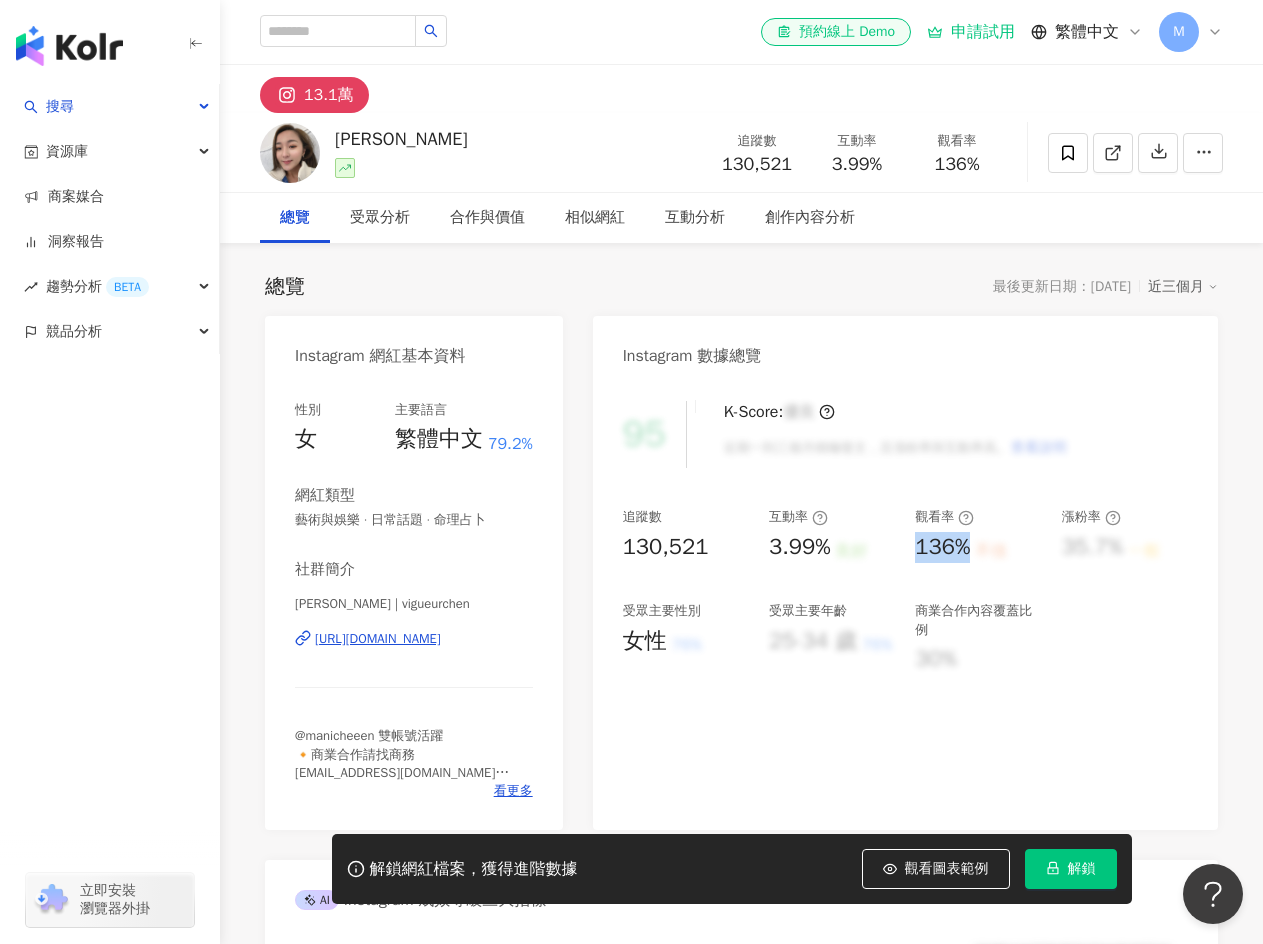 drag, startPoint x: 915, startPoint y: 553, endPoint x: 971, endPoint y: 544, distance: 56.718605 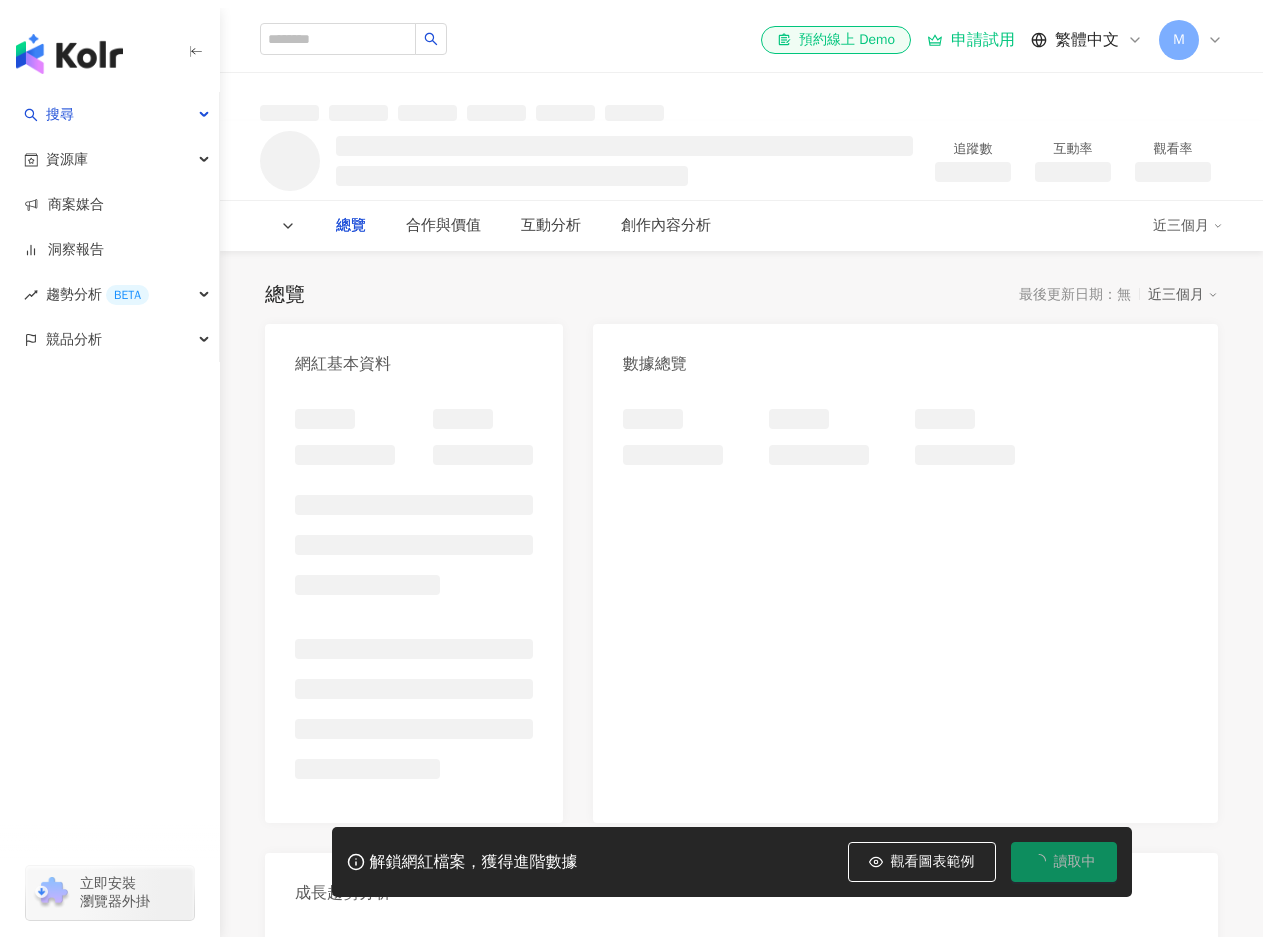 scroll, scrollTop: 0, scrollLeft: 0, axis: both 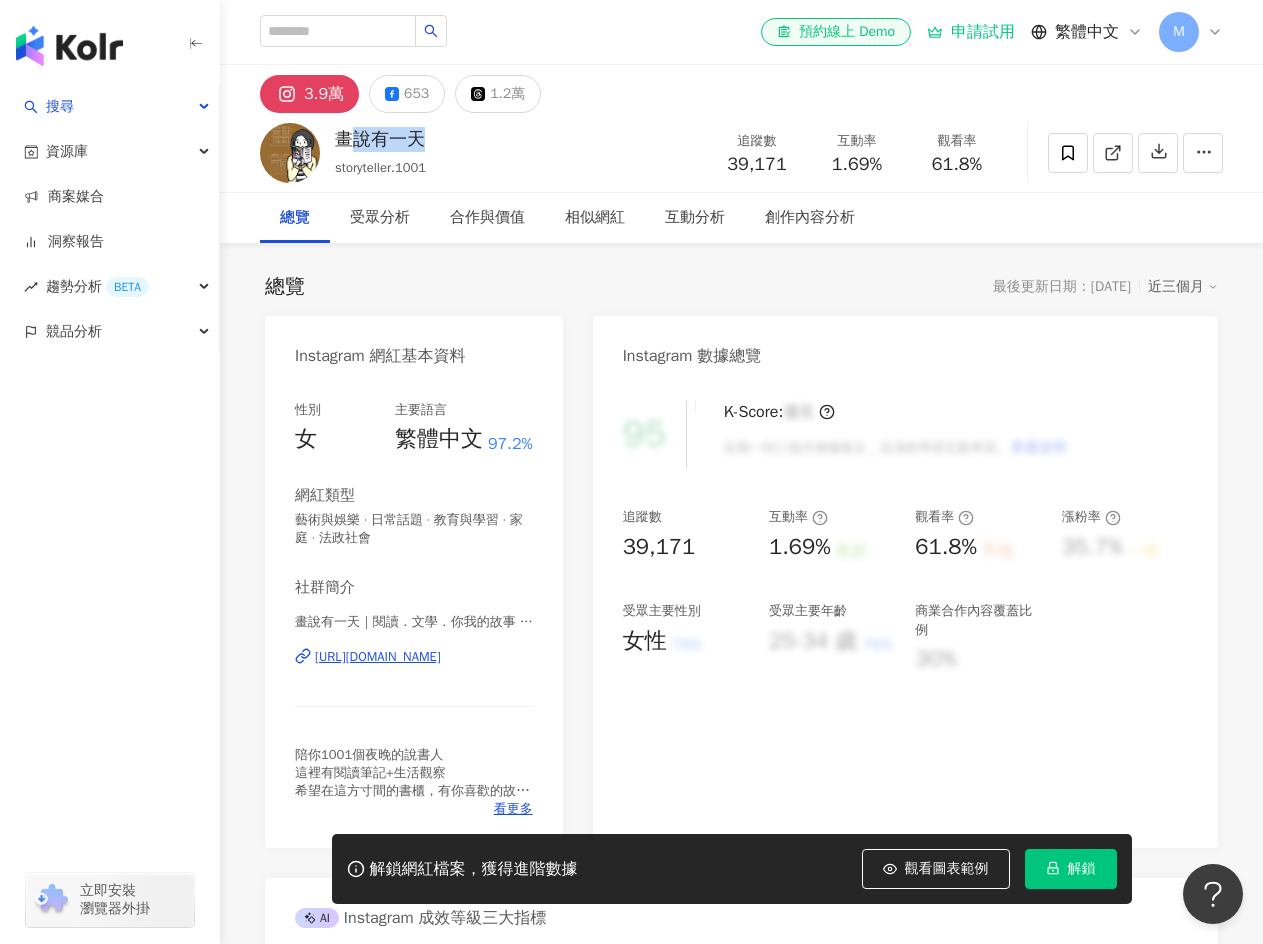 drag, startPoint x: 451, startPoint y: 140, endPoint x: 356, endPoint y: 140, distance: 95 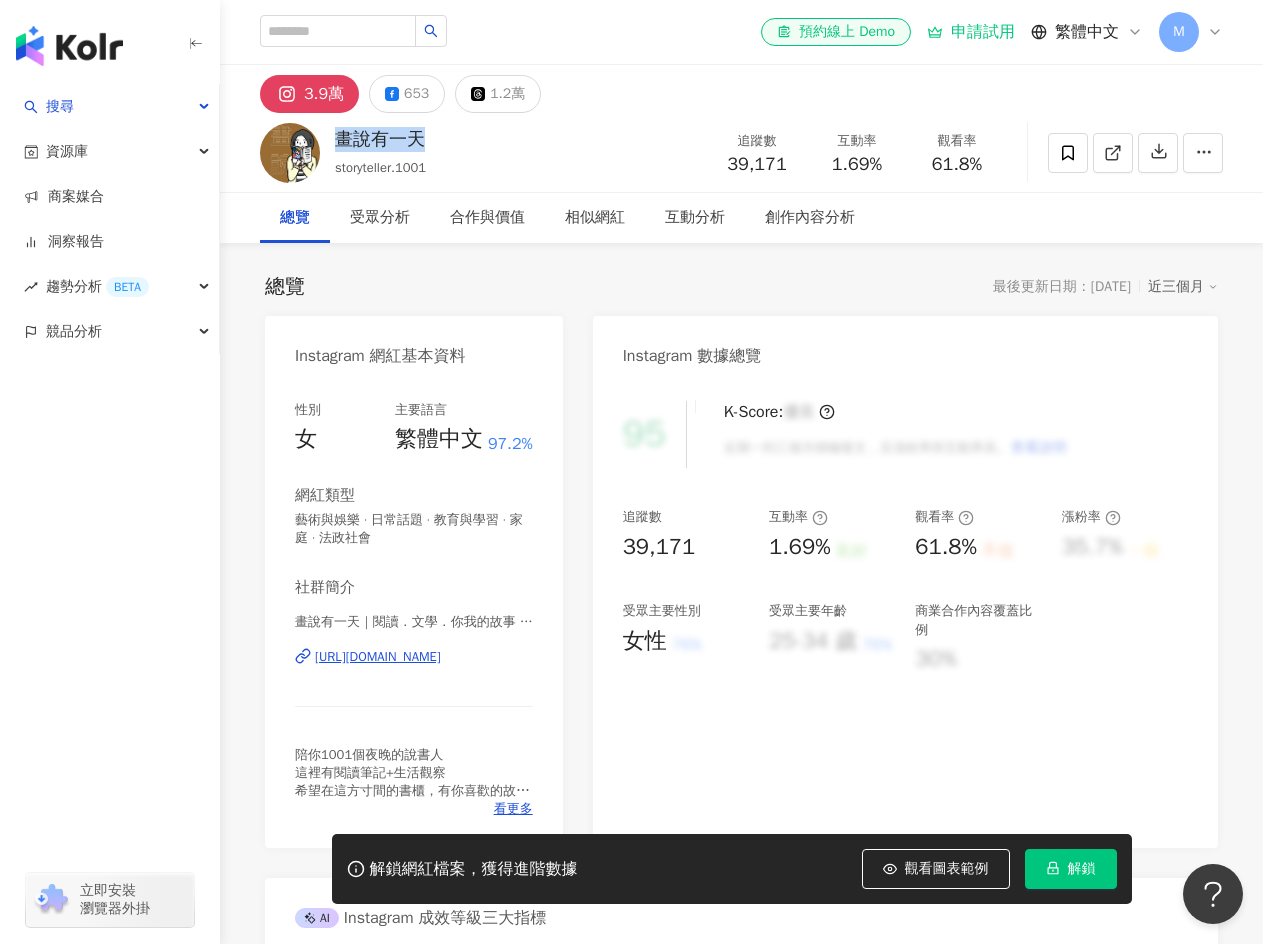 drag, startPoint x: 336, startPoint y: 140, endPoint x: 446, endPoint y: 140, distance: 110 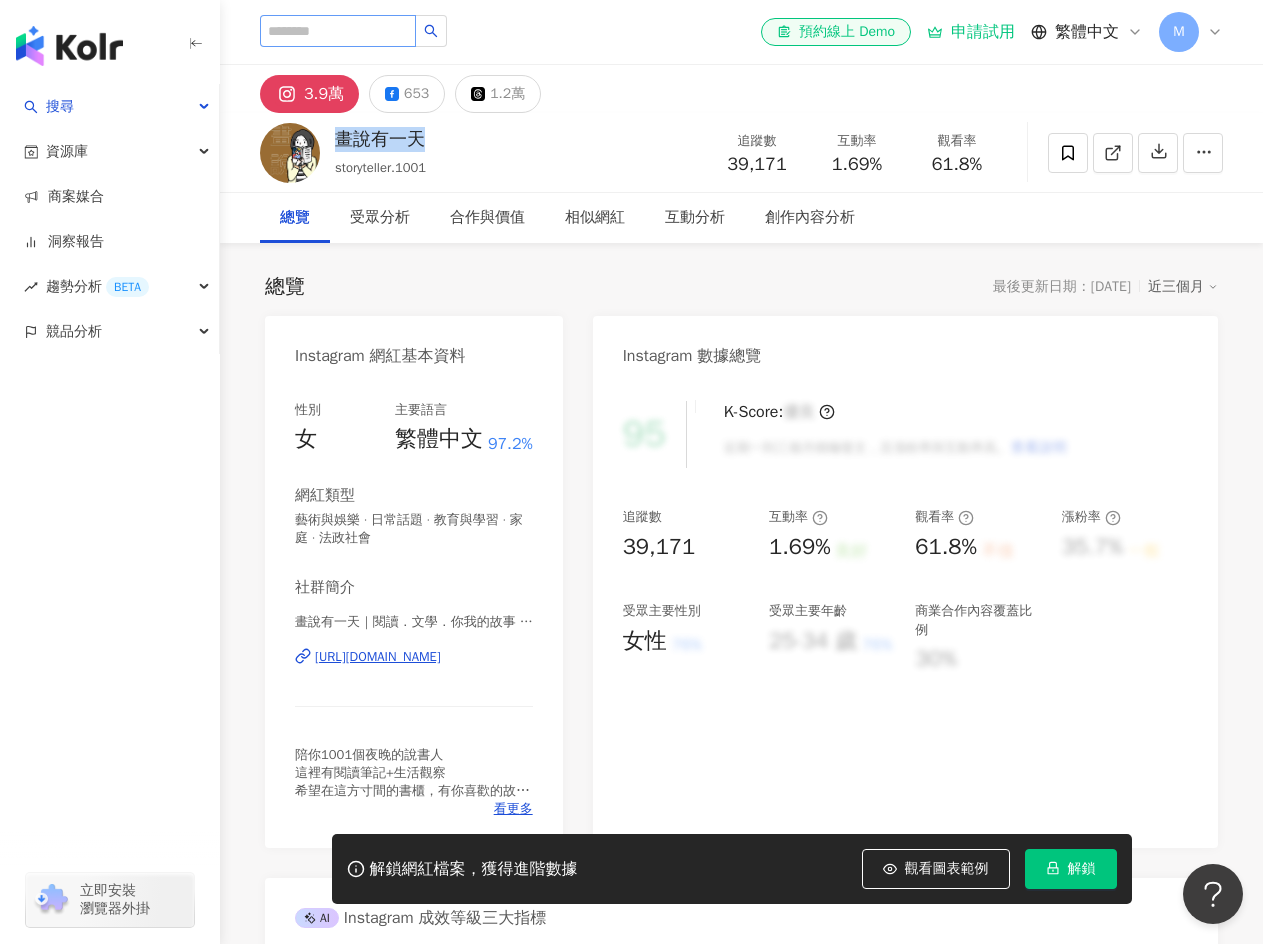 copy on "畫說有一天" 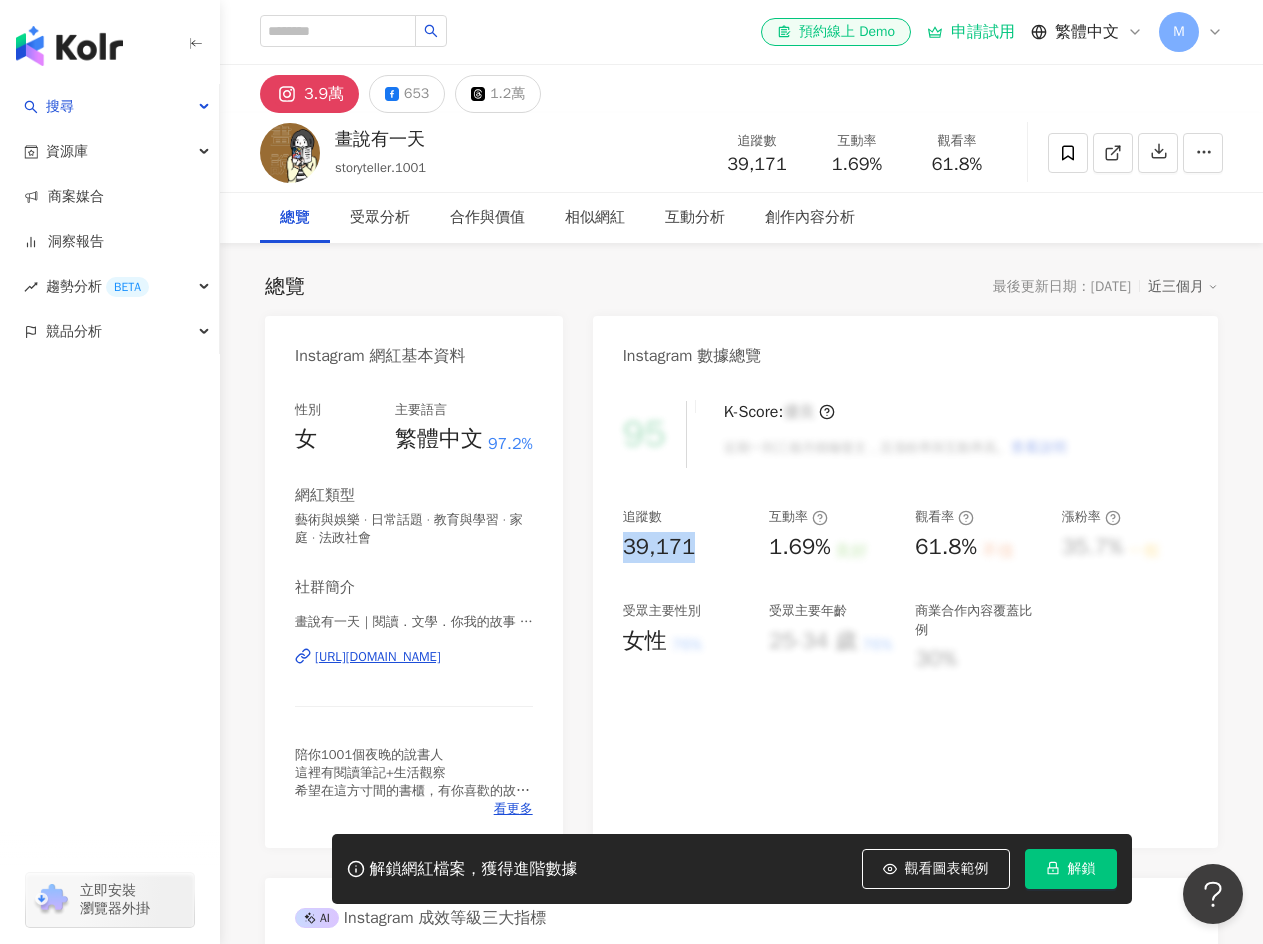 drag, startPoint x: 626, startPoint y: 550, endPoint x: 716, endPoint y: 547, distance: 90.04999 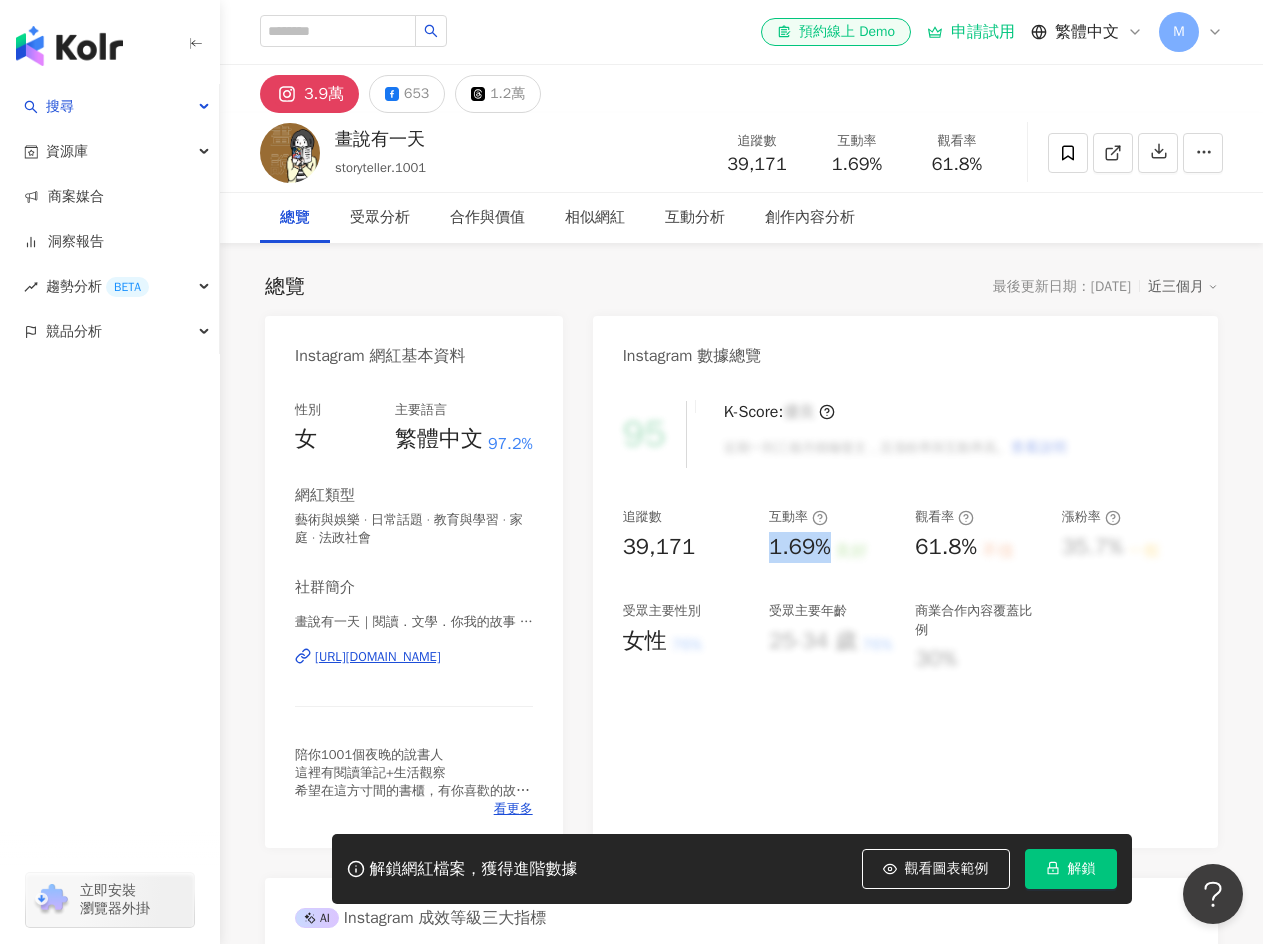 drag, startPoint x: 774, startPoint y: 551, endPoint x: 828, endPoint y: 549, distance: 54.037025 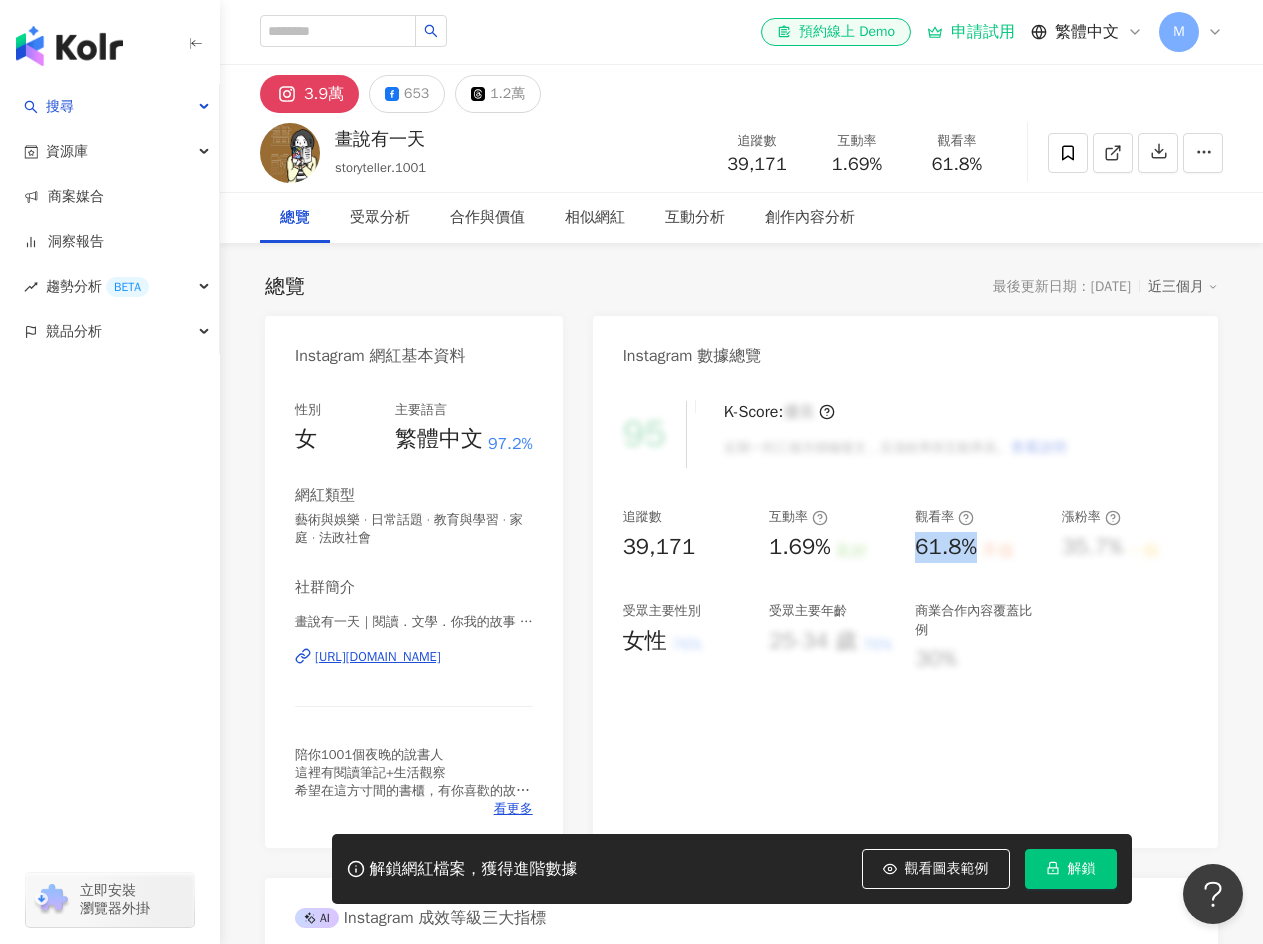 drag, startPoint x: 915, startPoint y: 545, endPoint x: 976, endPoint y: 550, distance: 61.204575 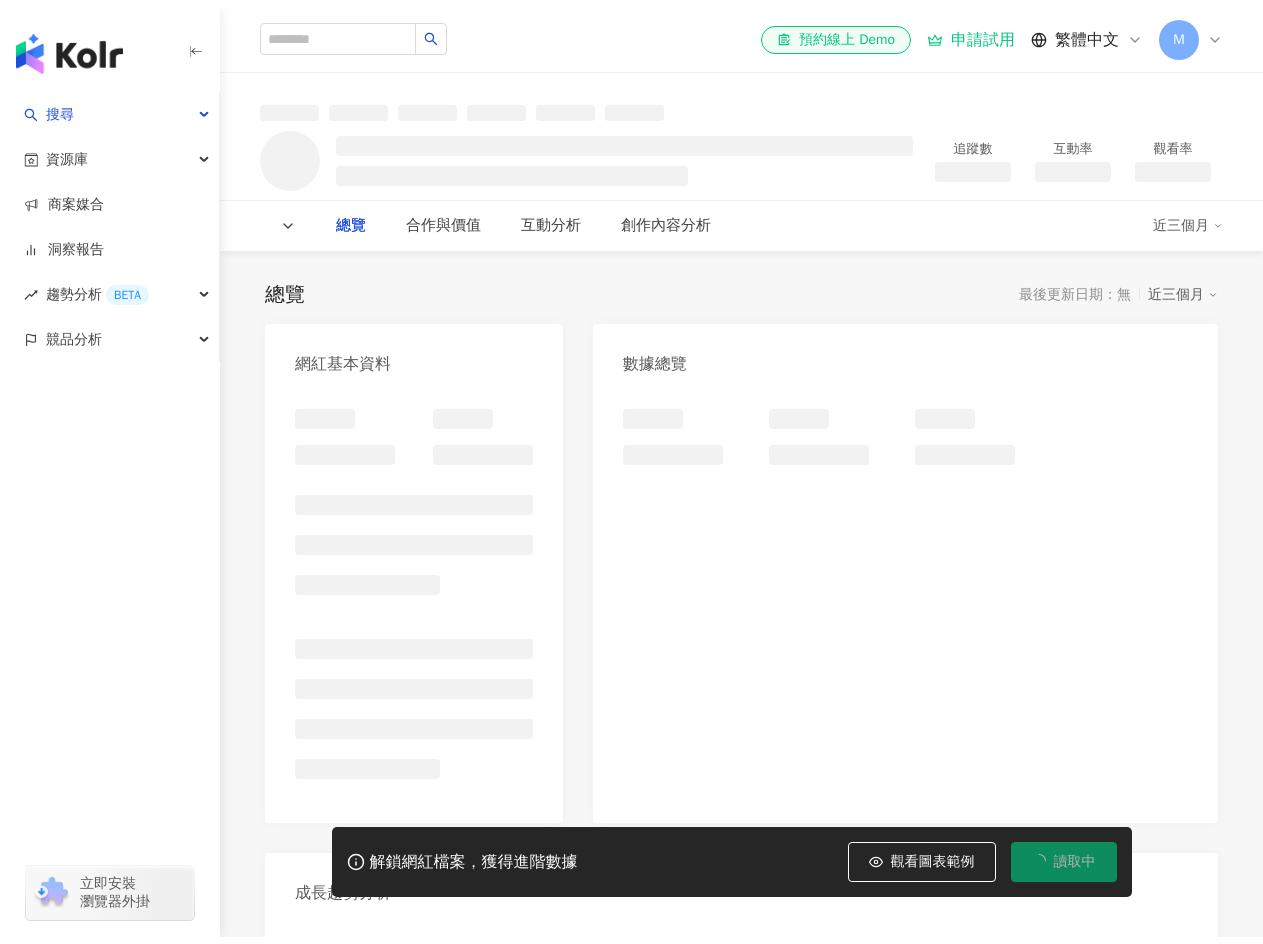 scroll, scrollTop: 0, scrollLeft: 0, axis: both 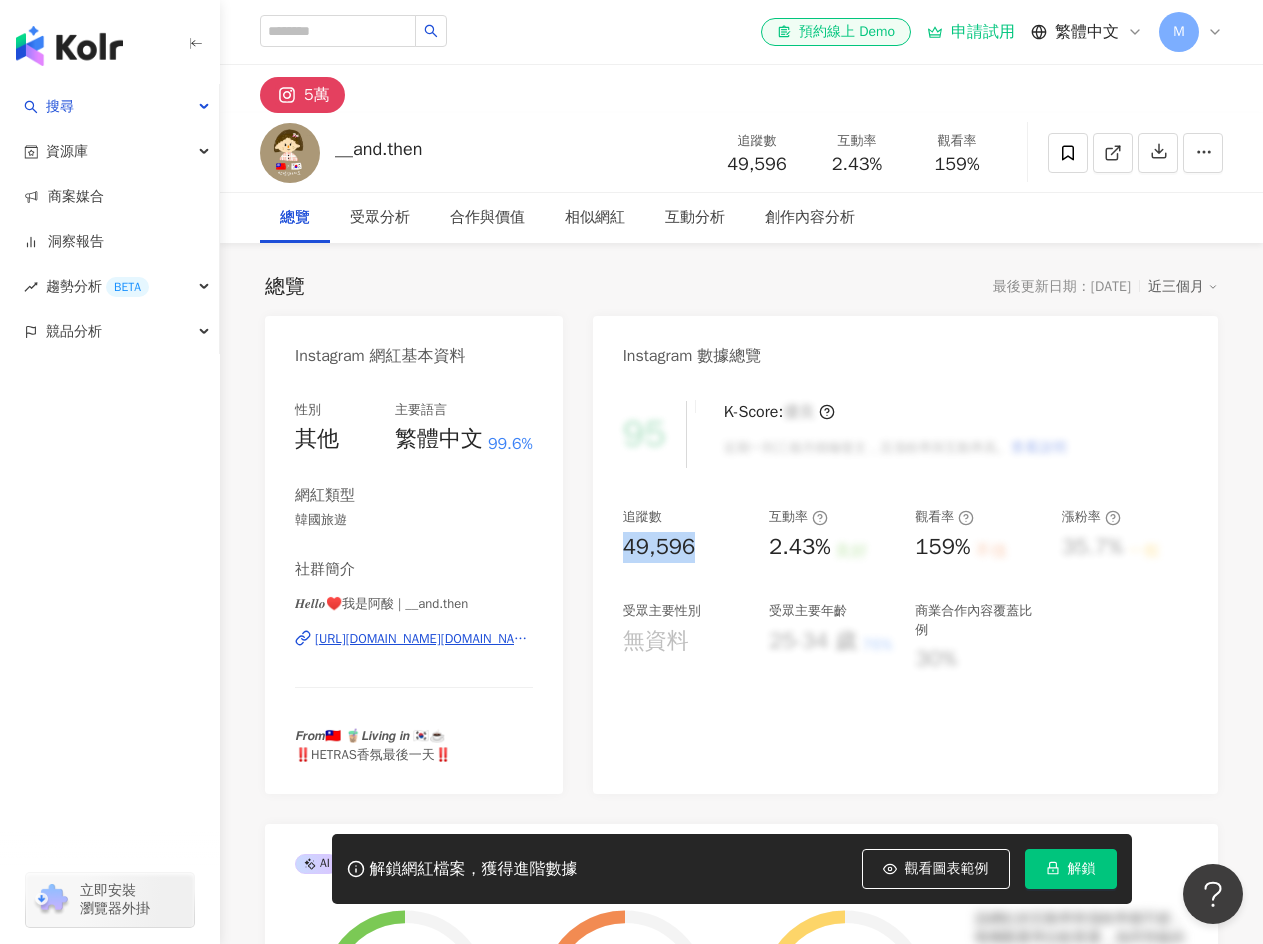 drag, startPoint x: 626, startPoint y: 555, endPoint x: 721, endPoint y: 554, distance: 95.005264 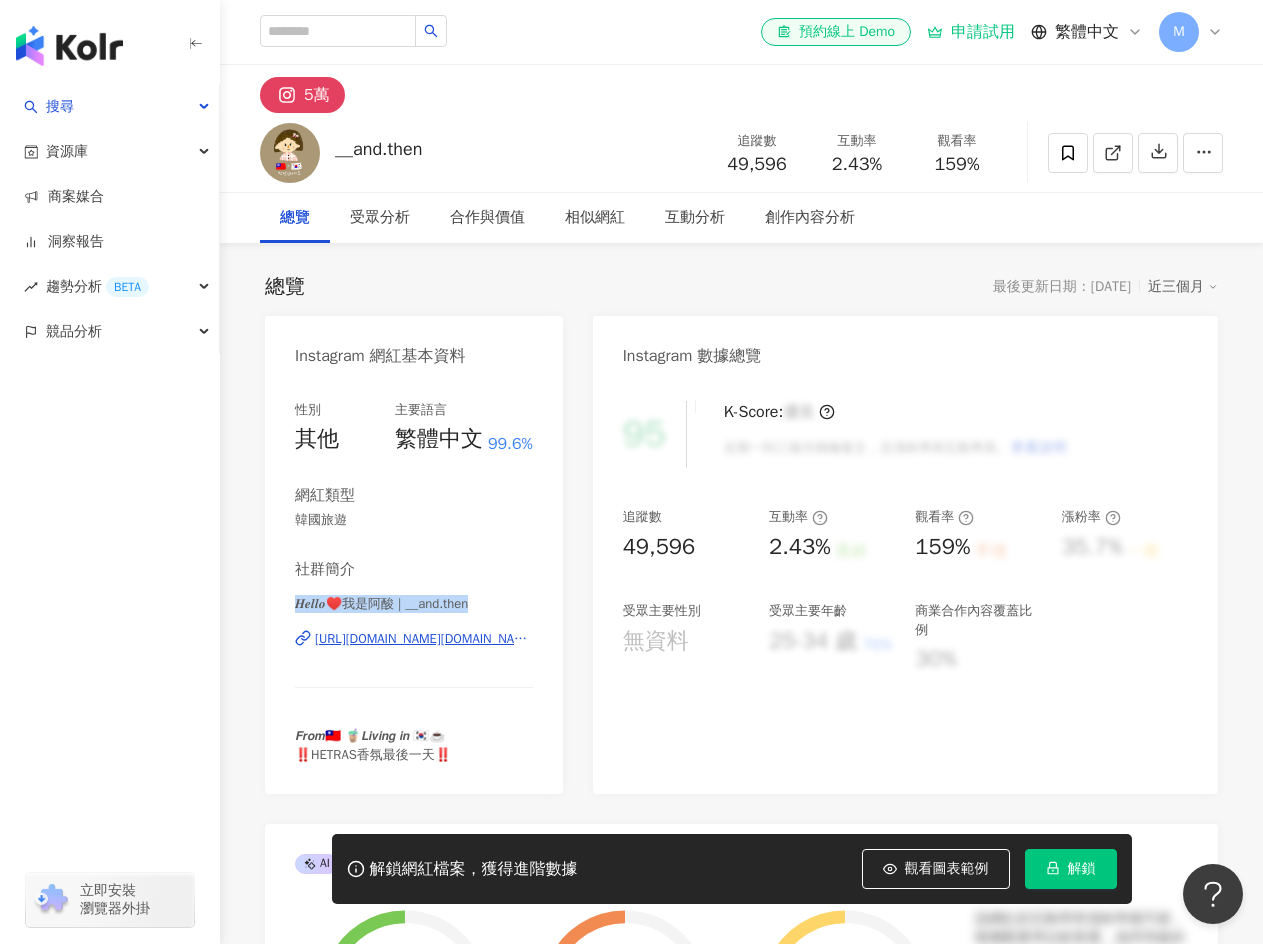 drag, startPoint x: 499, startPoint y: 604, endPoint x: 248, endPoint y: 600, distance: 251.03188 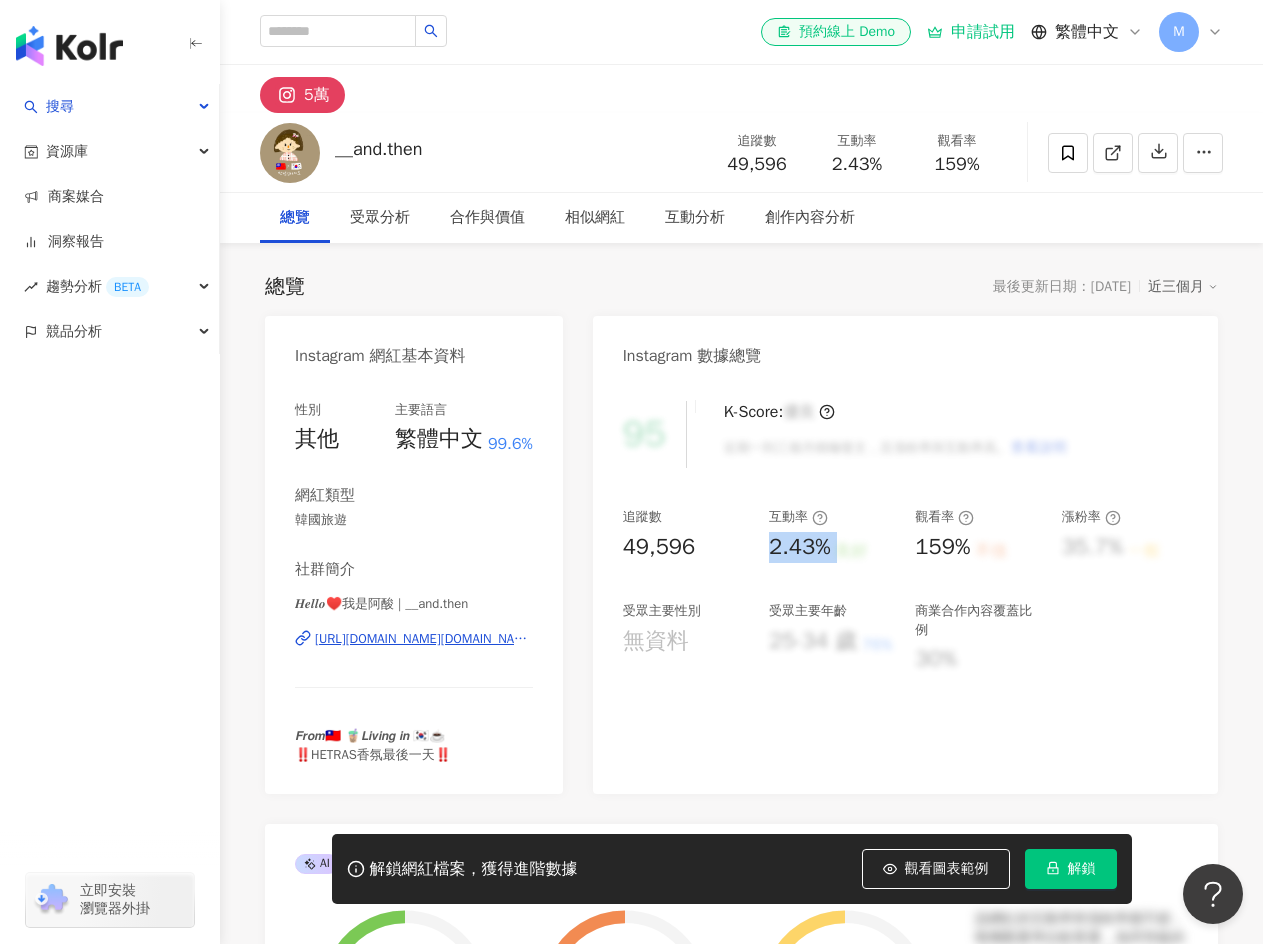 drag, startPoint x: 772, startPoint y: 550, endPoint x: 840, endPoint y: 549, distance: 68.007355 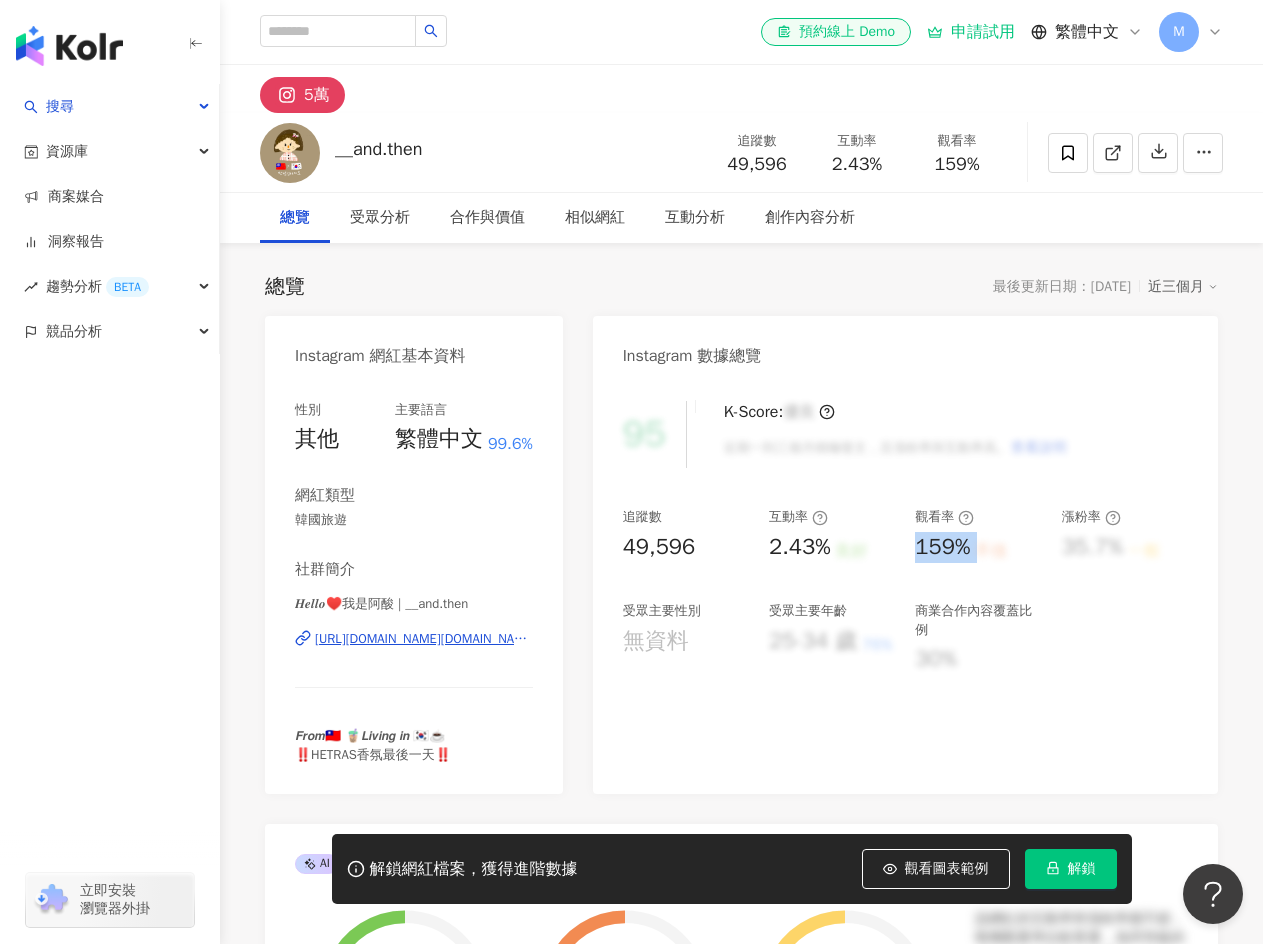 drag, startPoint x: 915, startPoint y: 550, endPoint x: 984, endPoint y: 549, distance: 69.00725 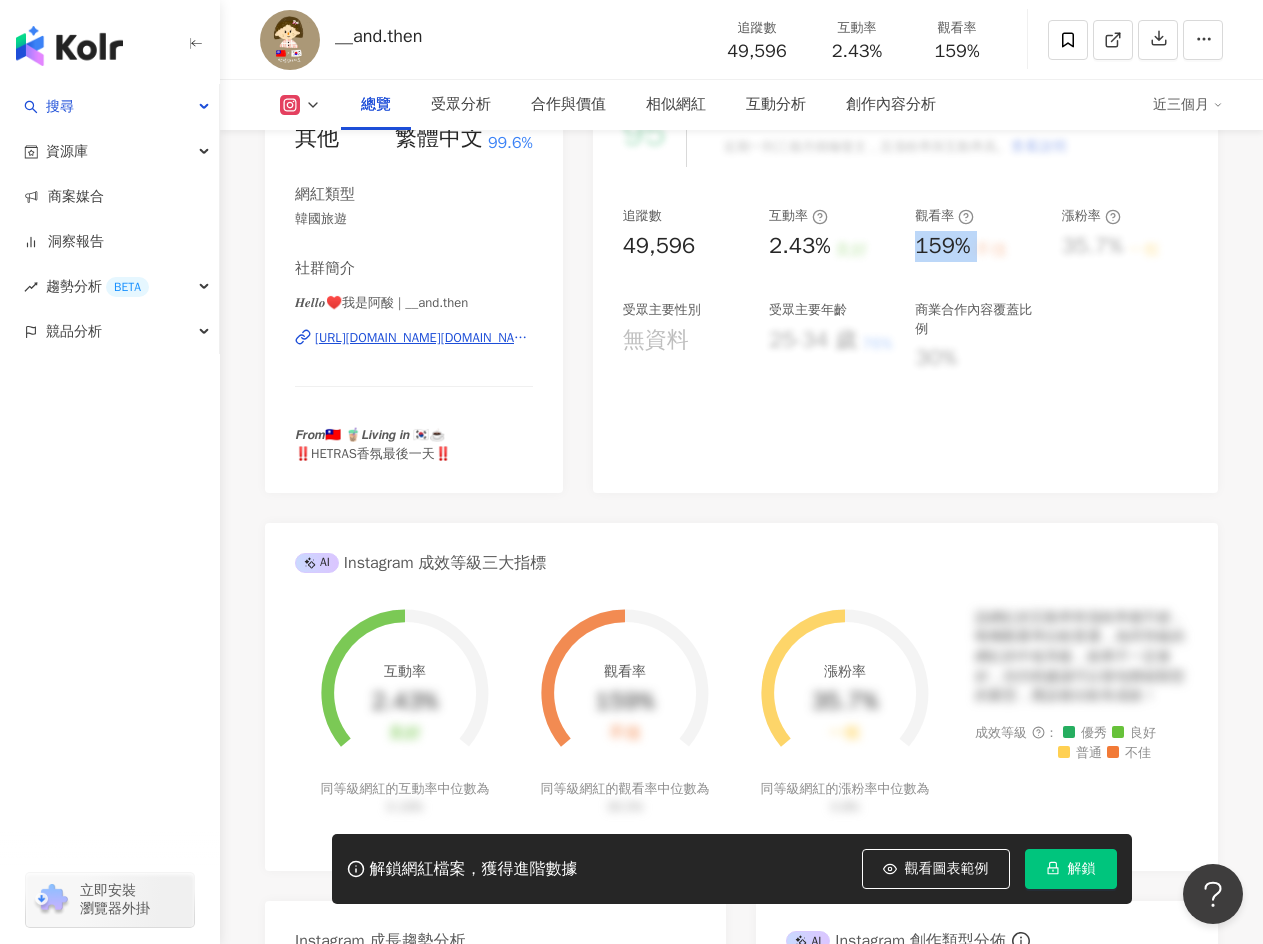scroll, scrollTop: 300, scrollLeft: 0, axis: vertical 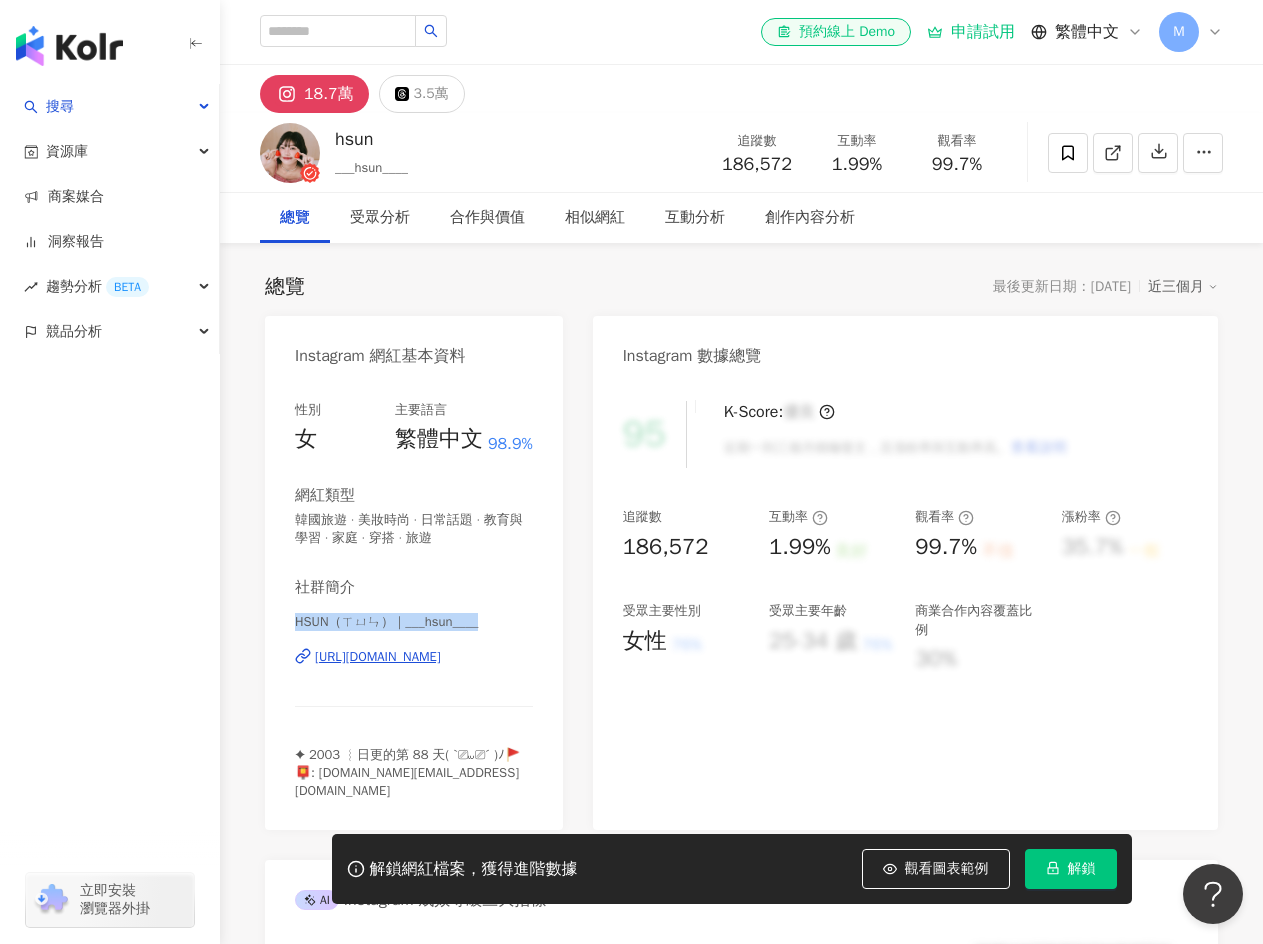drag, startPoint x: 290, startPoint y: 618, endPoint x: 503, endPoint y: 618, distance: 213 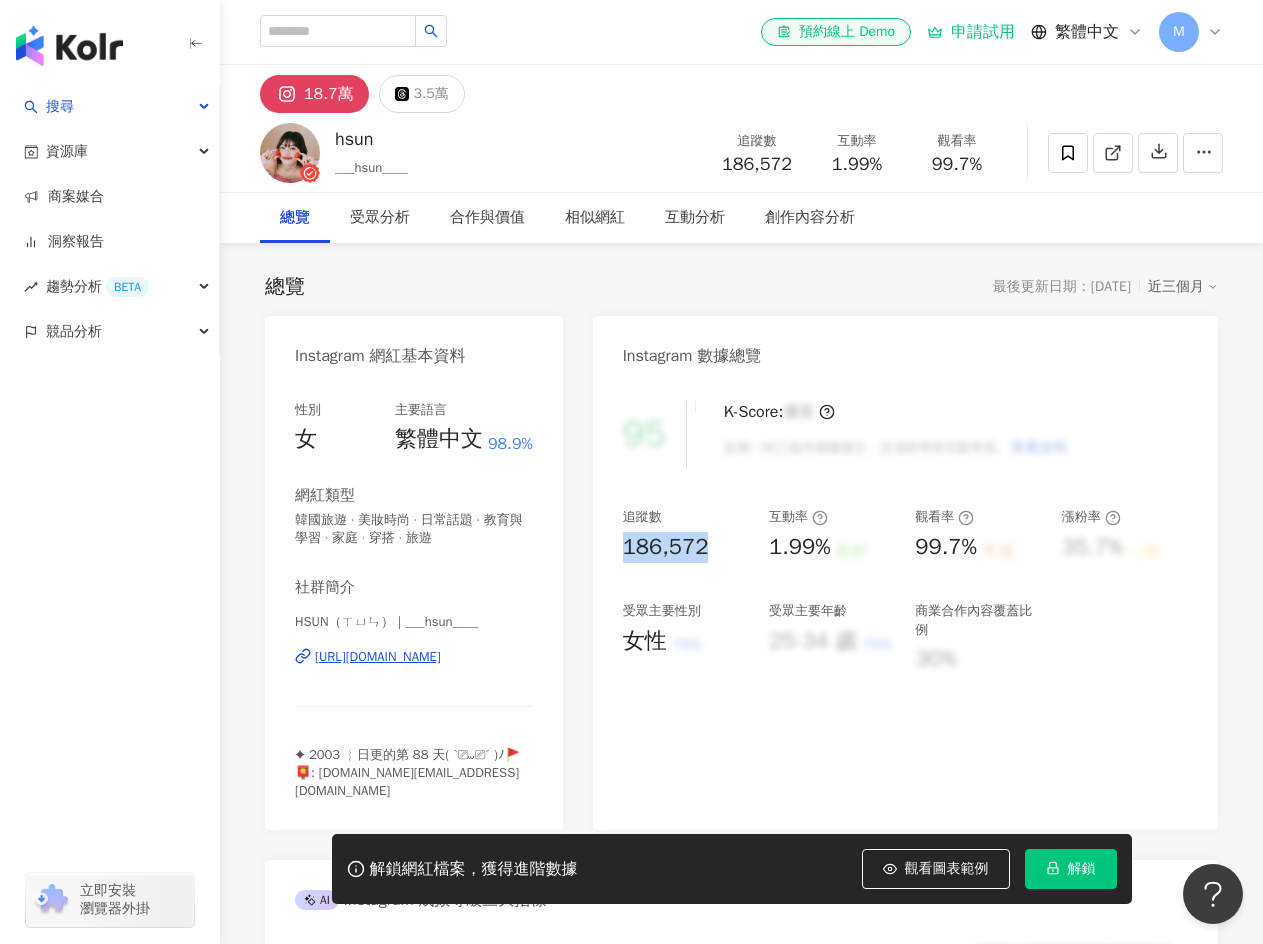 drag, startPoint x: 610, startPoint y: 540, endPoint x: 719, endPoint y: 548, distance: 109.29318 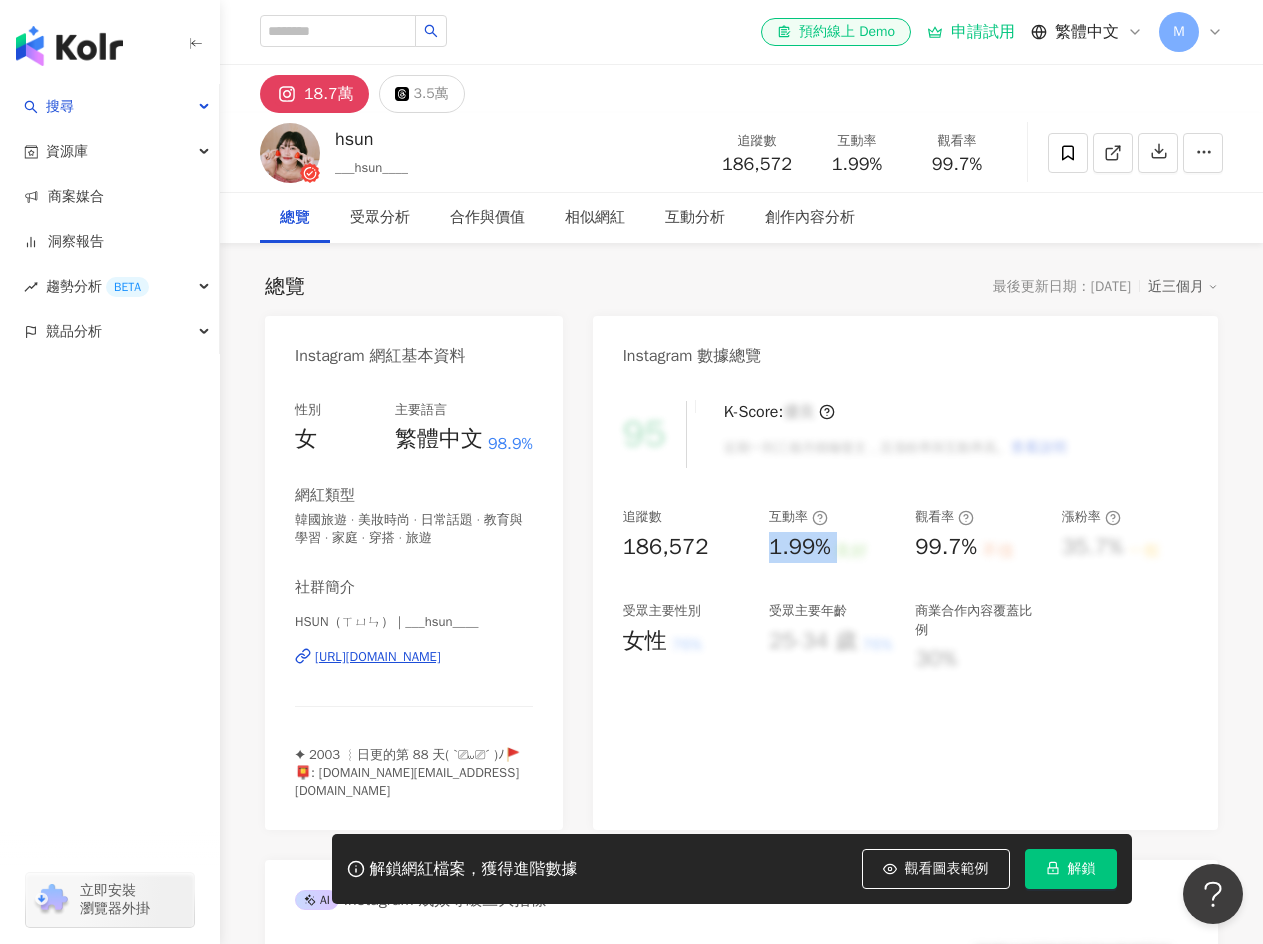 drag, startPoint x: 770, startPoint y: 548, endPoint x: 840, endPoint y: 553, distance: 70.178345 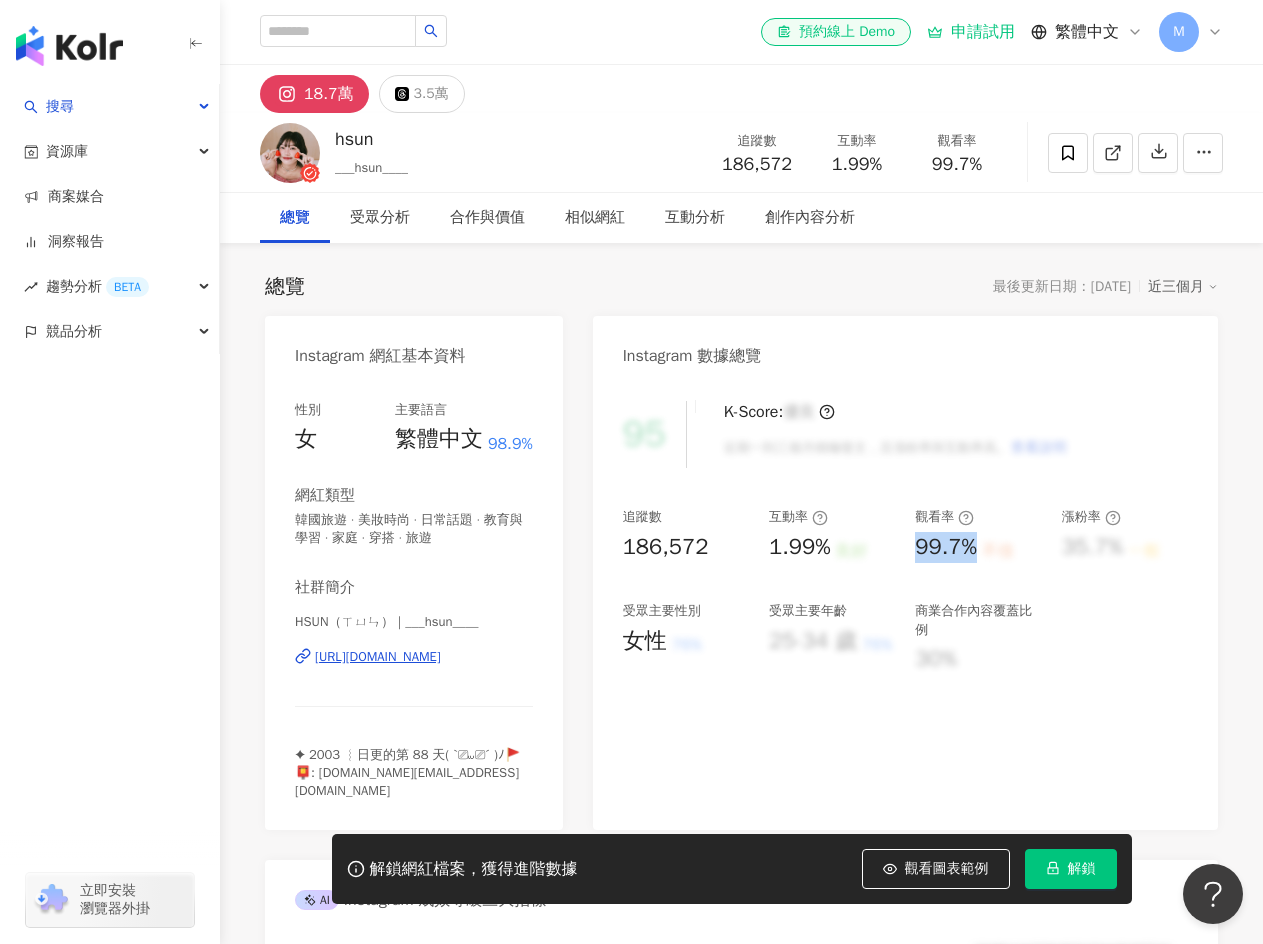 drag, startPoint x: 914, startPoint y: 552, endPoint x: 978, endPoint y: 550, distance: 64.03124 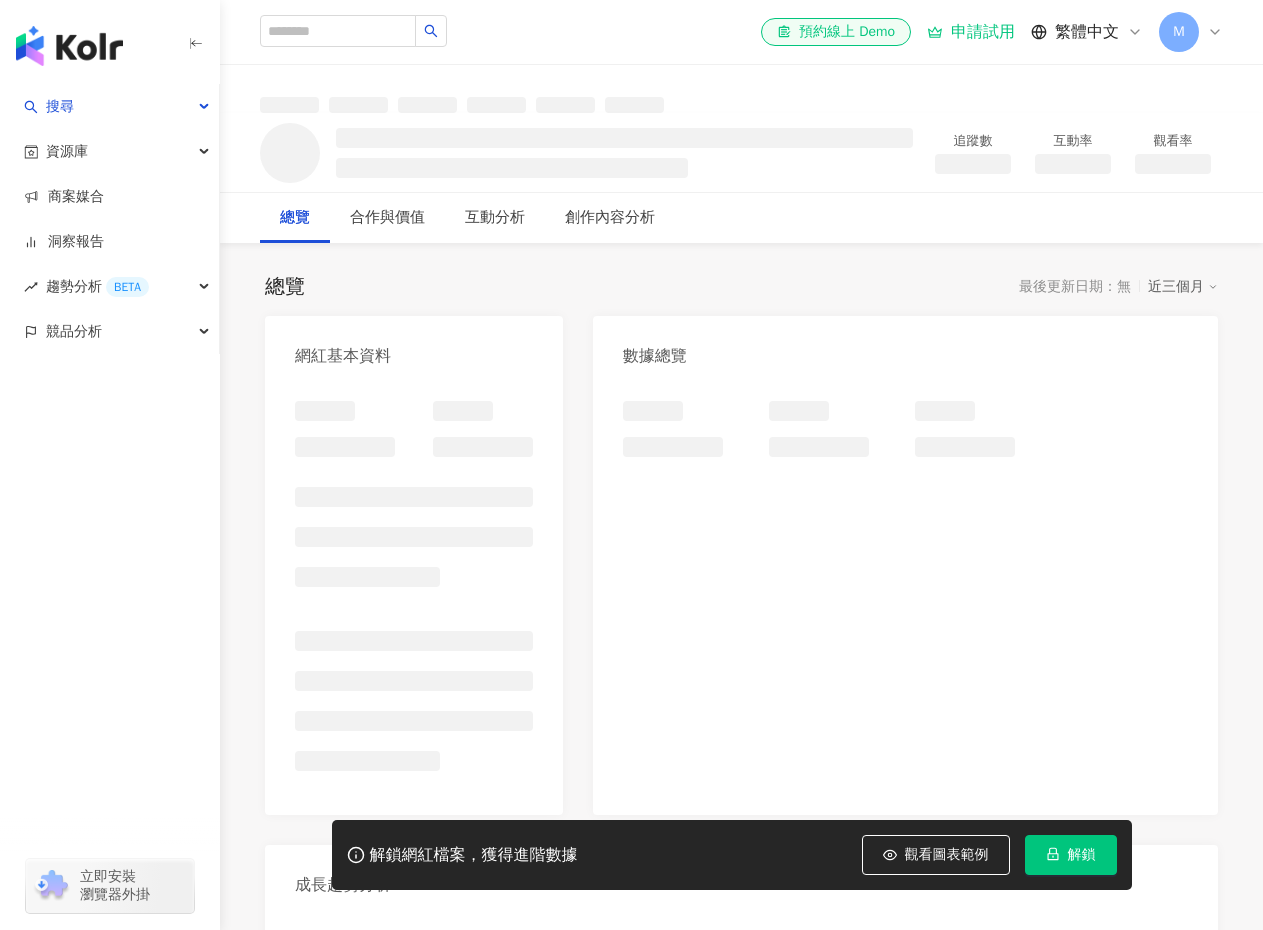 scroll, scrollTop: 0, scrollLeft: 0, axis: both 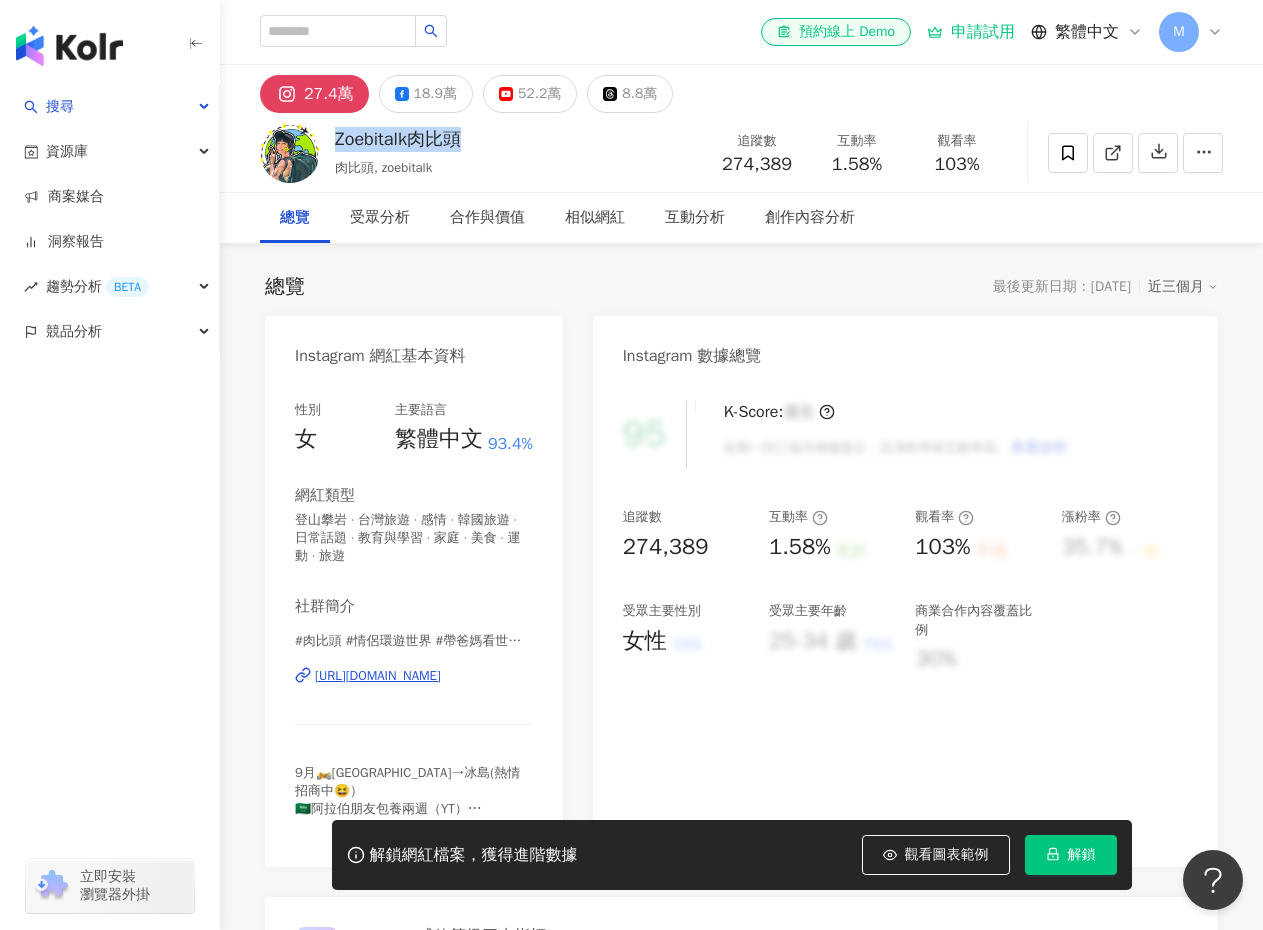 drag, startPoint x: 333, startPoint y: 138, endPoint x: 504, endPoint y: 150, distance: 171.42053 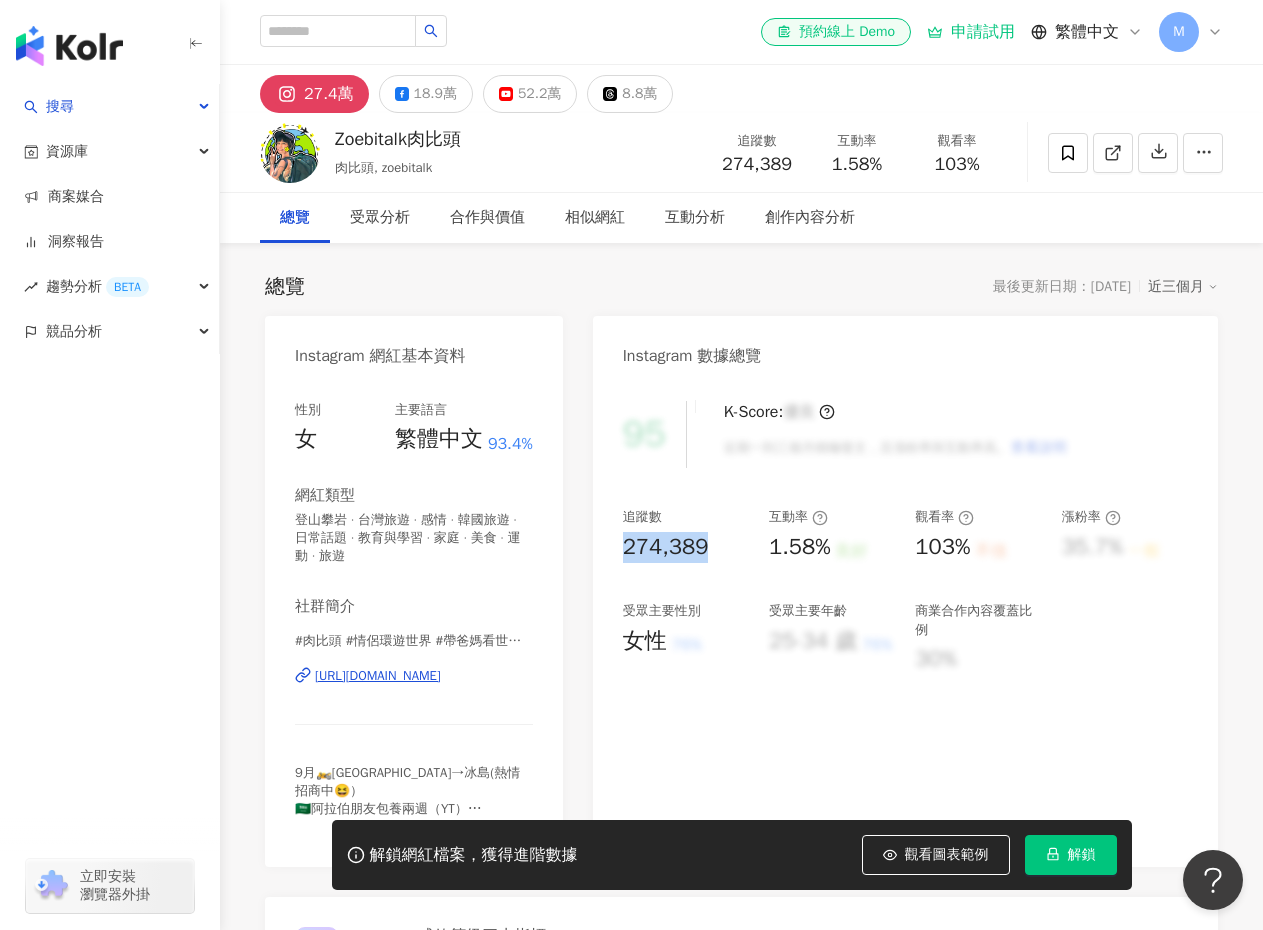 drag, startPoint x: 625, startPoint y: 557, endPoint x: 742, endPoint y: 560, distance: 117.03845 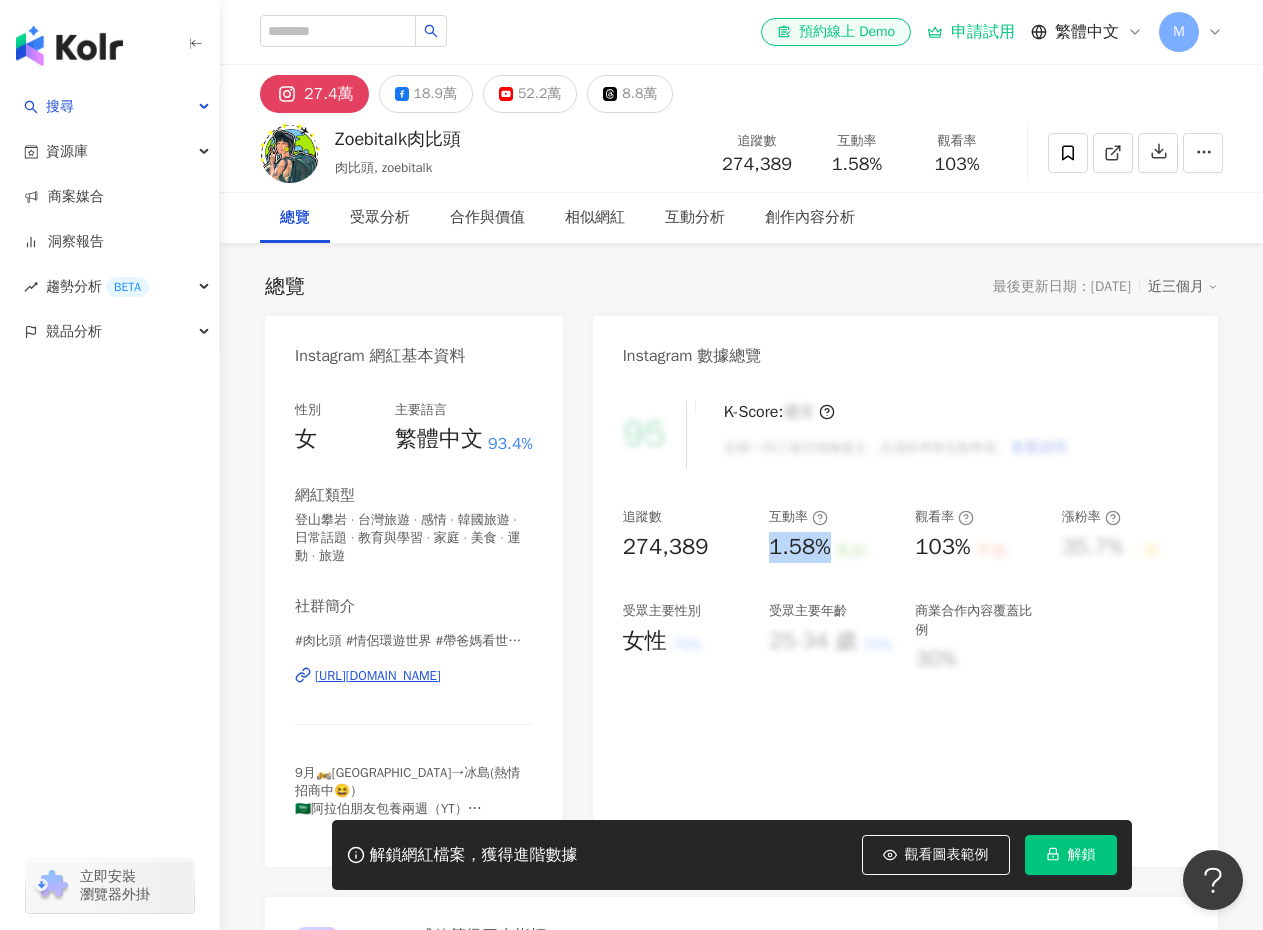 drag, startPoint x: 772, startPoint y: 550, endPoint x: 834, endPoint y: 549, distance: 62.008064 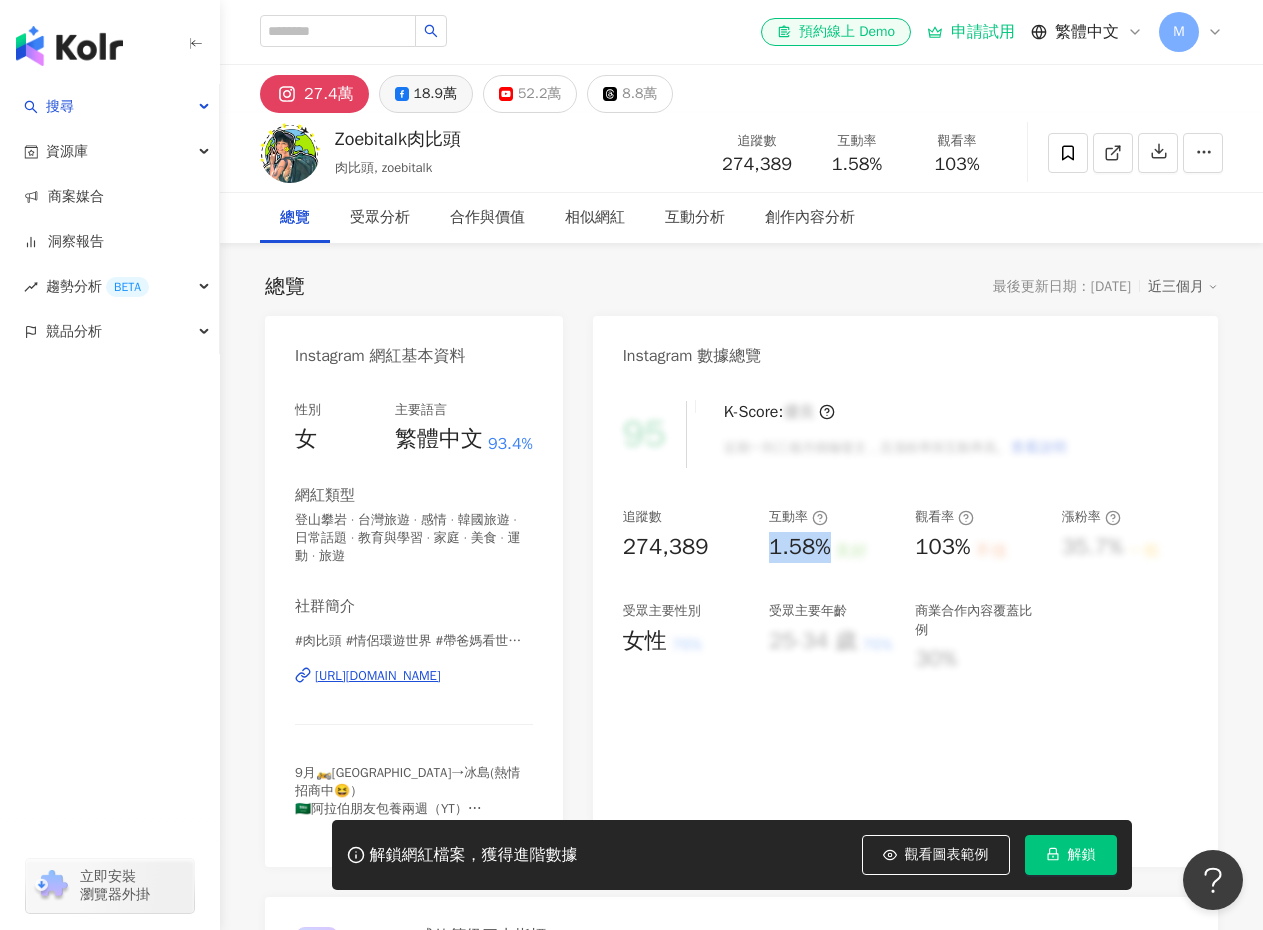 click on "18.9萬" at bounding box center [435, 94] 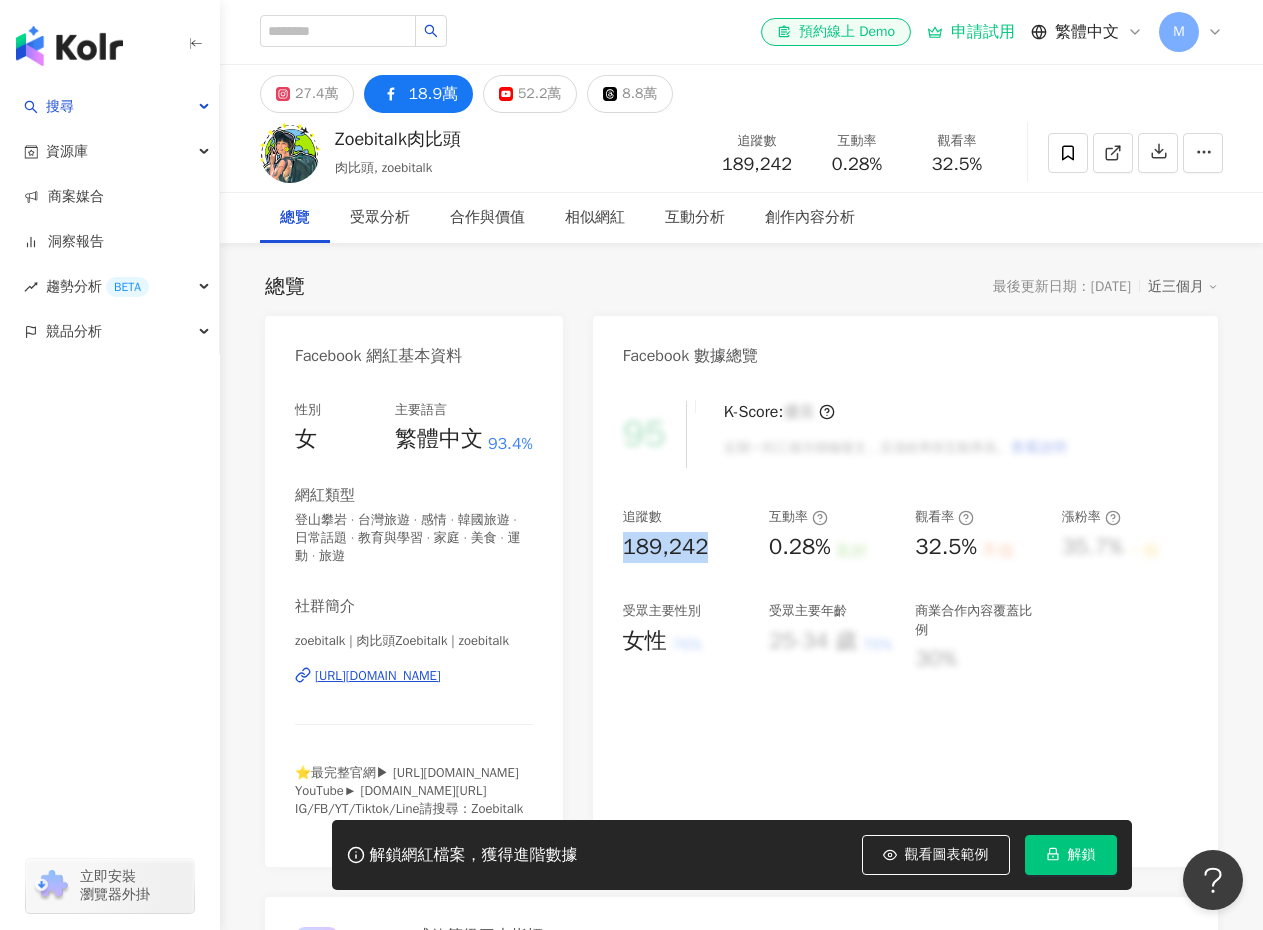 drag, startPoint x: 628, startPoint y: 545, endPoint x: 728, endPoint y: 541, distance: 100.07997 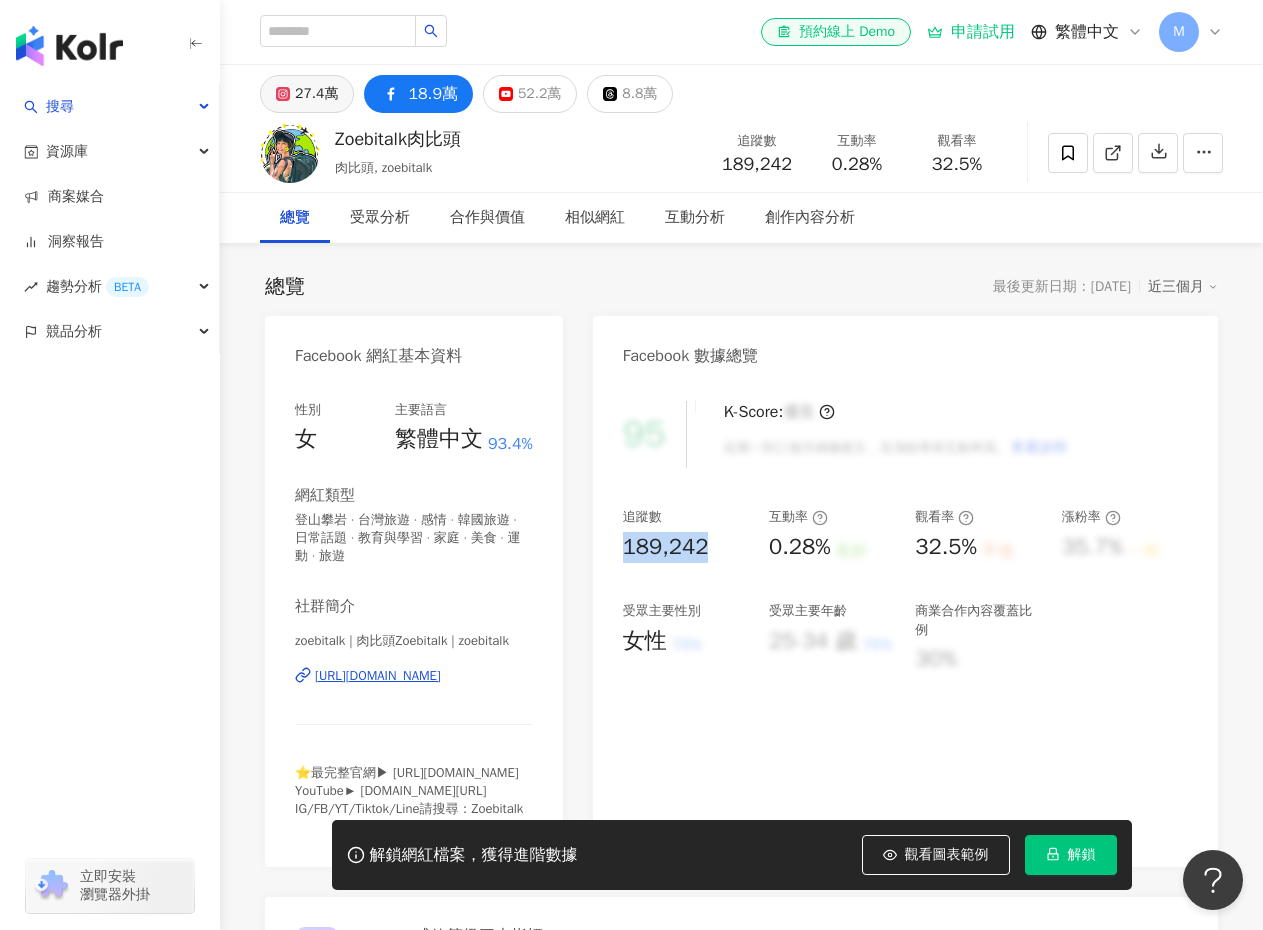 click on "27.4萬" at bounding box center [316, 94] 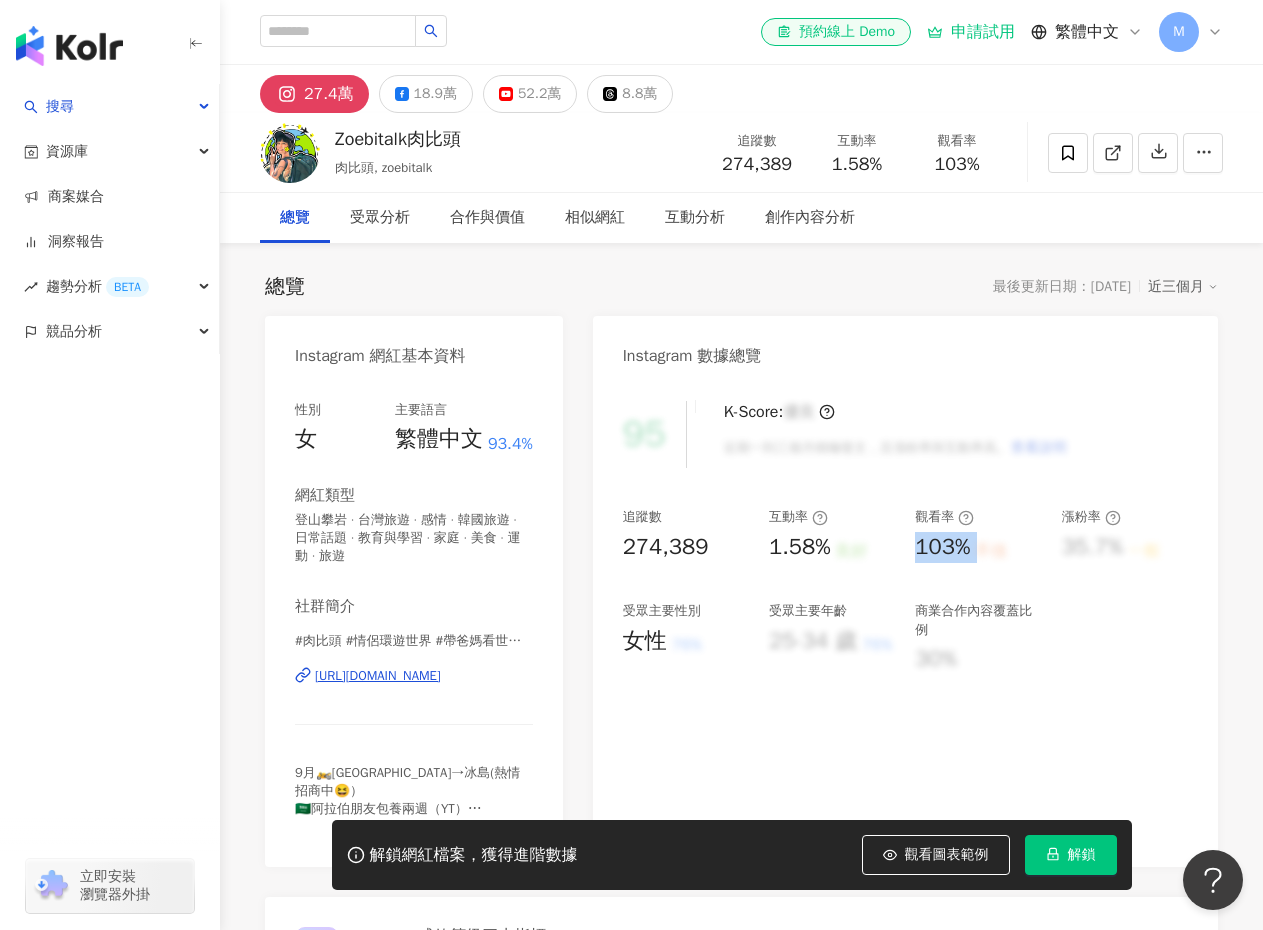 drag, startPoint x: 921, startPoint y: 548, endPoint x: 987, endPoint y: 547, distance: 66.007576 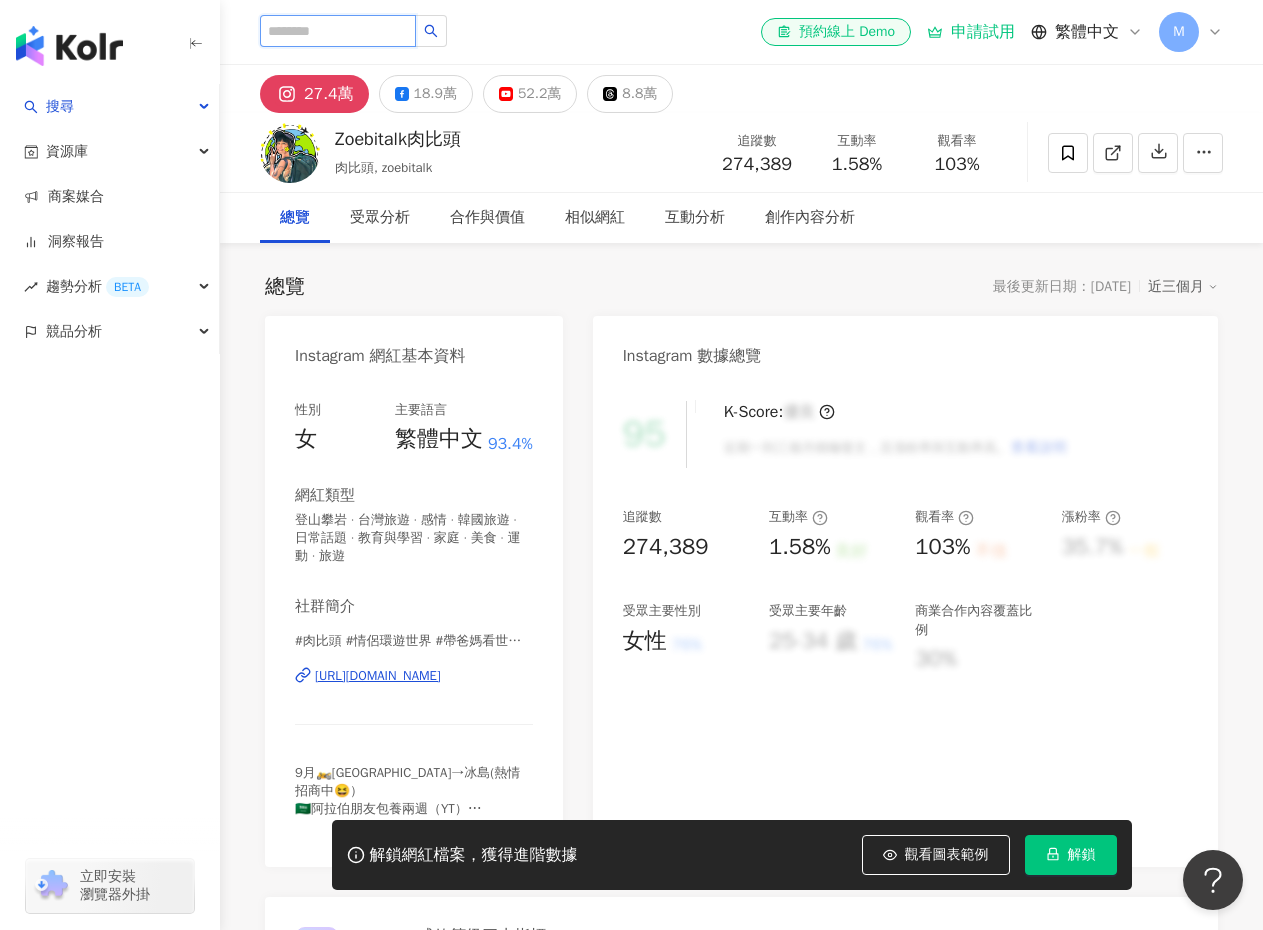click at bounding box center (338, 31) 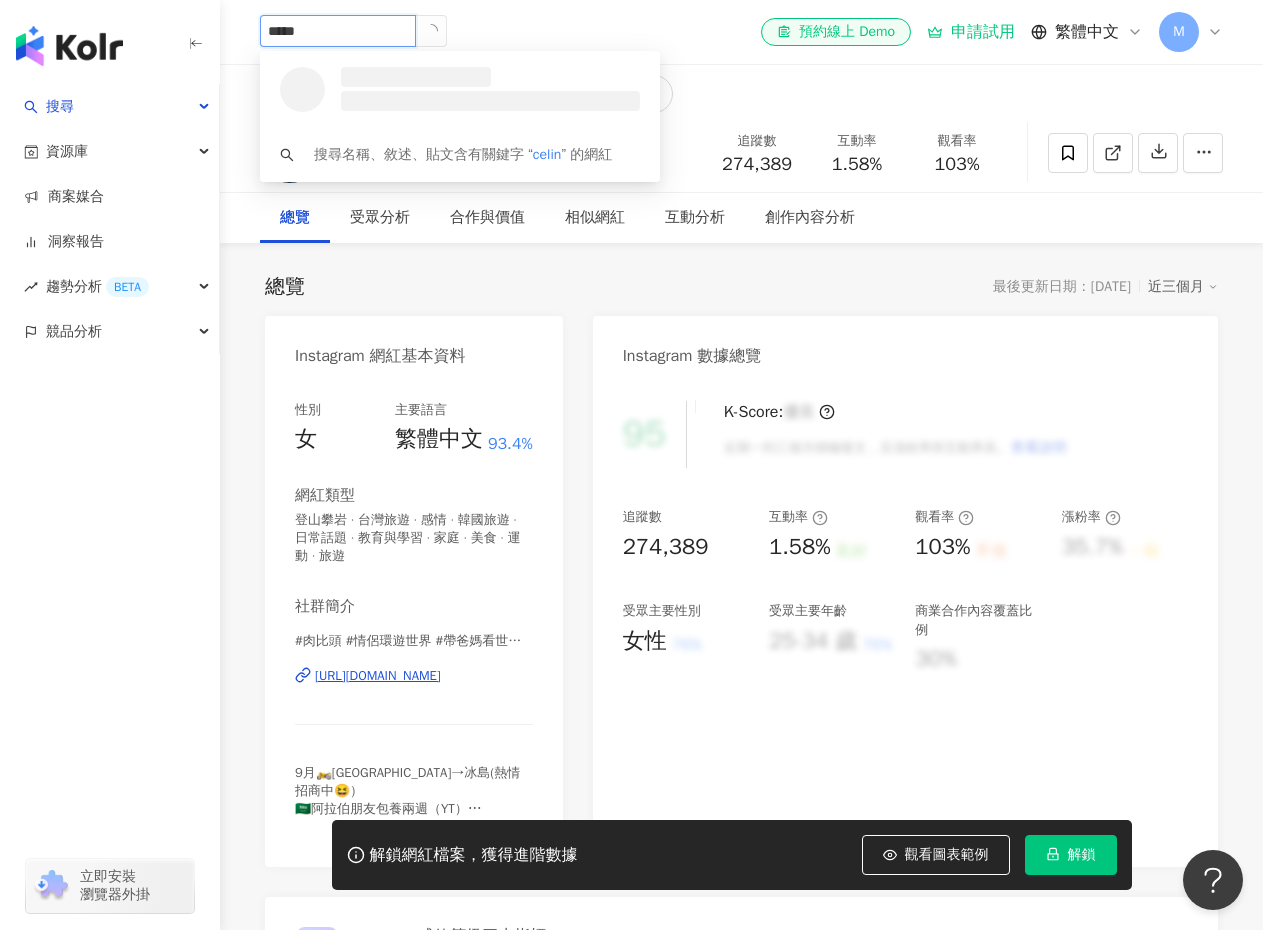 type on "******" 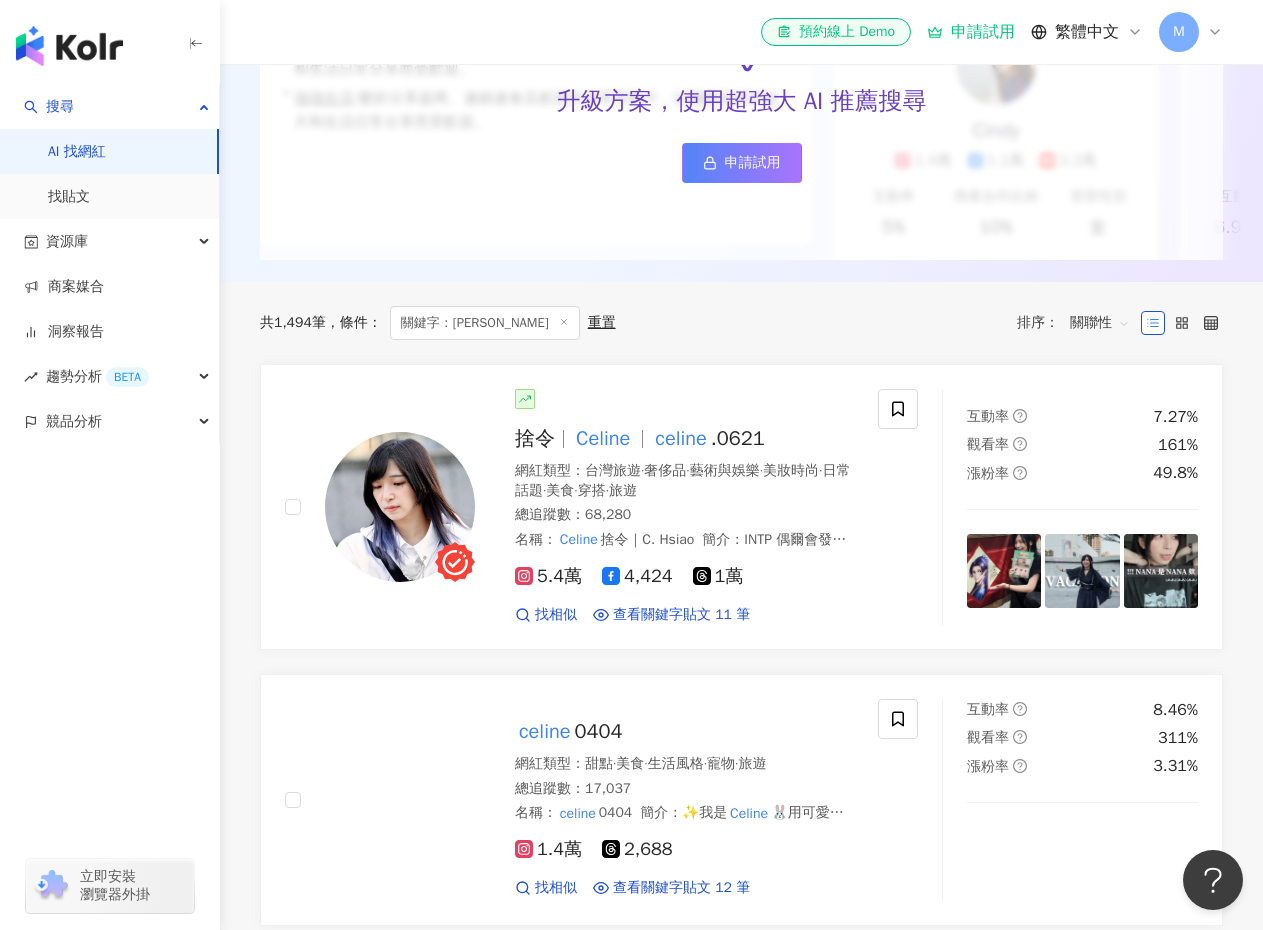 scroll, scrollTop: 400, scrollLeft: 0, axis: vertical 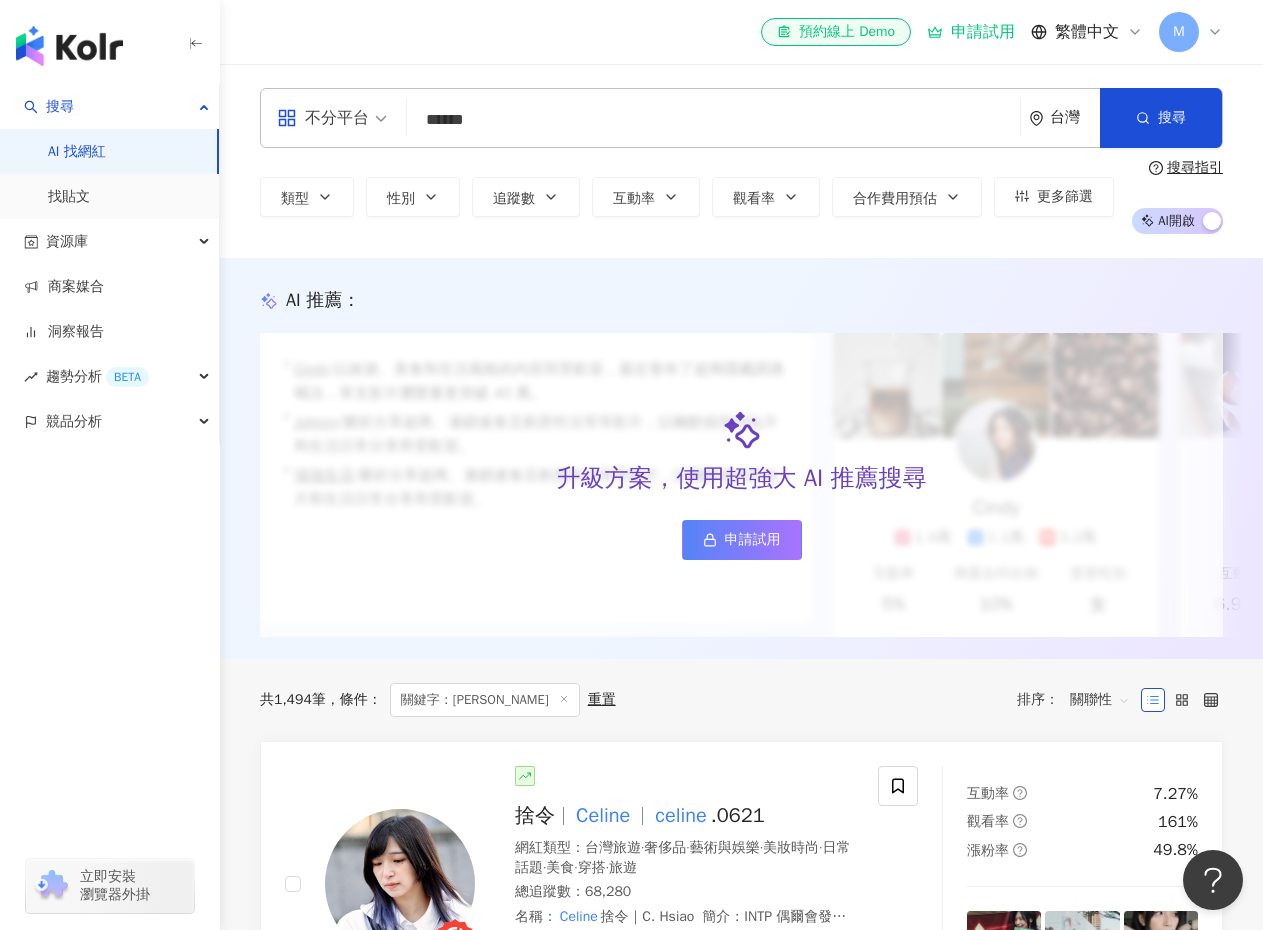 click on "******" at bounding box center (713, 120) 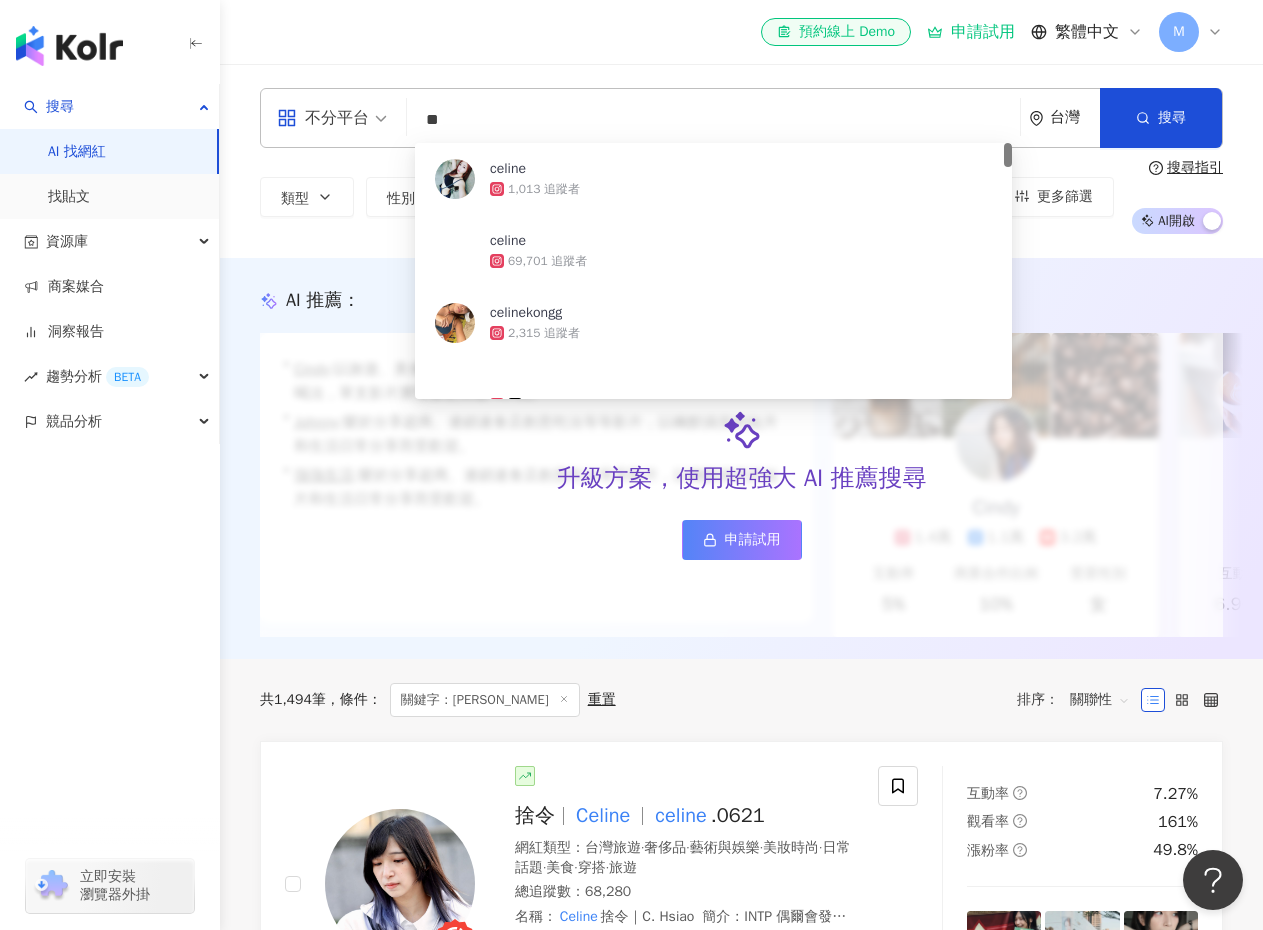 type on "*" 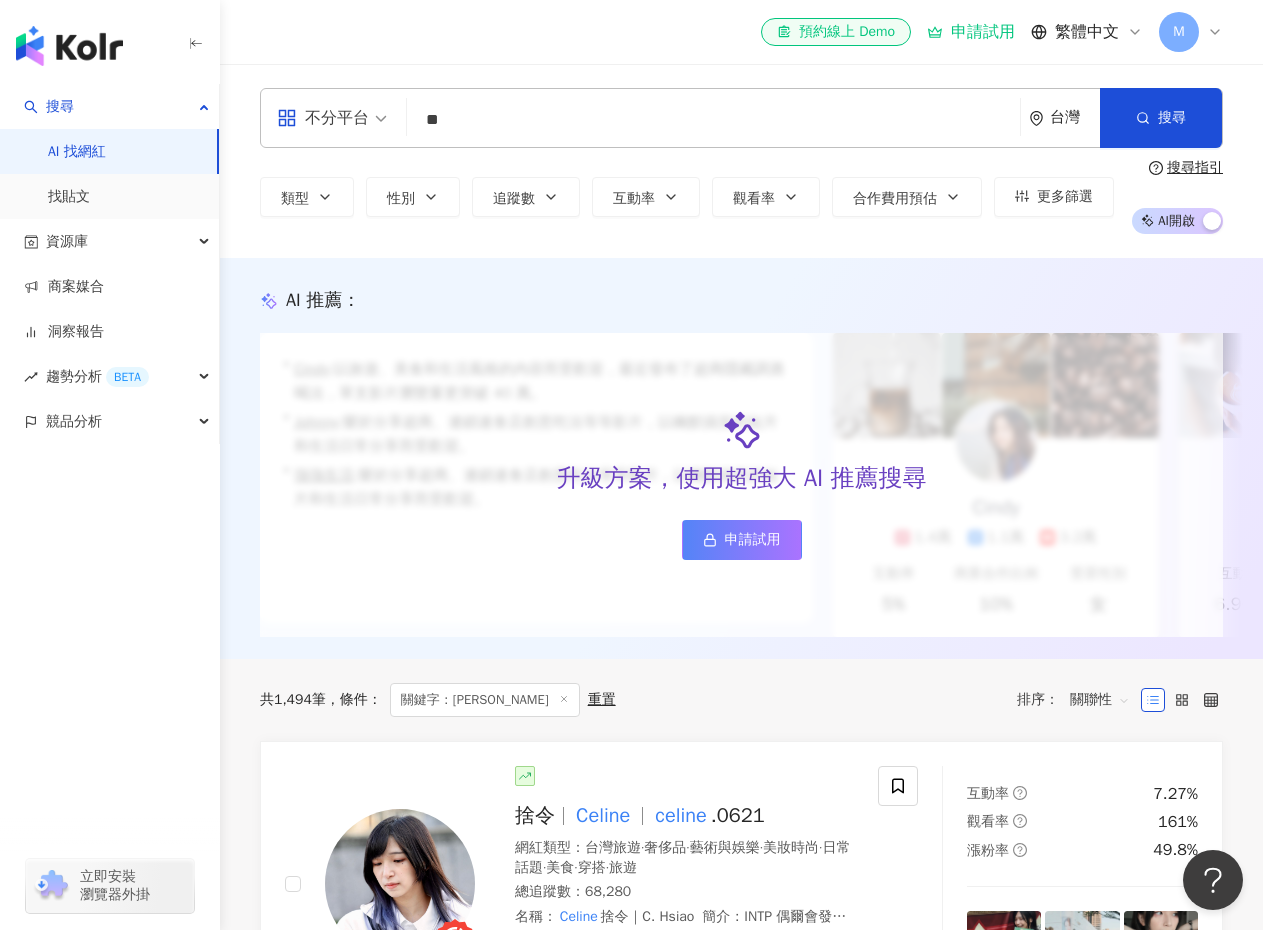 type on "*" 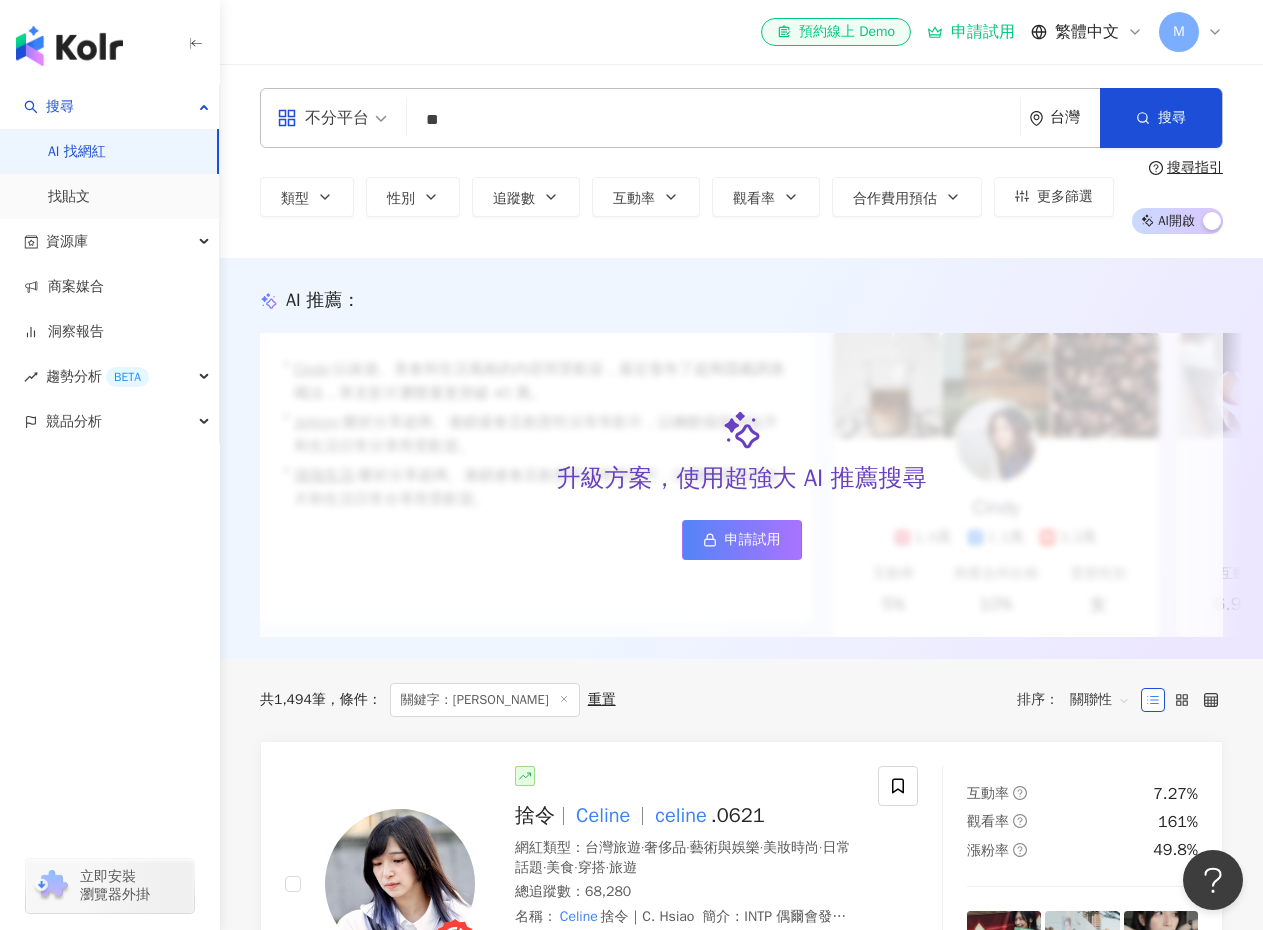 type on "**" 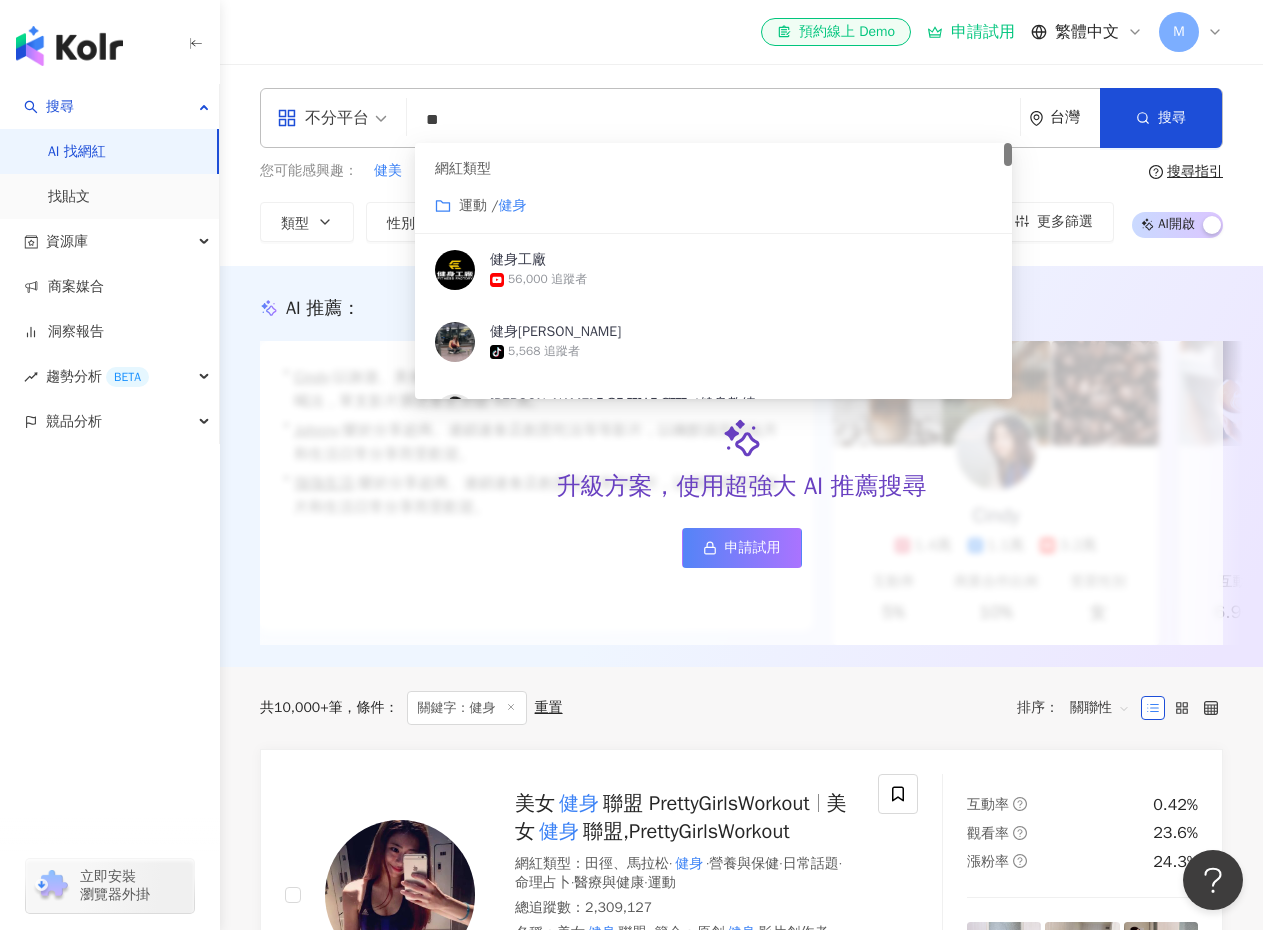 click on "健身" at bounding box center [512, 205] 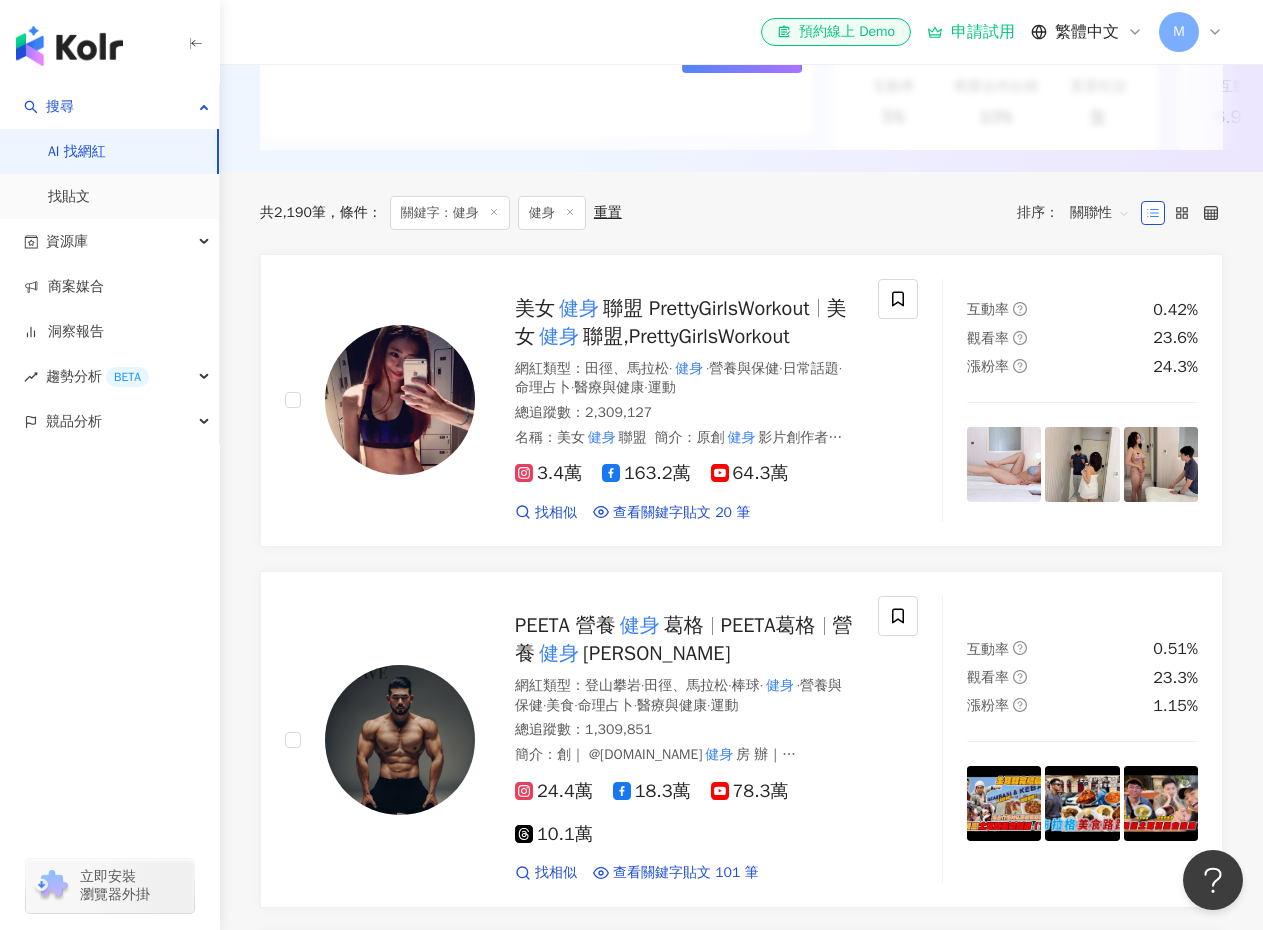 scroll, scrollTop: 500, scrollLeft: 0, axis: vertical 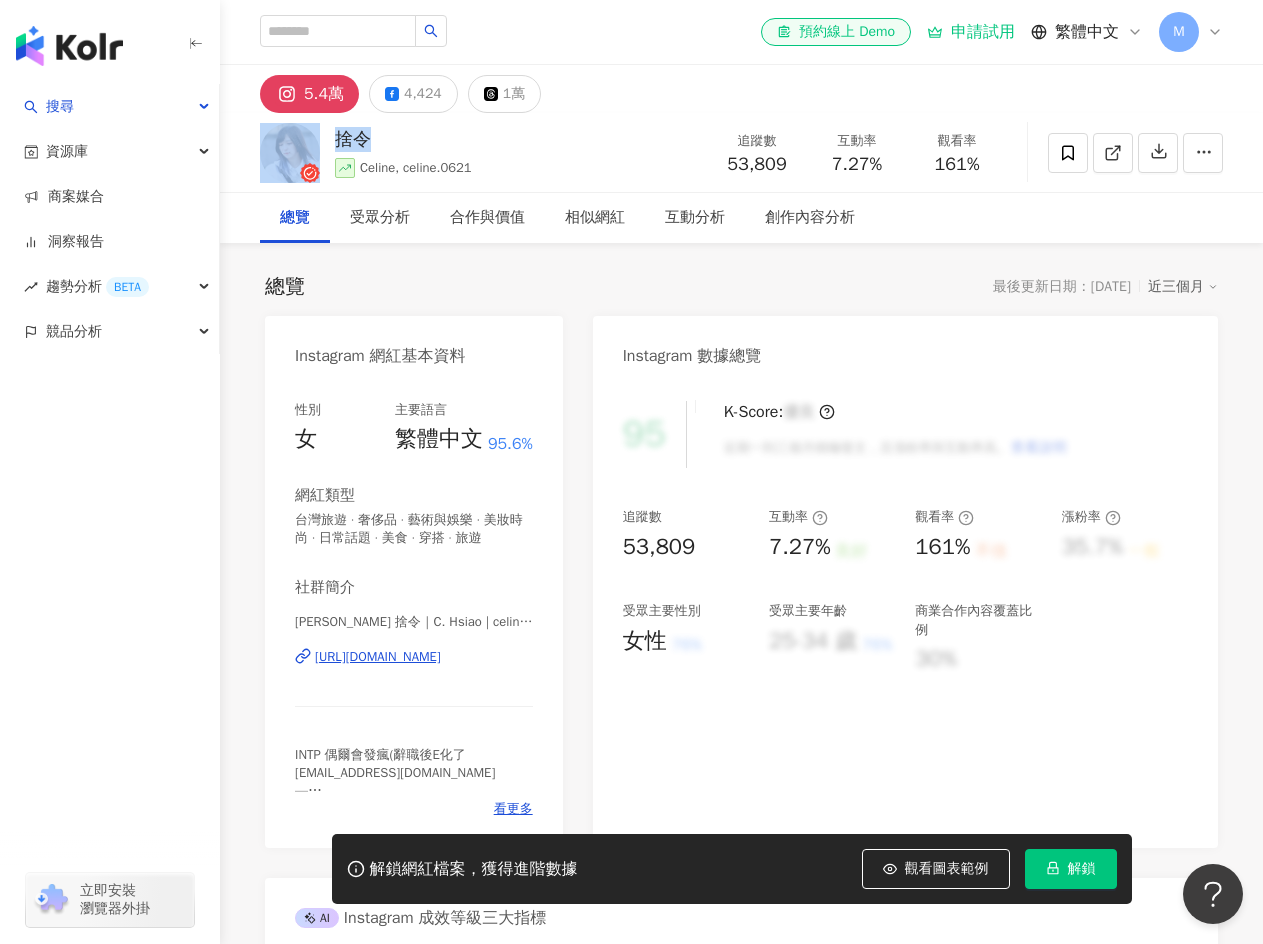 drag, startPoint x: 380, startPoint y: 135, endPoint x: 311, endPoint y: 137, distance: 69.02898 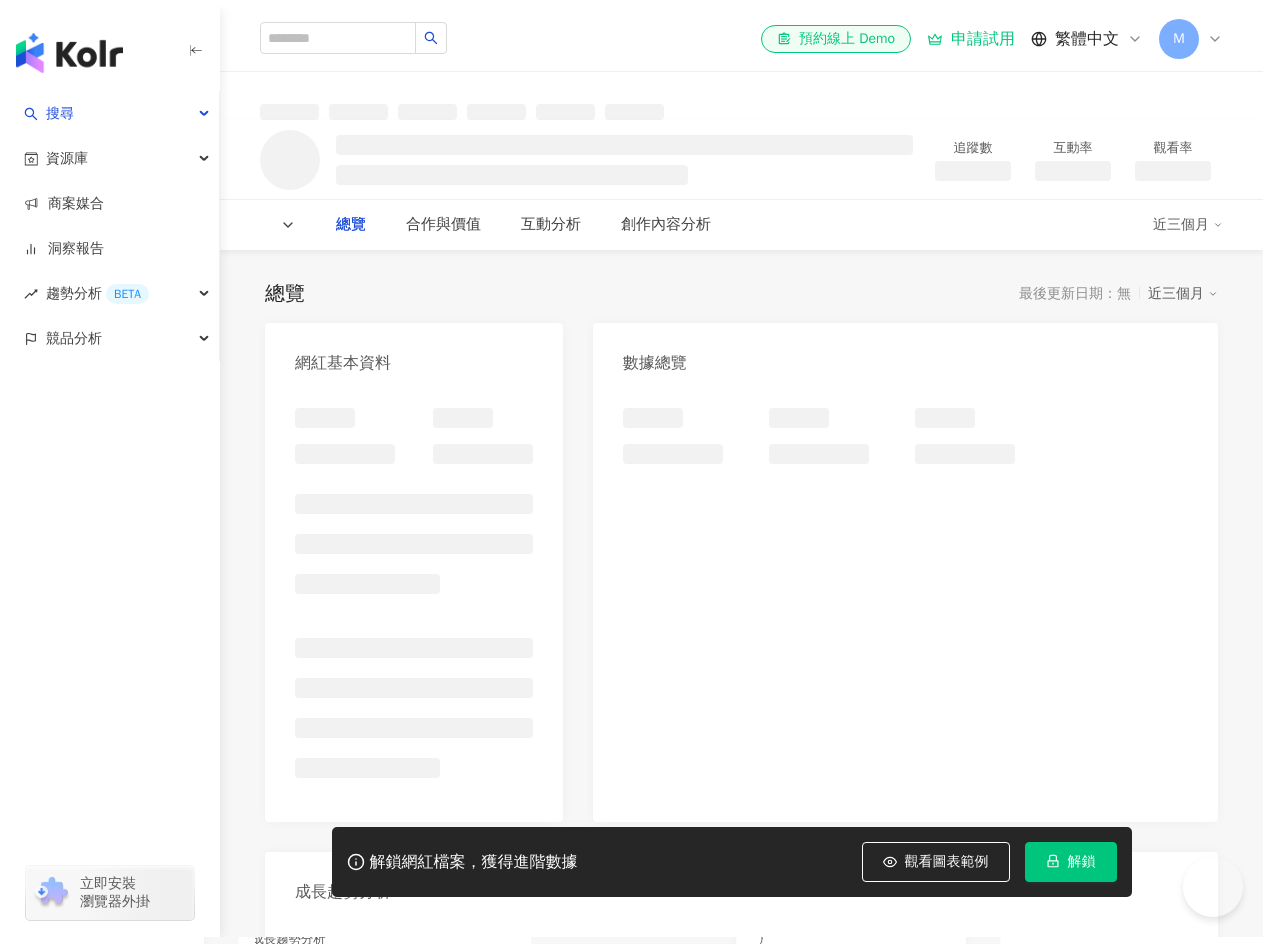 scroll, scrollTop: 0, scrollLeft: 0, axis: both 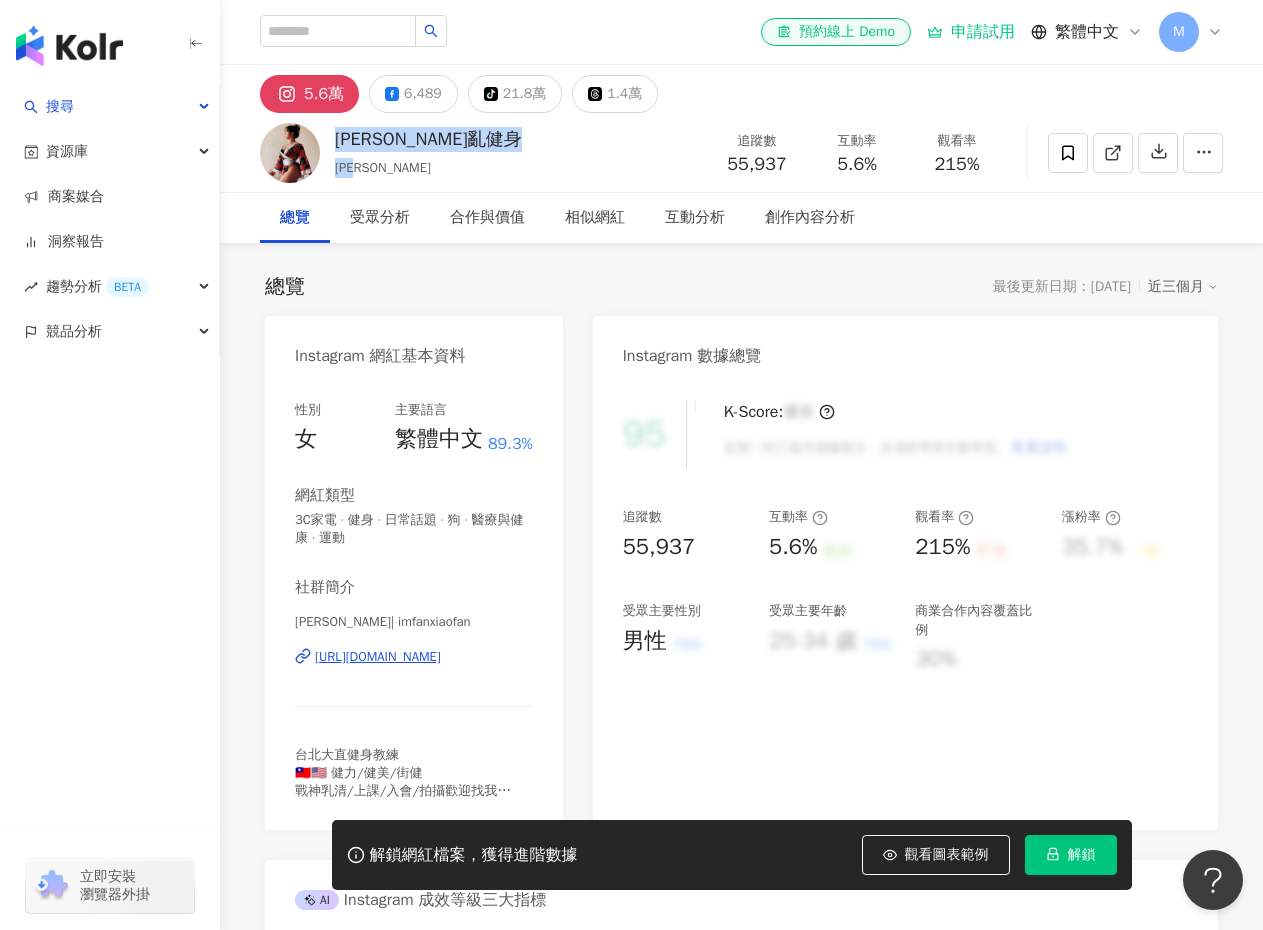 drag, startPoint x: 337, startPoint y: 139, endPoint x: 510, endPoint y: 156, distance: 173.83325 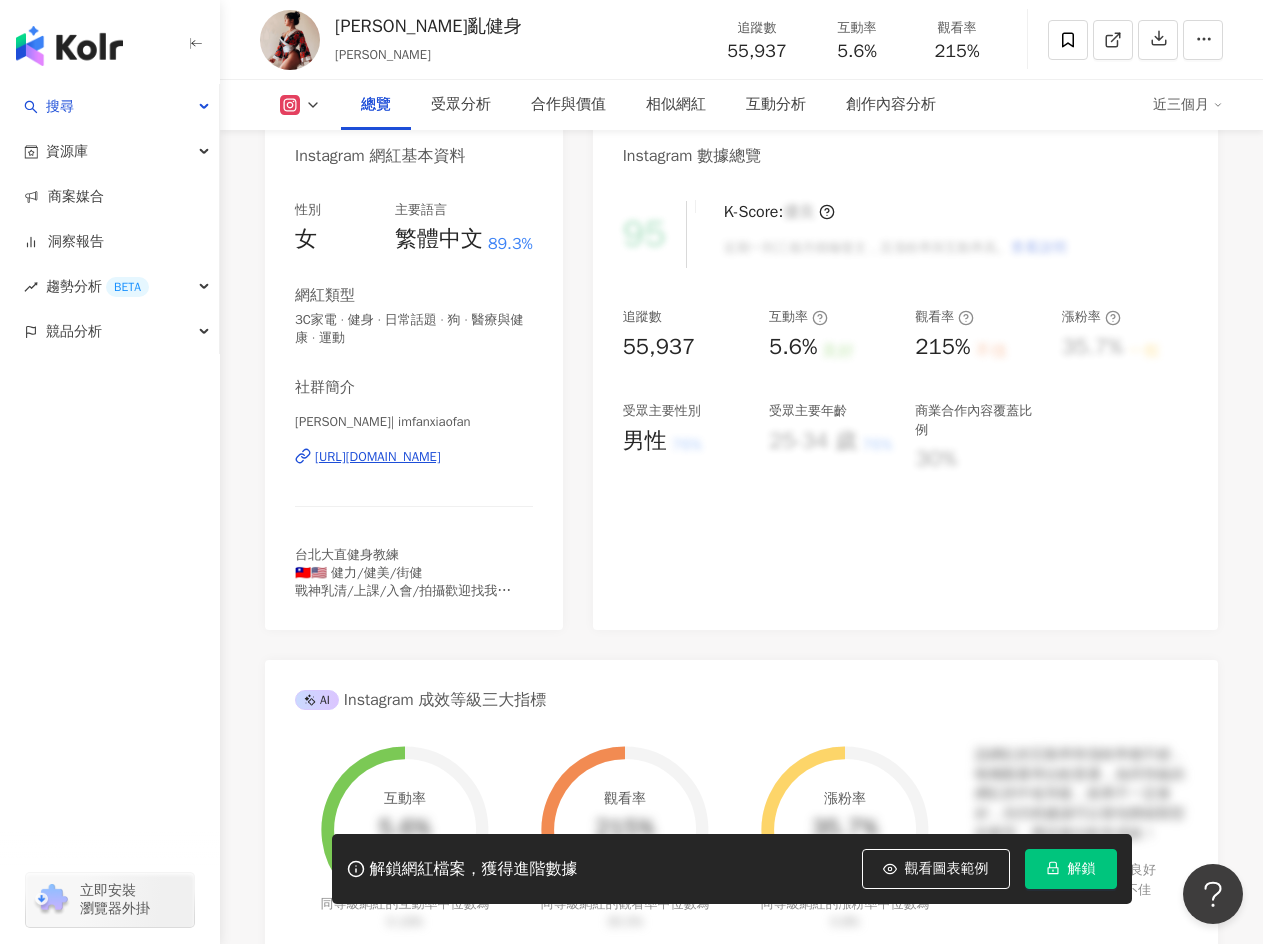 scroll, scrollTop: 0, scrollLeft: 0, axis: both 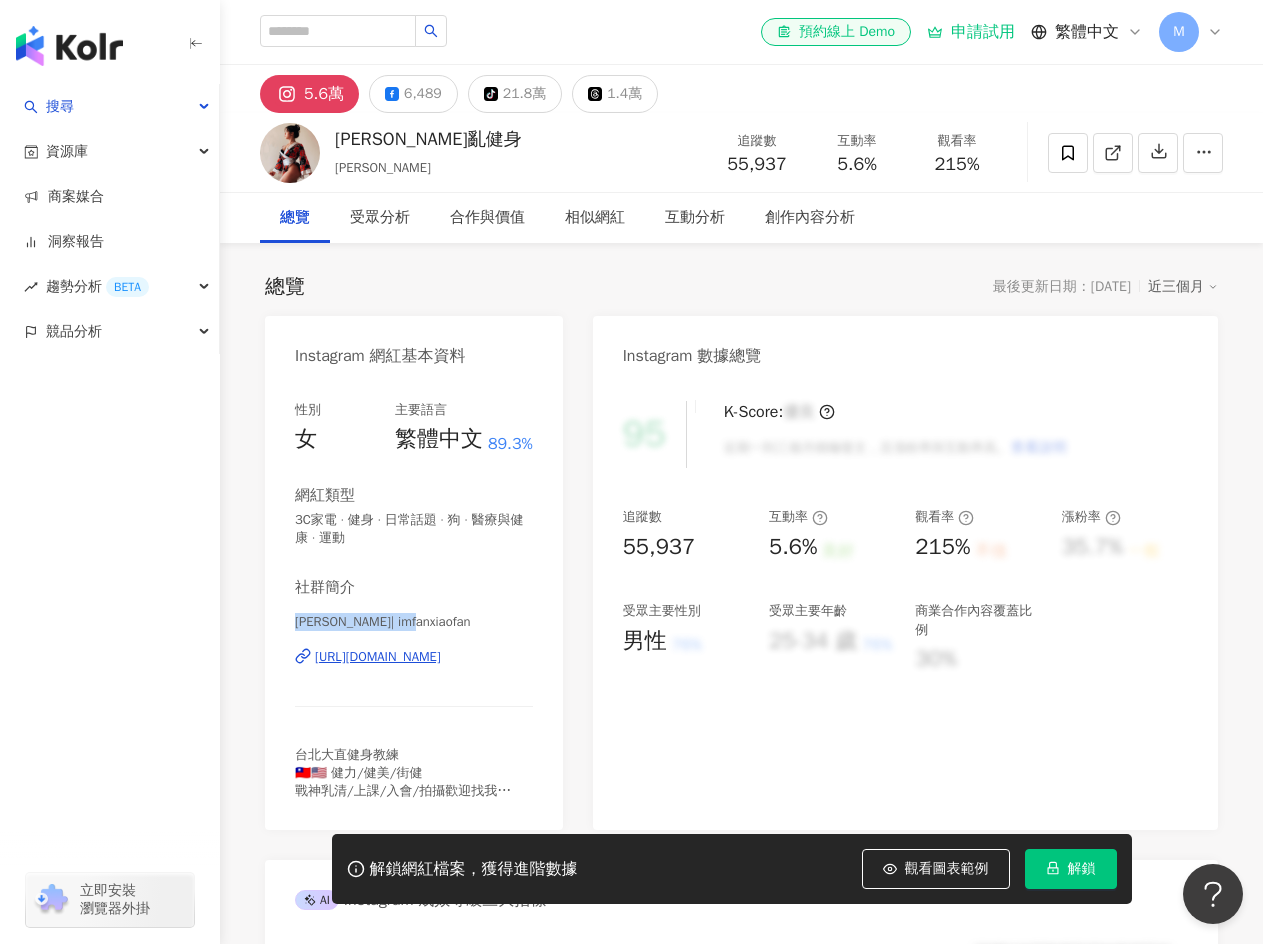 drag, startPoint x: 297, startPoint y: 621, endPoint x: 480, endPoint y: 618, distance: 183.02458 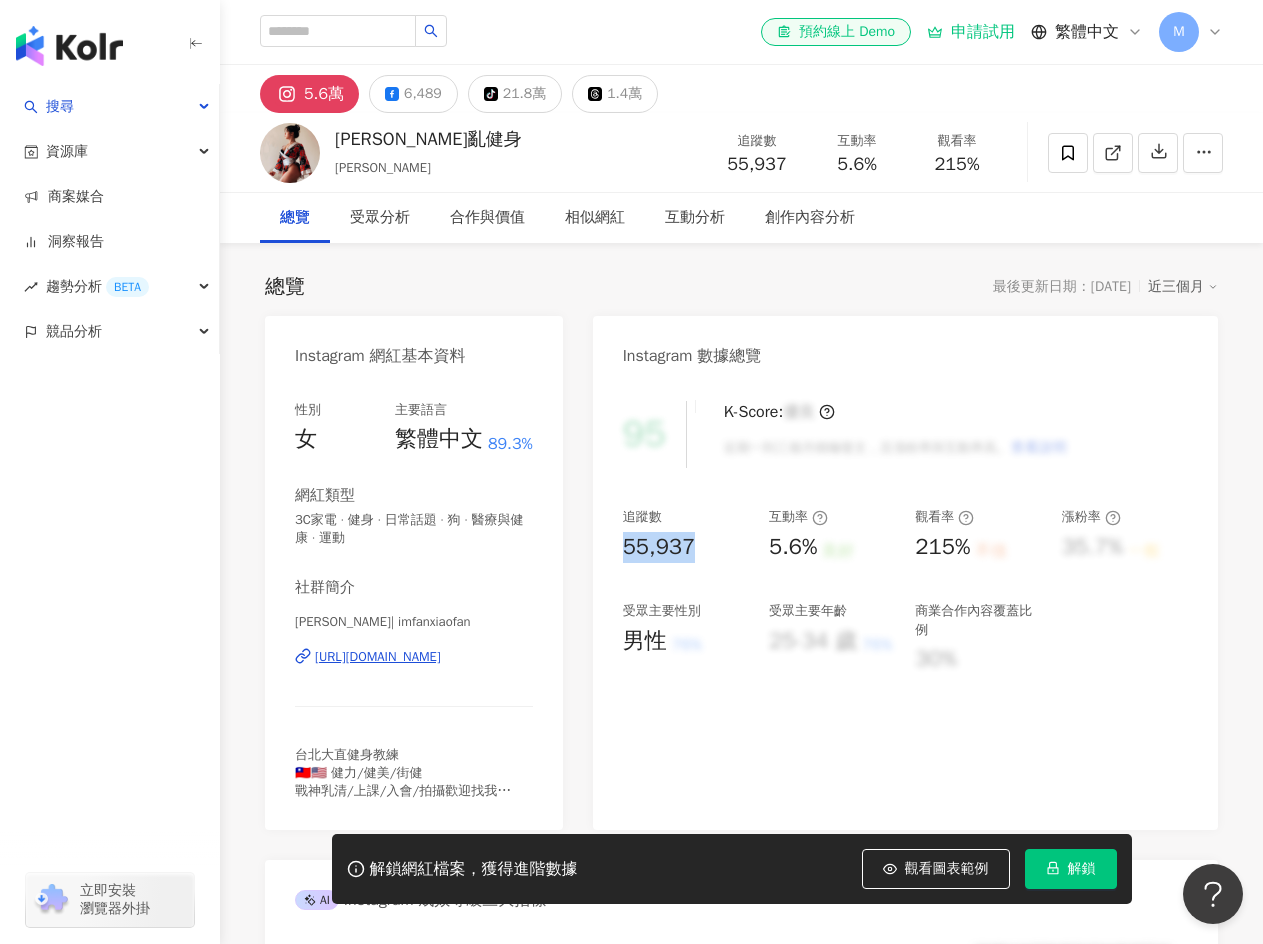 drag, startPoint x: 618, startPoint y: 550, endPoint x: 703, endPoint y: 549, distance: 85.00588 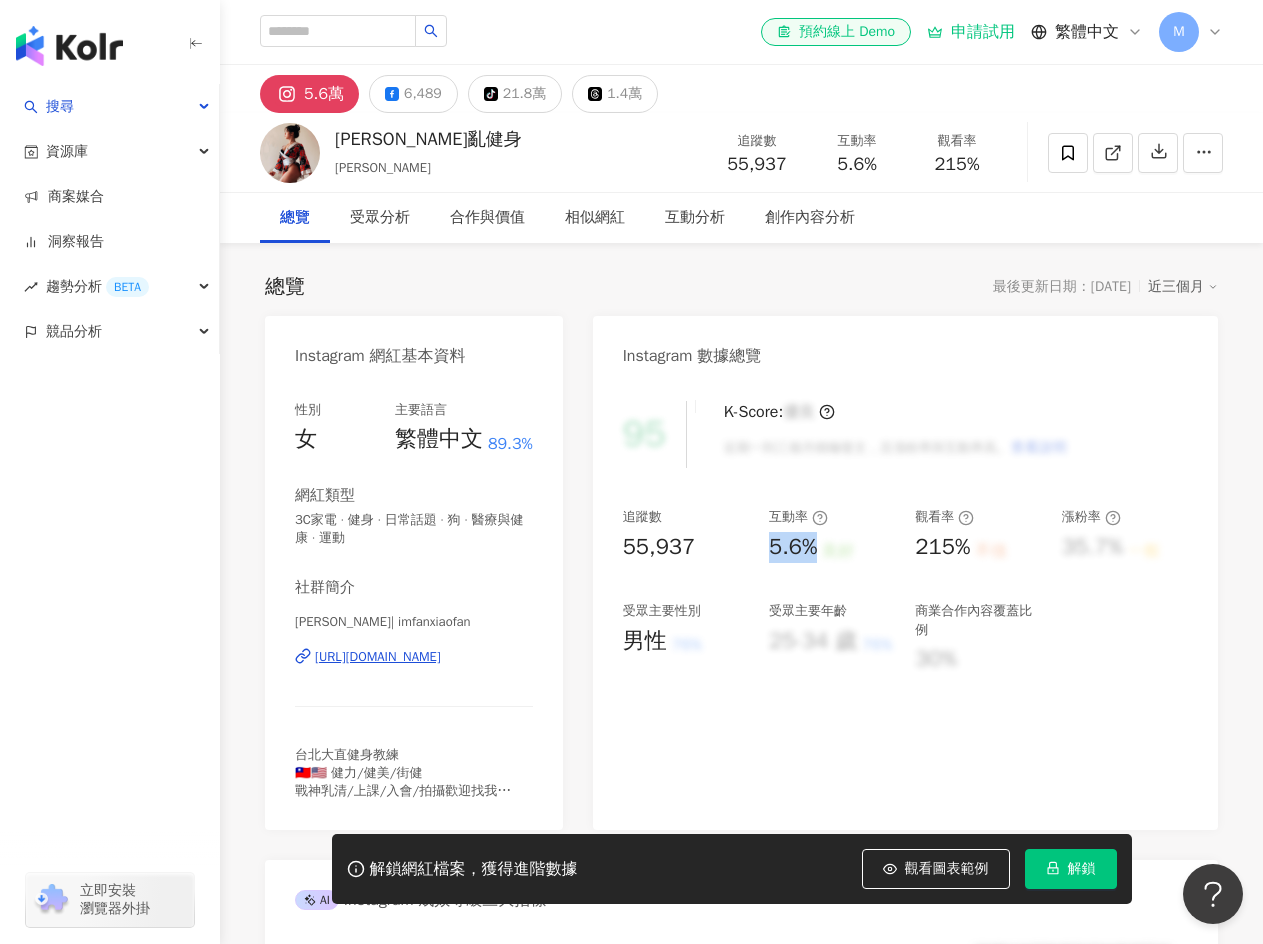 drag, startPoint x: 774, startPoint y: 552, endPoint x: 825, endPoint y: 553, distance: 51.009804 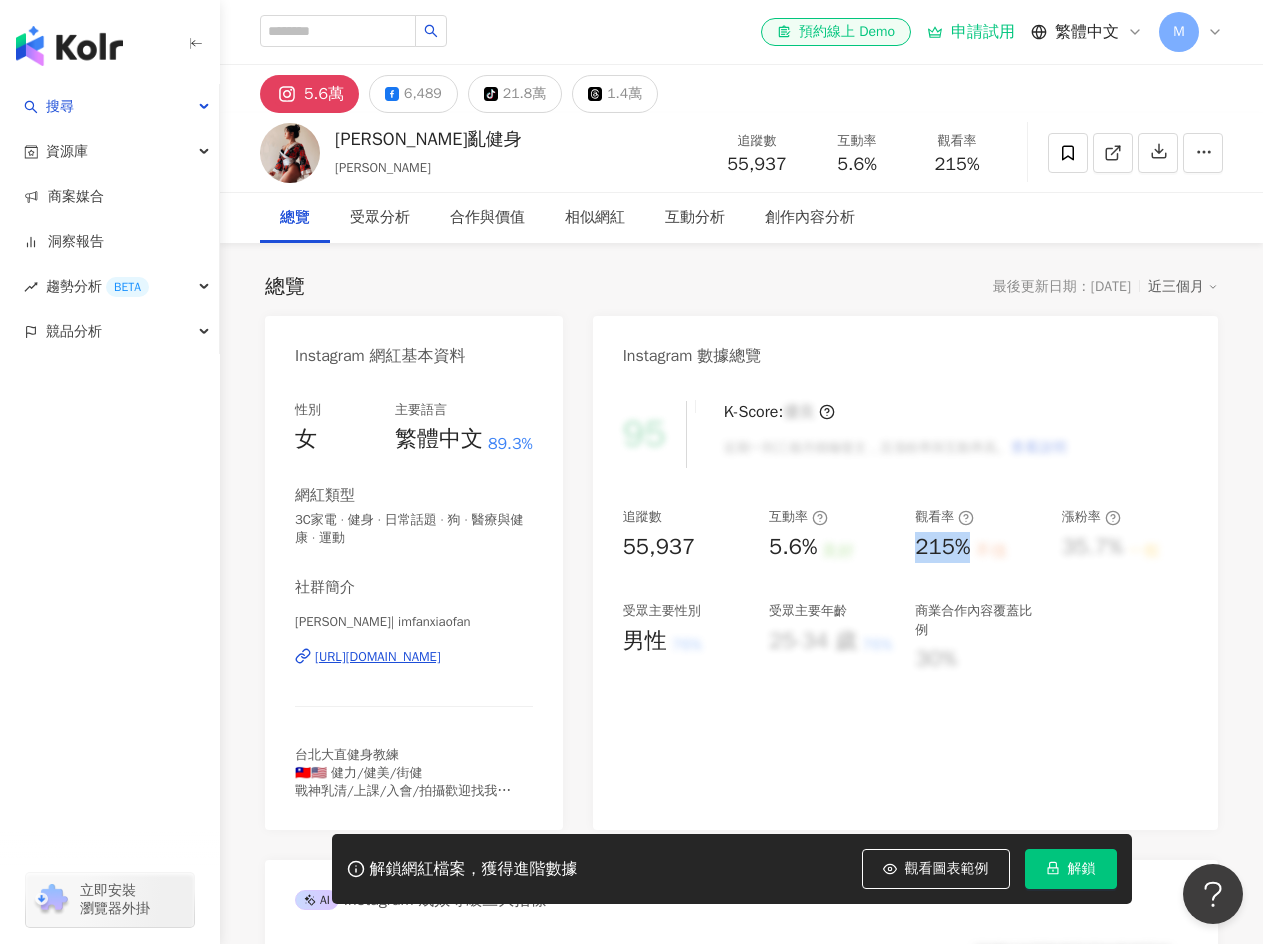 drag, startPoint x: 917, startPoint y: 550, endPoint x: 969, endPoint y: 545, distance: 52.23983 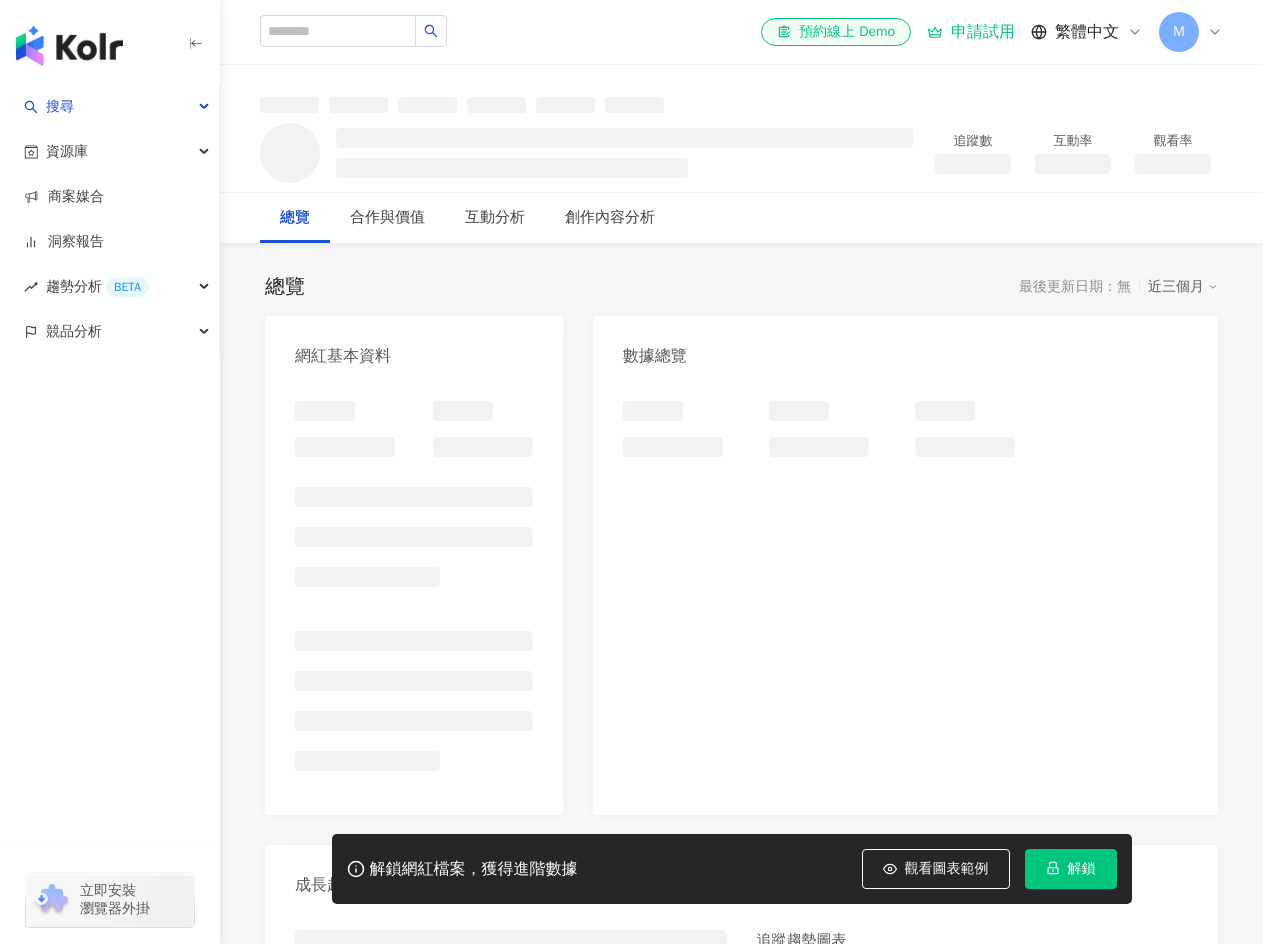 scroll, scrollTop: 0, scrollLeft: 0, axis: both 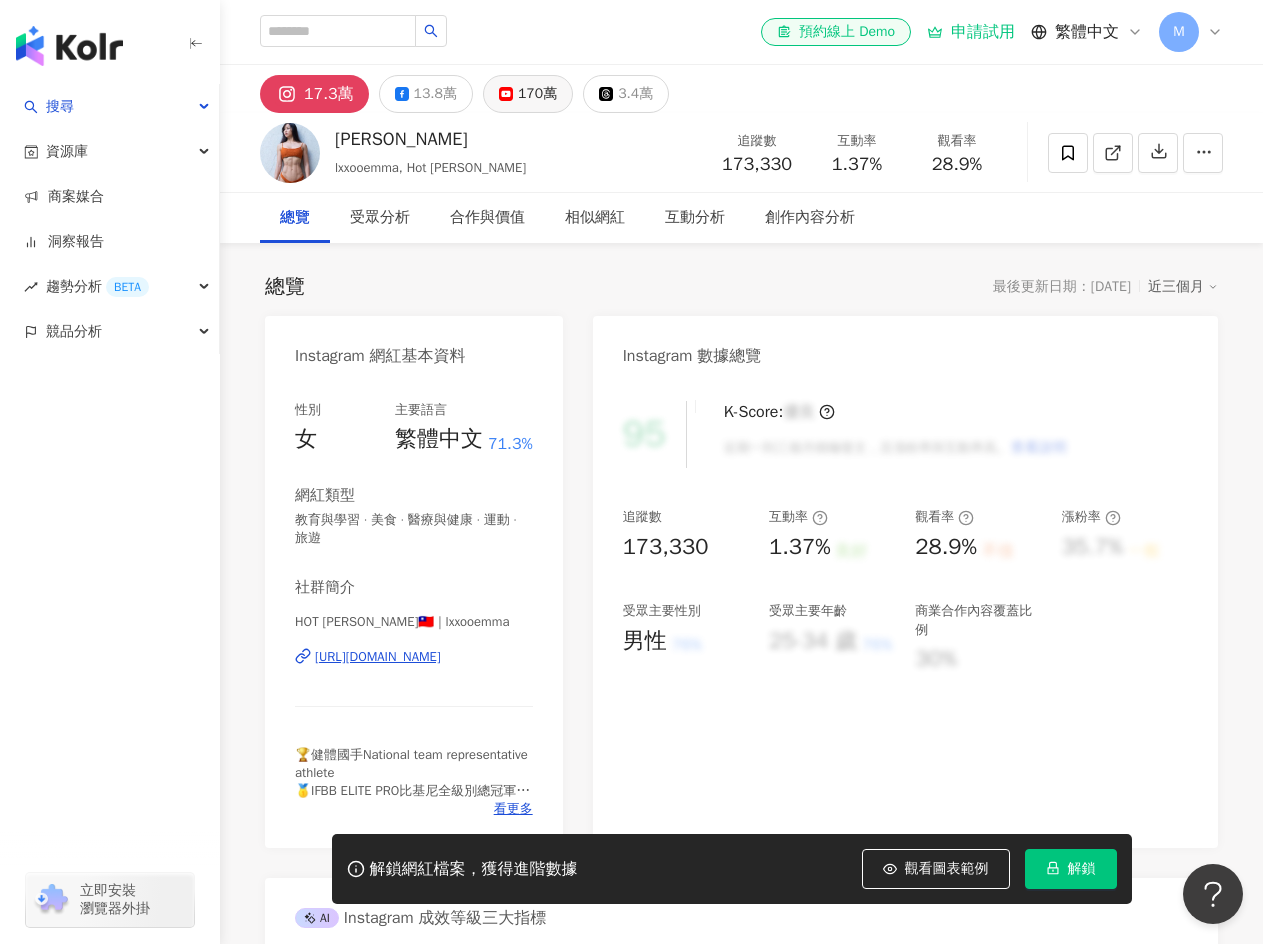 click on "170萬" at bounding box center (537, 94) 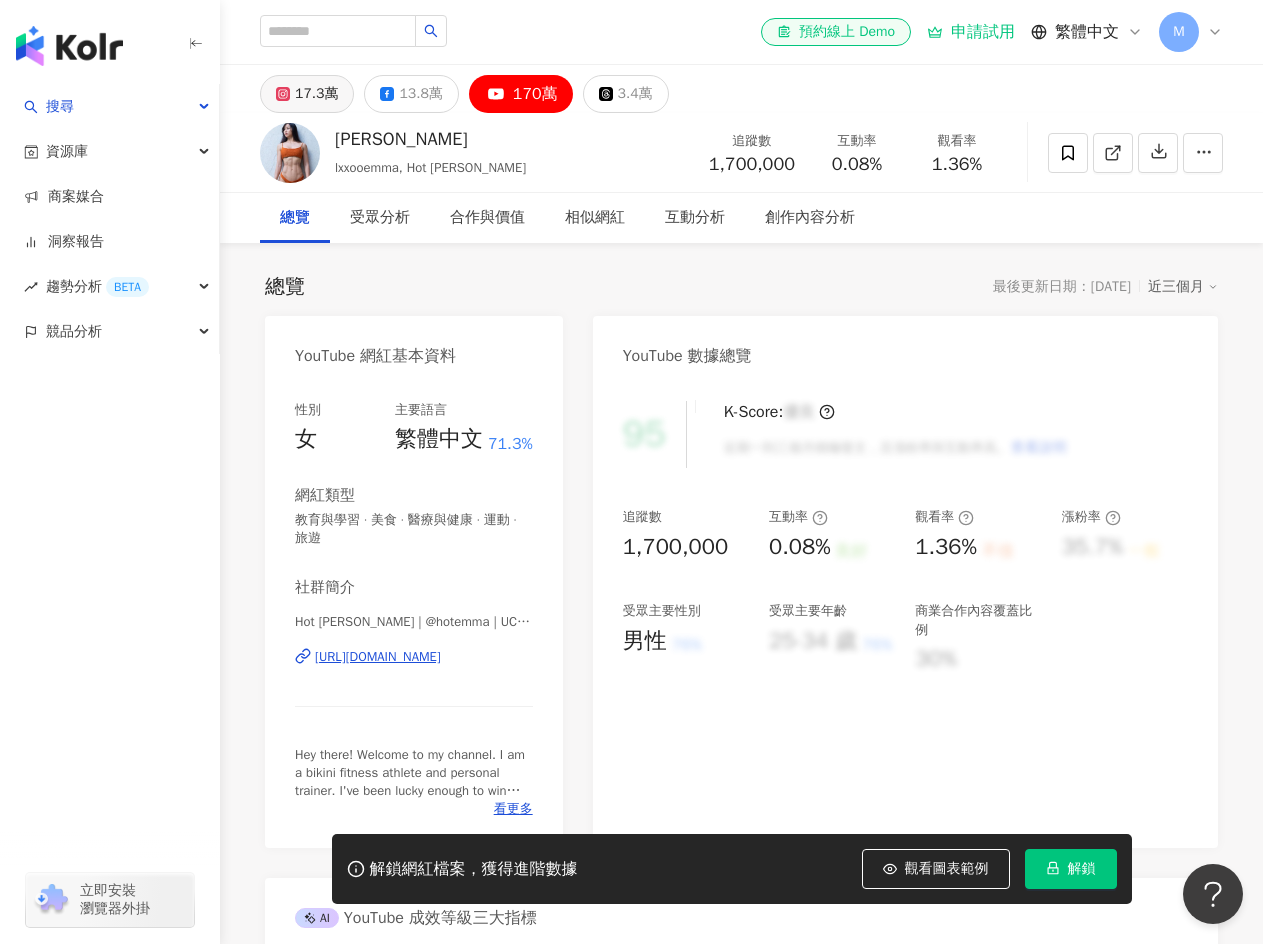 click on "17.3萬" at bounding box center (307, 94) 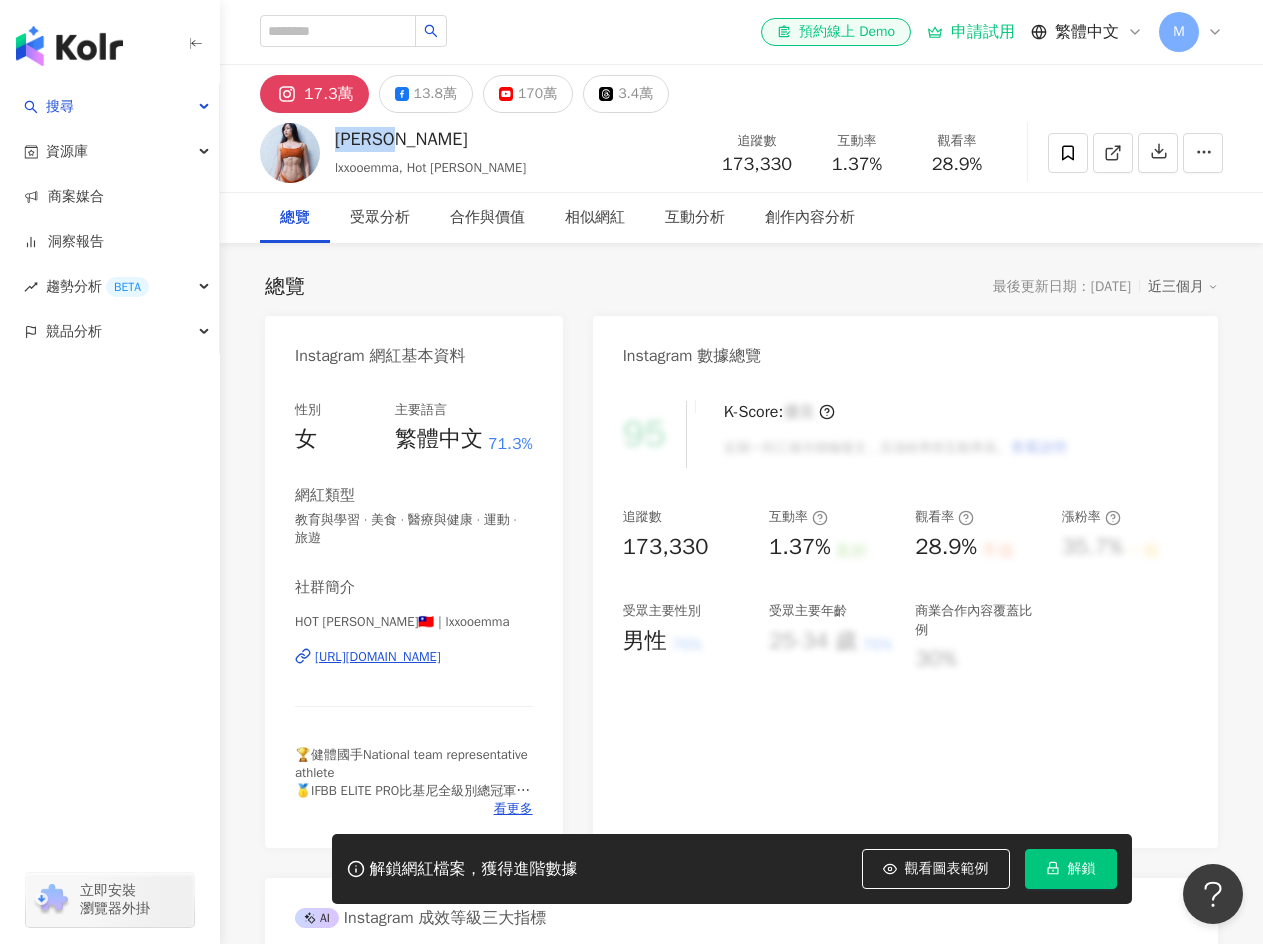 drag, startPoint x: 336, startPoint y: 140, endPoint x: 496, endPoint y: 146, distance: 160.11246 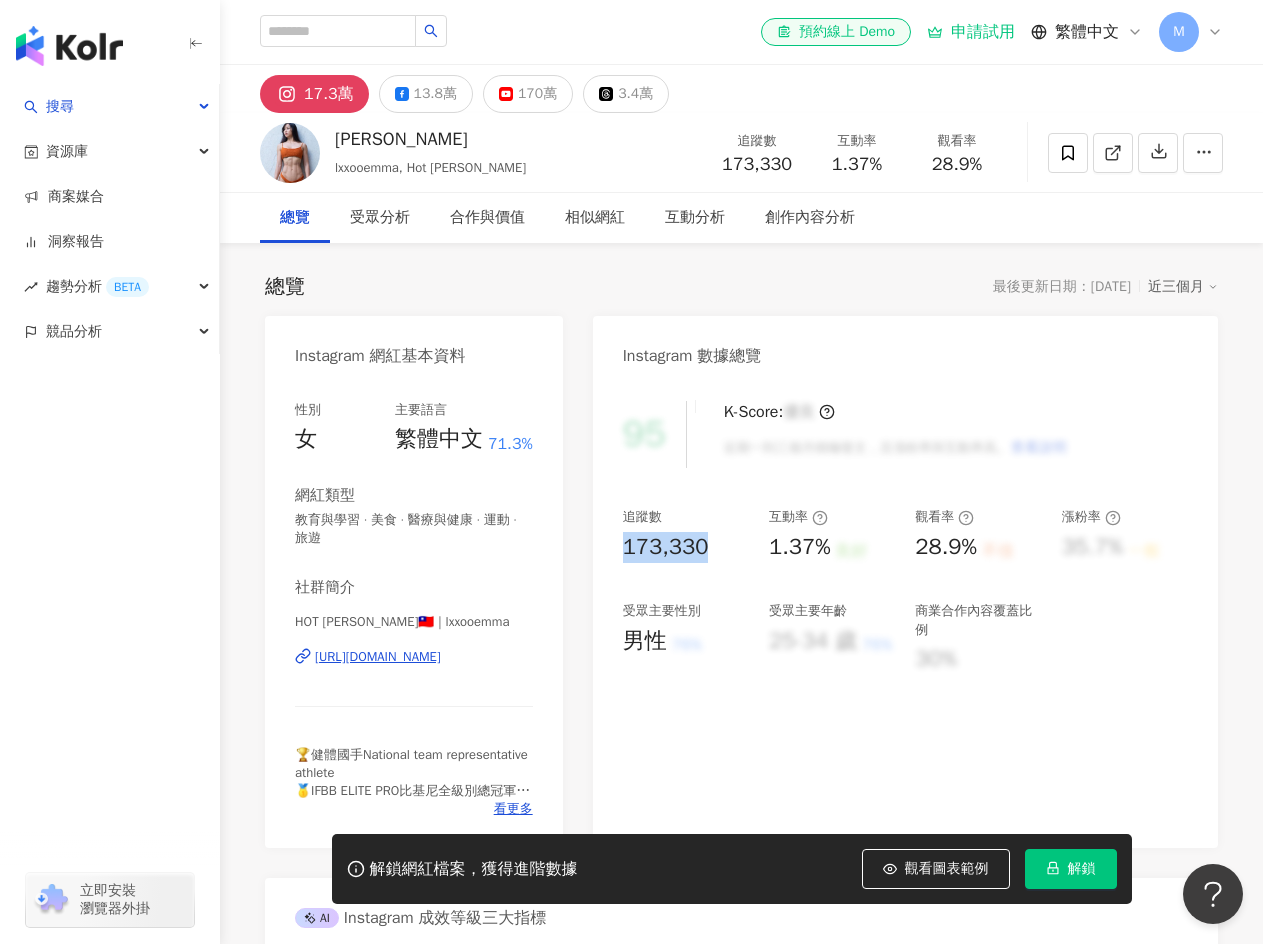 drag, startPoint x: 626, startPoint y: 548, endPoint x: 724, endPoint y: 554, distance: 98.1835 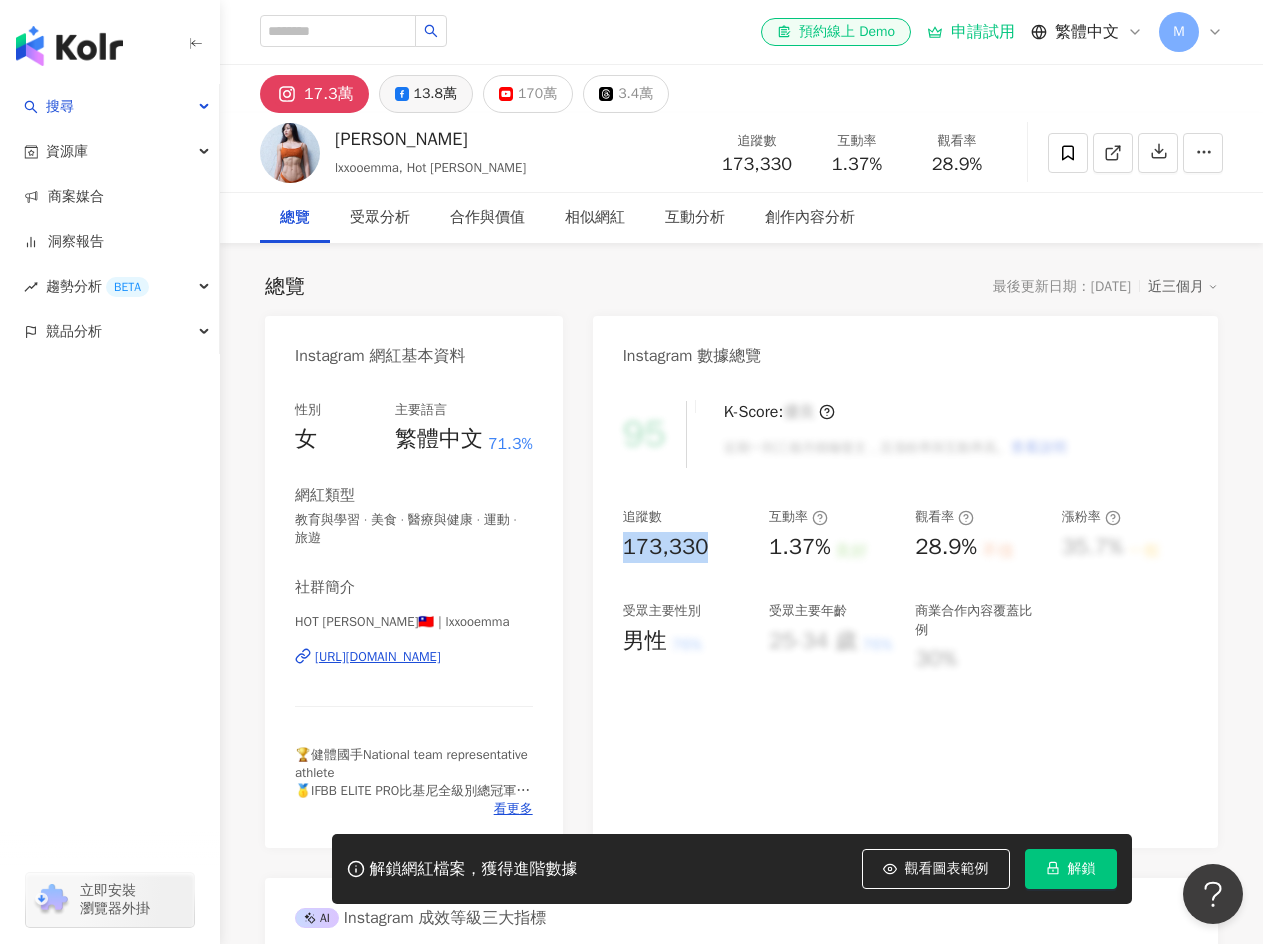 click on "13.8萬" at bounding box center [435, 94] 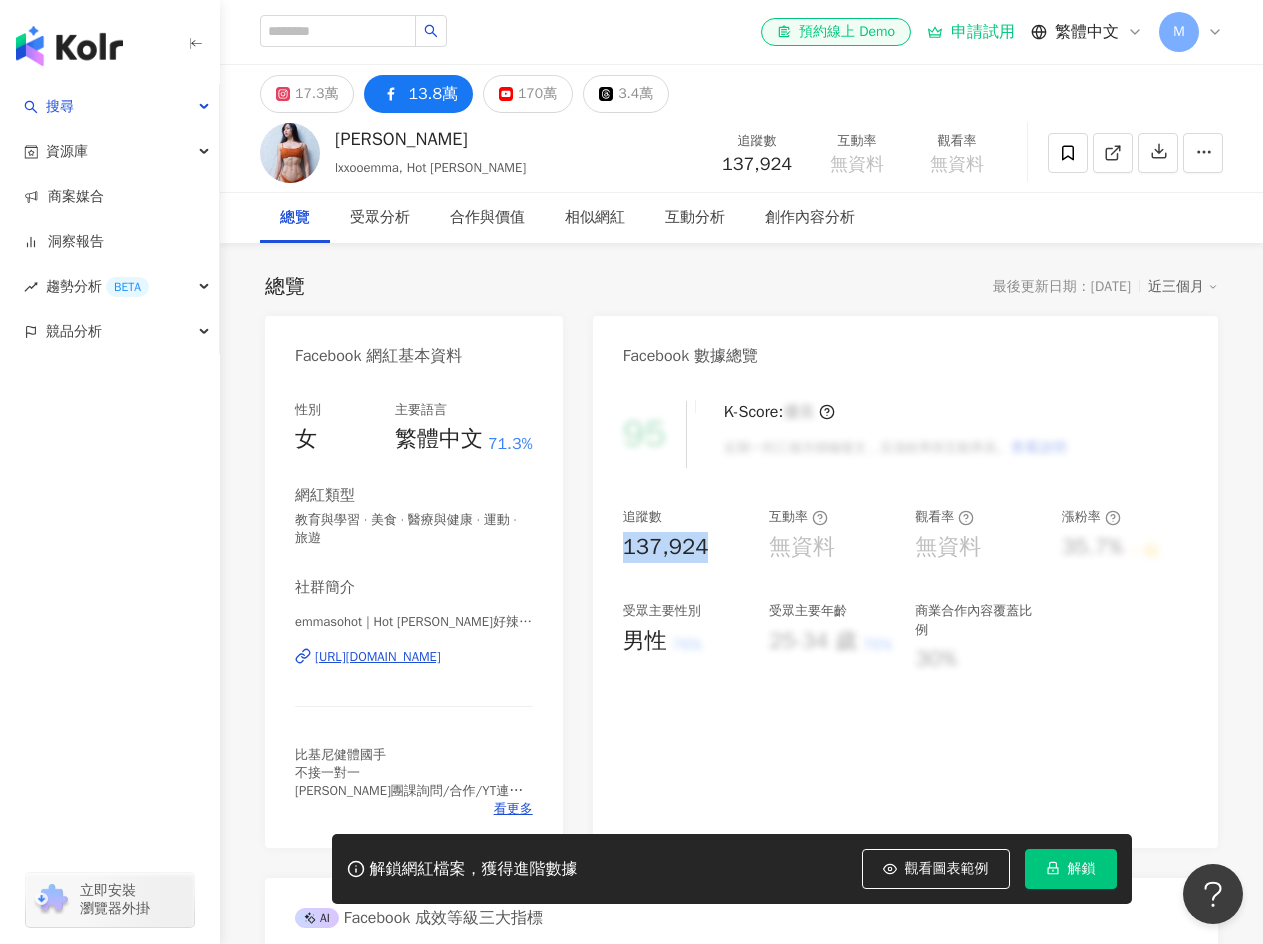 drag, startPoint x: 669, startPoint y: 544, endPoint x: 725, endPoint y: 542, distance: 56.0357 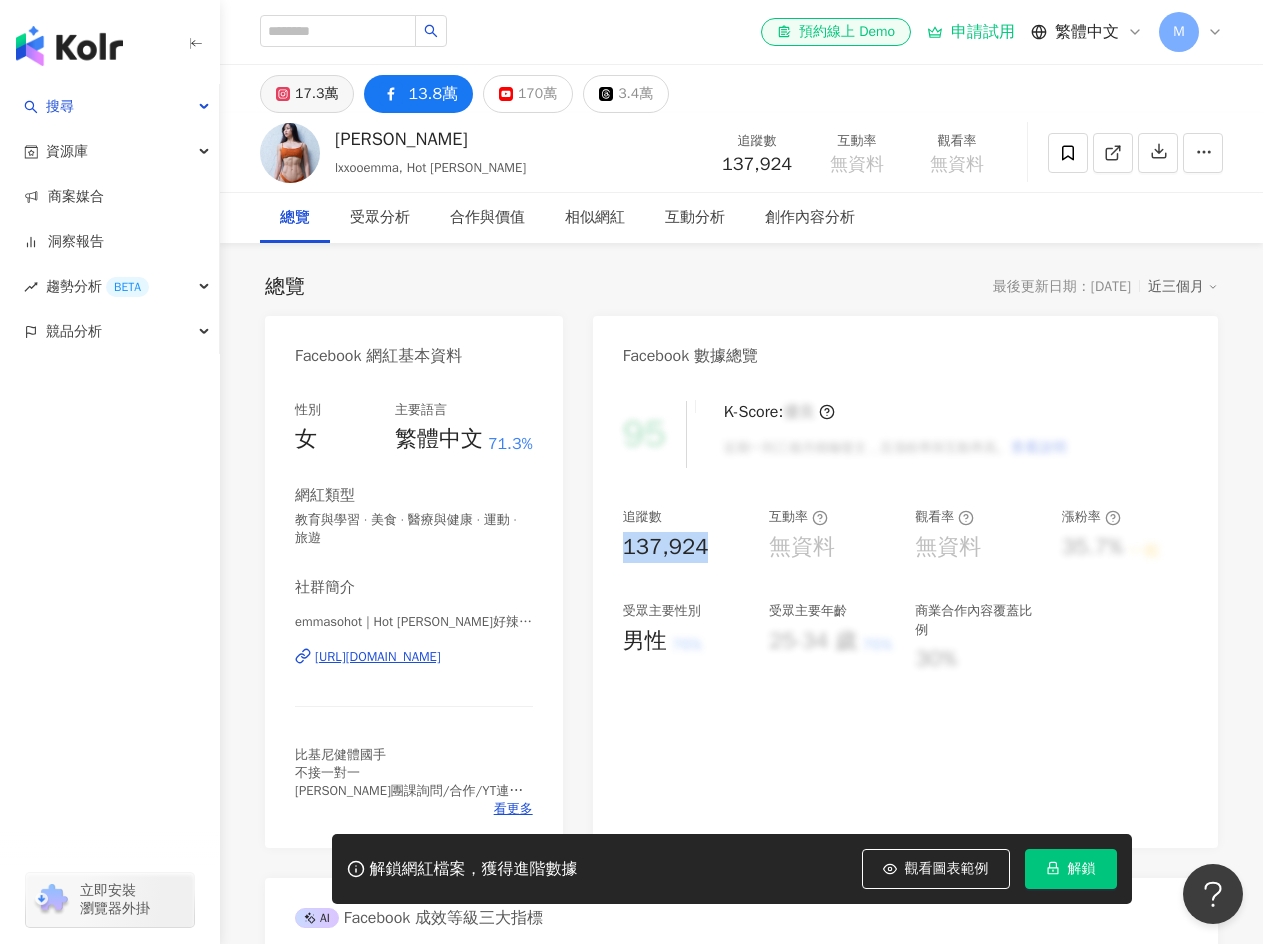 click on "17.3萬" at bounding box center (316, 94) 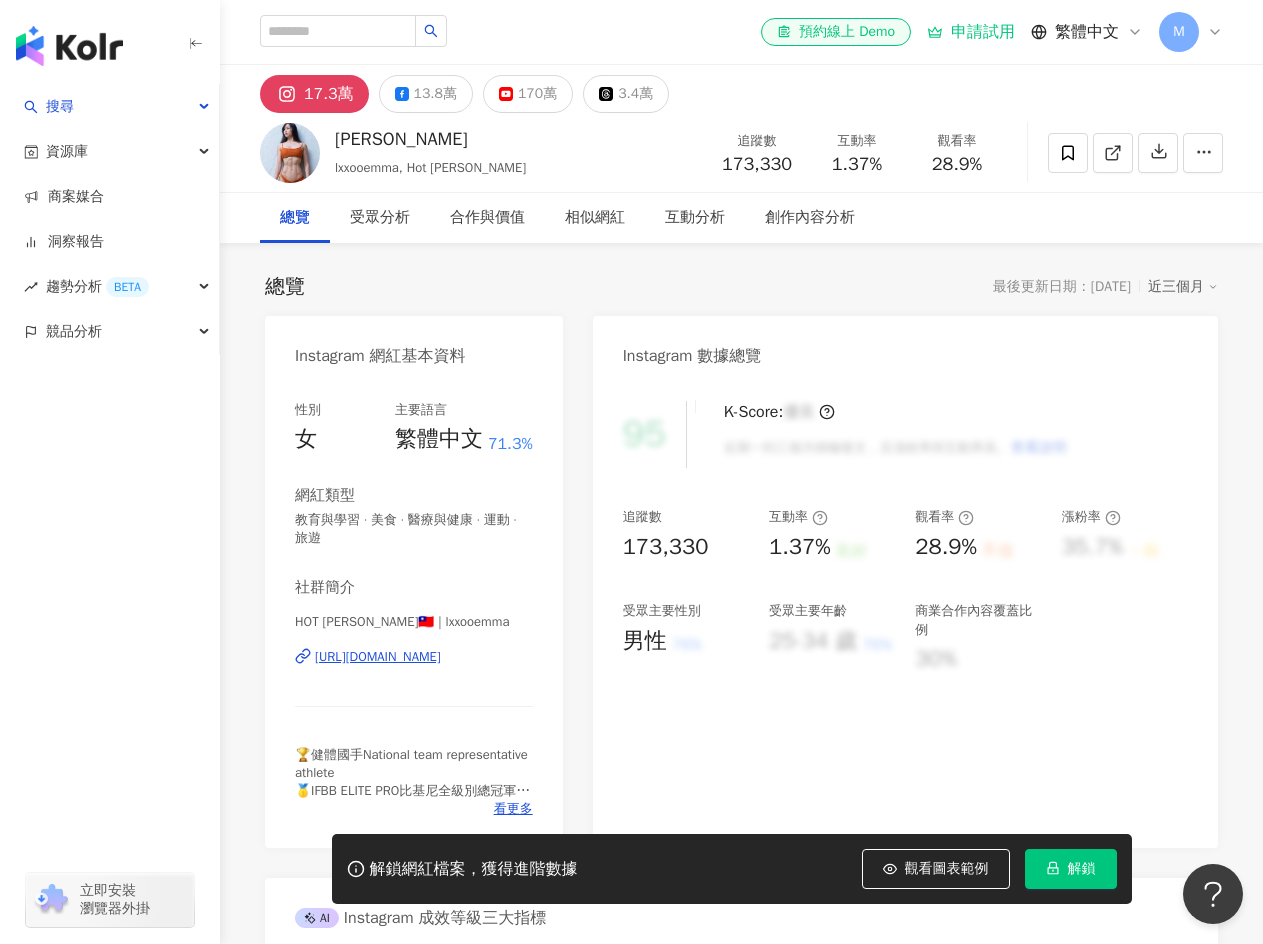 click on "追蹤數   173,330 互動率   1.37% 良好 觀看率   28.9% 不佳 漲粉率   35.7% 一般 受眾主要性別   男性 76% 受眾主要年齡   25-34 歲 76% 商業合作內容覆蓋比例   30%" at bounding box center (905, 591) 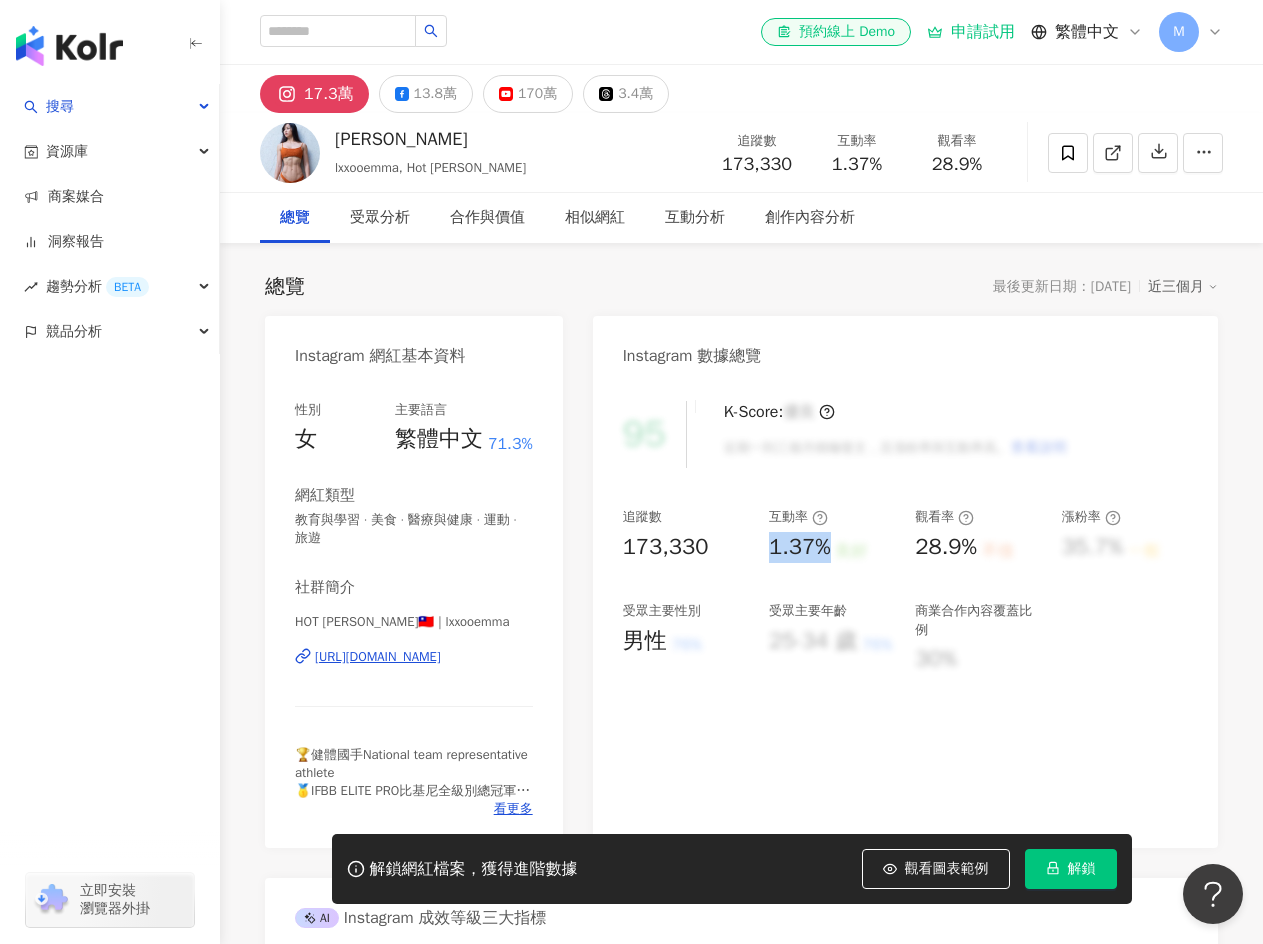 drag, startPoint x: 775, startPoint y: 549, endPoint x: 838, endPoint y: 548, distance: 63.007935 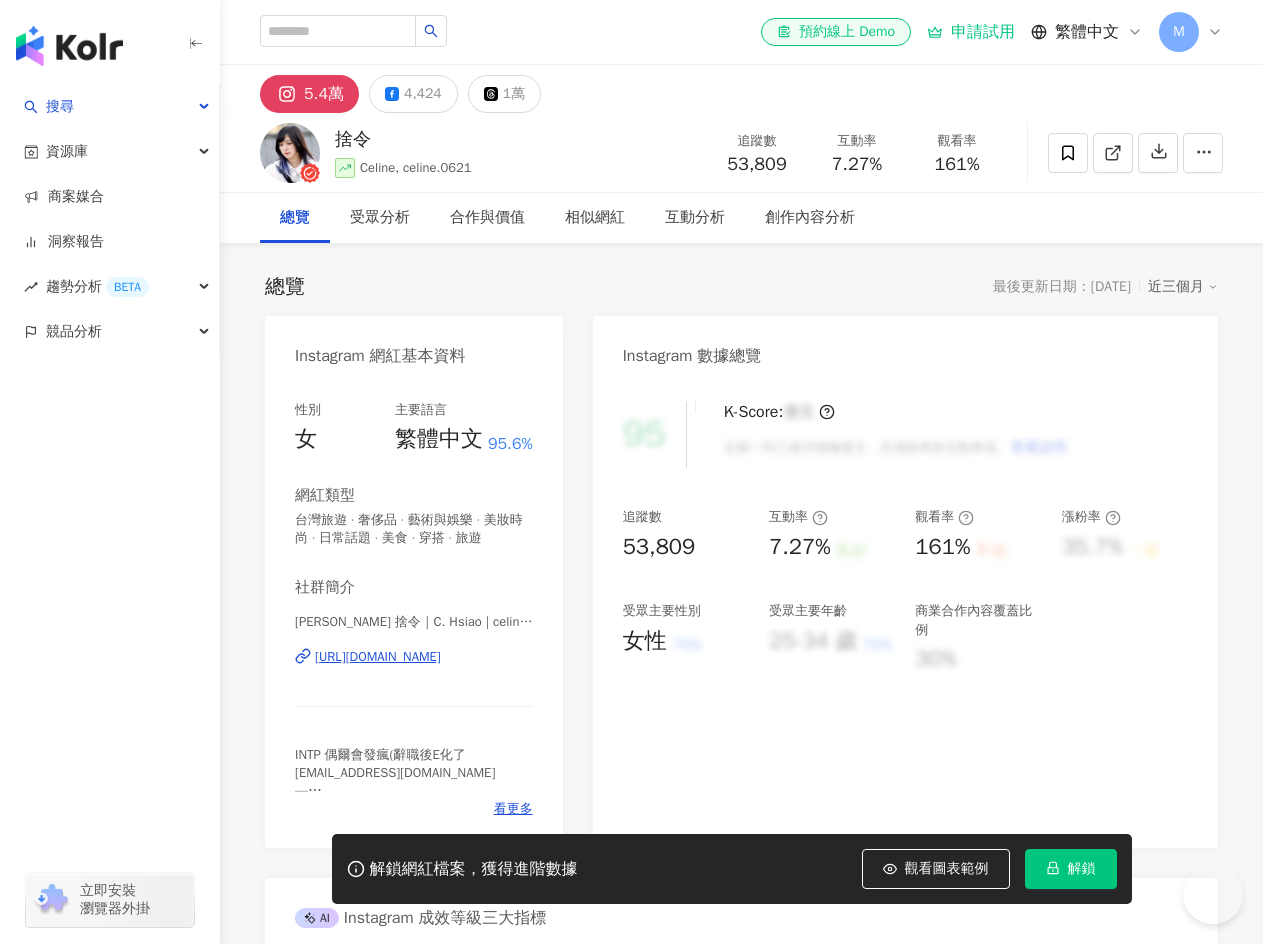scroll, scrollTop: 0, scrollLeft: 0, axis: both 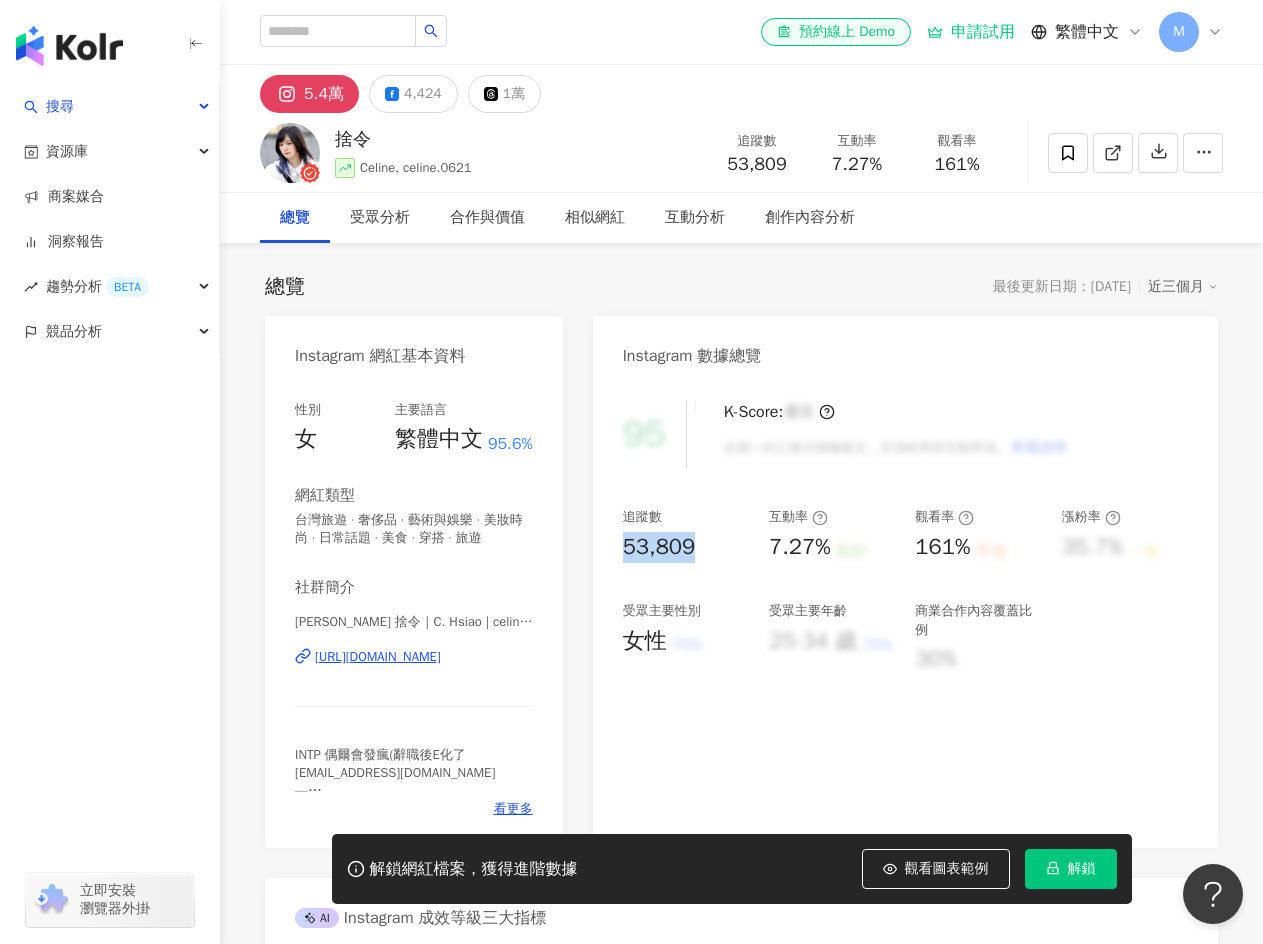 drag, startPoint x: 0, startPoint y: 0, endPoint x: 710, endPoint y: 548, distance: 896.88574 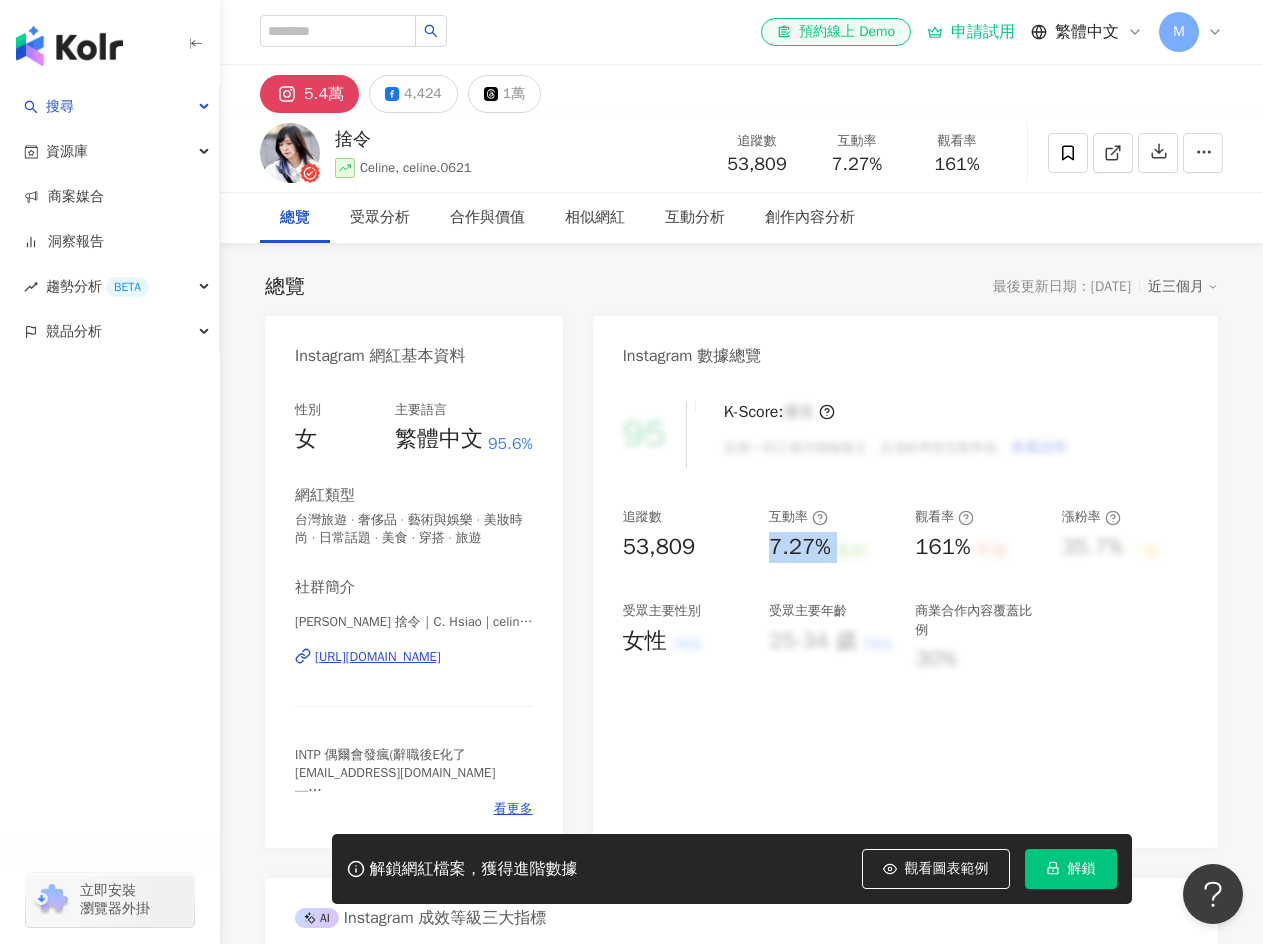drag, startPoint x: 770, startPoint y: 549, endPoint x: 842, endPoint y: 550, distance: 72.00694 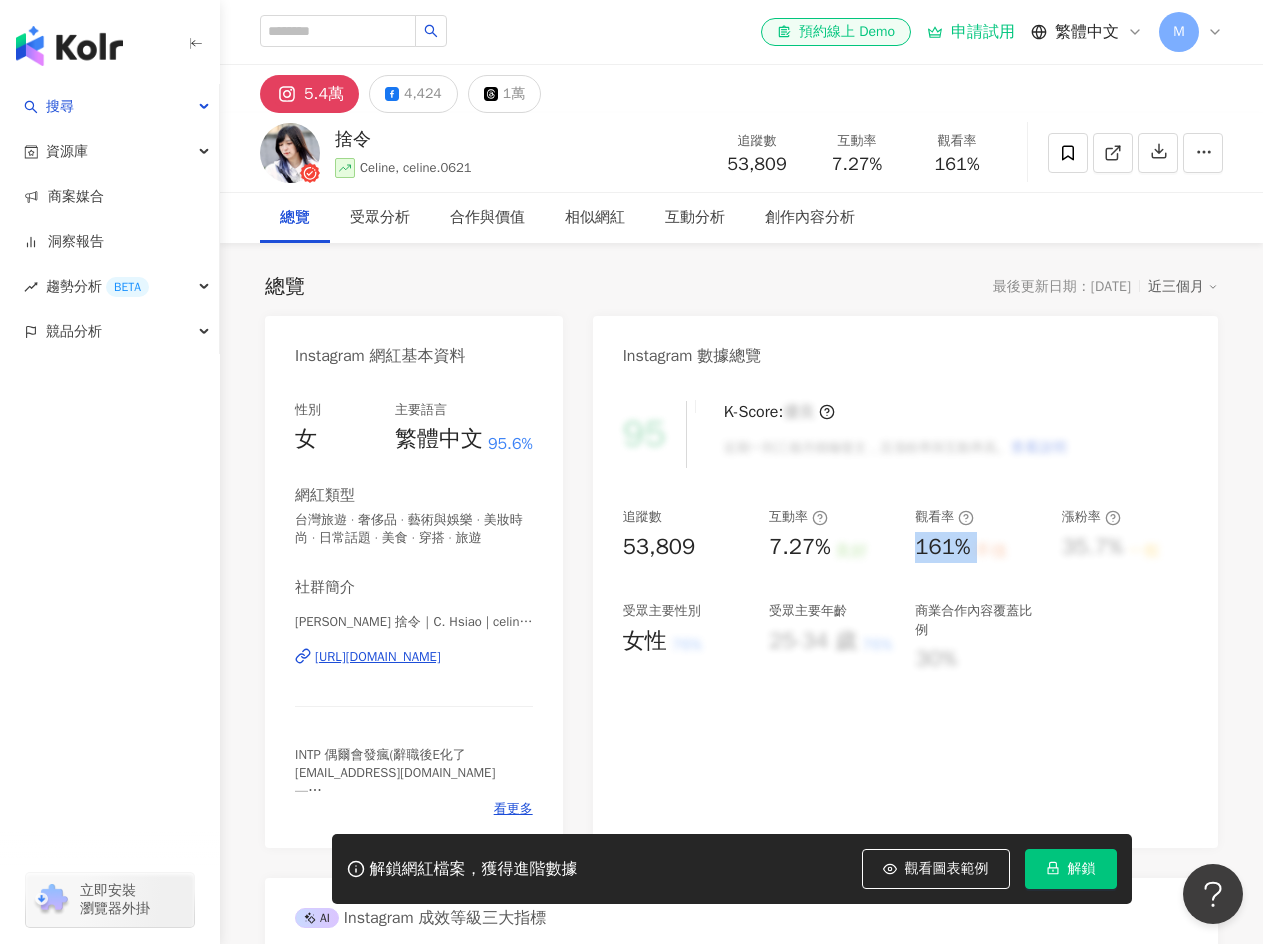 drag, startPoint x: 918, startPoint y: 547, endPoint x: 986, endPoint y: 545, distance: 68.0294 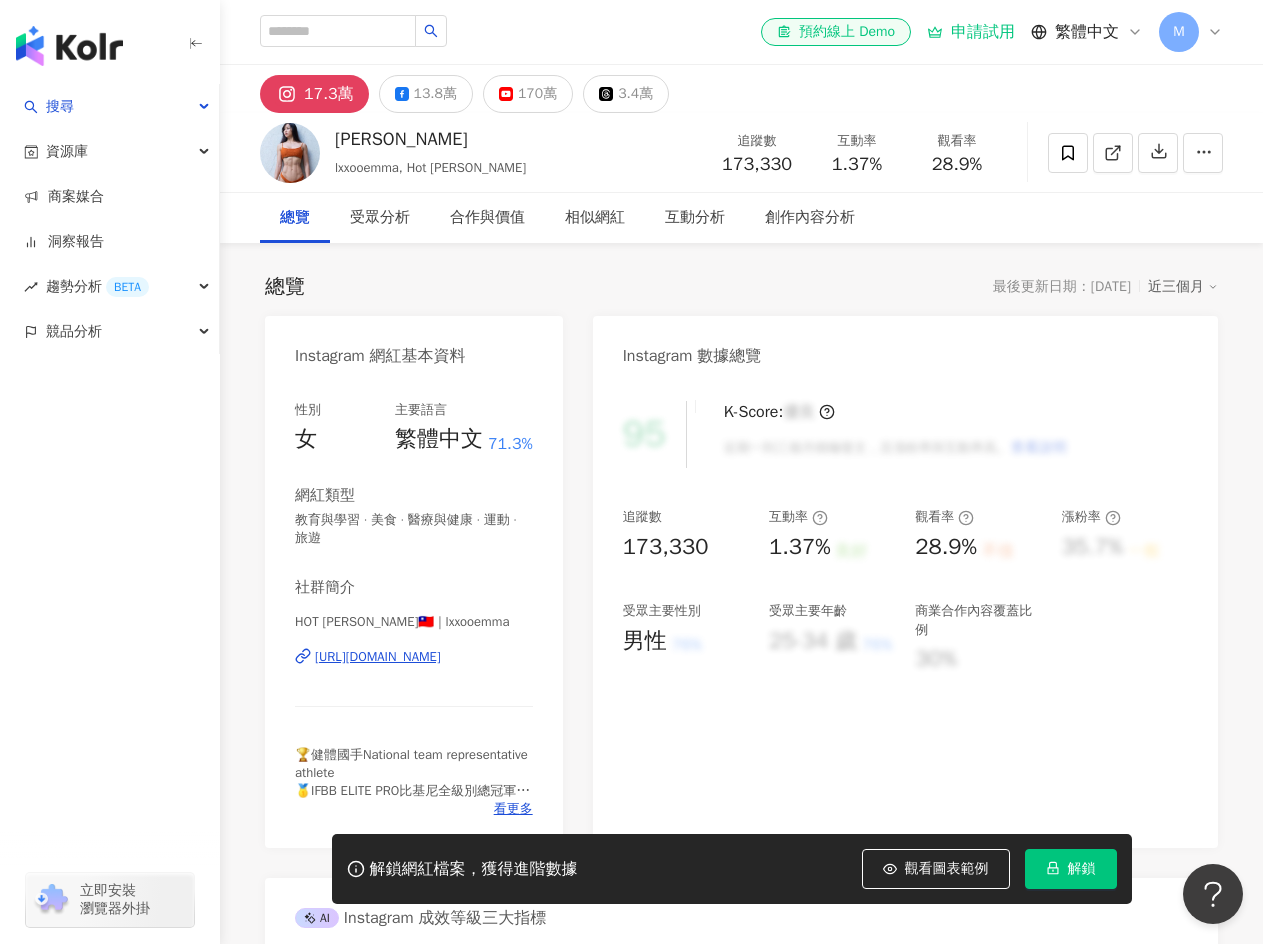 scroll, scrollTop: 0, scrollLeft: 0, axis: both 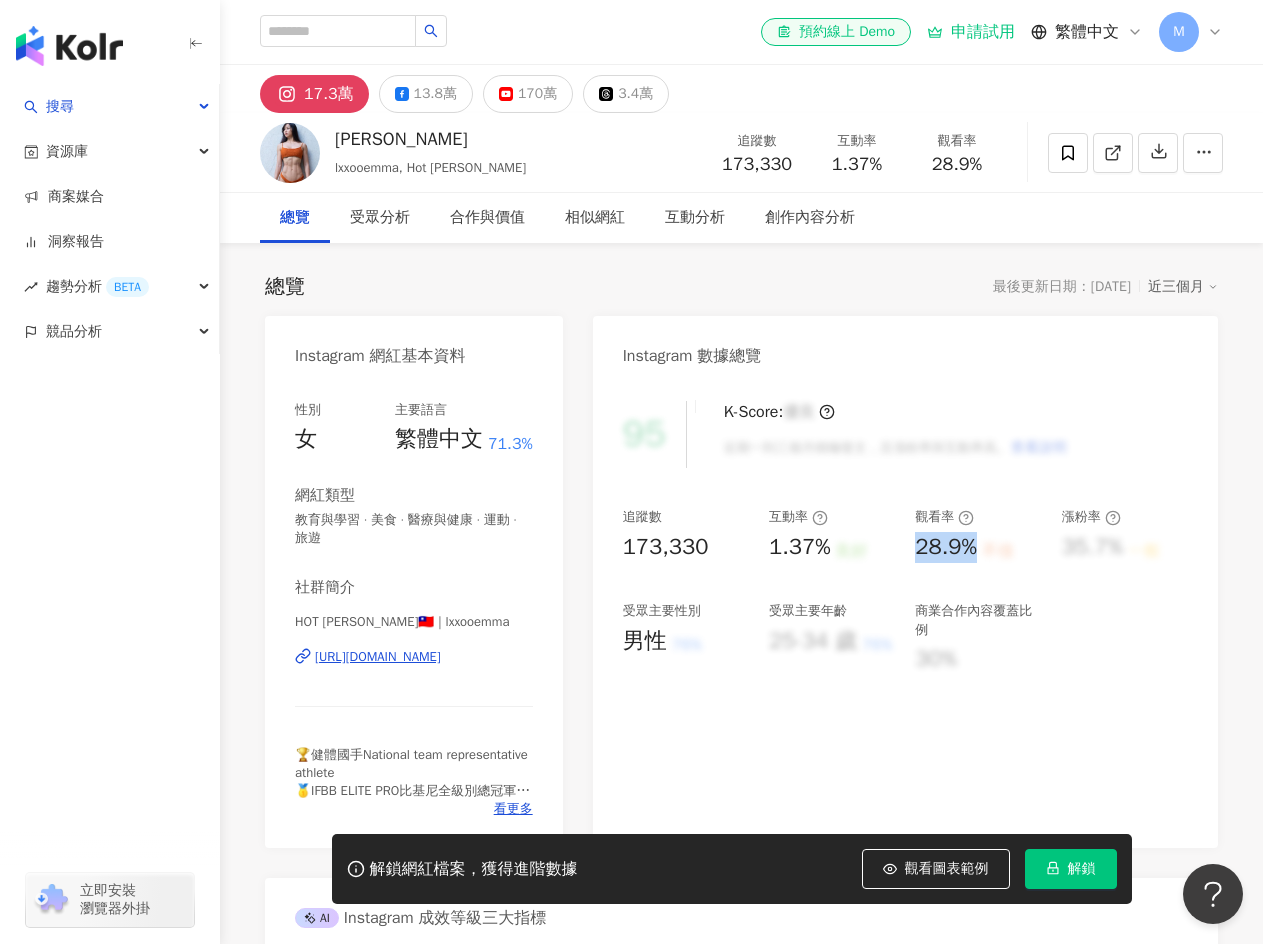 drag, startPoint x: 917, startPoint y: 556, endPoint x: 977, endPoint y: 559, distance: 60.074955 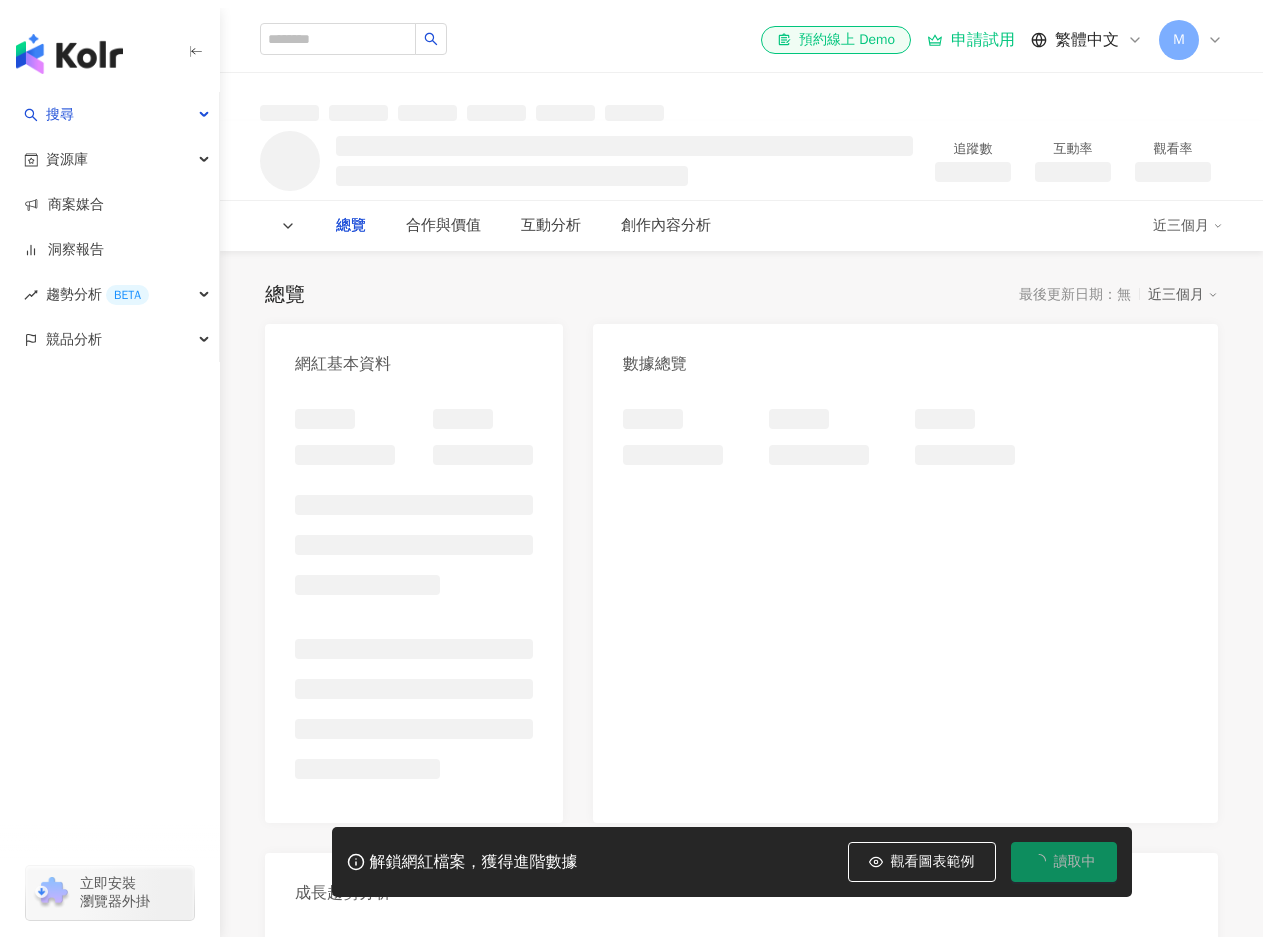 scroll, scrollTop: 0, scrollLeft: 0, axis: both 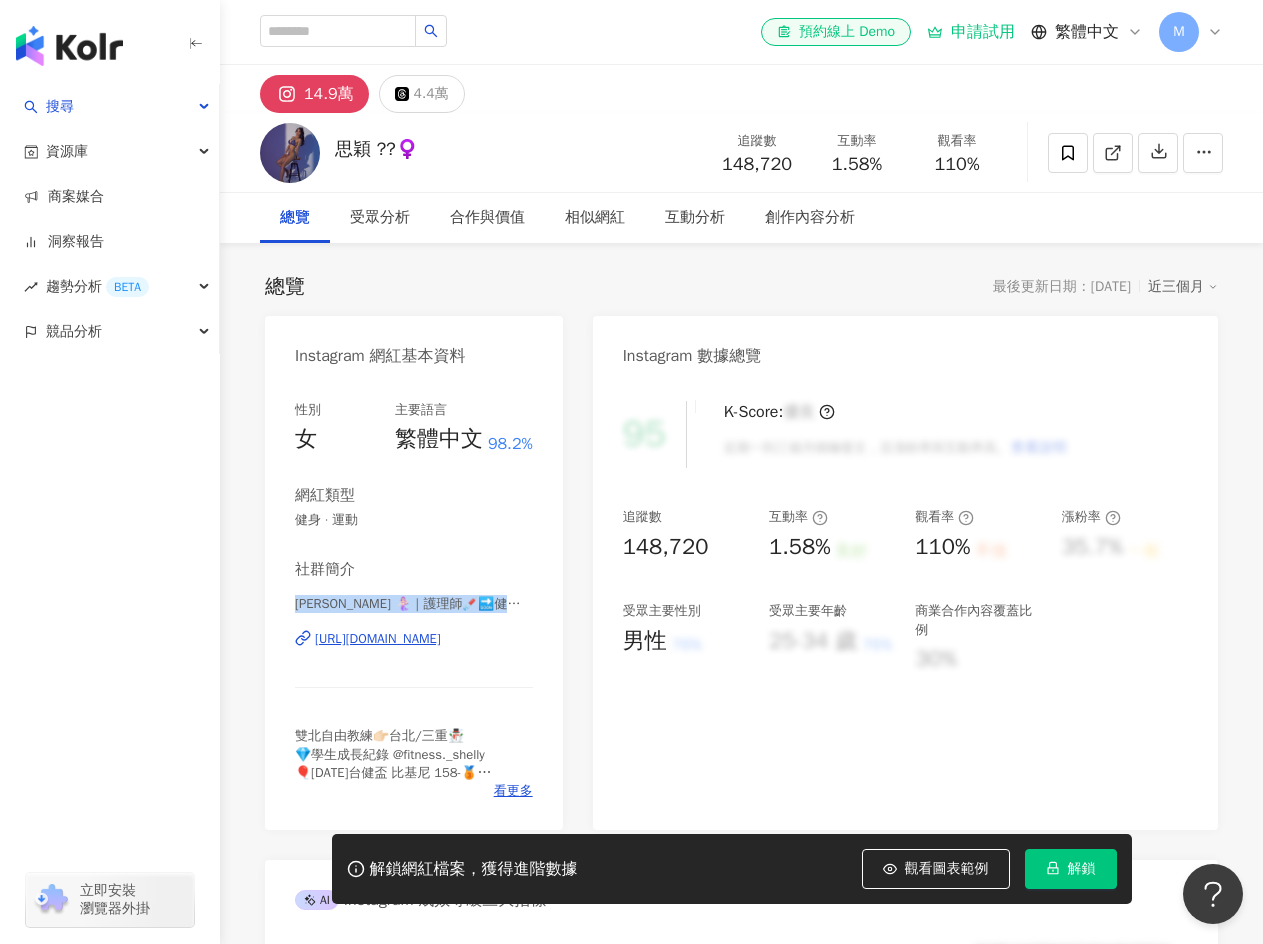 drag, startPoint x: 297, startPoint y: 600, endPoint x: 567, endPoint y: 600, distance: 270 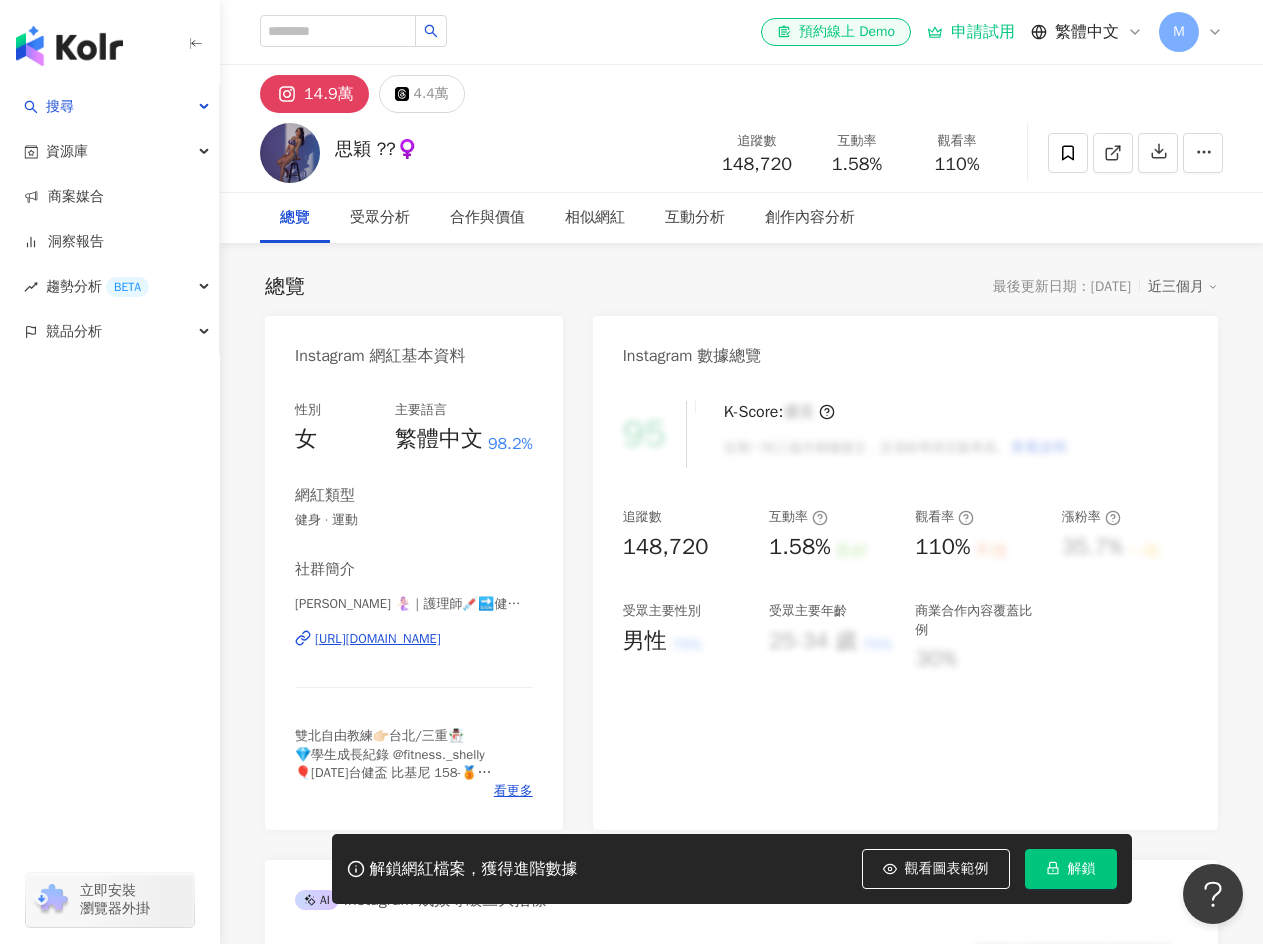 click on "Instagram 網紅基本資料 性別   女 主要語言   繁體中文 98.2% 網紅類型 健身 · 運動 社群簡介 雪莉Shellÿ 🧜🏻‍♀️｜護理師💉🔜健身教練🤸🏻‍♀️ | shellyllin_ https://www.instagram.com/shellyllin_/ 雙北自由教練👉🏻台北/三重☃️
💎學生成長紀錄 @fitness._shelly
🎈112年台健盃 比基尼 158-🥉
🎈112年 中正盃舉重 45-🥇
🎈111年 素人盃 舉重🥇(挺舉.總合破大會紀錄)
🎈111年 青年盃 舉重🥇
工商｜合作請私訊📬 augloren1943@gmail.com 看更多 Instagram 數據總覽 95 K-Score :   優良 近期一到三個月積極發文，且漲粉率與互動率高。 查看說明 追蹤數   148,720 互動率   1.58% 良好 觀看率   110% 不佳 漲粉率   35.7% 一般 受眾主要性別   男性 76% 受眾主要年齡   25-34 歲 76% 商業合作內容覆蓋比例   30% AI Instagram 成效等級三大指標 互動率 1.58% 良好 同等級網紅的互動率中位數為  0.19% 觀看率 110% 不佳" at bounding box center (741, 1092) 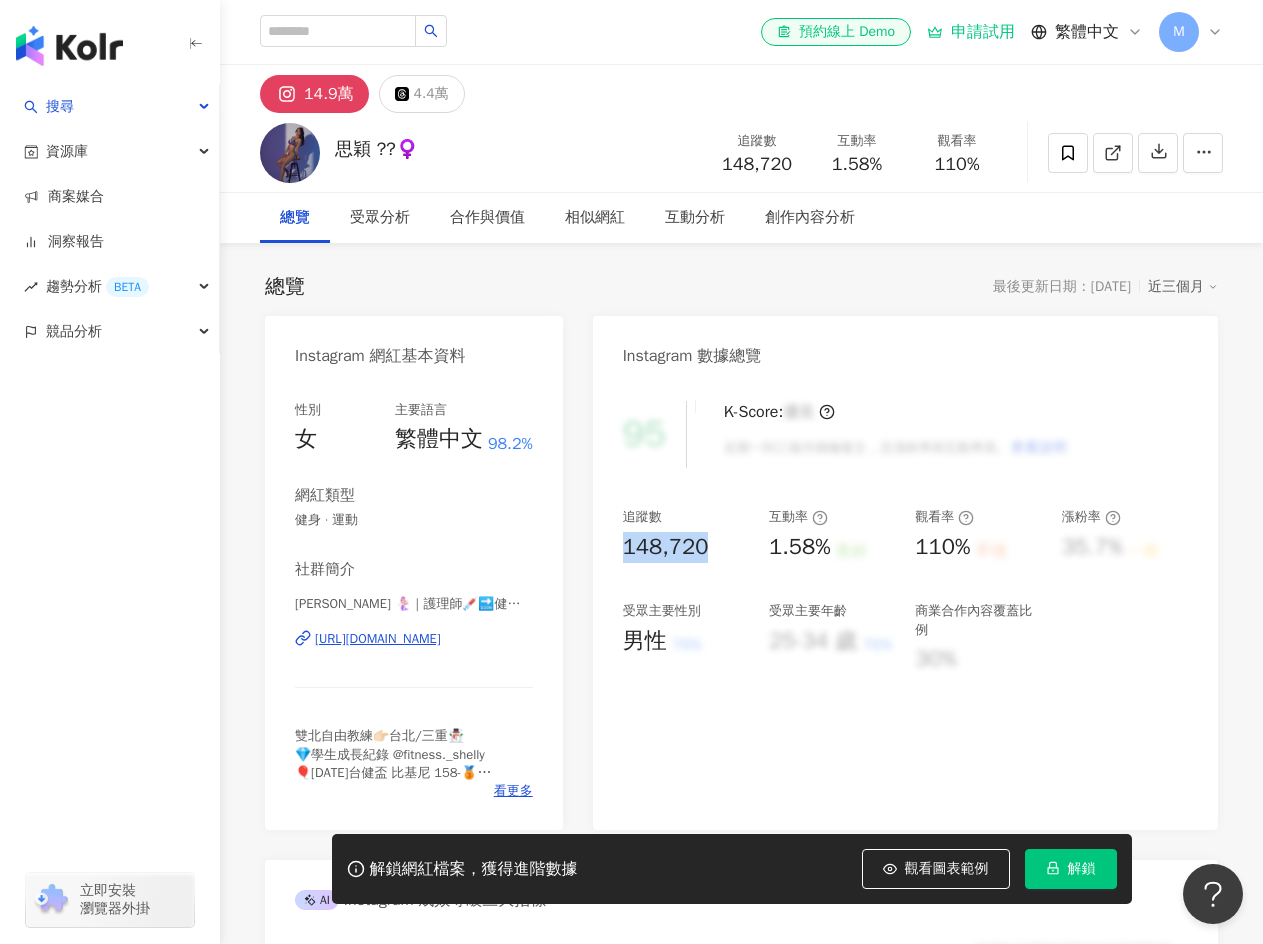 drag, startPoint x: 623, startPoint y: 549, endPoint x: 719, endPoint y: 551, distance: 96.02083 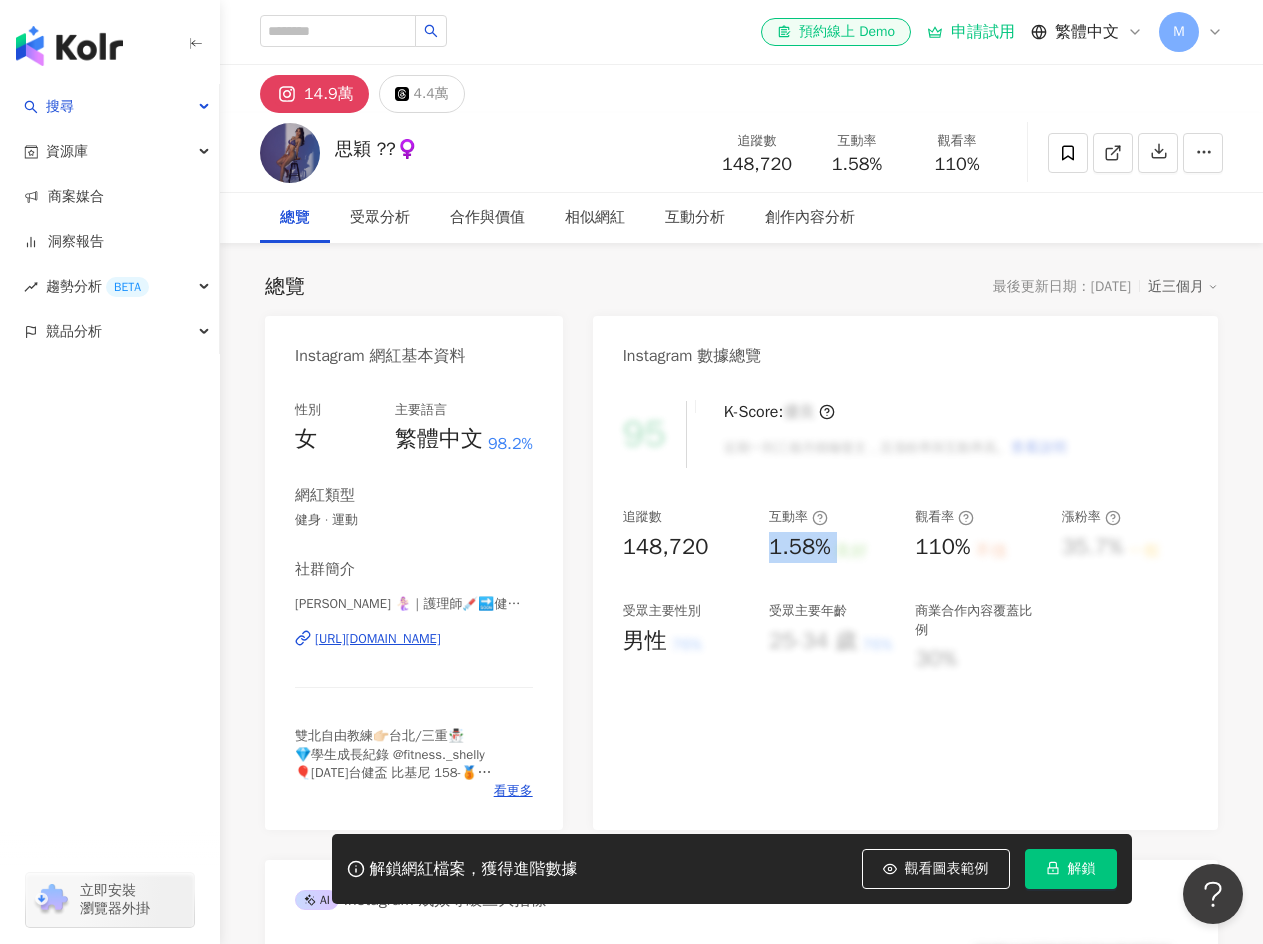 drag, startPoint x: 769, startPoint y: 549, endPoint x: 847, endPoint y: 552, distance: 78.05767 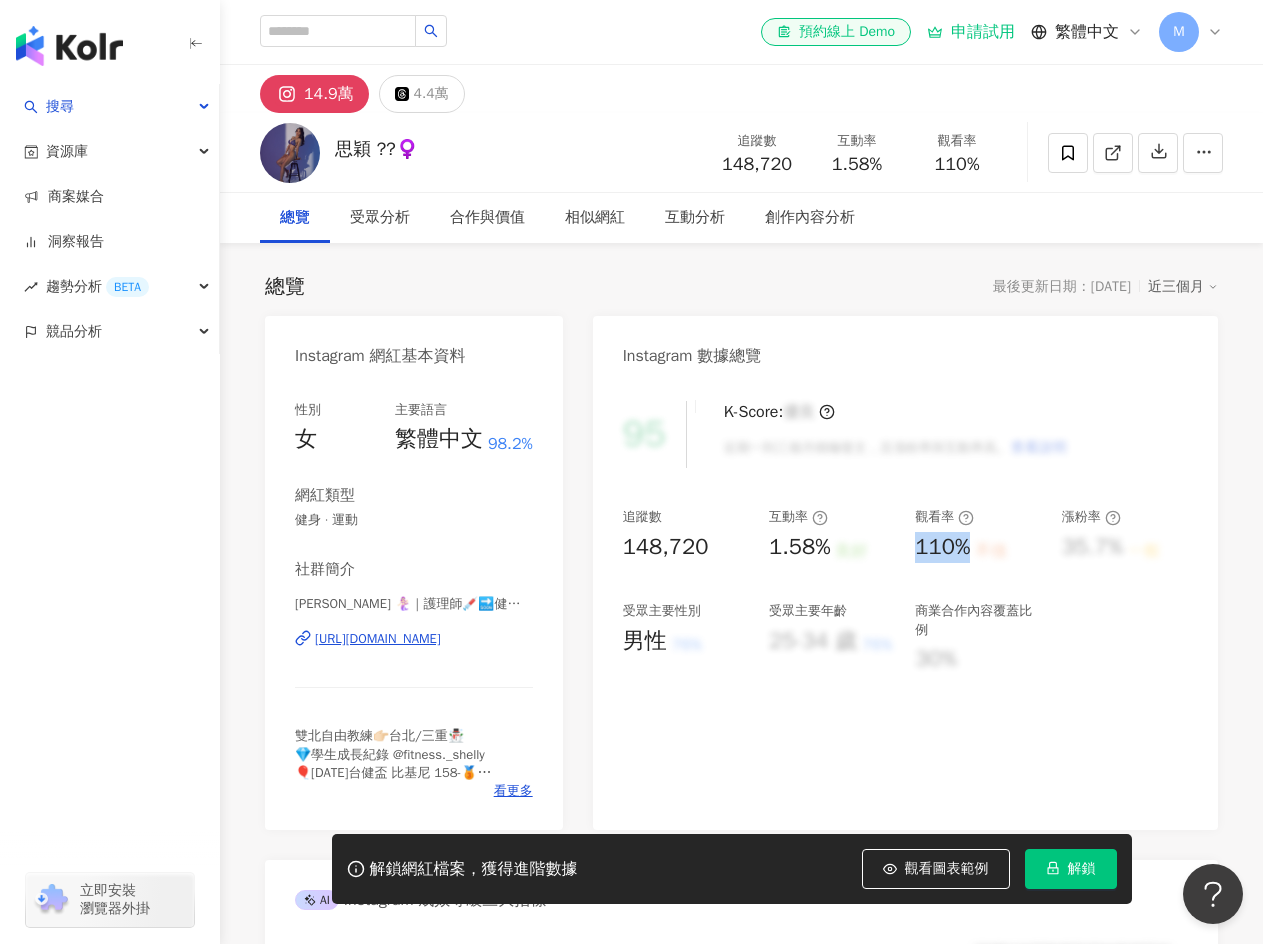 drag, startPoint x: 917, startPoint y: 548, endPoint x: 967, endPoint y: 547, distance: 50.01 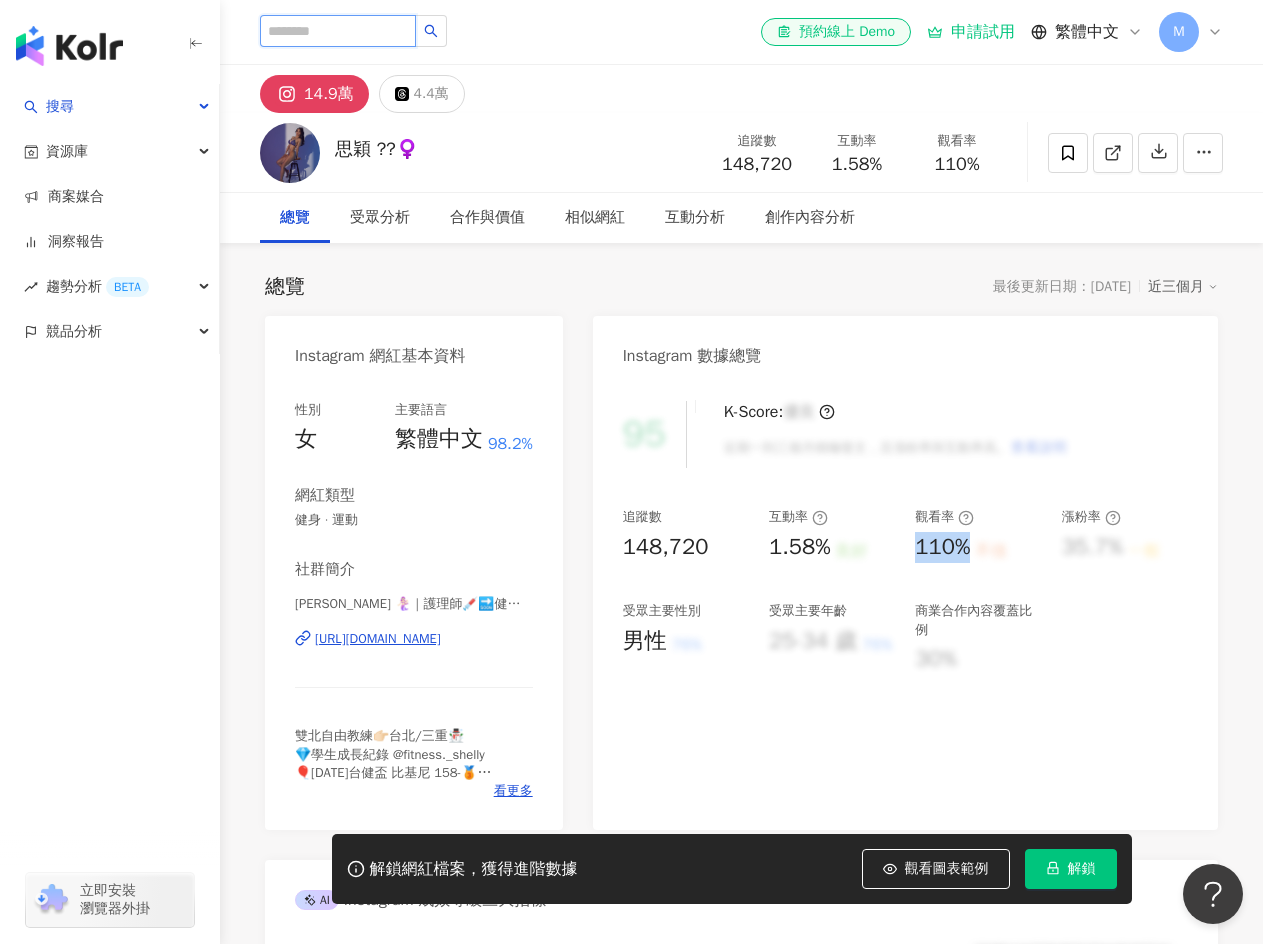 click at bounding box center (338, 31) 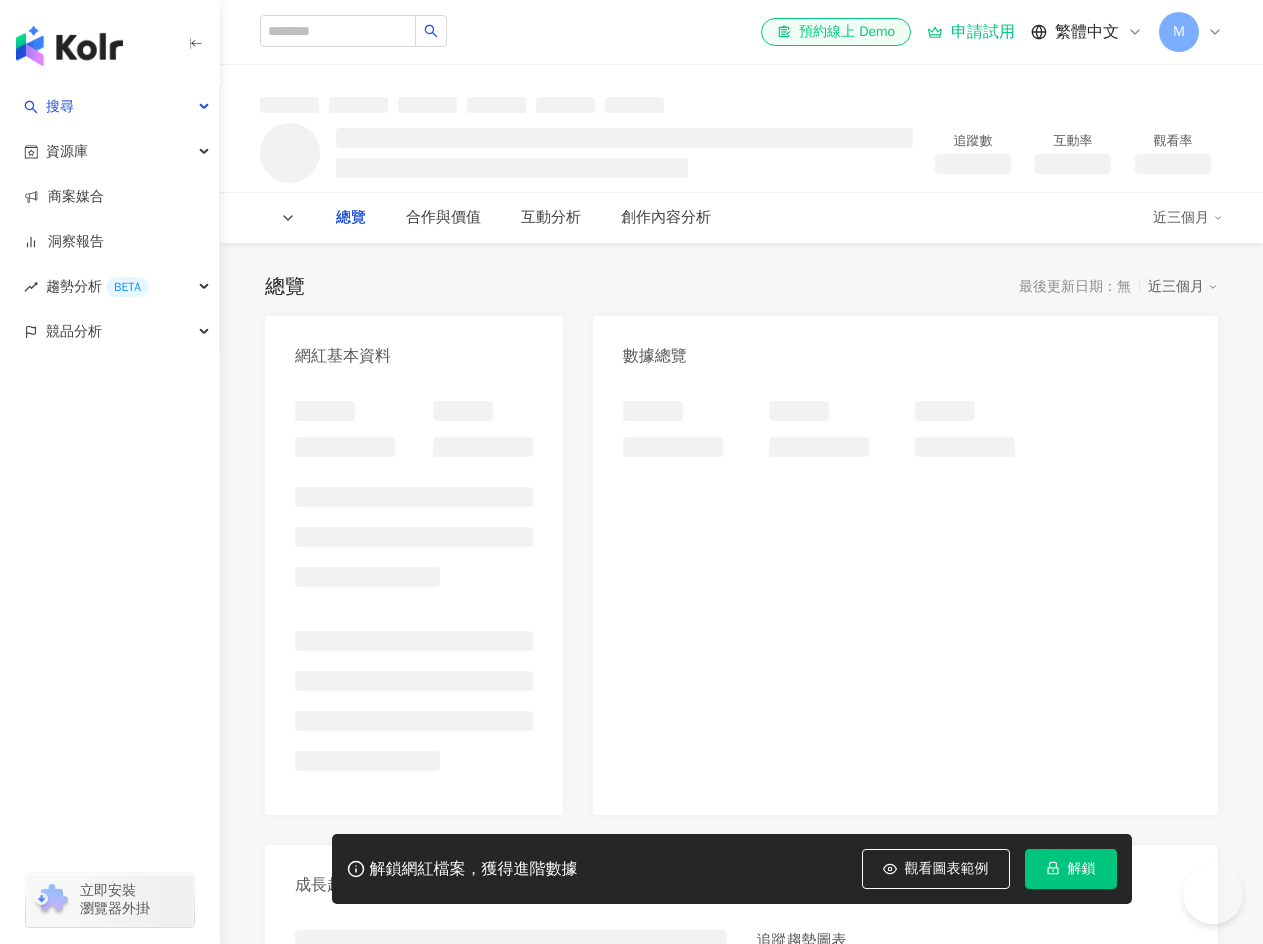 scroll, scrollTop: 0, scrollLeft: 0, axis: both 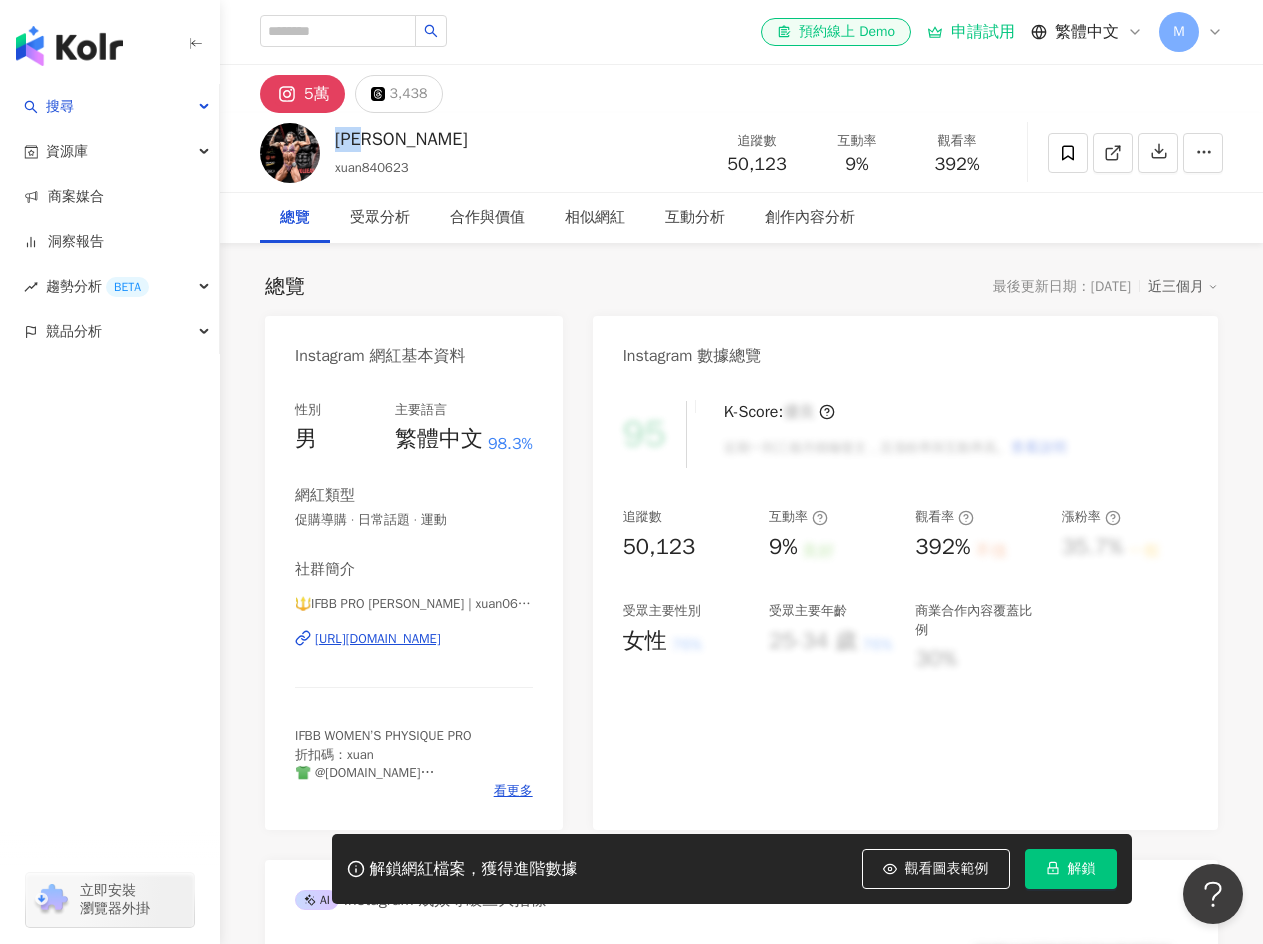 drag, startPoint x: 407, startPoint y: 132, endPoint x: 339, endPoint y: 134, distance: 68.0294 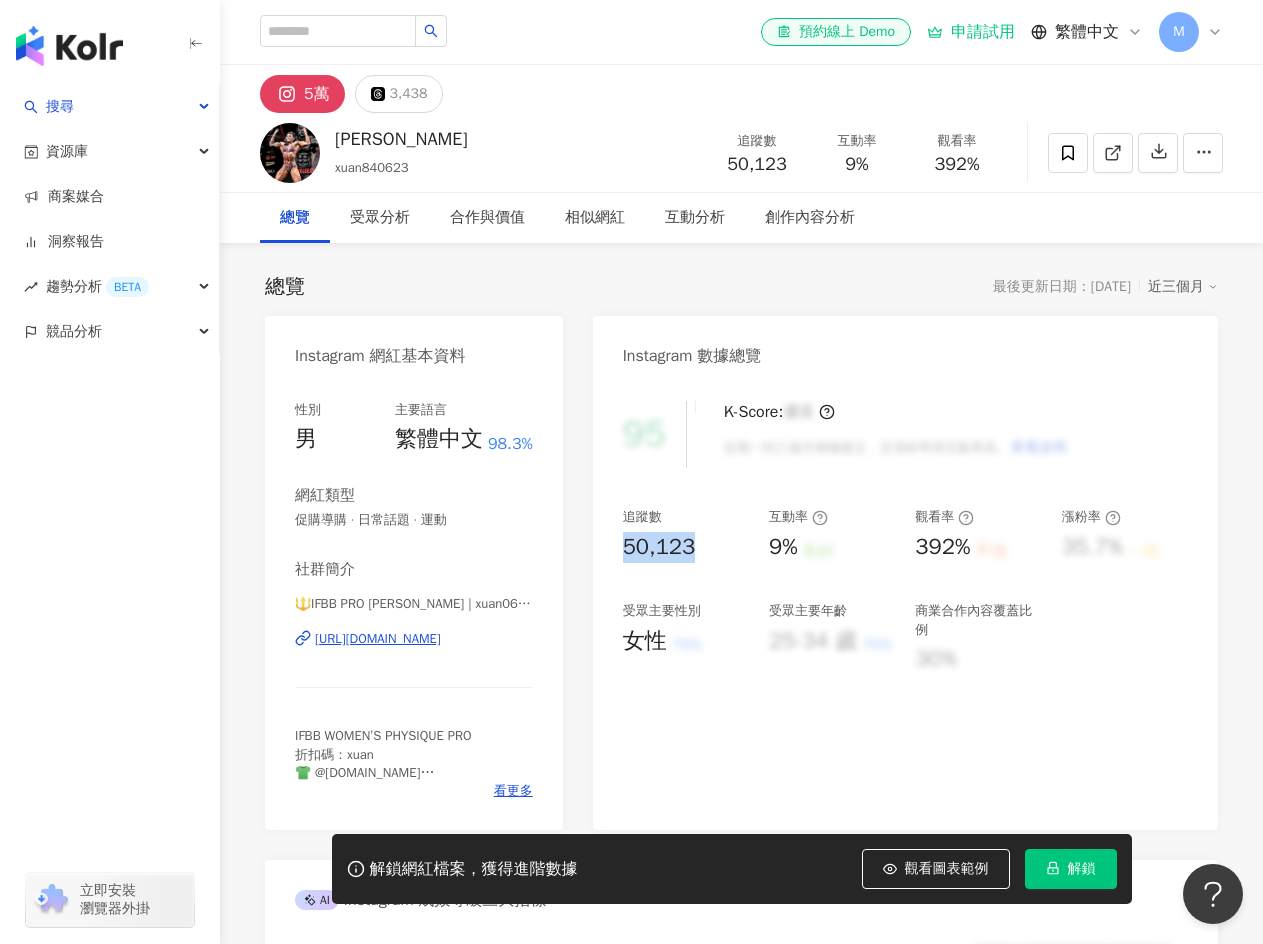 drag, startPoint x: 626, startPoint y: 551, endPoint x: 724, endPoint y: 545, distance: 98.1835 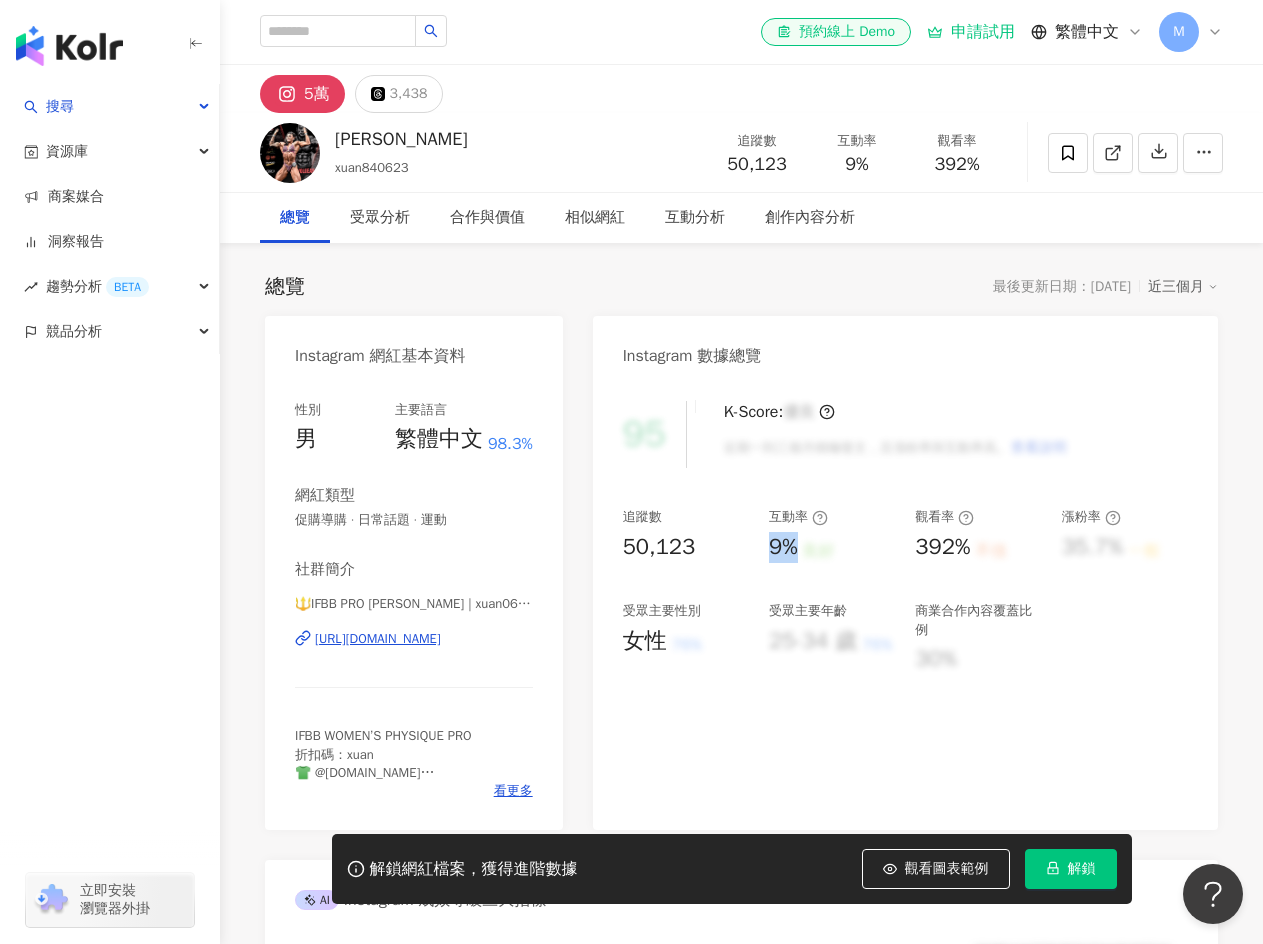 drag, startPoint x: 773, startPoint y: 549, endPoint x: 795, endPoint y: 549, distance: 22 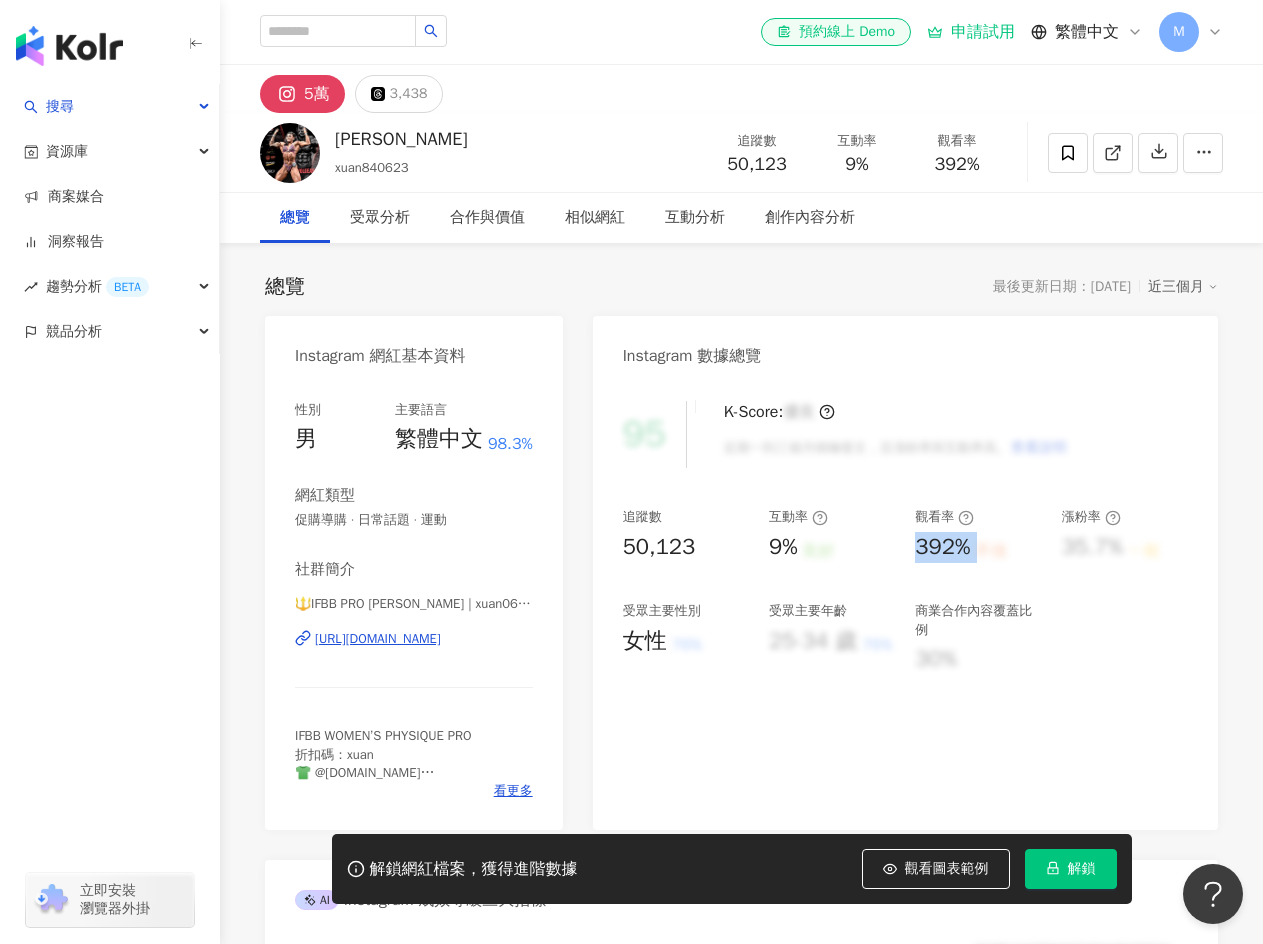 drag, startPoint x: 915, startPoint y: 550, endPoint x: 993, endPoint y: 550, distance: 78 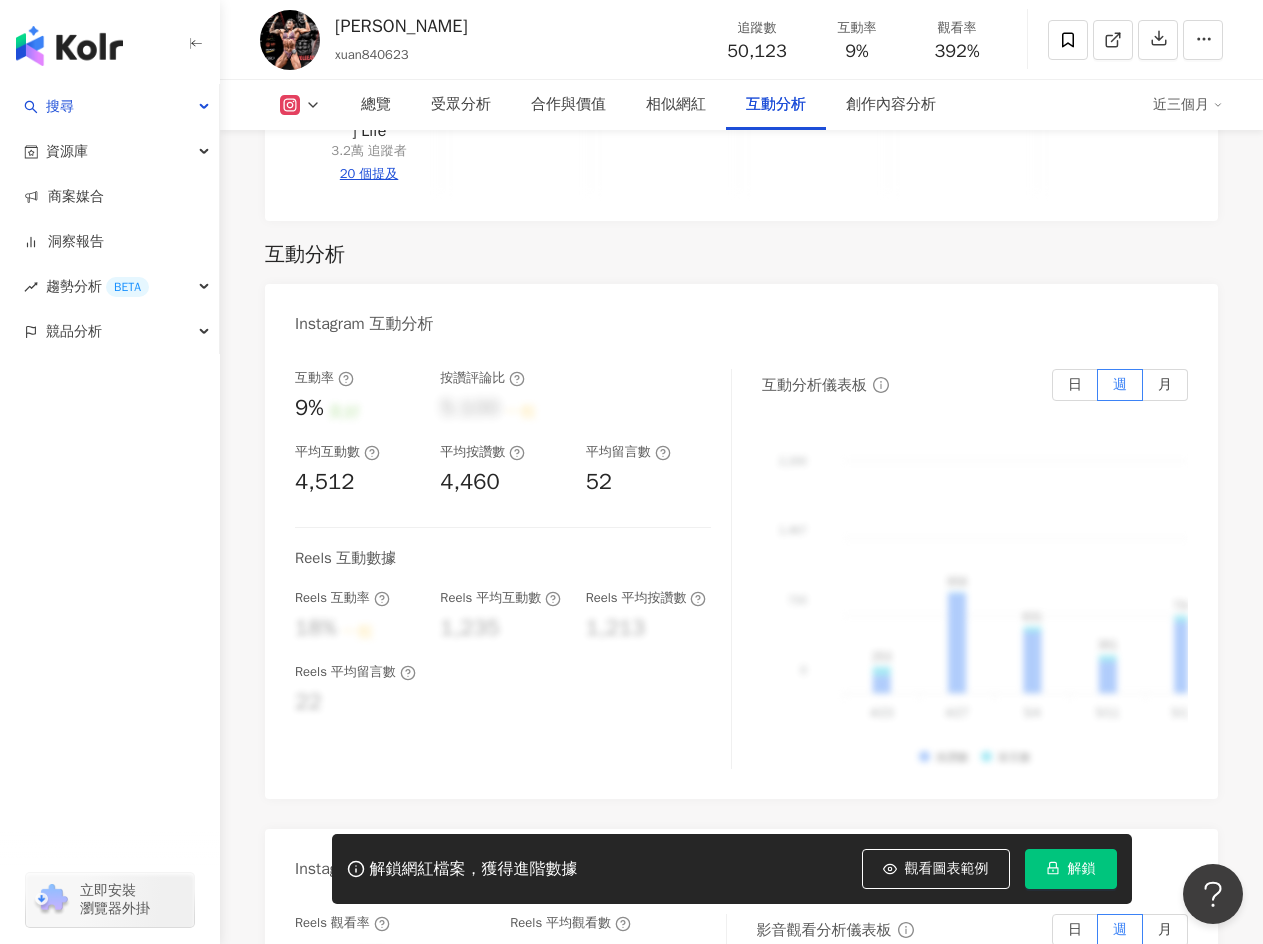 scroll, scrollTop: 4200, scrollLeft: 0, axis: vertical 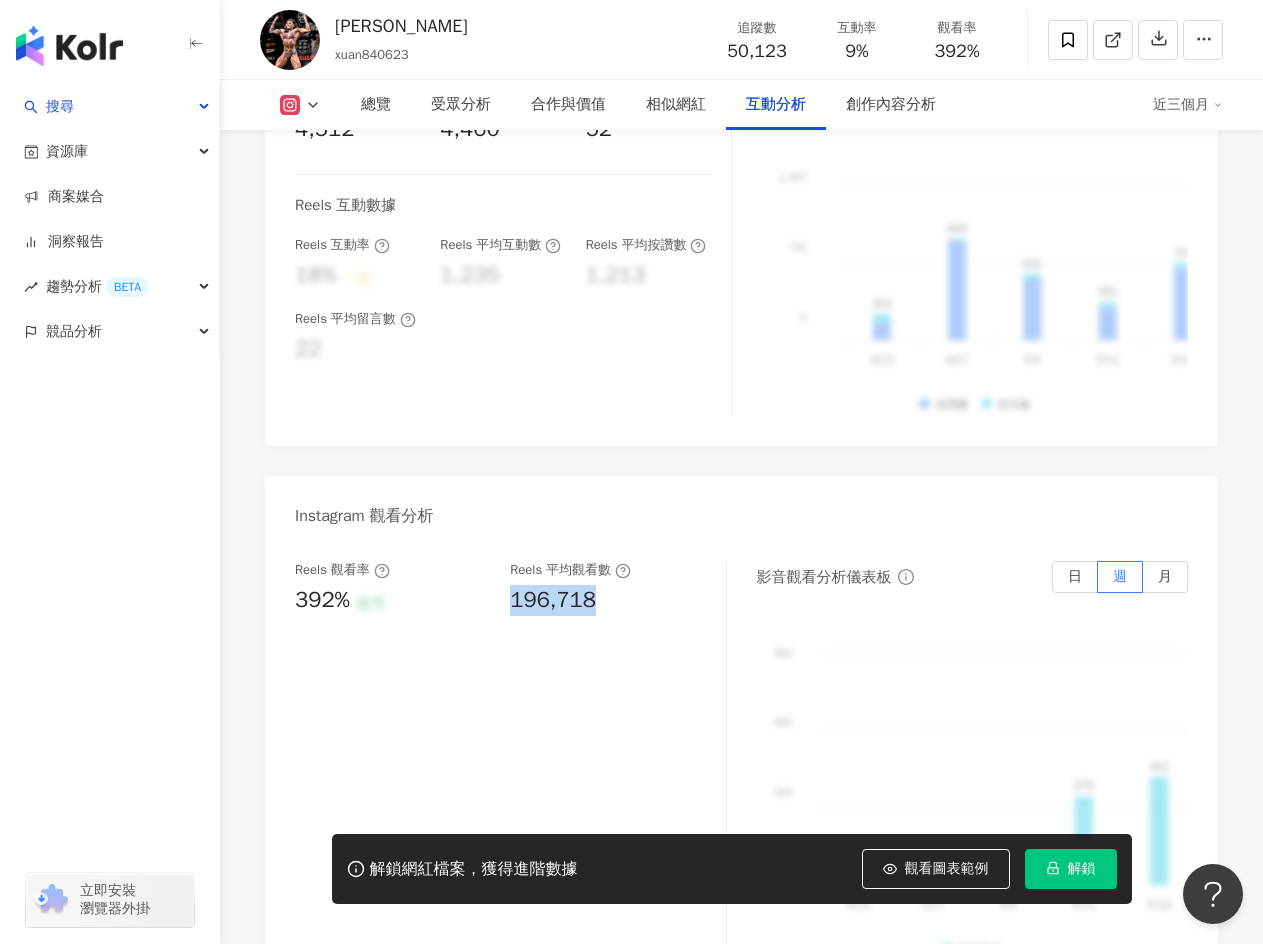 drag, startPoint x: 516, startPoint y: 576, endPoint x: 664, endPoint y: 579, distance: 148.0304 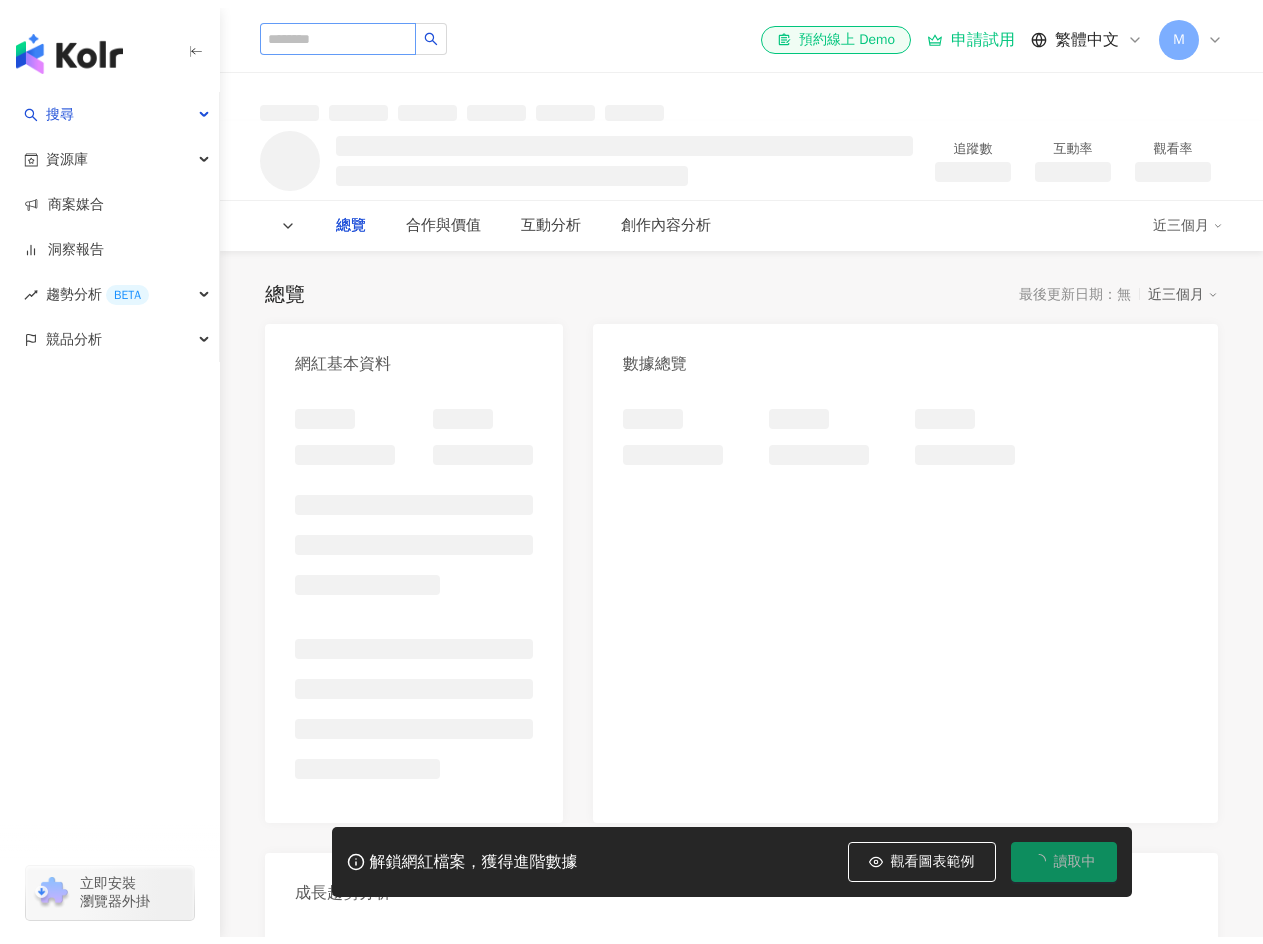 scroll, scrollTop: 0, scrollLeft: 0, axis: both 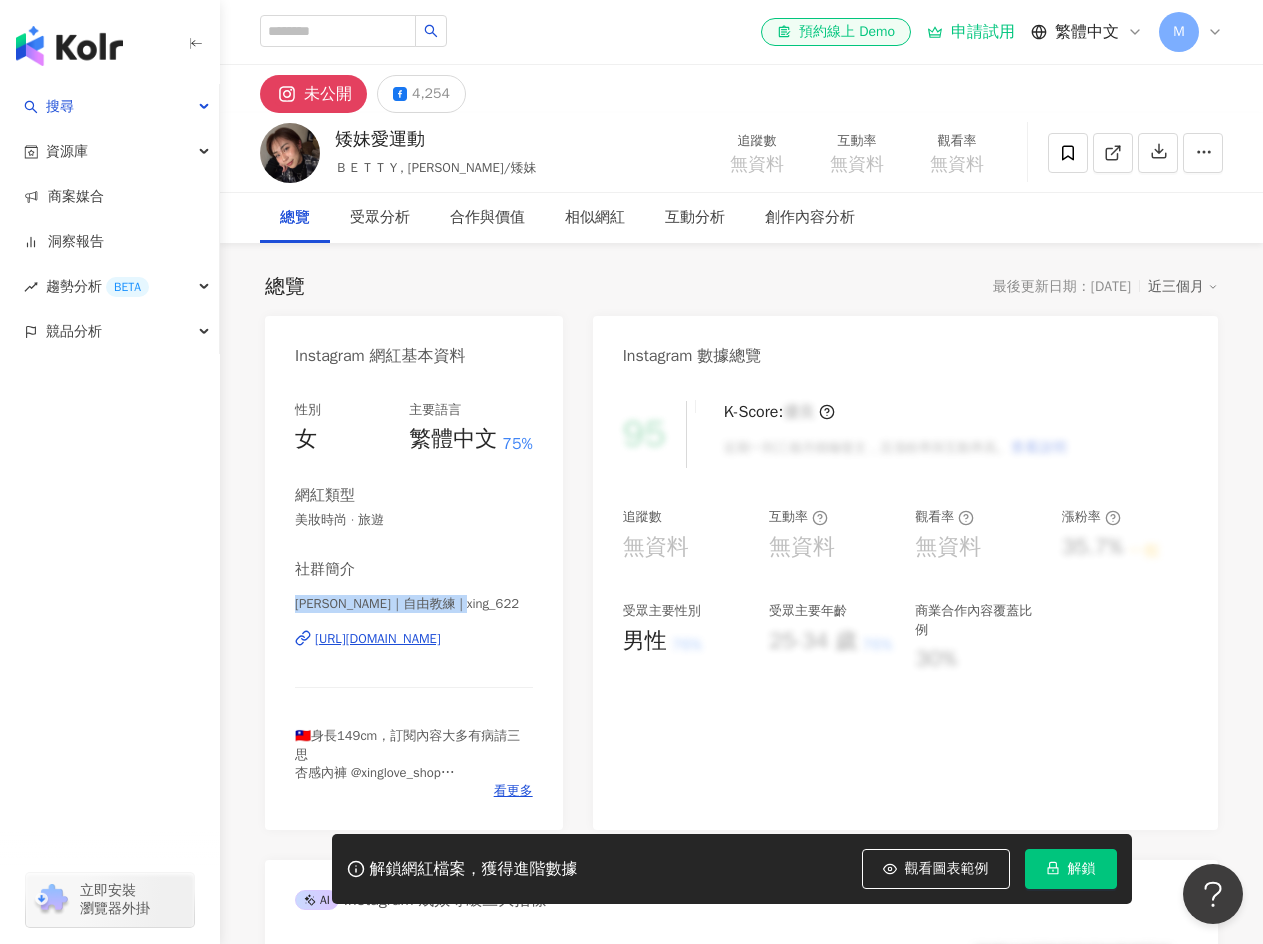 drag, startPoint x: 289, startPoint y: 601, endPoint x: 490, endPoint y: 607, distance: 201.08954 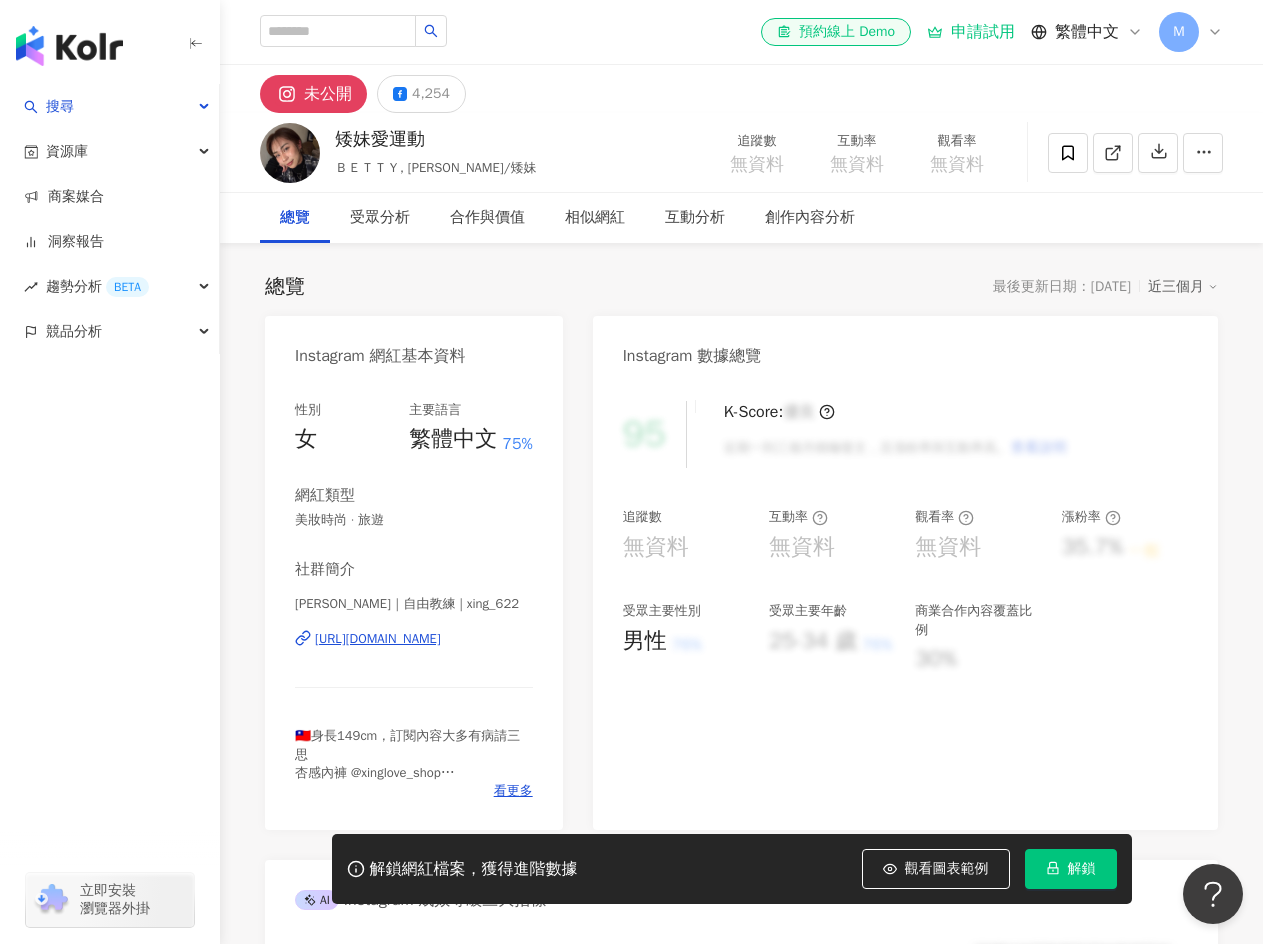 click on "總覽 最後更新日期：2025/7/23 近三個月" at bounding box center (741, 287) 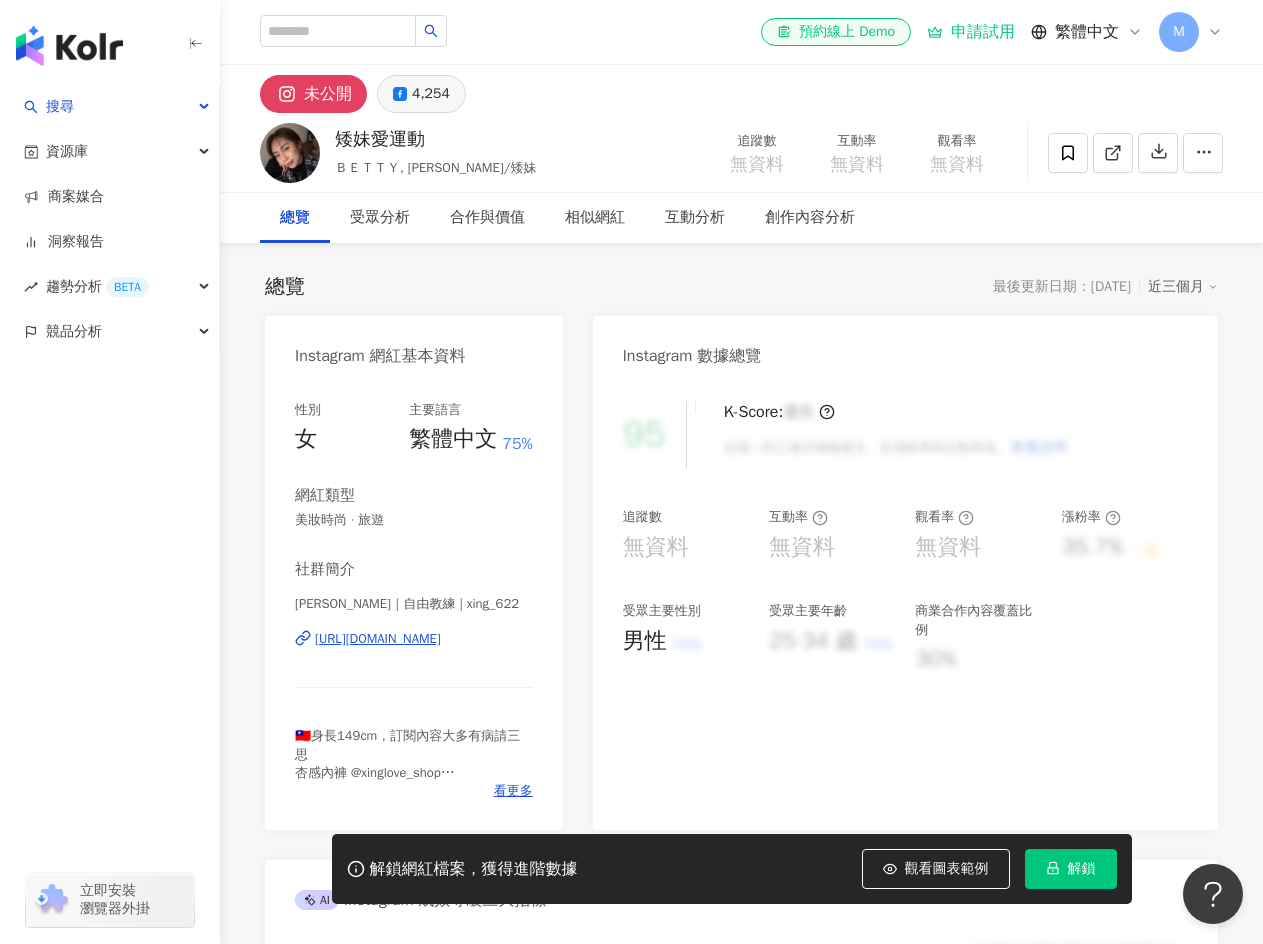 click on "4,254" at bounding box center (431, 94) 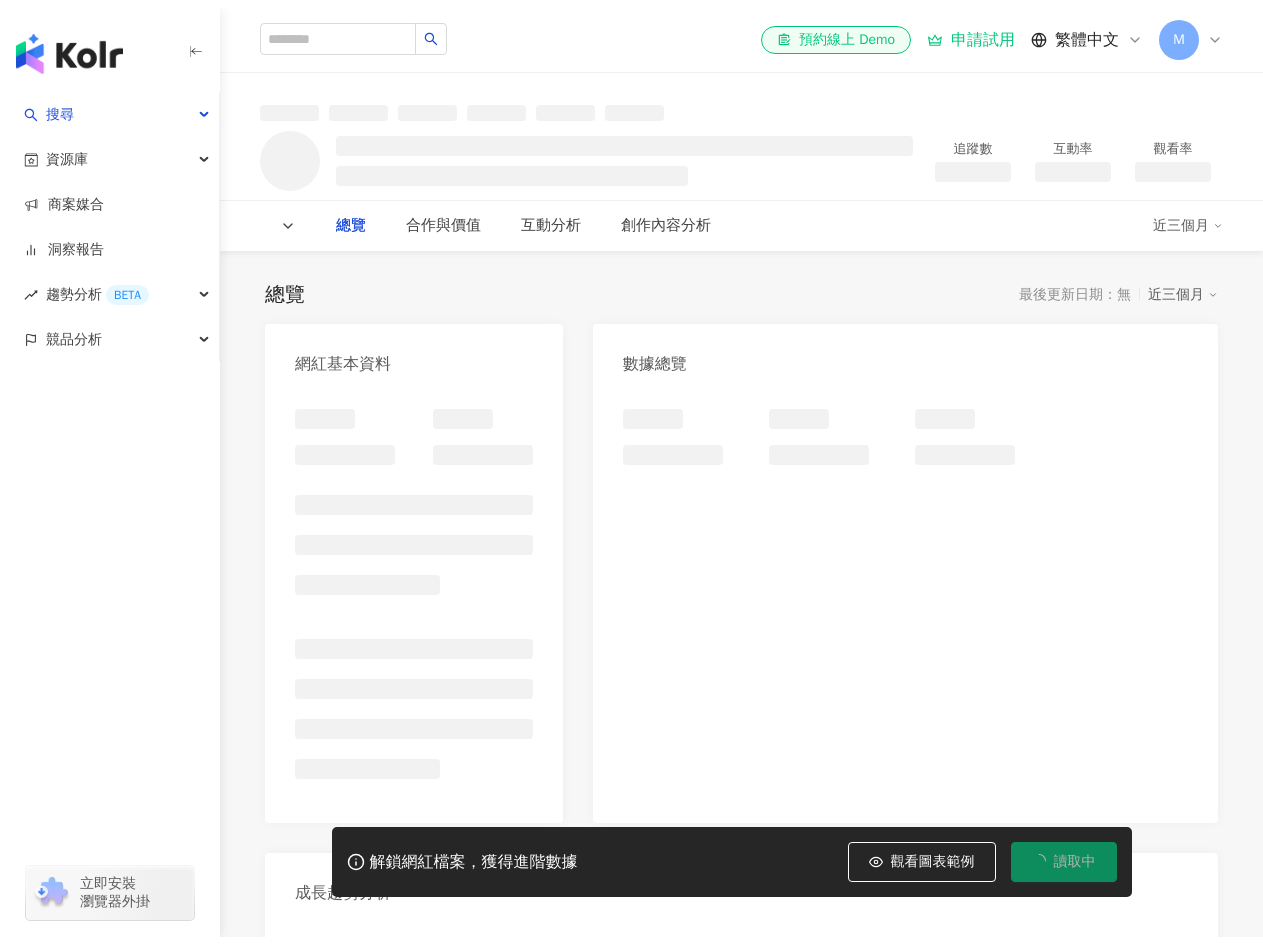 scroll, scrollTop: 0, scrollLeft: 0, axis: both 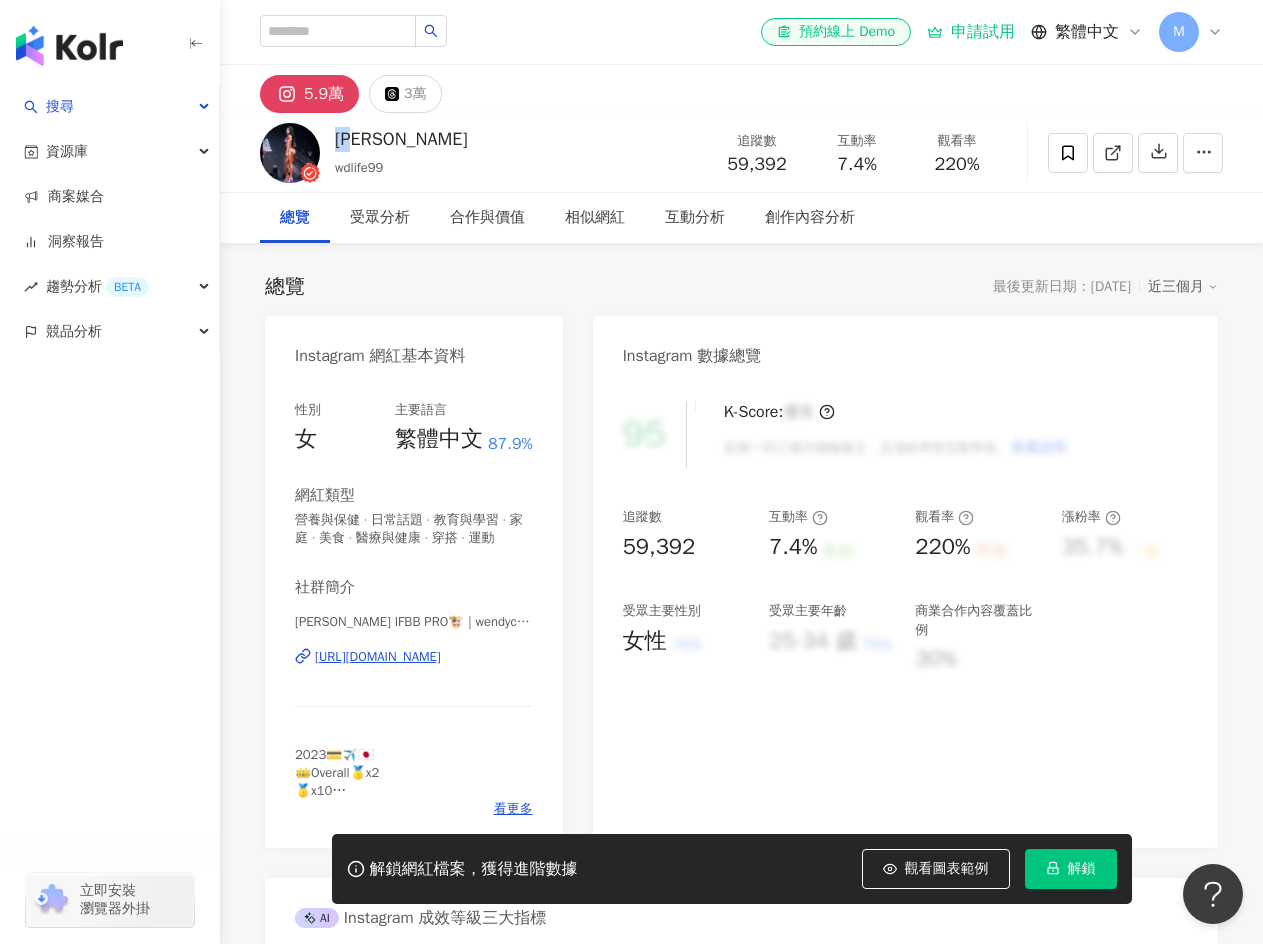 drag, startPoint x: 392, startPoint y: 140, endPoint x: 337, endPoint y: 140, distance: 55 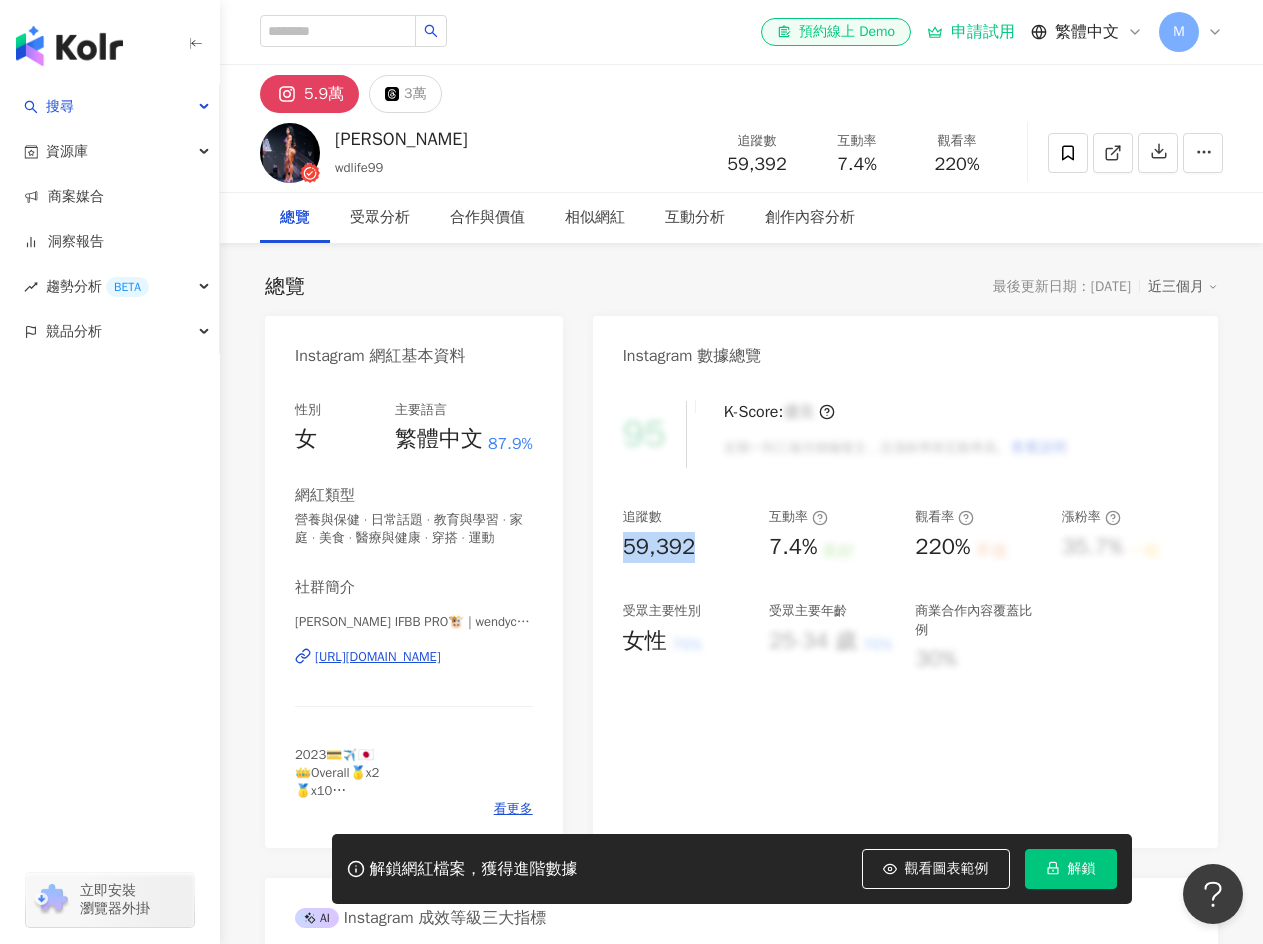 drag, startPoint x: 628, startPoint y: 545, endPoint x: 748, endPoint y: 545, distance: 120 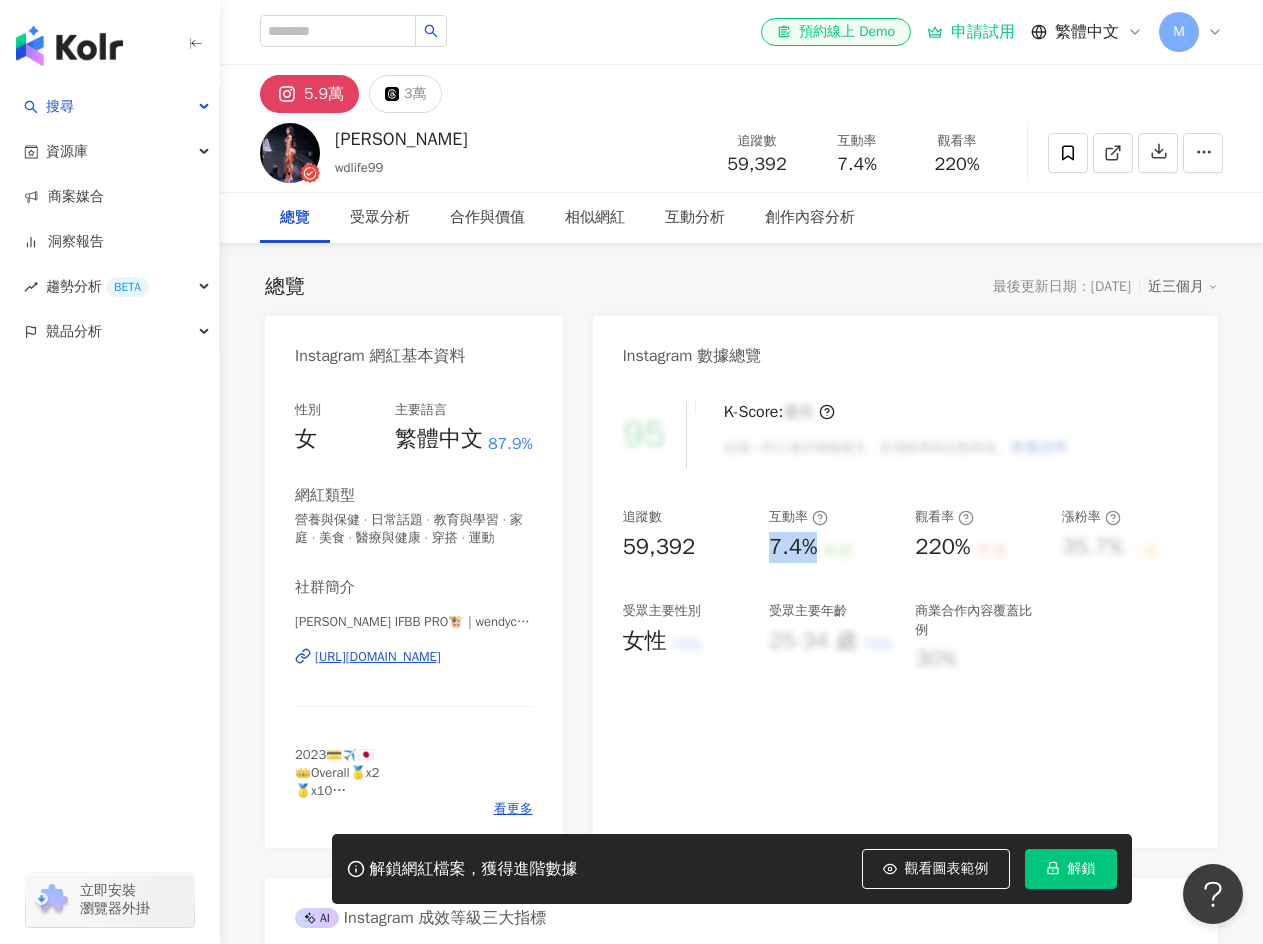 drag, startPoint x: 774, startPoint y: 546, endPoint x: 821, endPoint y: 545, distance: 47.010635 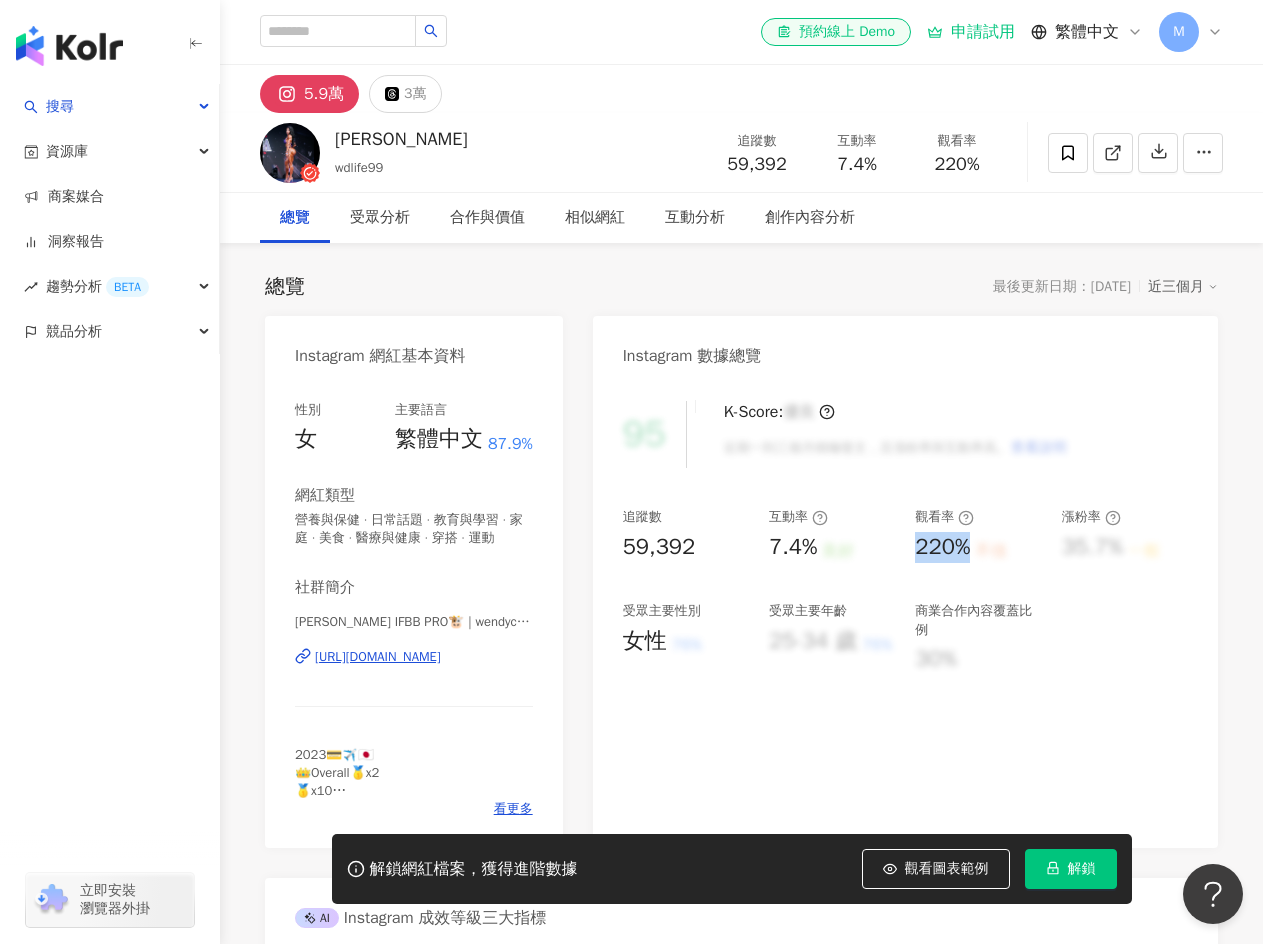 drag, startPoint x: 917, startPoint y: 555, endPoint x: 966, endPoint y: 557, distance: 49.0408 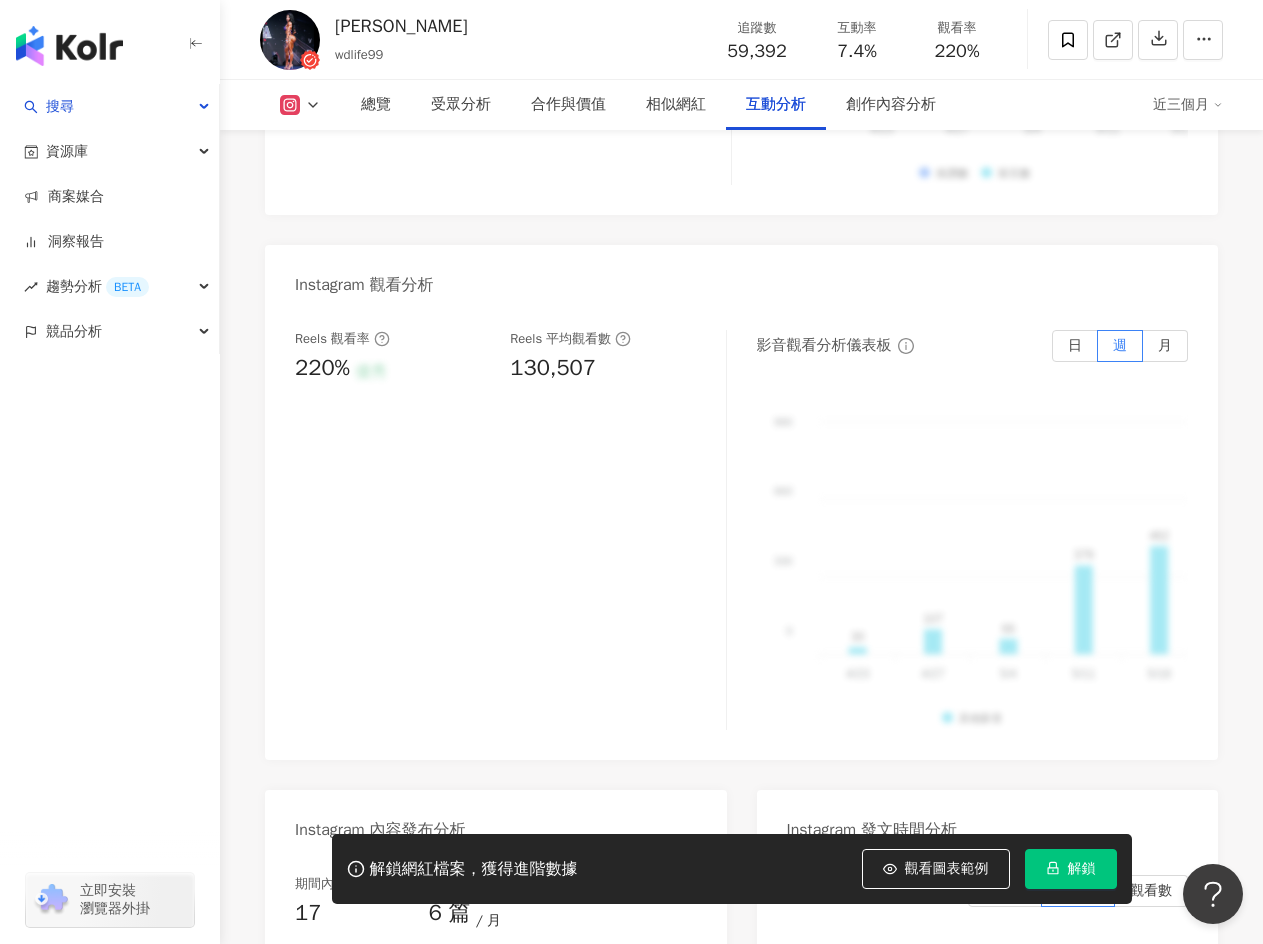 scroll, scrollTop: 4400, scrollLeft: 0, axis: vertical 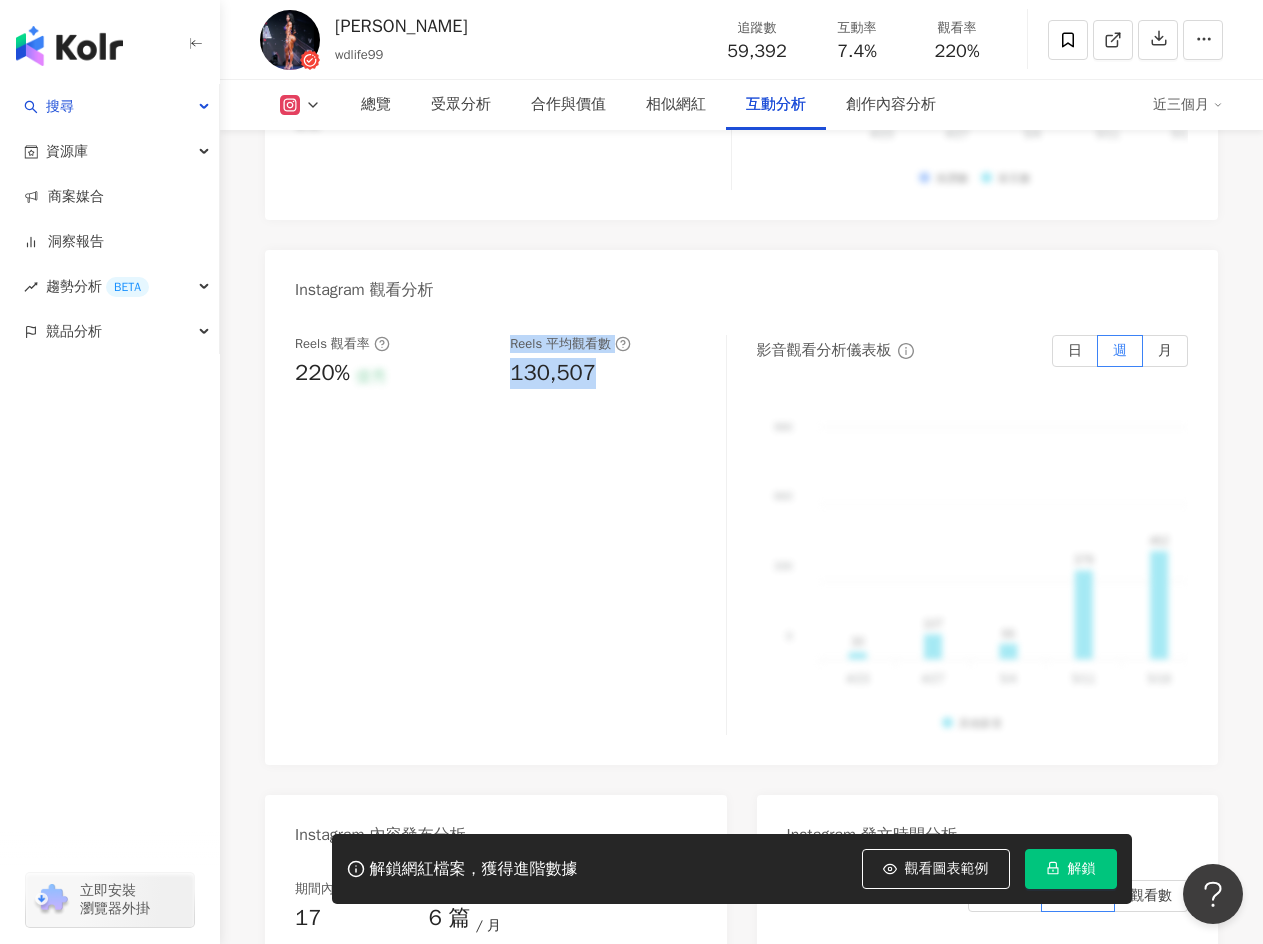 drag, startPoint x: 620, startPoint y: 408, endPoint x: 437, endPoint y: 410, distance: 183.01093 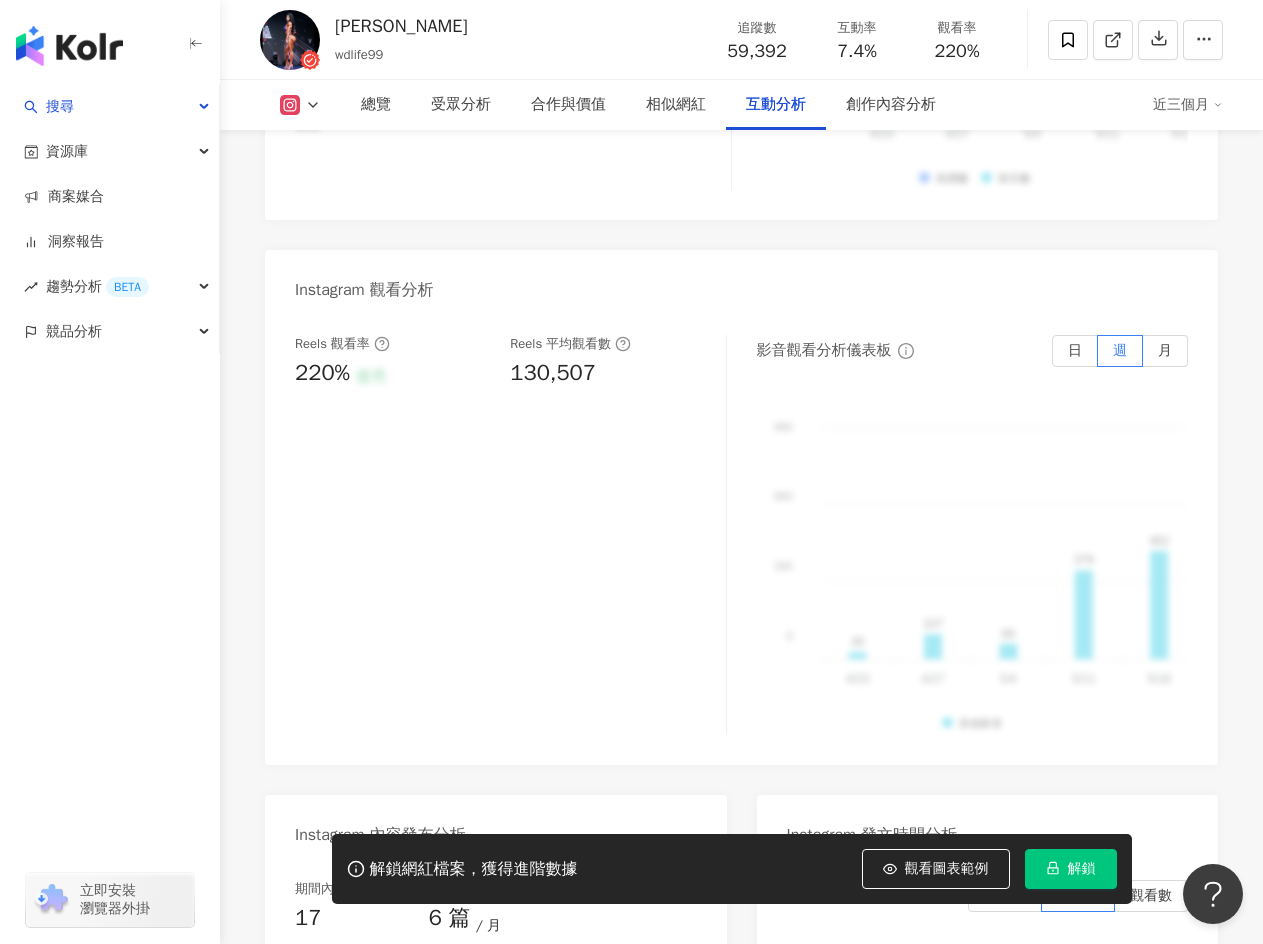 click on "220% 優秀" at bounding box center (392, 373) 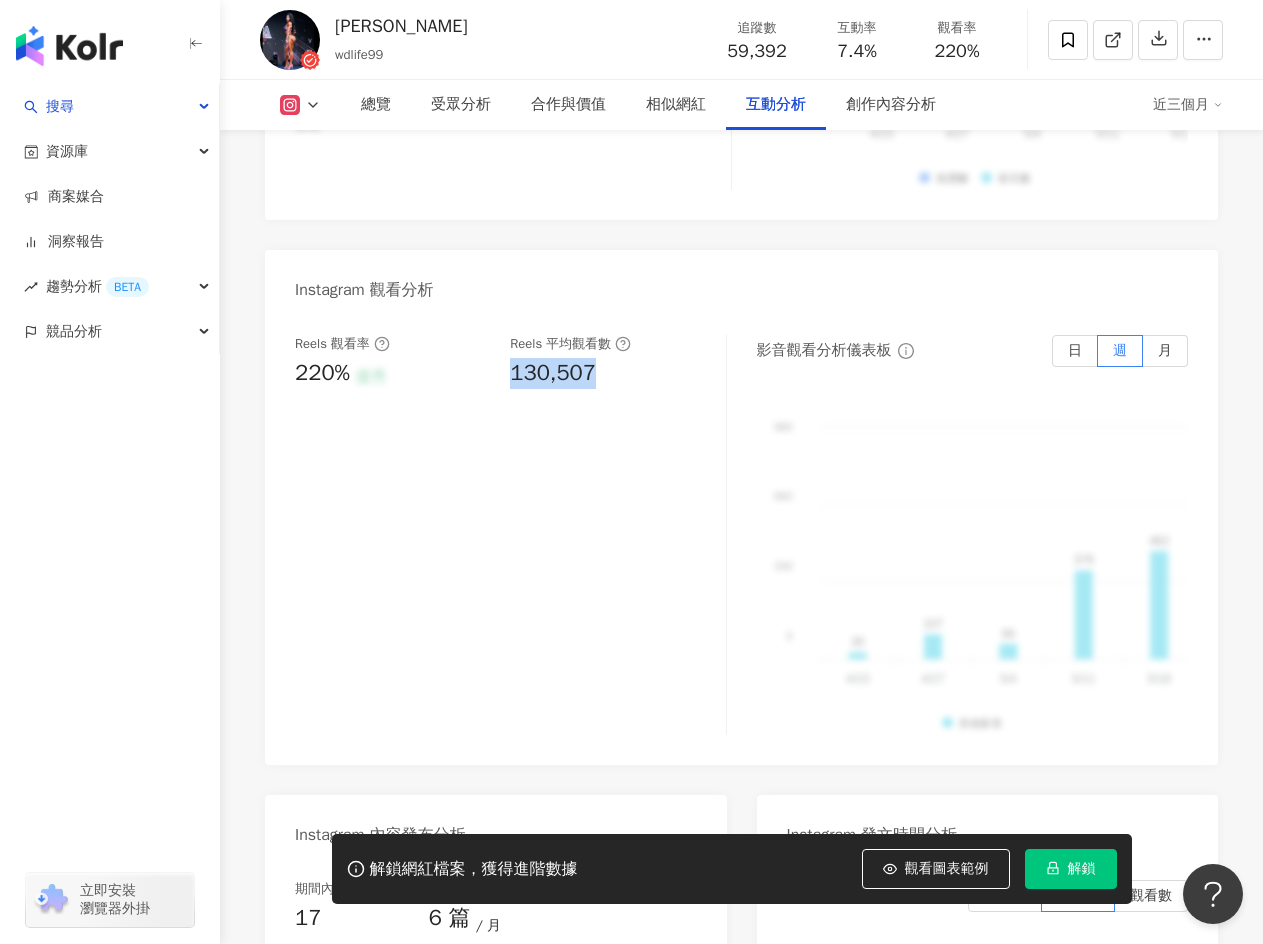 drag, startPoint x: 618, startPoint y: 417, endPoint x: 503, endPoint y: 416, distance: 115.00435 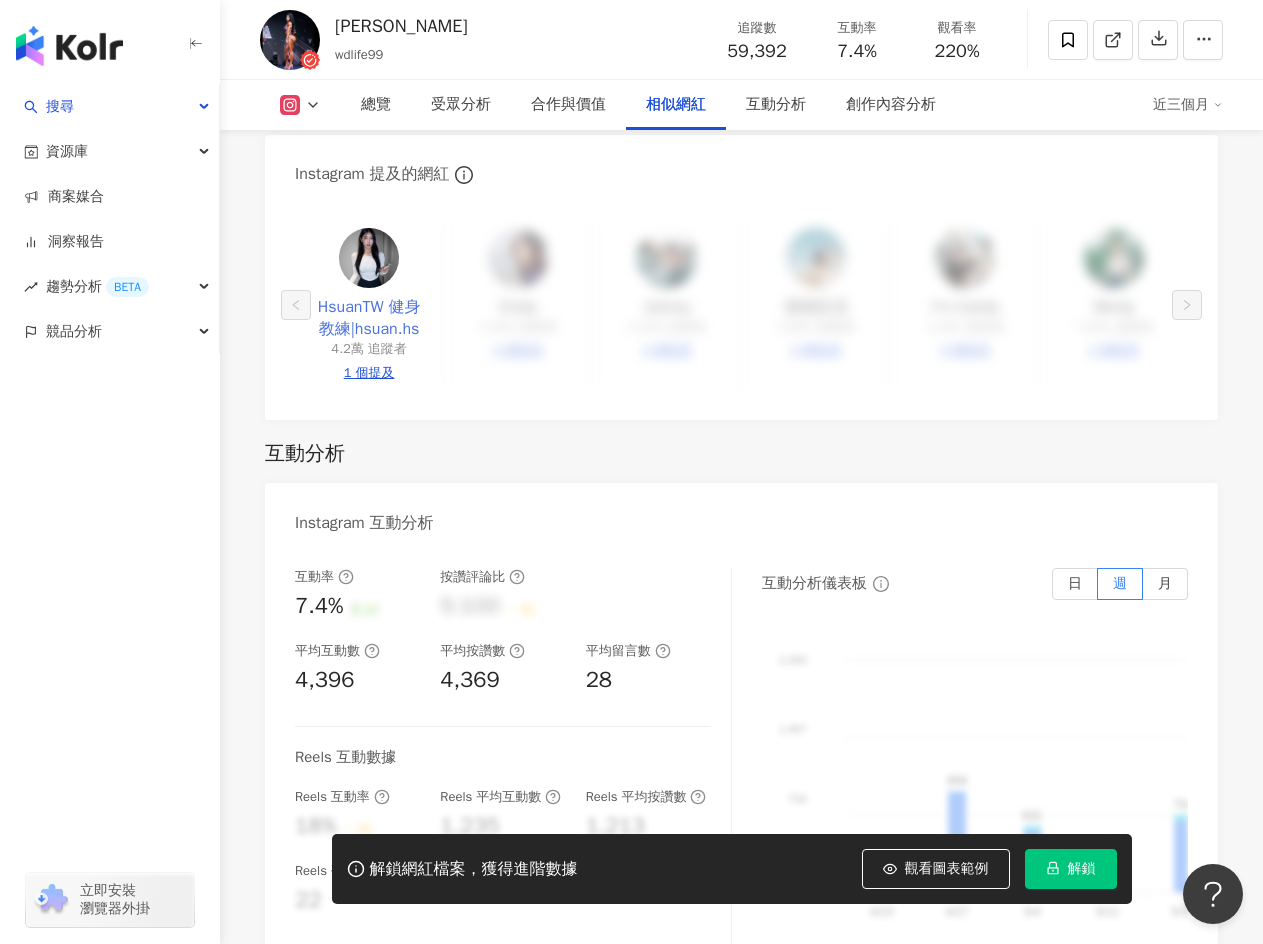 scroll, scrollTop: 3600, scrollLeft: 0, axis: vertical 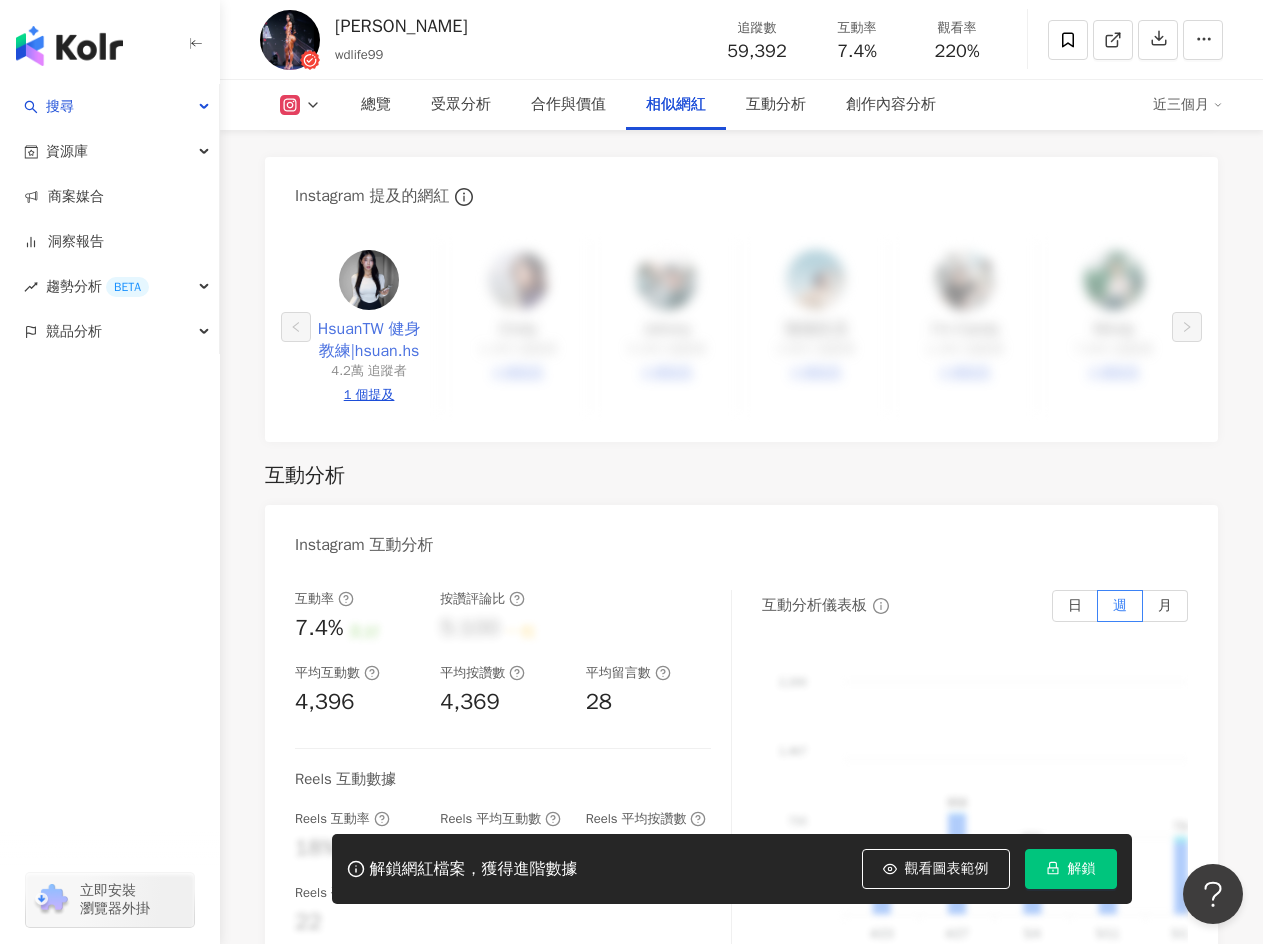 click on "HsuanTW 健身教練|hsuan.hs" at bounding box center [369, 340] 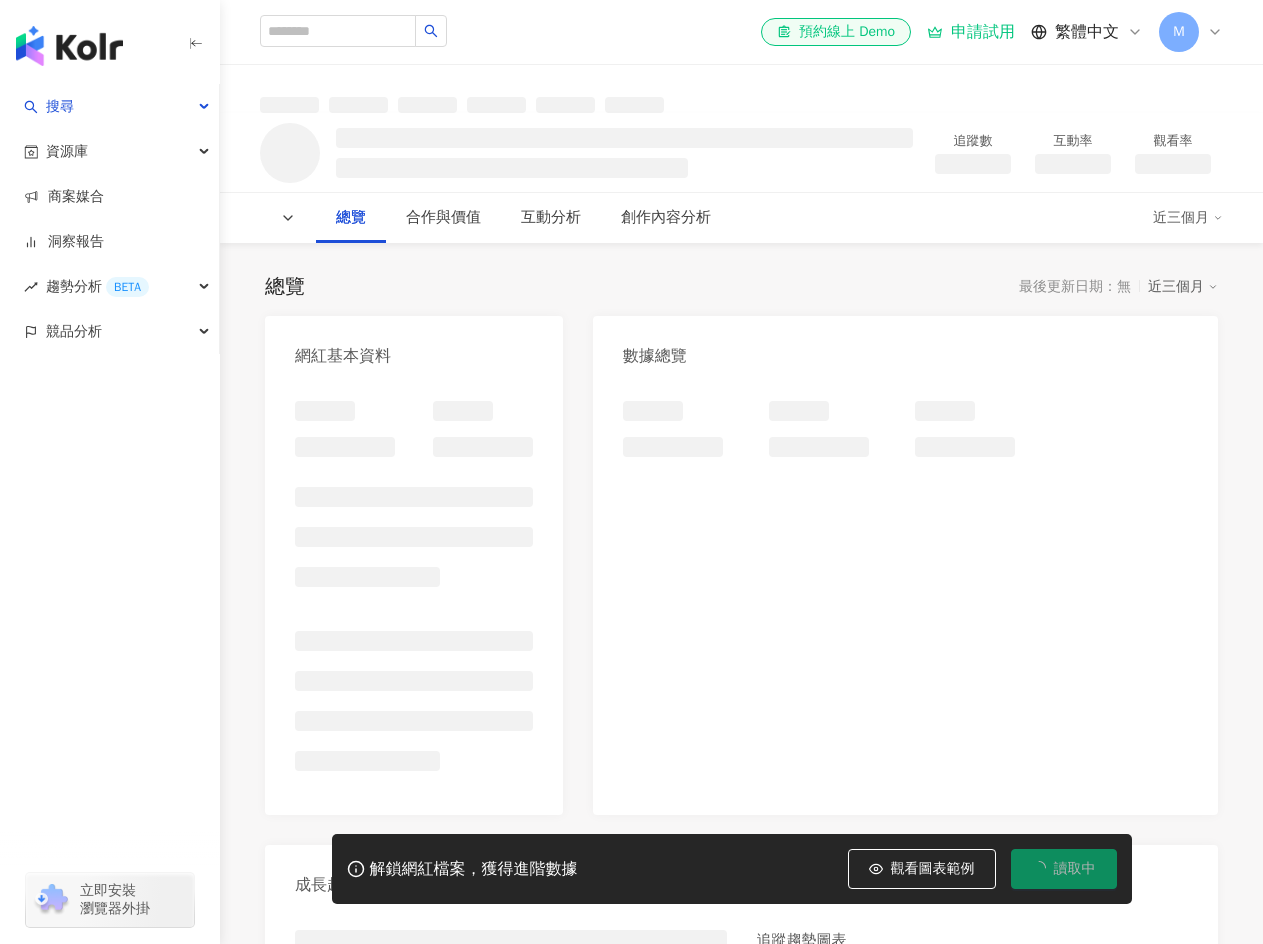 scroll, scrollTop: 0, scrollLeft: 0, axis: both 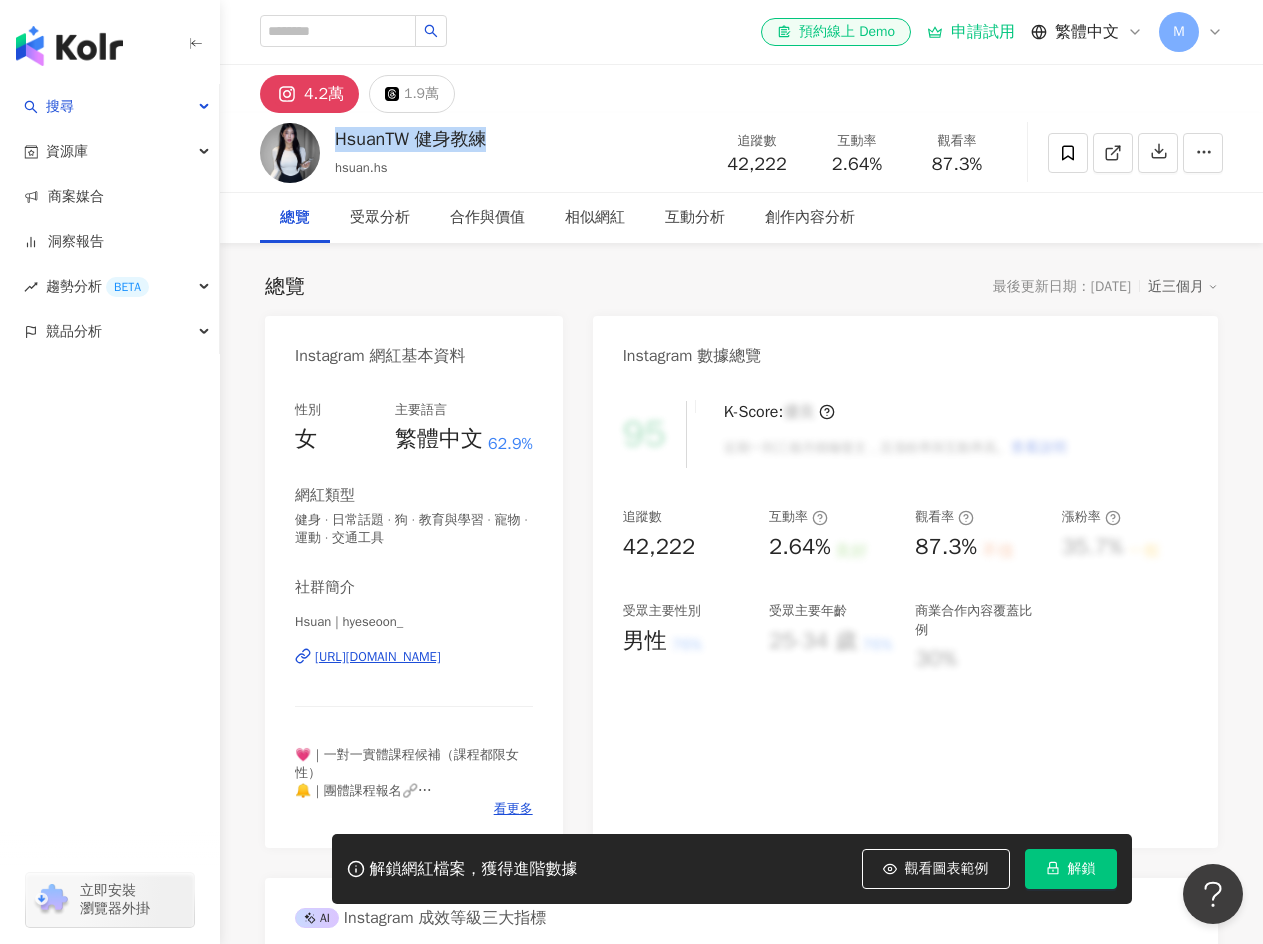 drag, startPoint x: 489, startPoint y: 140, endPoint x: 328, endPoint y: 145, distance: 161.07762 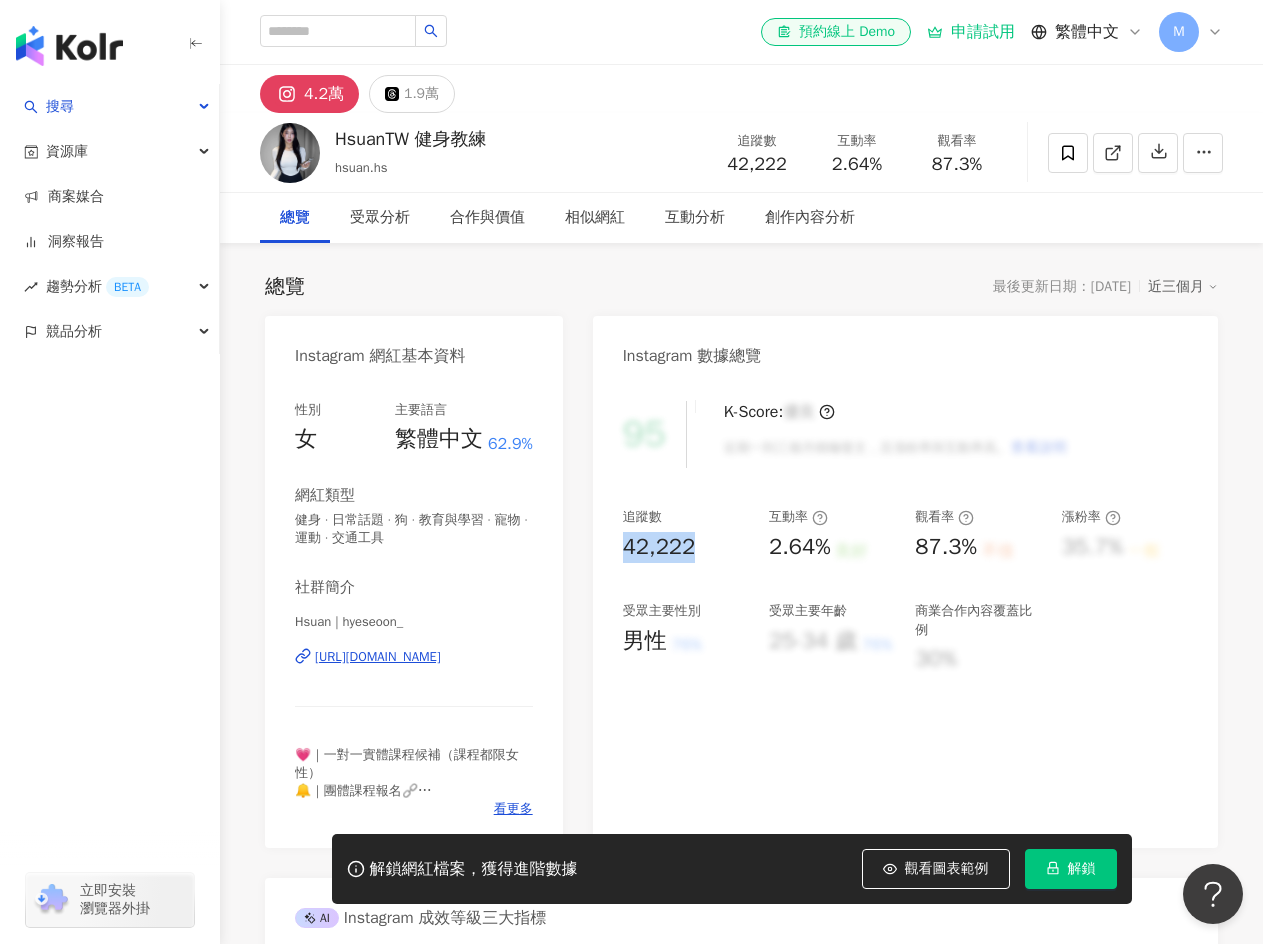 drag, startPoint x: 627, startPoint y: 545, endPoint x: 705, endPoint y: 539, distance: 78.23043 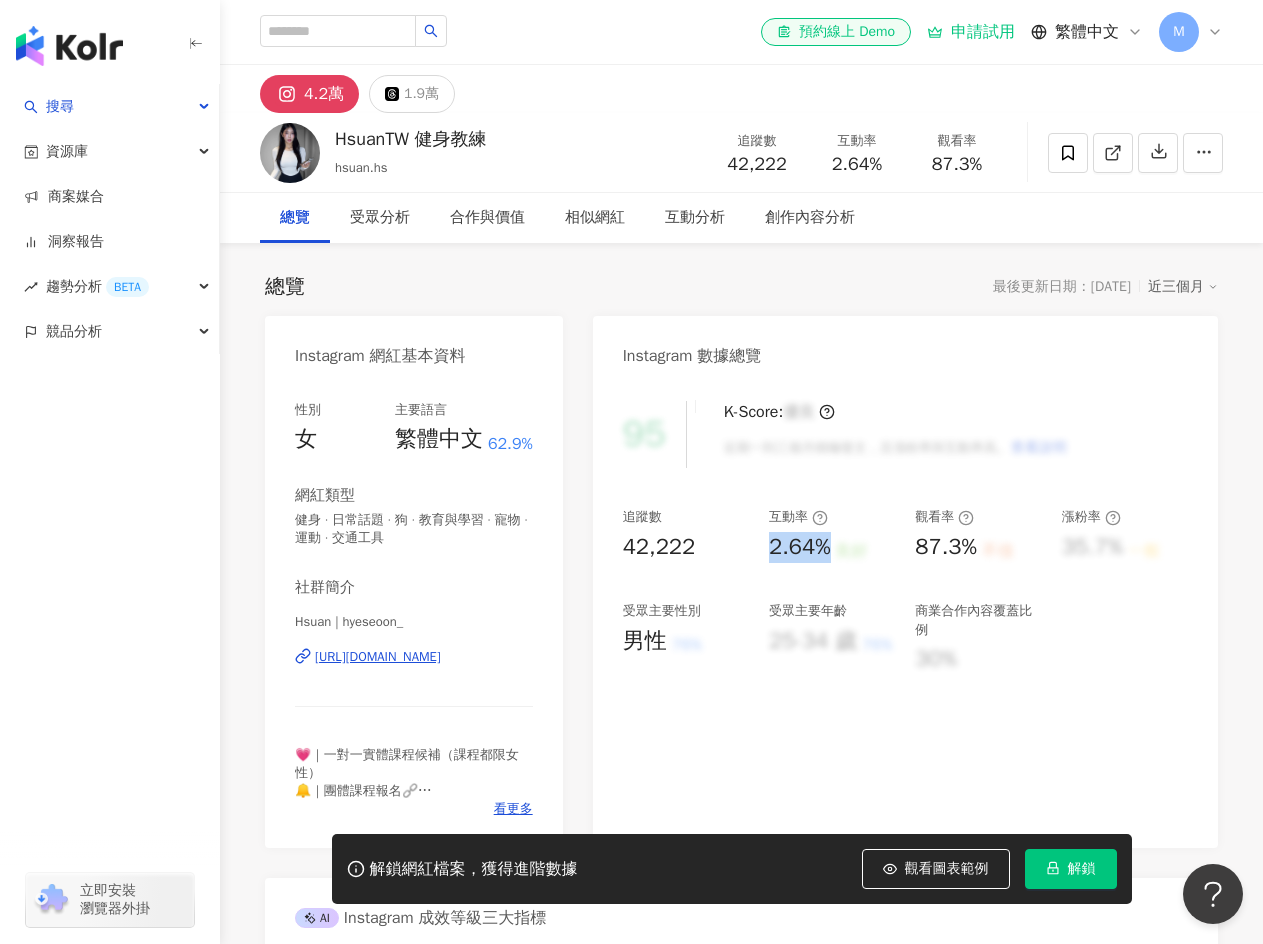drag, startPoint x: 770, startPoint y: 539, endPoint x: 836, endPoint y: 539, distance: 66 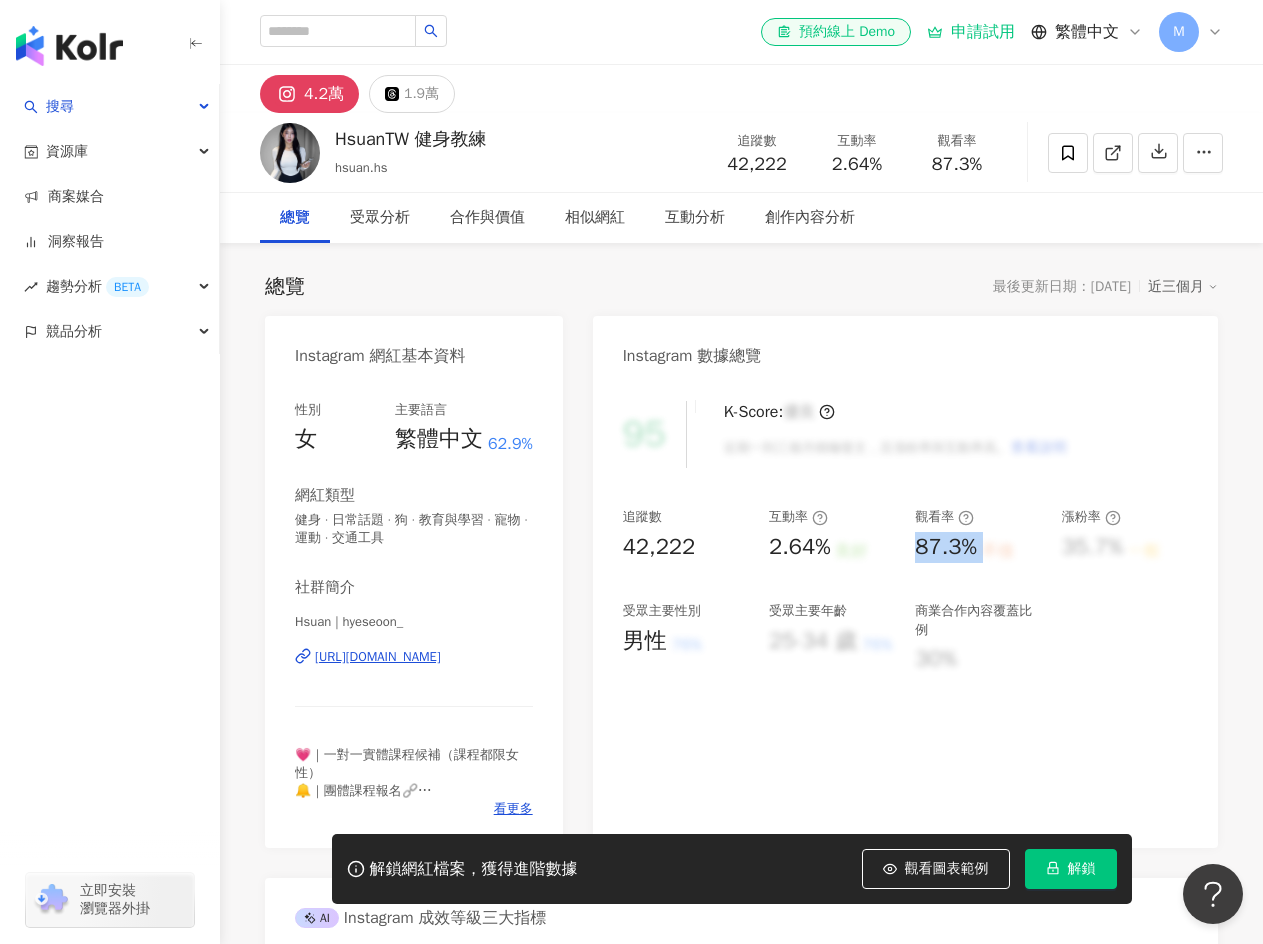 drag, startPoint x: 915, startPoint y: 544, endPoint x: 1022, endPoint y: 544, distance: 107 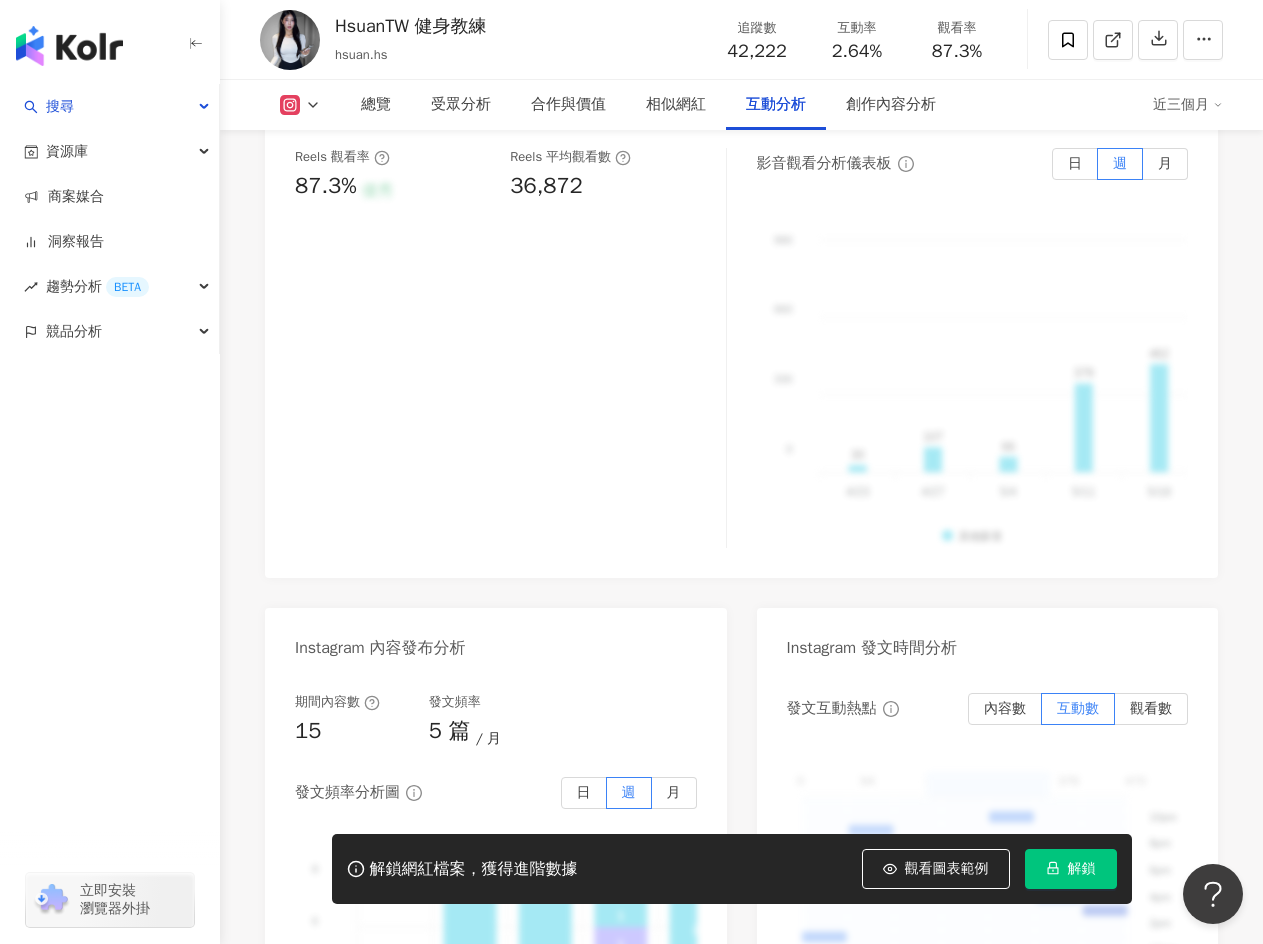 scroll, scrollTop: 4500, scrollLeft: 0, axis: vertical 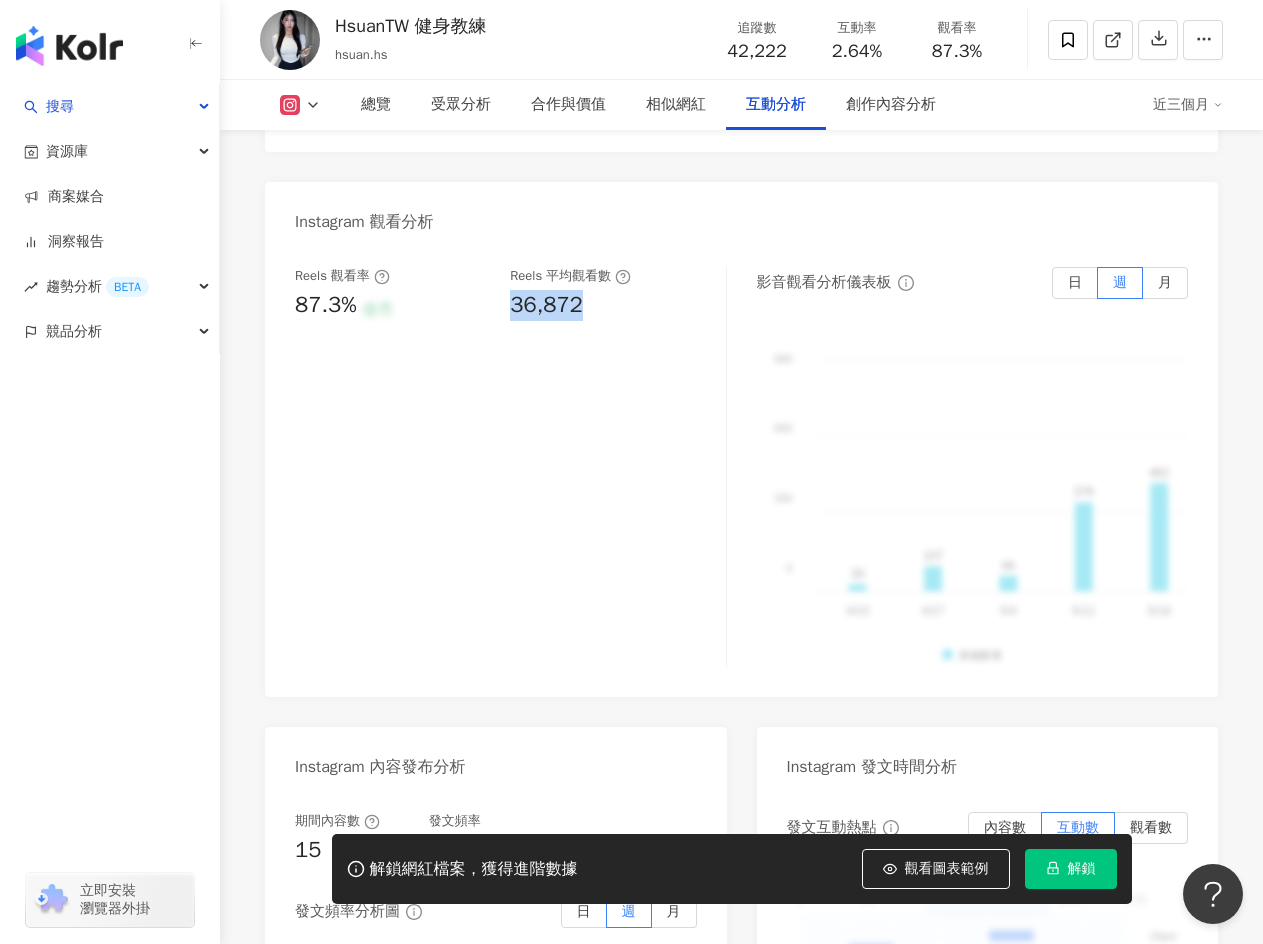 drag, startPoint x: 640, startPoint y: 308, endPoint x: 503, endPoint y: 305, distance: 137.03284 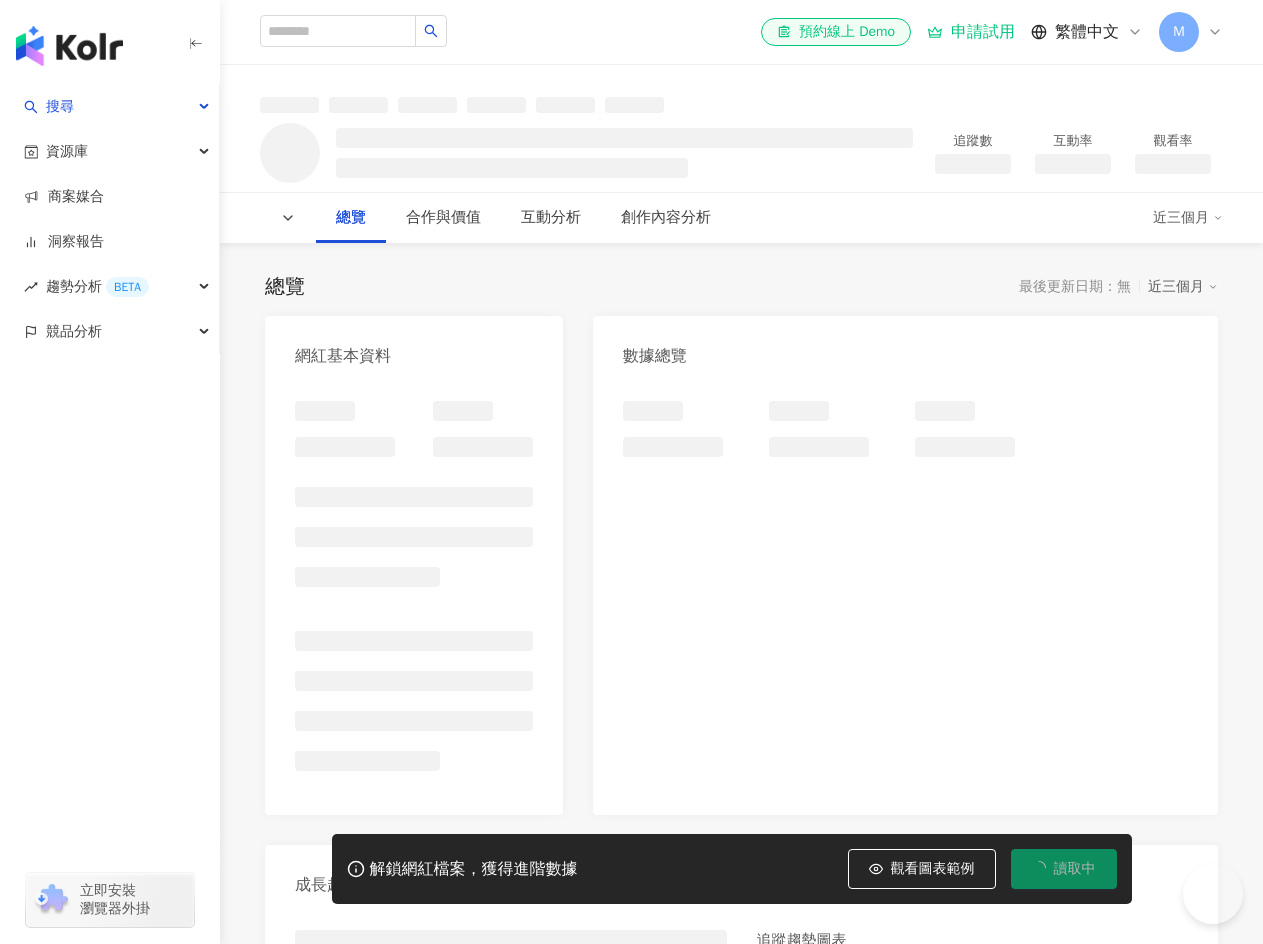 scroll, scrollTop: 0, scrollLeft: 0, axis: both 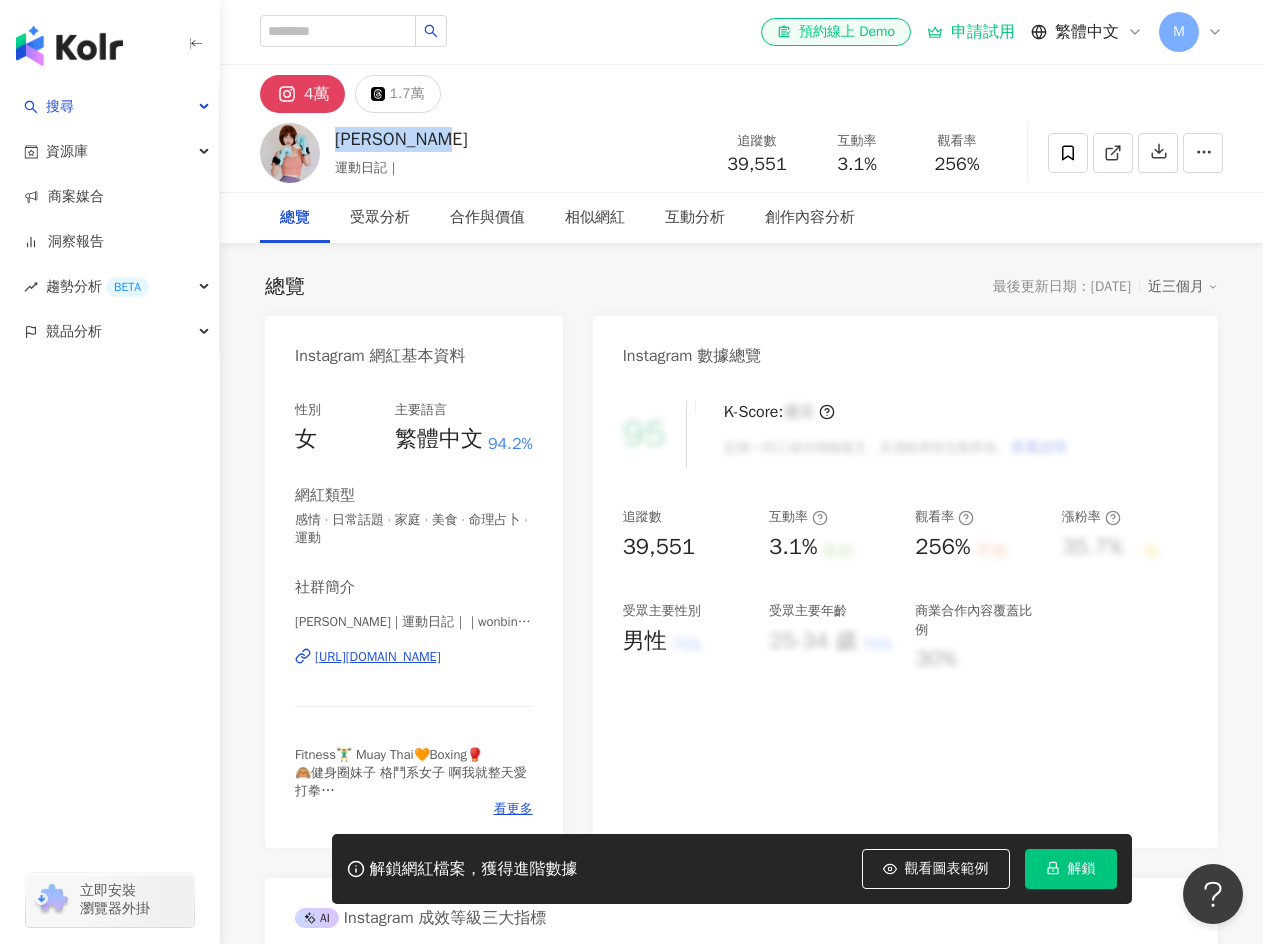 drag, startPoint x: 491, startPoint y: 144, endPoint x: 329, endPoint y: 132, distance: 162.44383 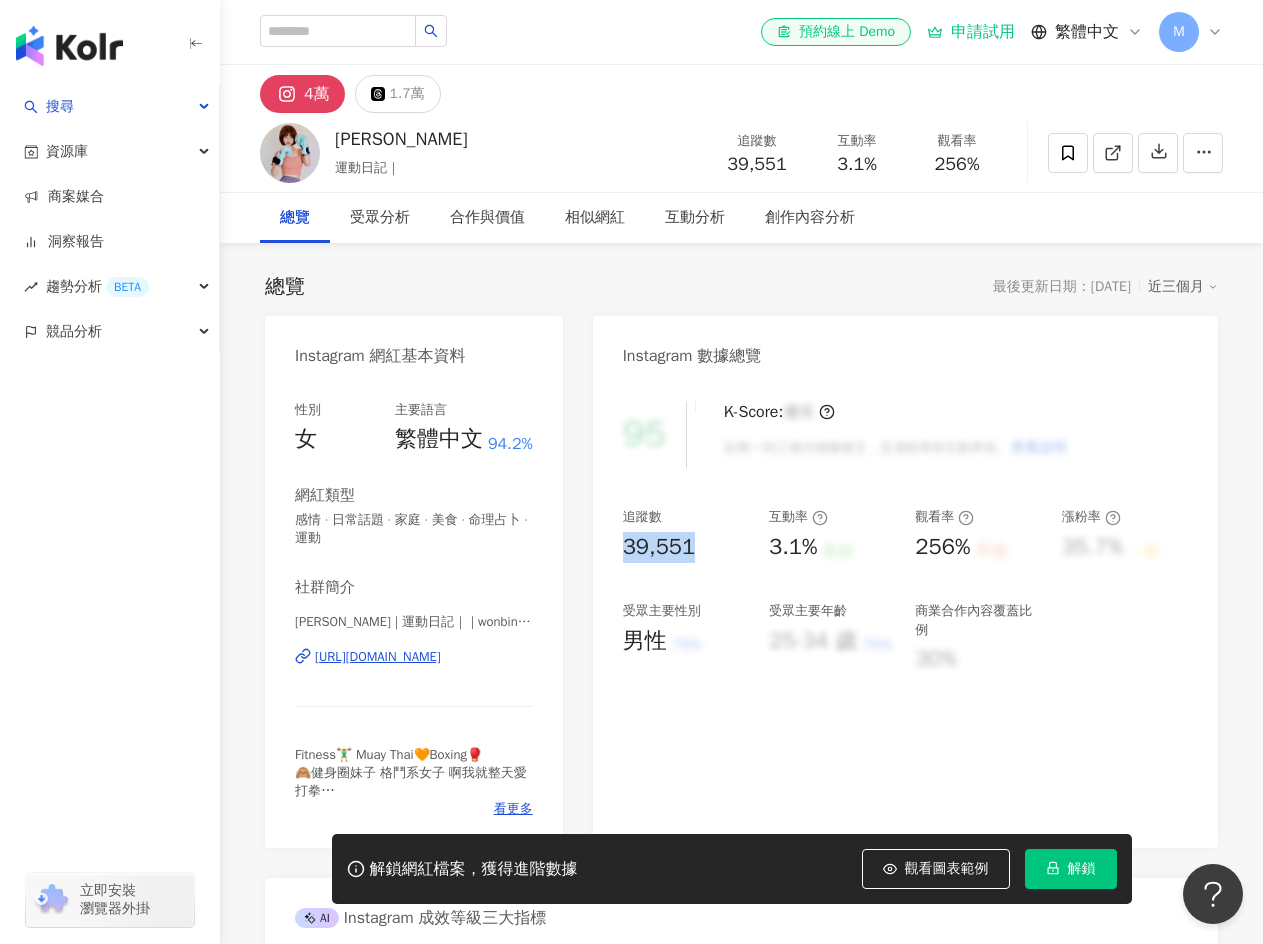 drag, startPoint x: 628, startPoint y: 557, endPoint x: 695, endPoint y: 559, distance: 67.02985 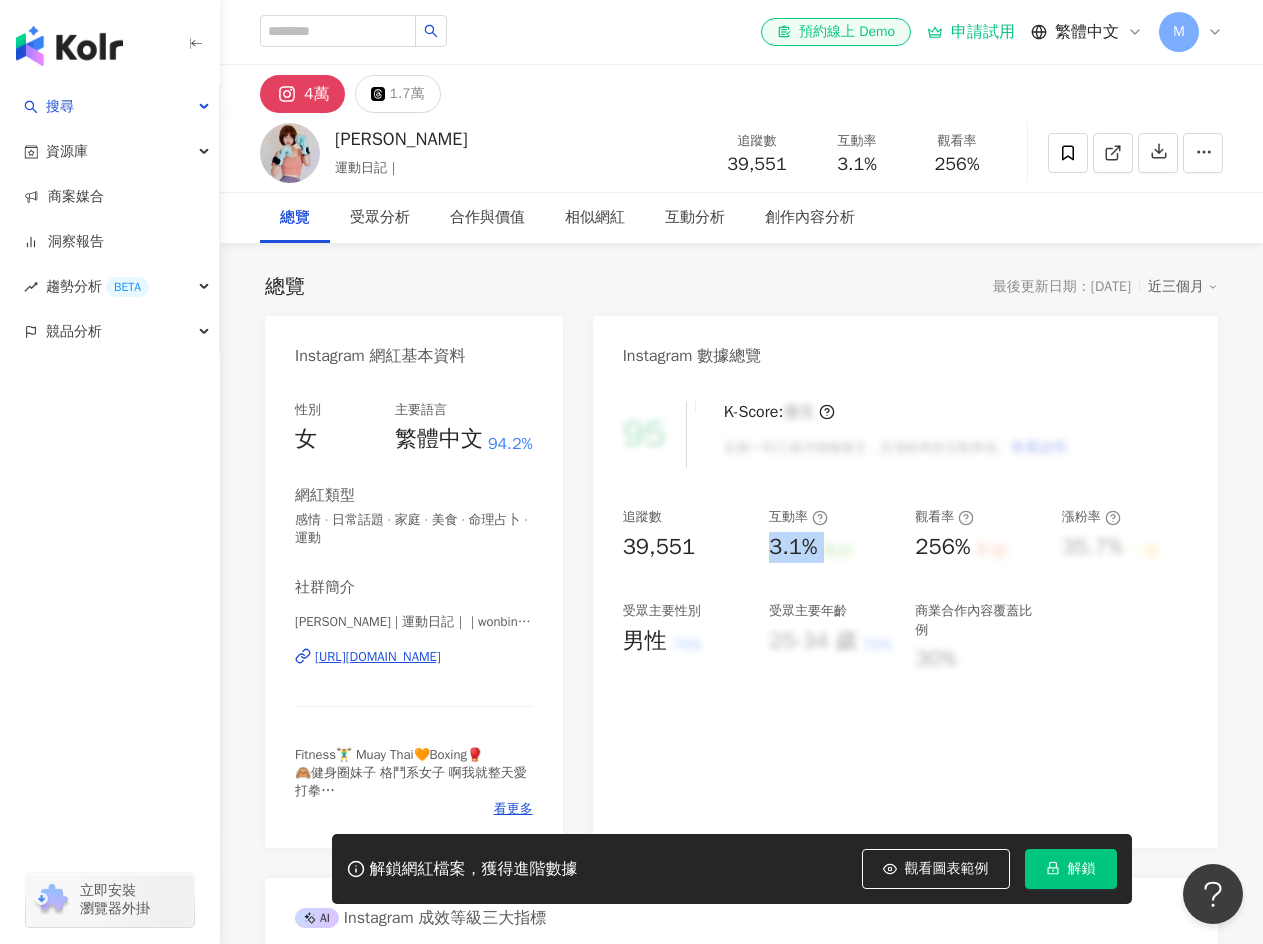 drag, startPoint x: 769, startPoint y: 548, endPoint x: 843, endPoint y: 548, distance: 74 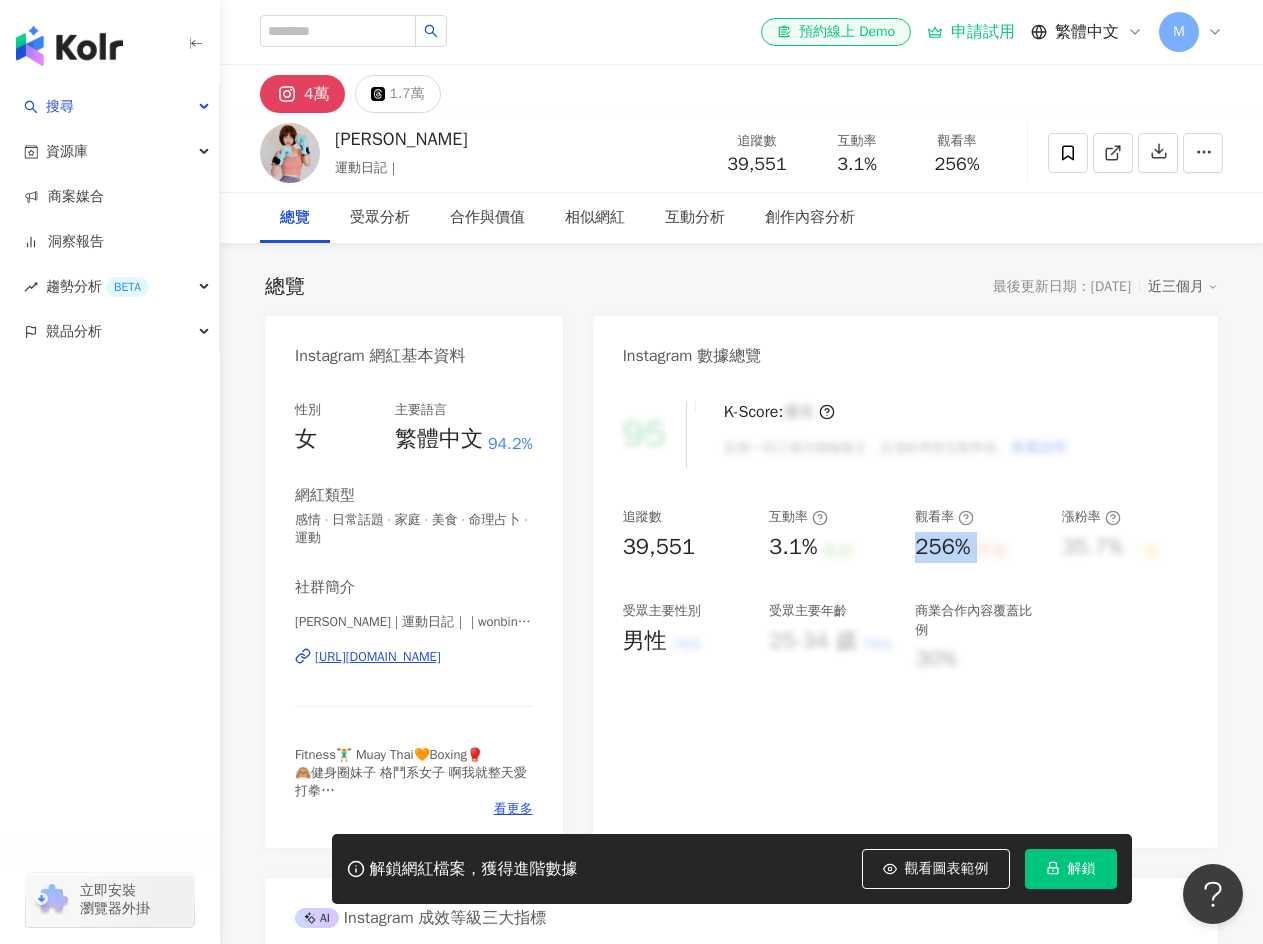 drag, startPoint x: 918, startPoint y: 548, endPoint x: 984, endPoint y: 552, distance: 66.1211 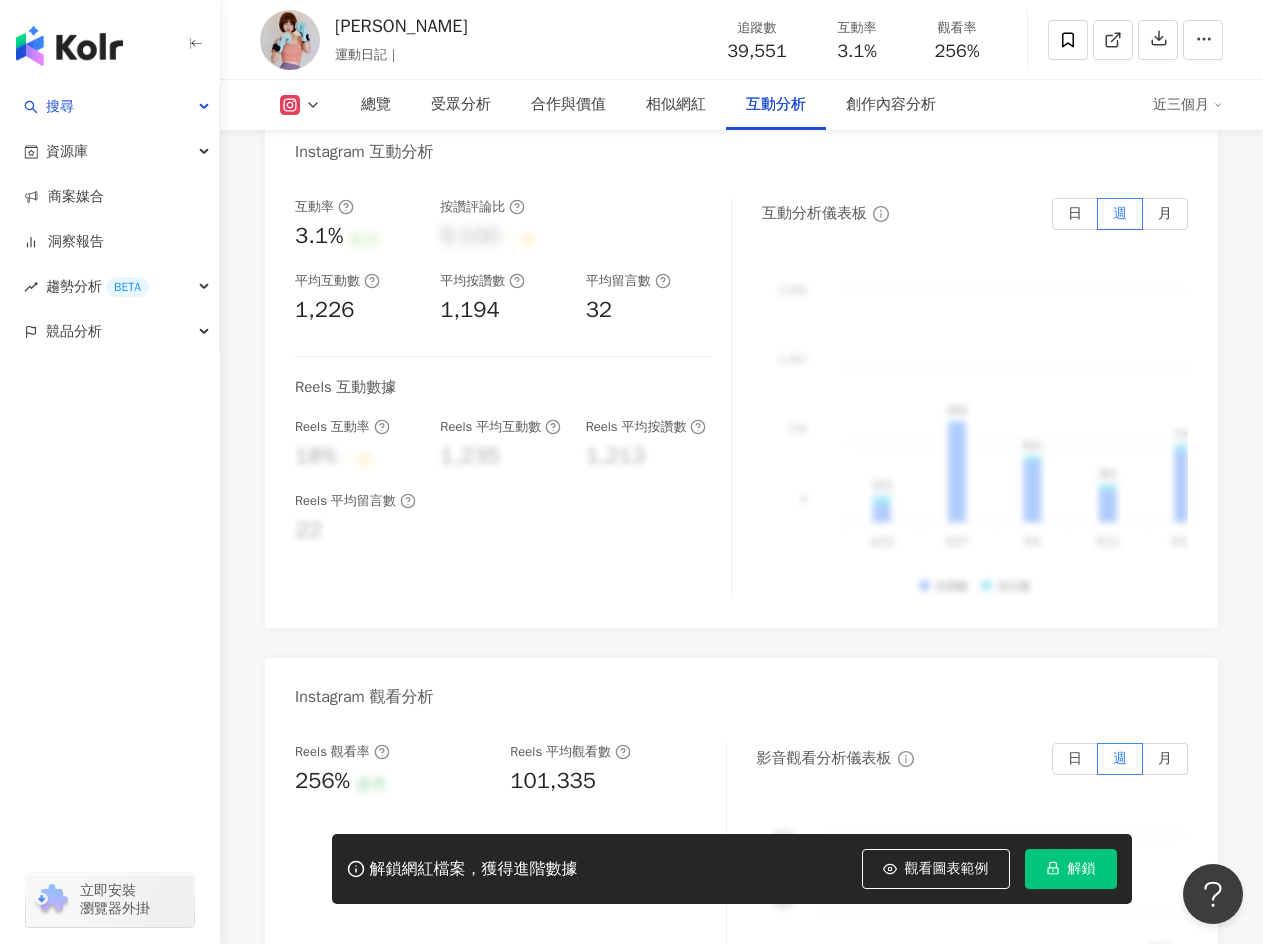 scroll, scrollTop: 4200, scrollLeft: 0, axis: vertical 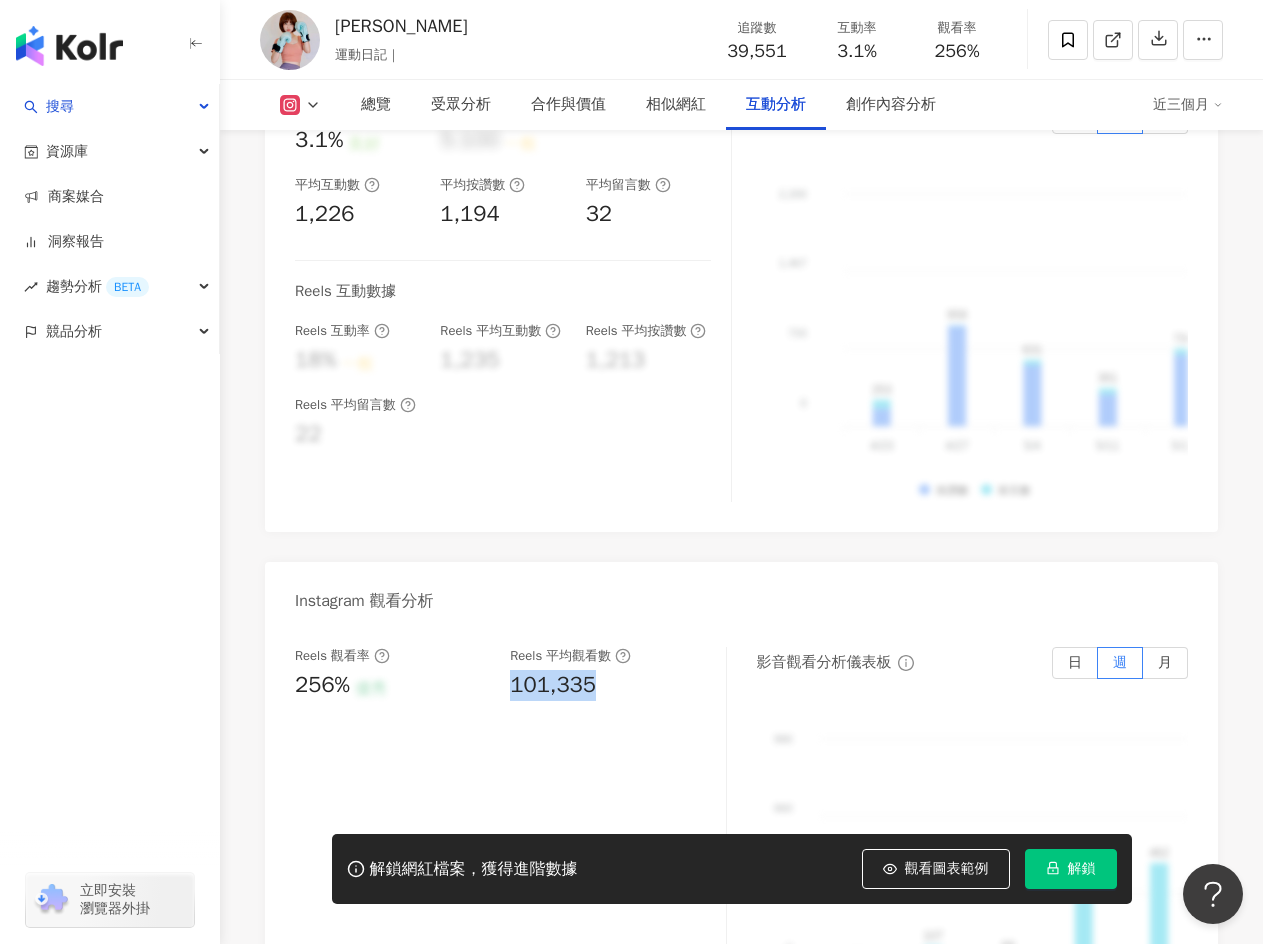 drag, startPoint x: 508, startPoint y: 644, endPoint x: 689, endPoint y: 652, distance: 181.17671 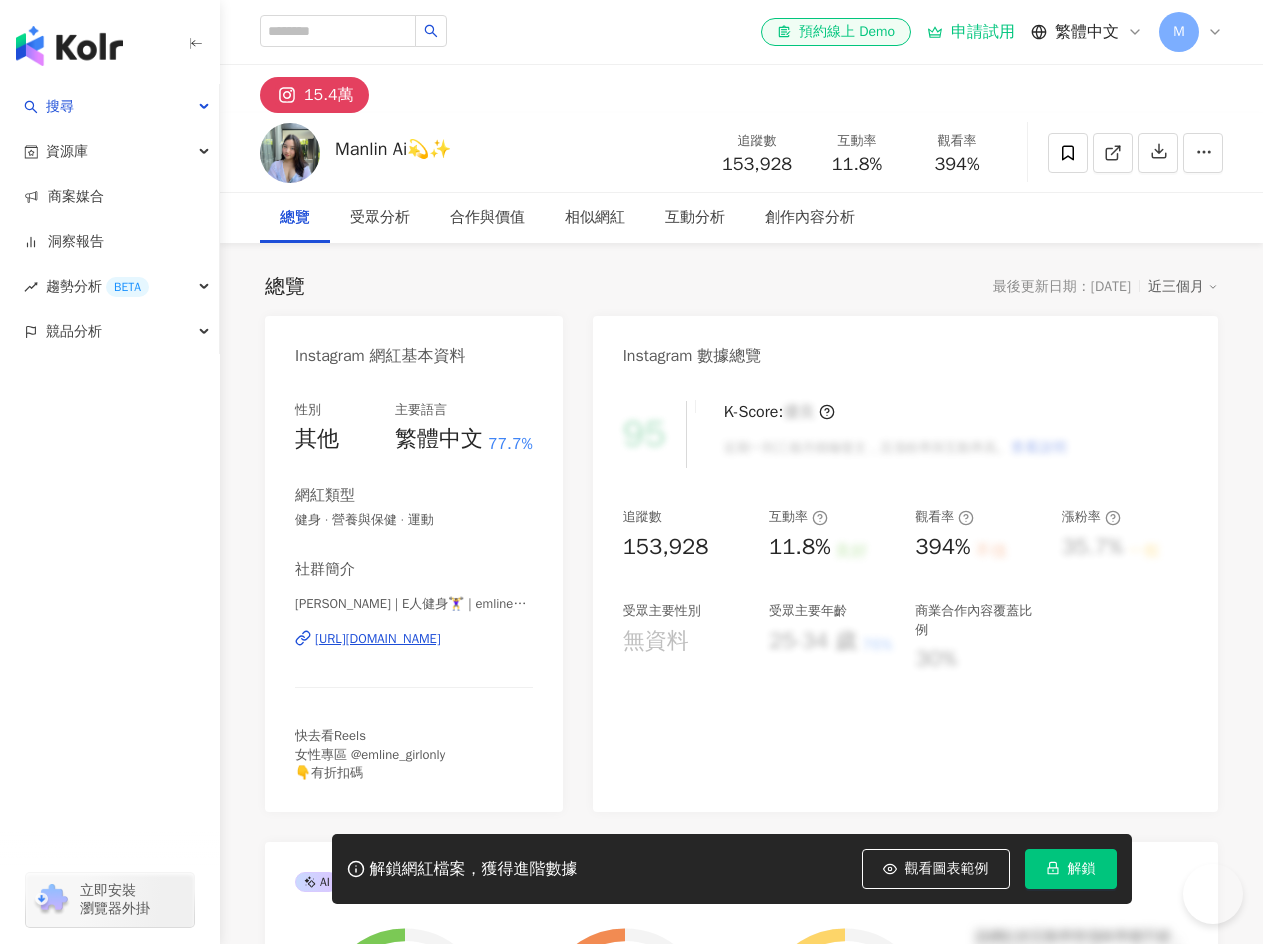 scroll, scrollTop: 0, scrollLeft: 0, axis: both 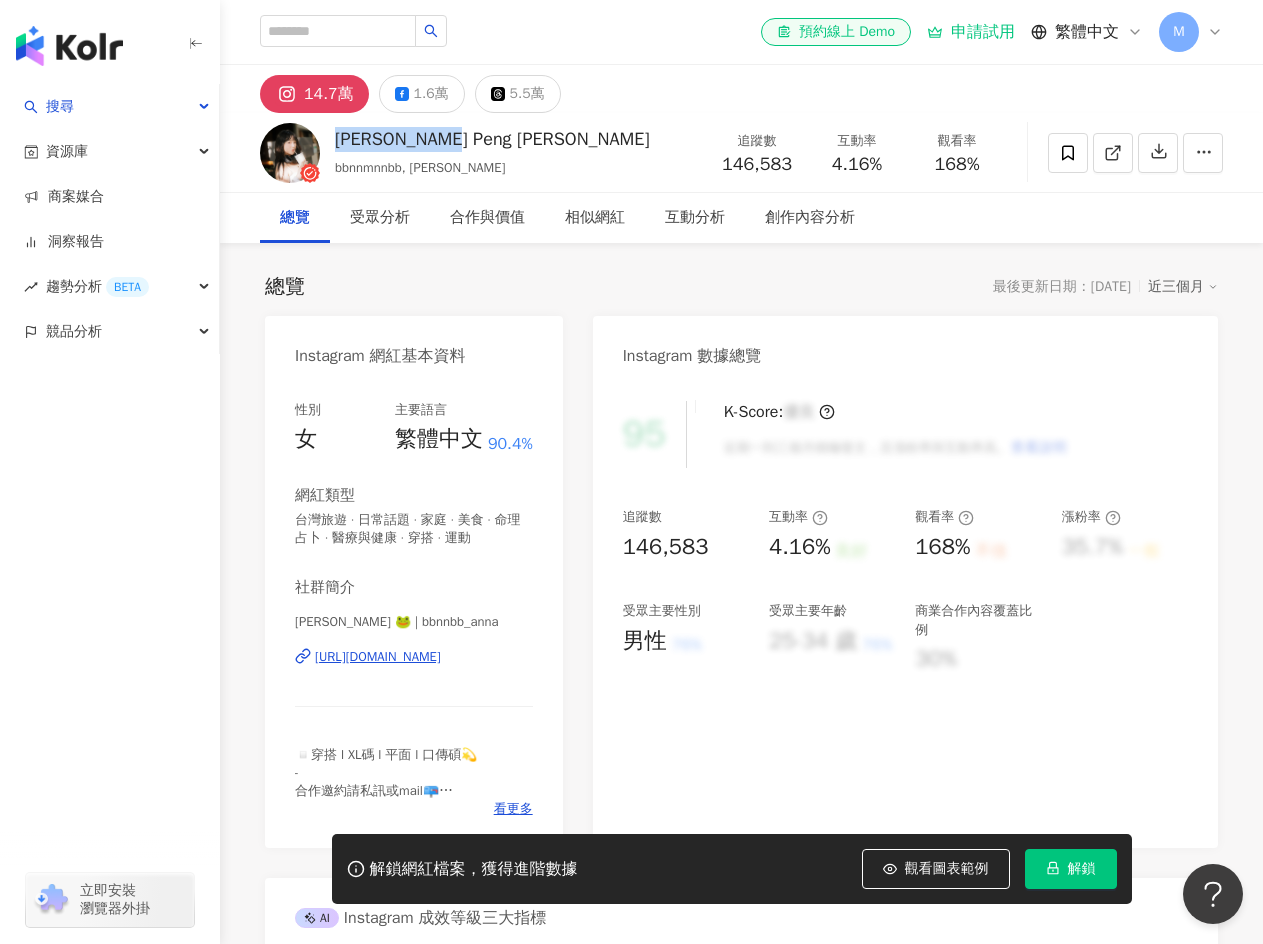 drag, startPoint x: 337, startPoint y: 137, endPoint x: 522, endPoint y: 144, distance: 185.13239 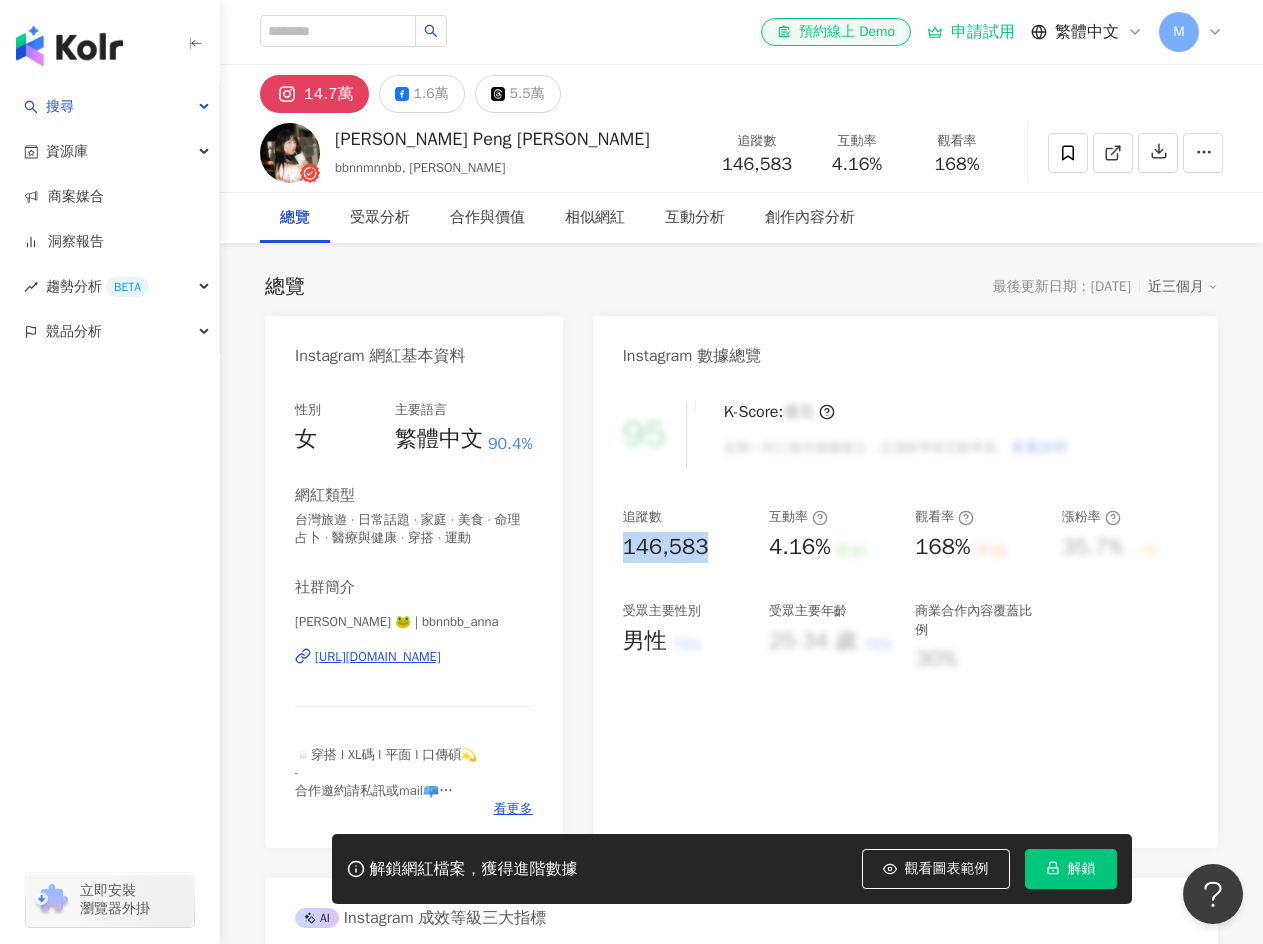 drag, startPoint x: 612, startPoint y: 543, endPoint x: 728, endPoint y: 559, distance: 117.09825 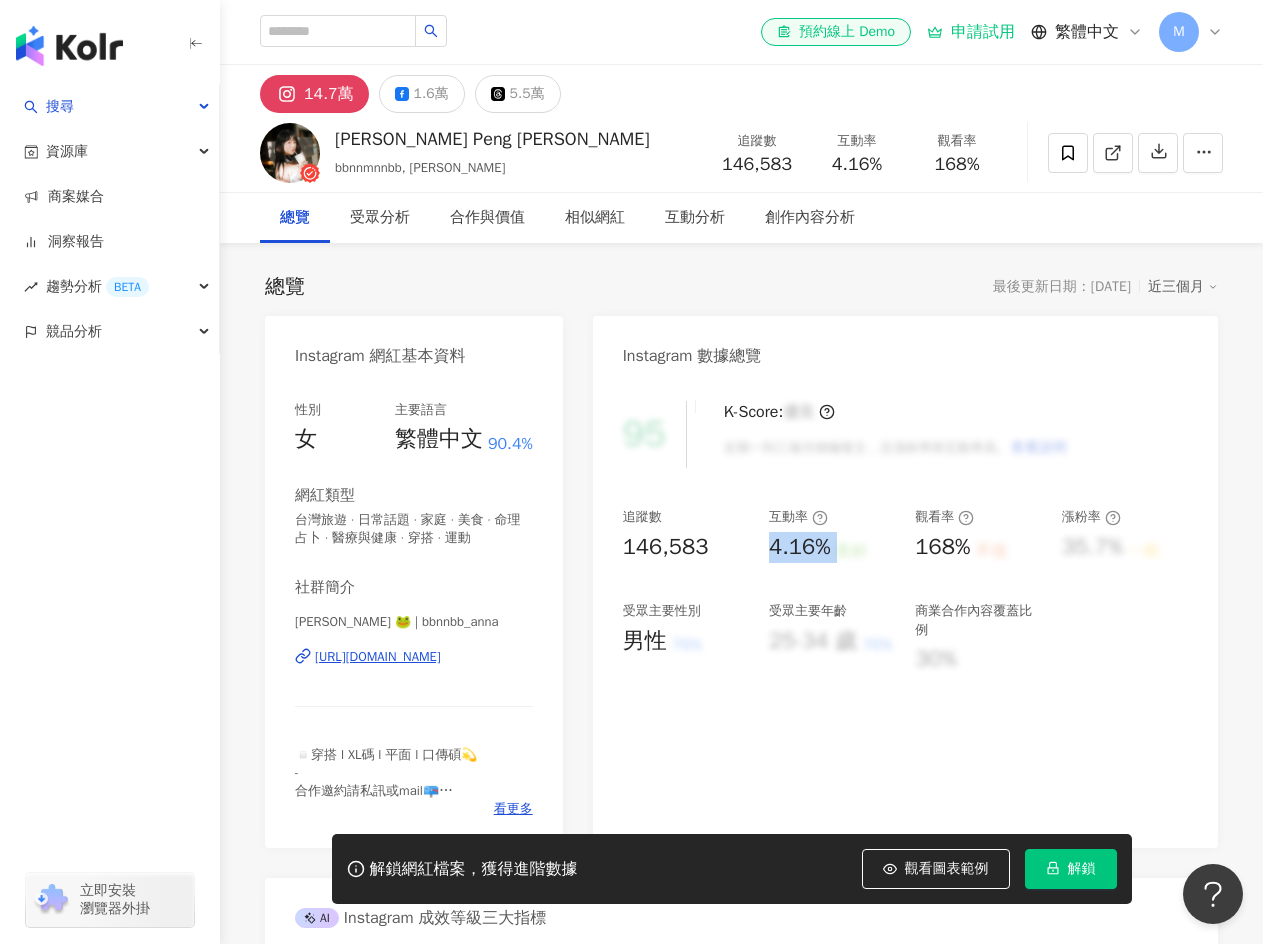 drag, startPoint x: 761, startPoint y: 551, endPoint x: 849, endPoint y: 551, distance: 88 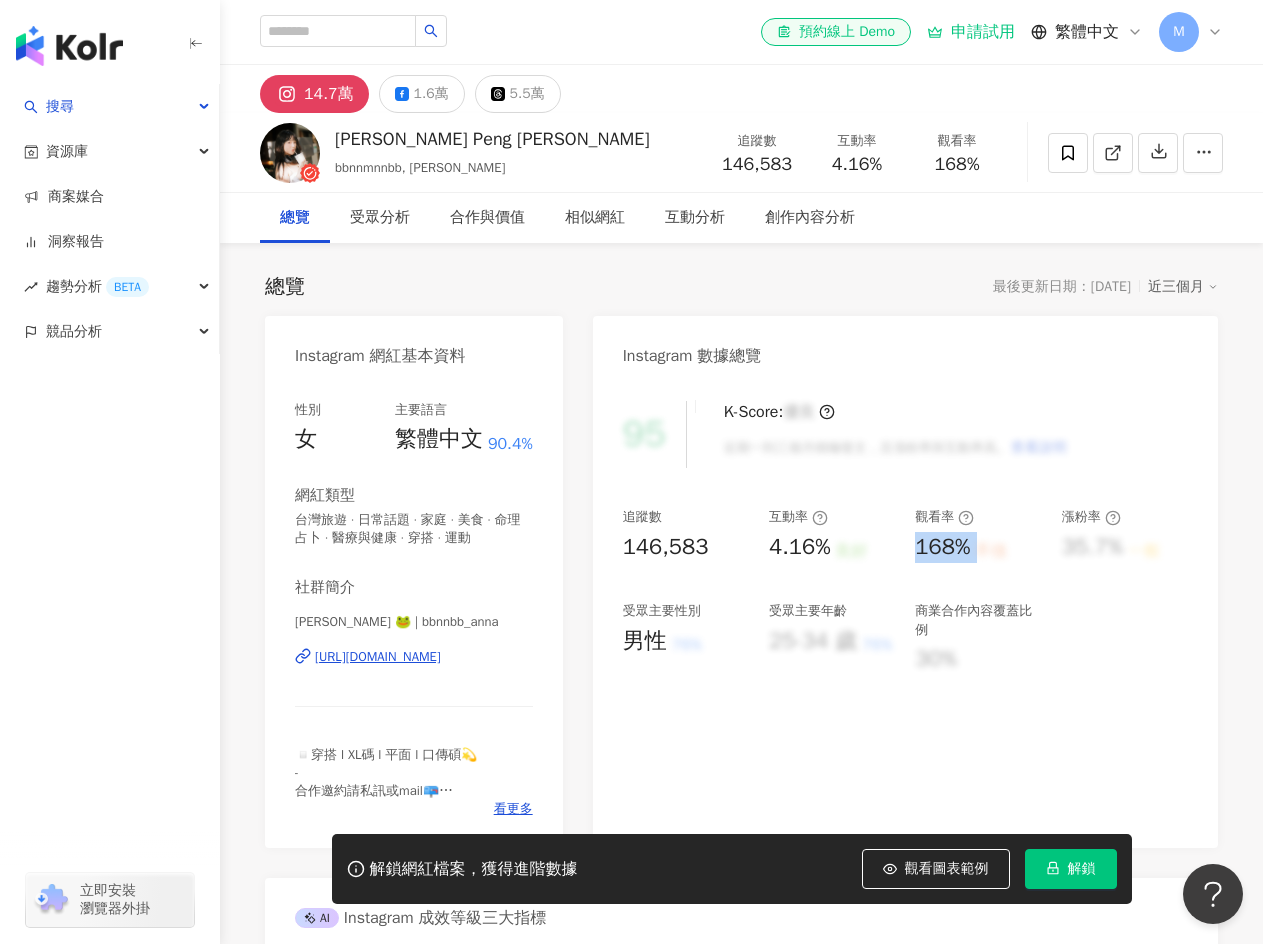 drag, startPoint x: 915, startPoint y: 546, endPoint x: 1004, endPoint y: 559, distance: 89.94443 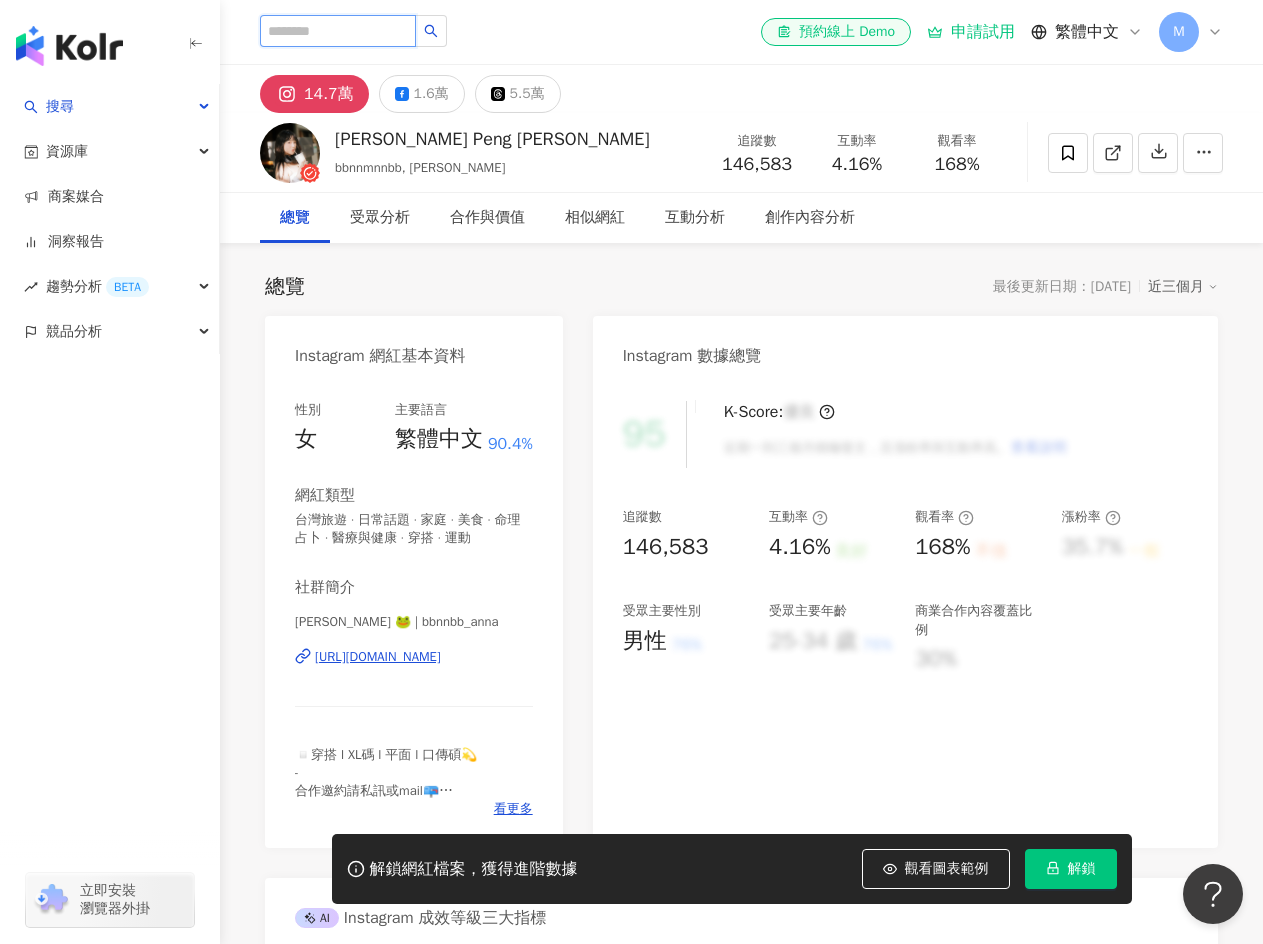 click at bounding box center [338, 31] 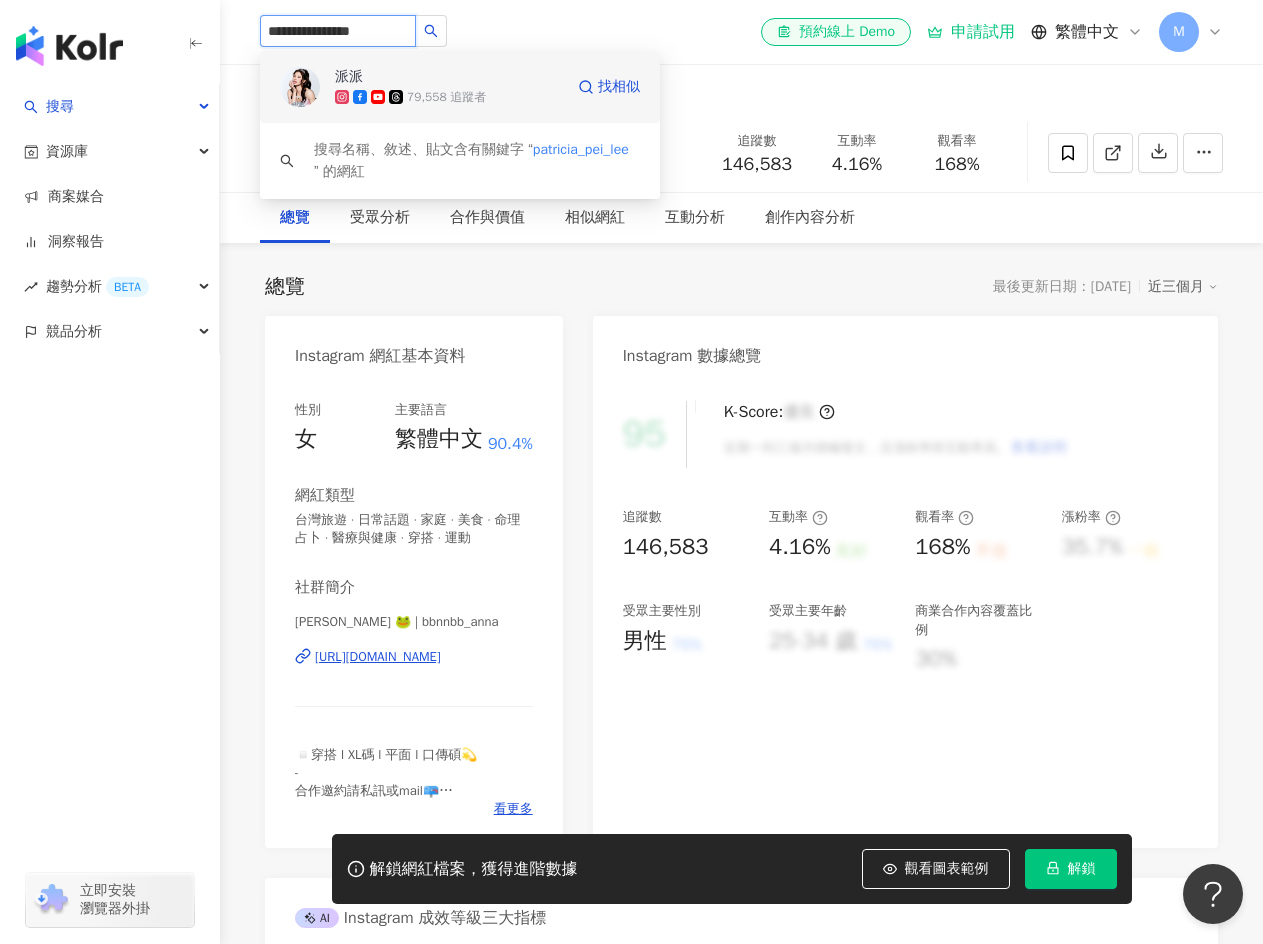 click on "派派 79,558   追蹤者" at bounding box center [449, 87] 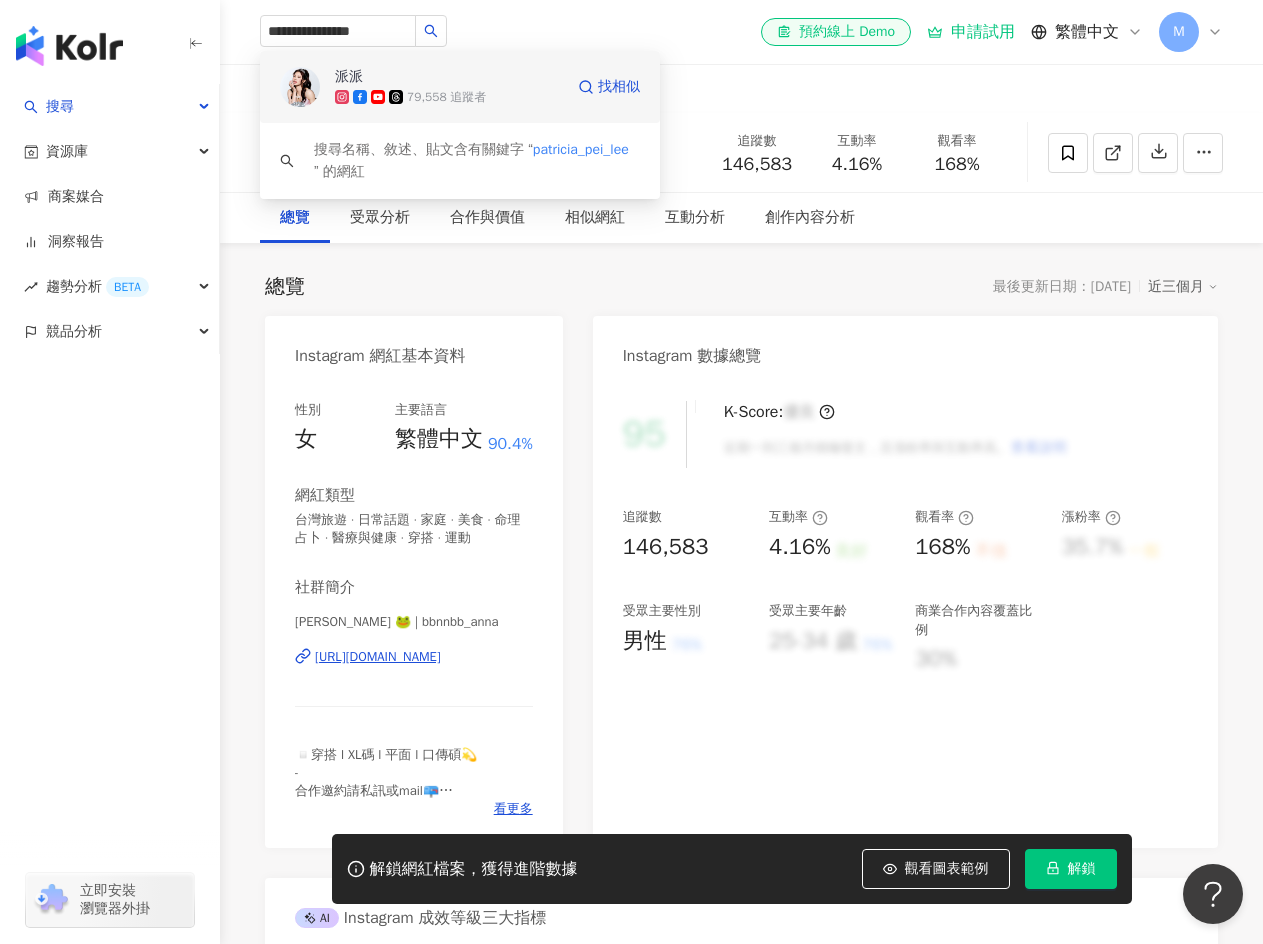 type 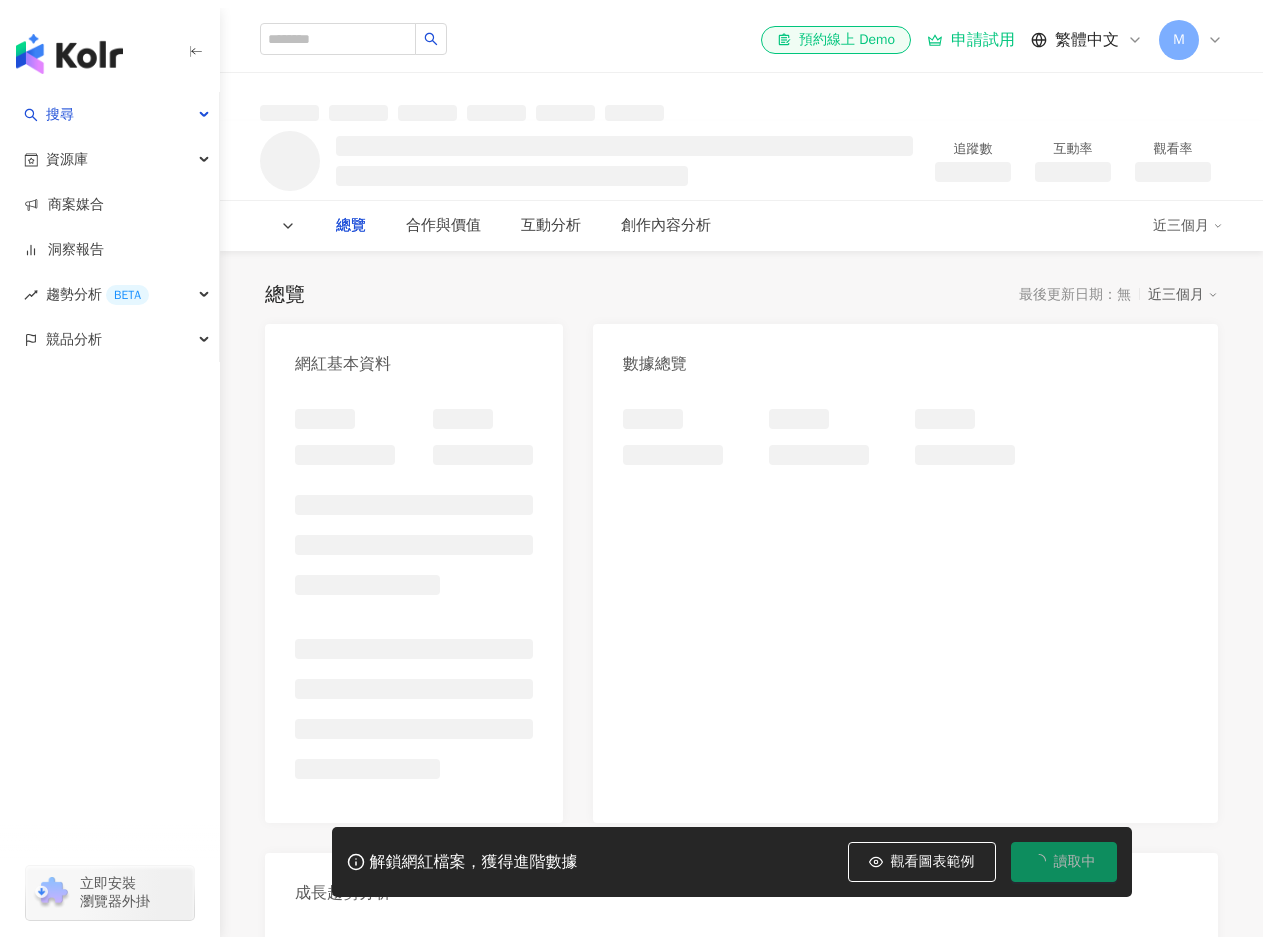 scroll, scrollTop: 0, scrollLeft: 0, axis: both 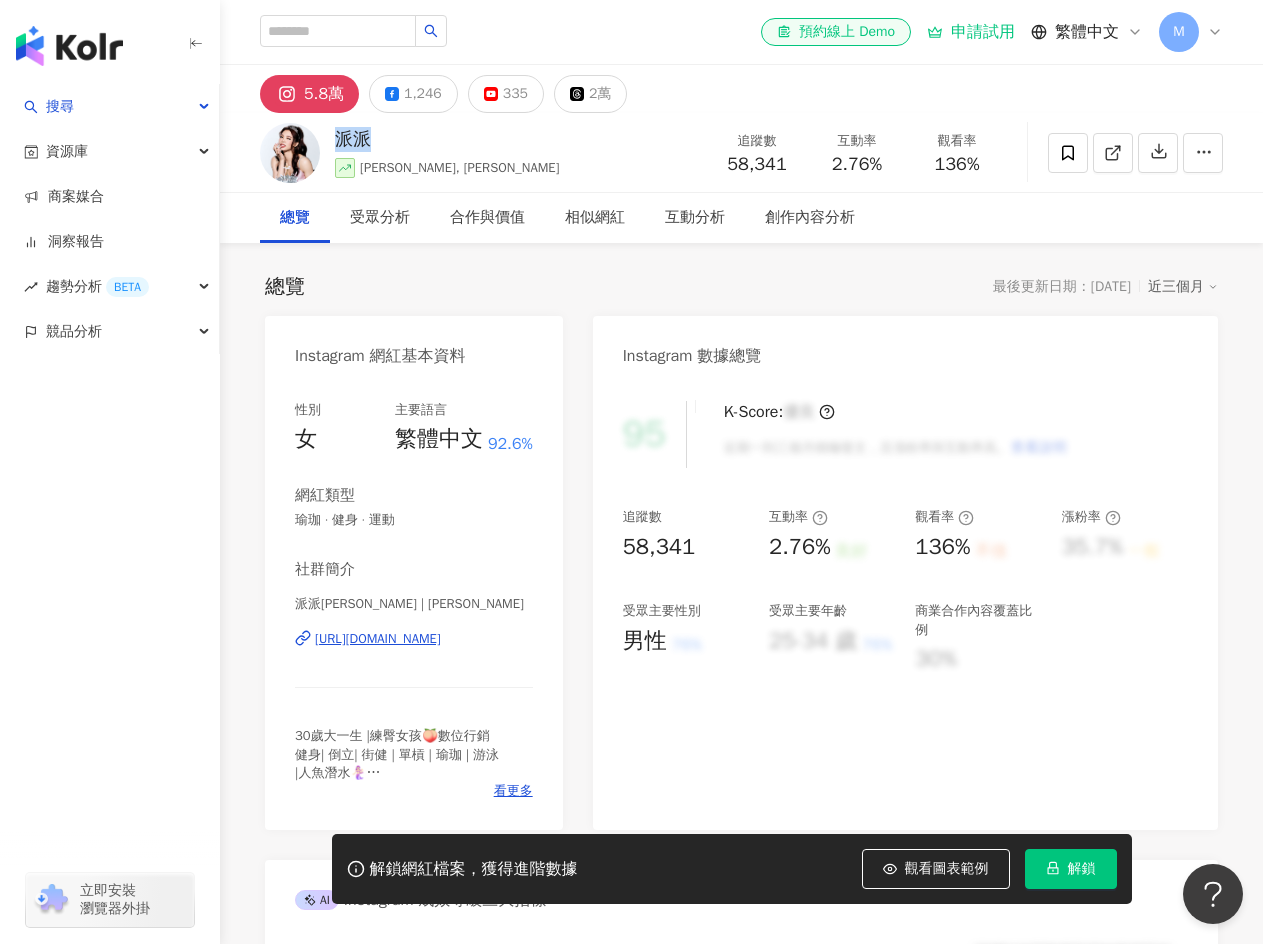 drag, startPoint x: 426, startPoint y: 135, endPoint x: 338, endPoint y: 135, distance: 88 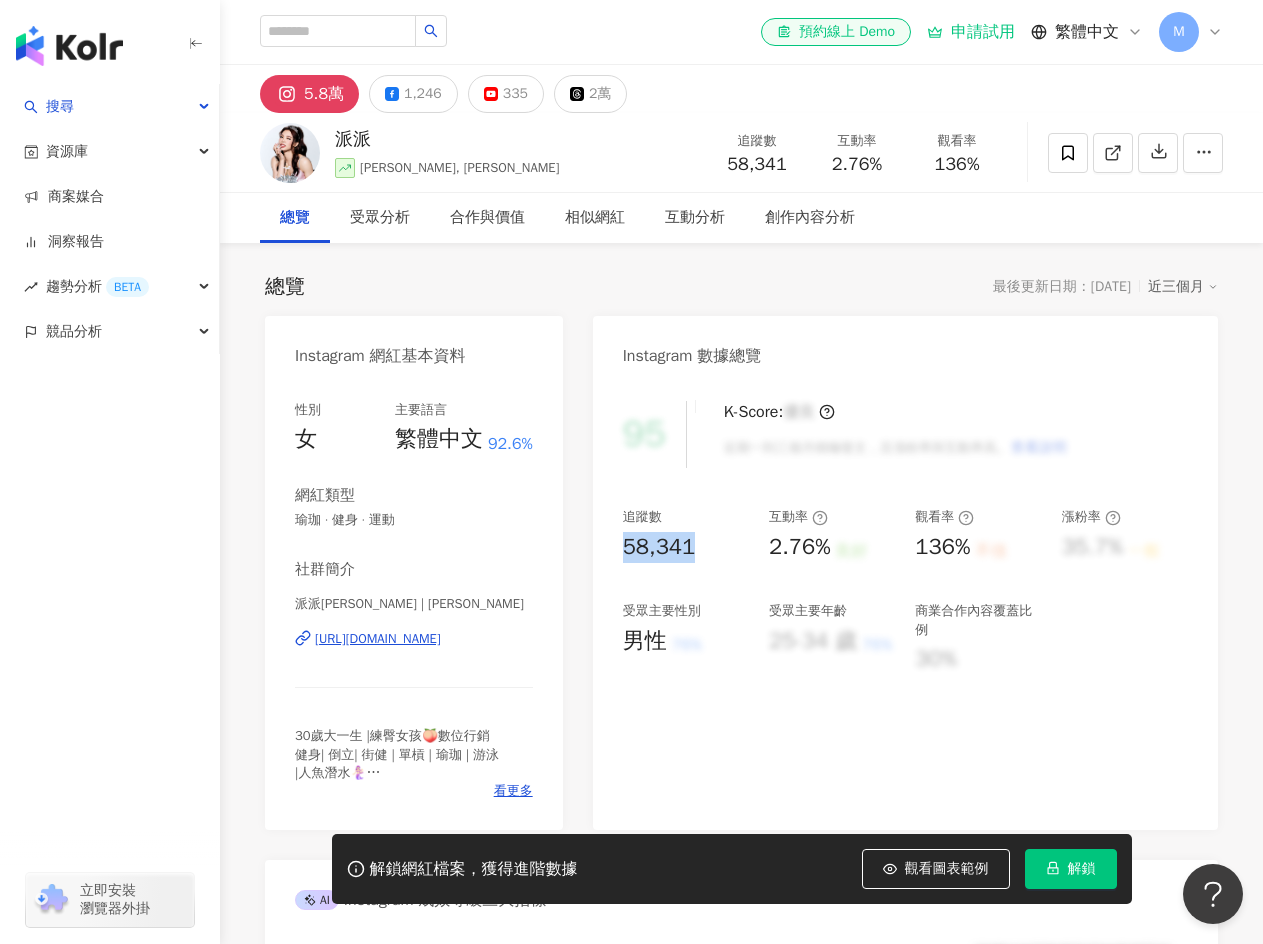 drag, startPoint x: 620, startPoint y: 546, endPoint x: 712, endPoint y: 546, distance: 92 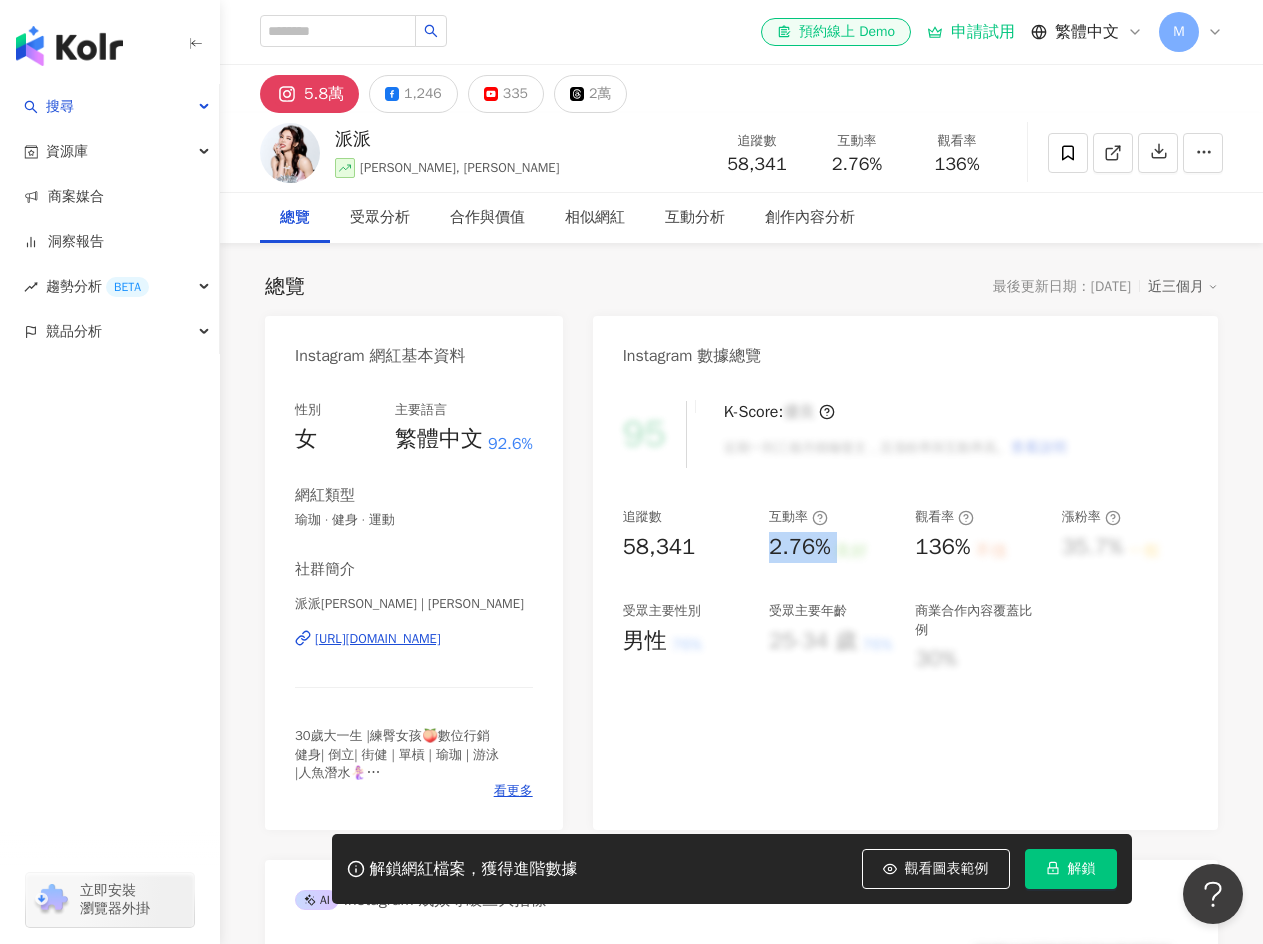 drag, startPoint x: 770, startPoint y: 554, endPoint x: 841, endPoint y: 562, distance: 71.44928 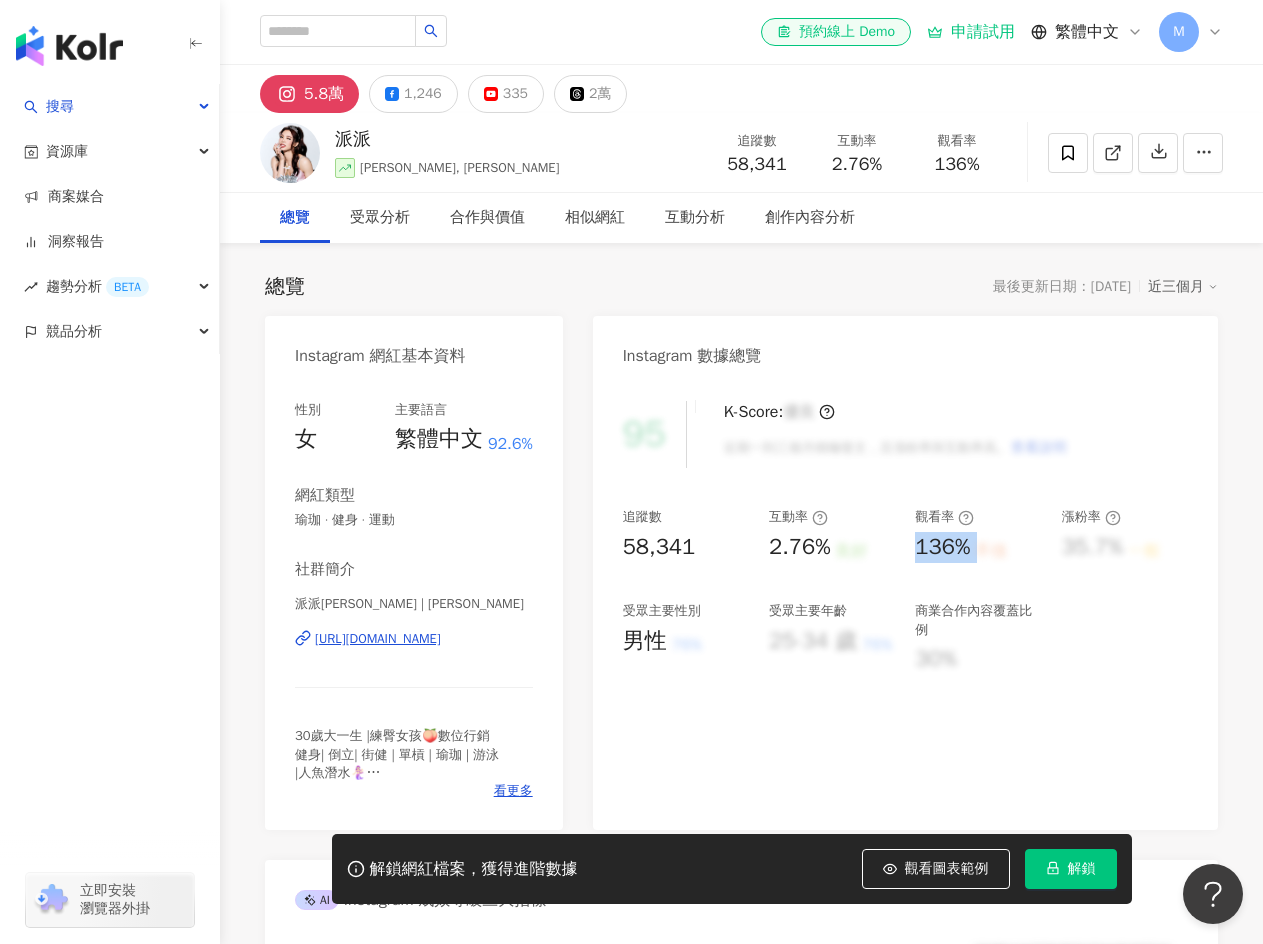 drag, startPoint x: 916, startPoint y: 546, endPoint x: 986, endPoint y: 542, distance: 70.11419 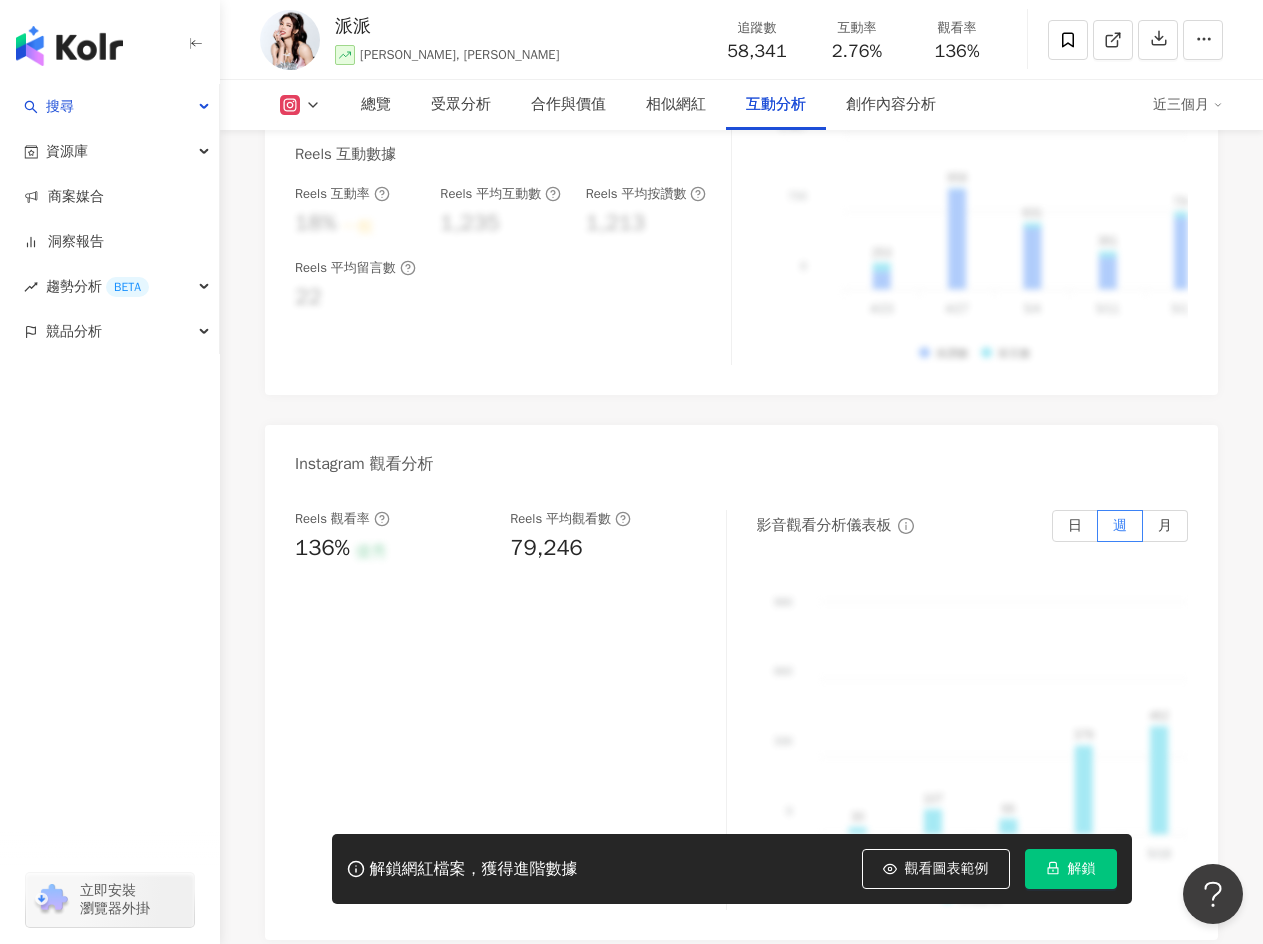 scroll, scrollTop: 4300, scrollLeft: 0, axis: vertical 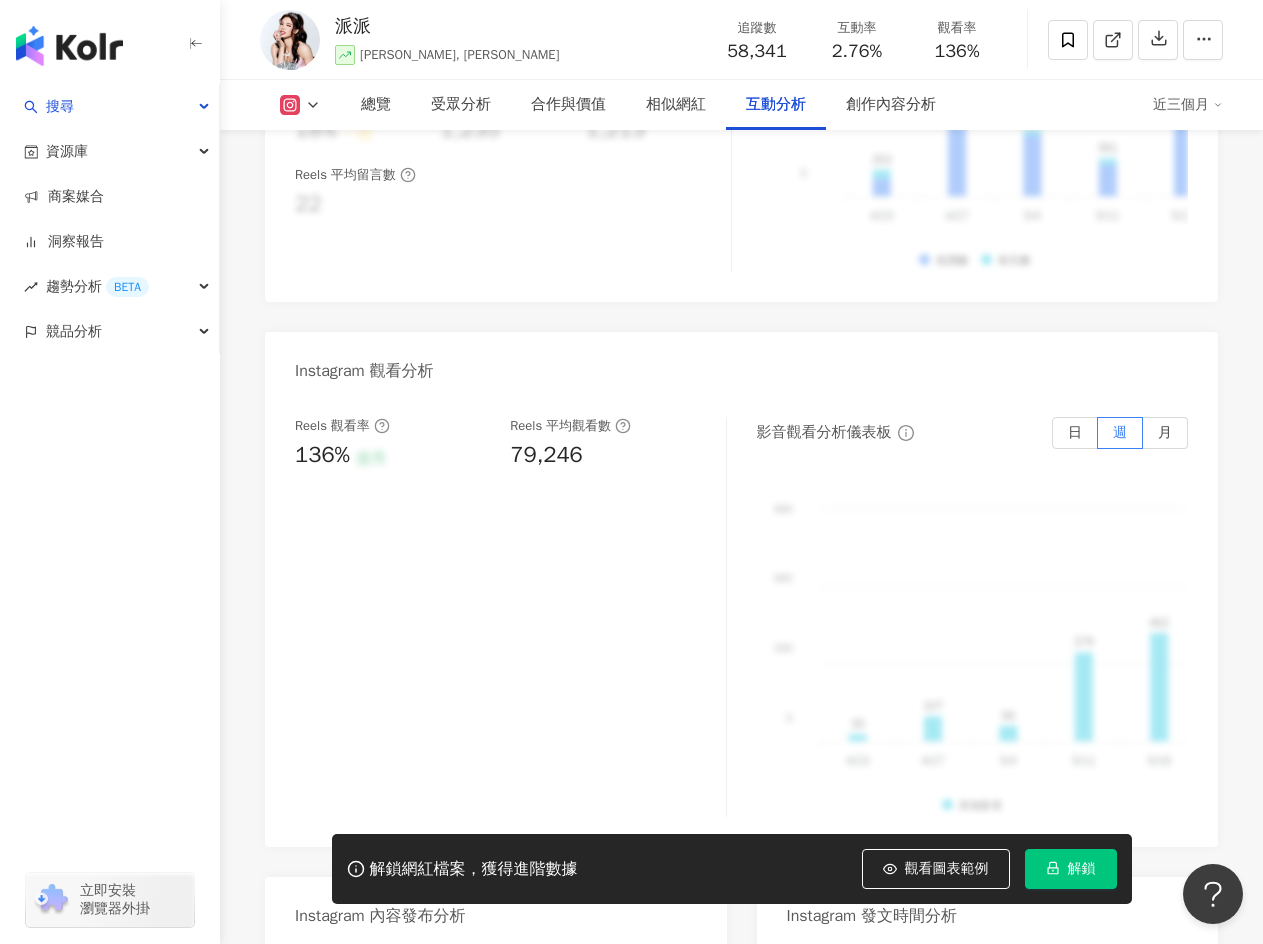 click on "Reels 觀看率   136% 優秀 Reels 平均觀看數   79,246" at bounding box center (500, 444) 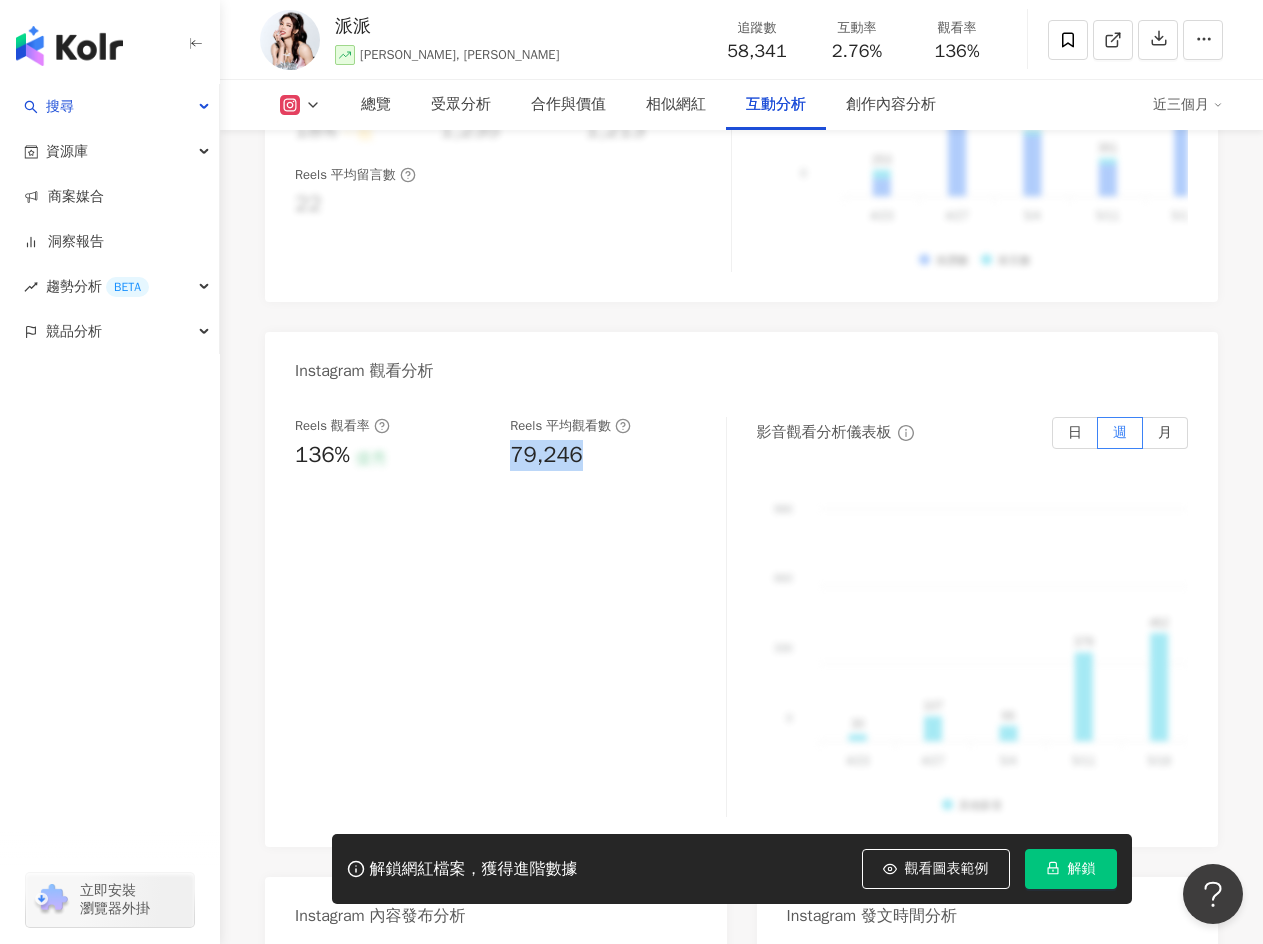 drag, startPoint x: 516, startPoint y: 477, endPoint x: 622, endPoint y: 481, distance: 106.07545 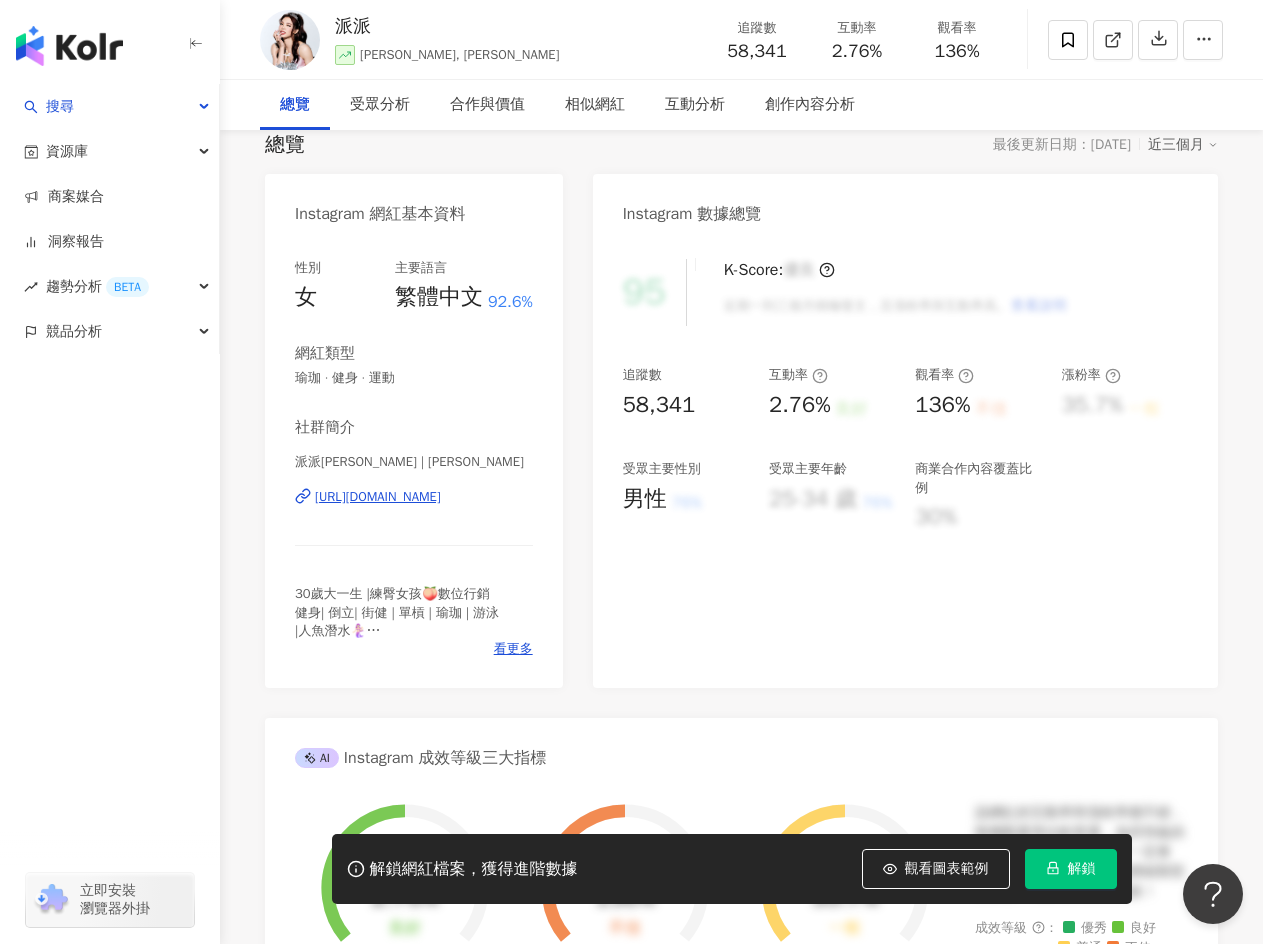scroll, scrollTop: 0, scrollLeft: 0, axis: both 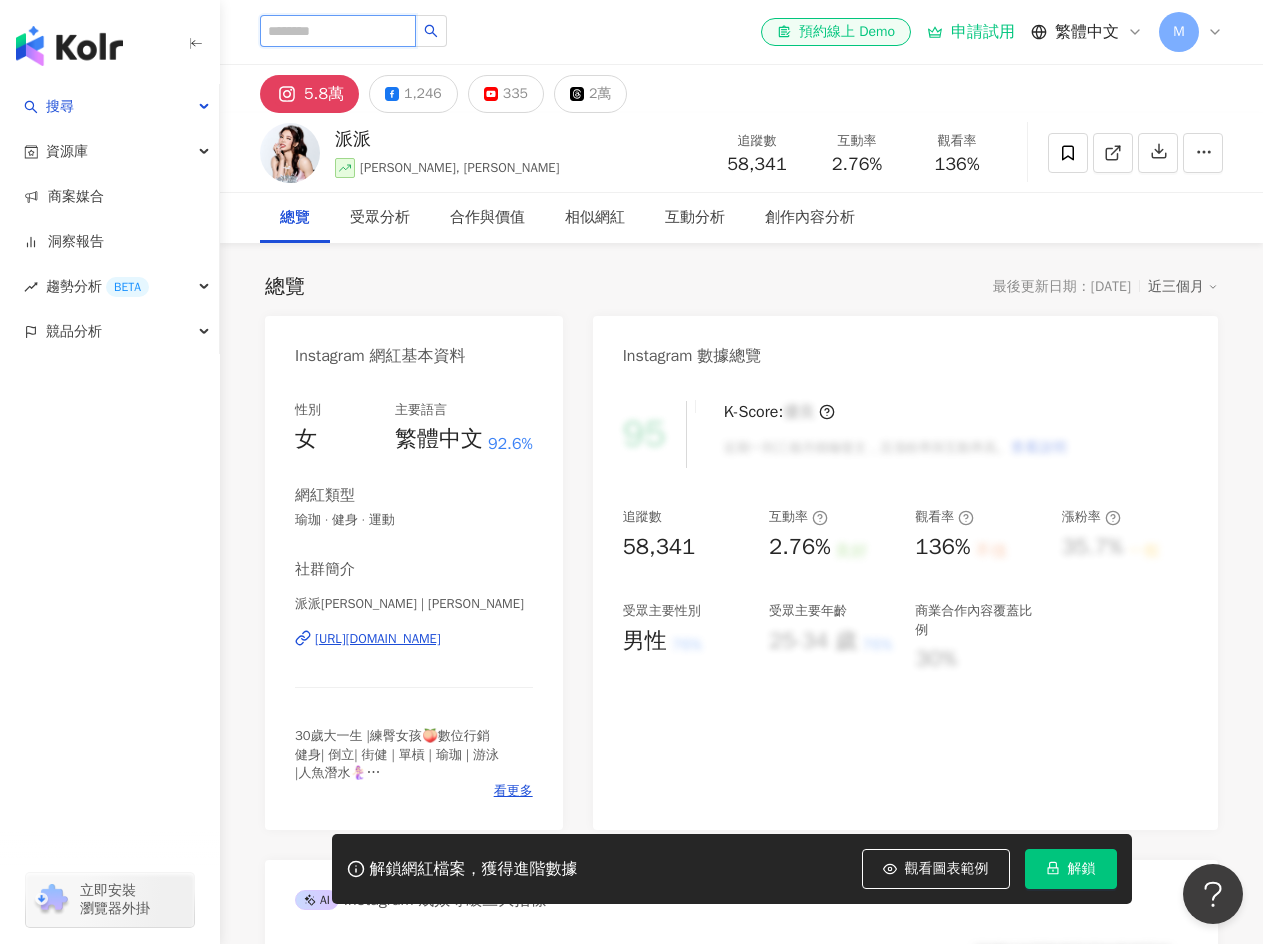 click at bounding box center [338, 31] 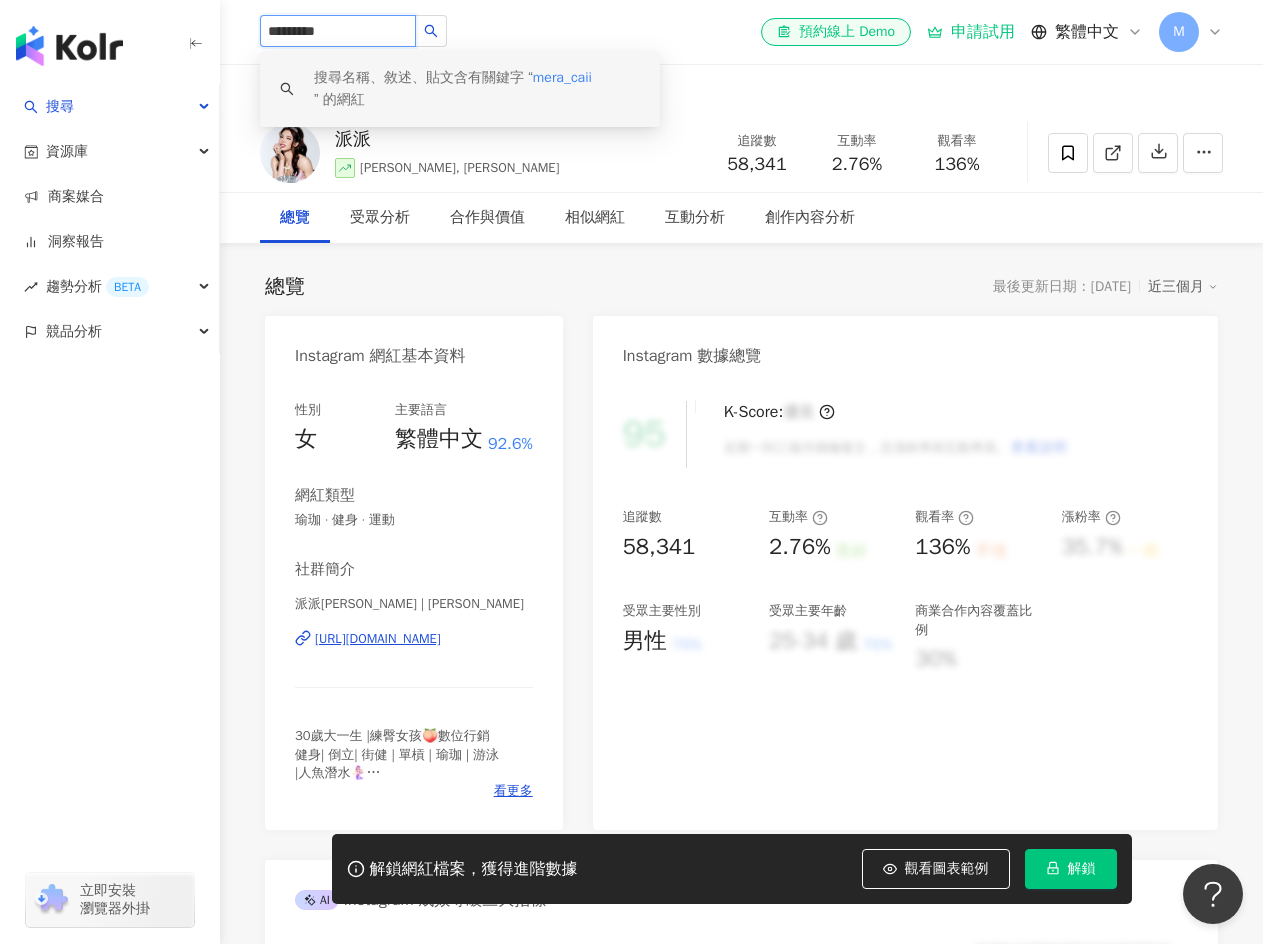 click on "搜尋名稱、敘述、貼文含有關鍵字 “ mera_caii ” 的網紅" at bounding box center [477, 89] 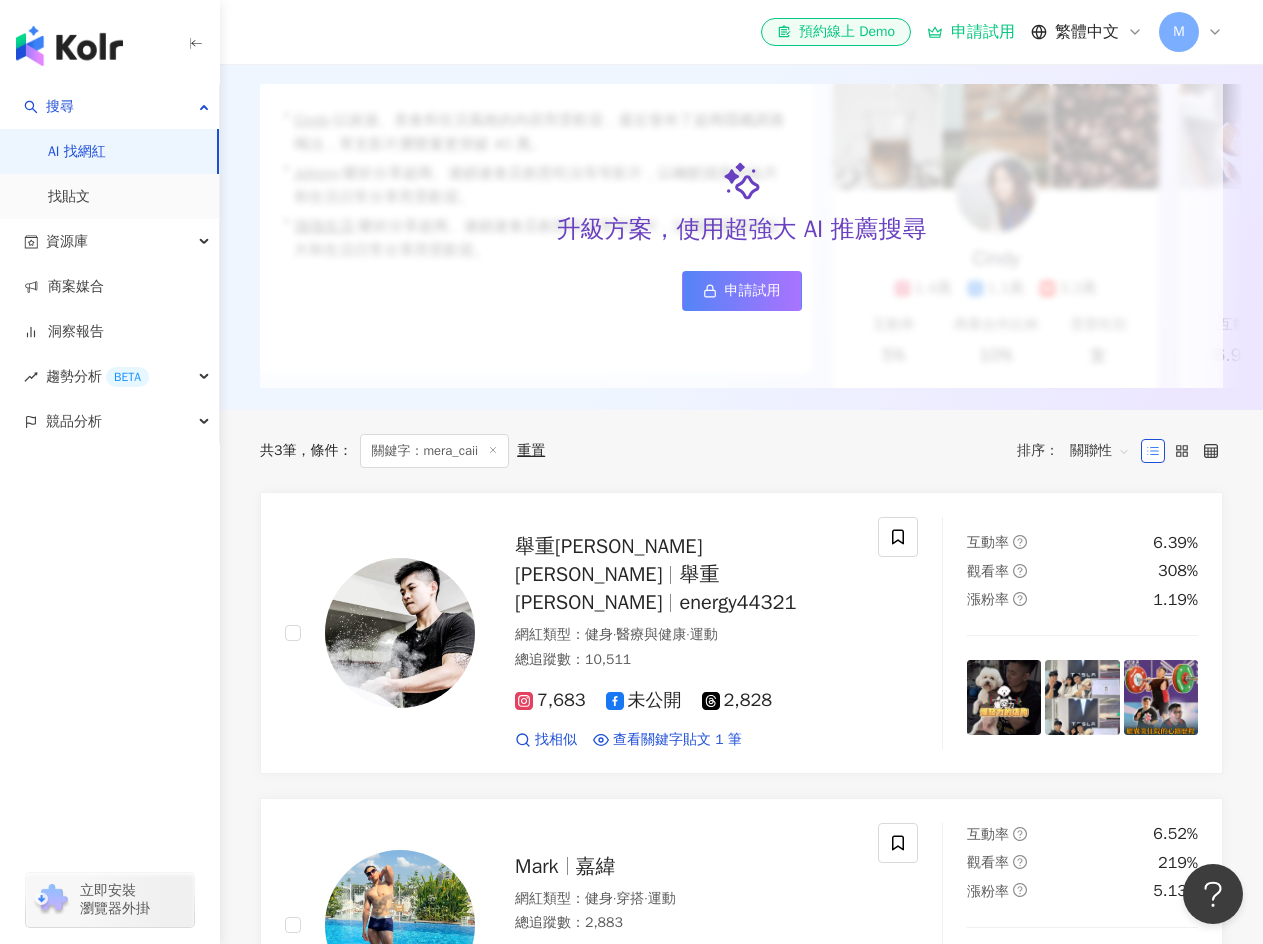 scroll, scrollTop: 0, scrollLeft: 0, axis: both 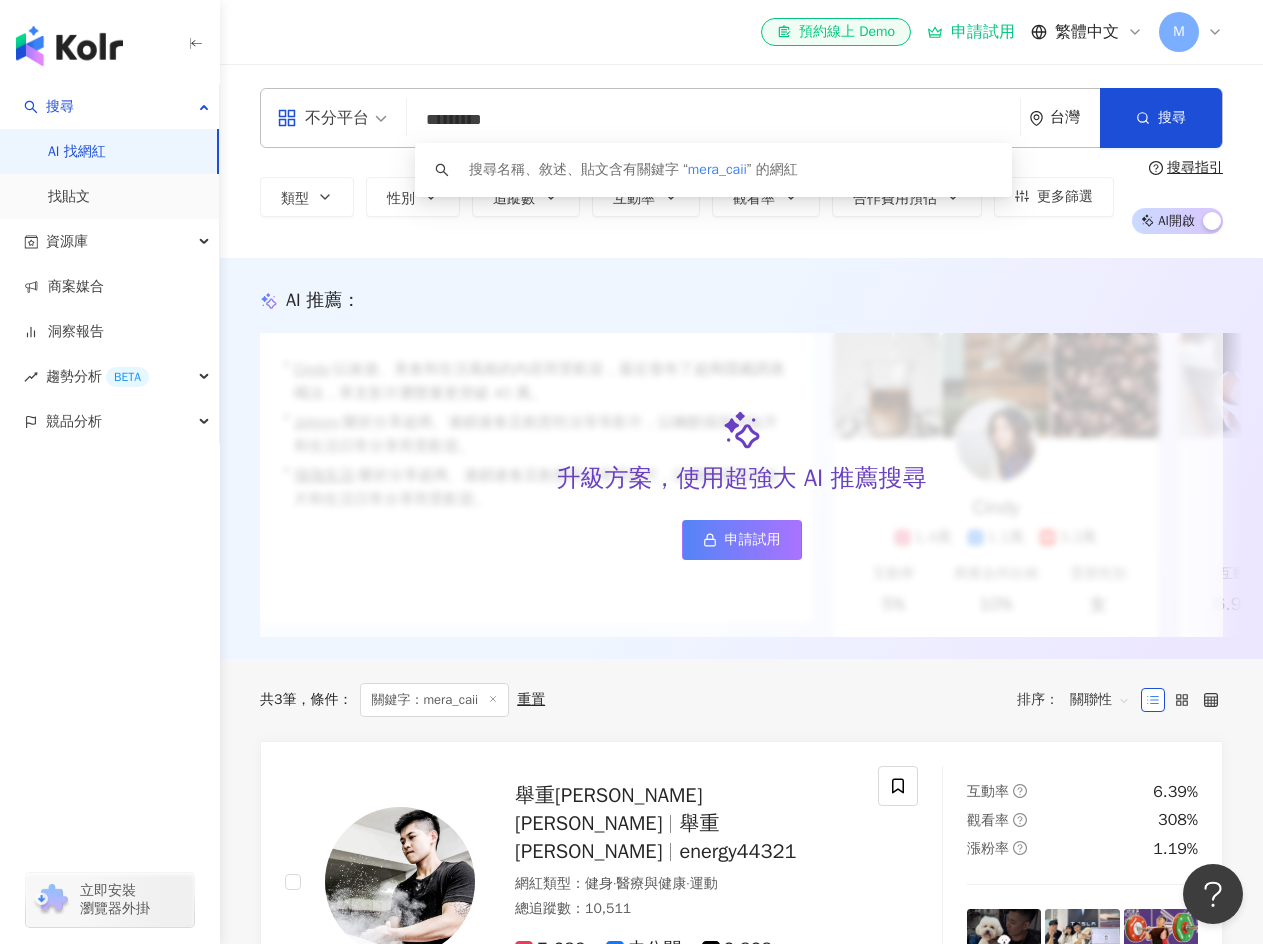 drag, startPoint x: 565, startPoint y: 115, endPoint x: 243, endPoint y: 117, distance: 322.00623 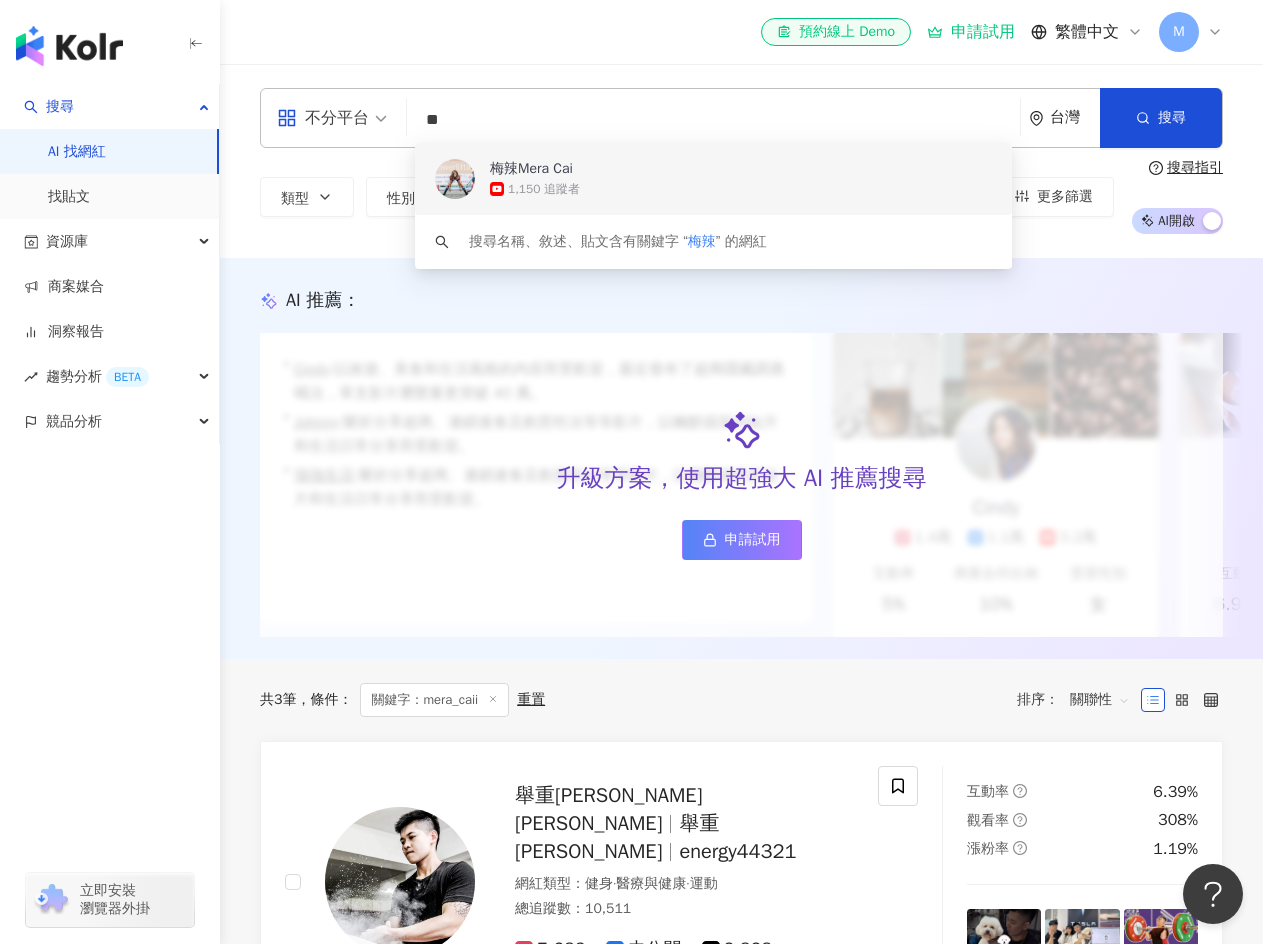 click on "1,150   追蹤者" at bounding box center [741, 189] 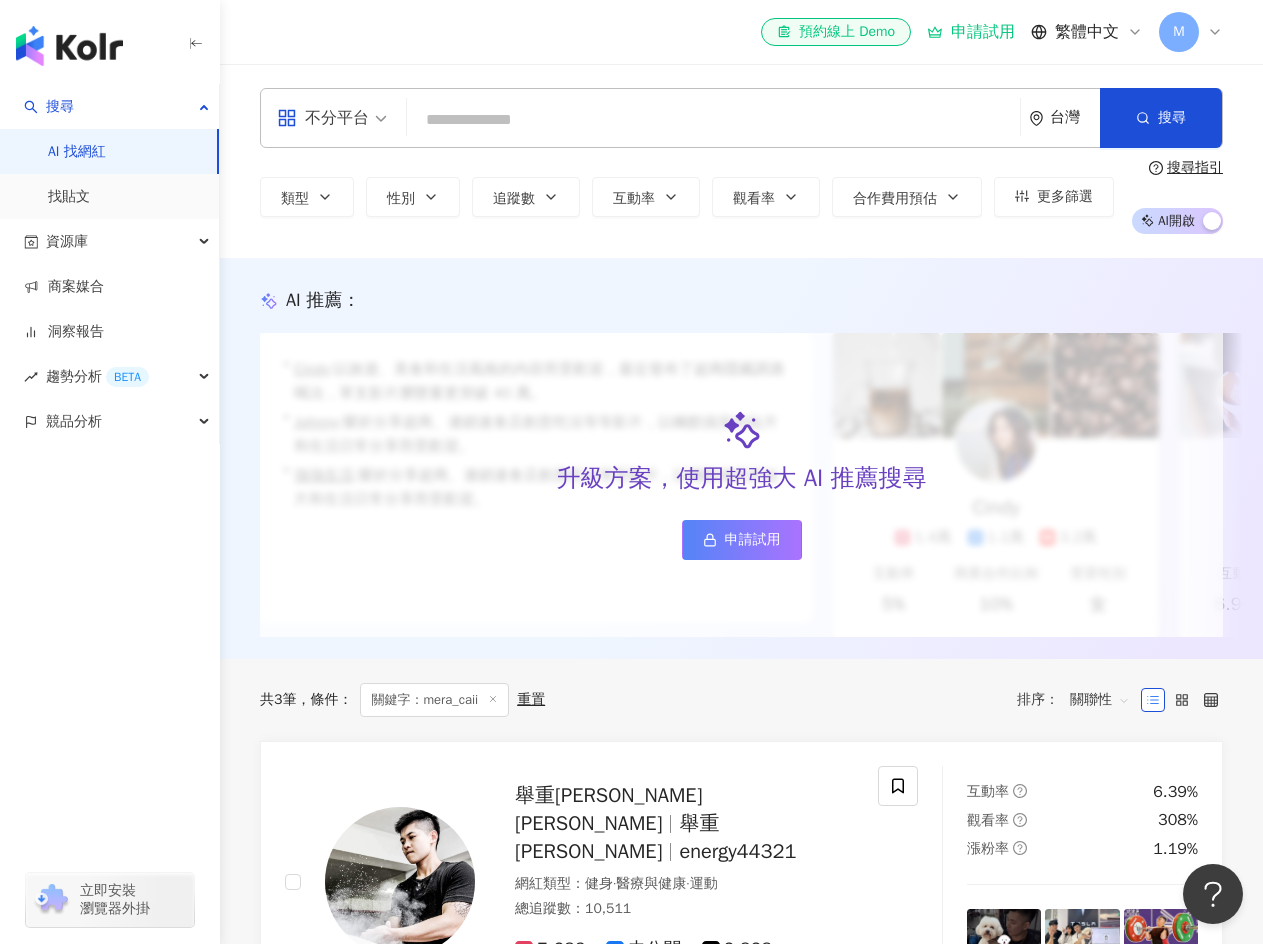 click at bounding box center [713, 120] 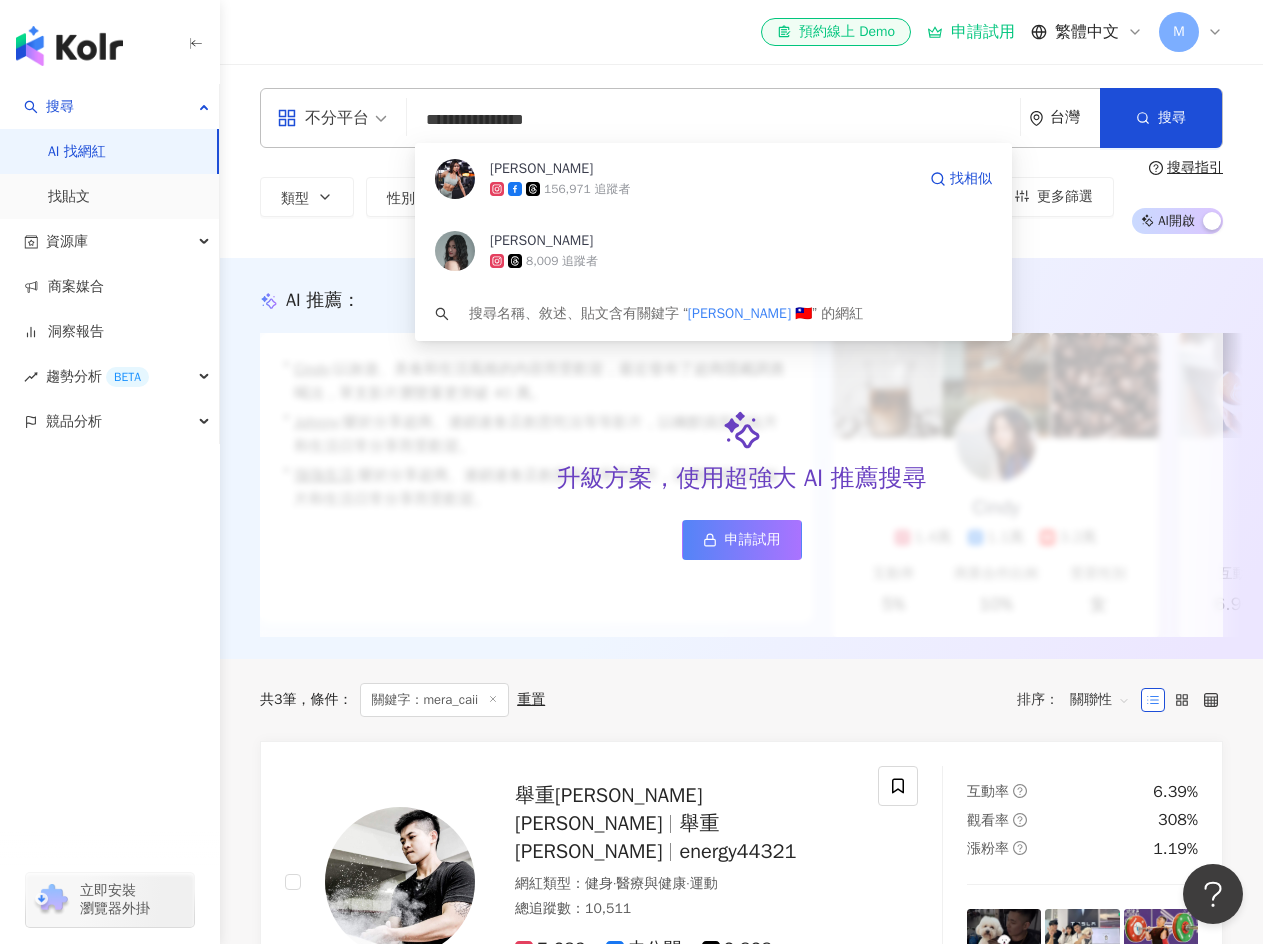 click on "Yvonne Shih" at bounding box center (702, 169) 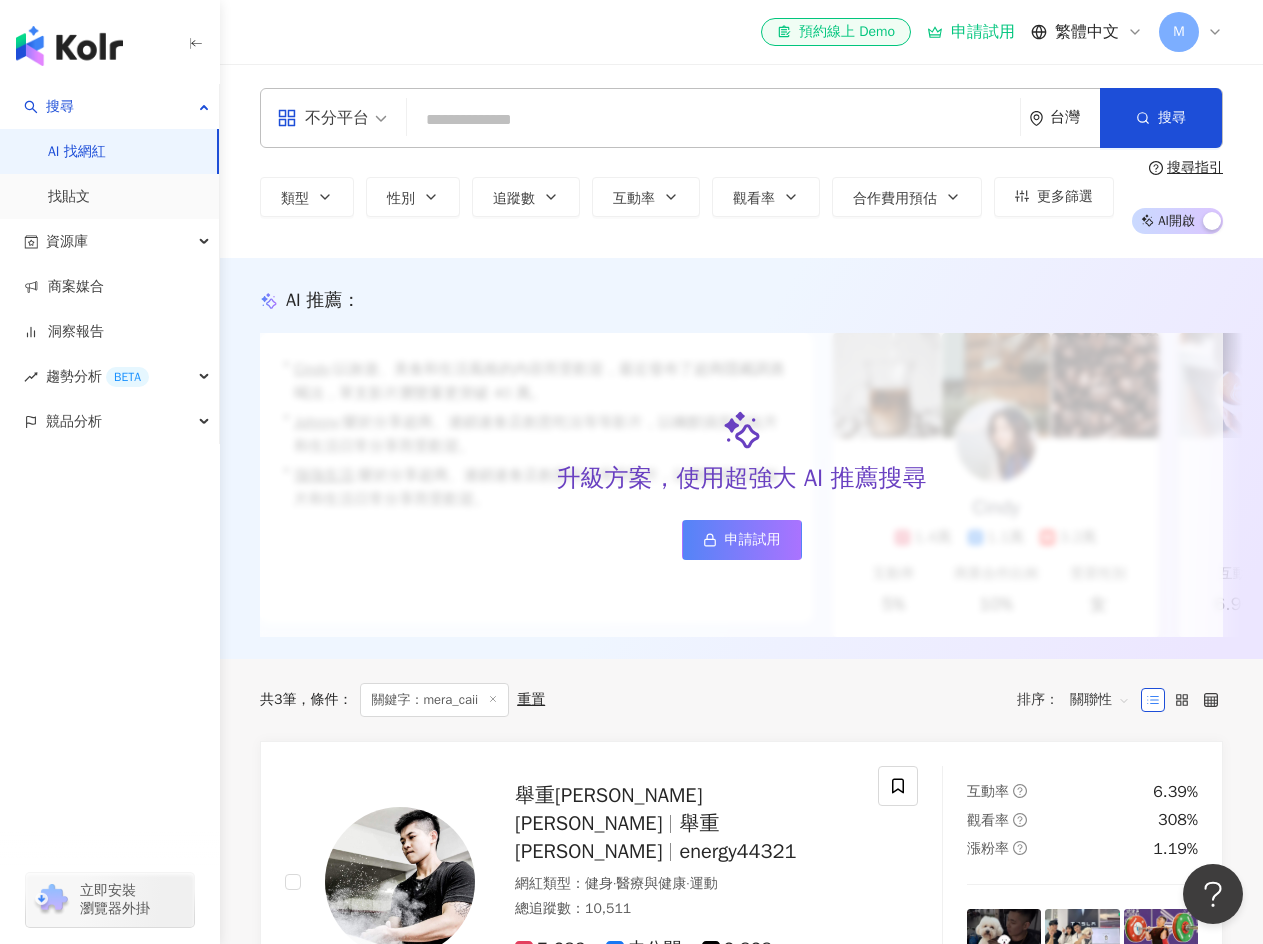 click at bounding box center [713, 120] 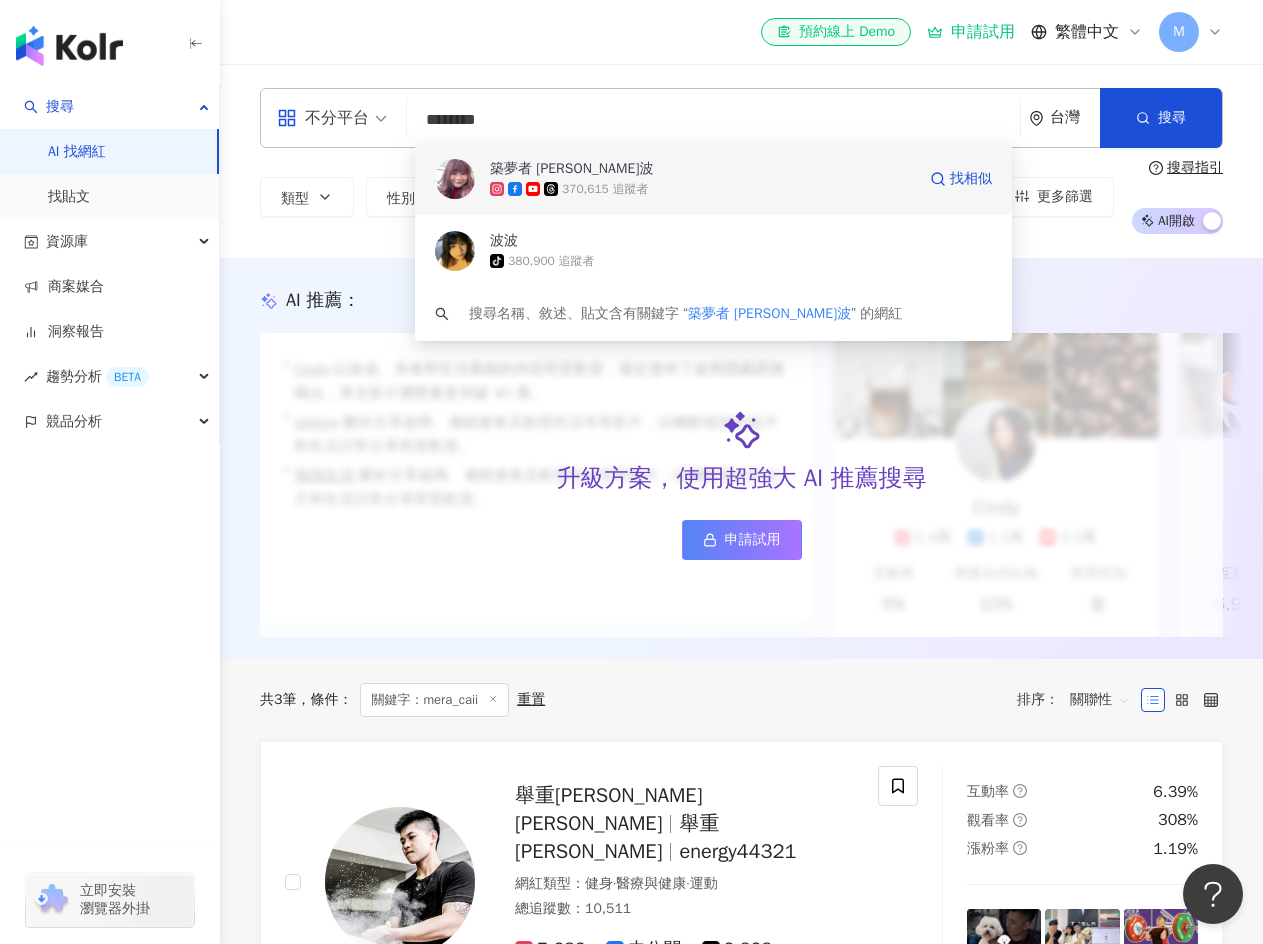 click on "370,615   追蹤者" at bounding box center [702, 189] 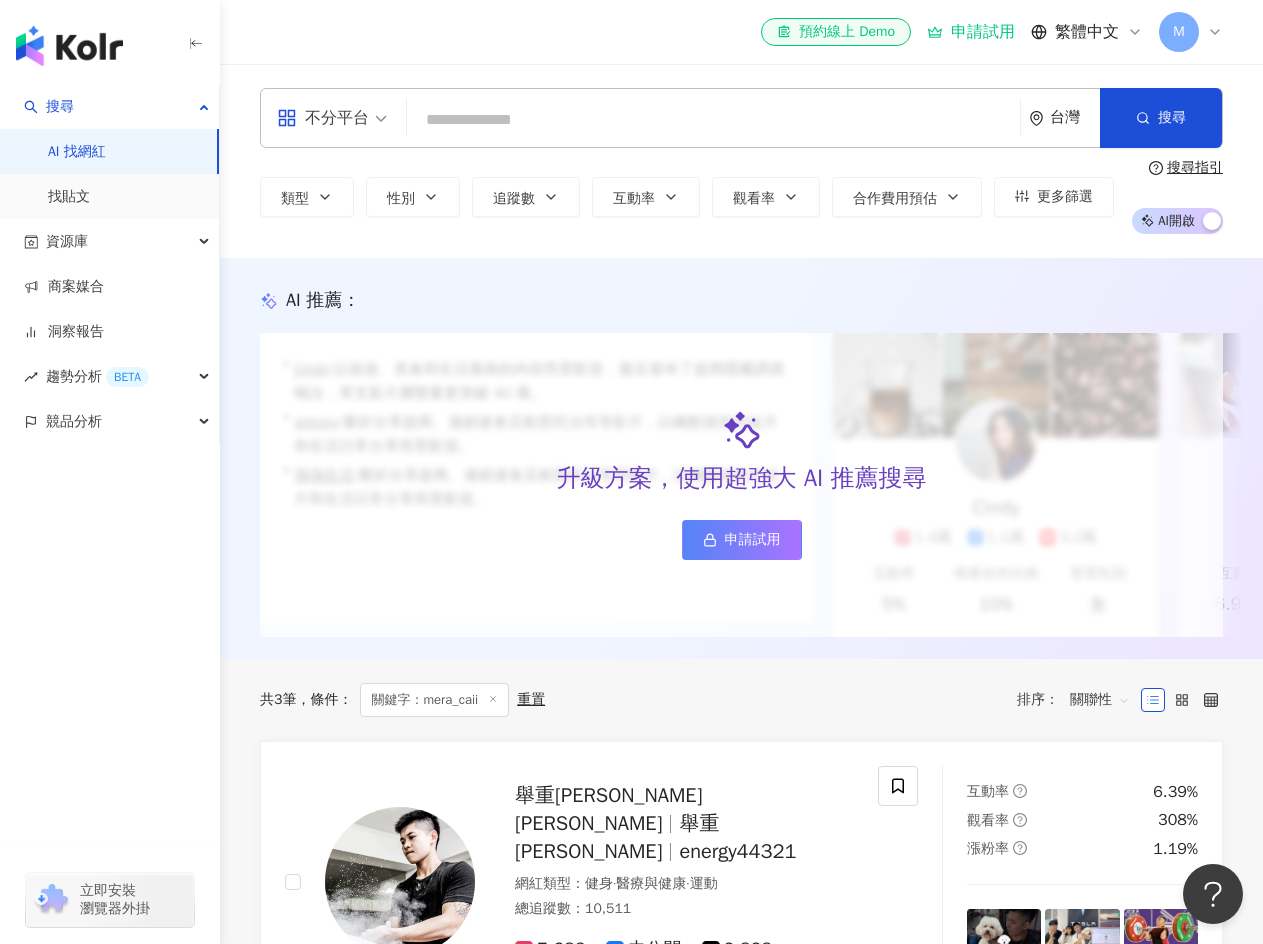 click at bounding box center (713, 120) 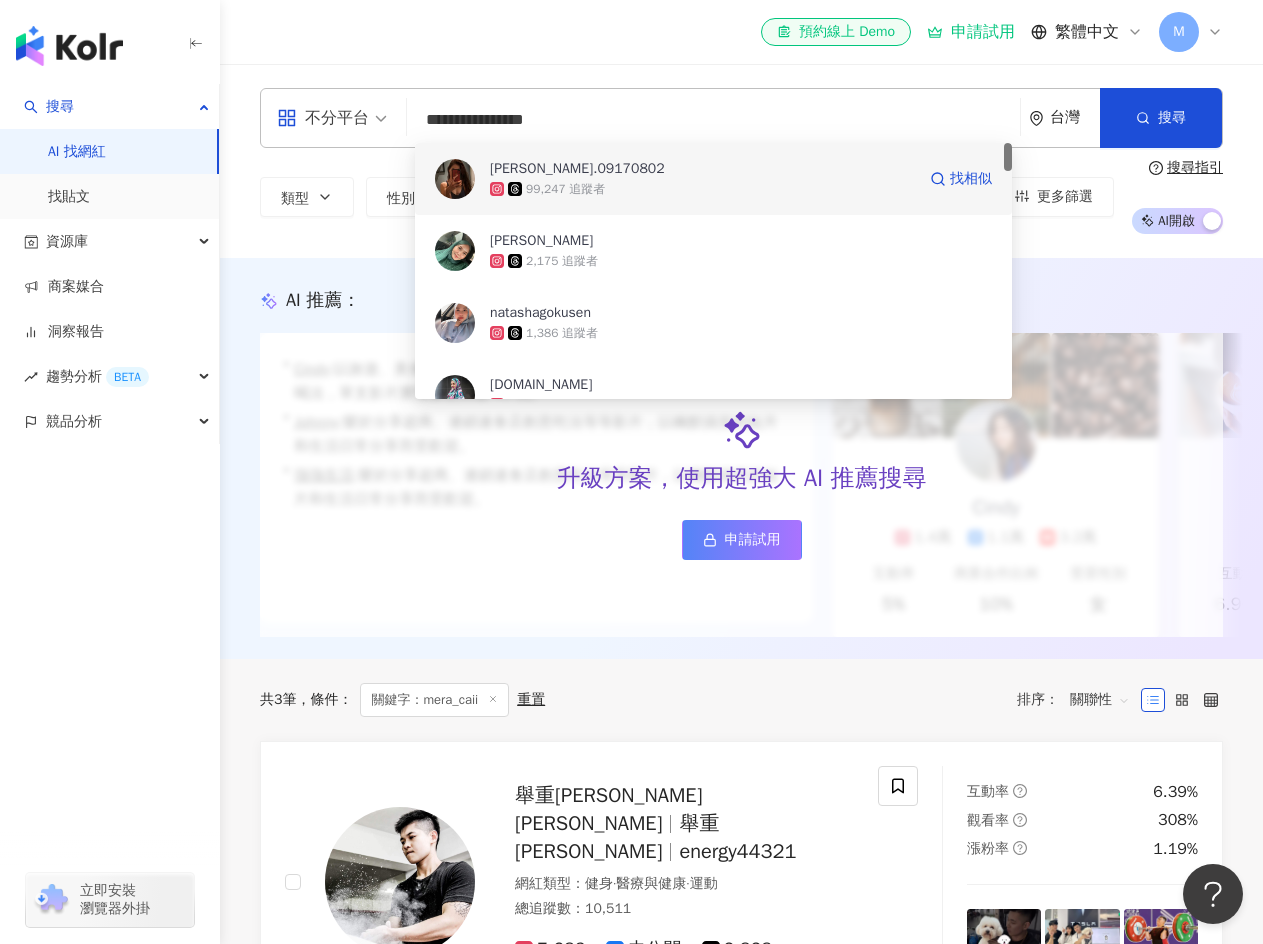 click on "natasha.09170802 99,247   追蹤者 找相似" at bounding box center (713, 179) 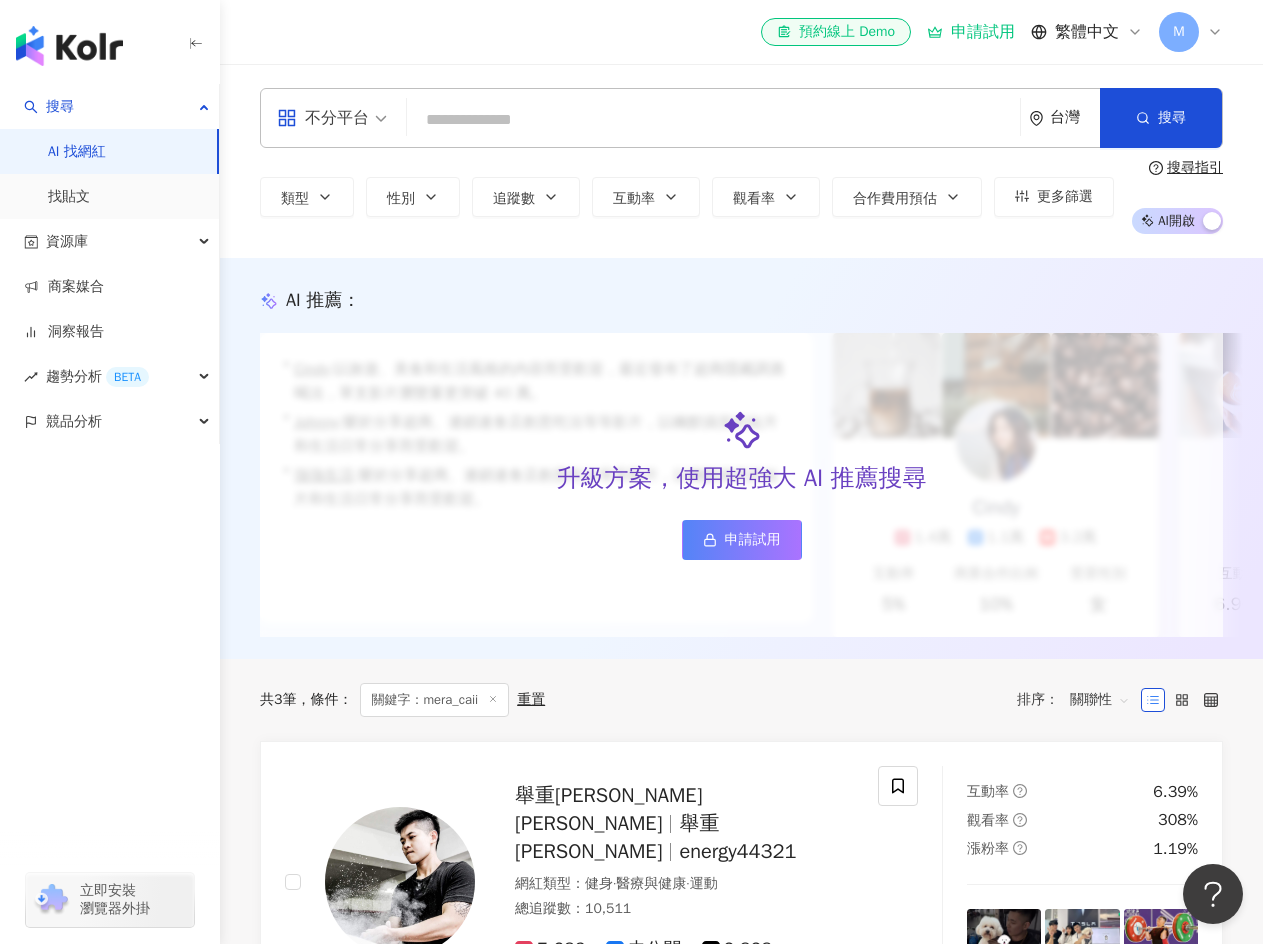 click at bounding box center (713, 120) 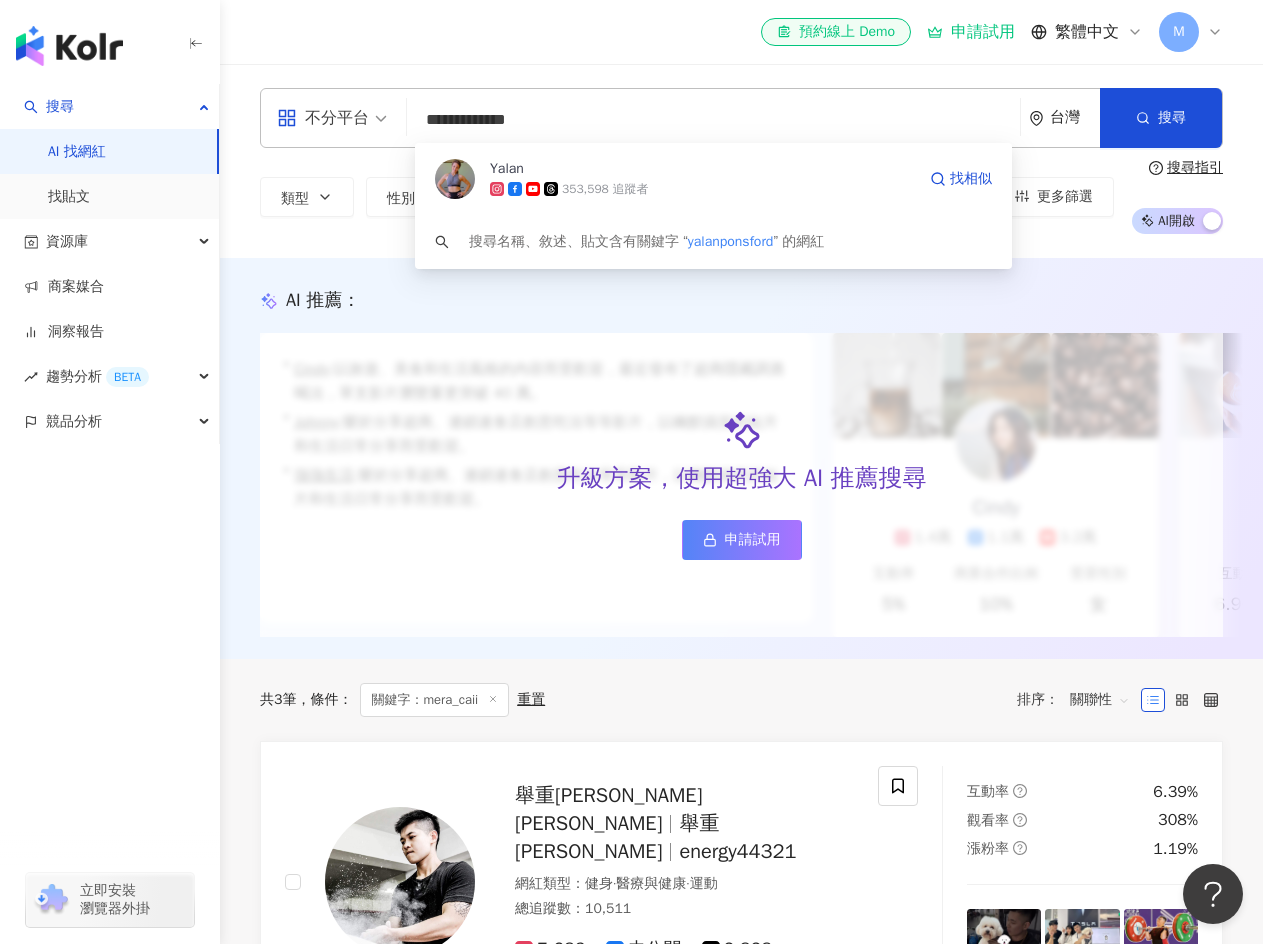 click on "Yalan" at bounding box center (702, 169) 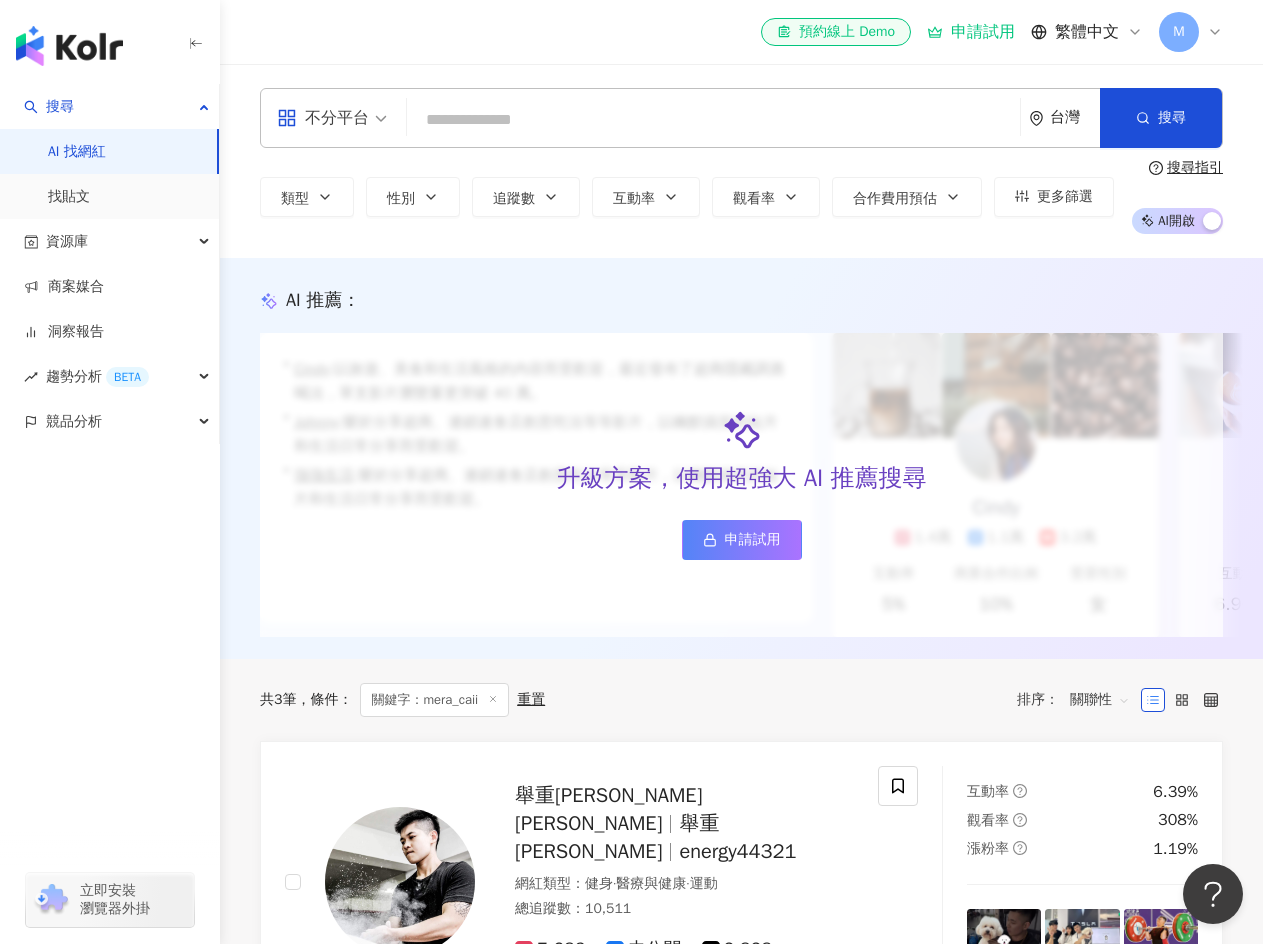 click at bounding box center (713, 120) 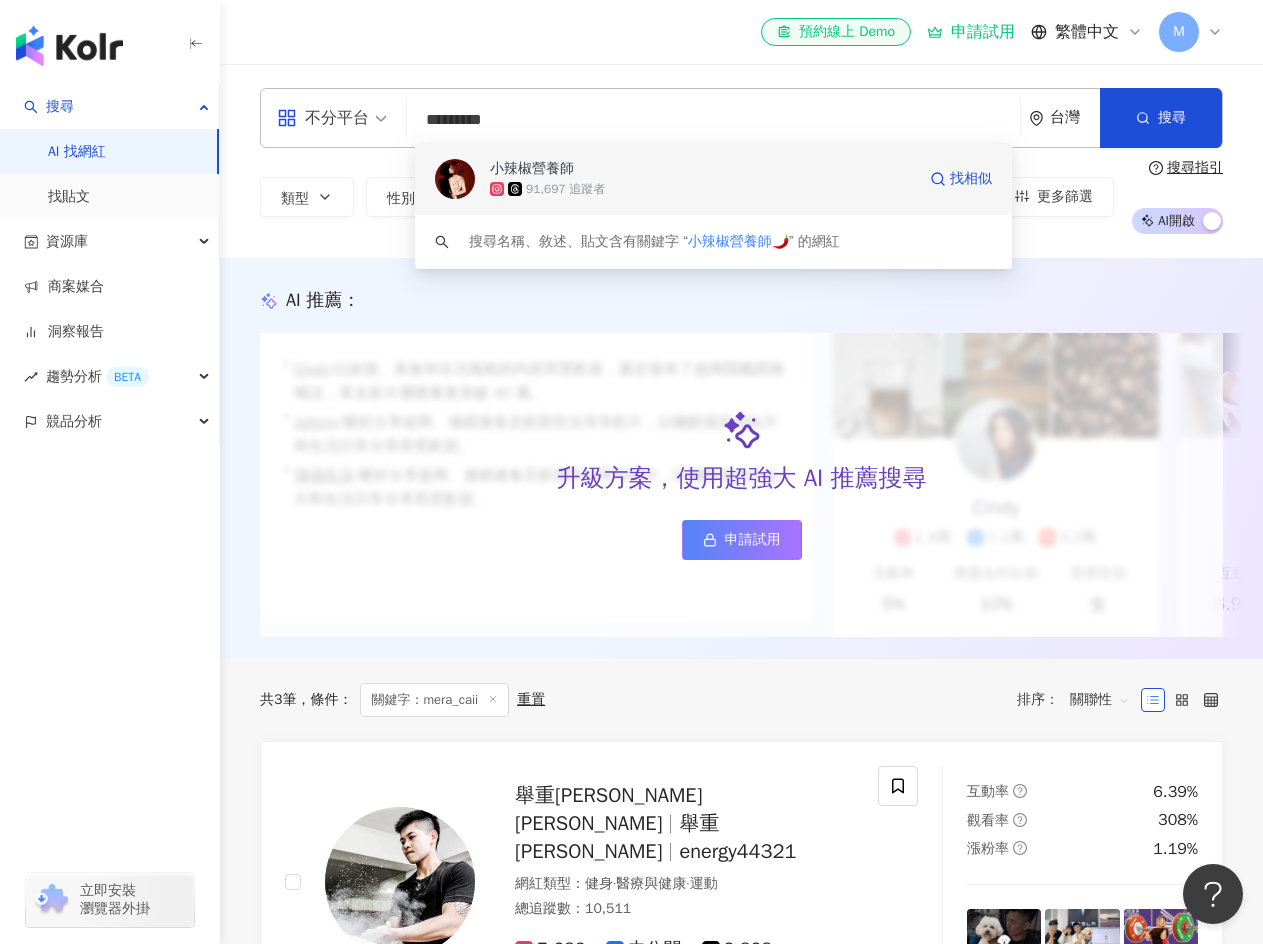 click on "小辣椒營養師" at bounding box center (702, 169) 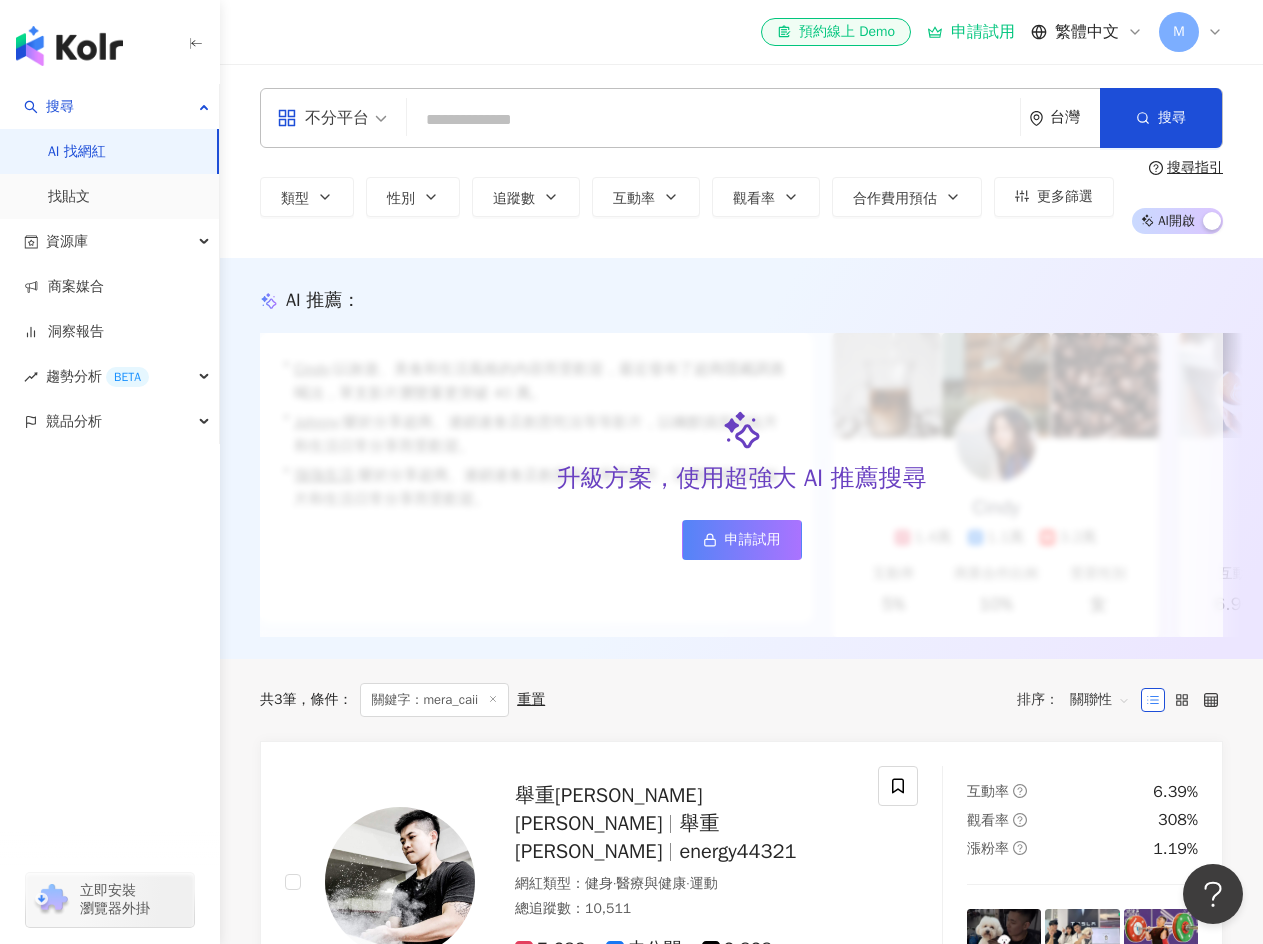 click at bounding box center [713, 120] 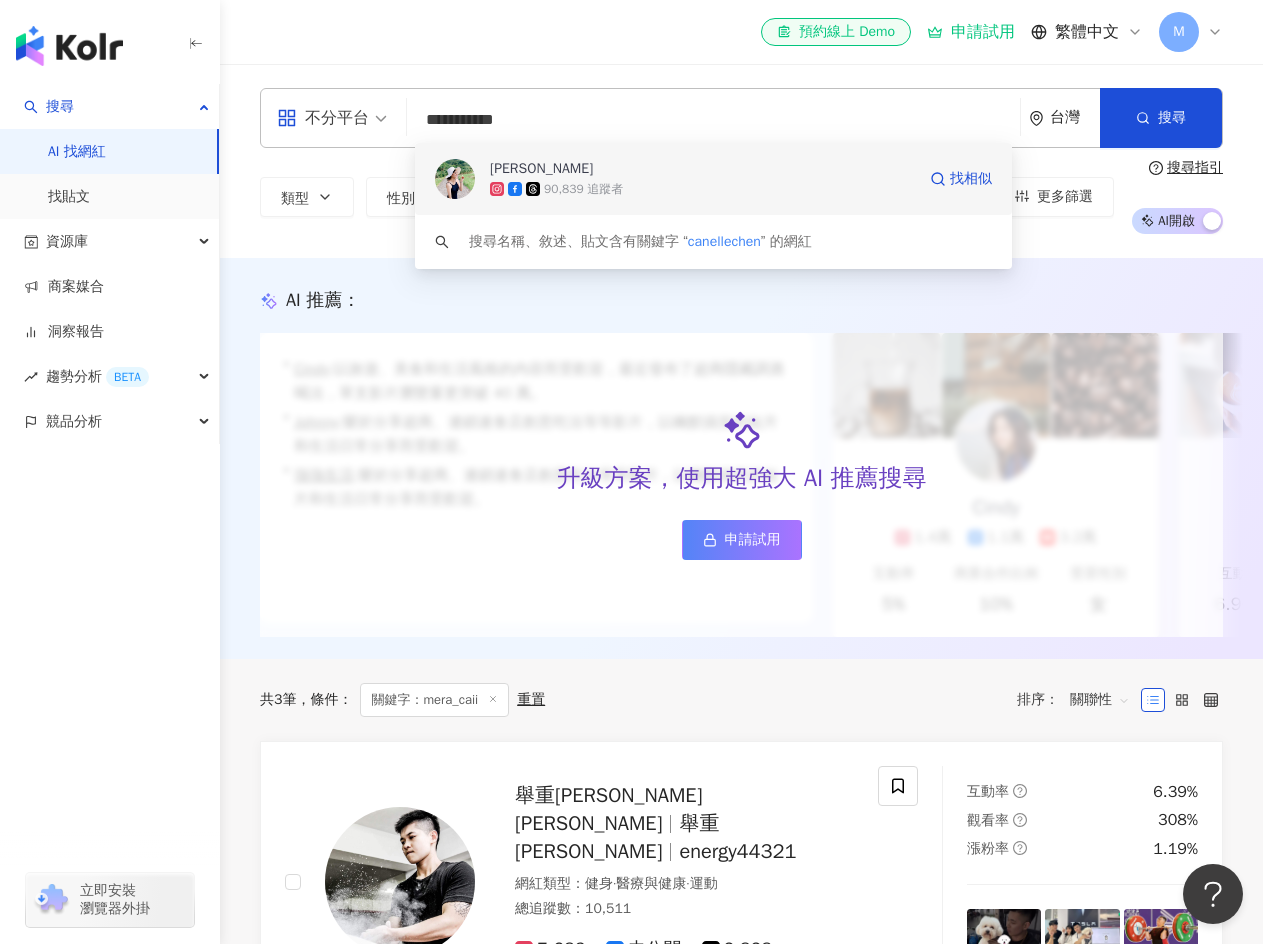 click on "陳文越 90,839   追蹤者 找相似" at bounding box center (713, 179) 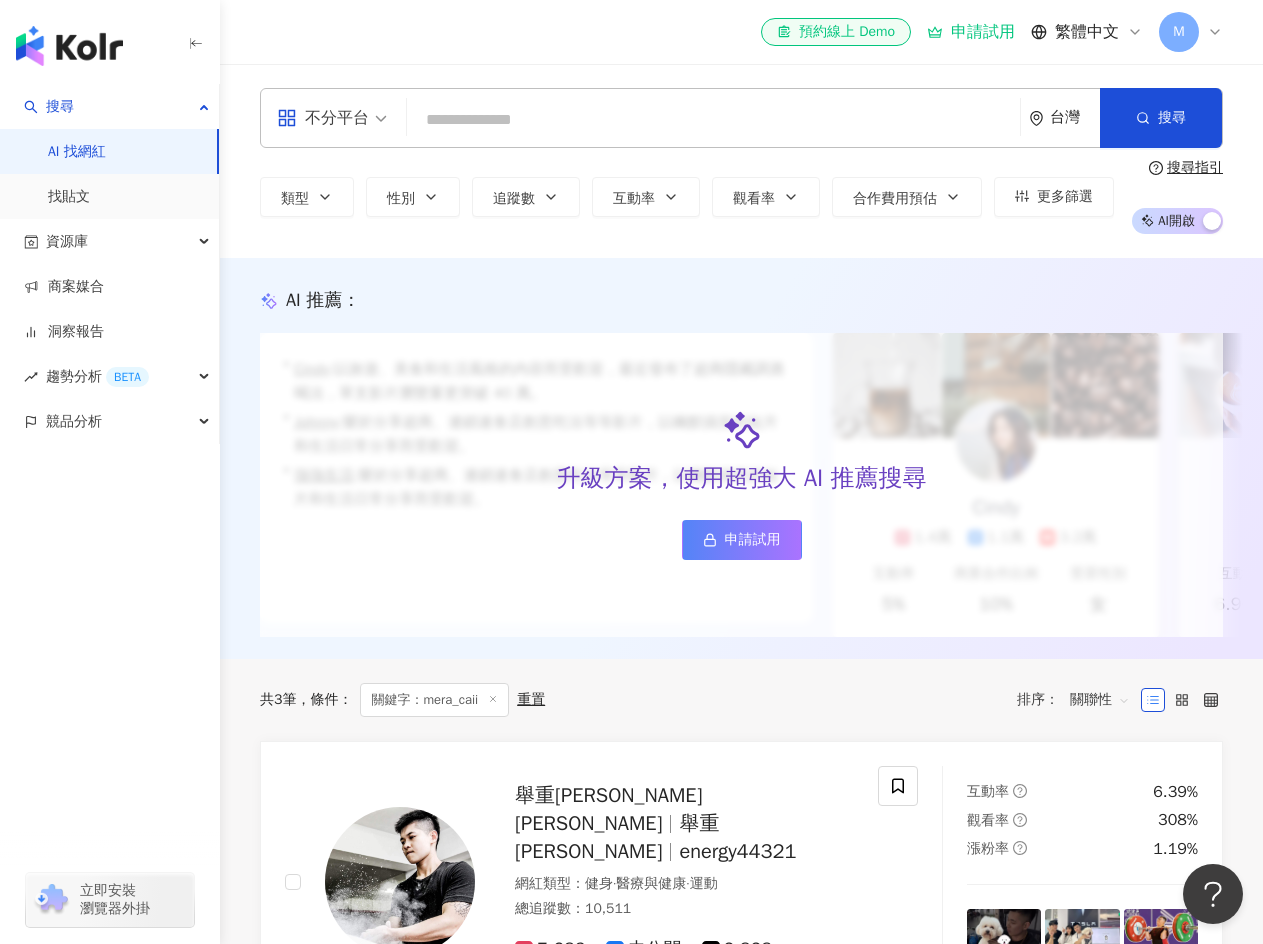 click at bounding box center [713, 120] 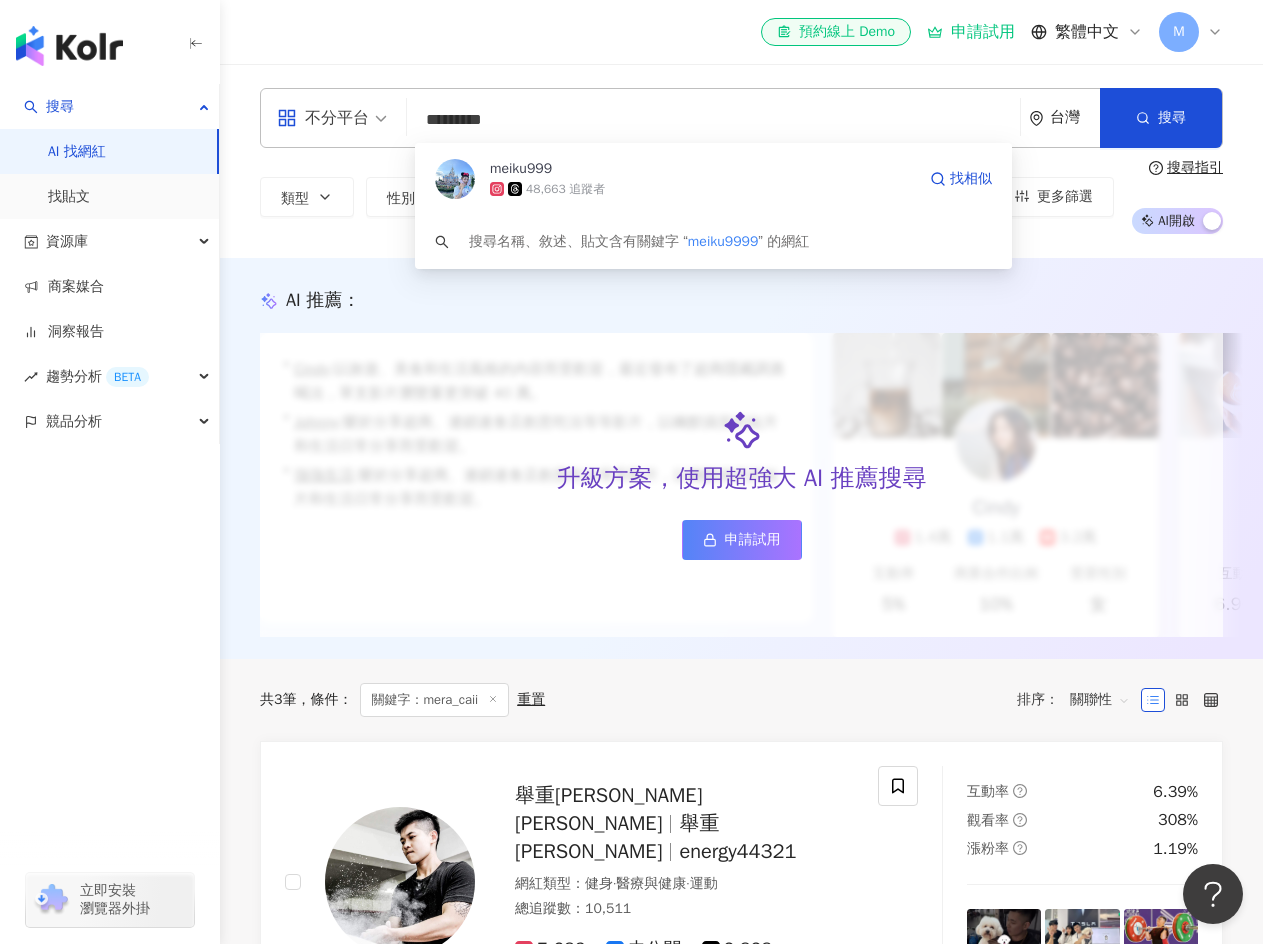 click on "meiku999" at bounding box center [702, 169] 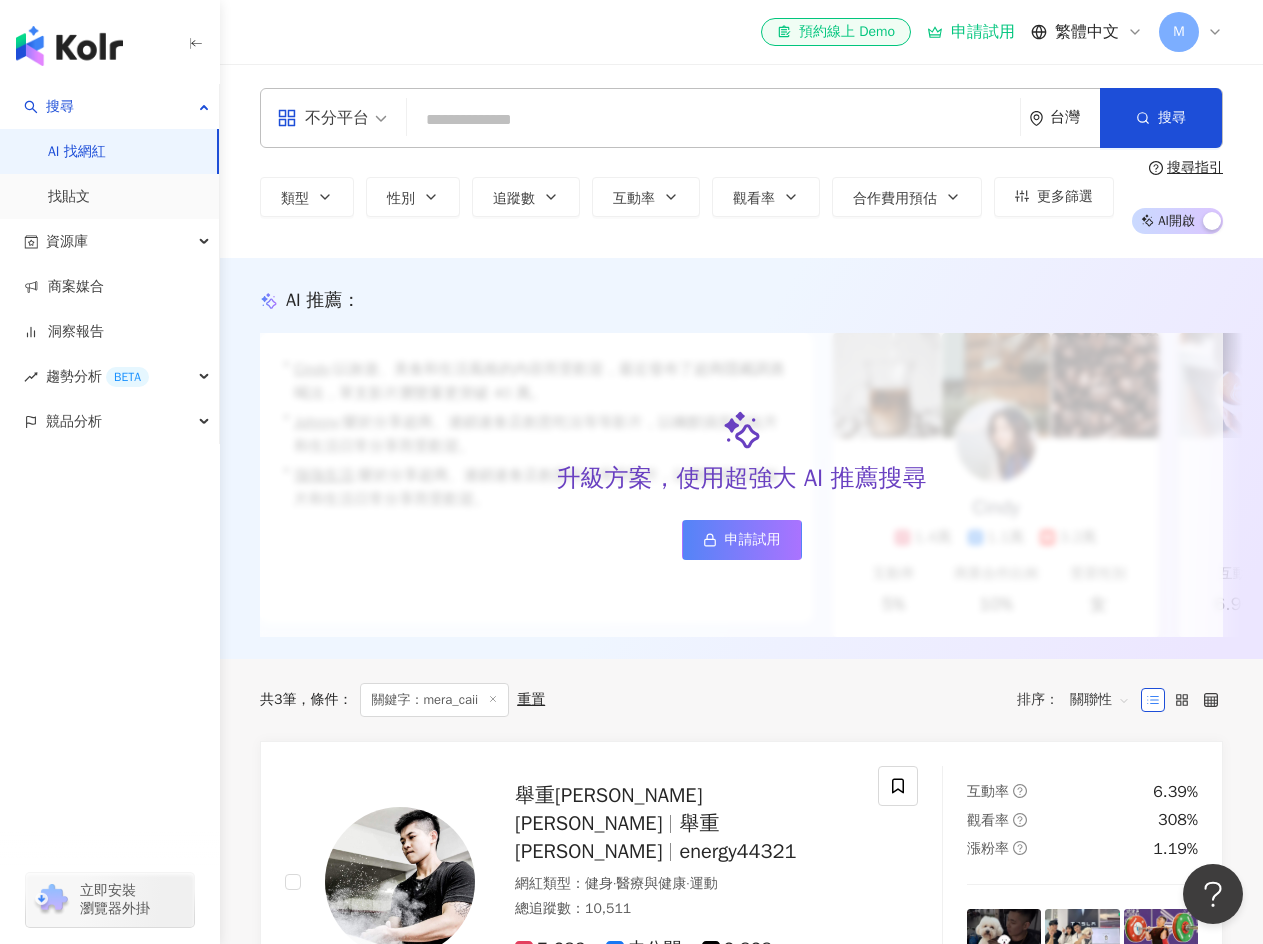 click at bounding box center [713, 120] 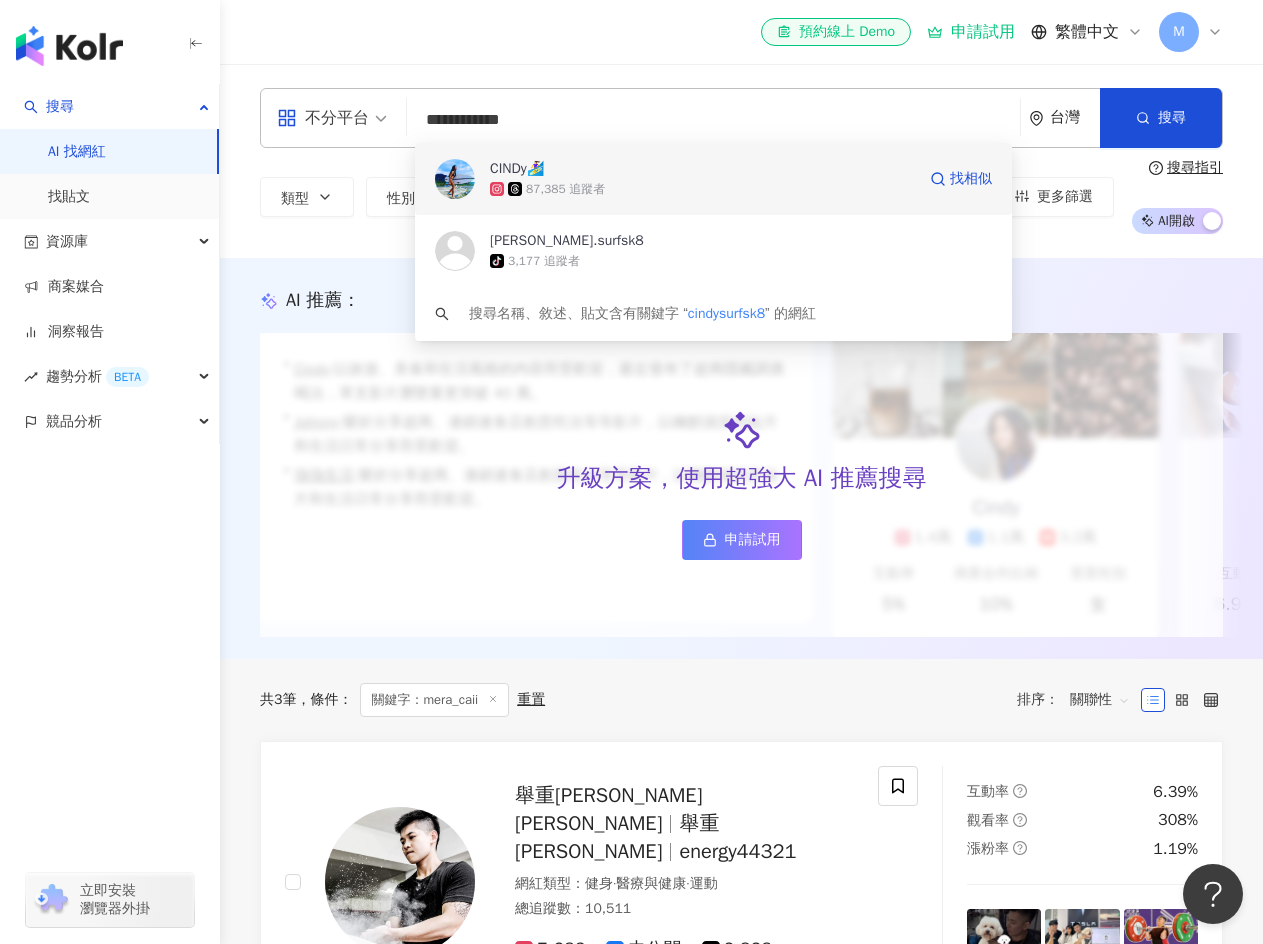 click on "CINDy🏄‍♀️" at bounding box center (702, 169) 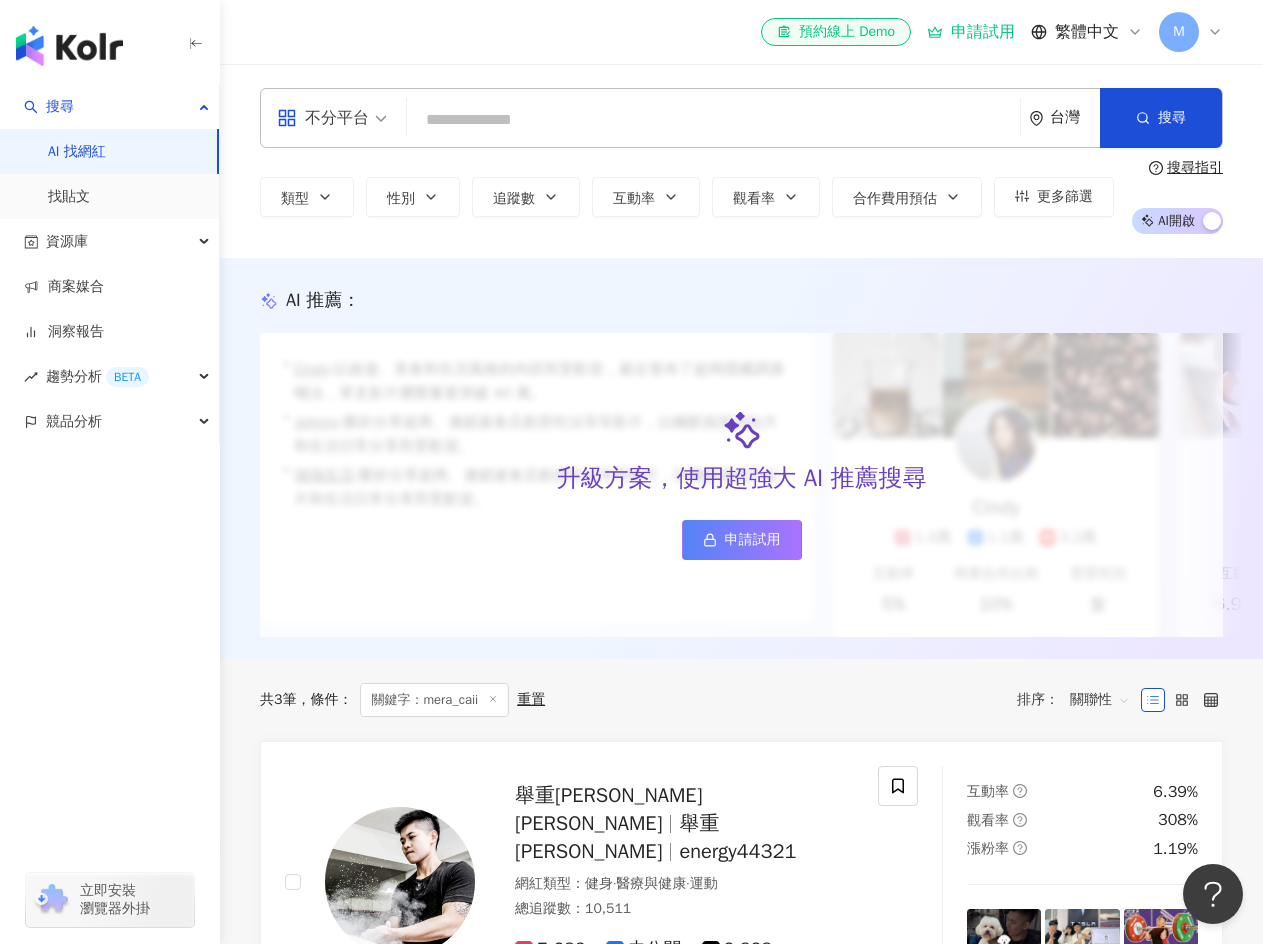 click at bounding box center (713, 120) 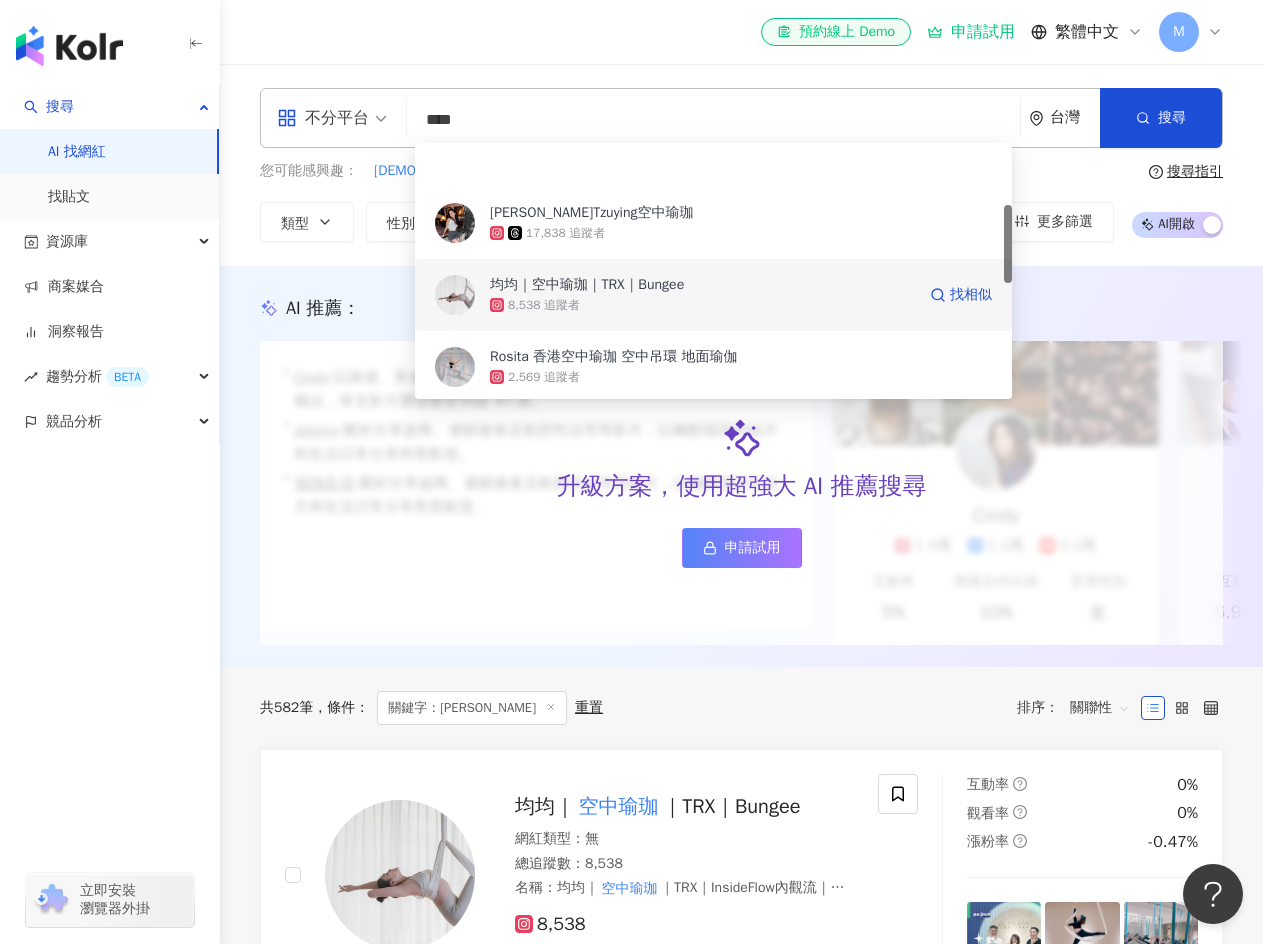 scroll, scrollTop: 200, scrollLeft: 0, axis: vertical 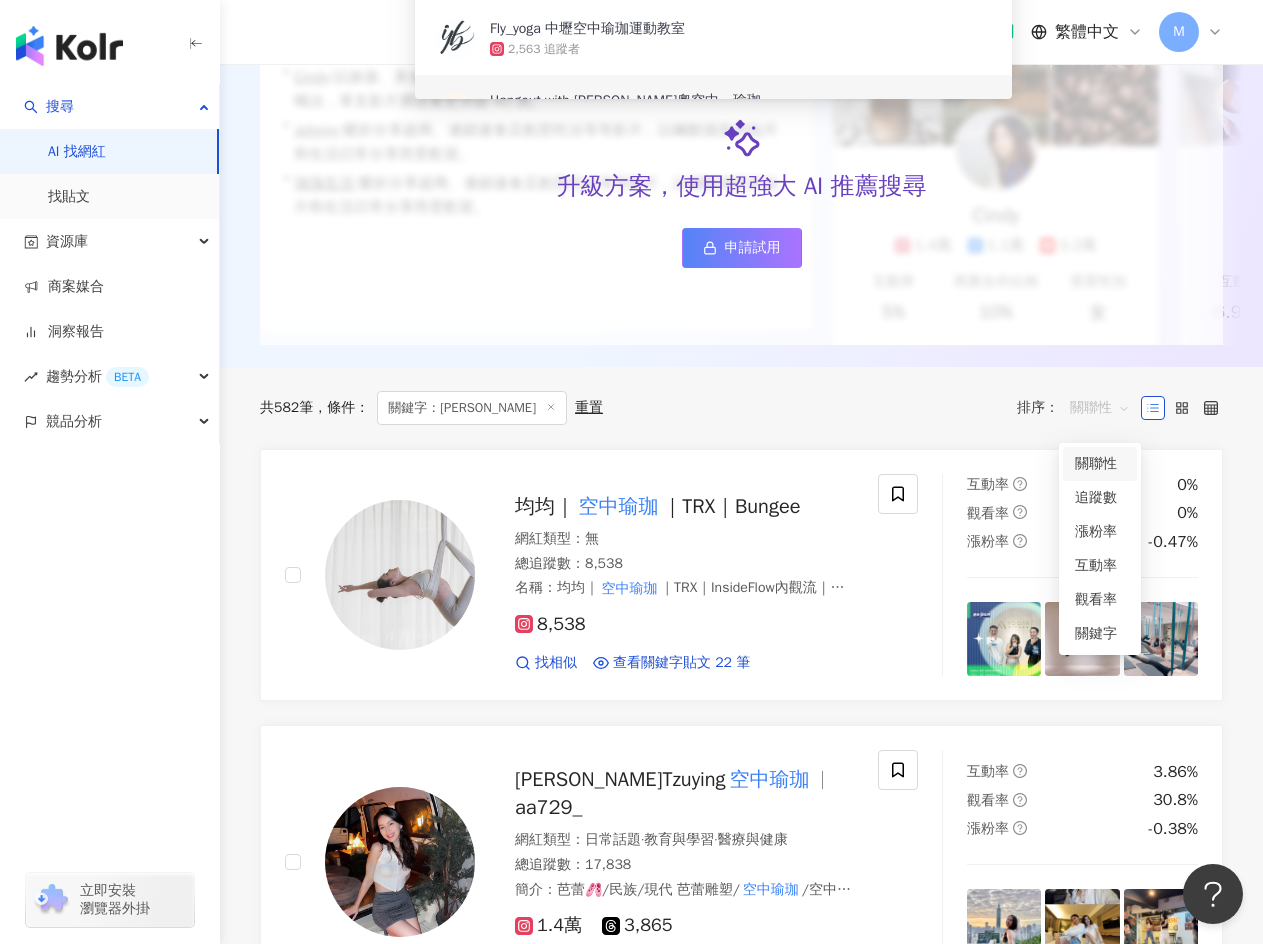 click on "關聯性" at bounding box center (1100, 408) 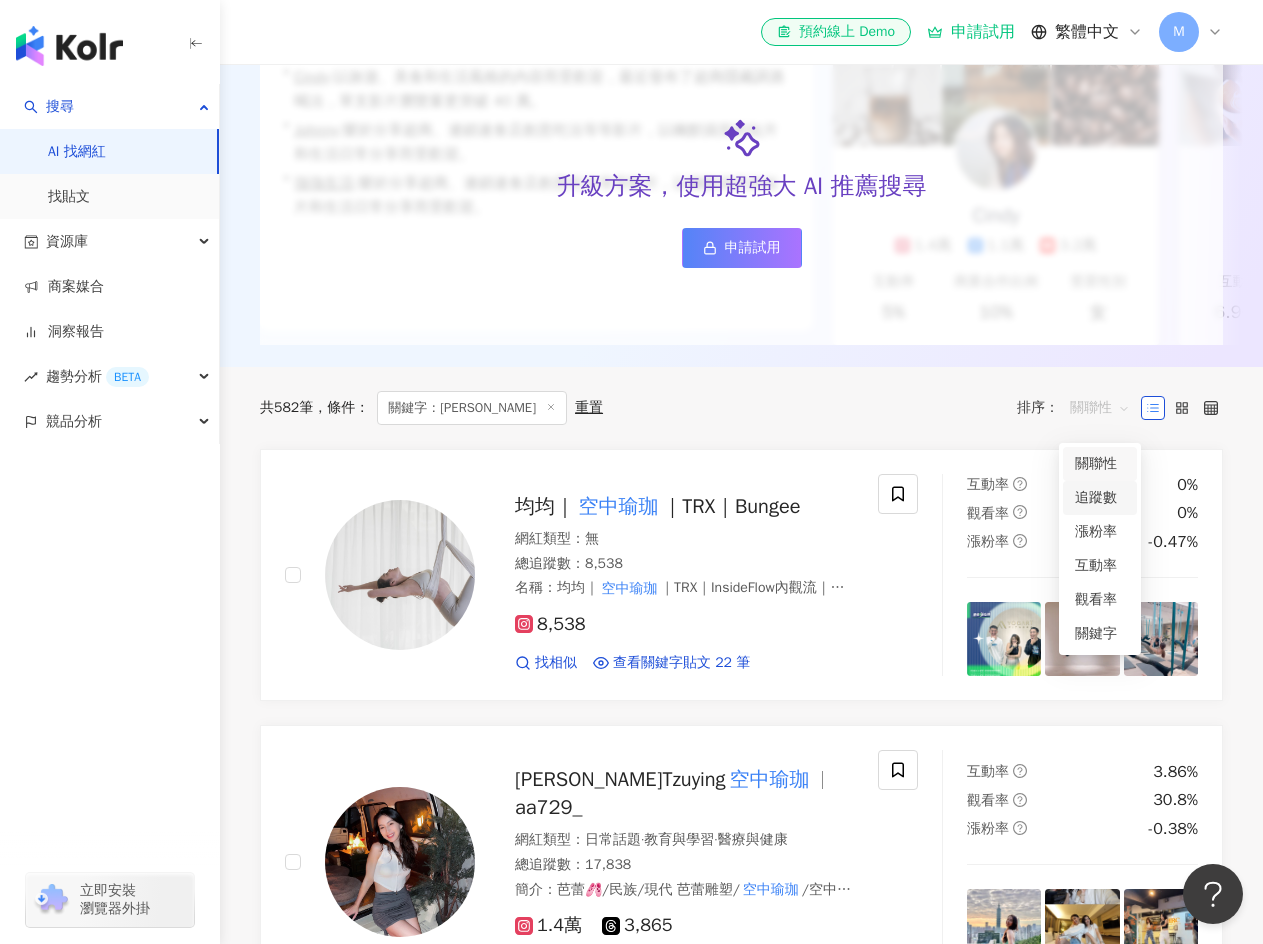 click on "追蹤數" at bounding box center (1100, 498) 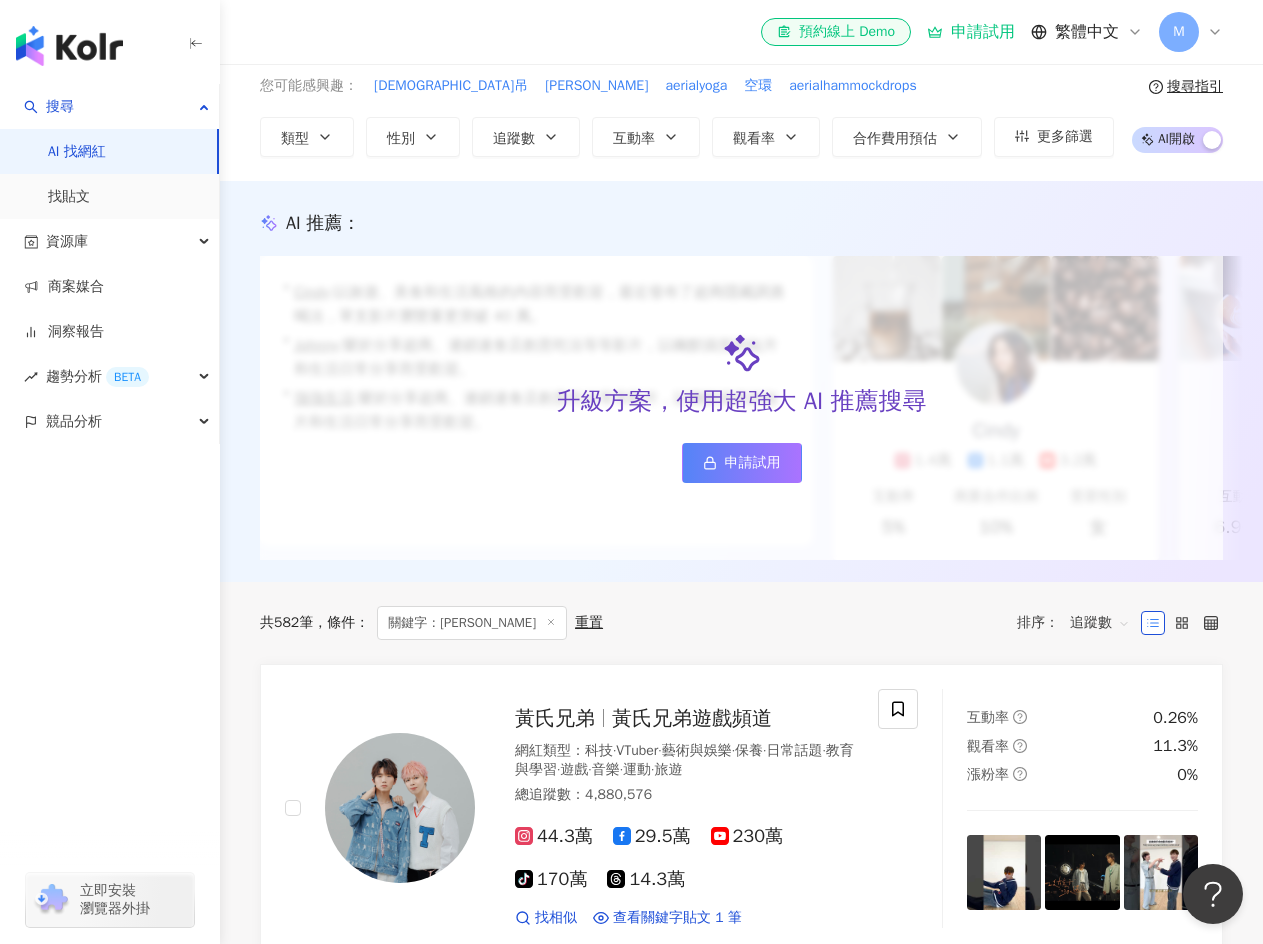 scroll, scrollTop: 0, scrollLeft: 0, axis: both 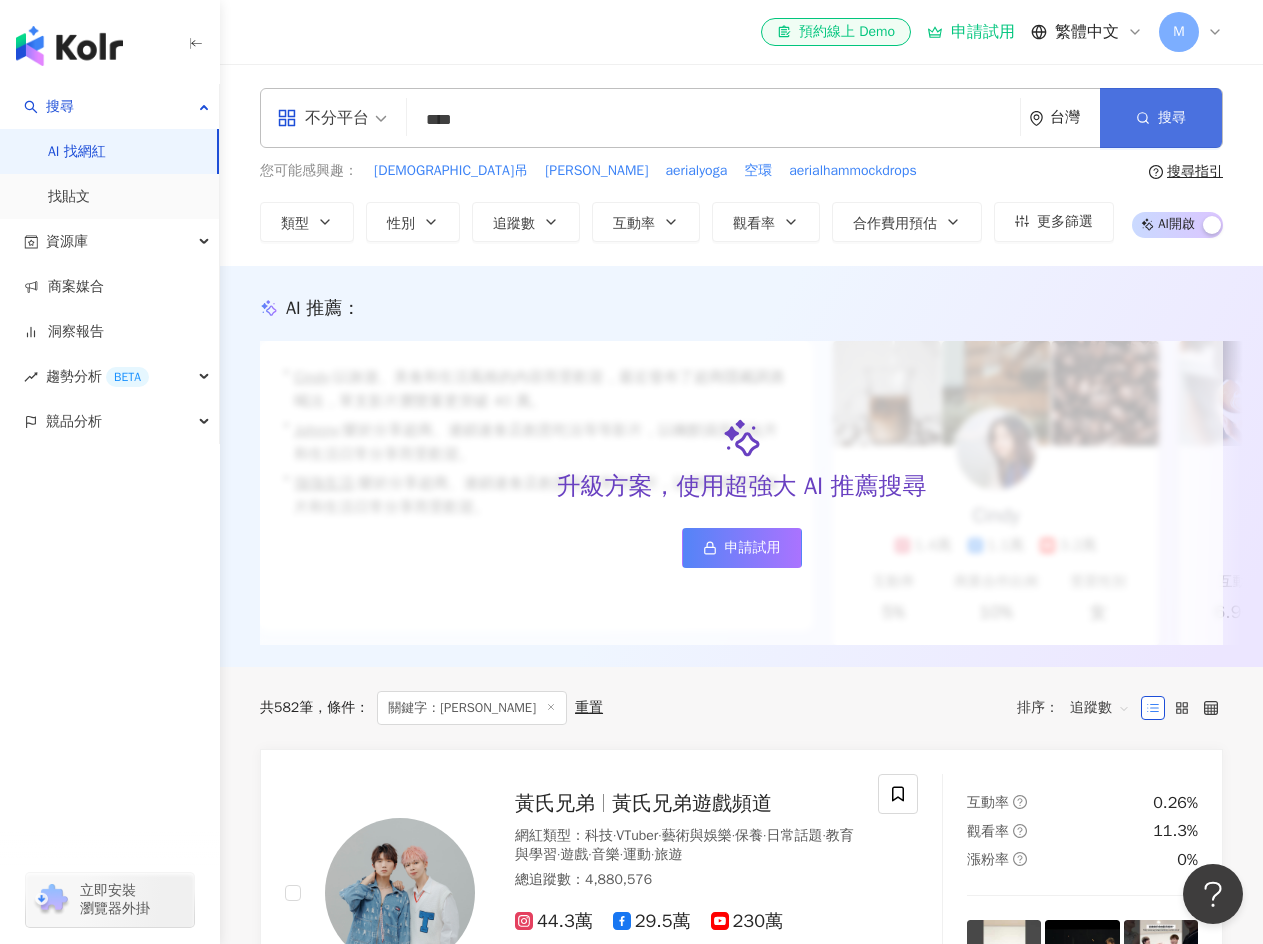 click on "搜尋" at bounding box center [1172, 118] 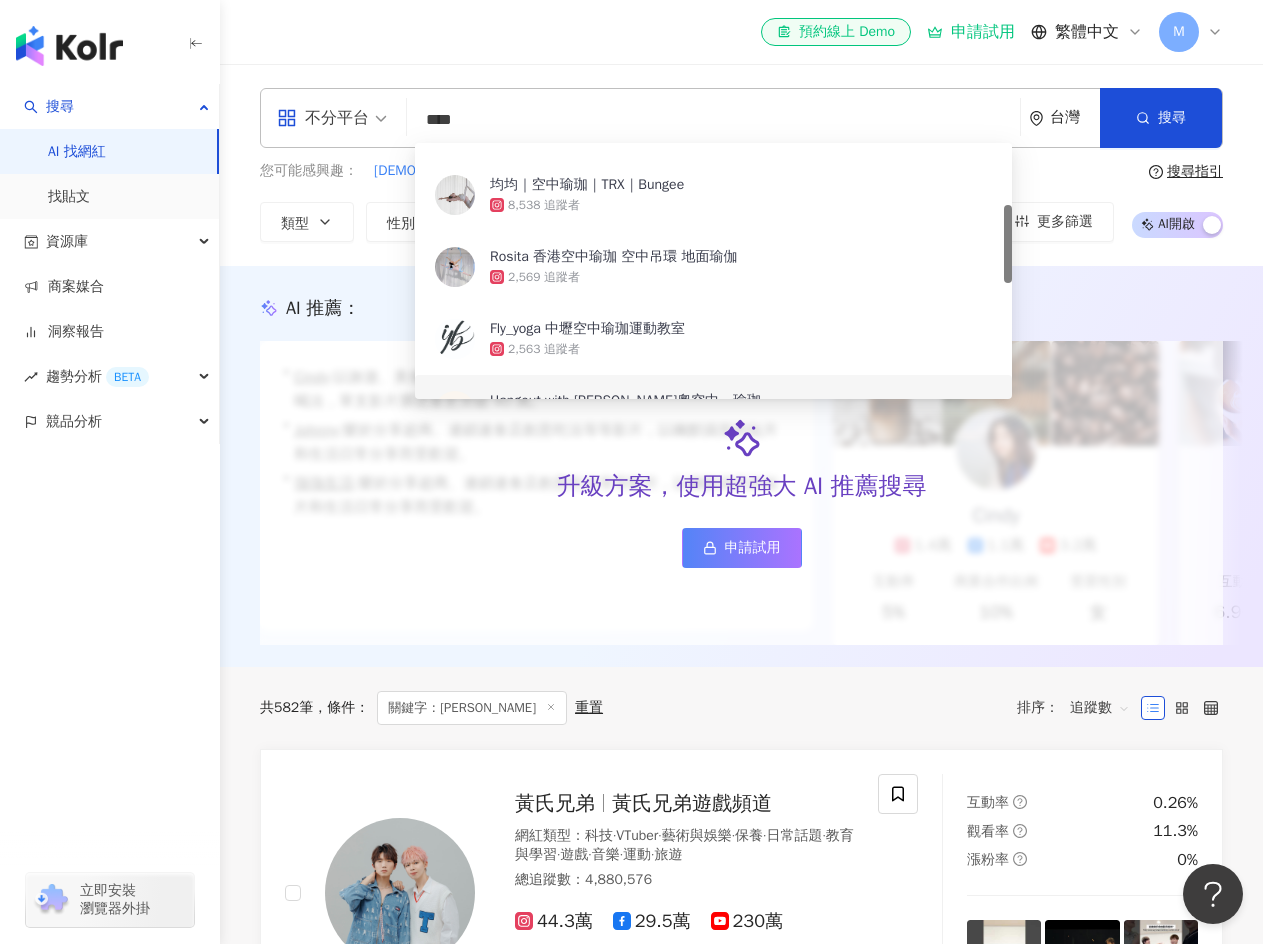 drag, startPoint x: 540, startPoint y: 119, endPoint x: 293, endPoint y: 120, distance: 247.00203 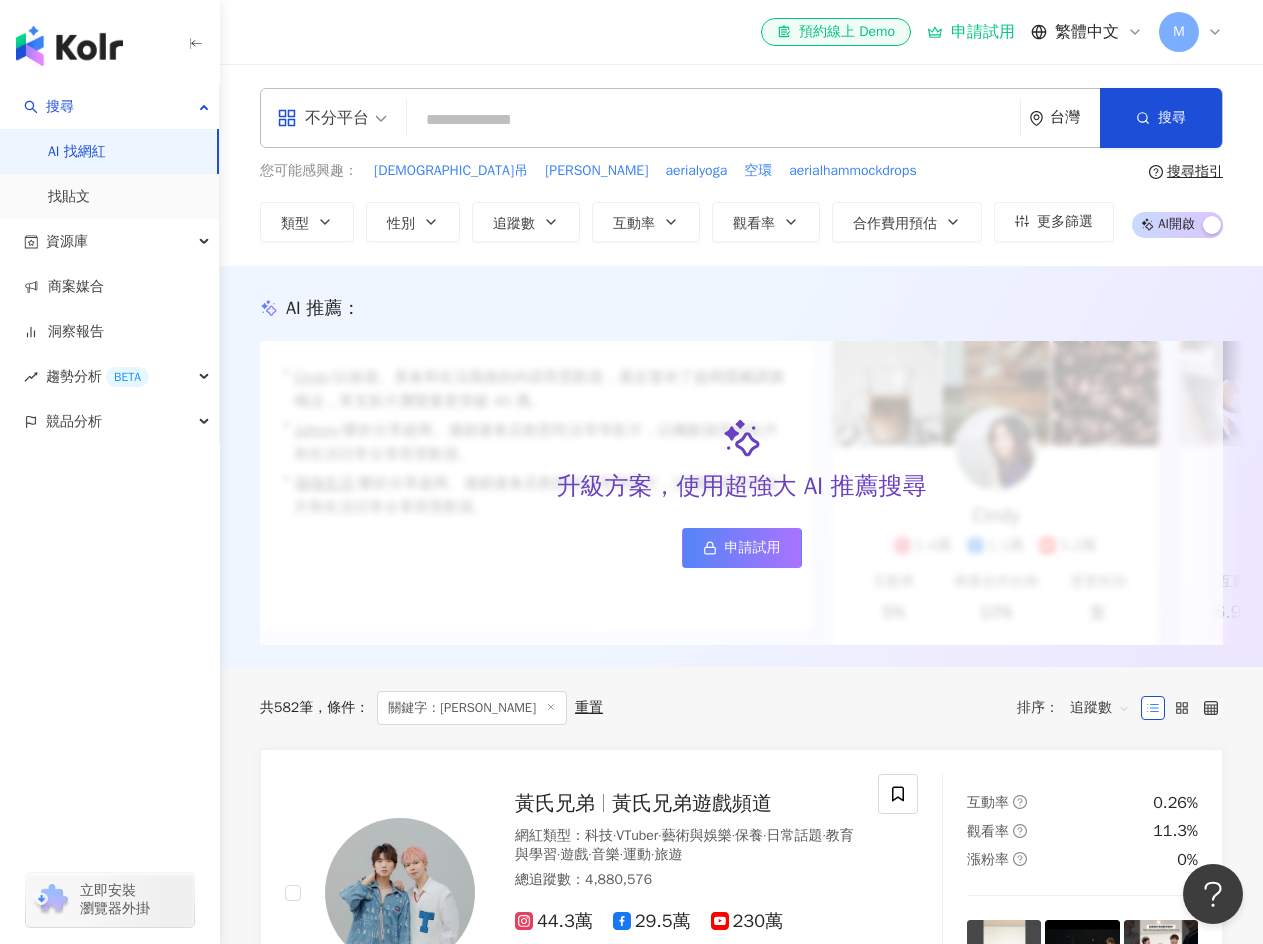 paste on "****" 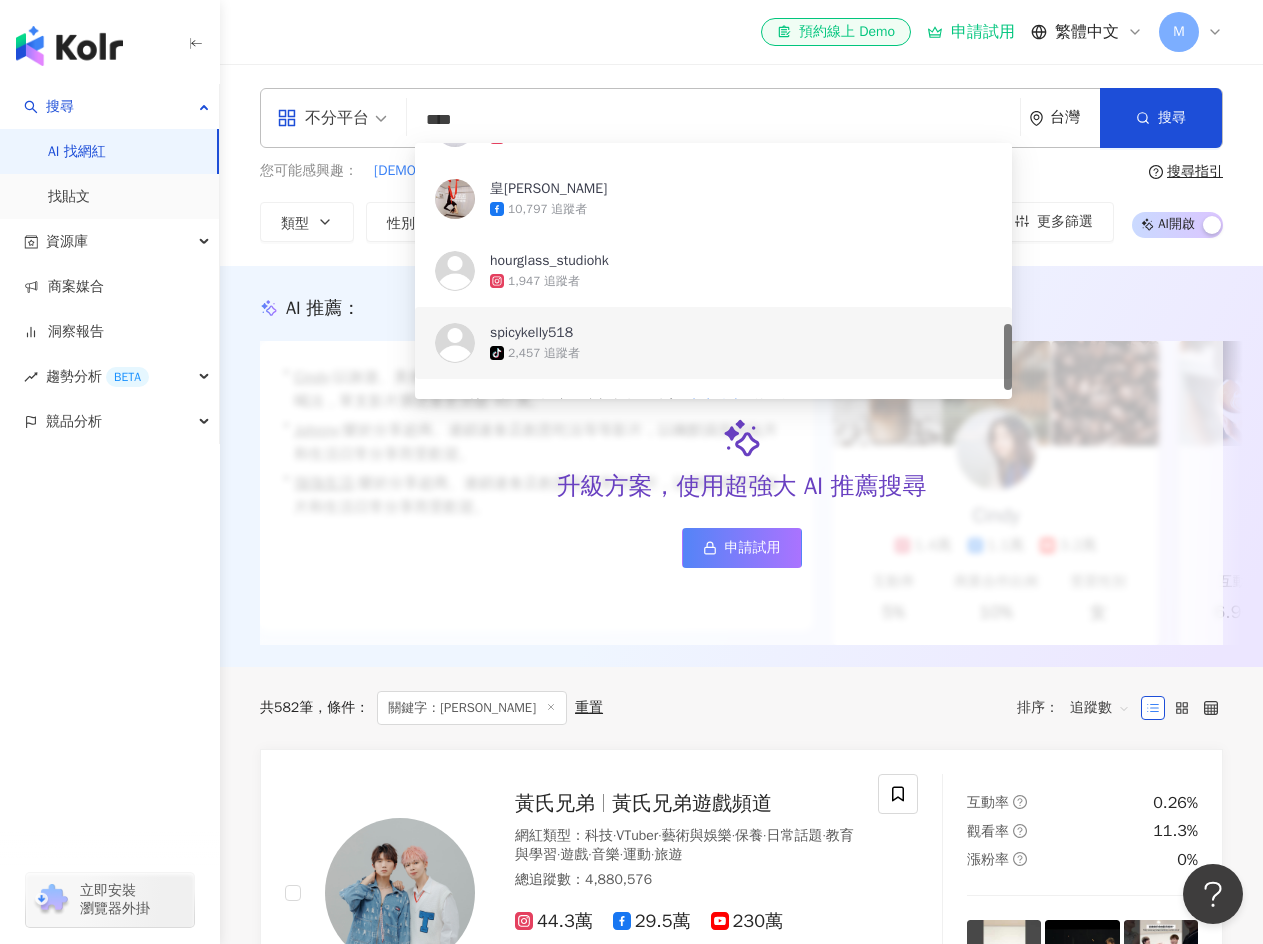 scroll, scrollTop: 734, scrollLeft: 0, axis: vertical 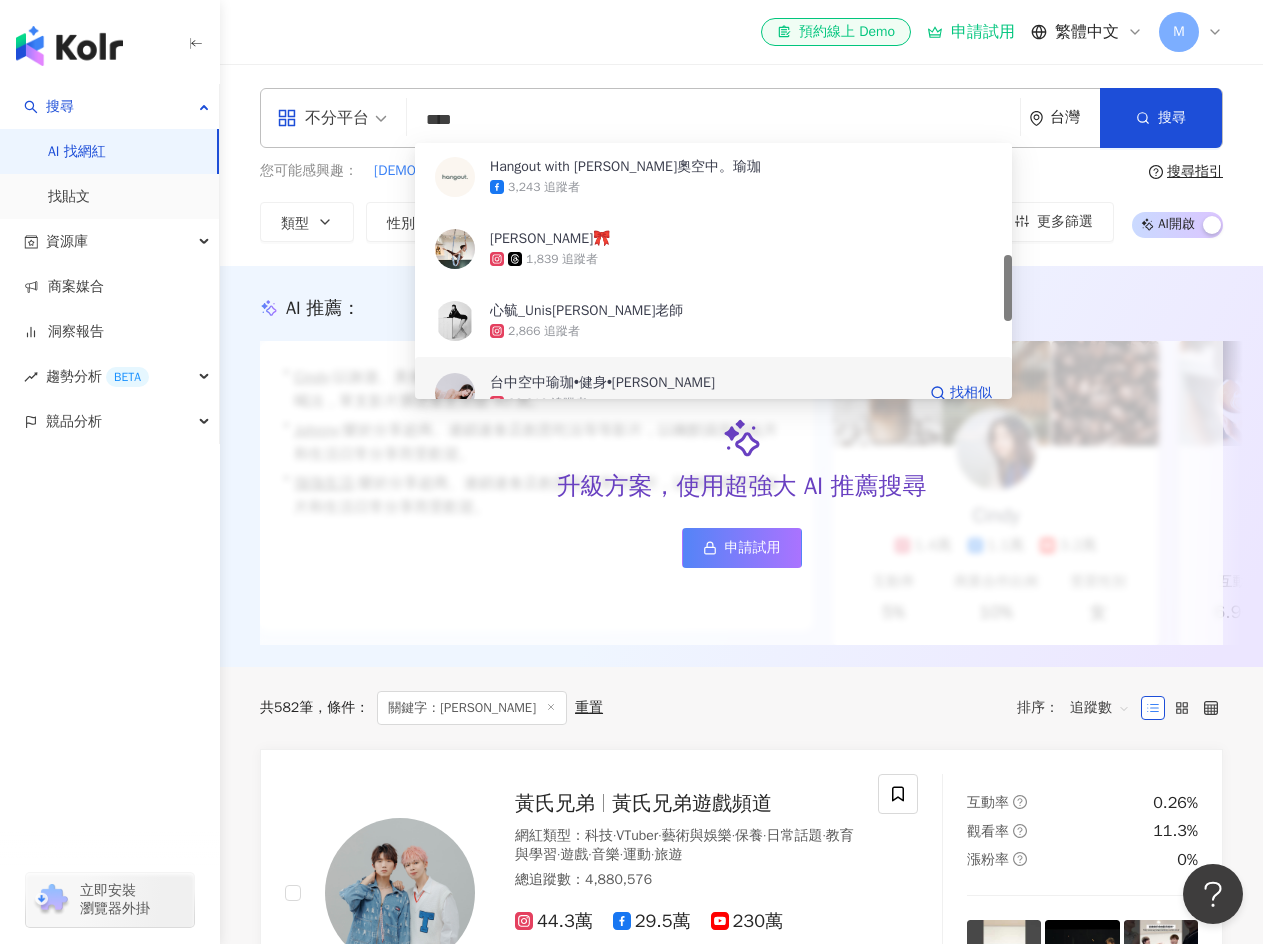click on "台中空中瑜珈•健身•小米 Hana" at bounding box center [602, 383] 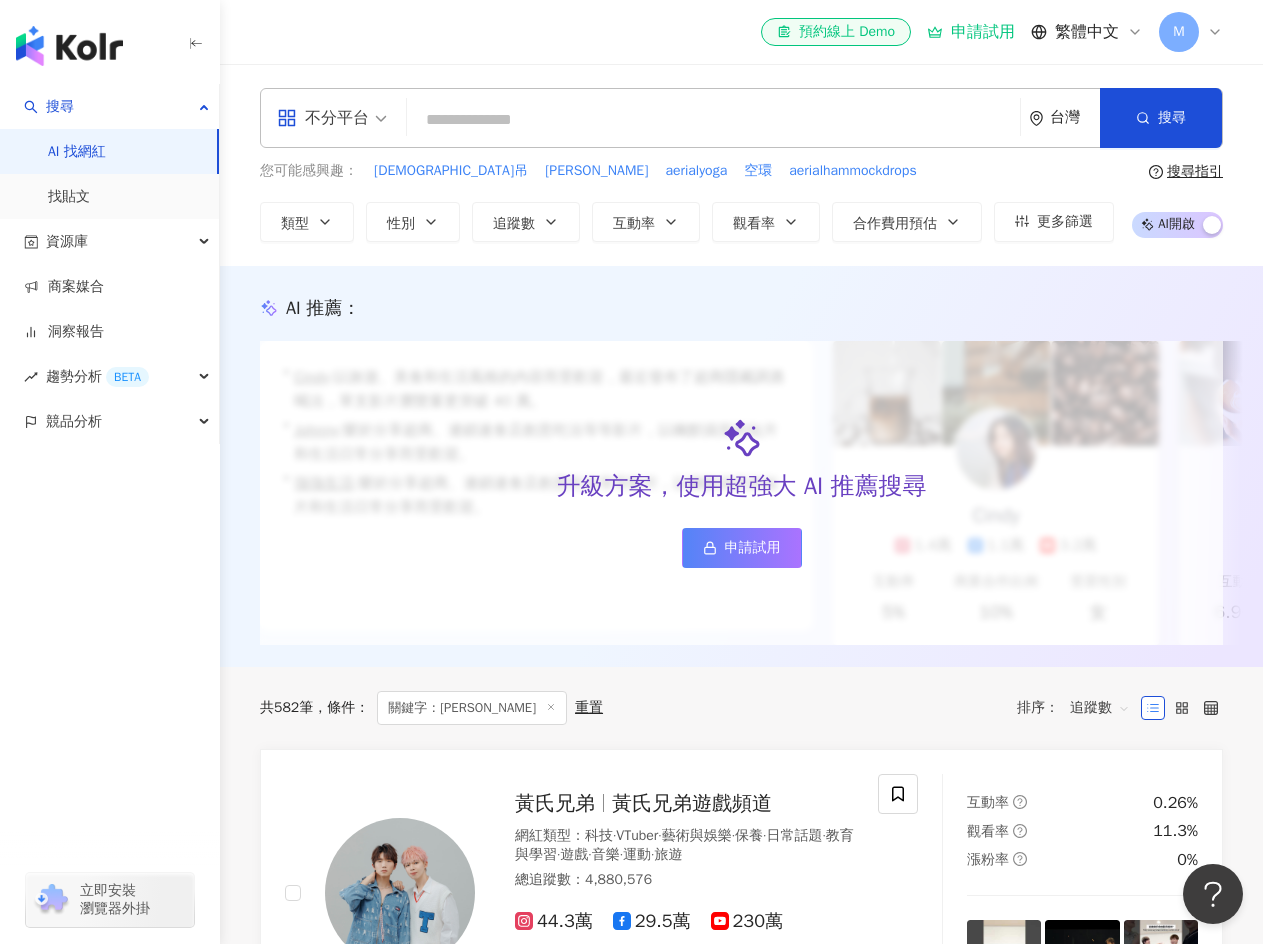 click at bounding box center (713, 120) 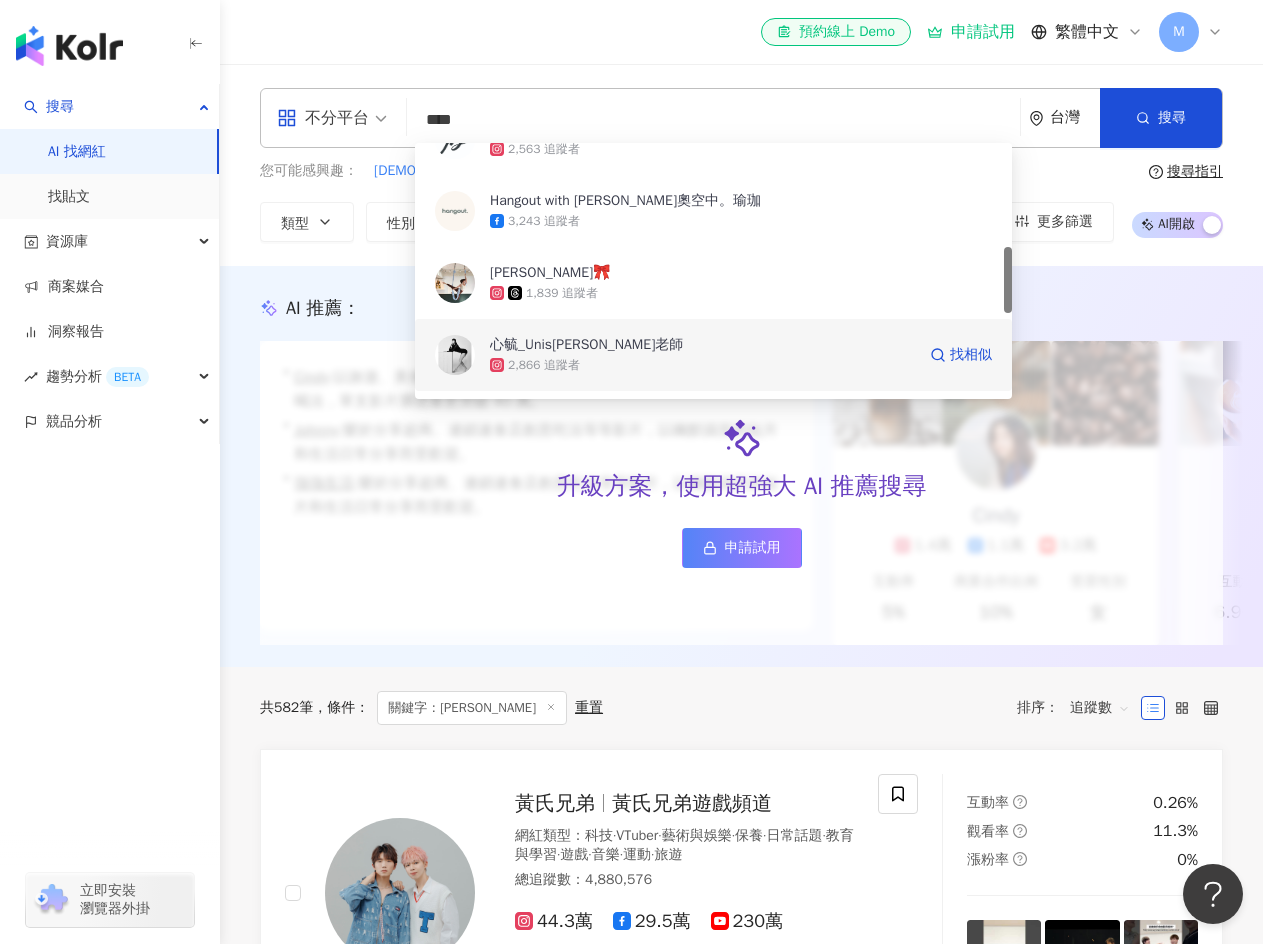 scroll, scrollTop: 500, scrollLeft: 0, axis: vertical 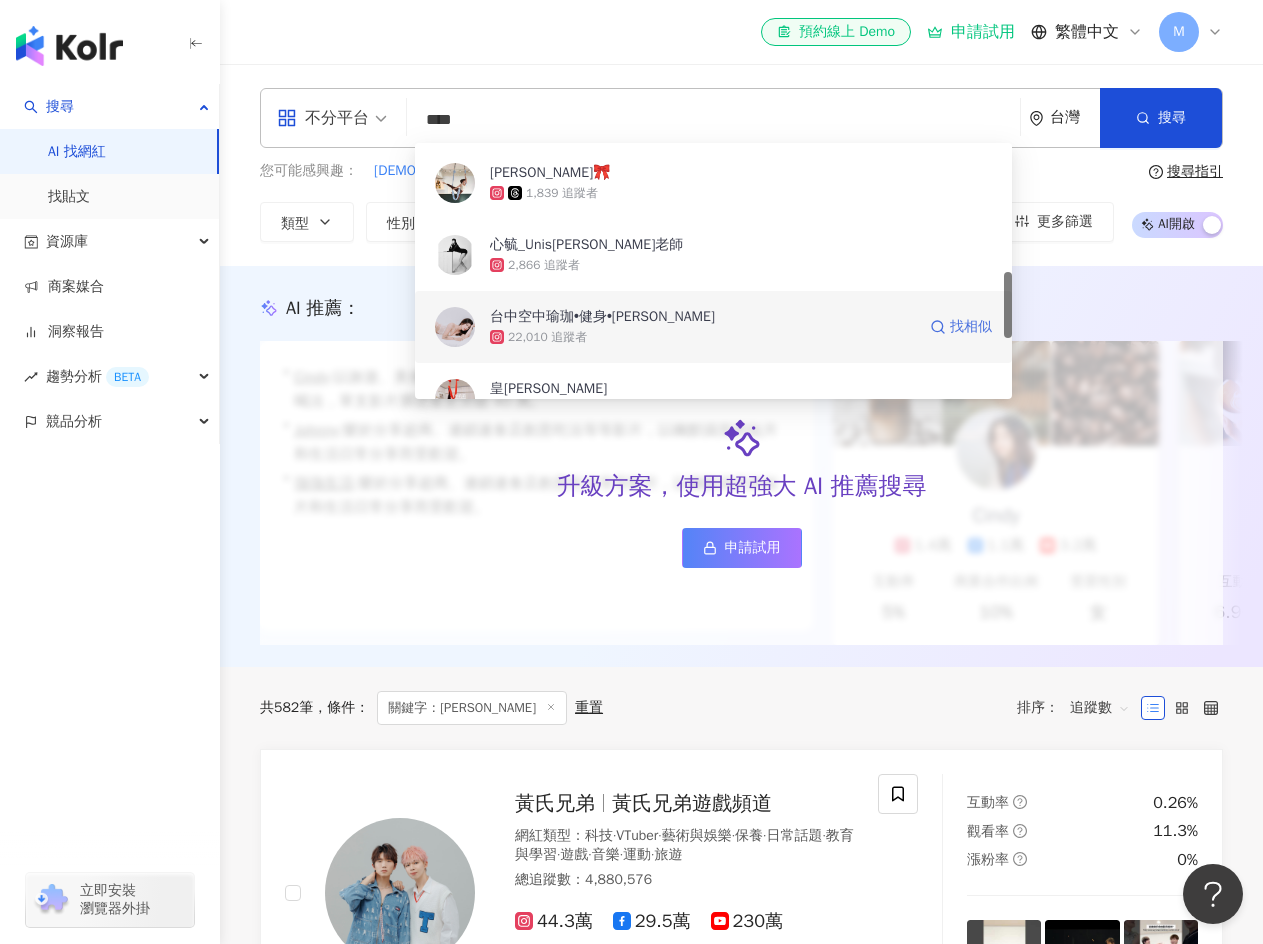 click 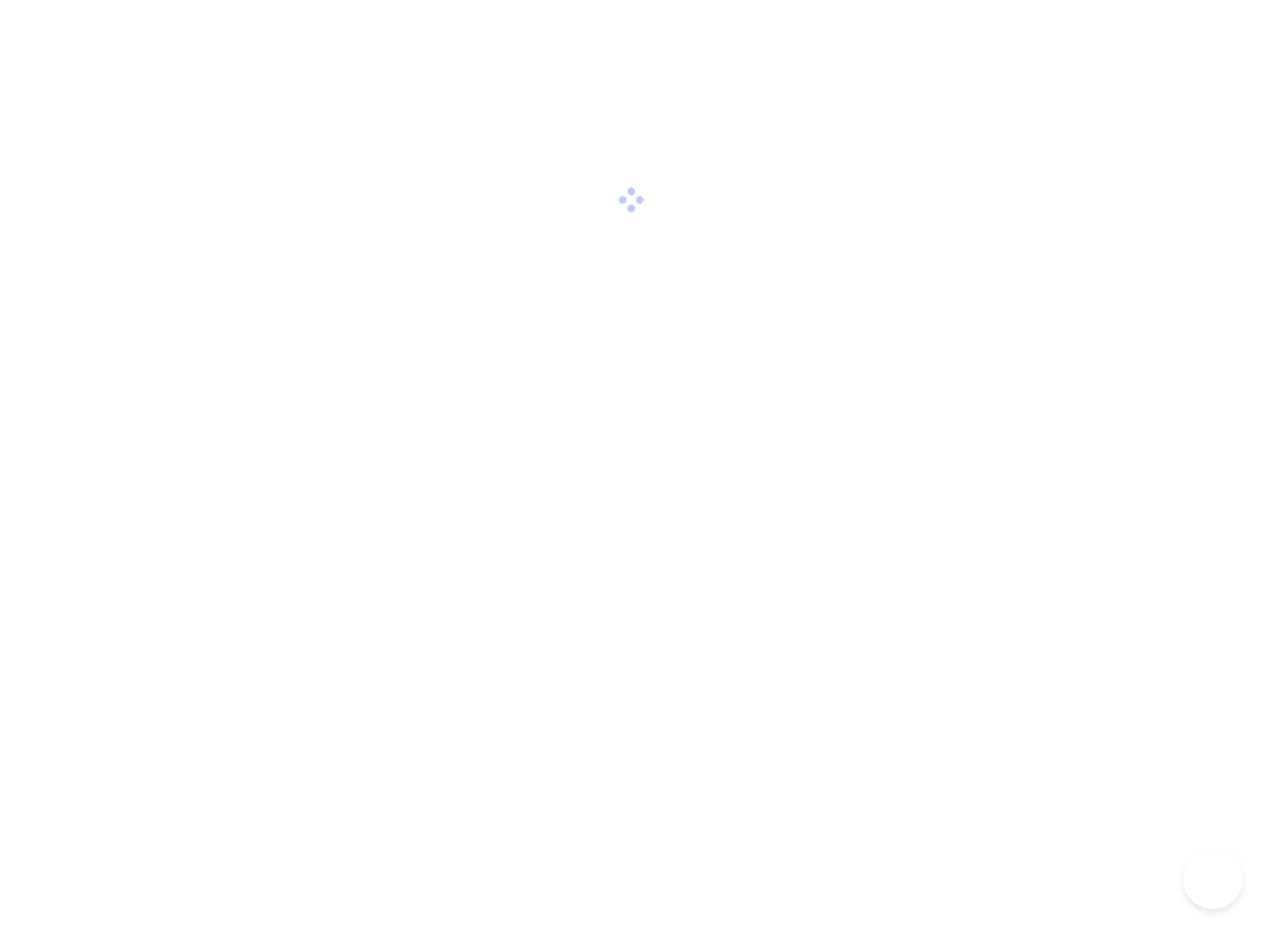 scroll, scrollTop: 0, scrollLeft: 0, axis: both 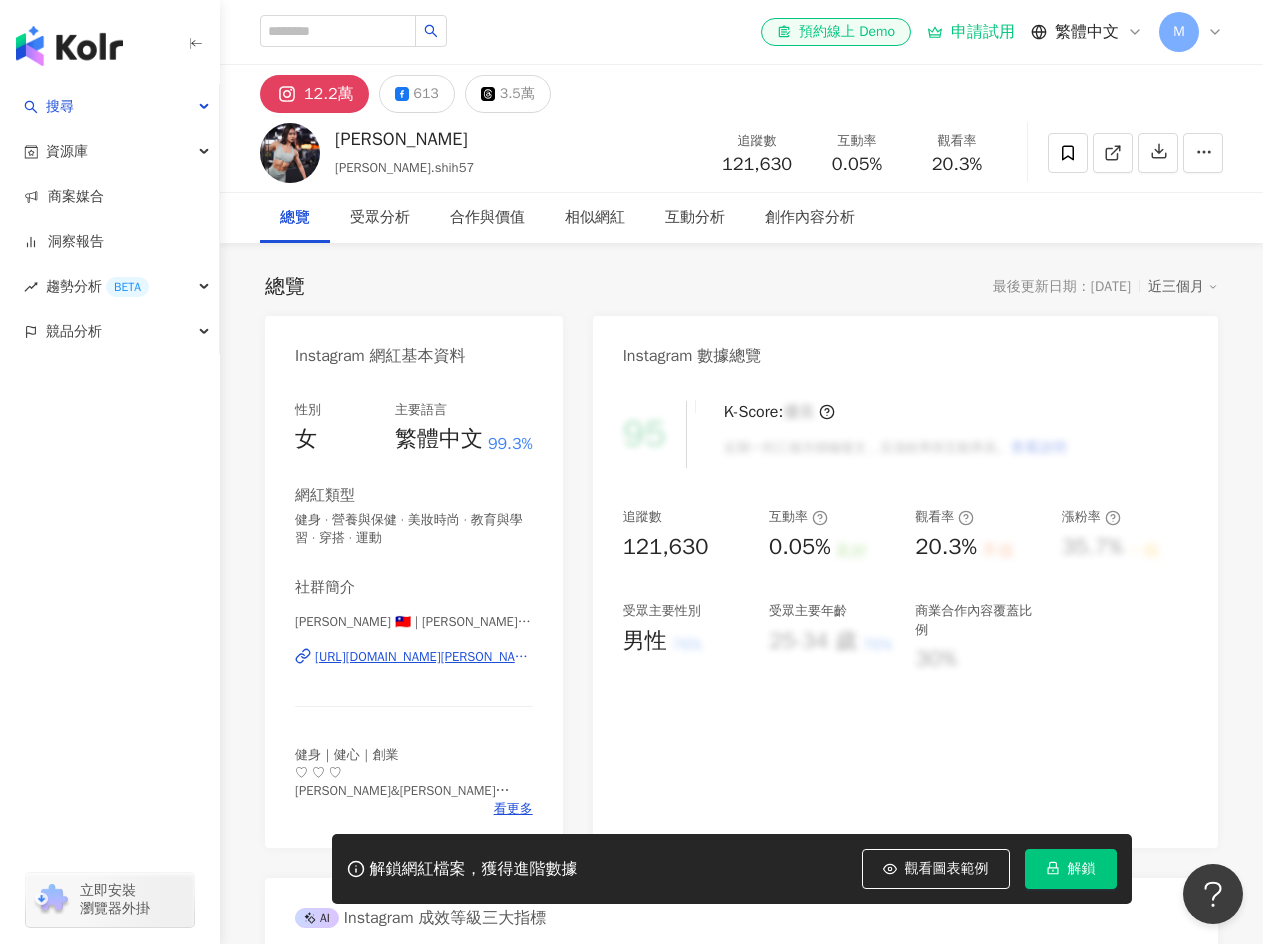 click on "Yvonne Shih yvonne.shih57 追蹤數 121,630 互動率 0.05% 觀看率 20.3%" at bounding box center [741, 152] 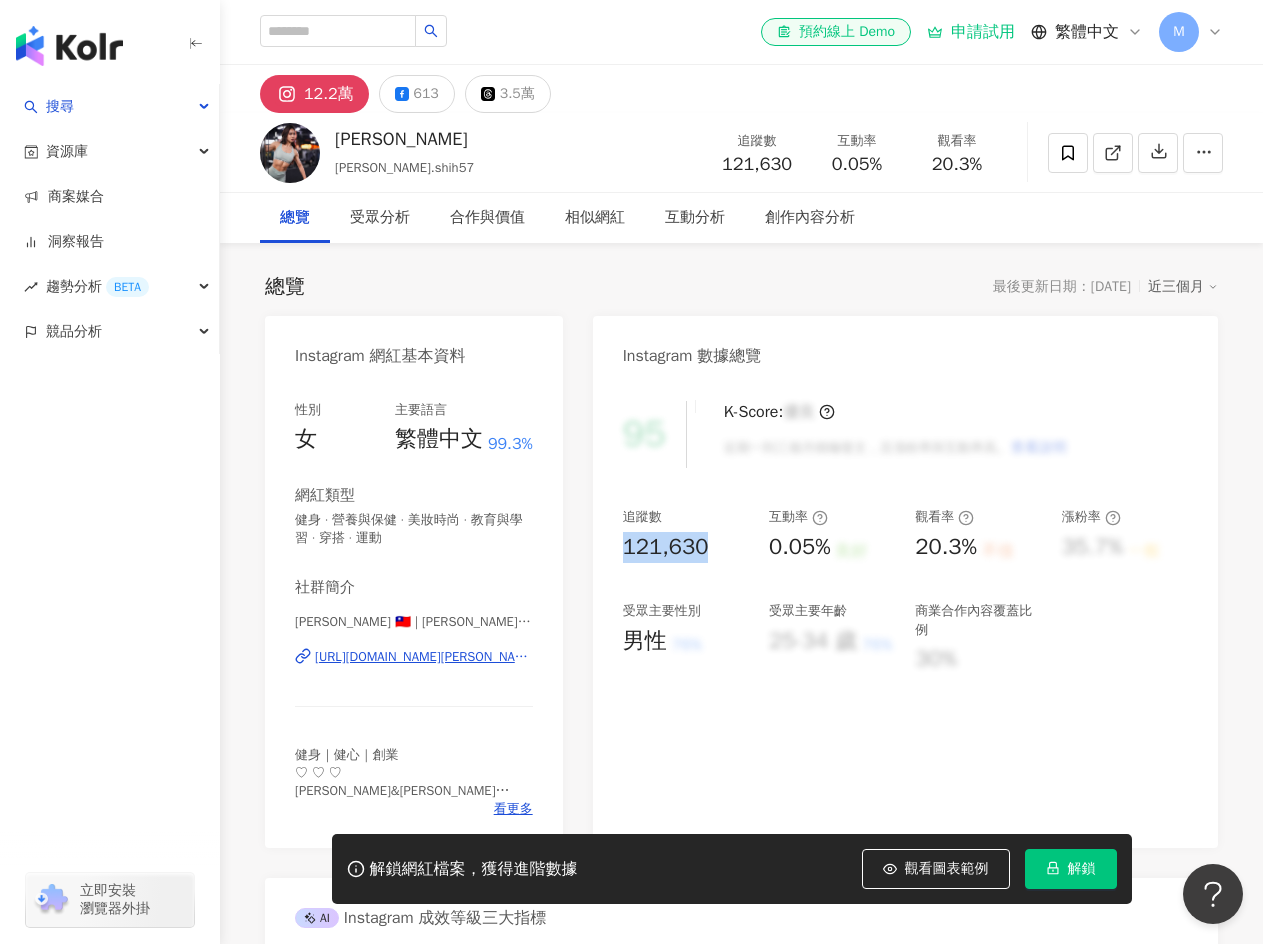 drag, startPoint x: 613, startPoint y: 541, endPoint x: 720, endPoint y: 542, distance: 107.00467 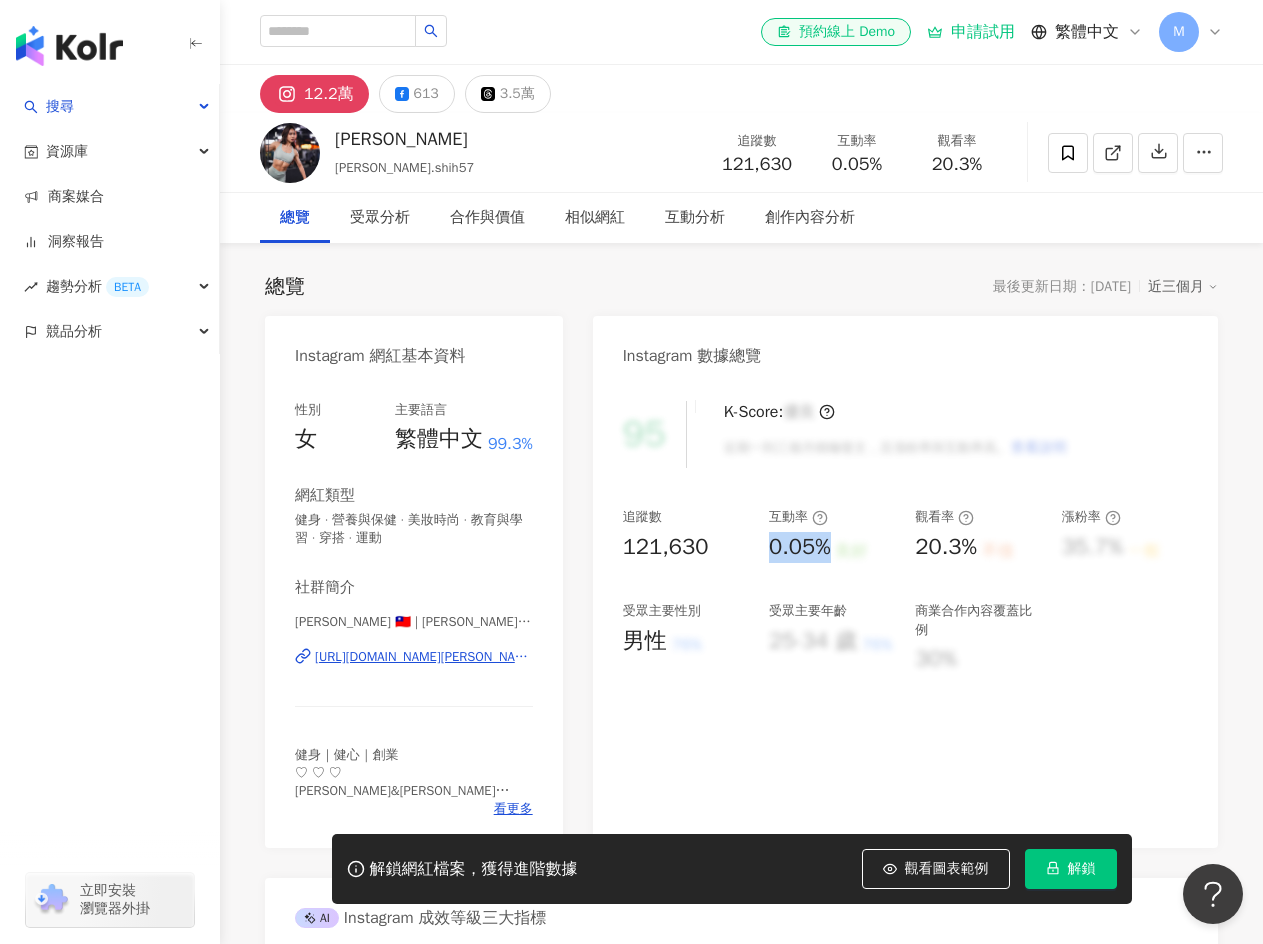 drag, startPoint x: 771, startPoint y: 548, endPoint x: 838, endPoint y: 548, distance: 67 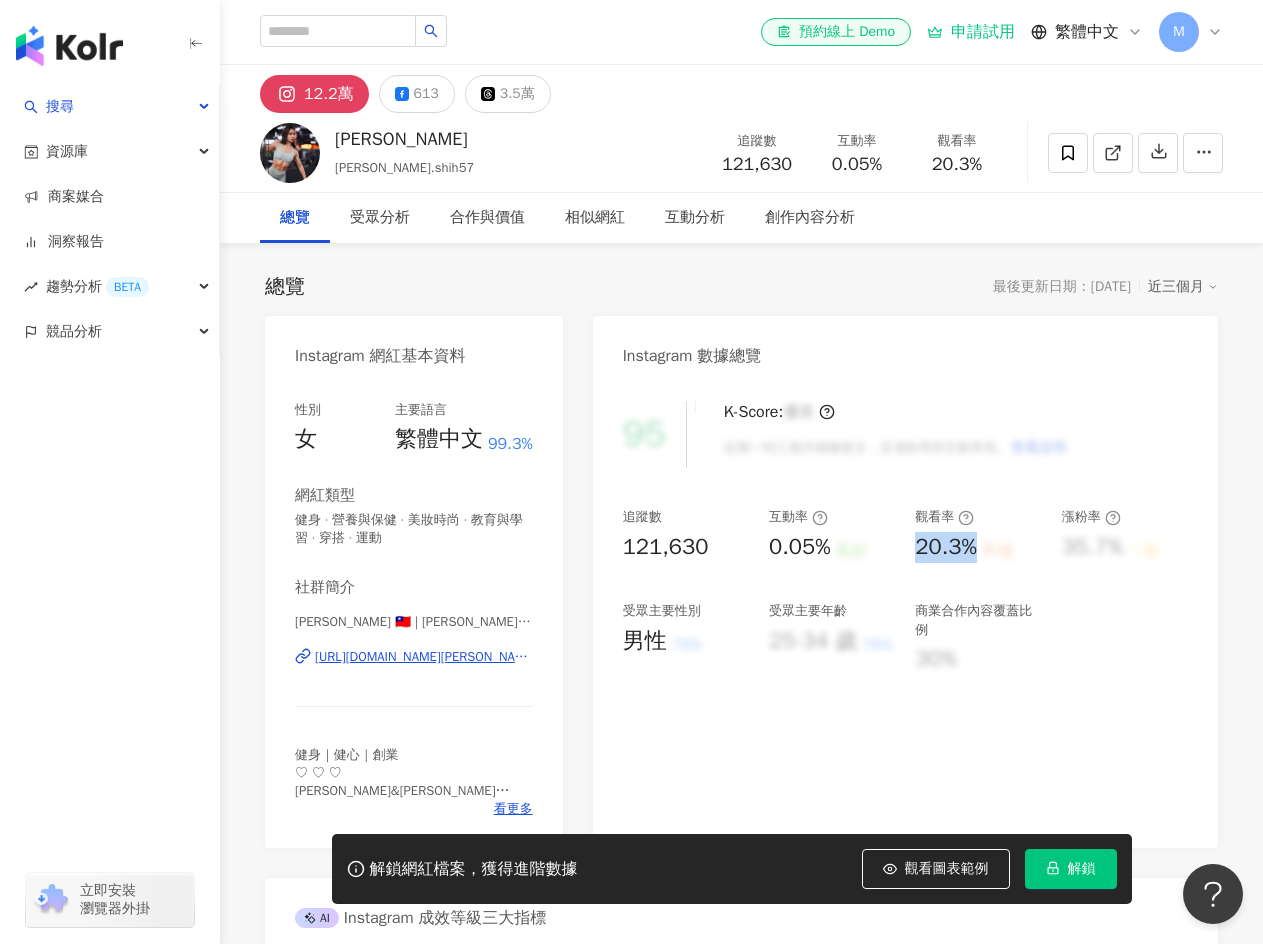 drag, startPoint x: 917, startPoint y: 548, endPoint x: 980, endPoint y: 548, distance: 63 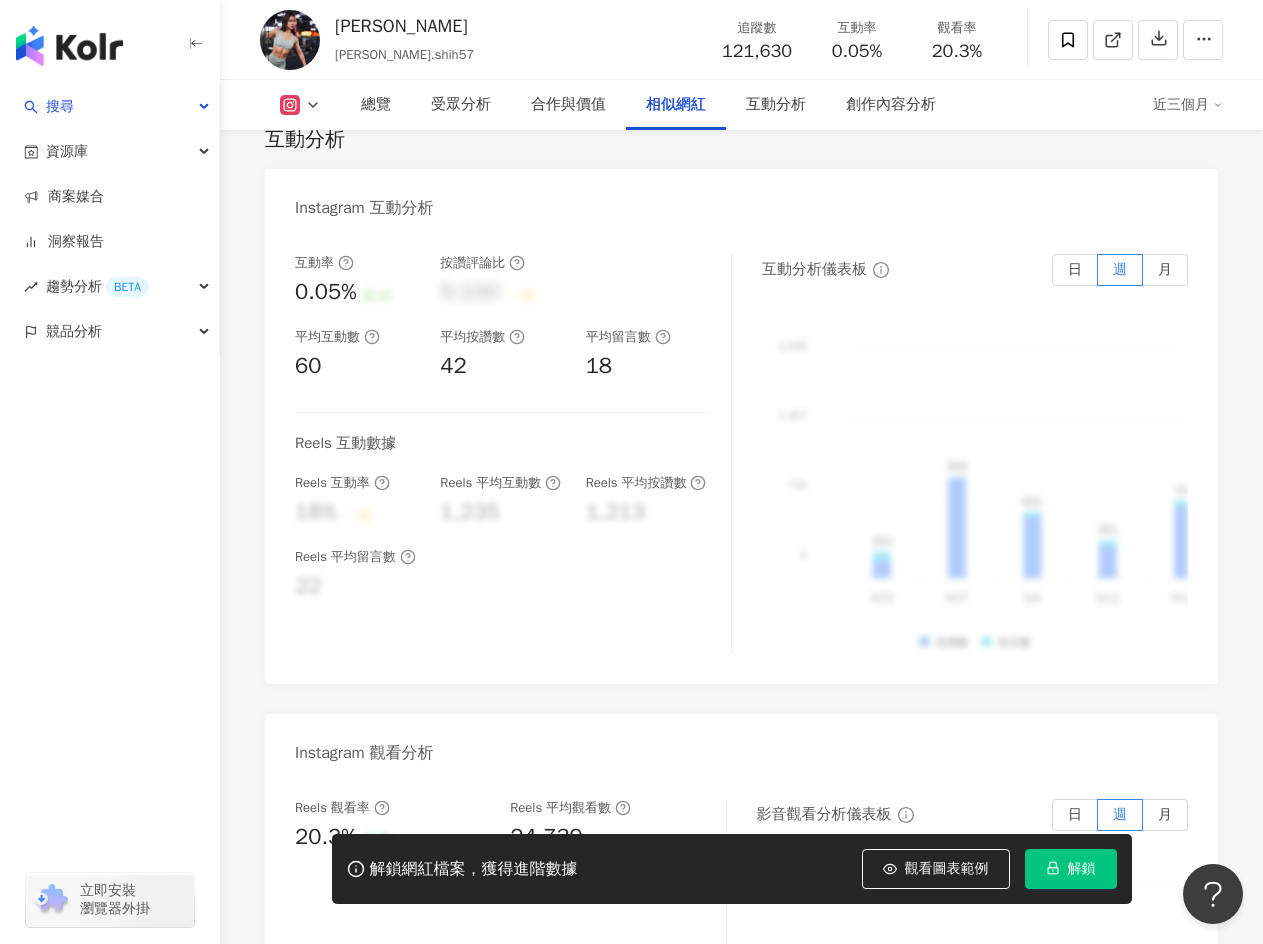 scroll, scrollTop: 4300, scrollLeft: 0, axis: vertical 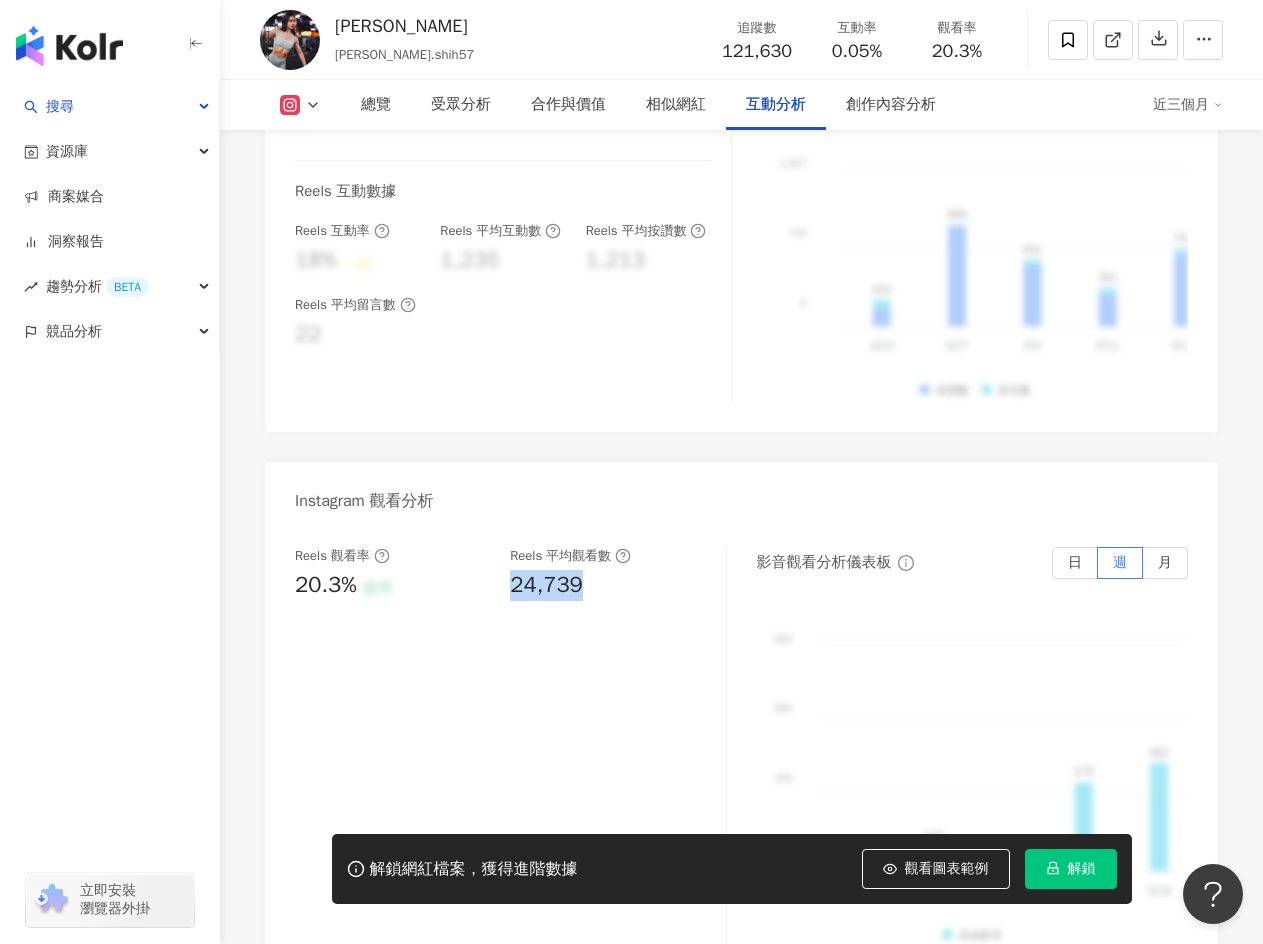 drag, startPoint x: 515, startPoint y: 498, endPoint x: 614, endPoint y: 498, distance: 99 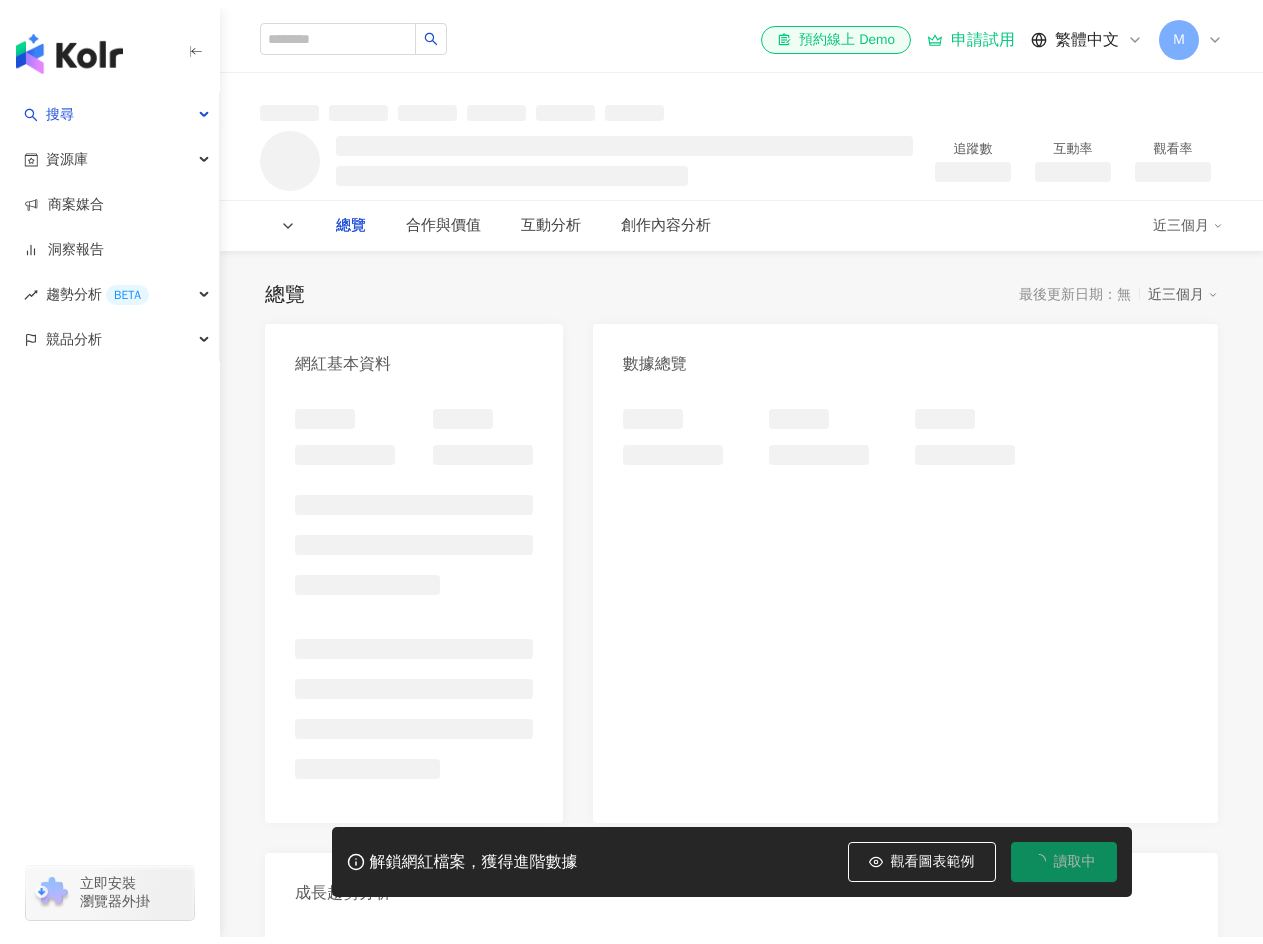 scroll, scrollTop: 0, scrollLeft: 0, axis: both 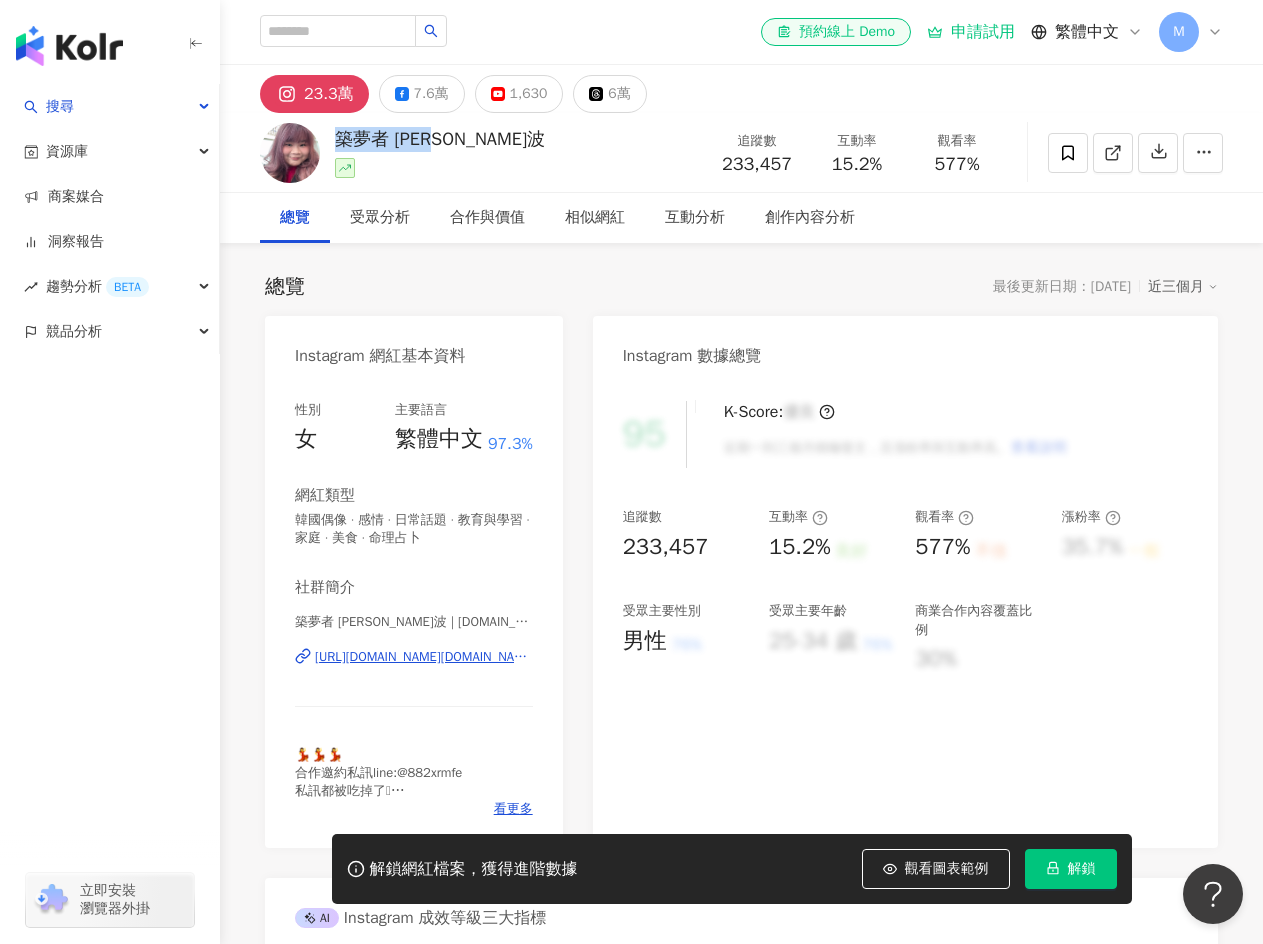 drag, startPoint x: 458, startPoint y: 139, endPoint x: 332, endPoint y: 142, distance: 126.035706 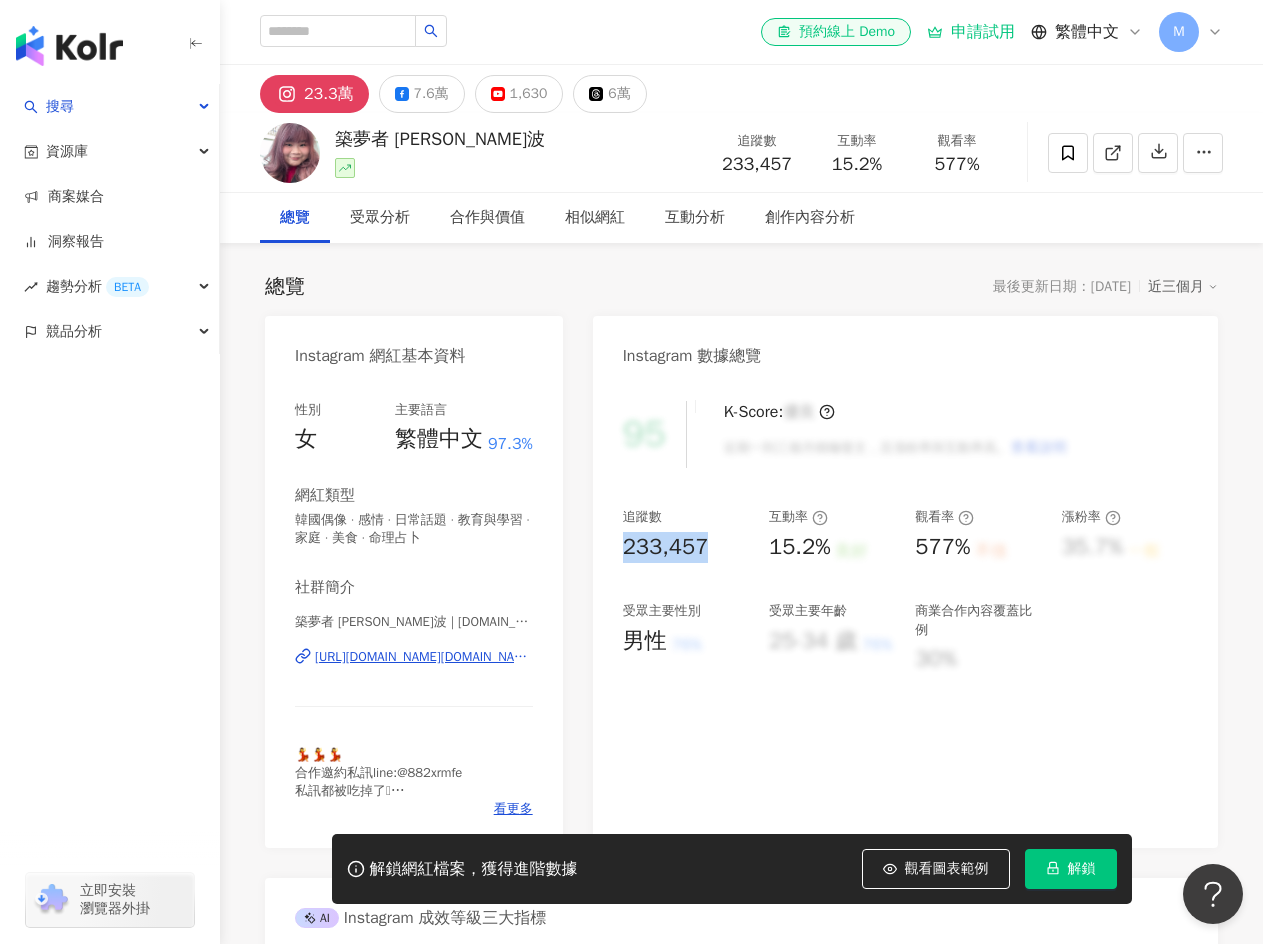 drag, startPoint x: 625, startPoint y: 550, endPoint x: 722, endPoint y: 548, distance: 97.020615 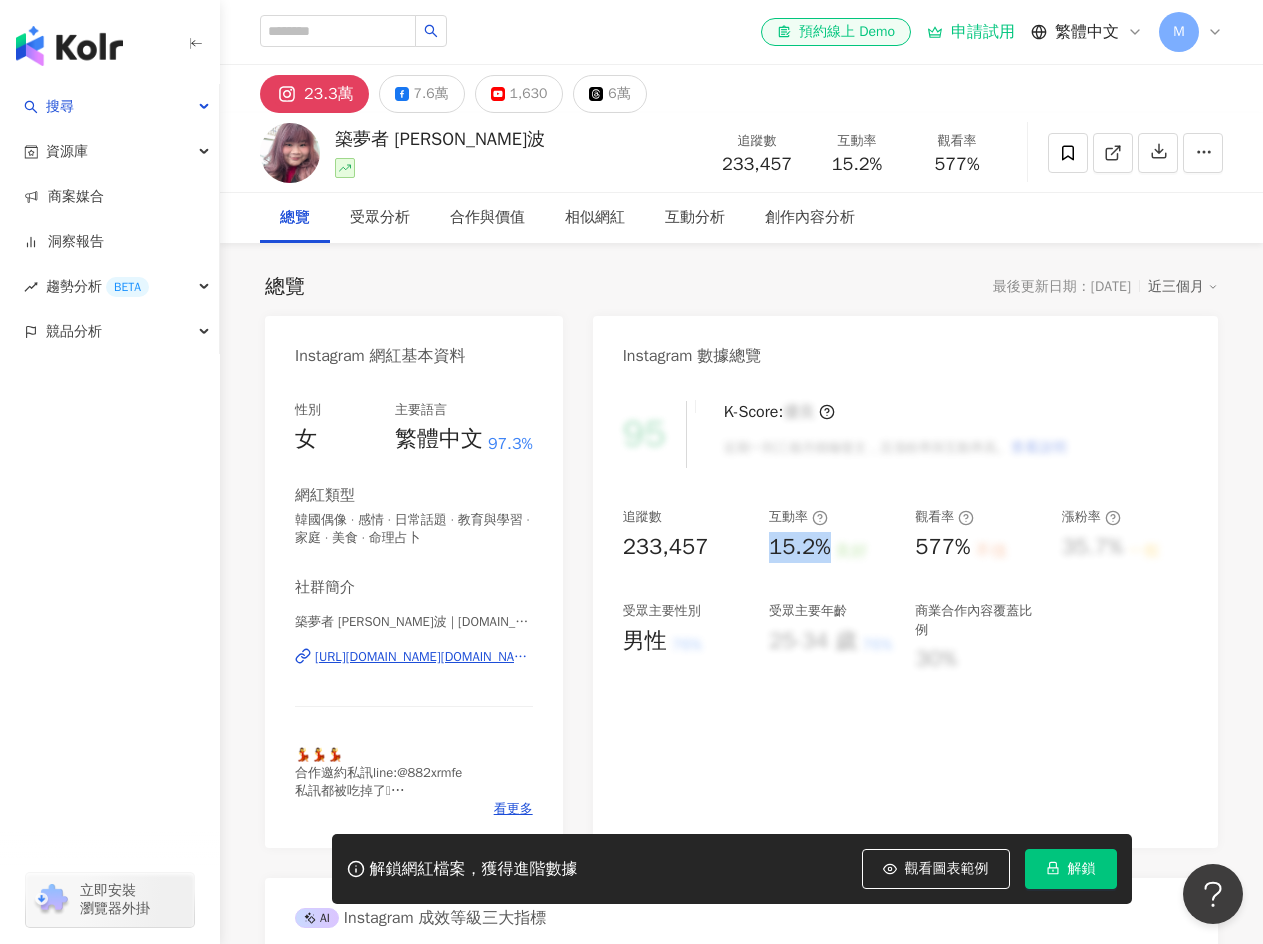 drag, startPoint x: 772, startPoint y: 545, endPoint x: 827, endPoint y: 545, distance: 55 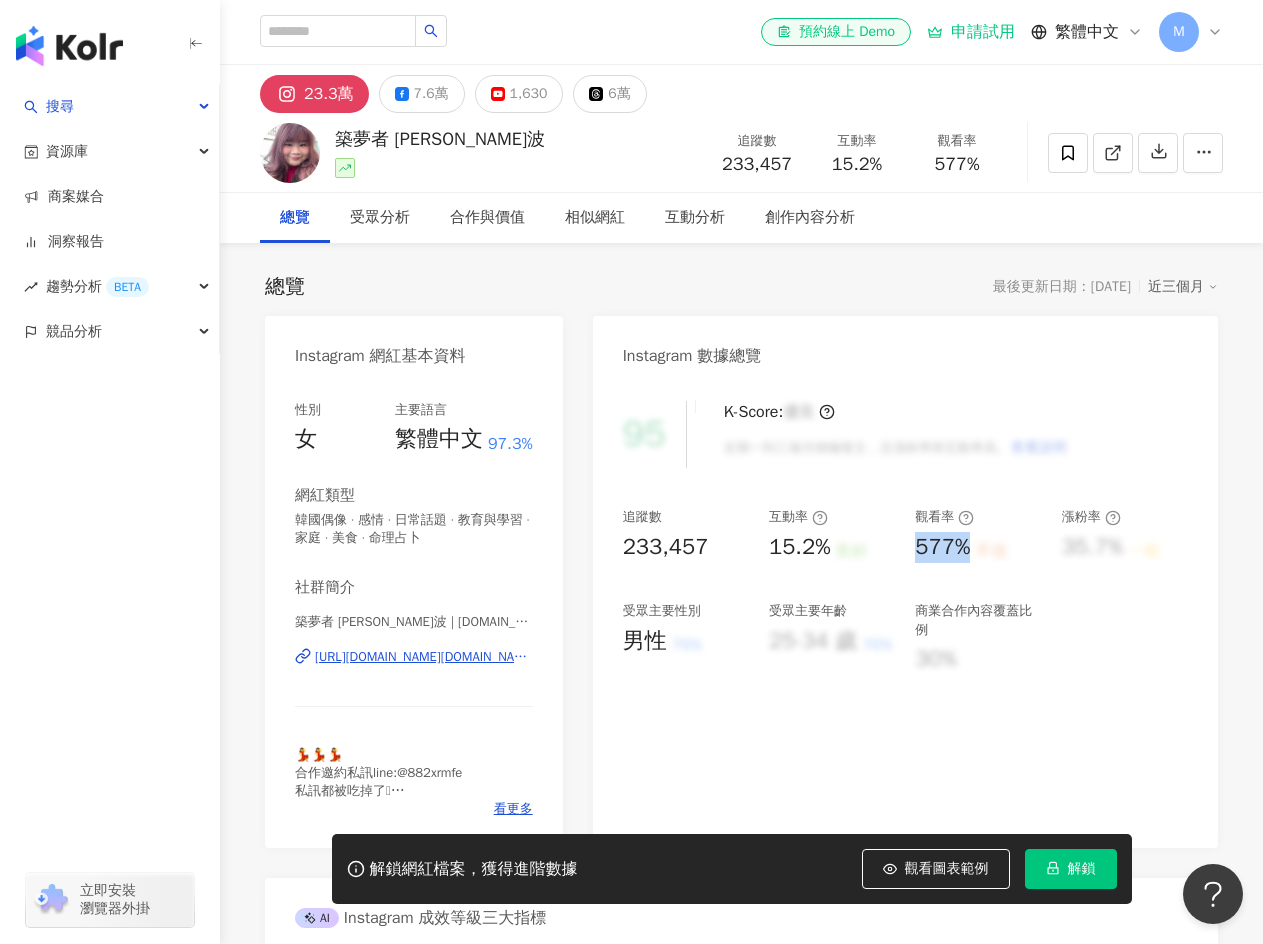 drag, startPoint x: 916, startPoint y: 549, endPoint x: 971, endPoint y: 554, distance: 55.226807 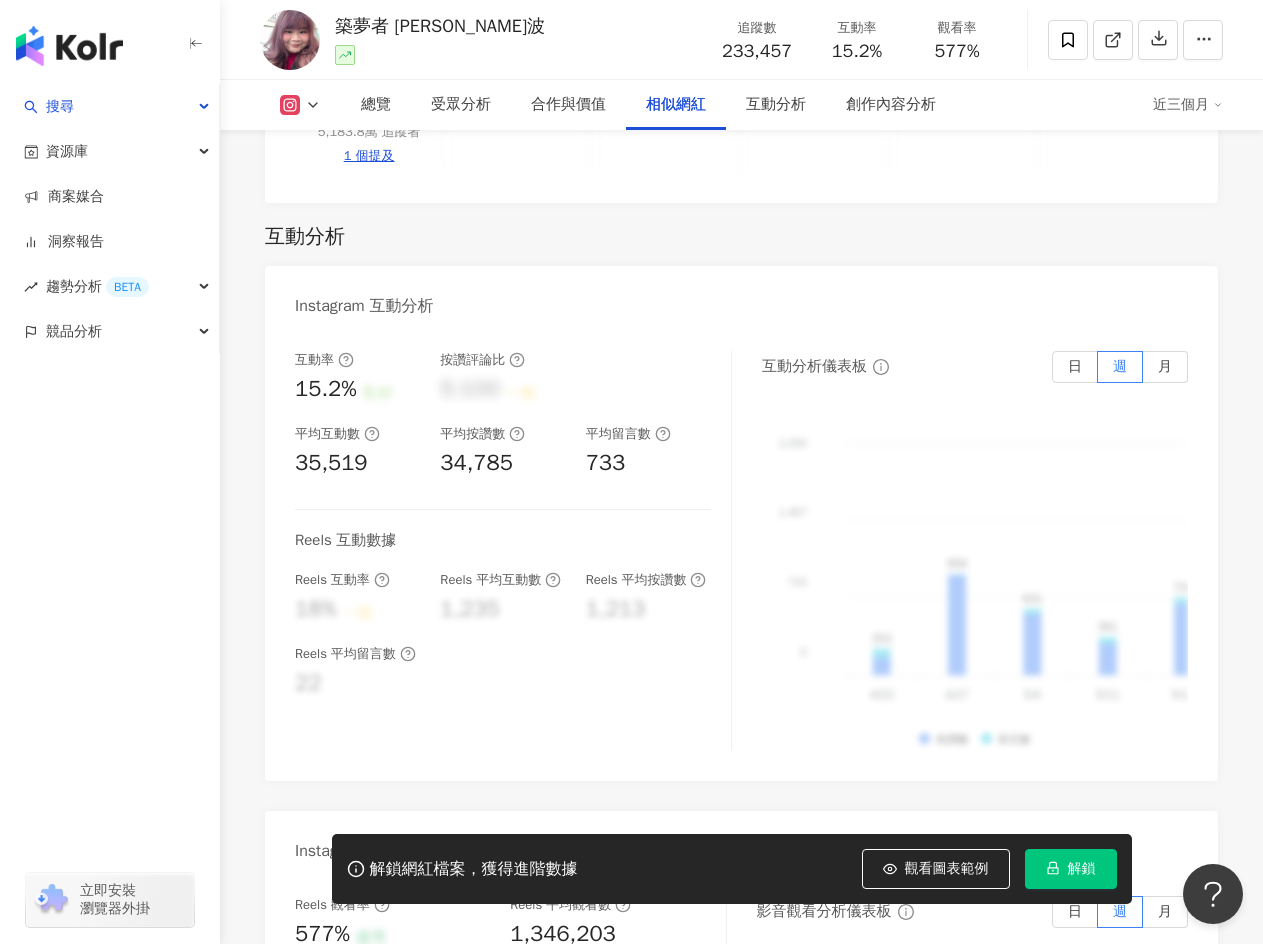 scroll, scrollTop: 4000, scrollLeft: 0, axis: vertical 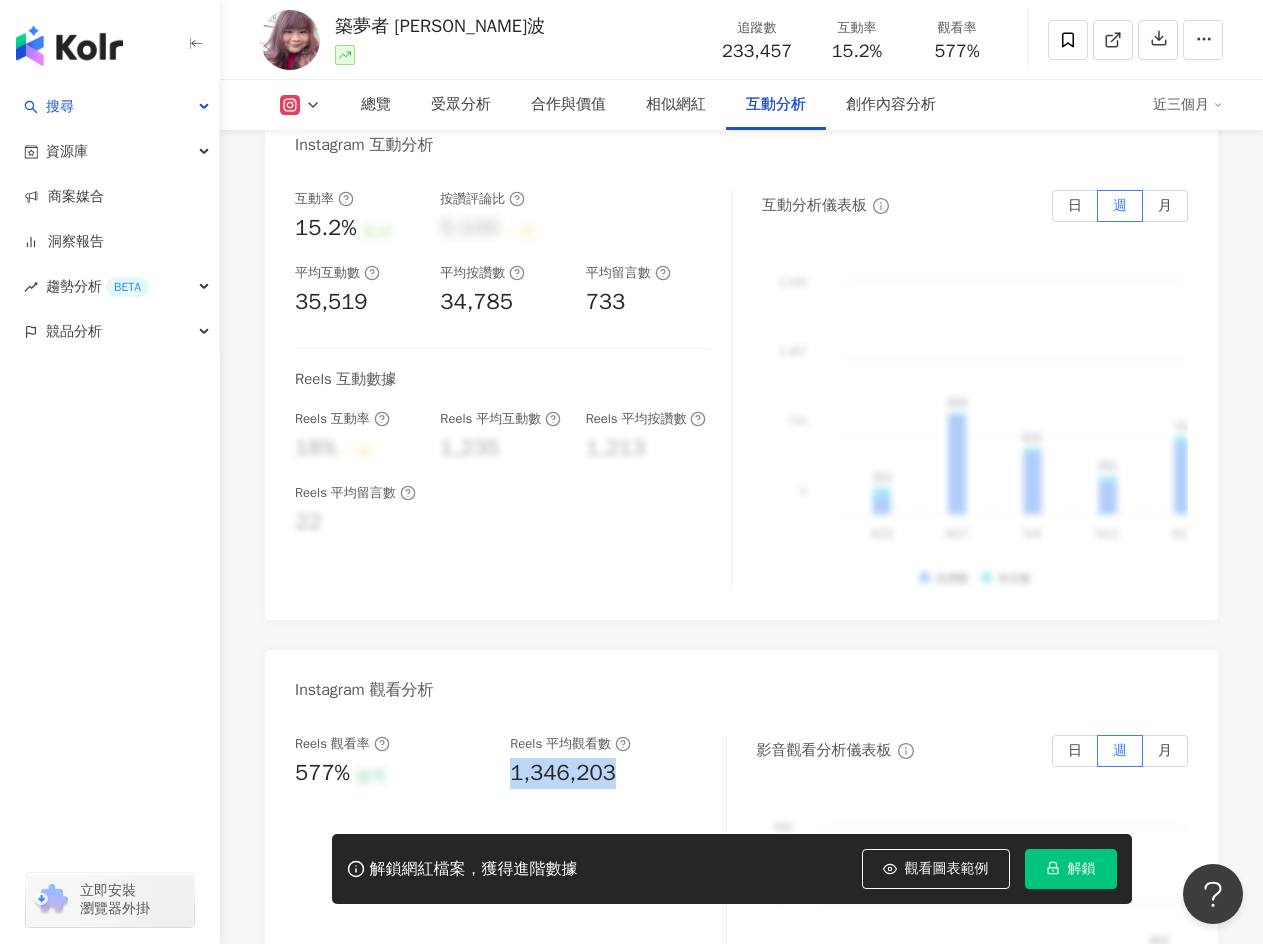 drag, startPoint x: 509, startPoint y: 774, endPoint x: 659, endPoint y: 789, distance: 150.74814 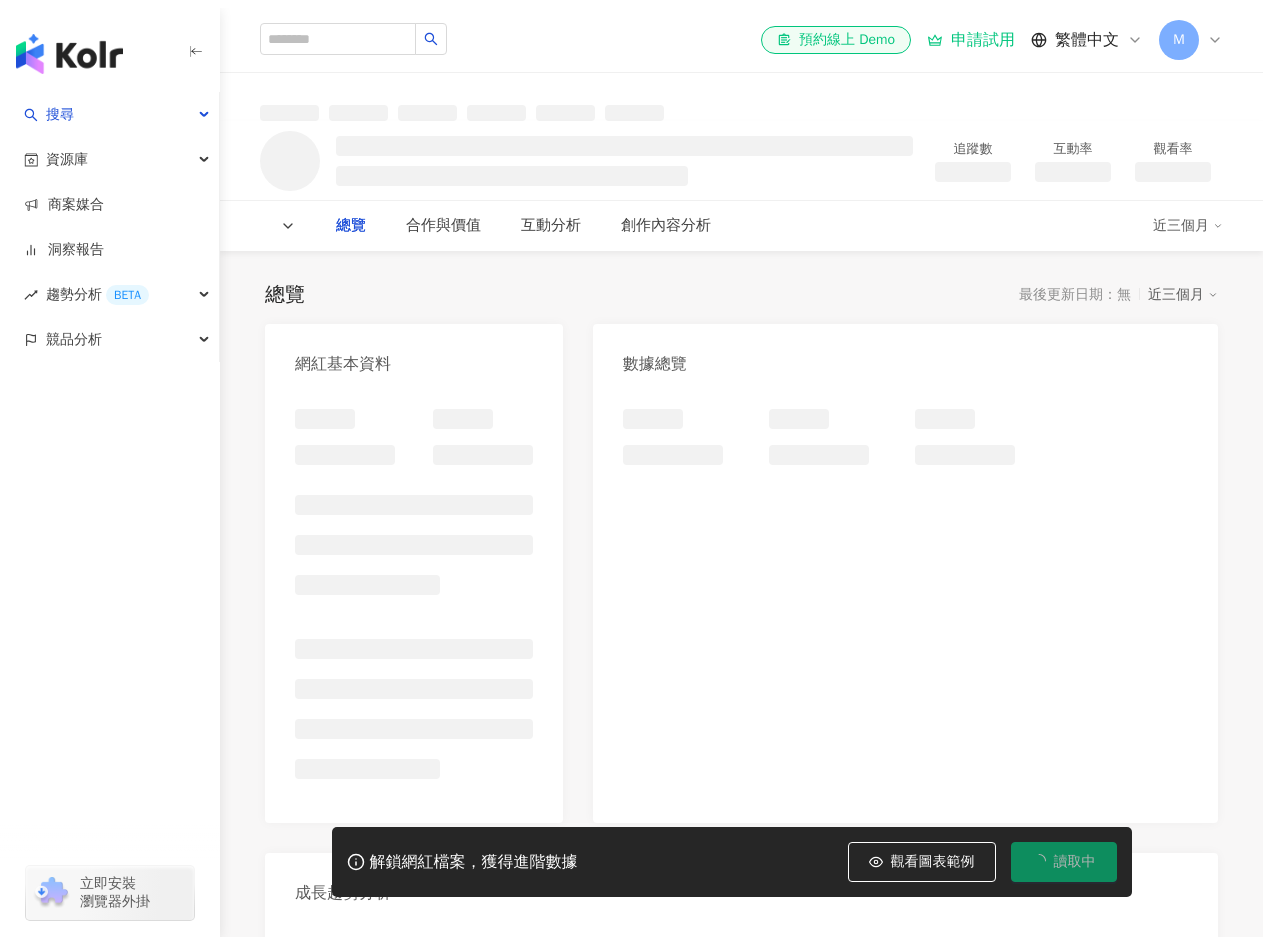 scroll, scrollTop: 0, scrollLeft: 0, axis: both 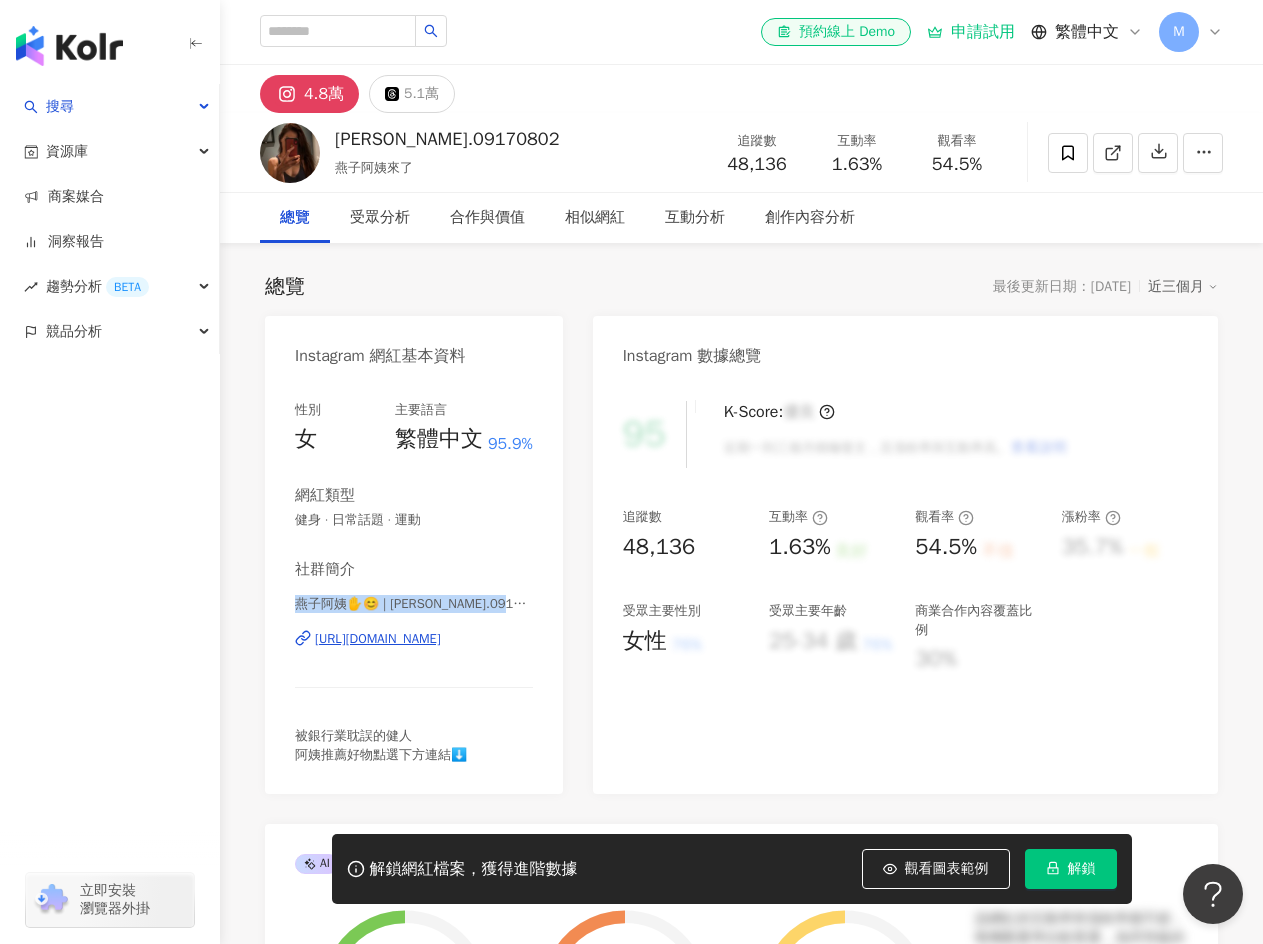 drag, startPoint x: 297, startPoint y: 602, endPoint x: 539, endPoint y: 610, distance: 242.1322 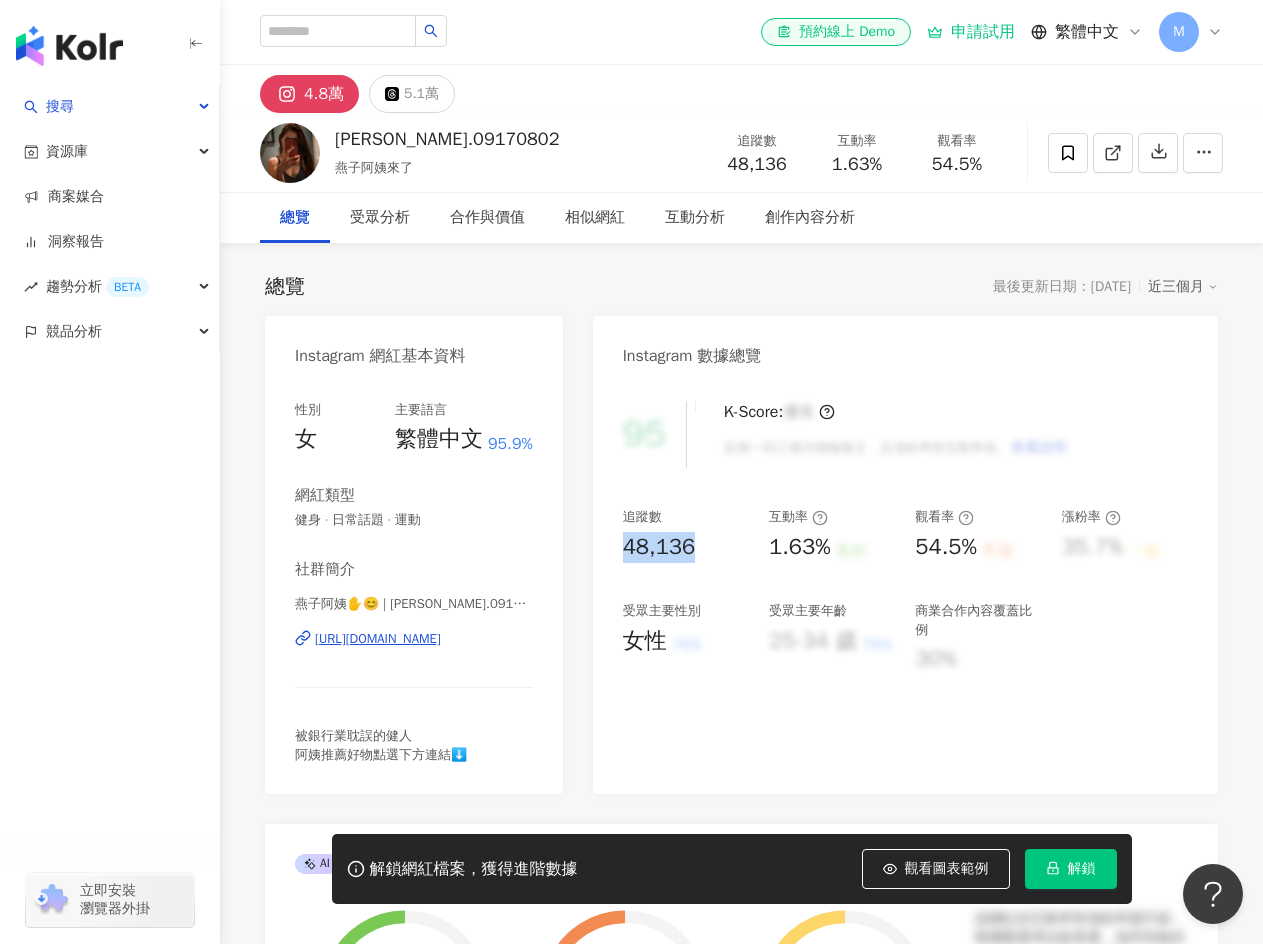 drag, startPoint x: 623, startPoint y: 553, endPoint x: 728, endPoint y: 553, distance: 105 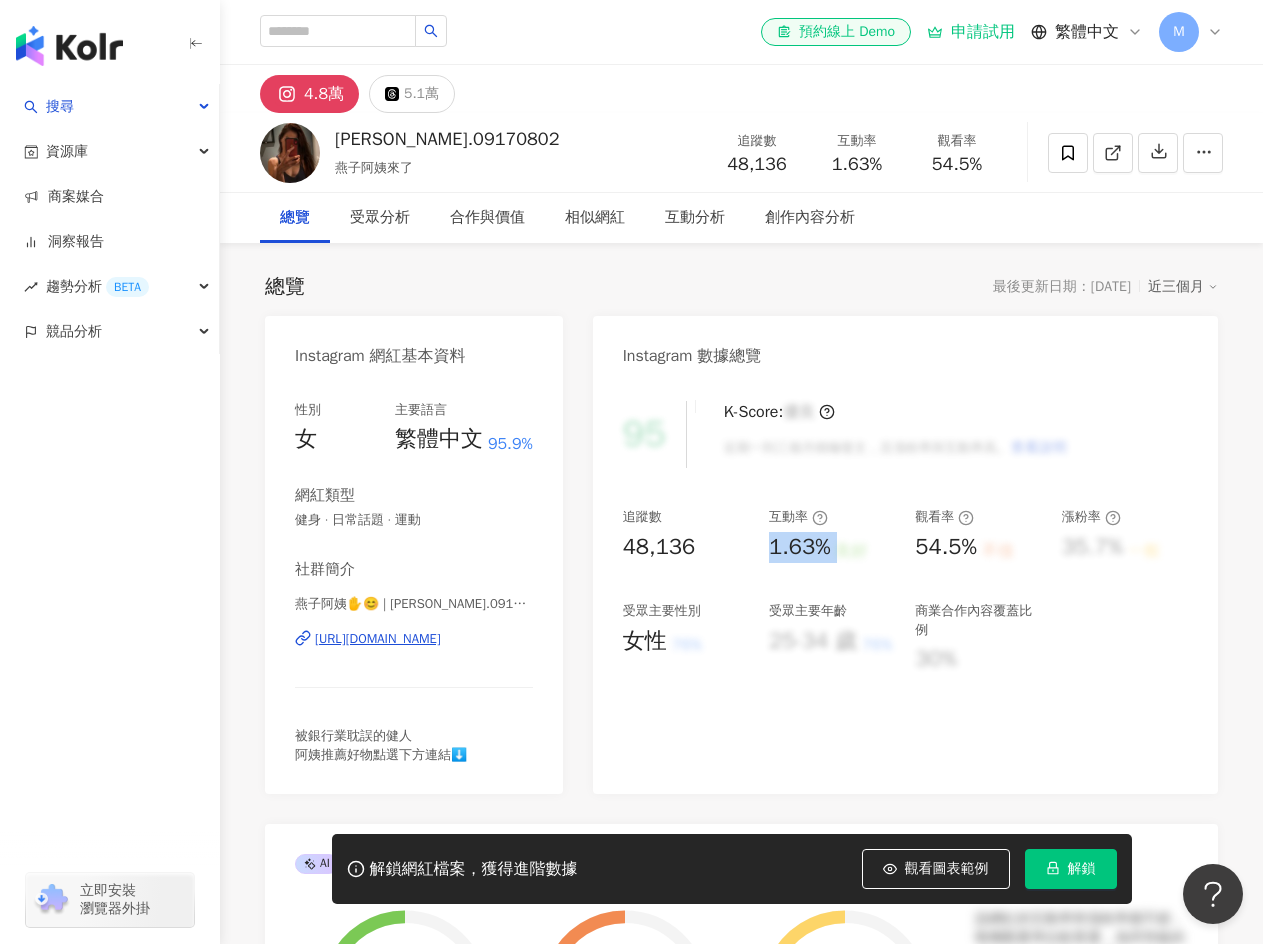 drag, startPoint x: 772, startPoint y: 549, endPoint x: 859, endPoint y: 548, distance: 87.005745 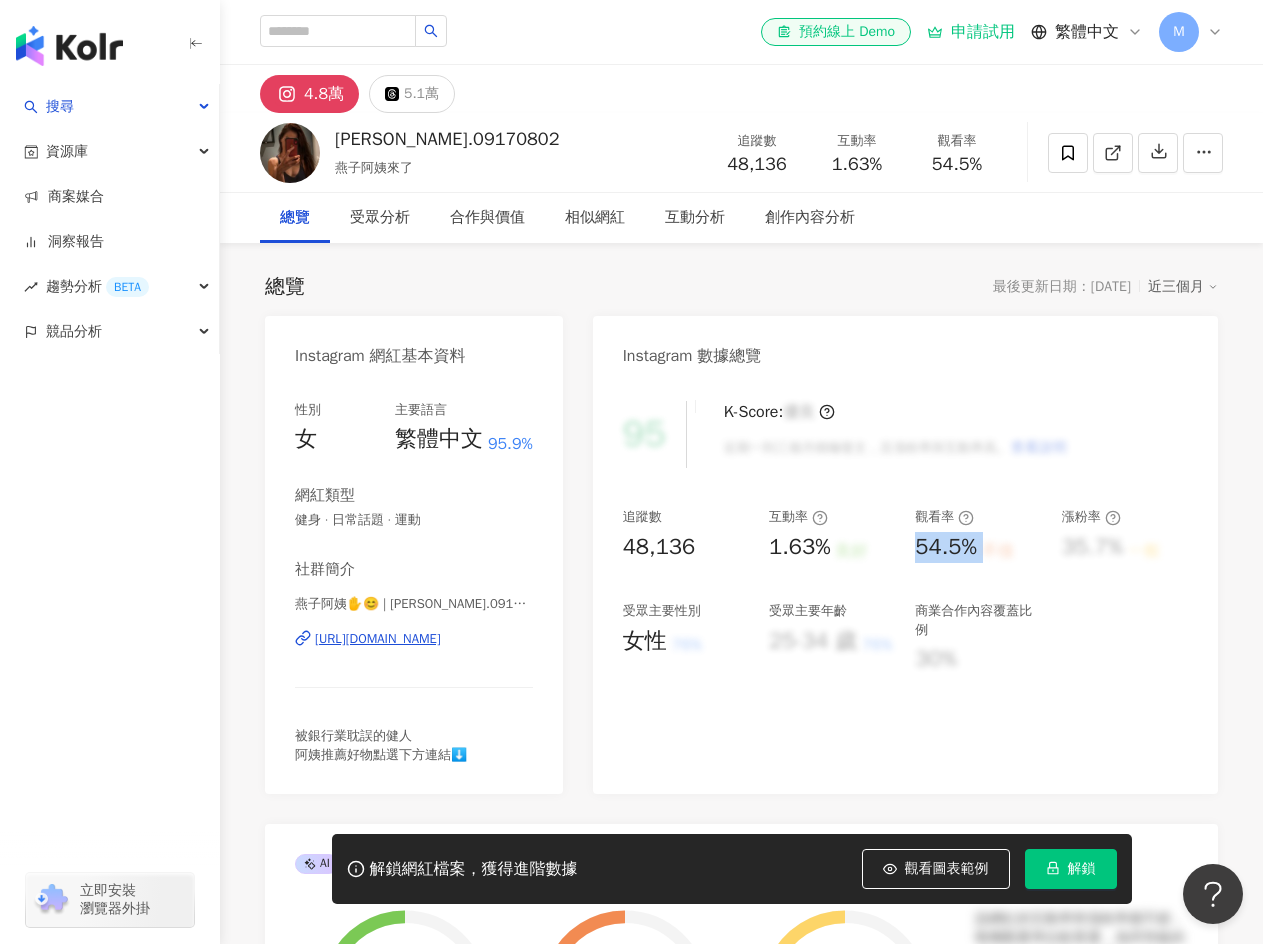 drag, startPoint x: 917, startPoint y: 548, endPoint x: 1007, endPoint y: 548, distance: 90 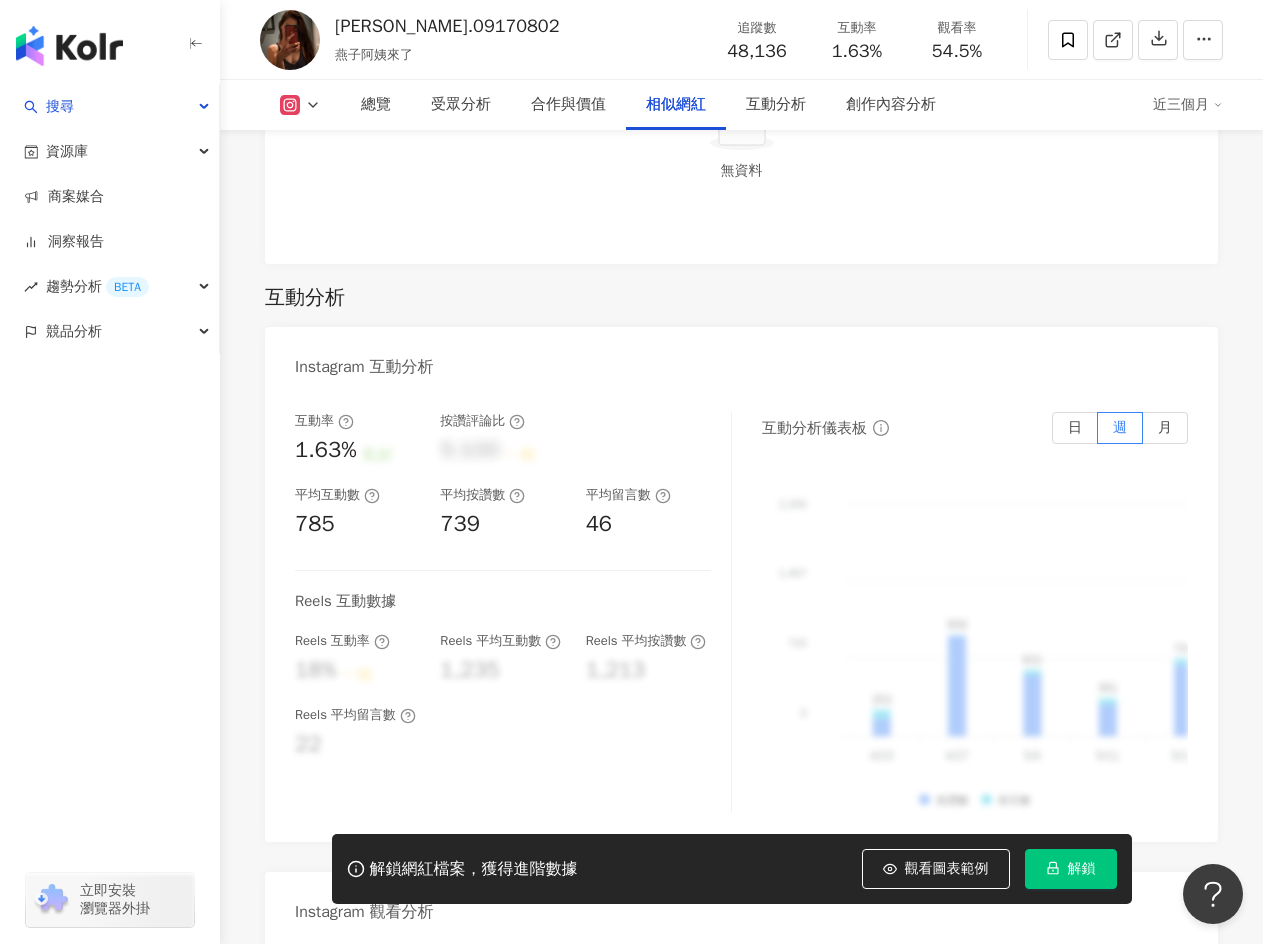 scroll, scrollTop: 4300, scrollLeft: 0, axis: vertical 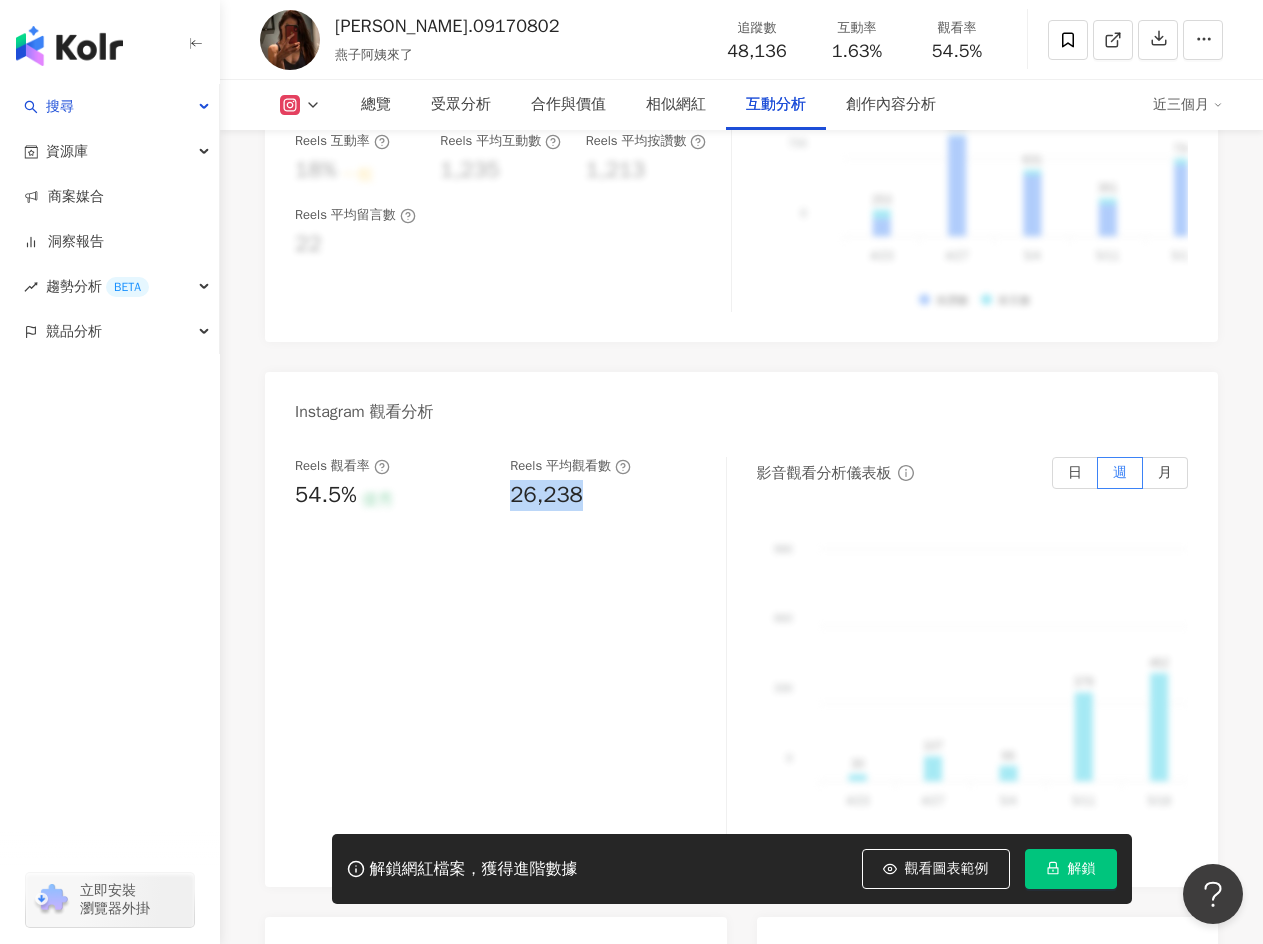 drag, startPoint x: 510, startPoint y: 471, endPoint x: 661, endPoint y: 481, distance: 151.33076 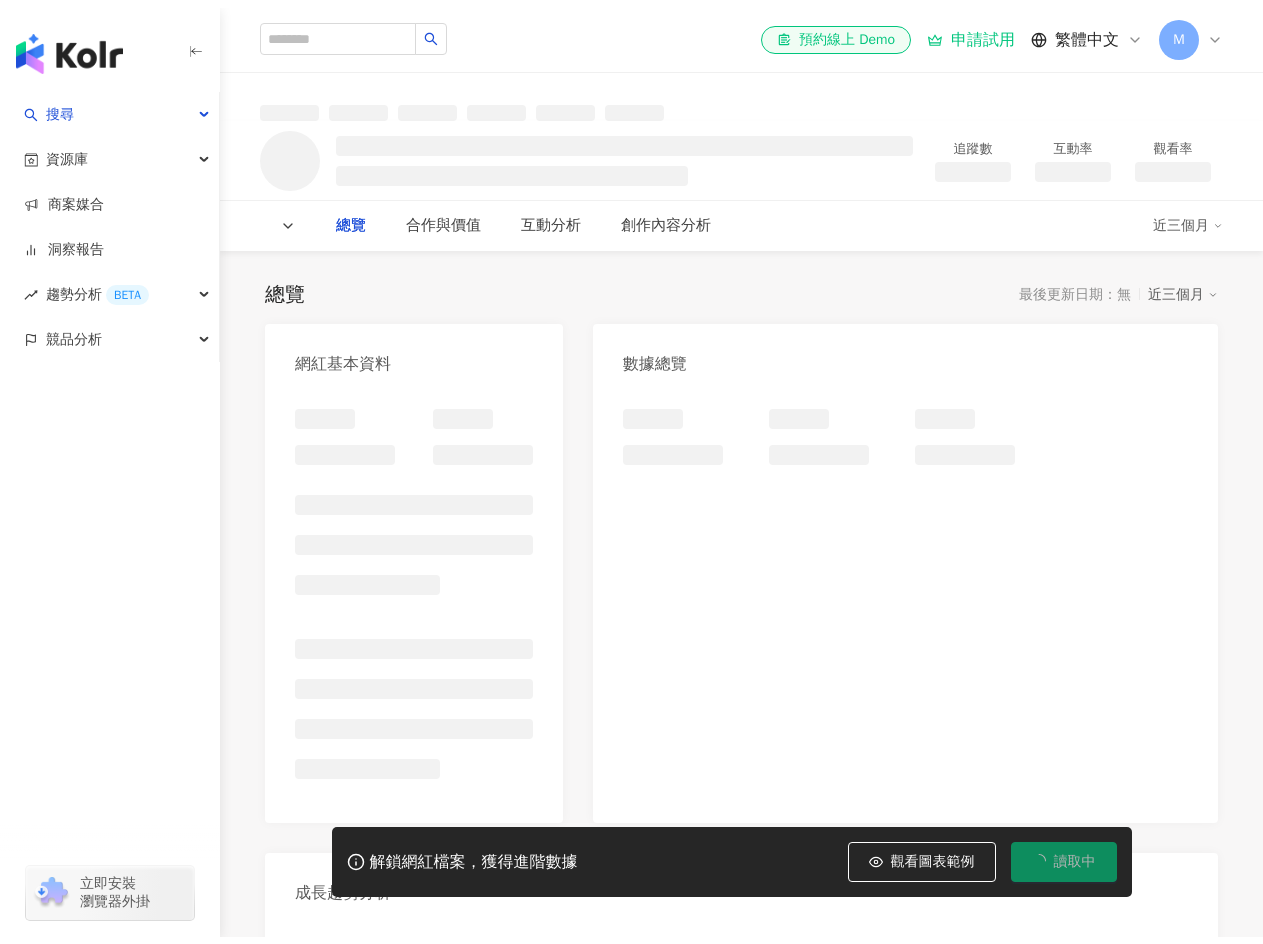 scroll, scrollTop: 0, scrollLeft: 0, axis: both 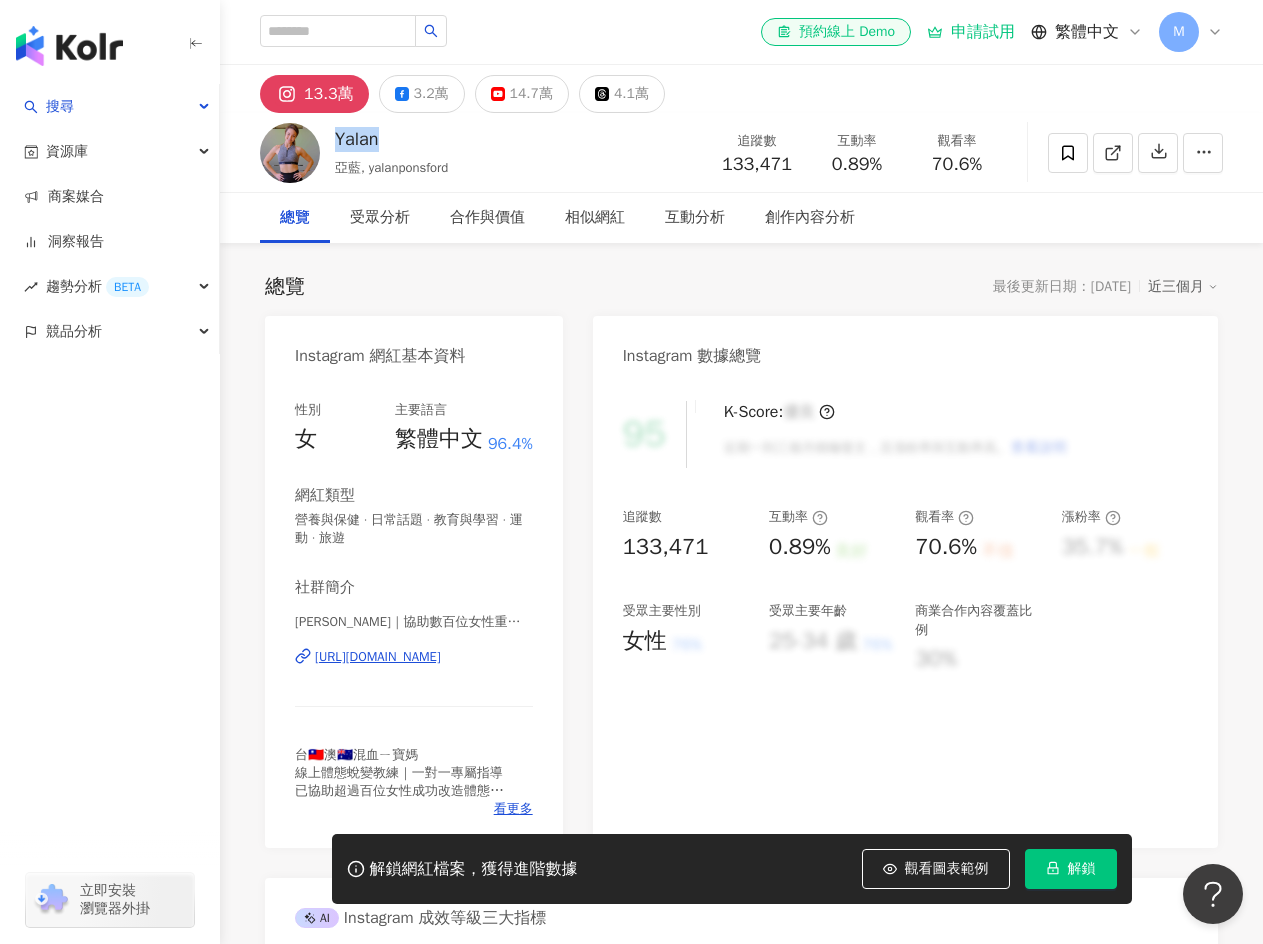 drag, startPoint x: 425, startPoint y: 140, endPoint x: 335, endPoint y: 141, distance: 90.005554 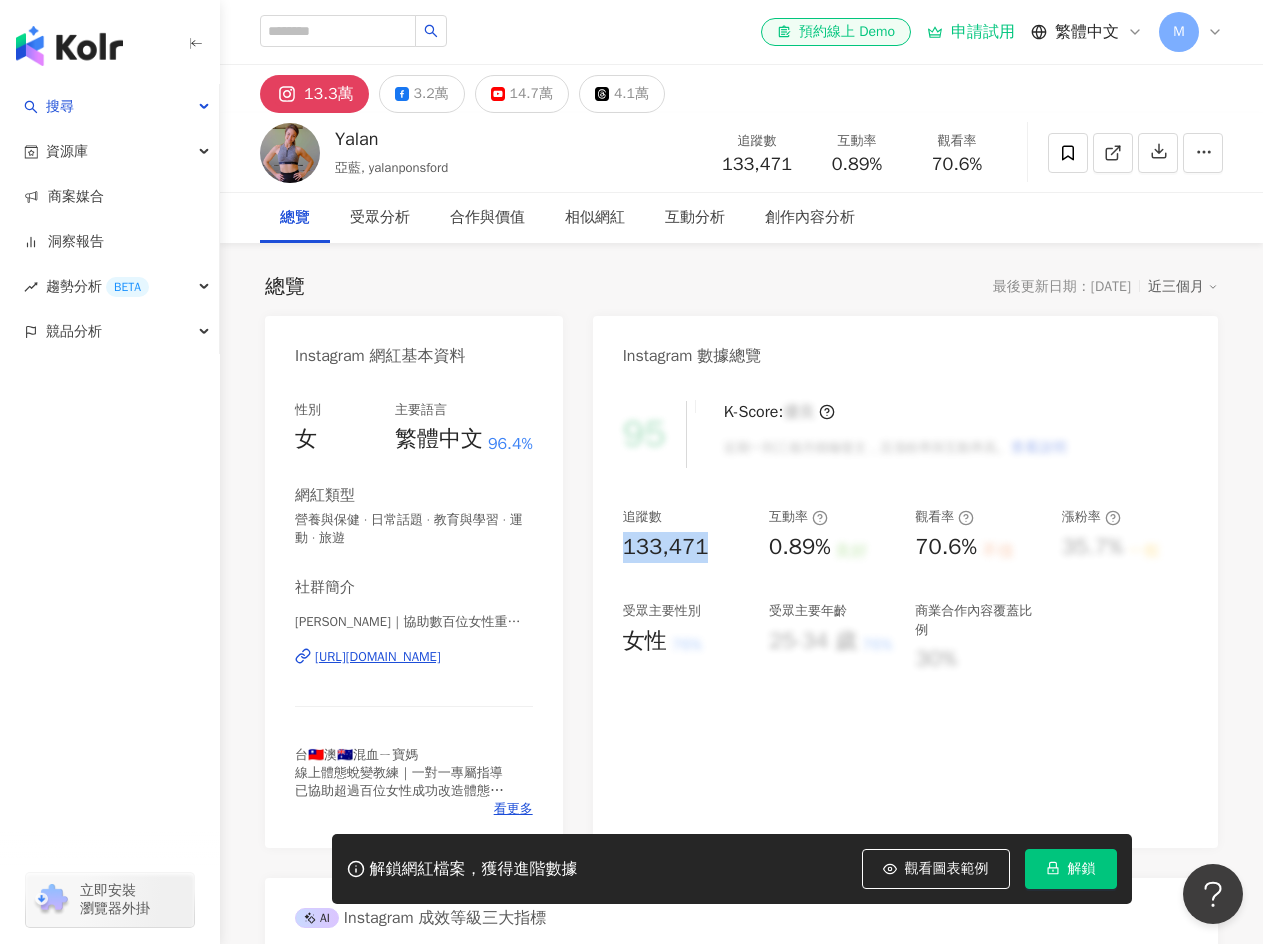 drag, startPoint x: 626, startPoint y: 549, endPoint x: 748, endPoint y: 544, distance: 122.10242 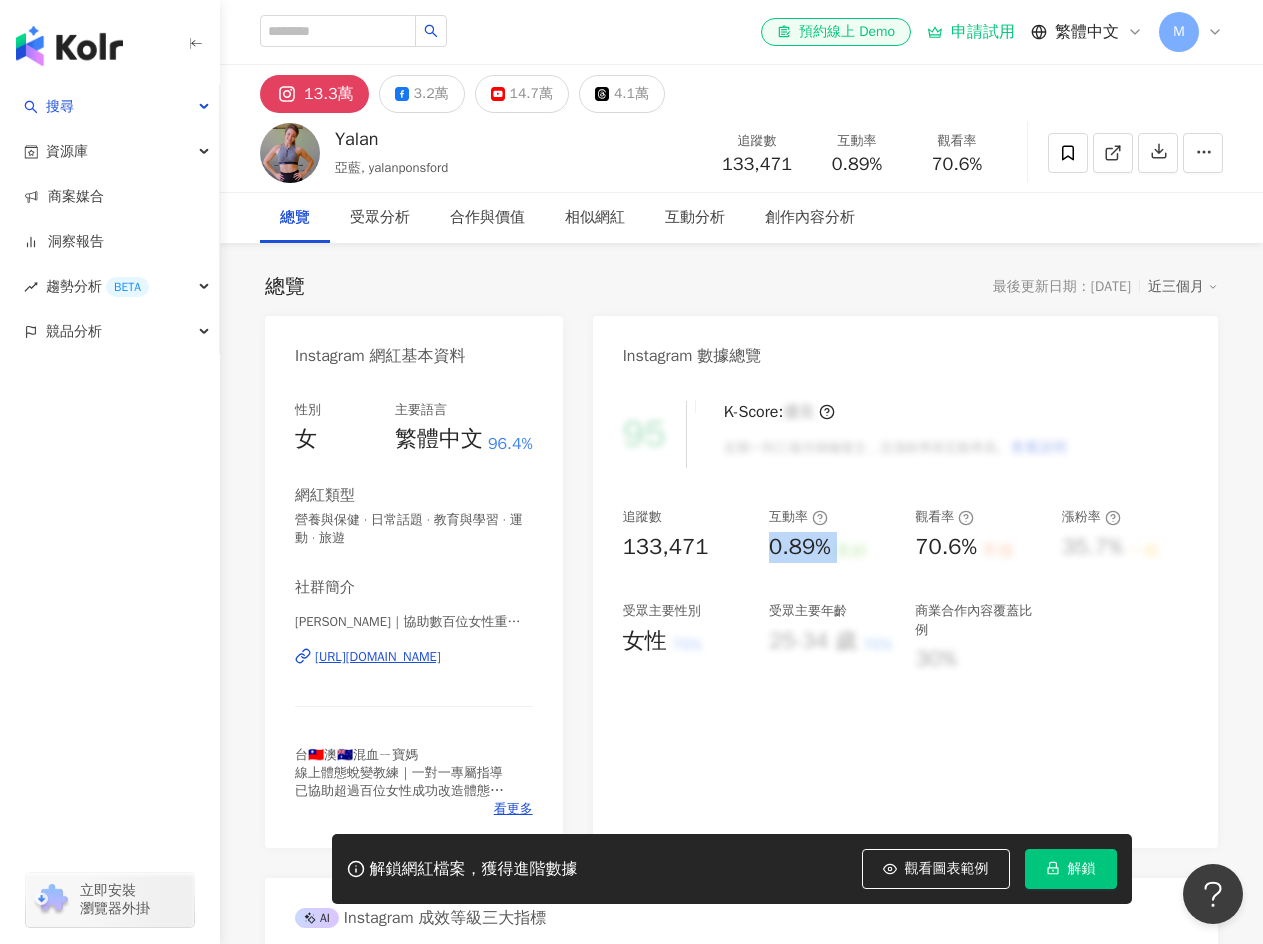 drag, startPoint x: 769, startPoint y: 545, endPoint x: 853, endPoint y: 552, distance: 84.29116 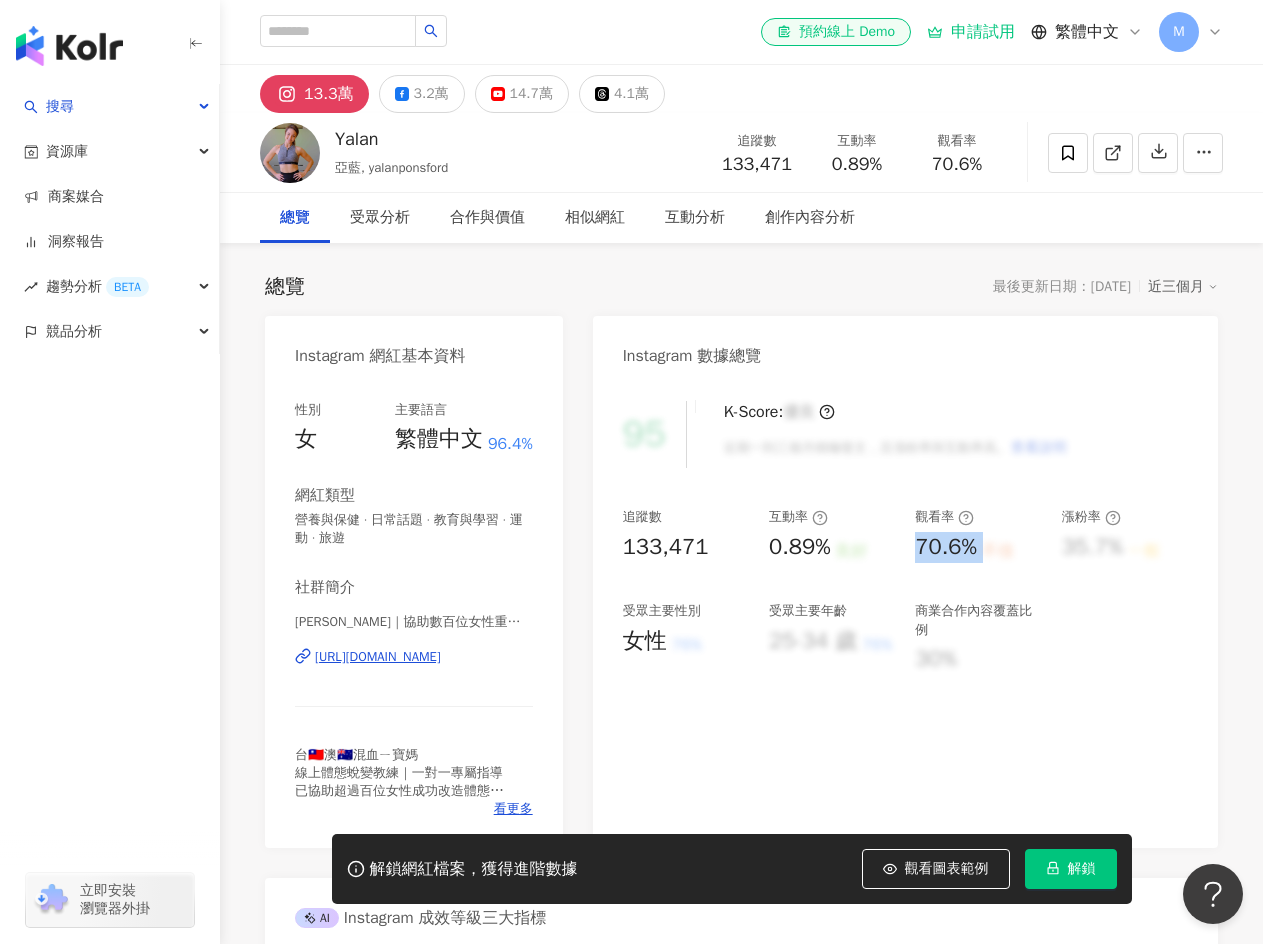 drag, startPoint x: 915, startPoint y: 547, endPoint x: 994, endPoint y: 547, distance: 79 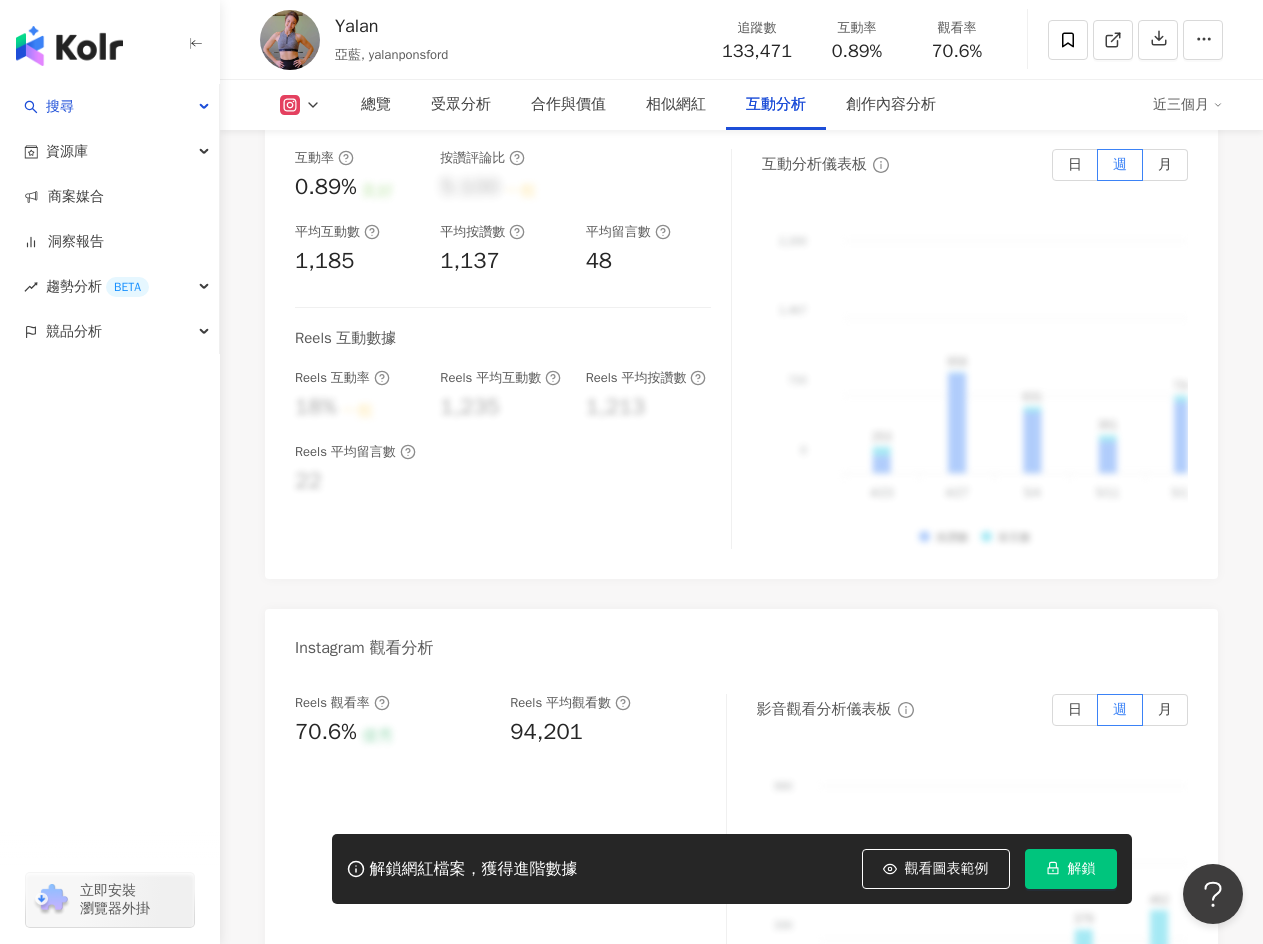 scroll, scrollTop: 4200, scrollLeft: 0, axis: vertical 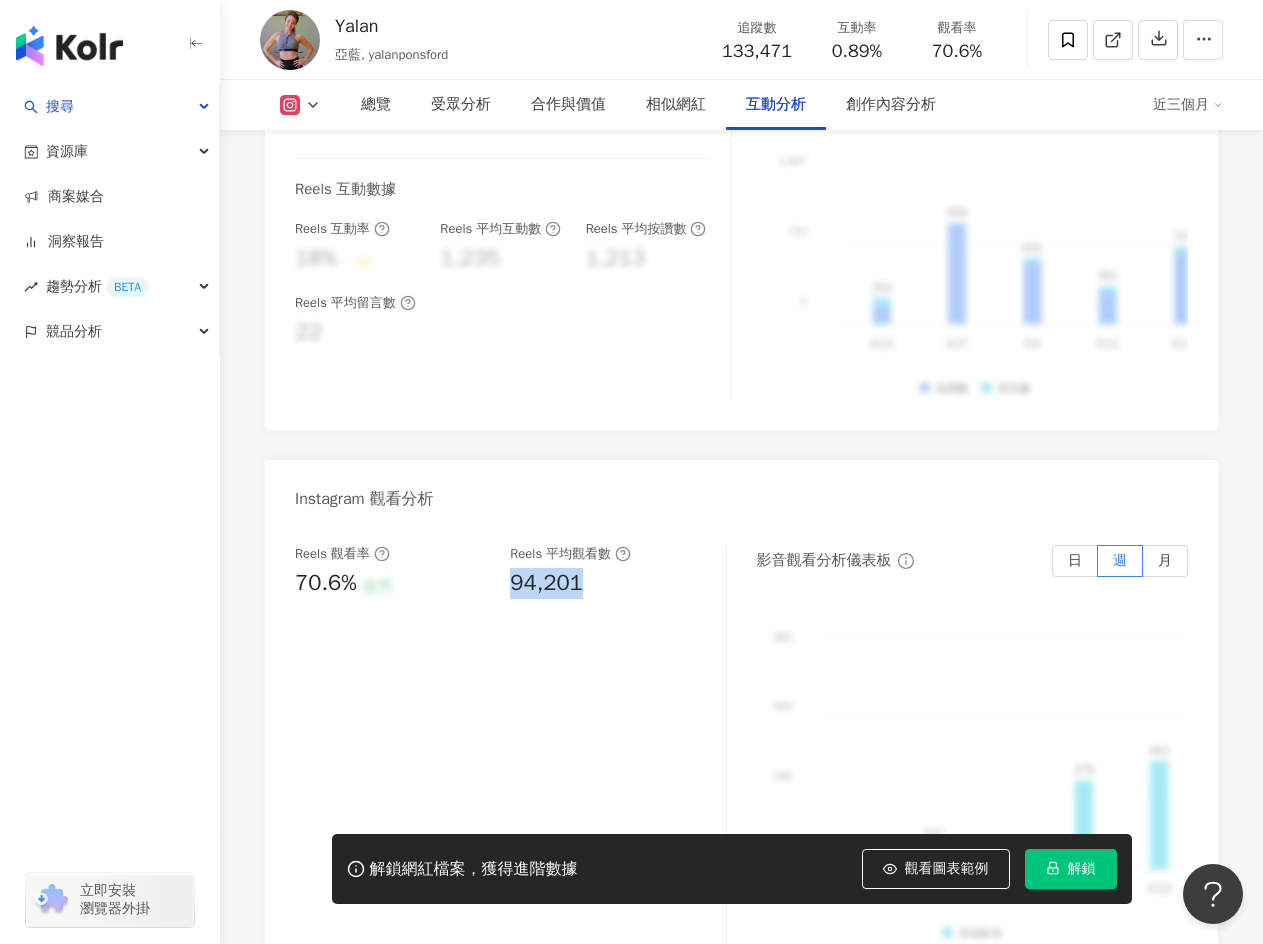 drag, startPoint x: 514, startPoint y: 586, endPoint x: 621, endPoint y: 592, distance: 107.16809 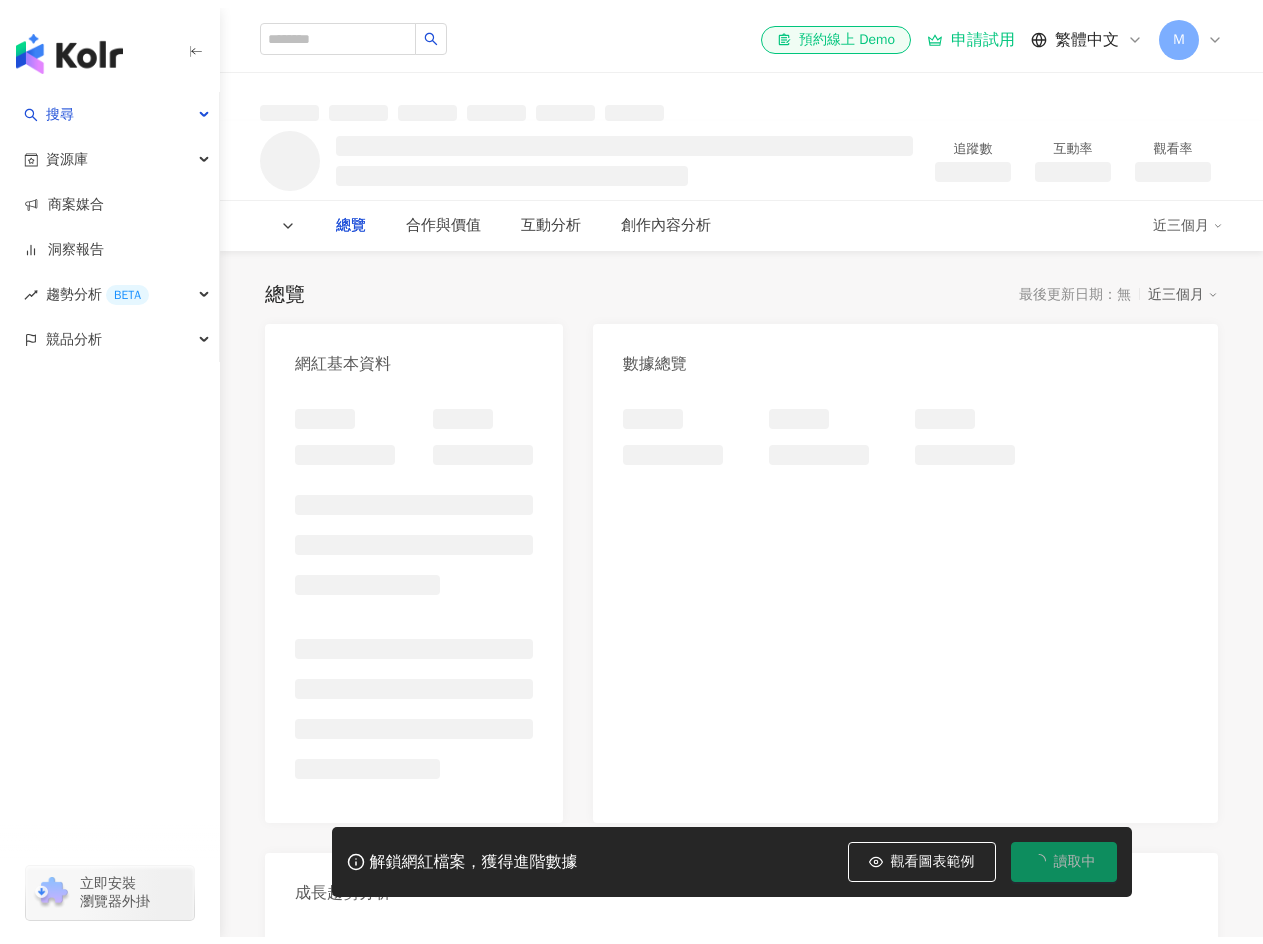 scroll, scrollTop: 0, scrollLeft: 0, axis: both 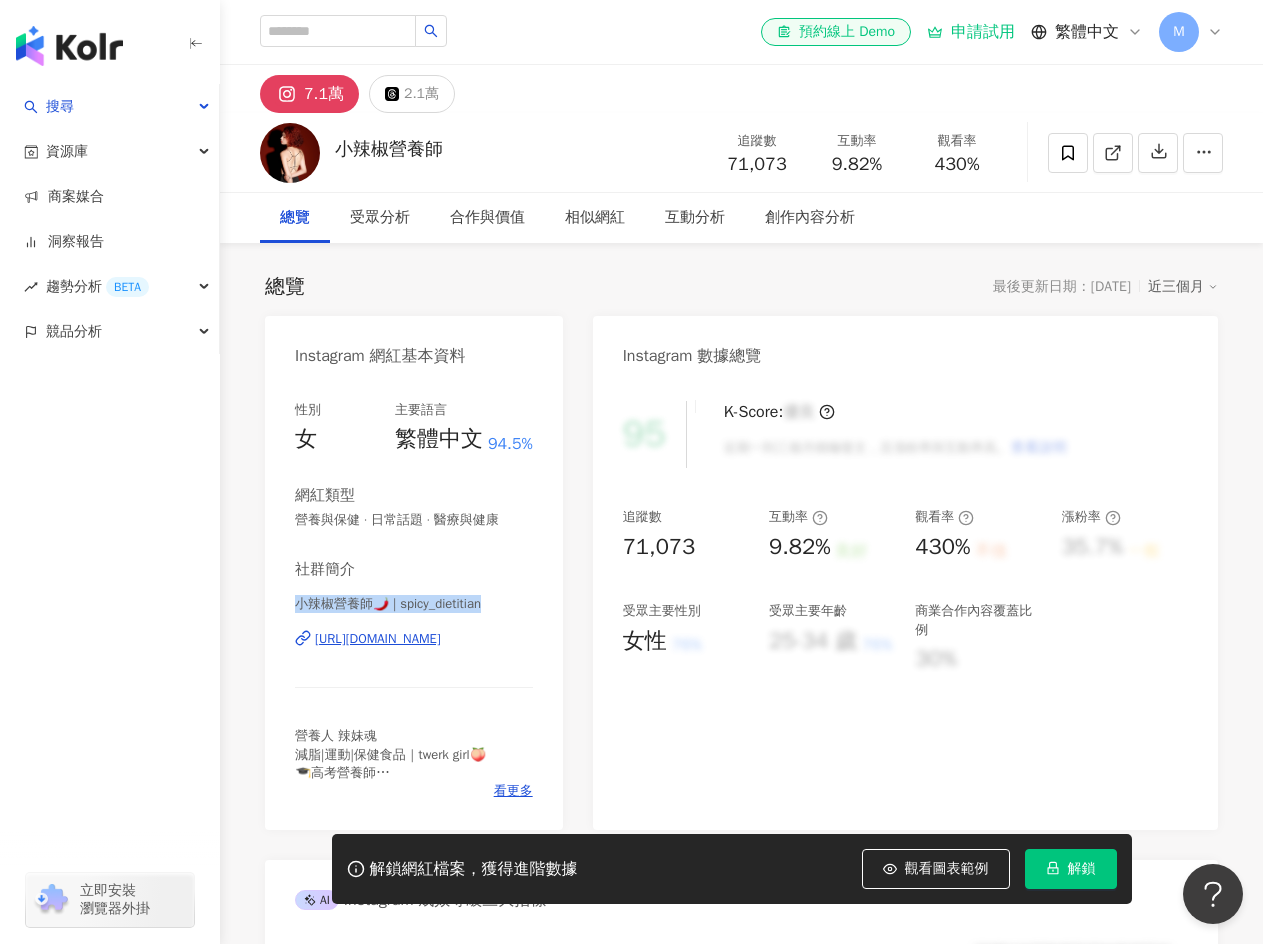 drag, startPoint x: 298, startPoint y: 601, endPoint x: 556, endPoint y: 600, distance: 258.00195 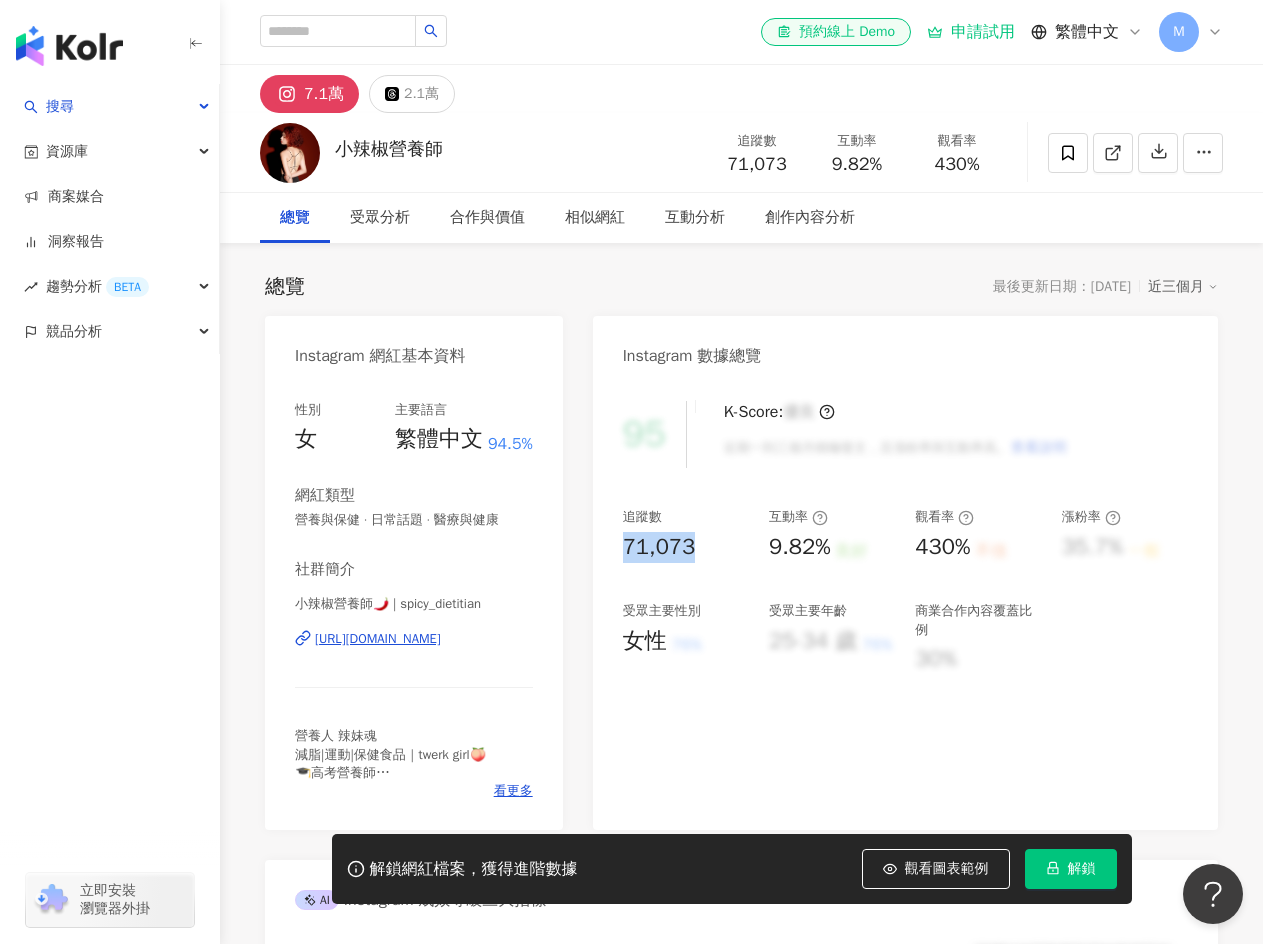 drag, startPoint x: 626, startPoint y: 548, endPoint x: 714, endPoint y: 557, distance: 88.45903 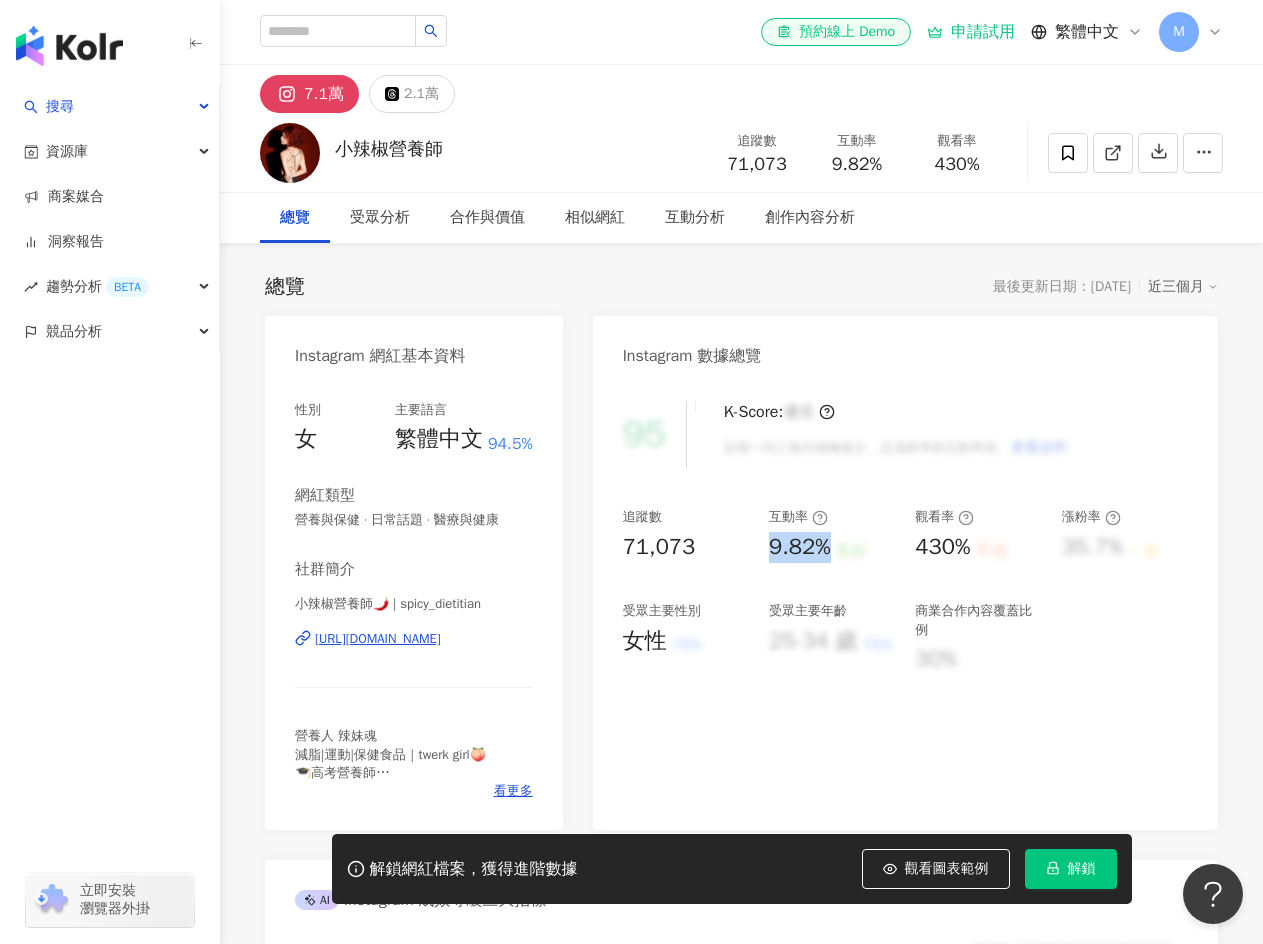 drag, startPoint x: 767, startPoint y: 548, endPoint x: 827, endPoint y: 552, distance: 60.133186 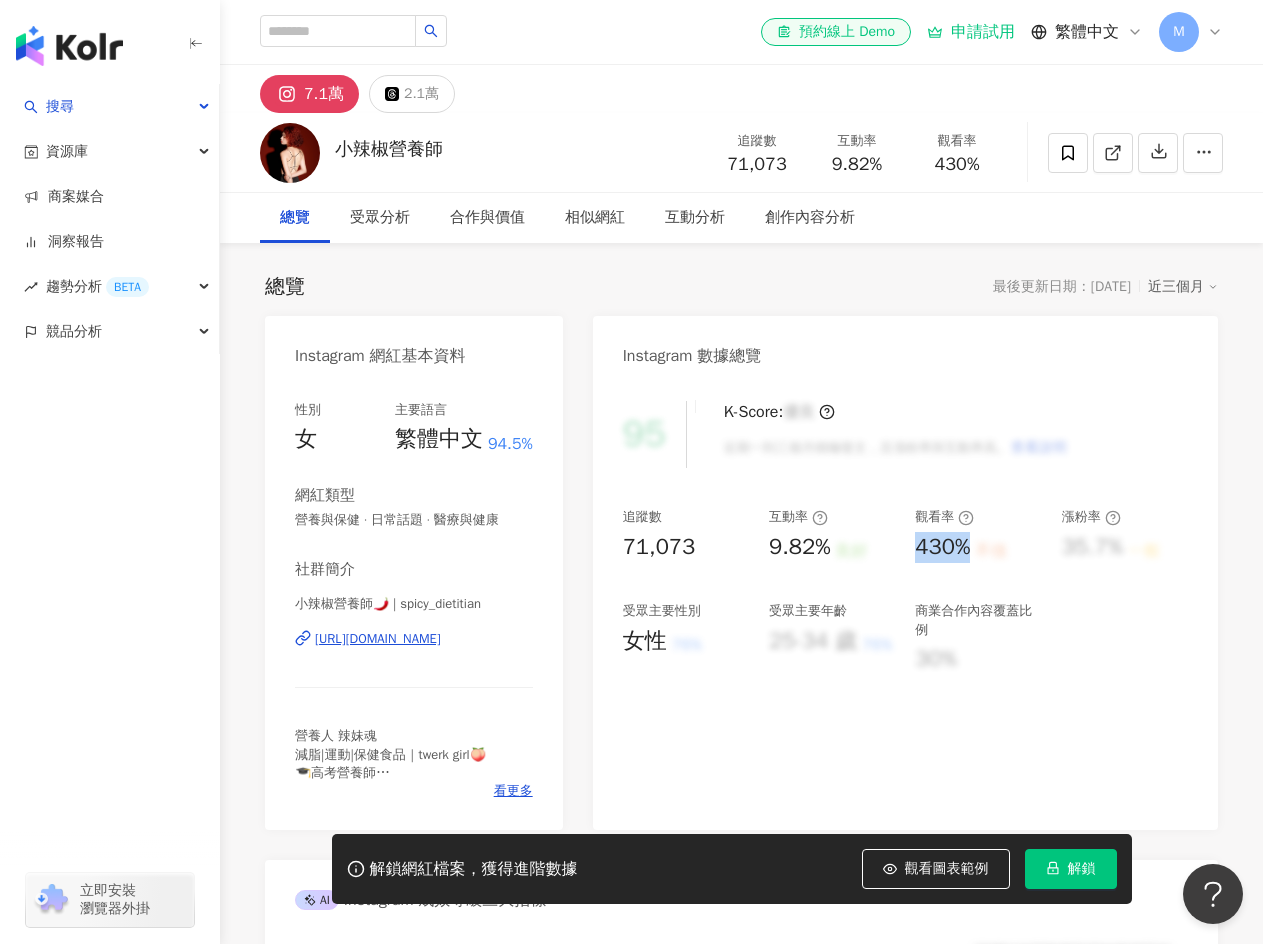 drag, startPoint x: 919, startPoint y: 555, endPoint x: 971, endPoint y: 551, distance: 52.153618 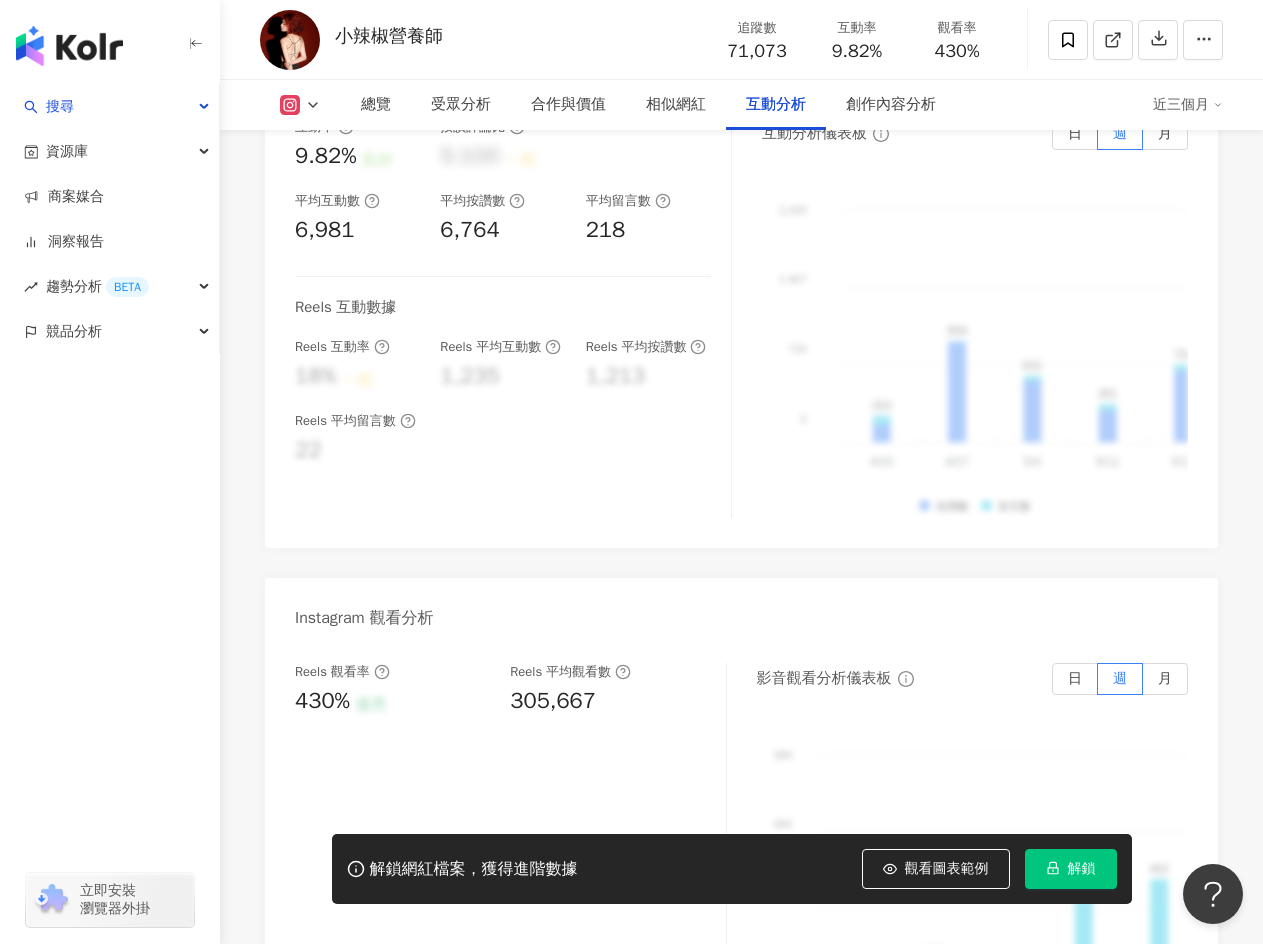 scroll, scrollTop: 4300, scrollLeft: 0, axis: vertical 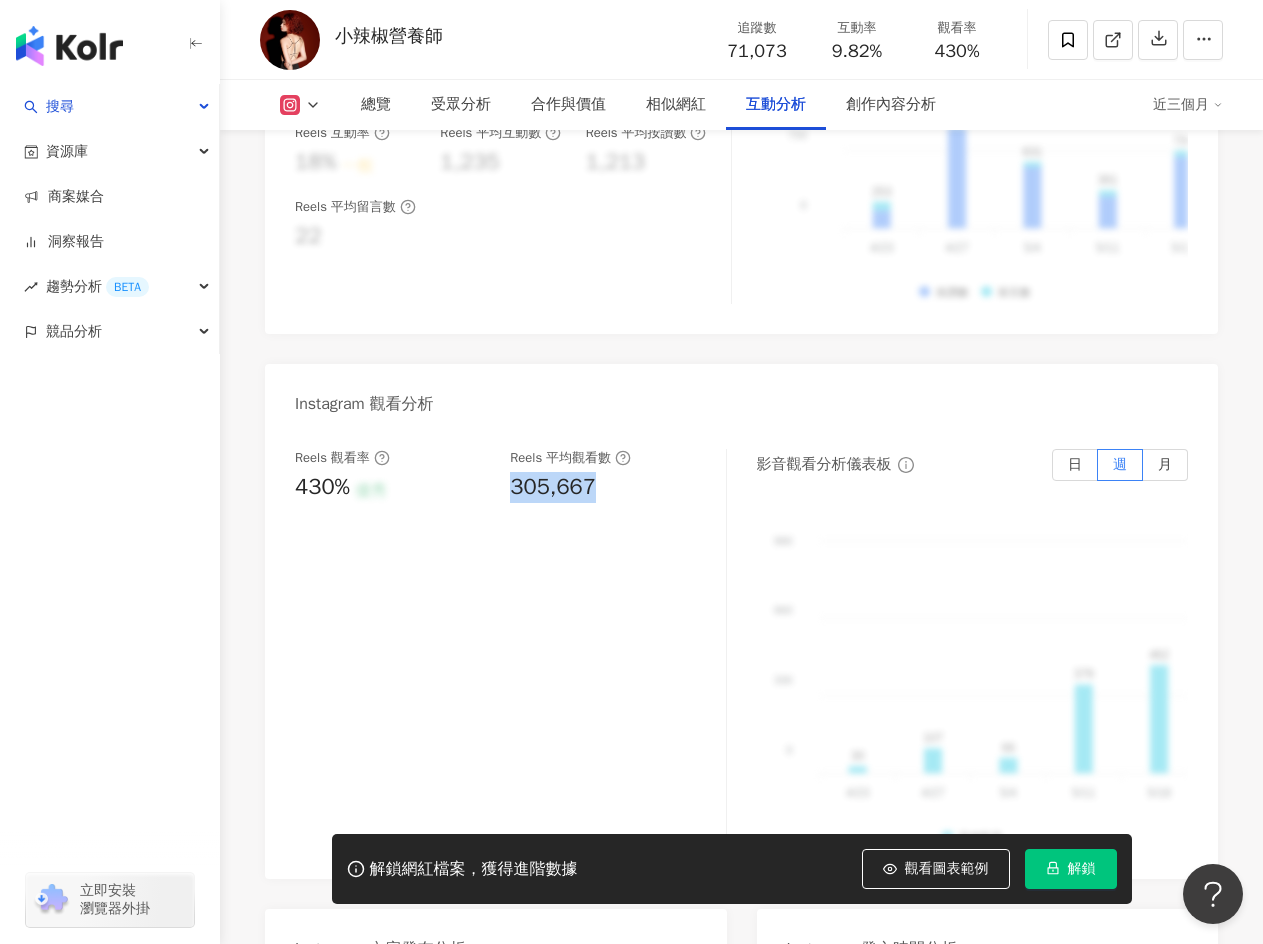 drag, startPoint x: 513, startPoint y: 468, endPoint x: 650, endPoint y: 486, distance: 138.17743 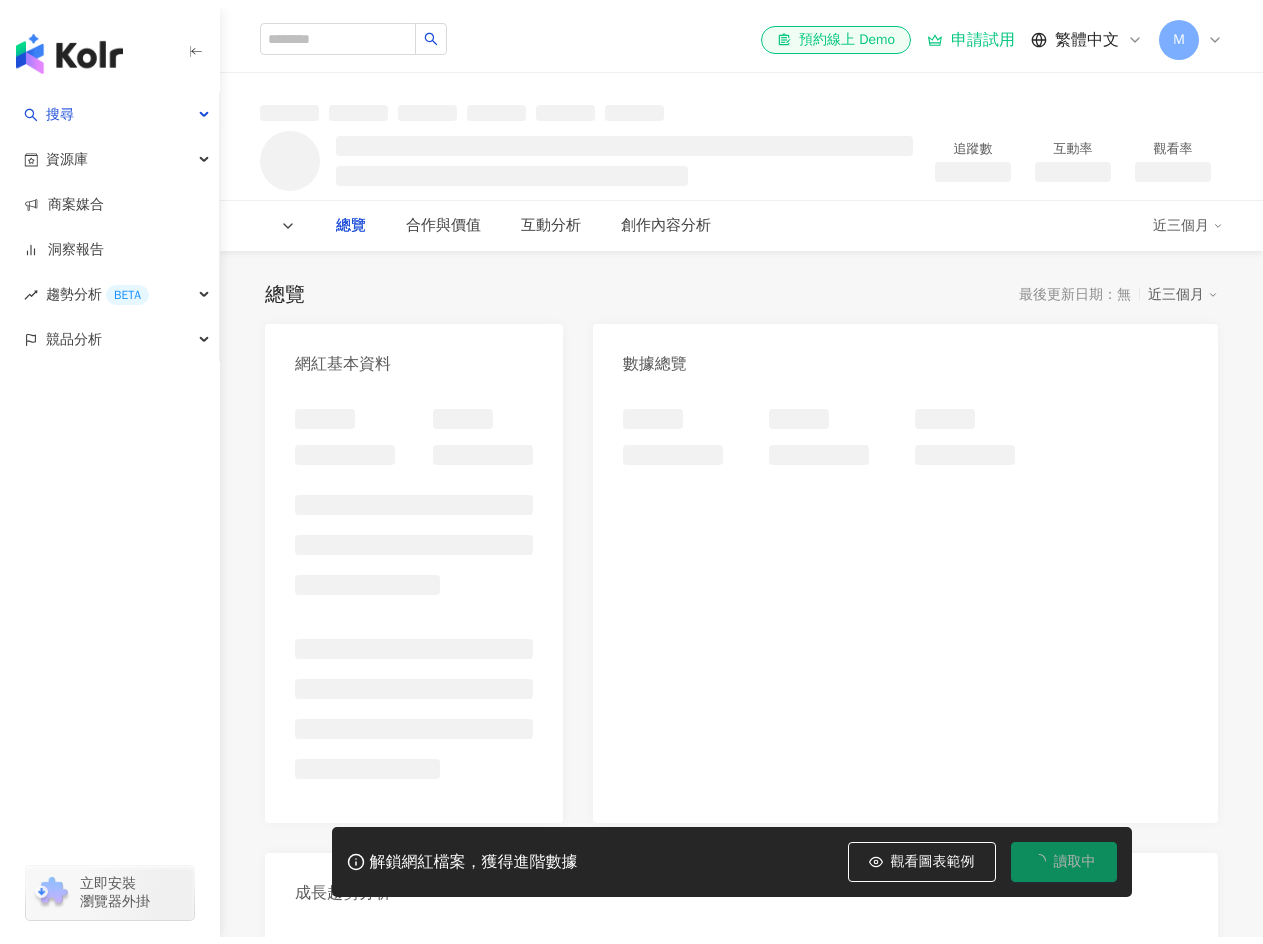 scroll, scrollTop: 0, scrollLeft: 0, axis: both 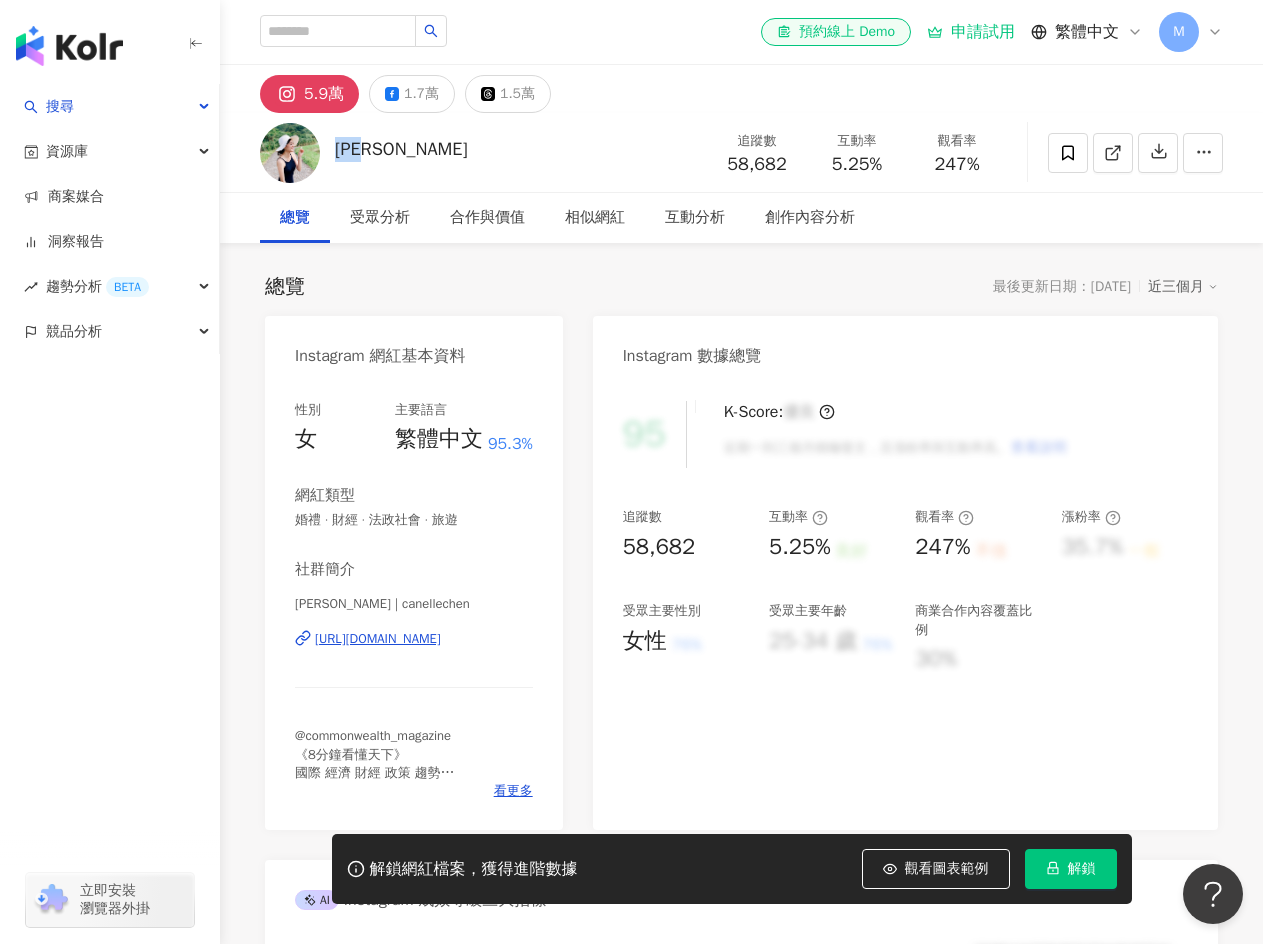 drag, startPoint x: 334, startPoint y: 149, endPoint x: 401, endPoint y: 149, distance: 67 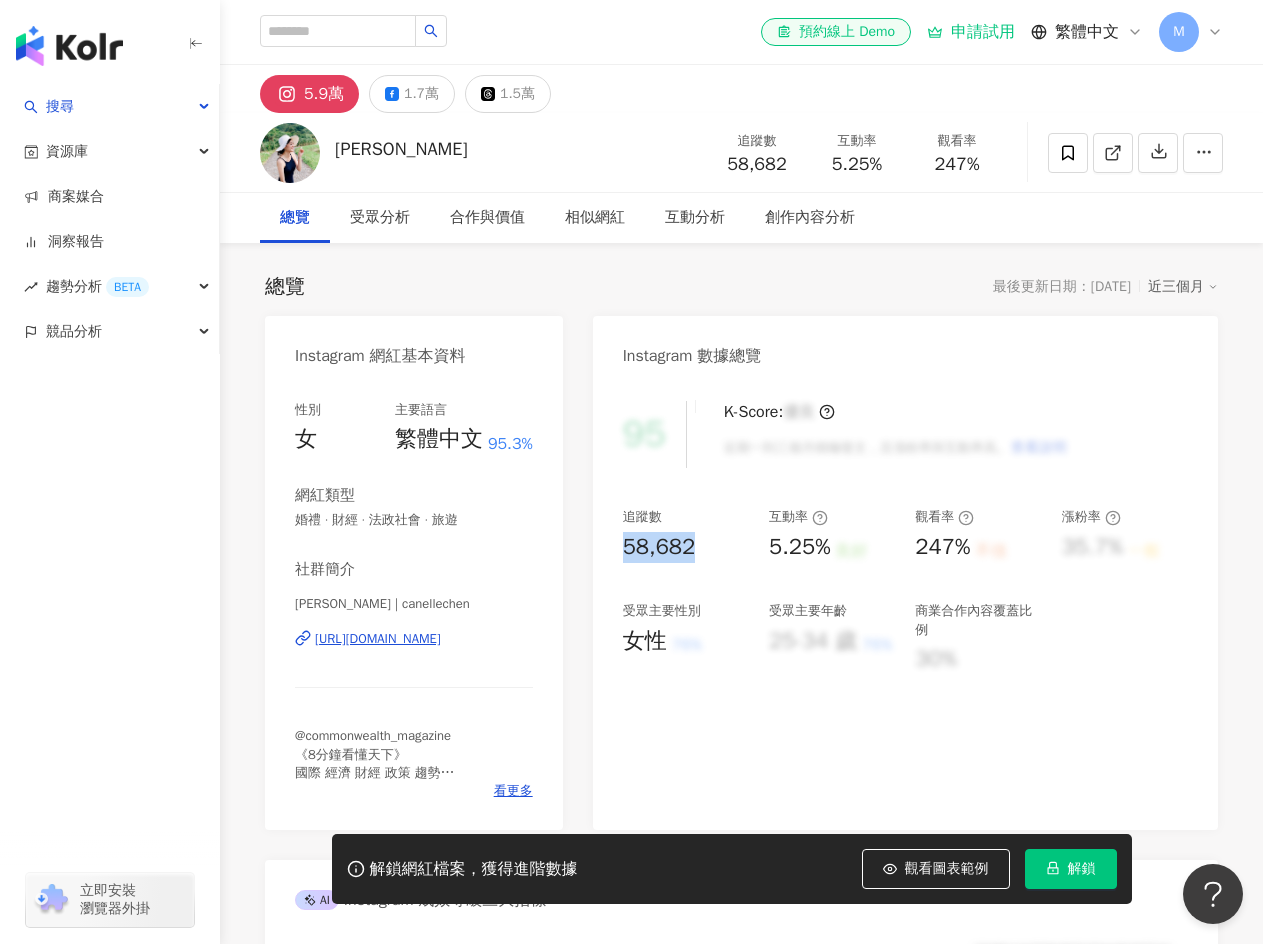 drag, startPoint x: 628, startPoint y: 546, endPoint x: 750, endPoint y: 545, distance: 122.0041 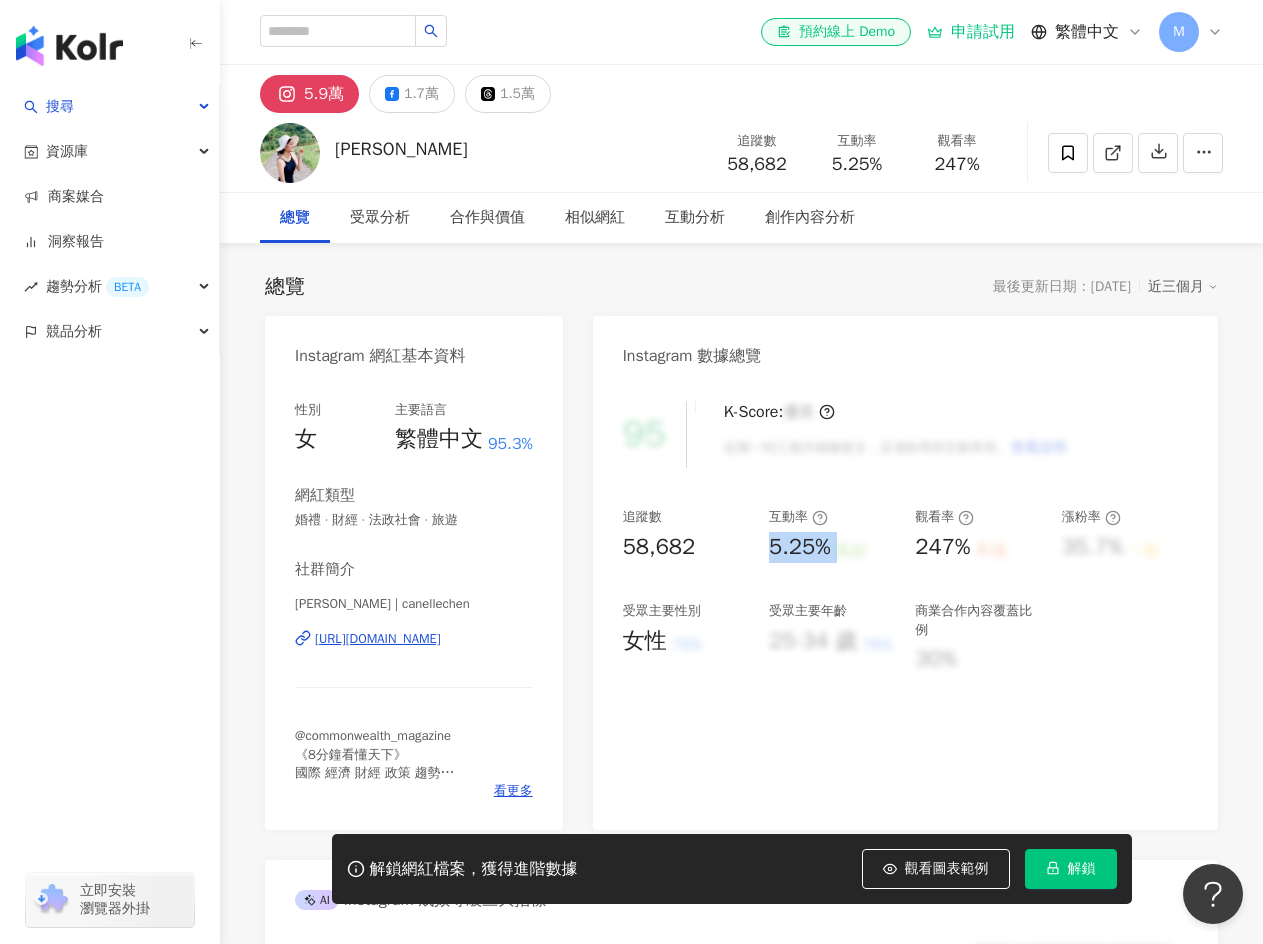 drag, startPoint x: 772, startPoint y: 544, endPoint x: 869, endPoint y: 544, distance: 97 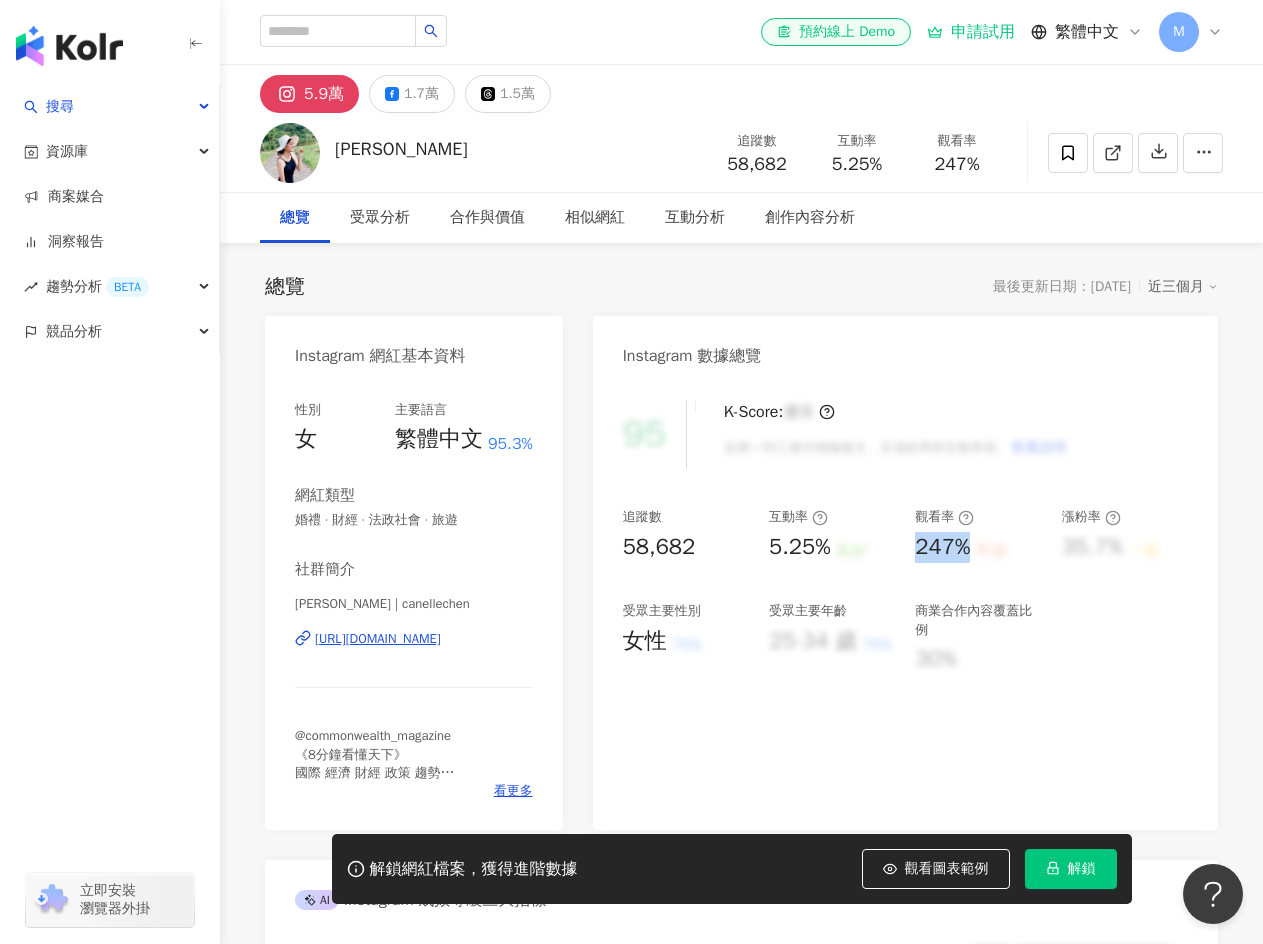 drag, startPoint x: 919, startPoint y: 545, endPoint x: 976, endPoint y: 542, distance: 57.07889 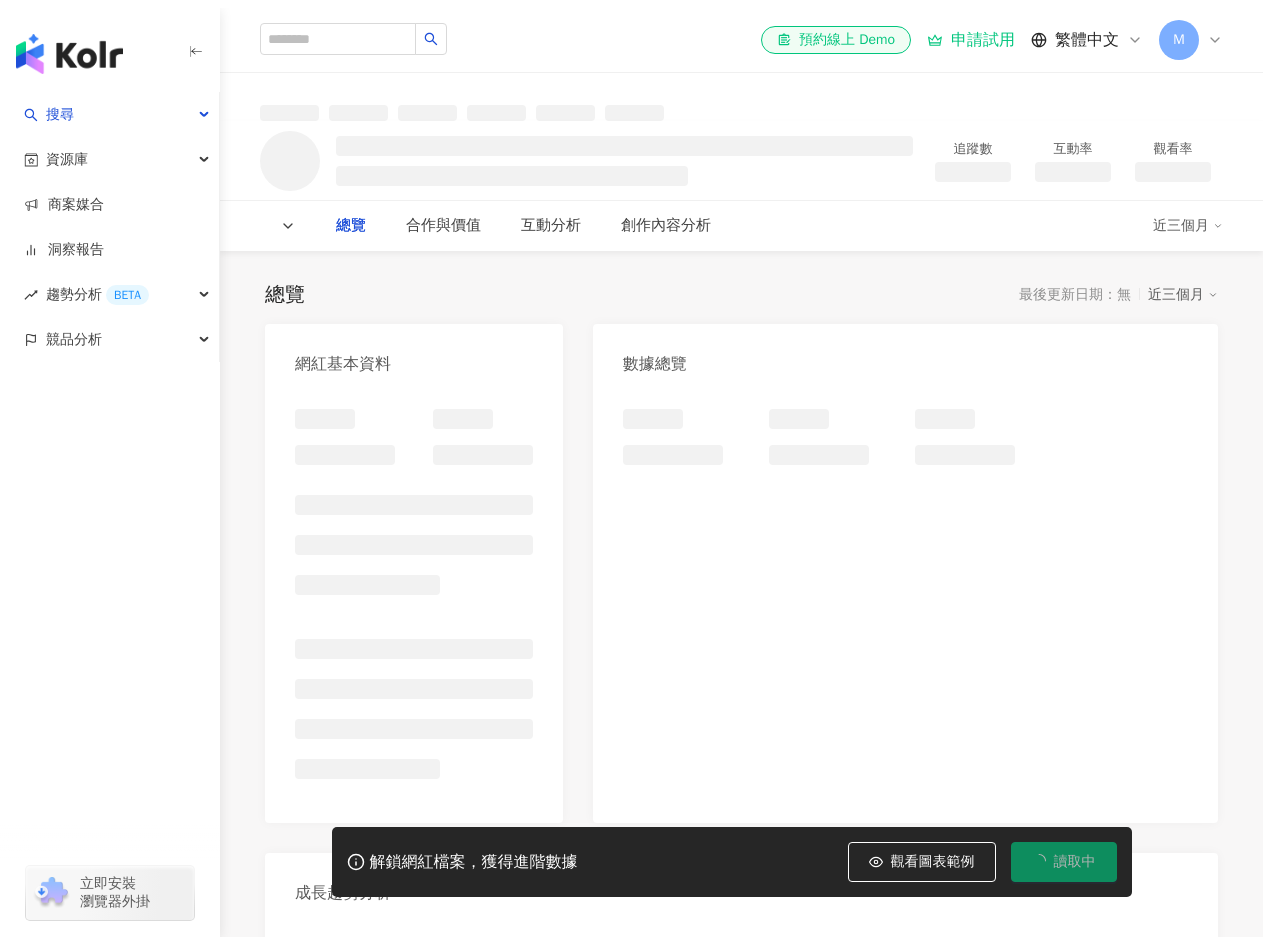 scroll, scrollTop: 0, scrollLeft: 0, axis: both 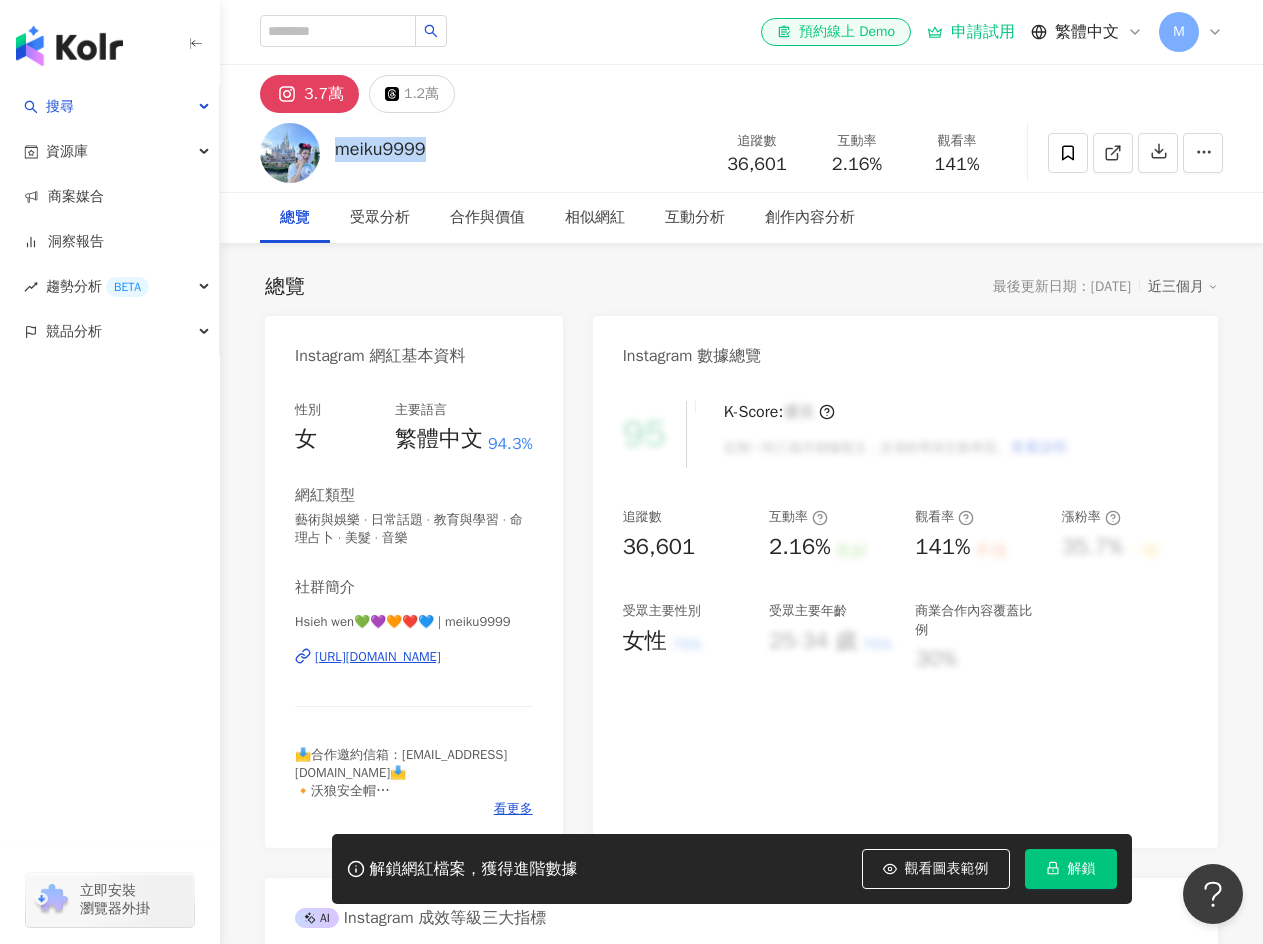 drag, startPoint x: 336, startPoint y: 149, endPoint x: 508, endPoint y: 168, distance: 173.04623 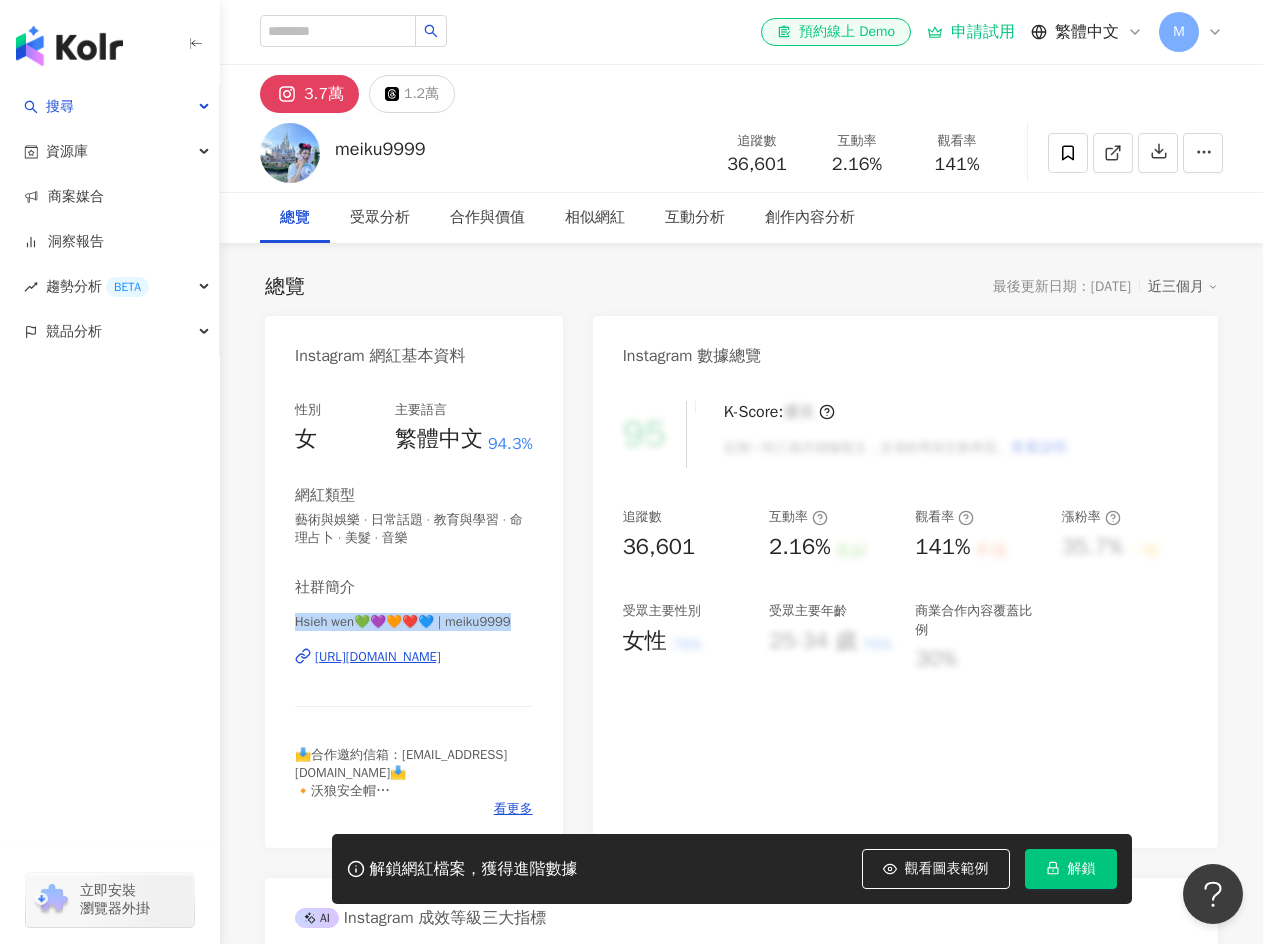 drag, startPoint x: 298, startPoint y: 619, endPoint x: 552, endPoint y: 618, distance: 254.00197 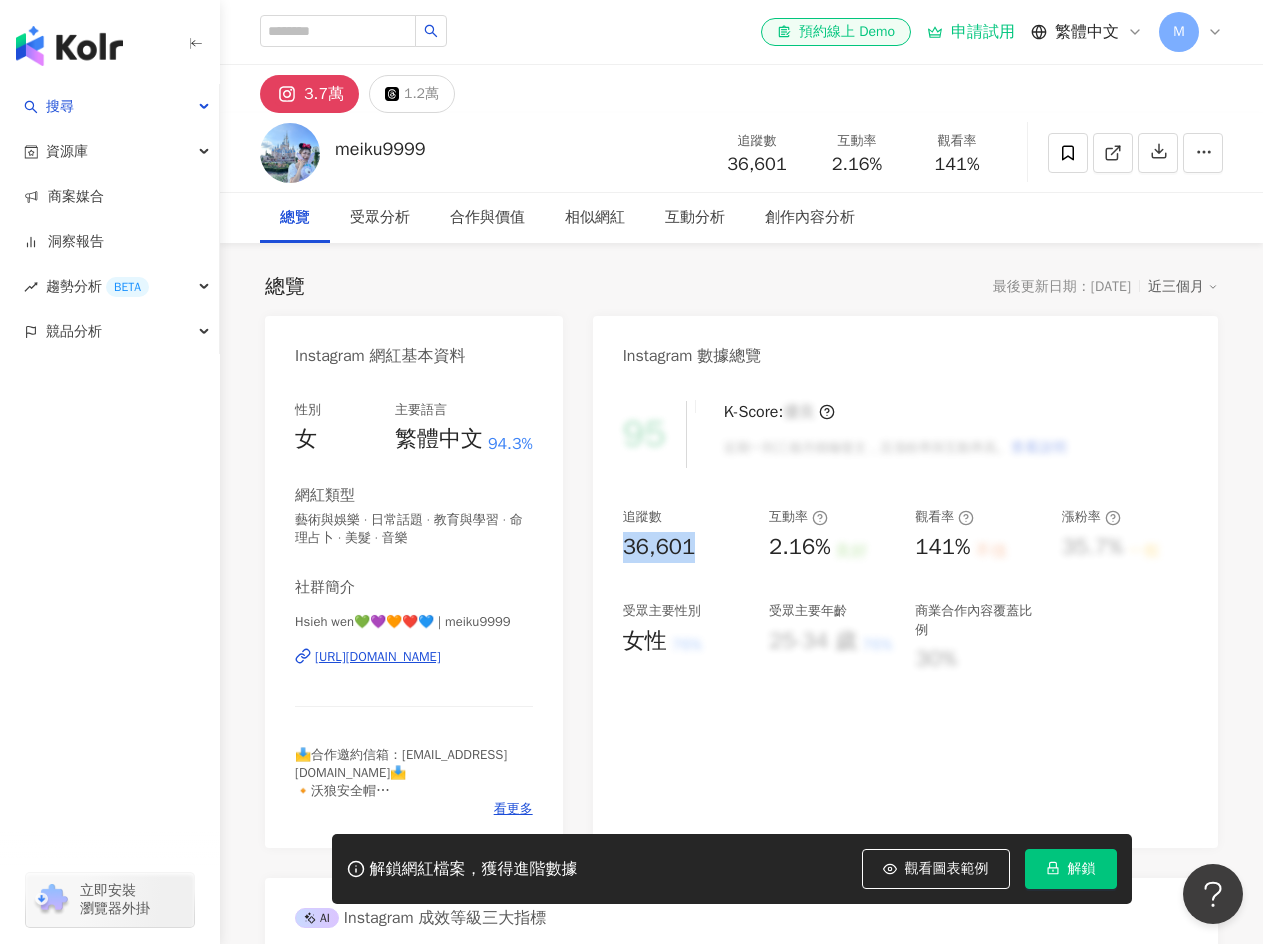drag, startPoint x: 623, startPoint y: 548, endPoint x: 726, endPoint y: 548, distance: 103 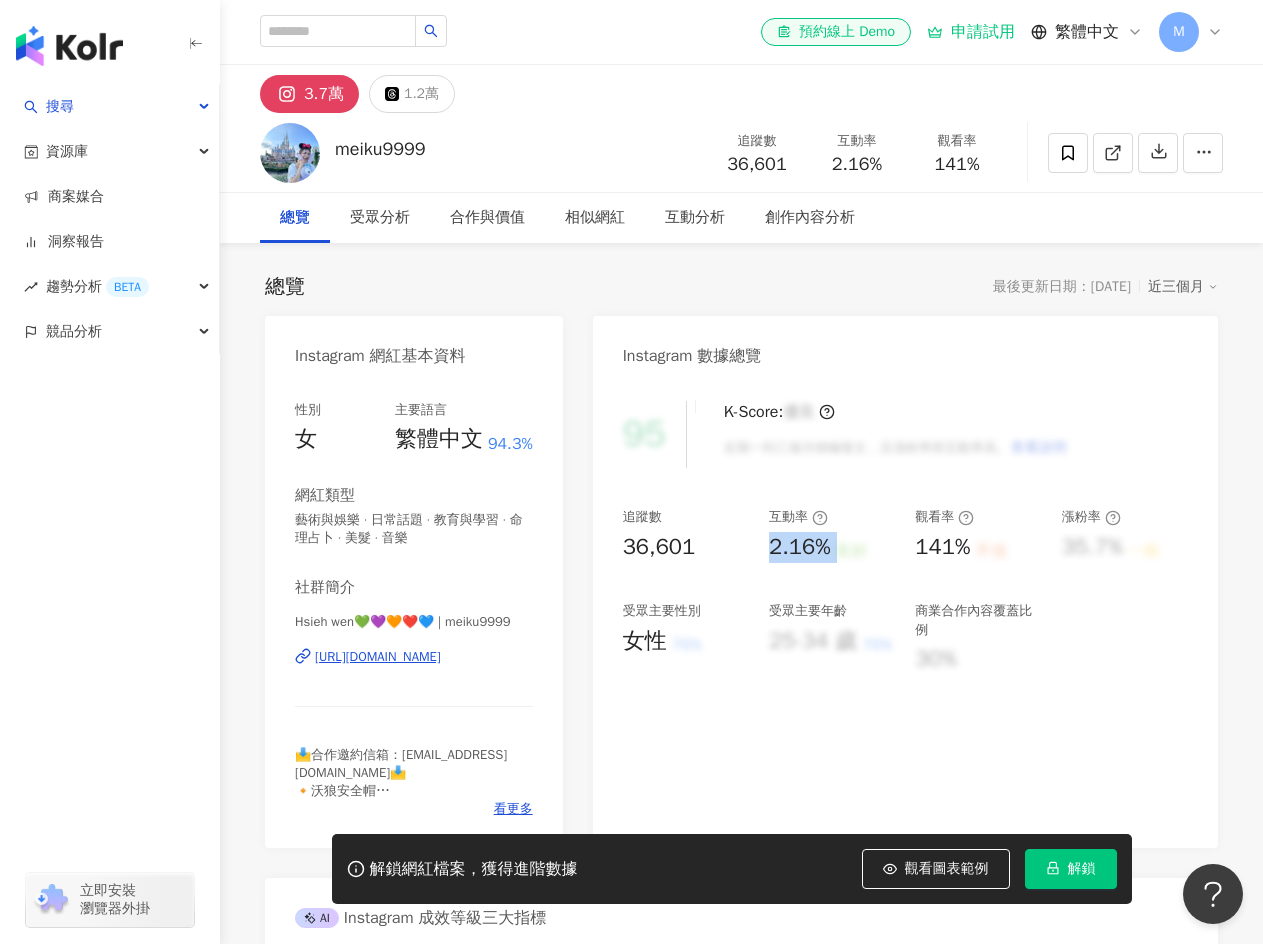 drag, startPoint x: 769, startPoint y: 547, endPoint x: 864, endPoint y: 547, distance: 95 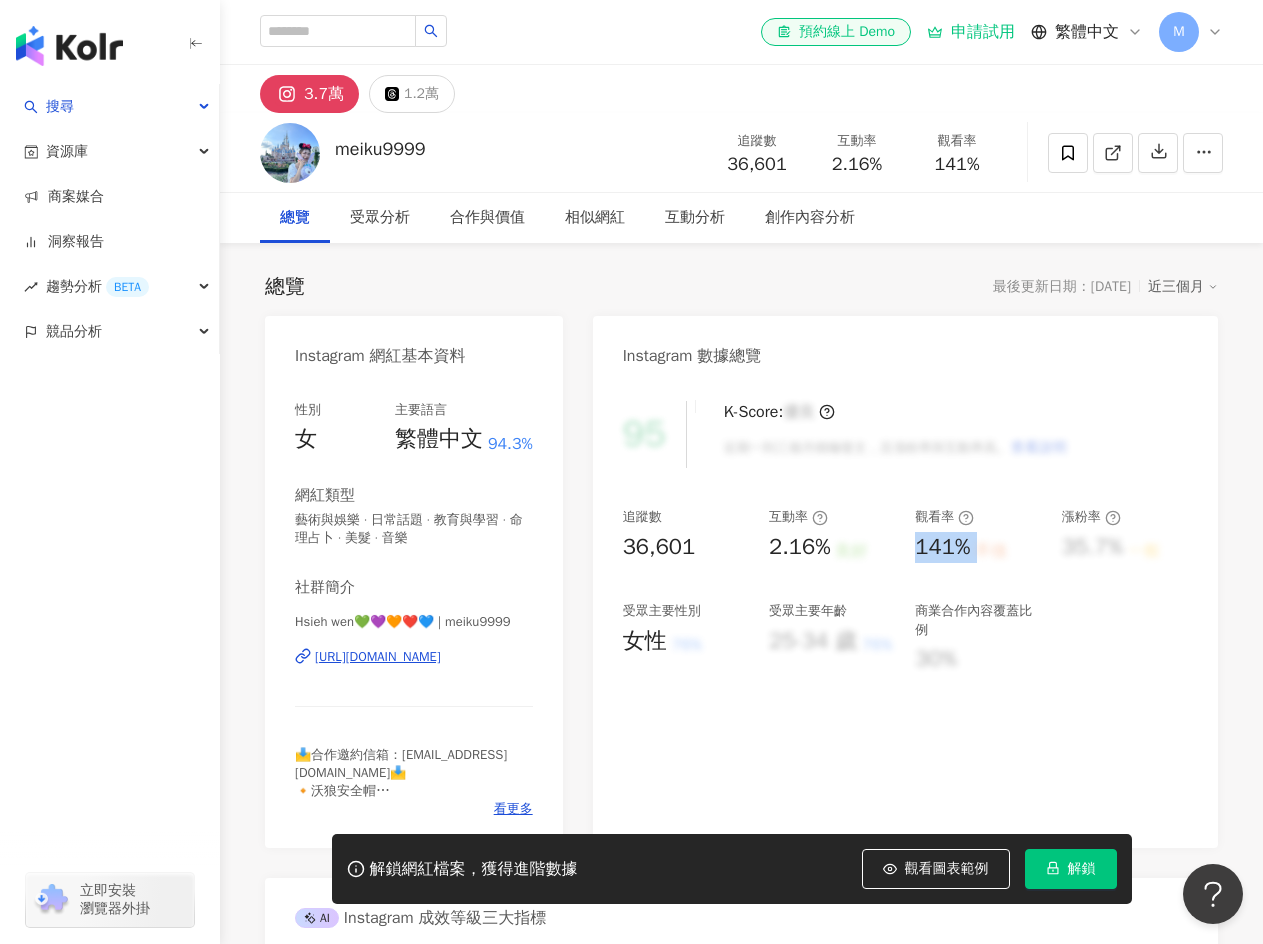 drag, startPoint x: 915, startPoint y: 548, endPoint x: 989, endPoint y: 548, distance: 74 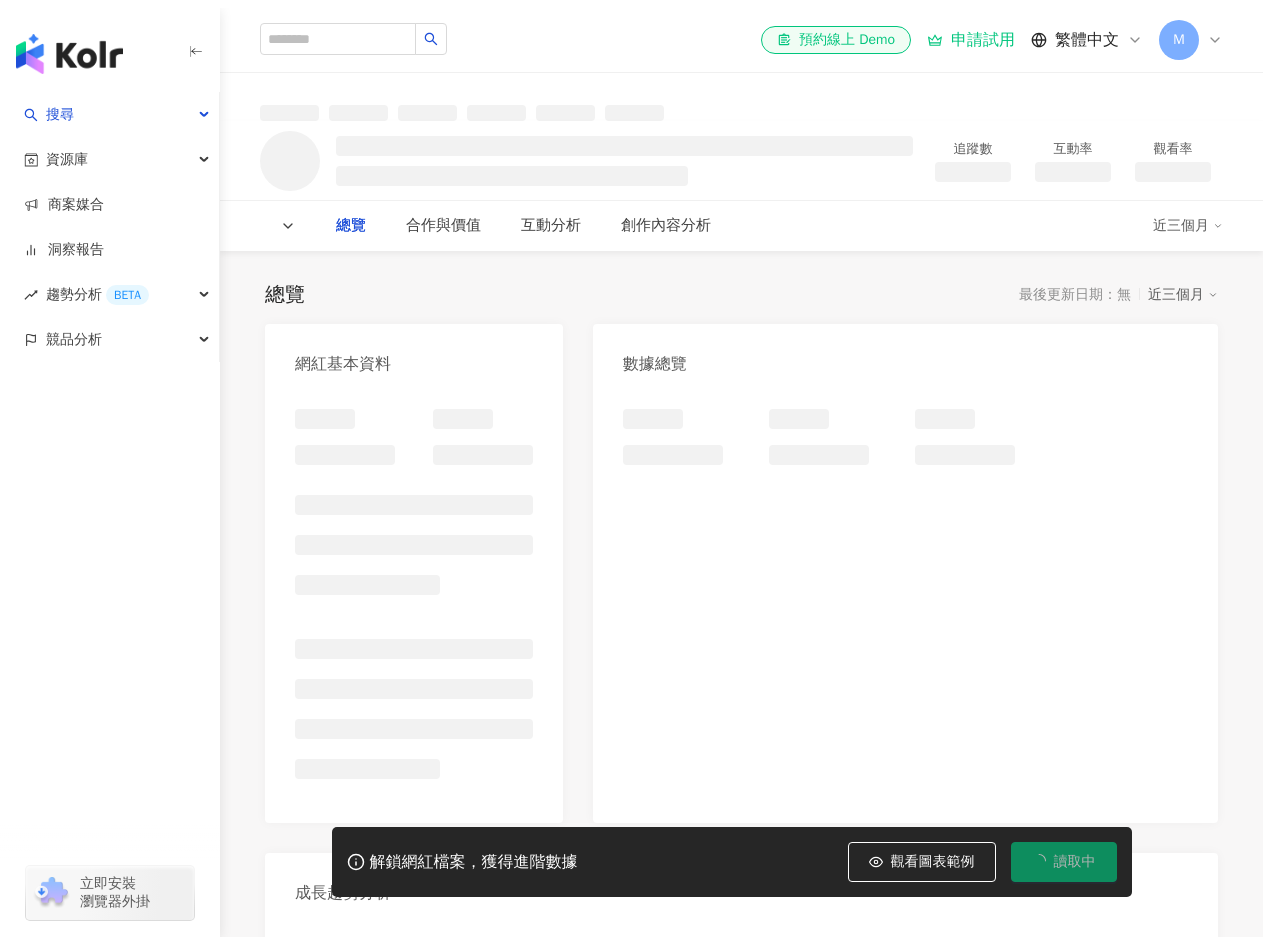 scroll, scrollTop: 0, scrollLeft: 0, axis: both 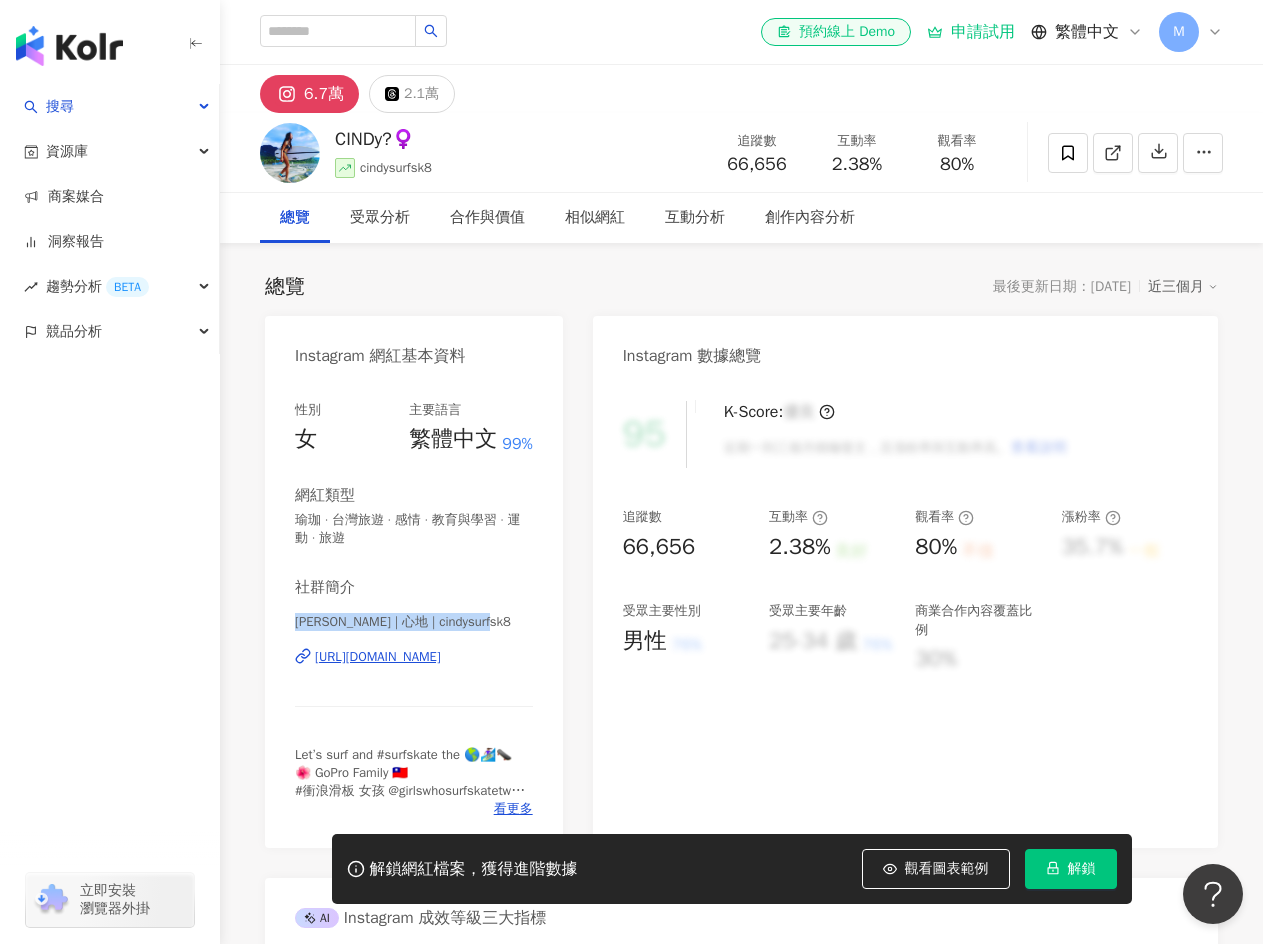 drag, startPoint x: 298, startPoint y: 623, endPoint x: 542, endPoint y: 617, distance: 244.07376 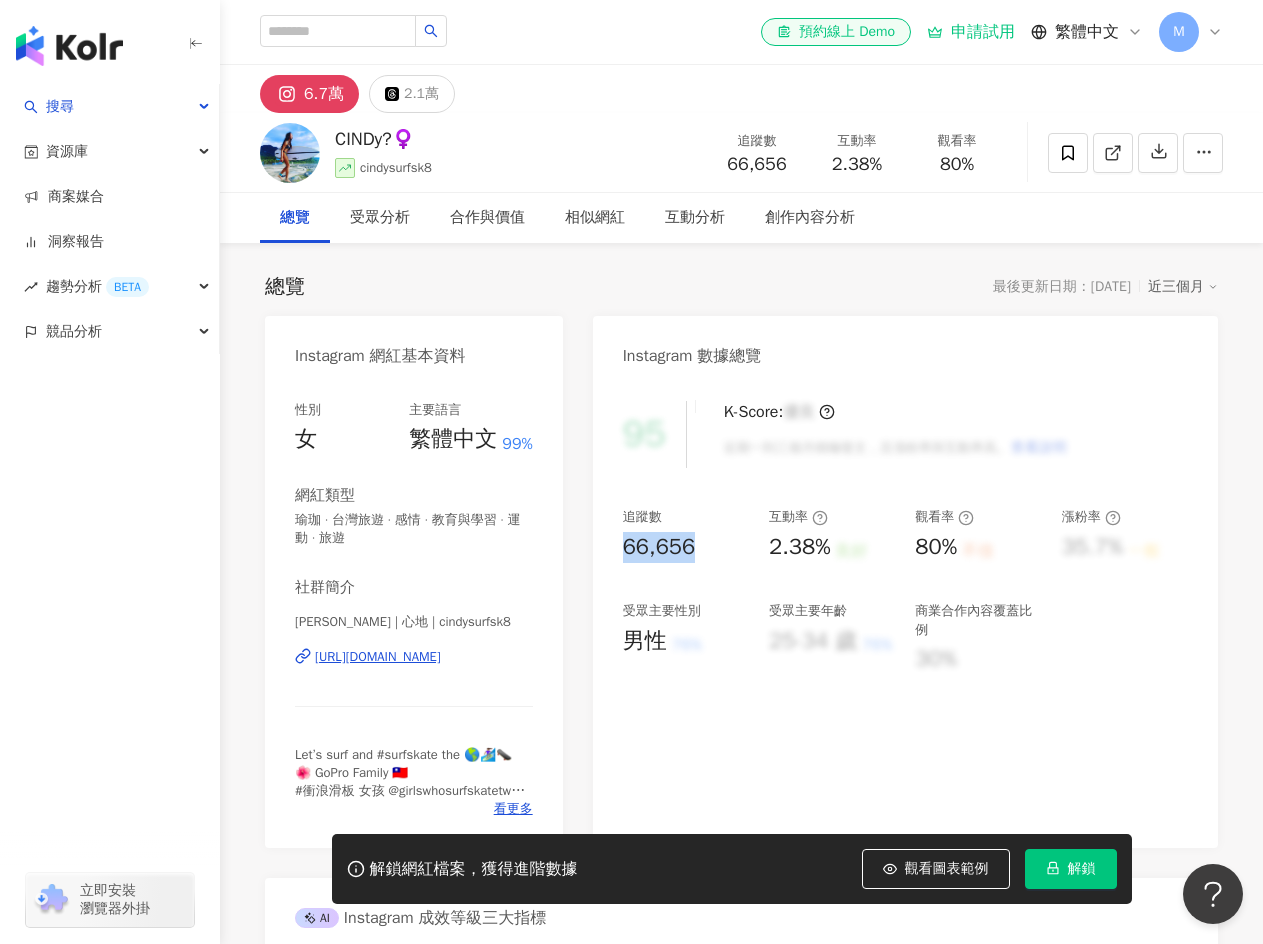 drag, startPoint x: 624, startPoint y: 552, endPoint x: 734, endPoint y: 552, distance: 110 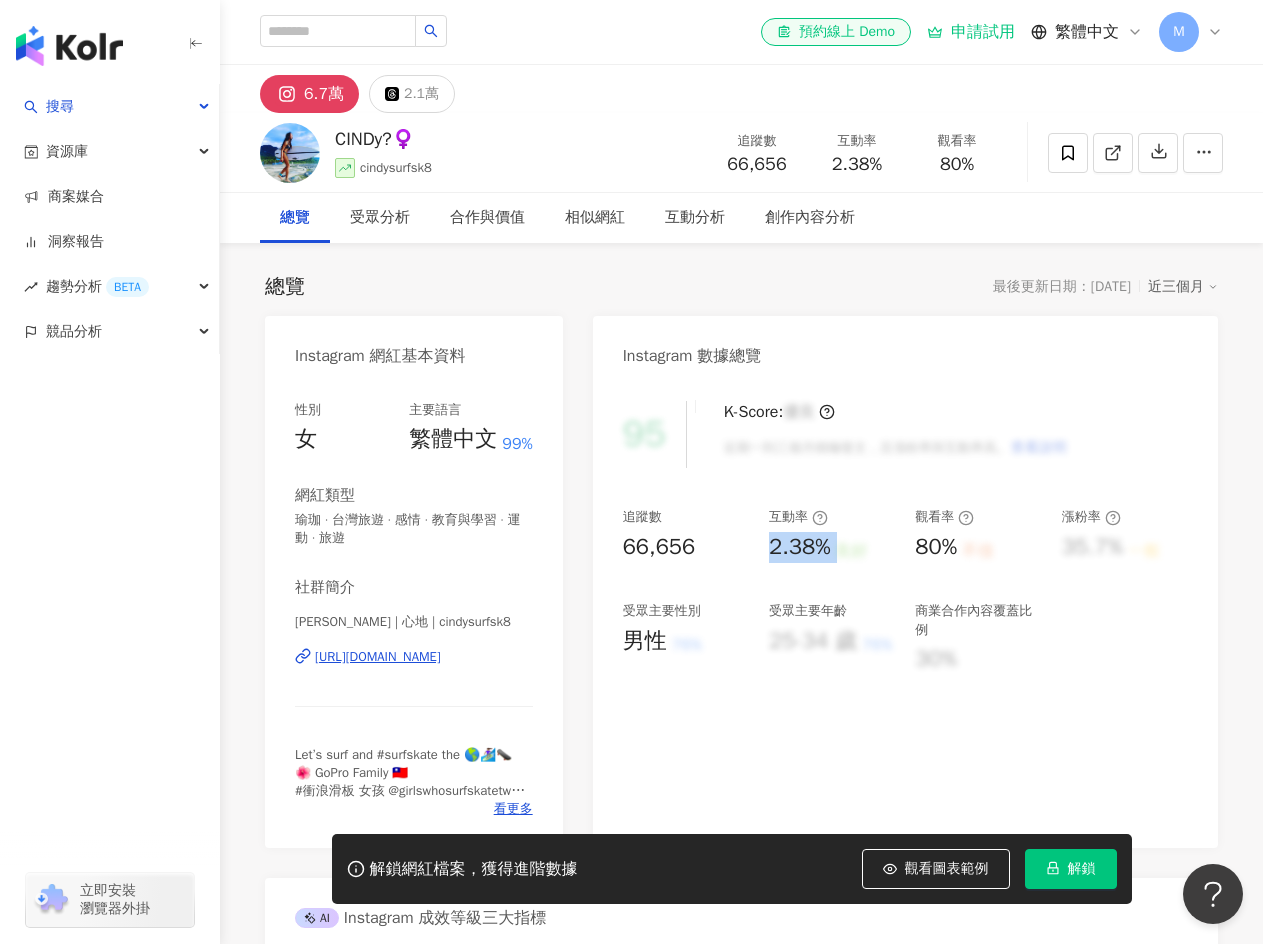 drag, startPoint x: 772, startPoint y: 550, endPoint x: 839, endPoint y: 555, distance: 67.18631 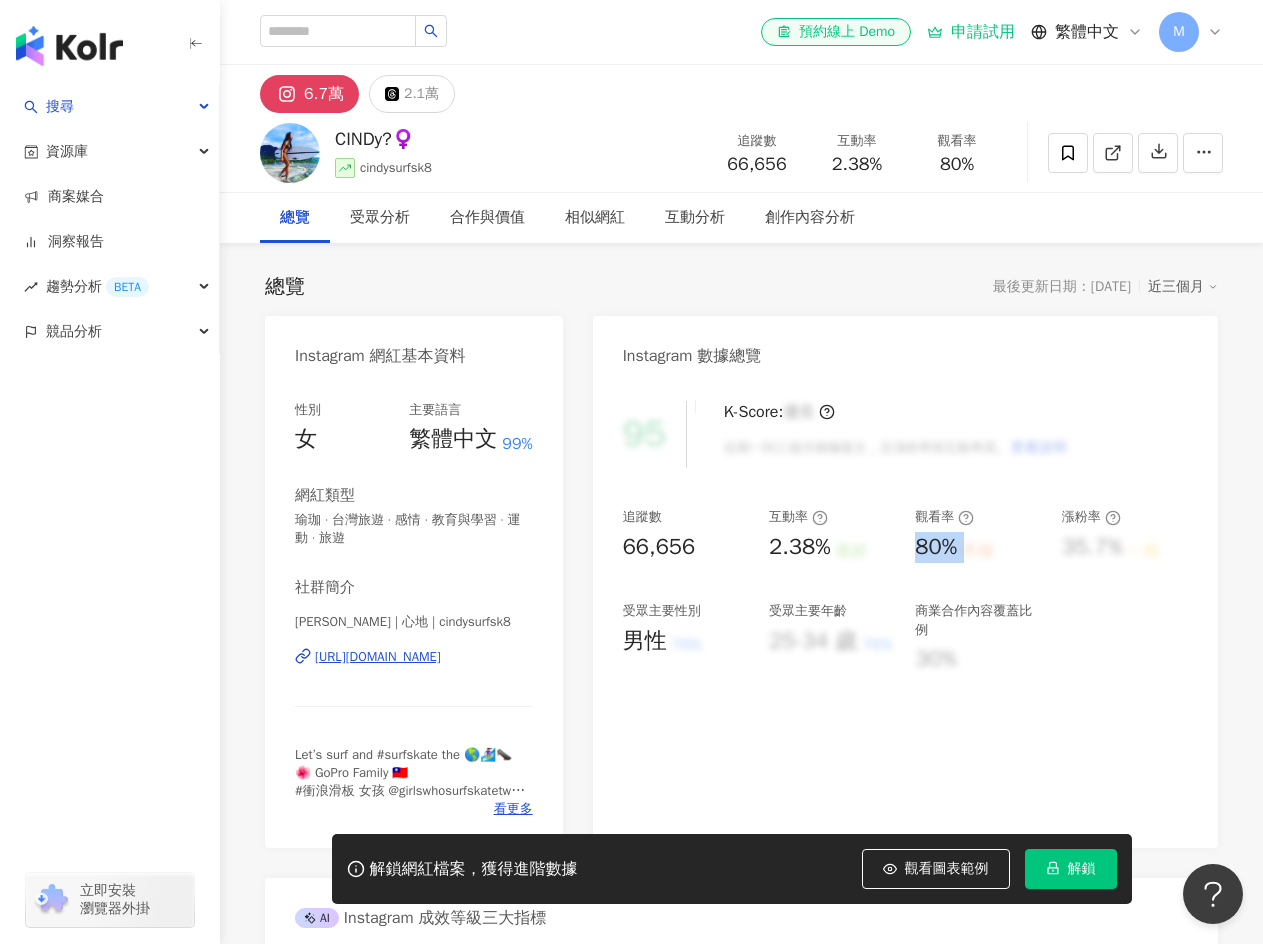 drag, startPoint x: 917, startPoint y: 549, endPoint x: 1029, endPoint y: 555, distance: 112.1606 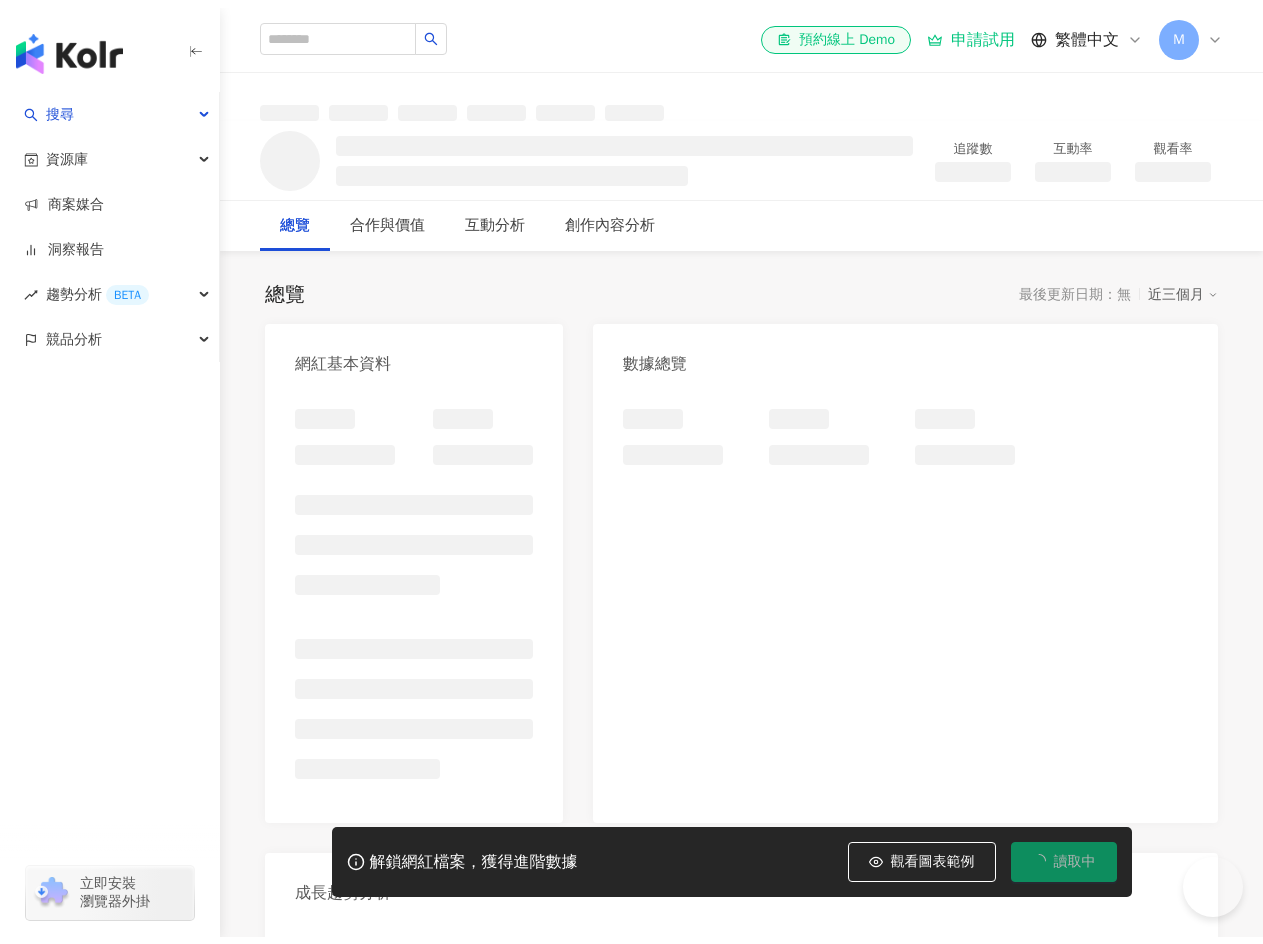 scroll, scrollTop: 0, scrollLeft: 0, axis: both 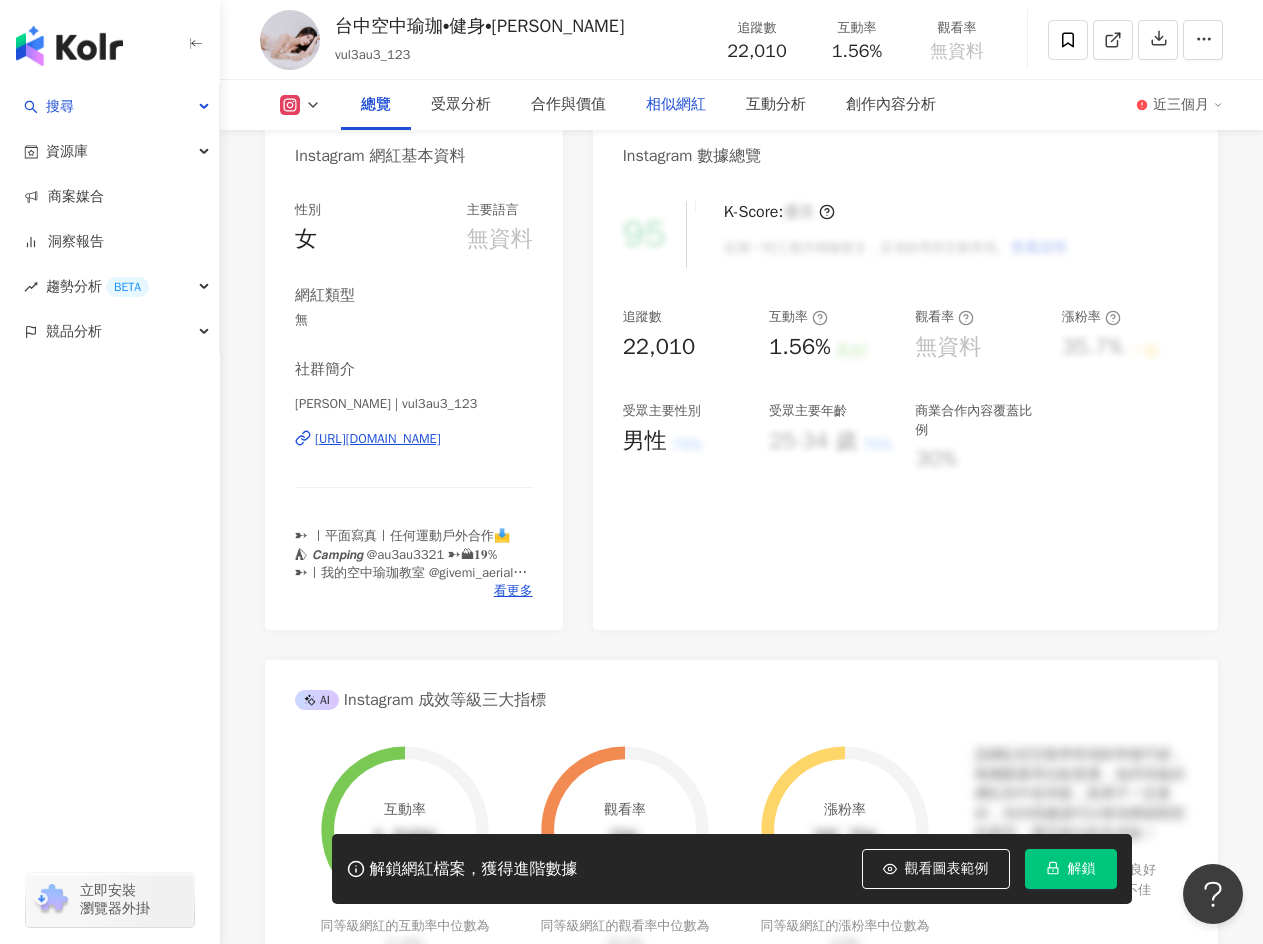 click on "相似網紅" at bounding box center (676, 105) 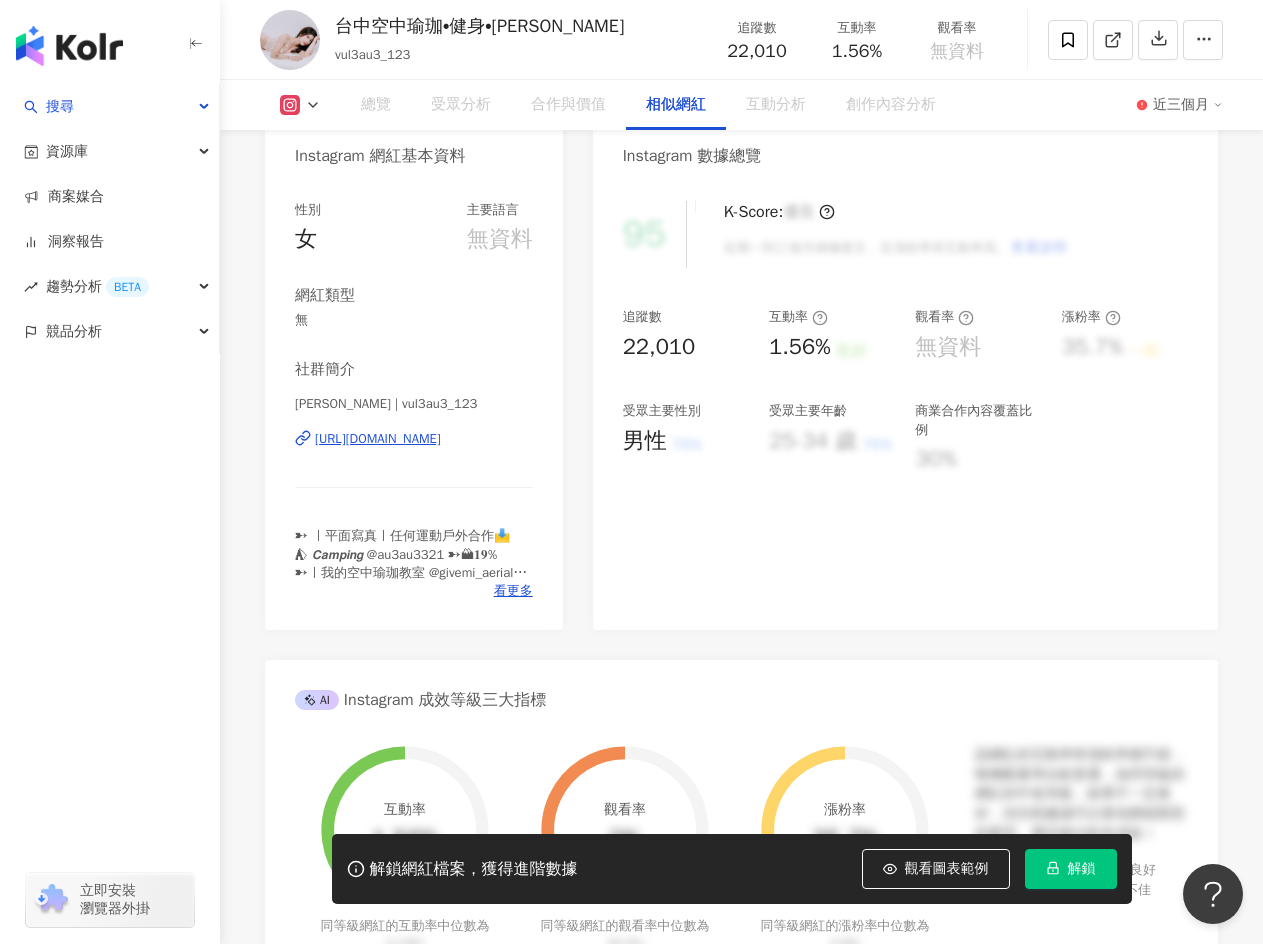scroll, scrollTop: 3254, scrollLeft: 0, axis: vertical 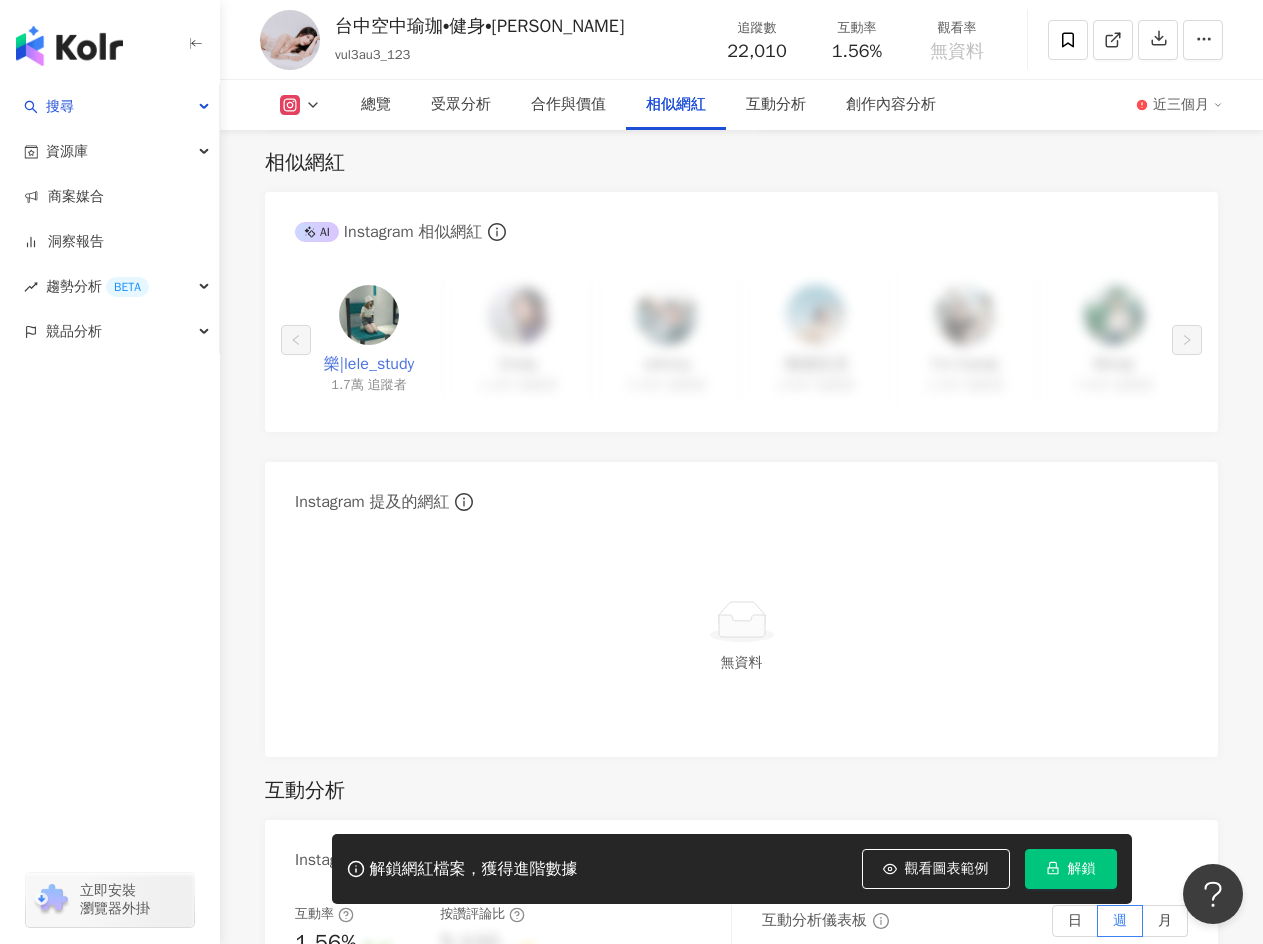 click on "樂|lele_study" at bounding box center [369, 364] 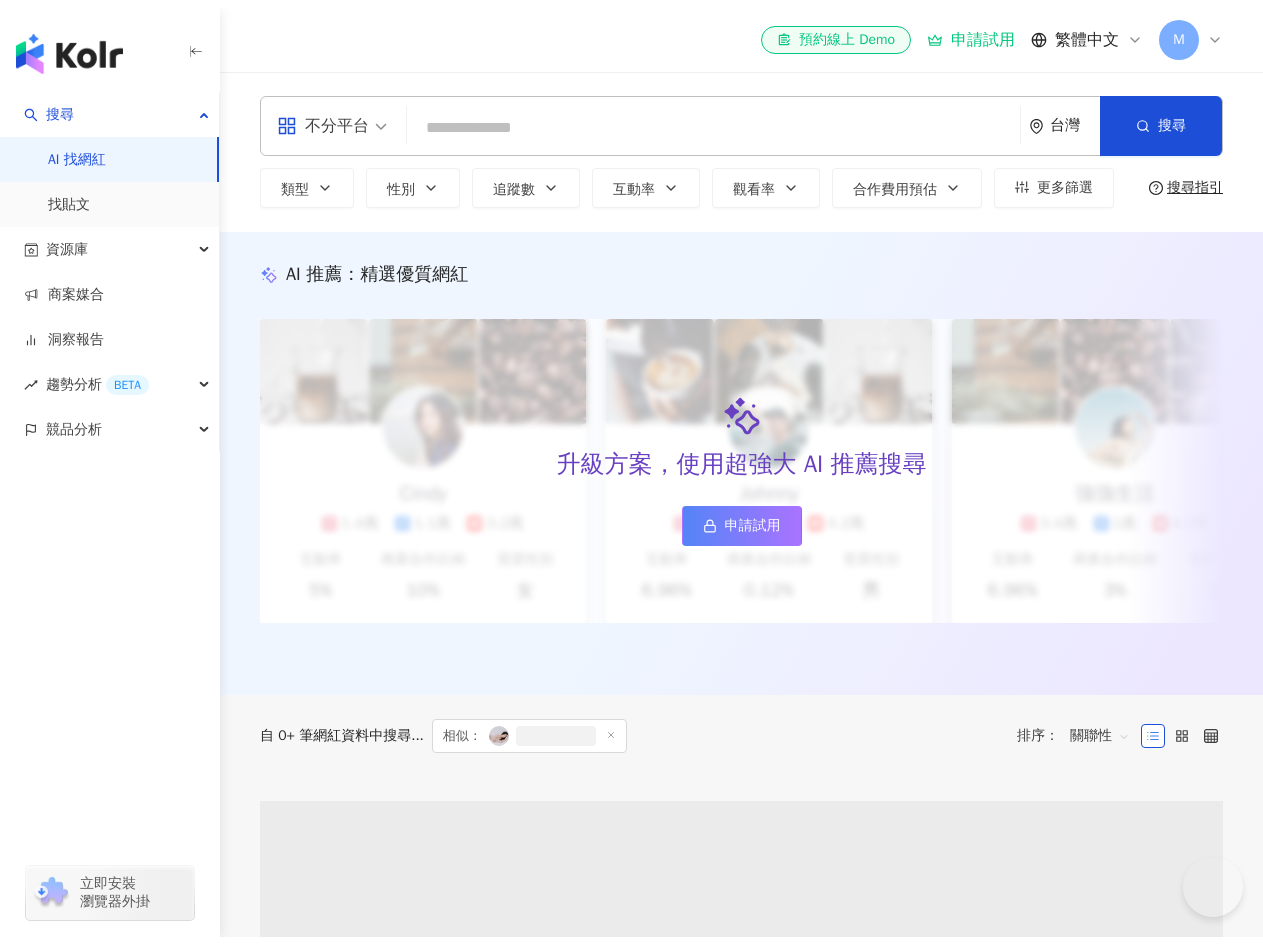 scroll, scrollTop: 0, scrollLeft: 0, axis: both 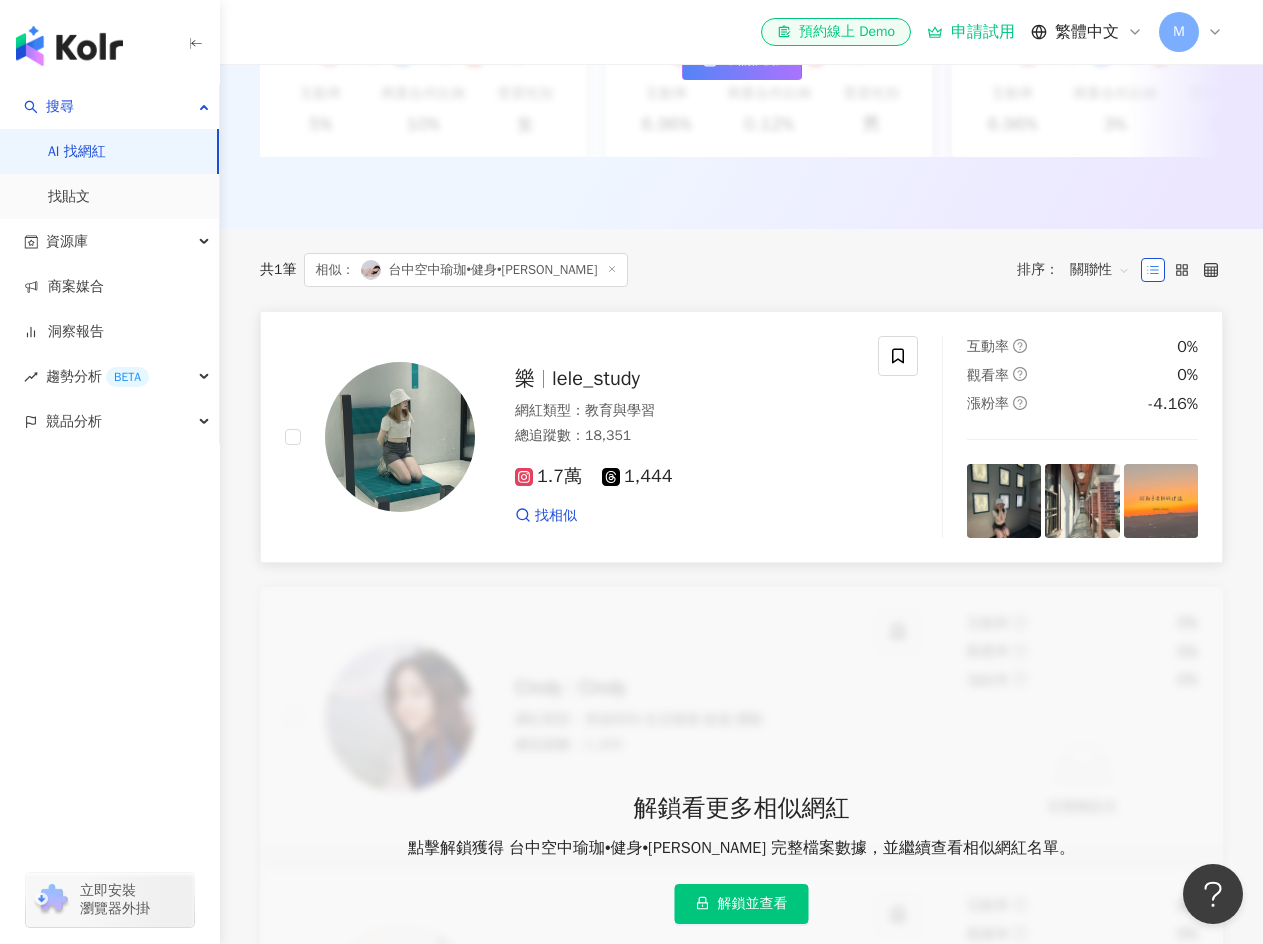 click on "lele_study" at bounding box center (596, 378) 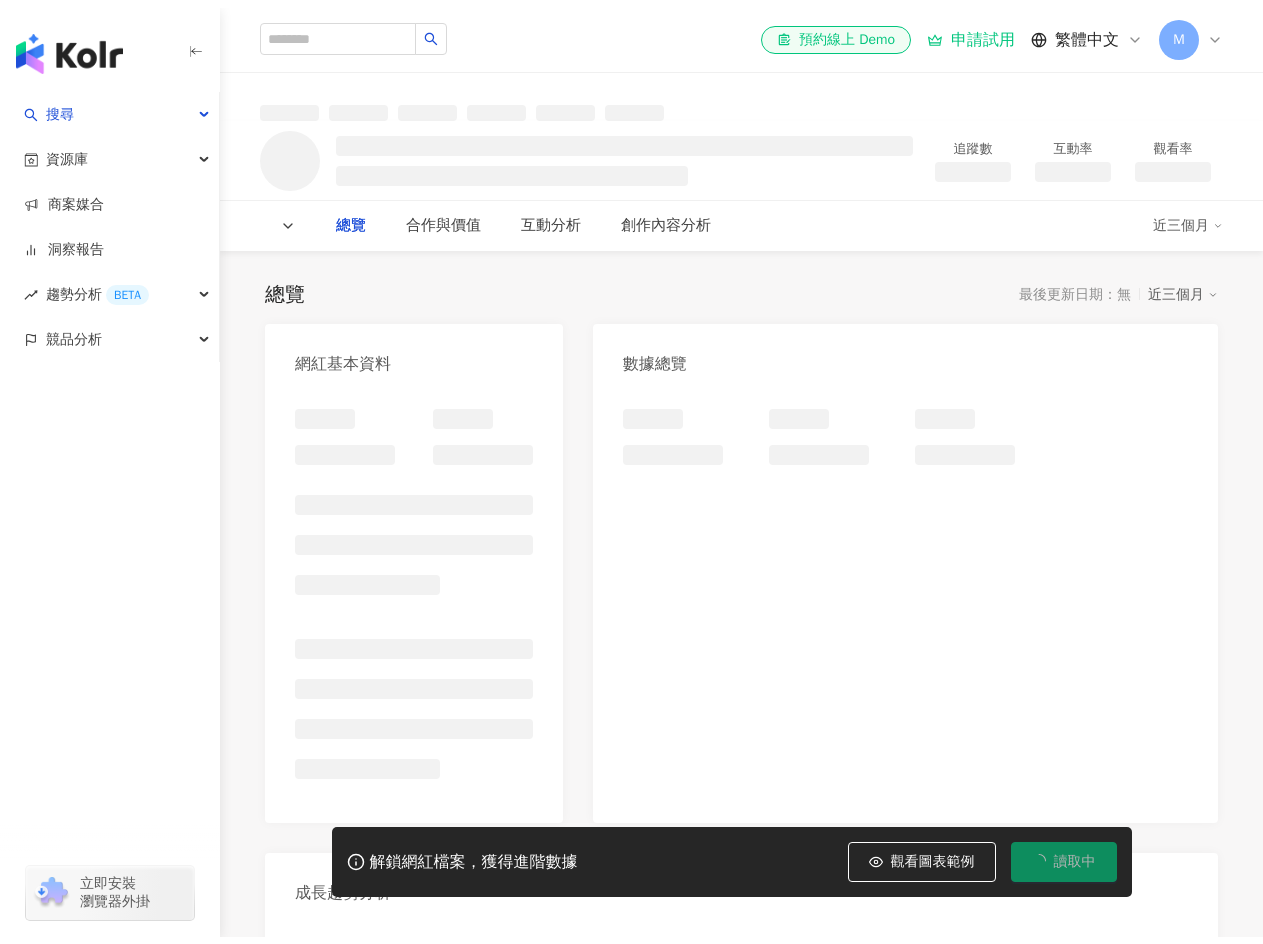 scroll, scrollTop: 0, scrollLeft: 0, axis: both 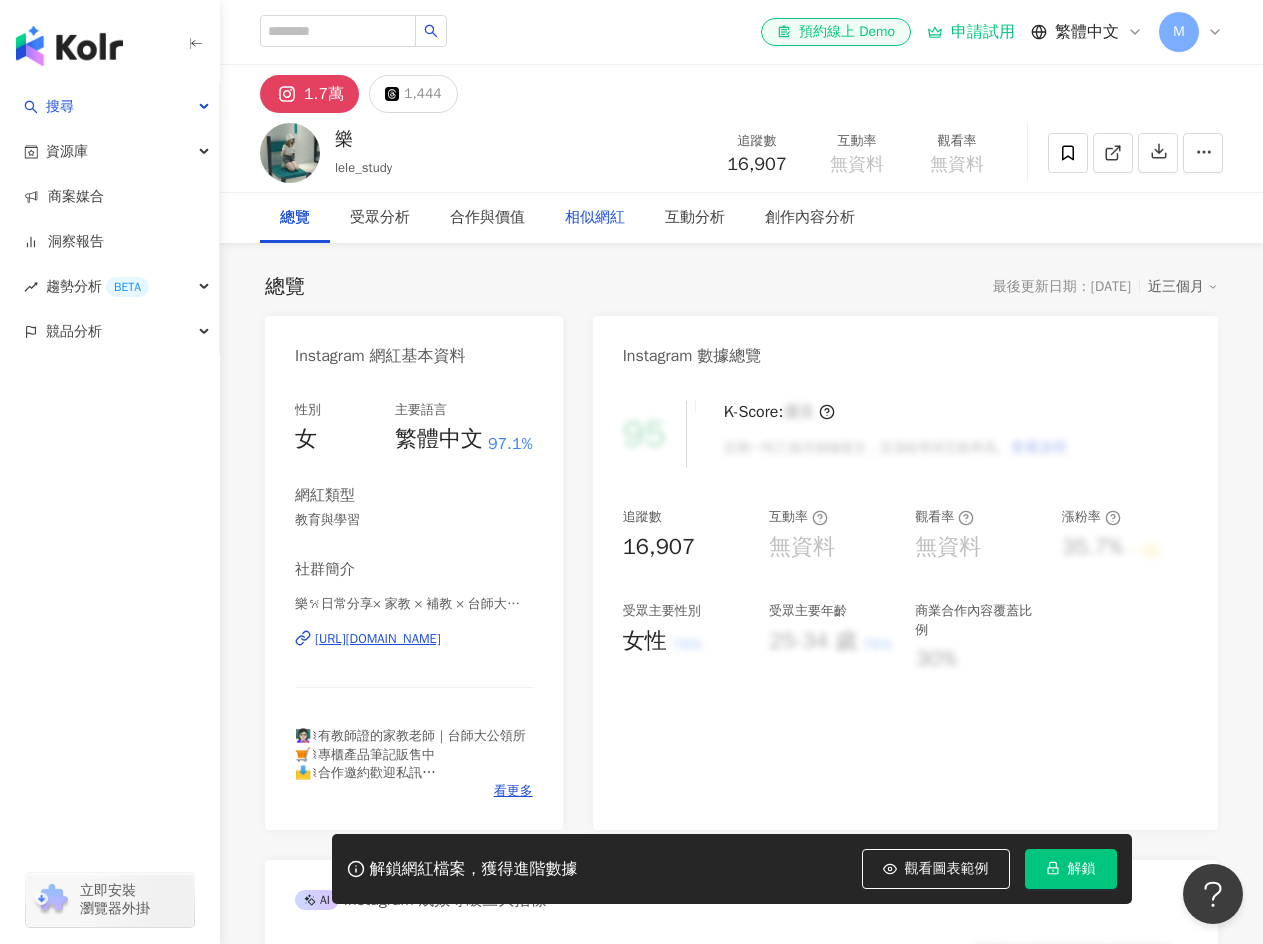 click on "相似網紅" at bounding box center (595, 218) 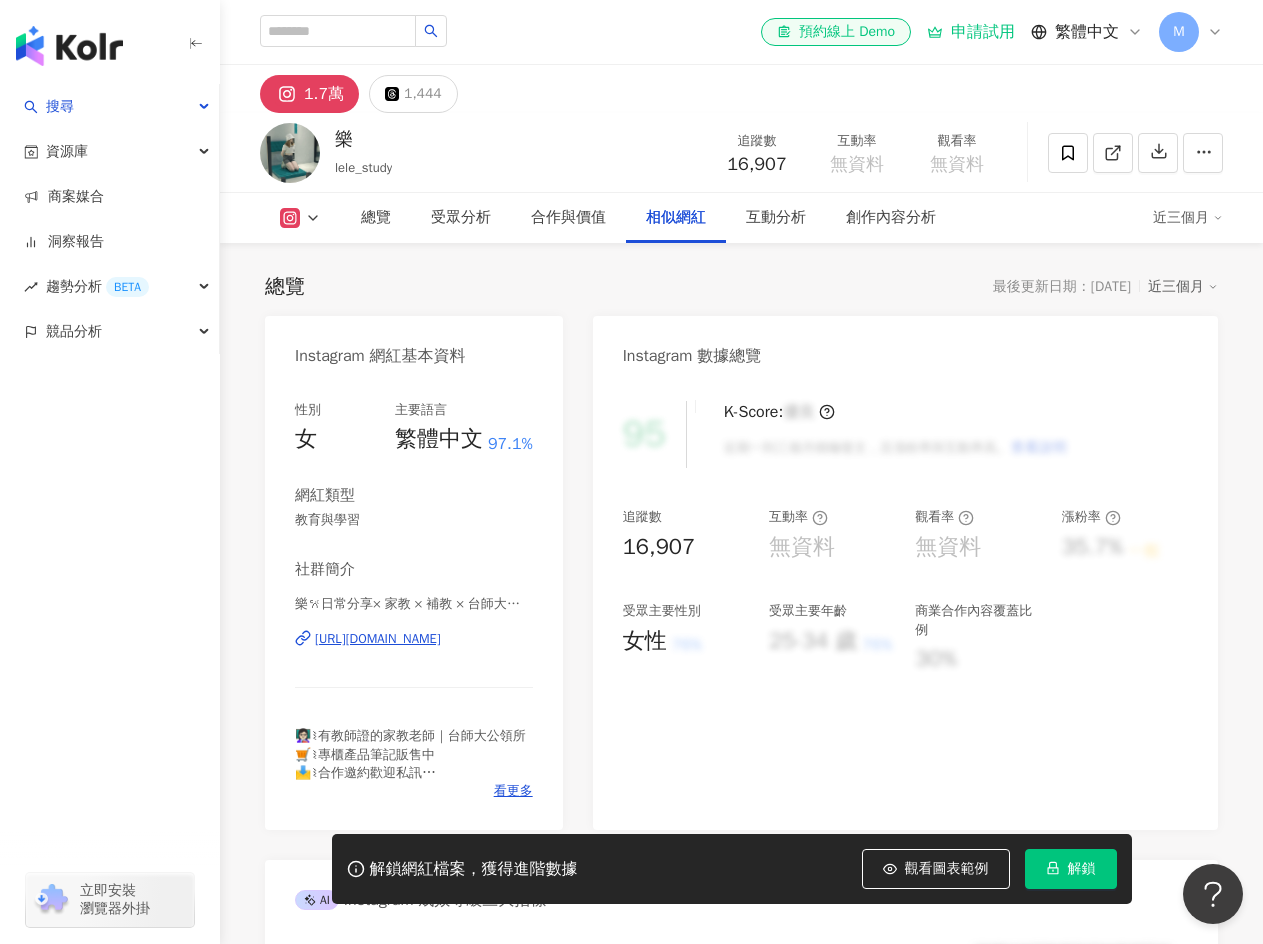 scroll, scrollTop: 3254, scrollLeft: 0, axis: vertical 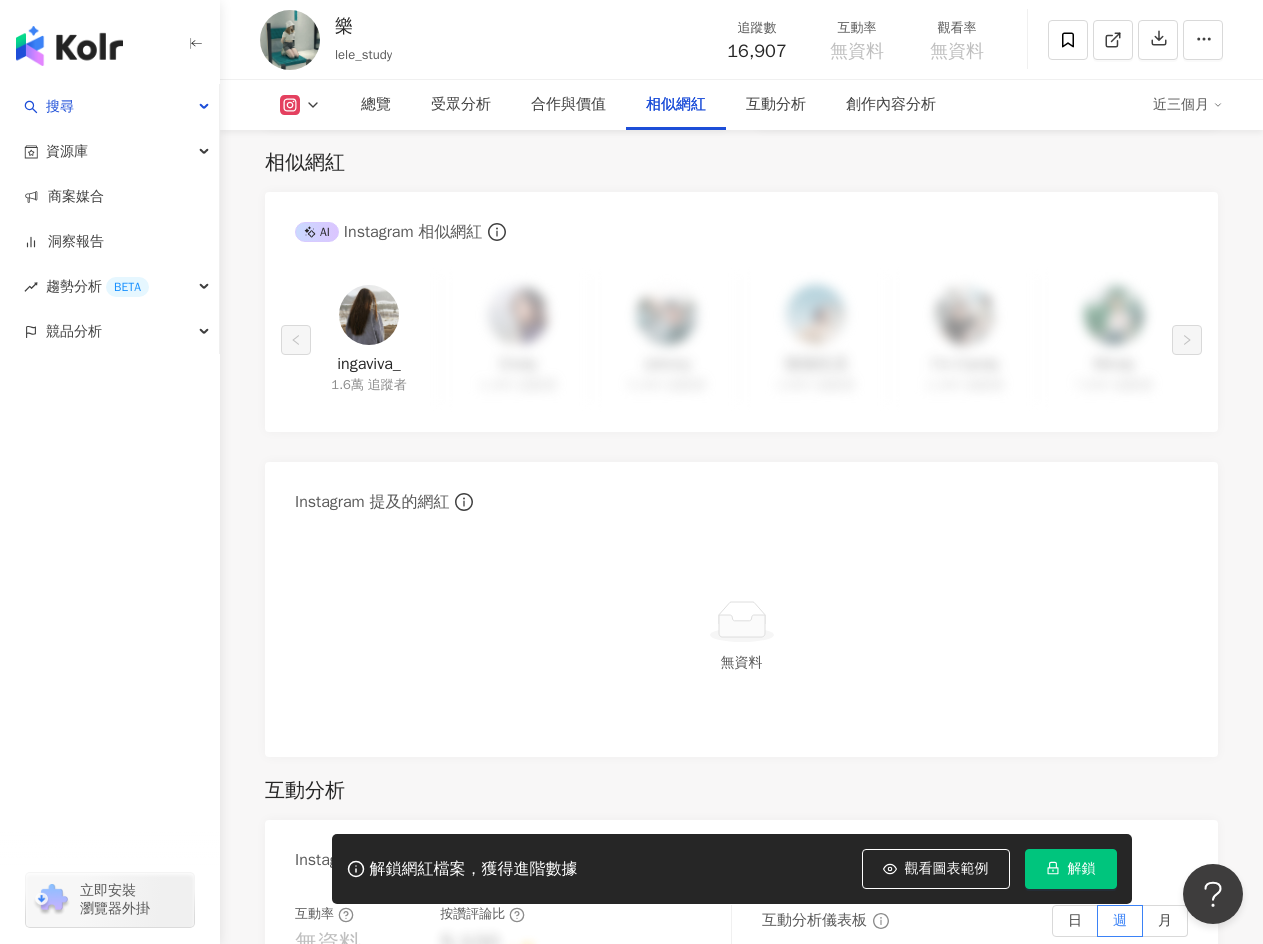 click at bounding box center (369, 315) 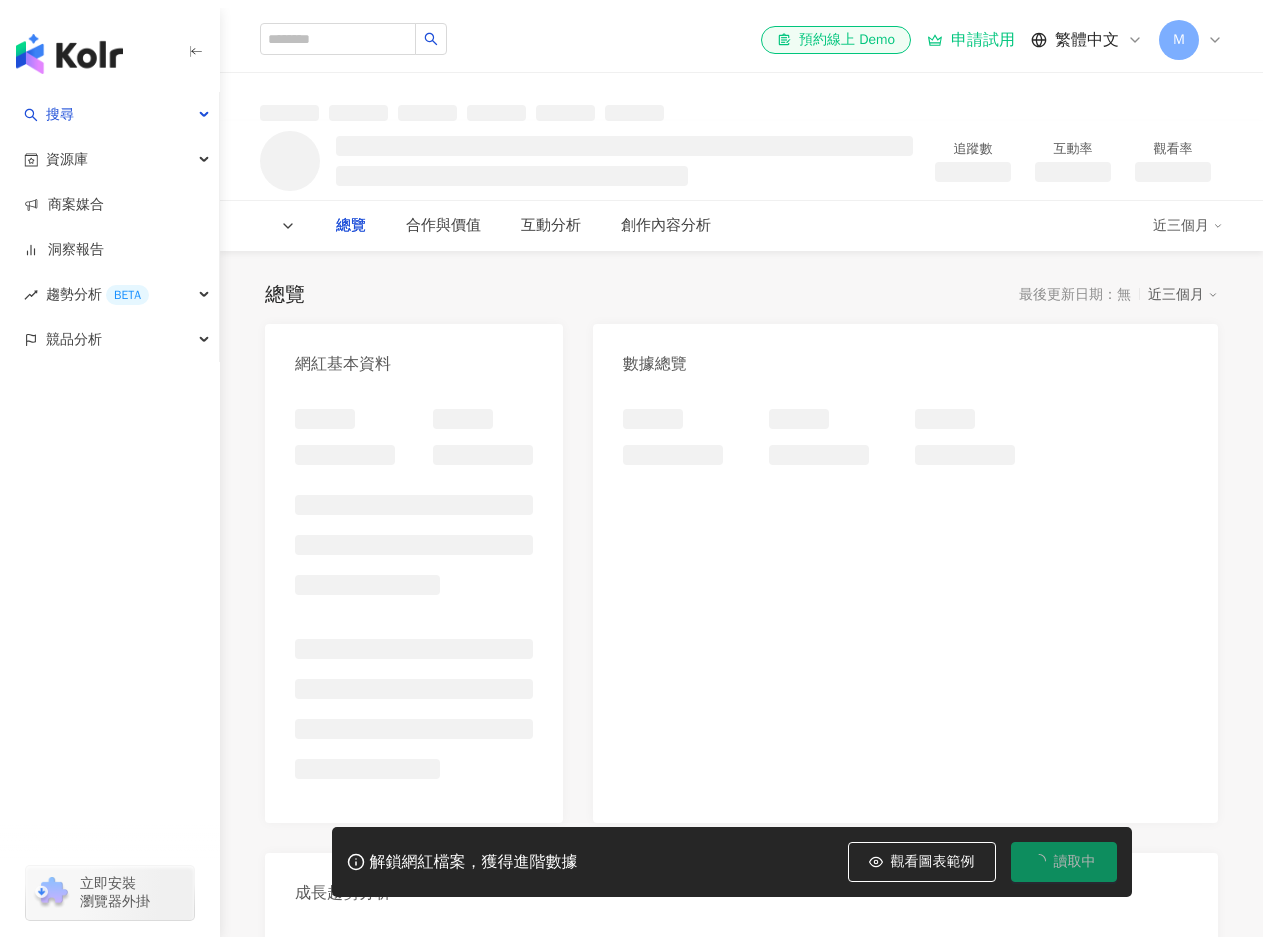 scroll, scrollTop: 0, scrollLeft: 0, axis: both 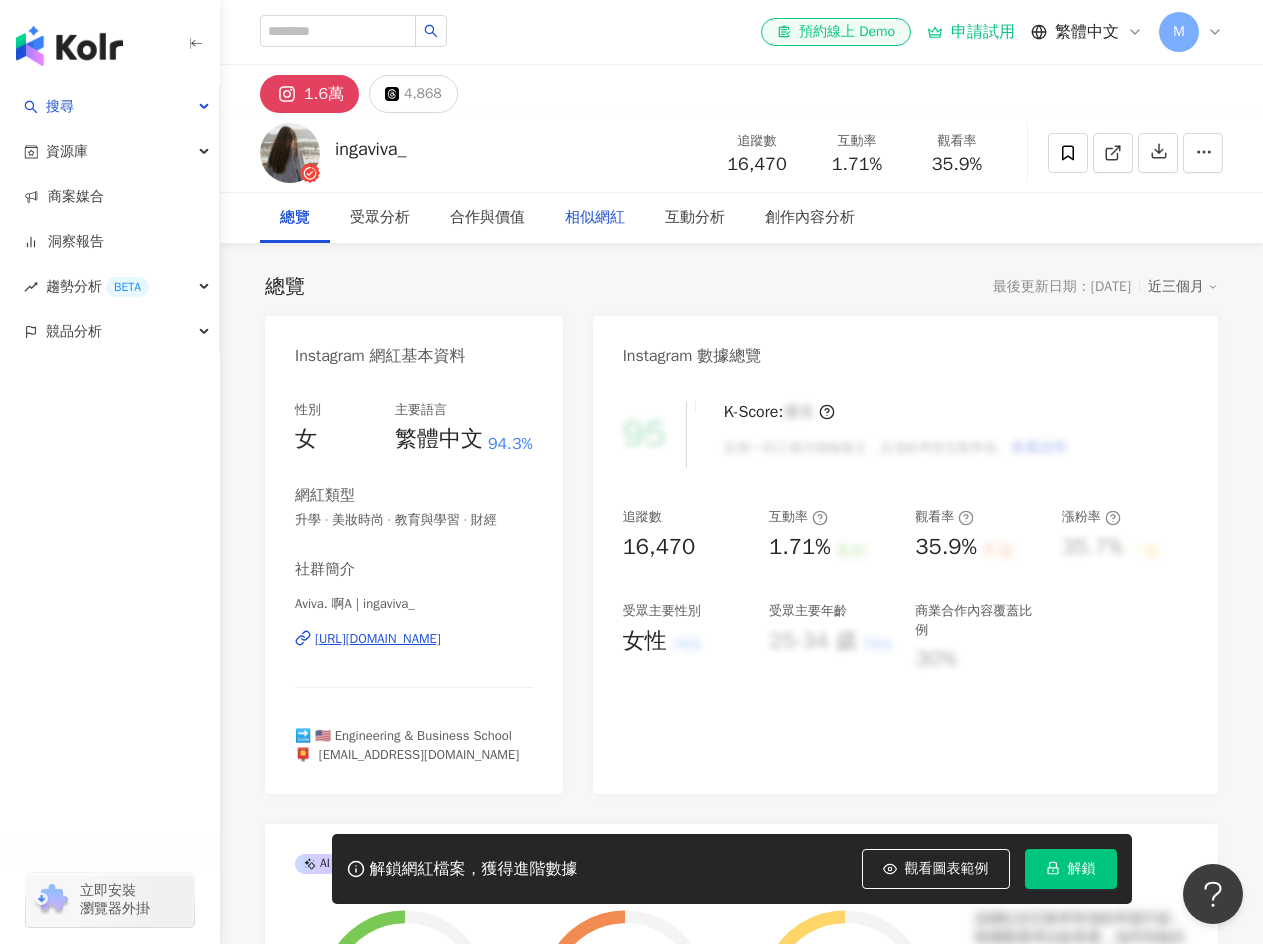 click on "相似網紅" at bounding box center (595, 218) 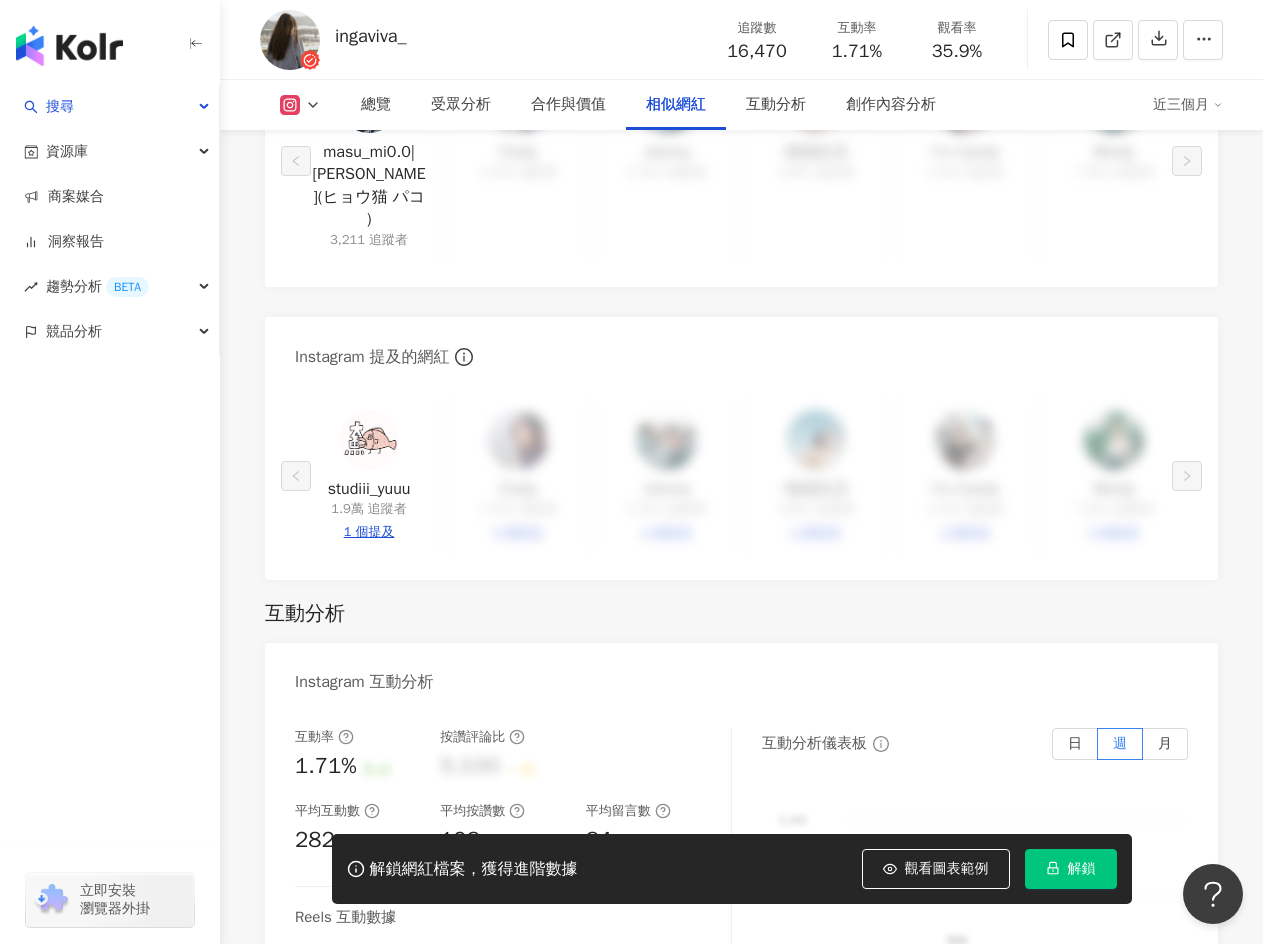 scroll, scrollTop: 3618, scrollLeft: 0, axis: vertical 